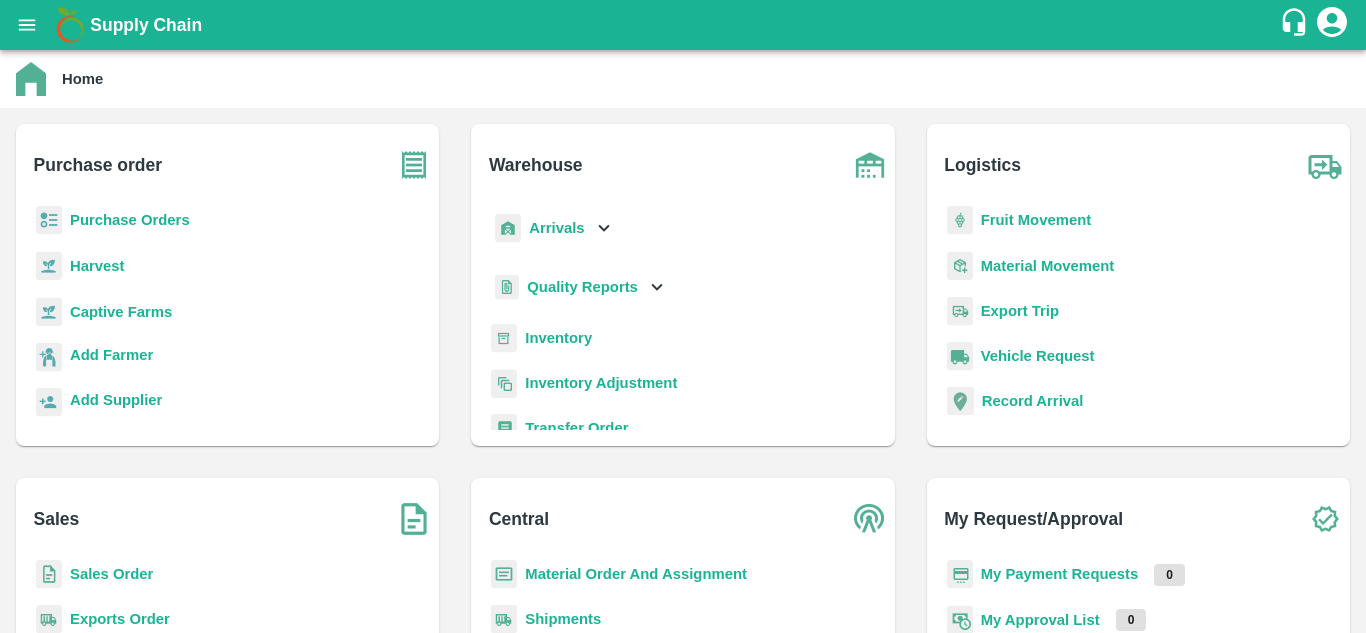 scroll, scrollTop: 0, scrollLeft: 0, axis: both 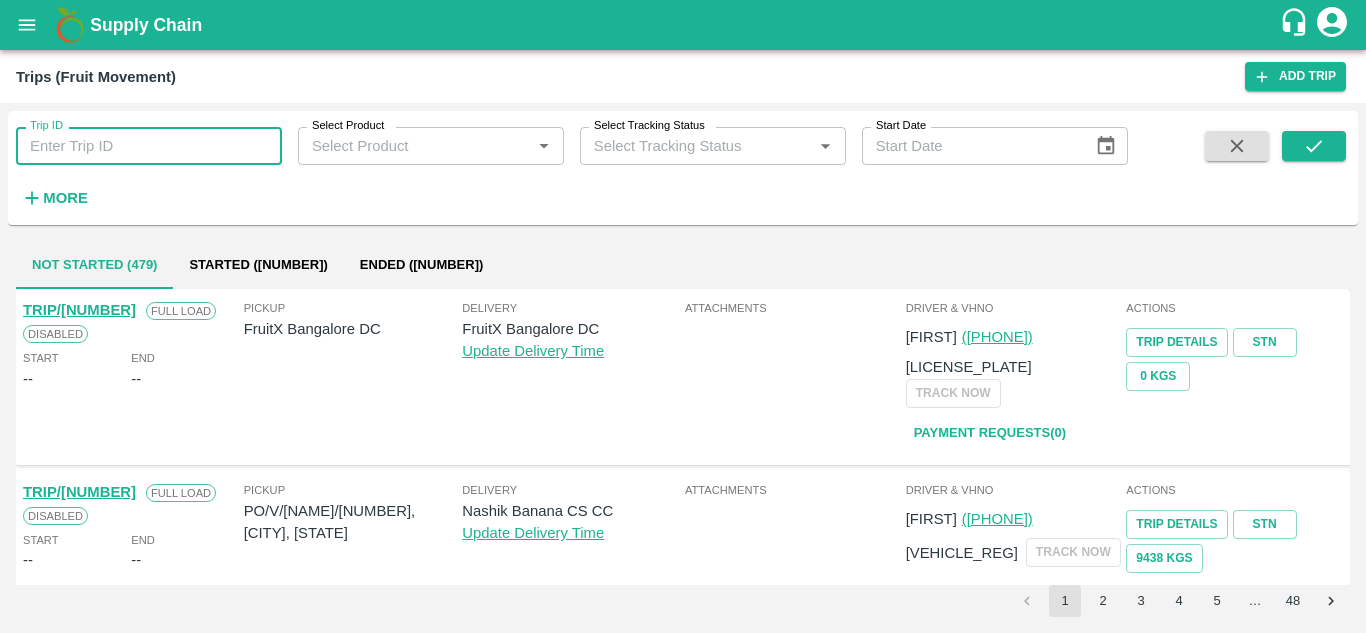 click on "Trip ID" at bounding box center [149, 146] 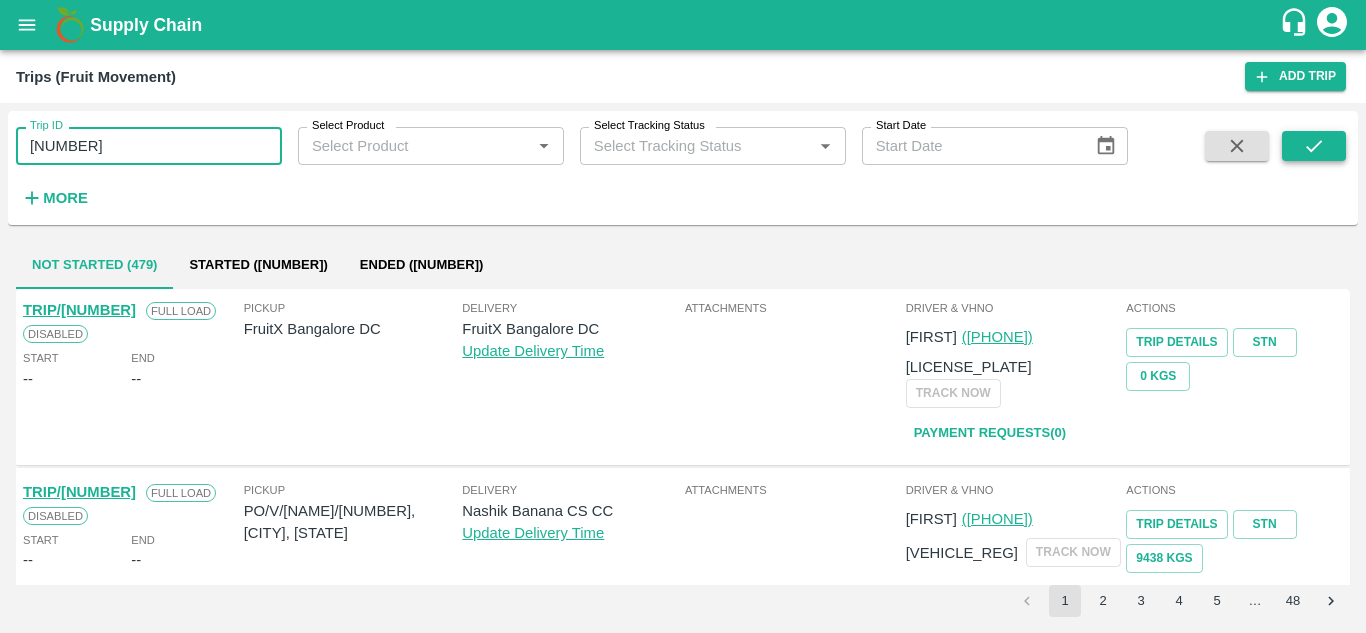 type on "[NUMBER]" 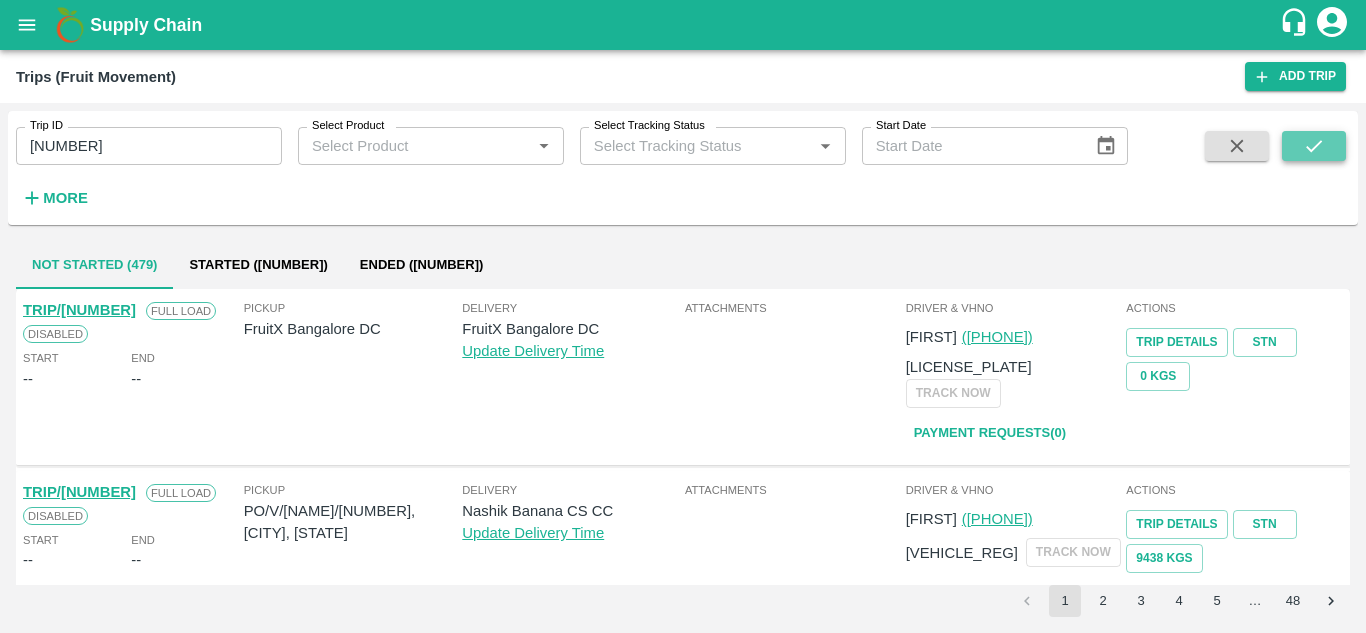 click 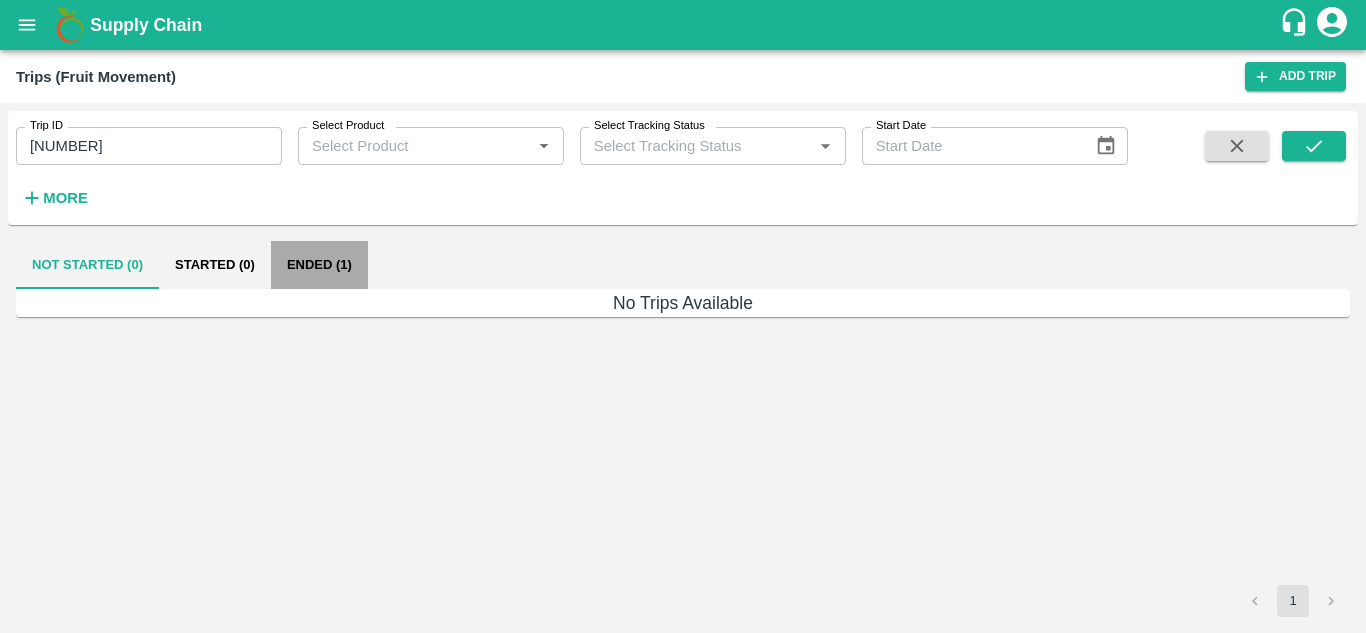 click on "Ended (1)" at bounding box center [319, 265] 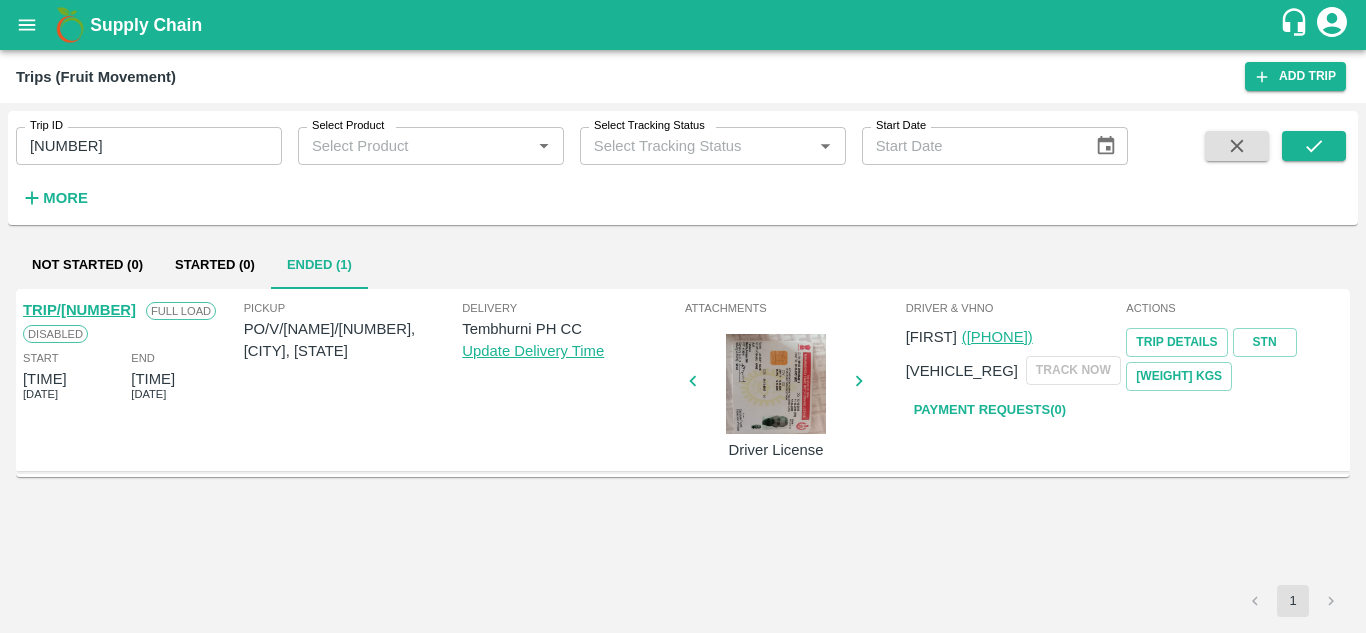 type 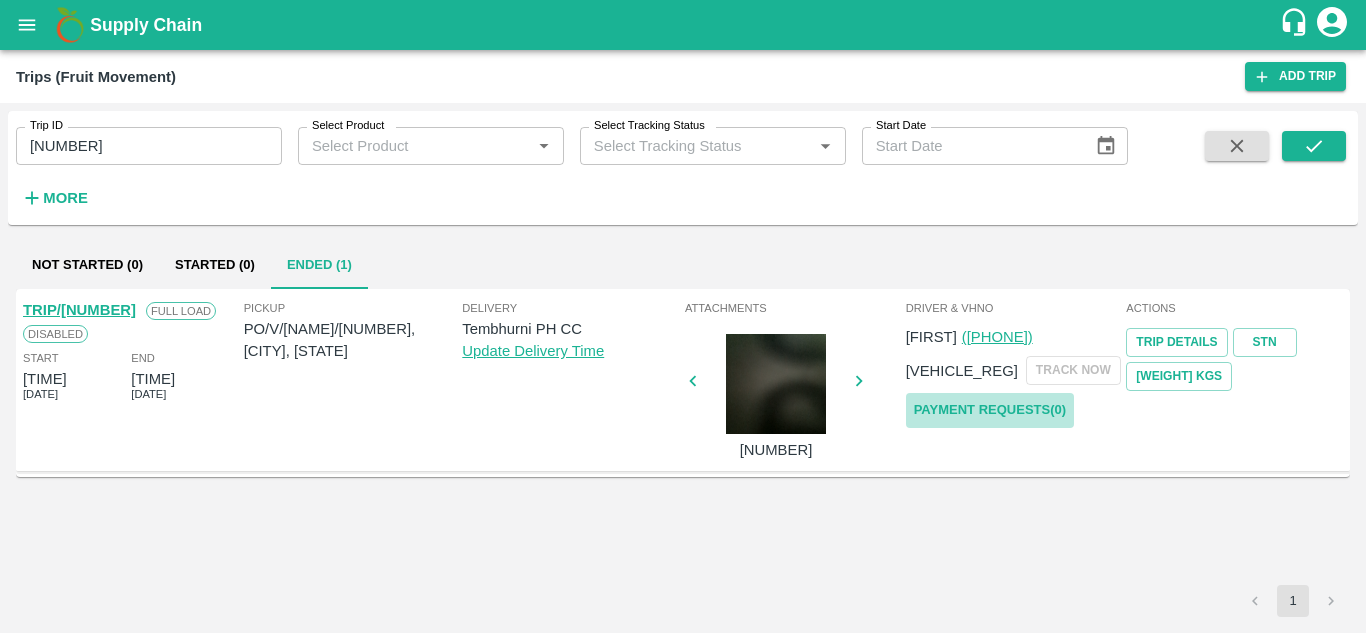 click on "Payment Requests( 0 )" at bounding box center [990, 410] 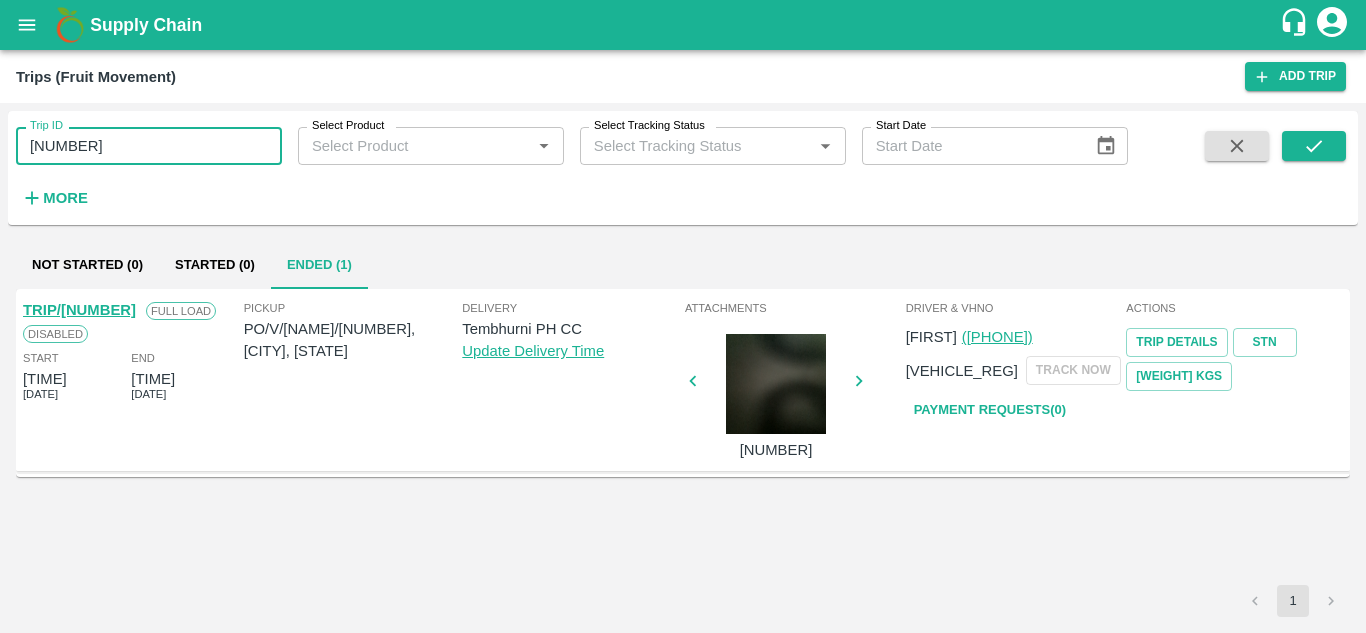 click on "85769" at bounding box center [149, 146] 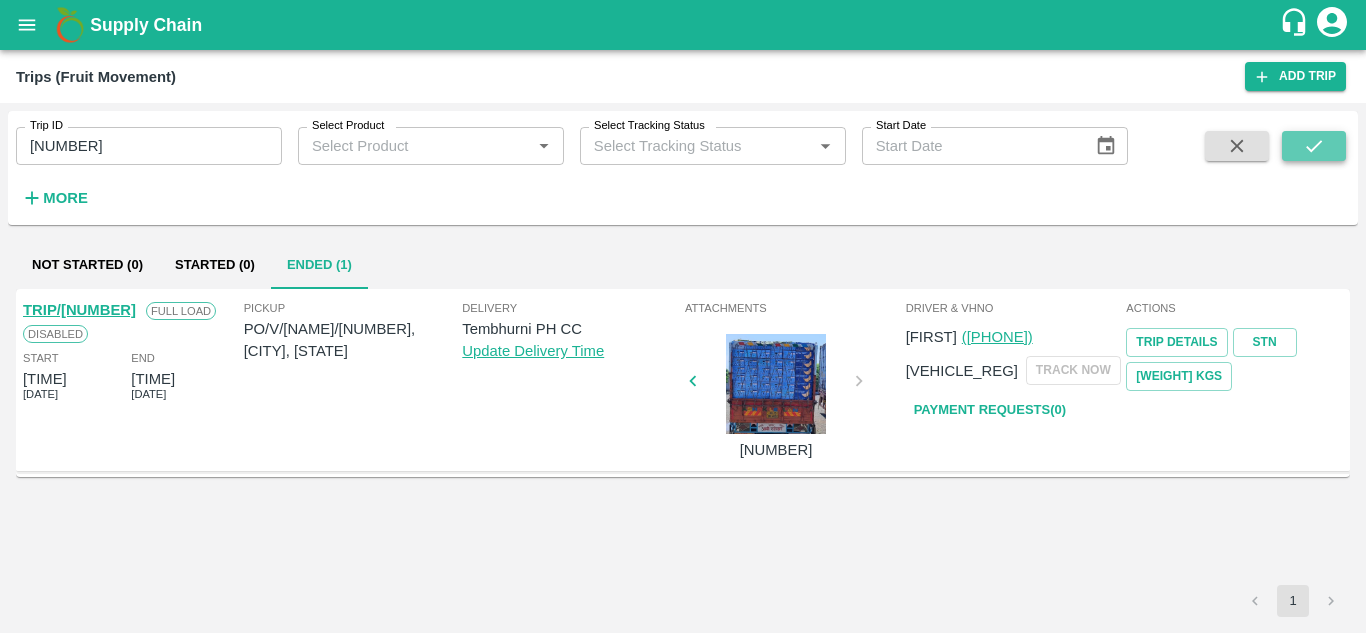 click 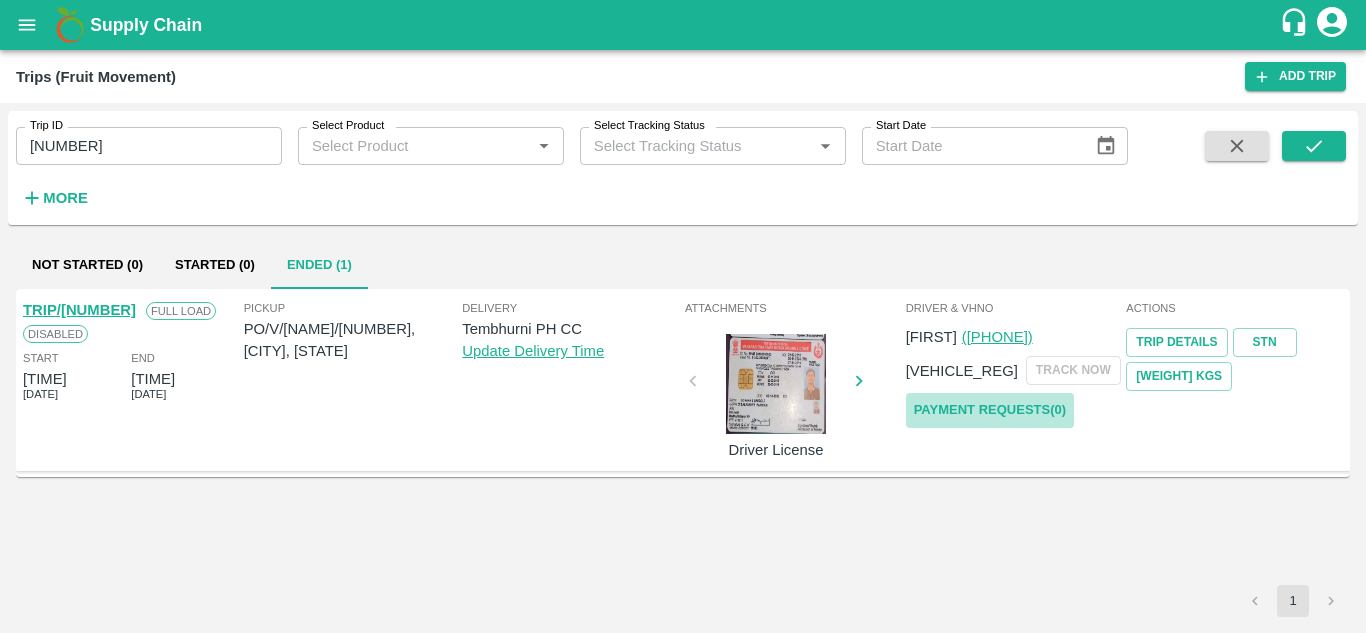 click on "Payment Requests( 0 )" at bounding box center (990, 410) 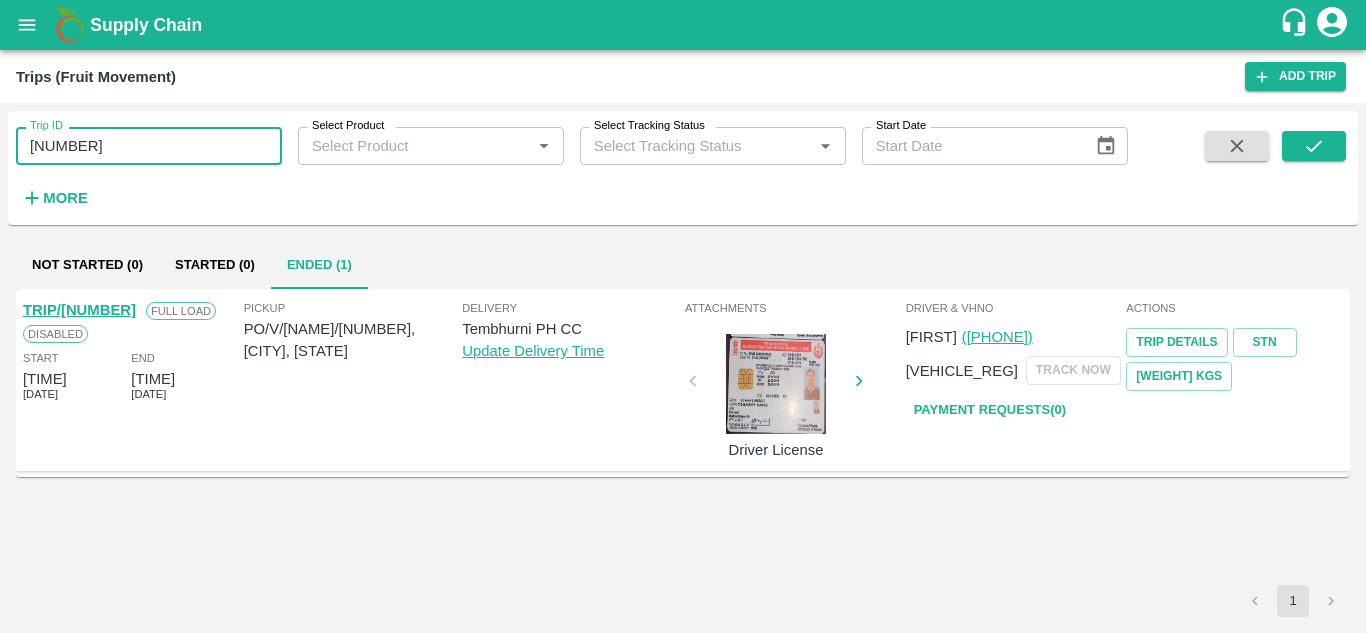 click on "85658" at bounding box center [149, 146] 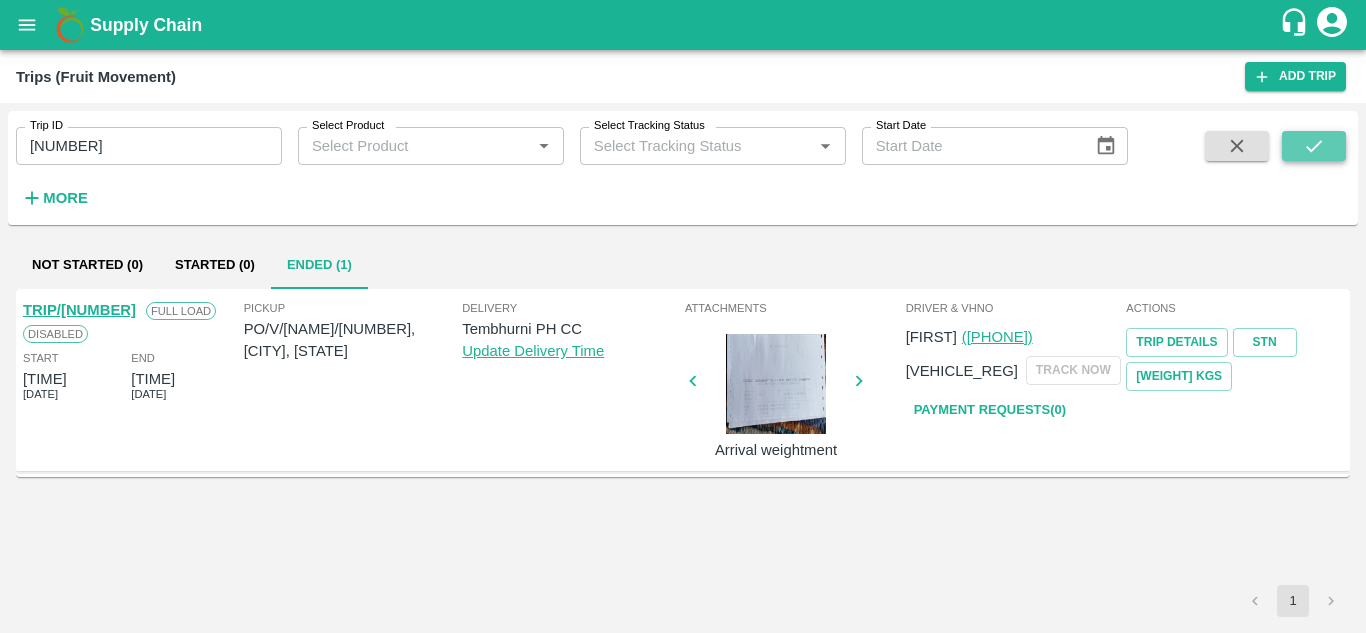 click at bounding box center [1314, 146] 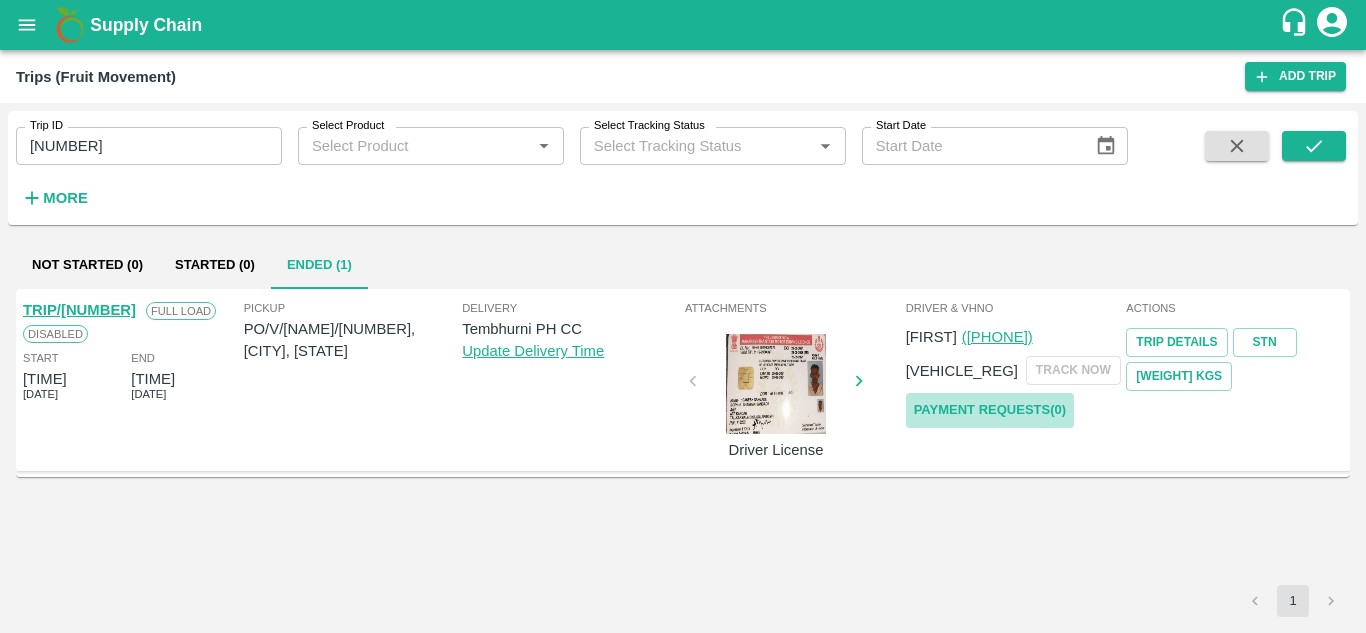 click on "Payment Requests( 0 )" at bounding box center [990, 410] 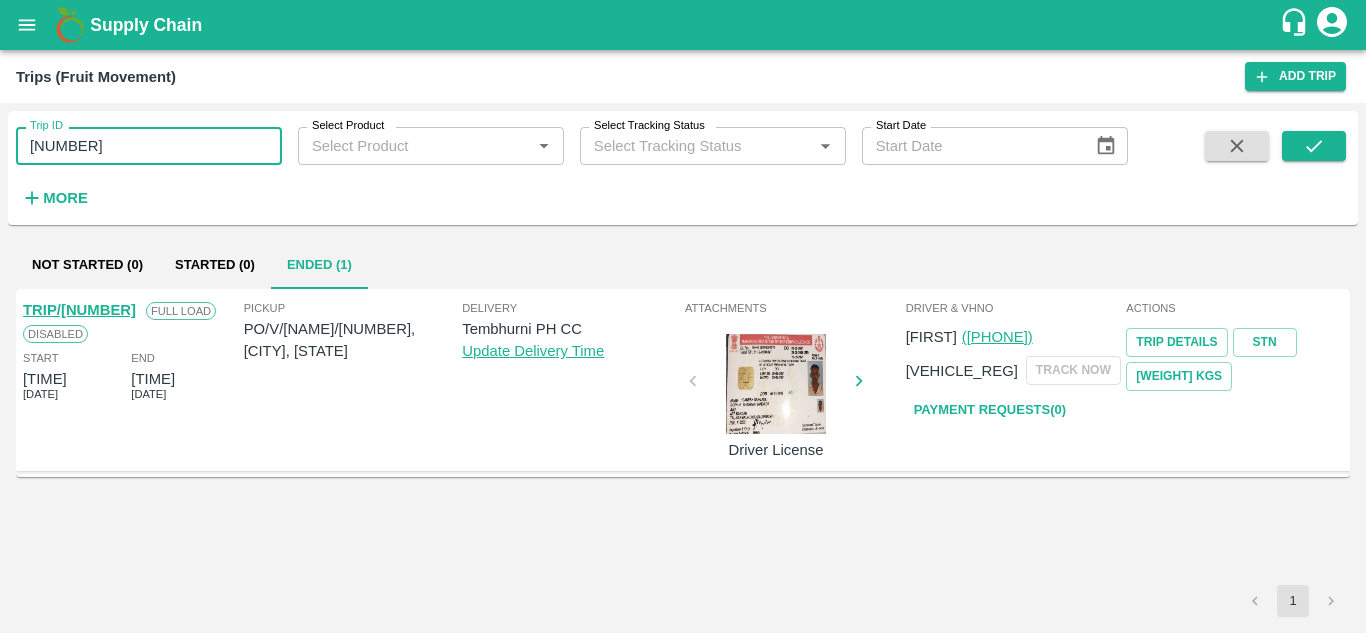 click on "85755" at bounding box center (149, 146) 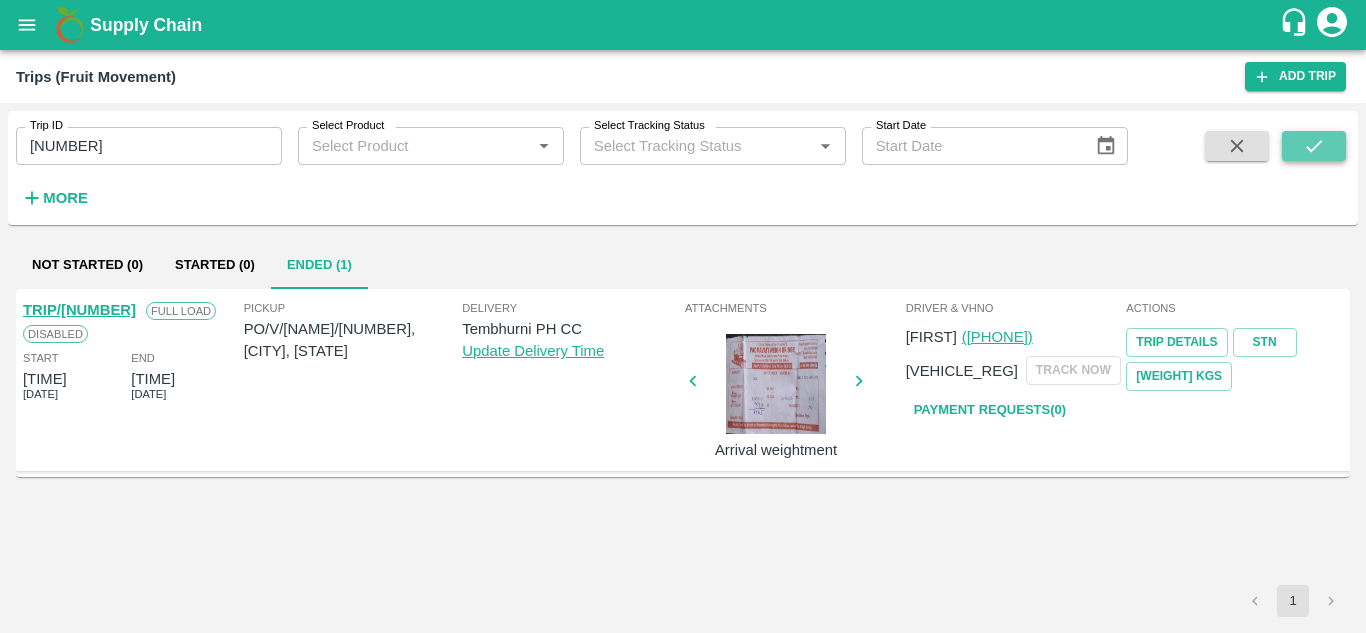 click at bounding box center (1314, 146) 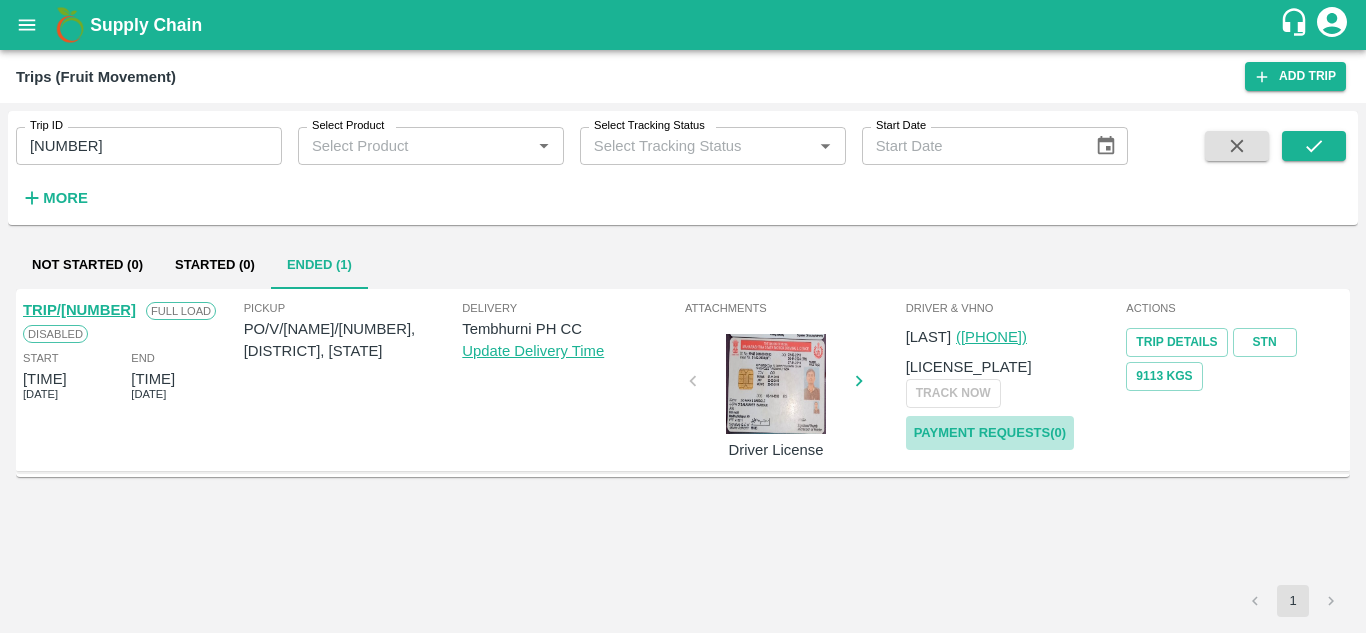 click on "Payment Requests( 0 )" at bounding box center (990, 433) 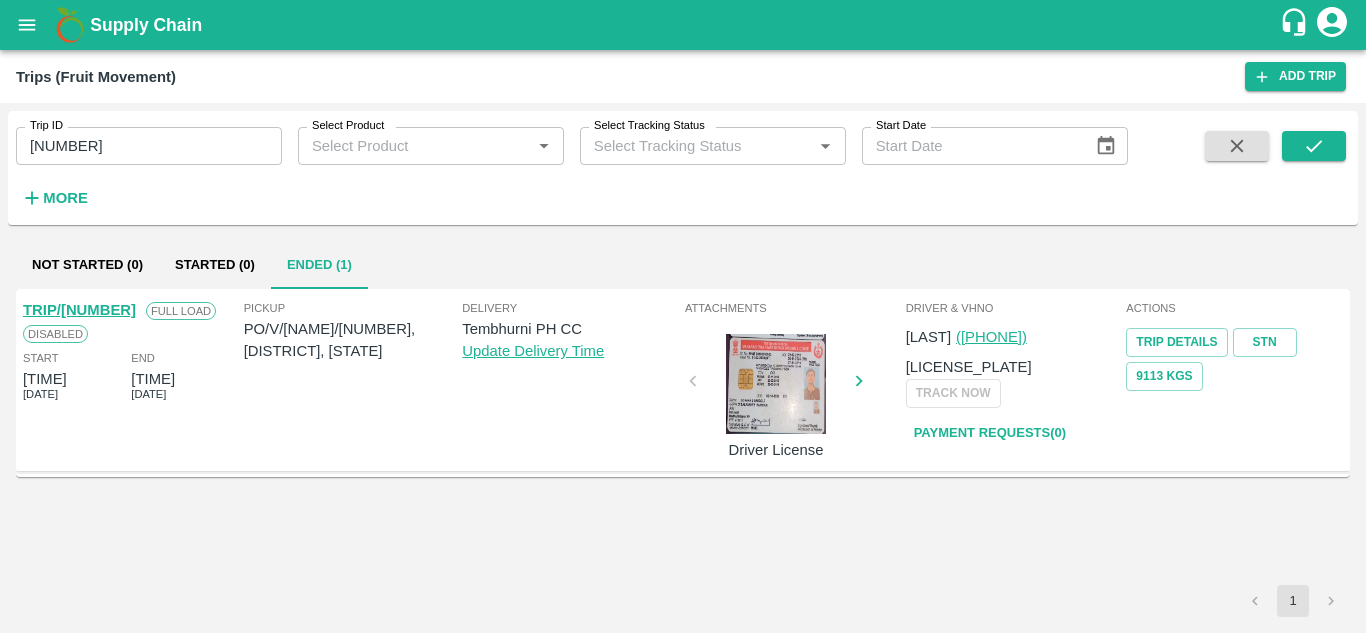 click on "85742" at bounding box center [149, 146] 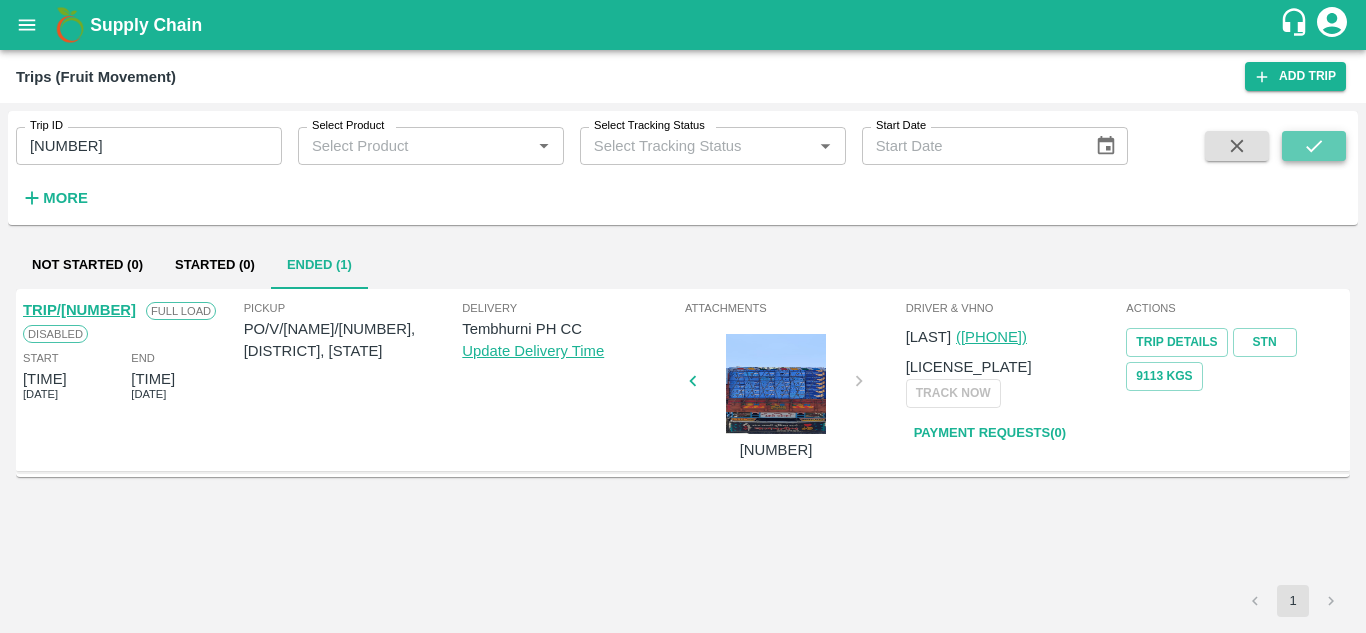 click 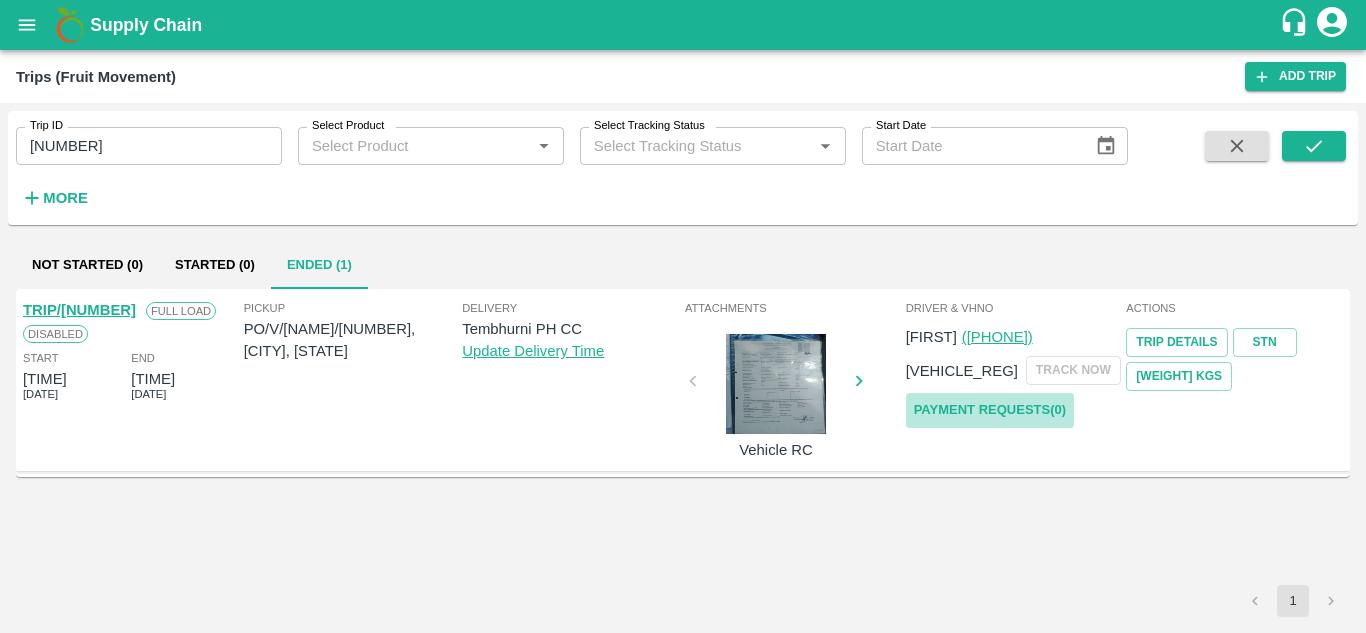 click on "Payment Requests( 0 )" at bounding box center [990, 410] 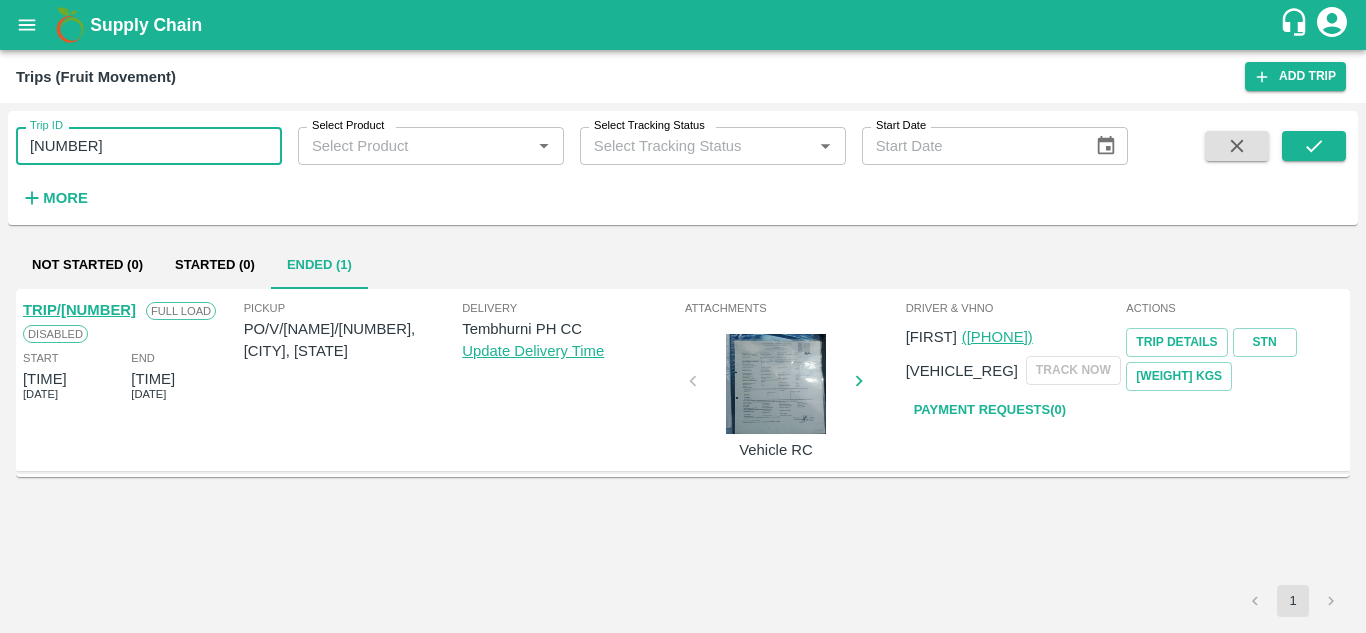 click on "85657" at bounding box center [149, 146] 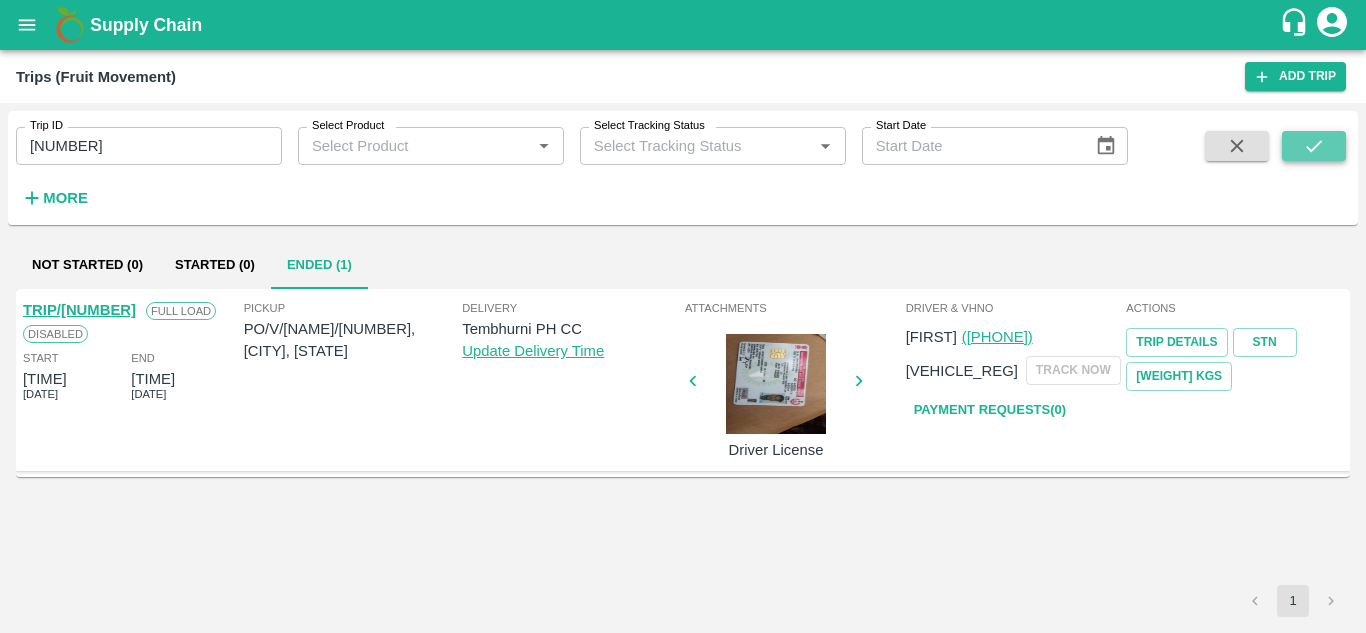 click 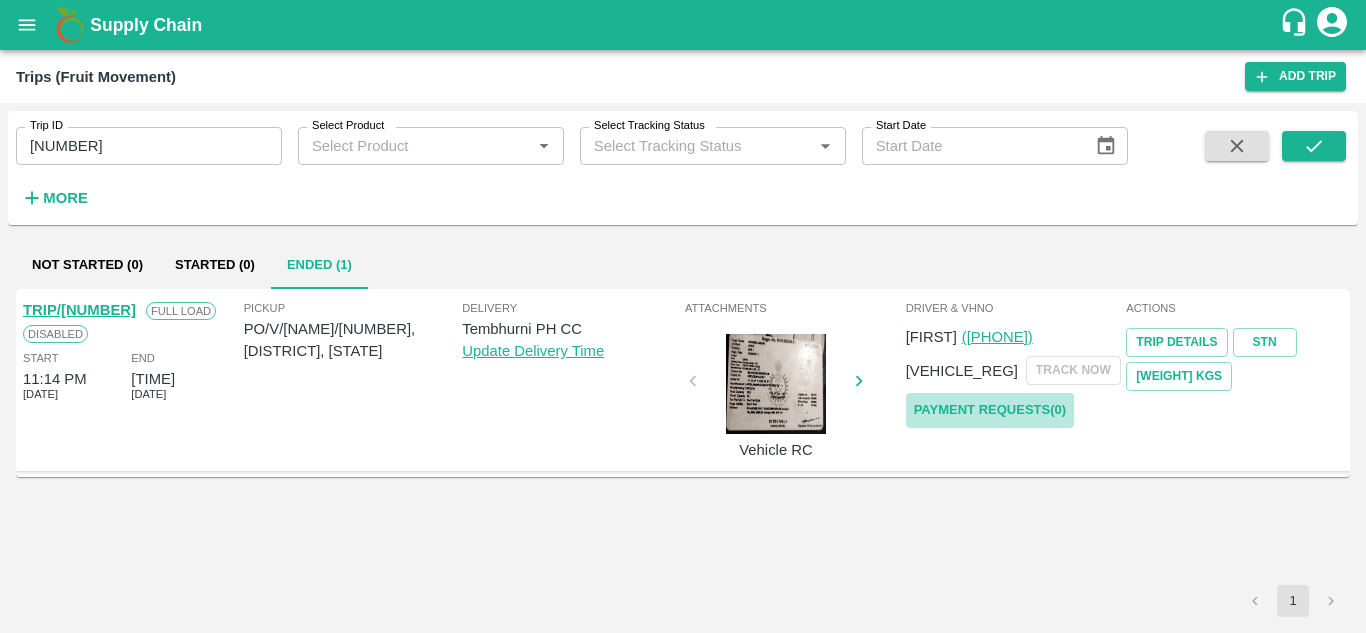 click on "Payment Requests( 0 )" at bounding box center (990, 410) 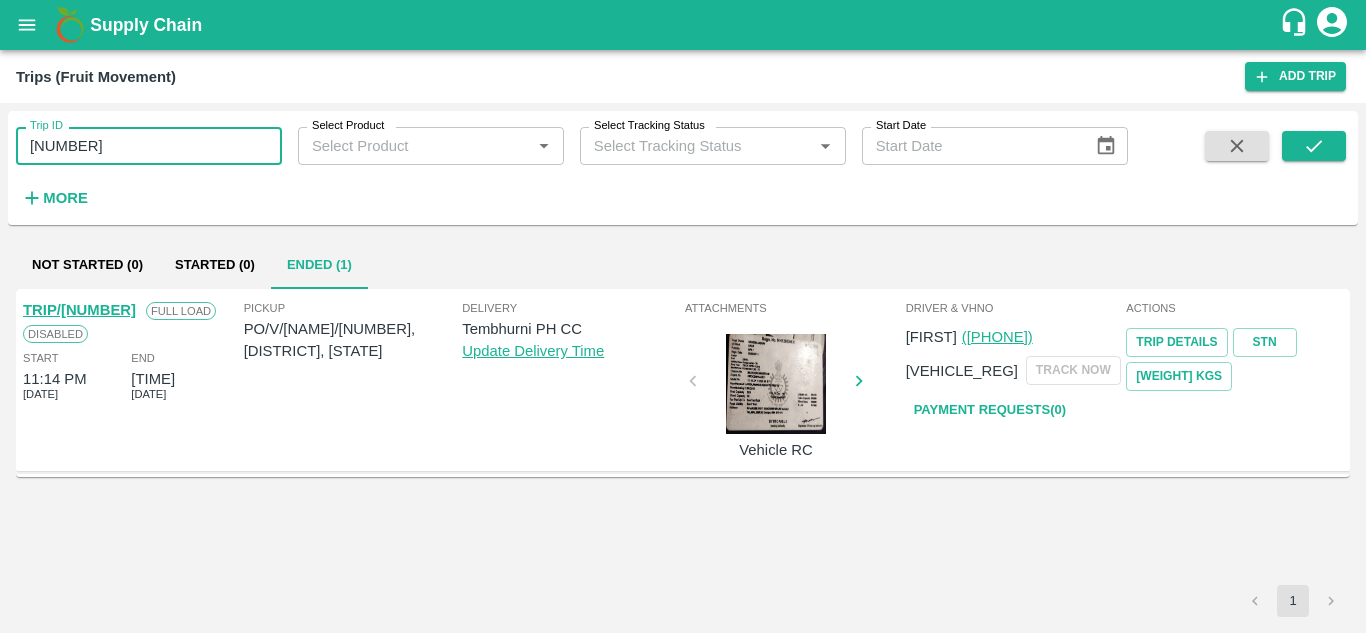 click on "85744" at bounding box center [149, 146] 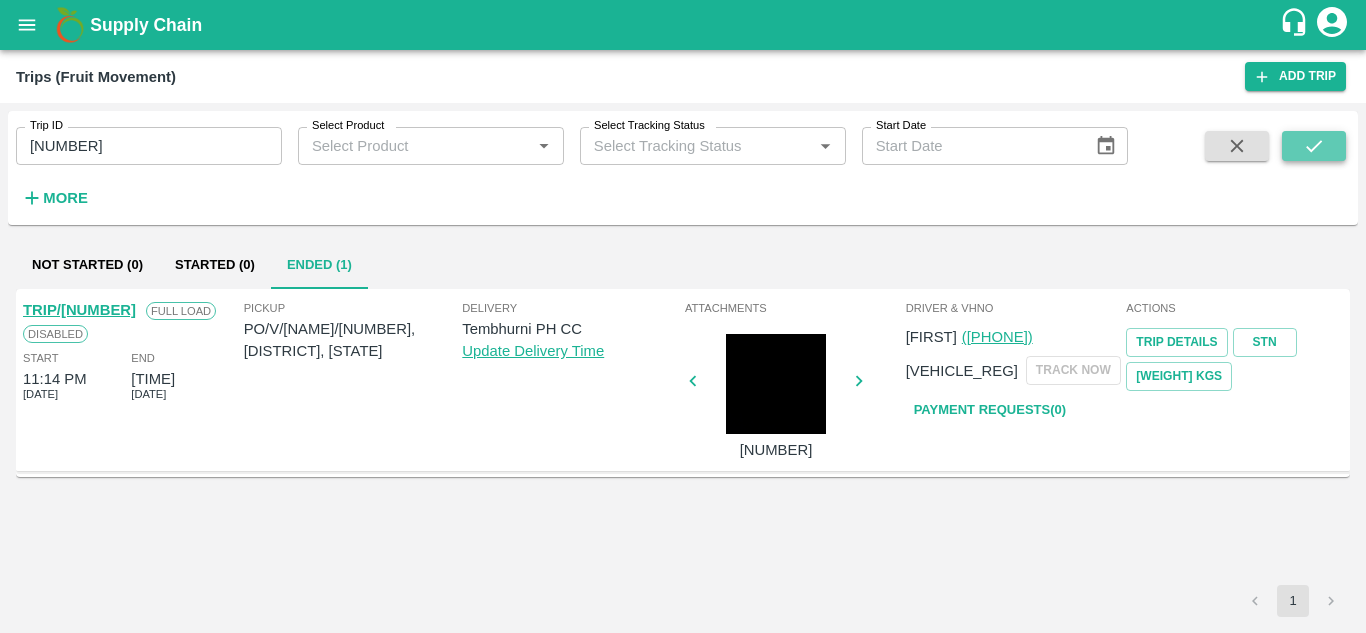 click 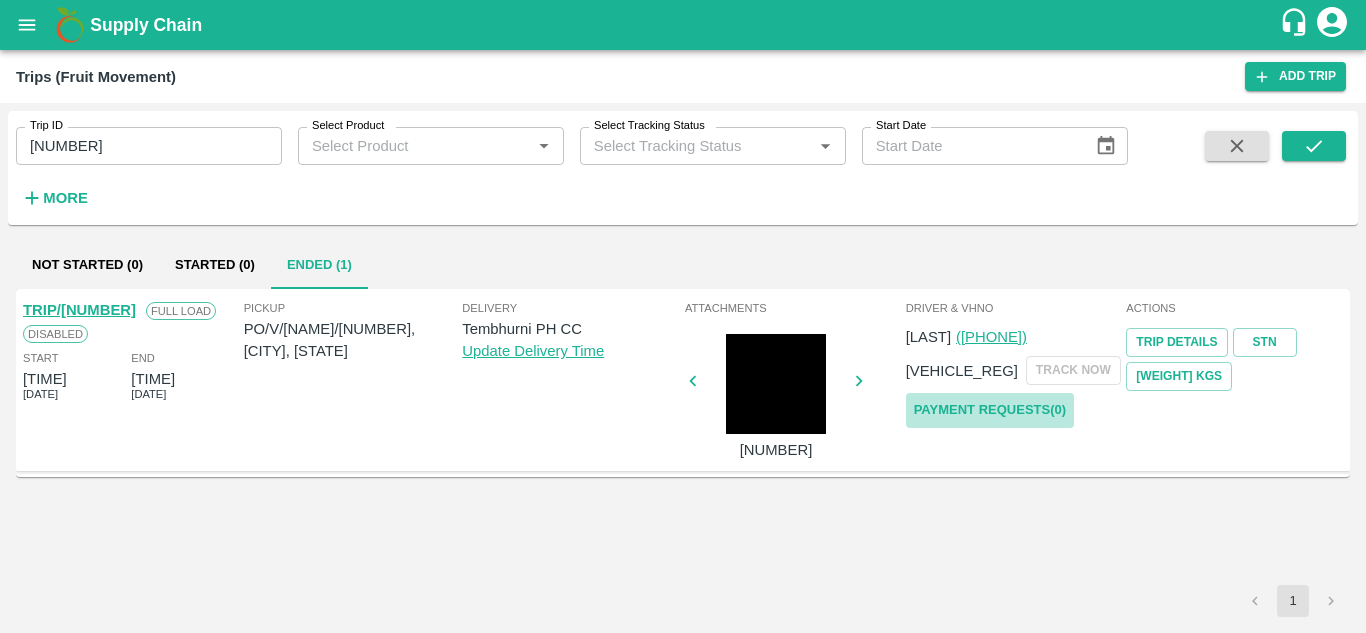 click on "Payment Requests( 0 )" at bounding box center (990, 410) 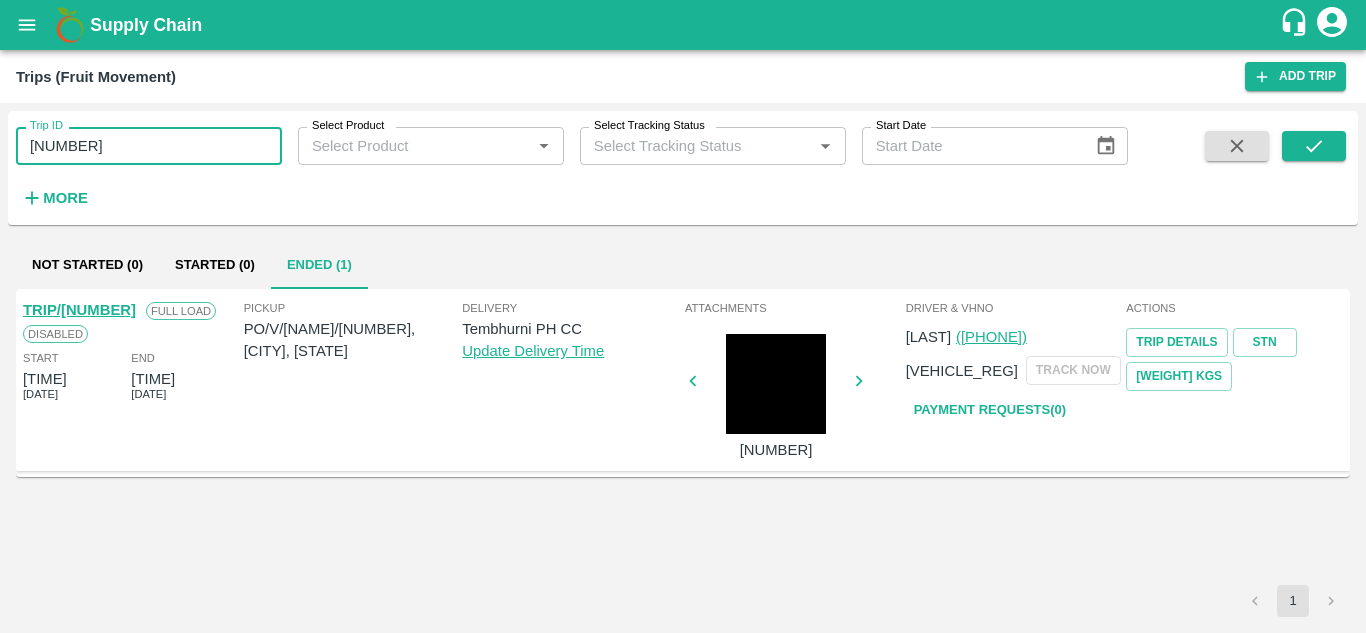 click on "85725" at bounding box center (149, 146) 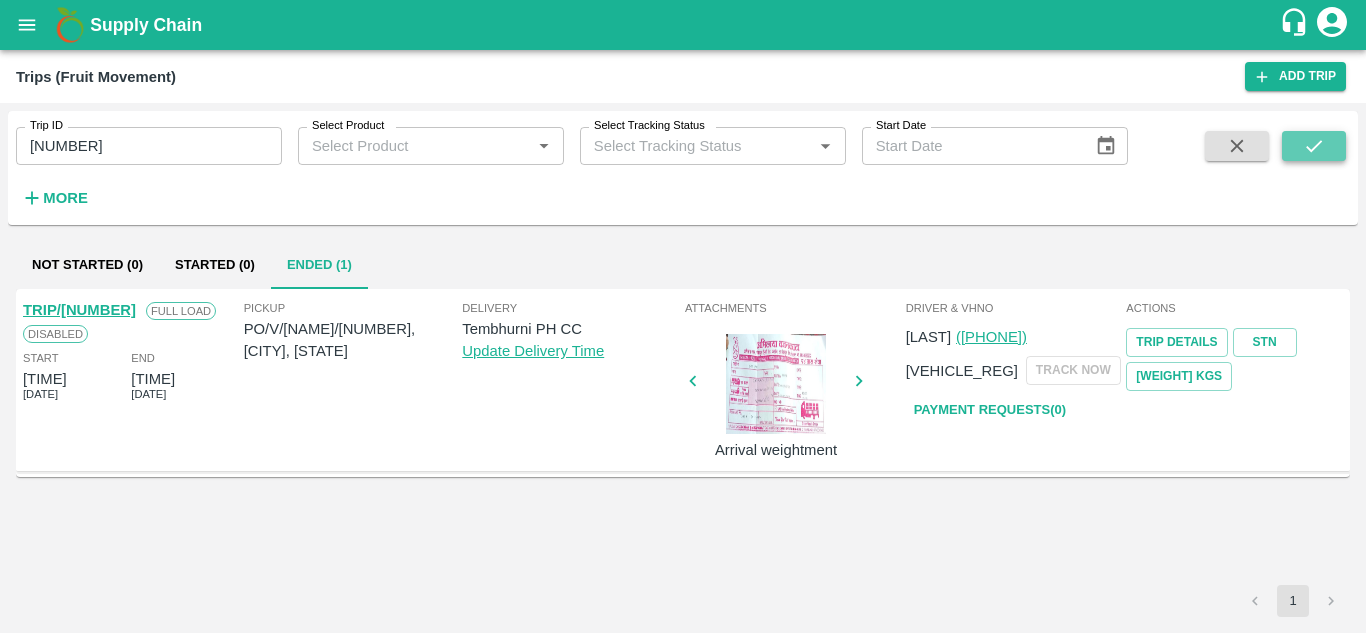 click 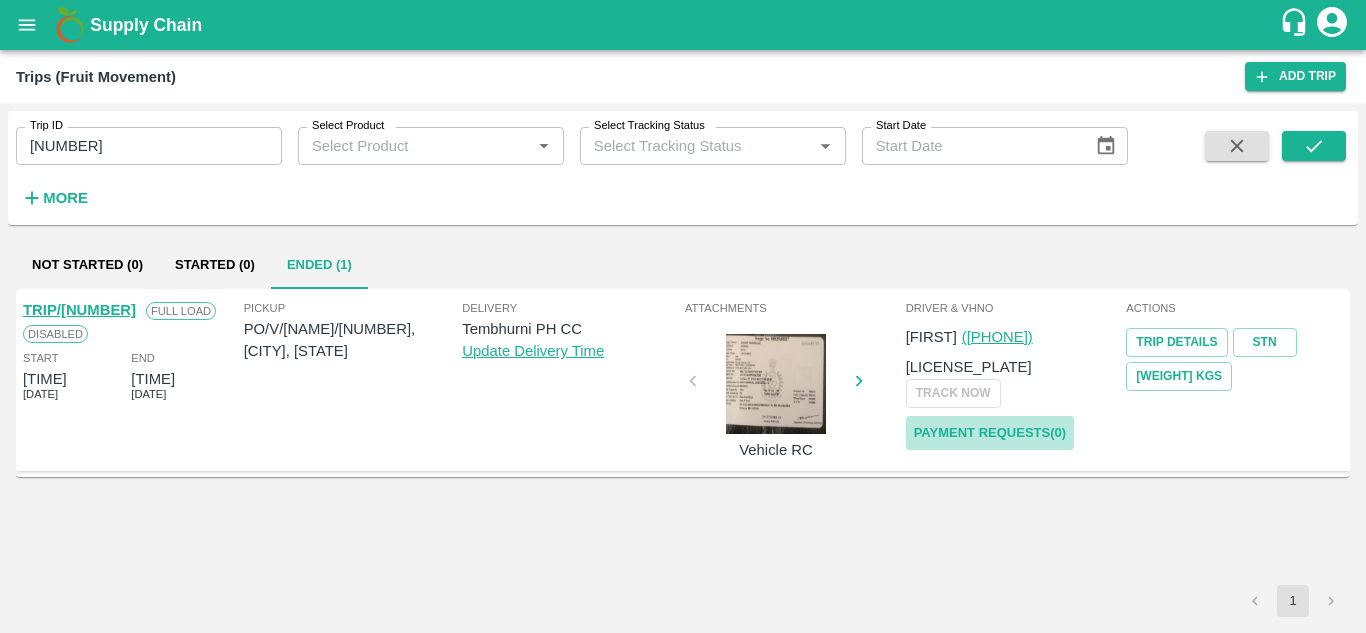 click on "Payment Requests( 0 )" at bounding box center (990, 433) 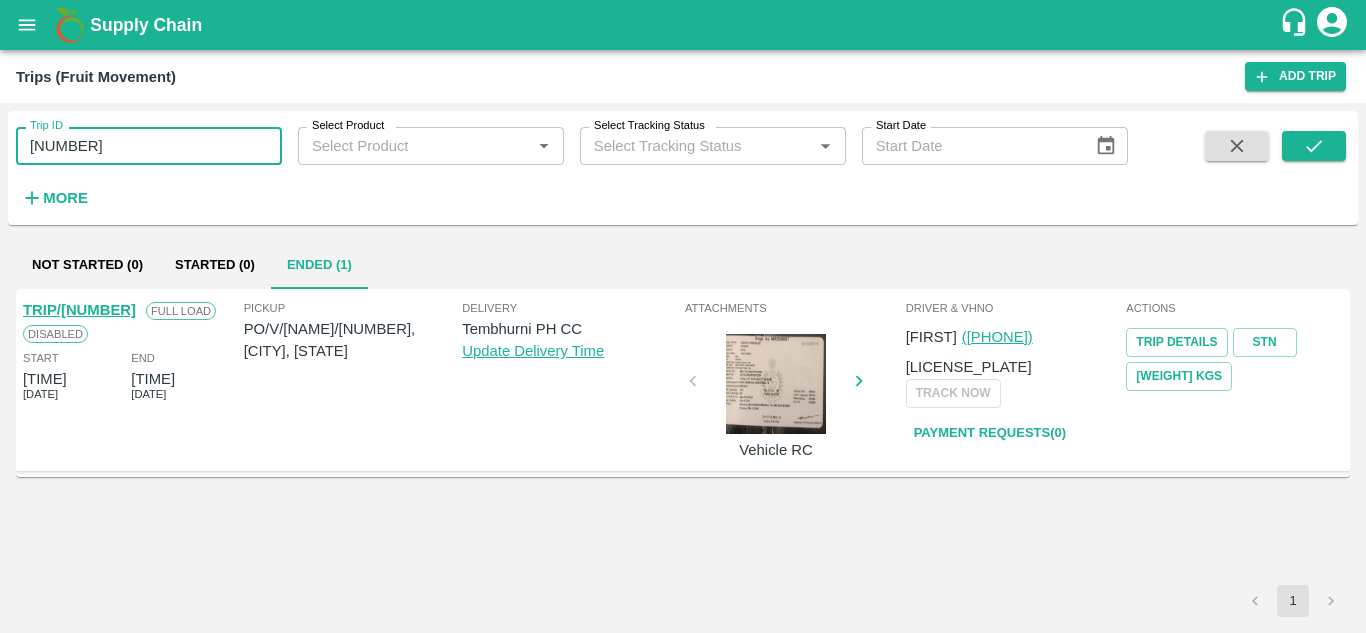 click on "85722" at bounding box center [149, 146] 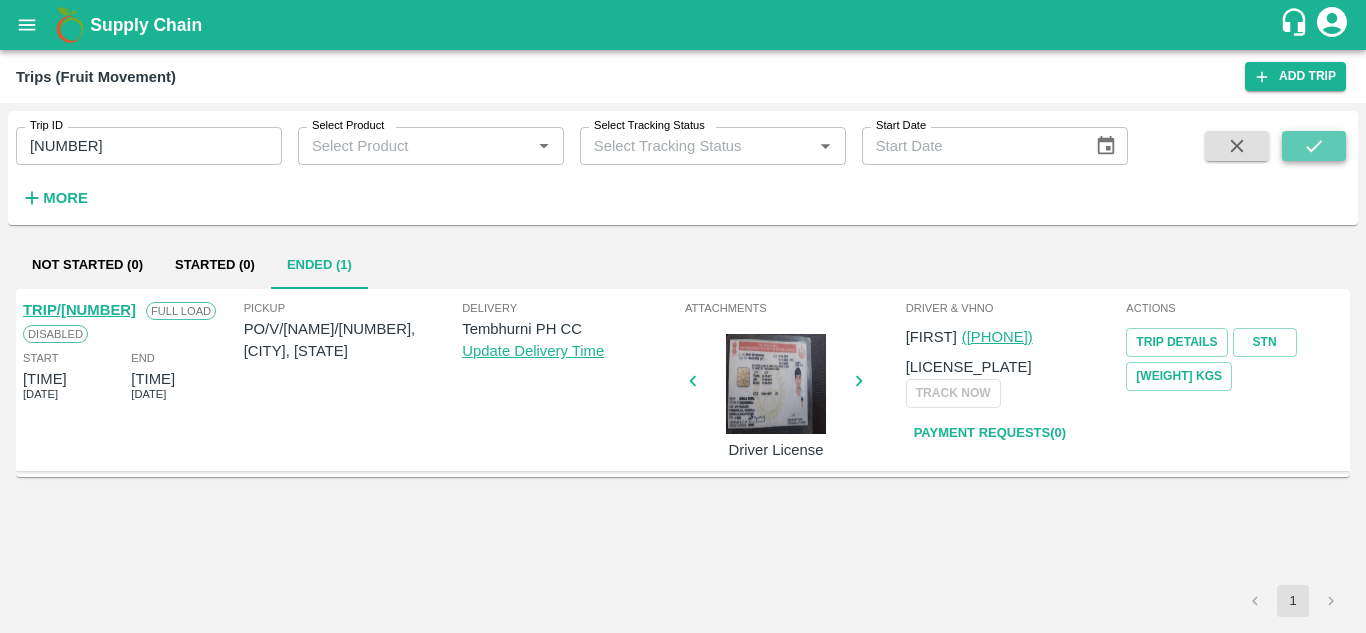 click 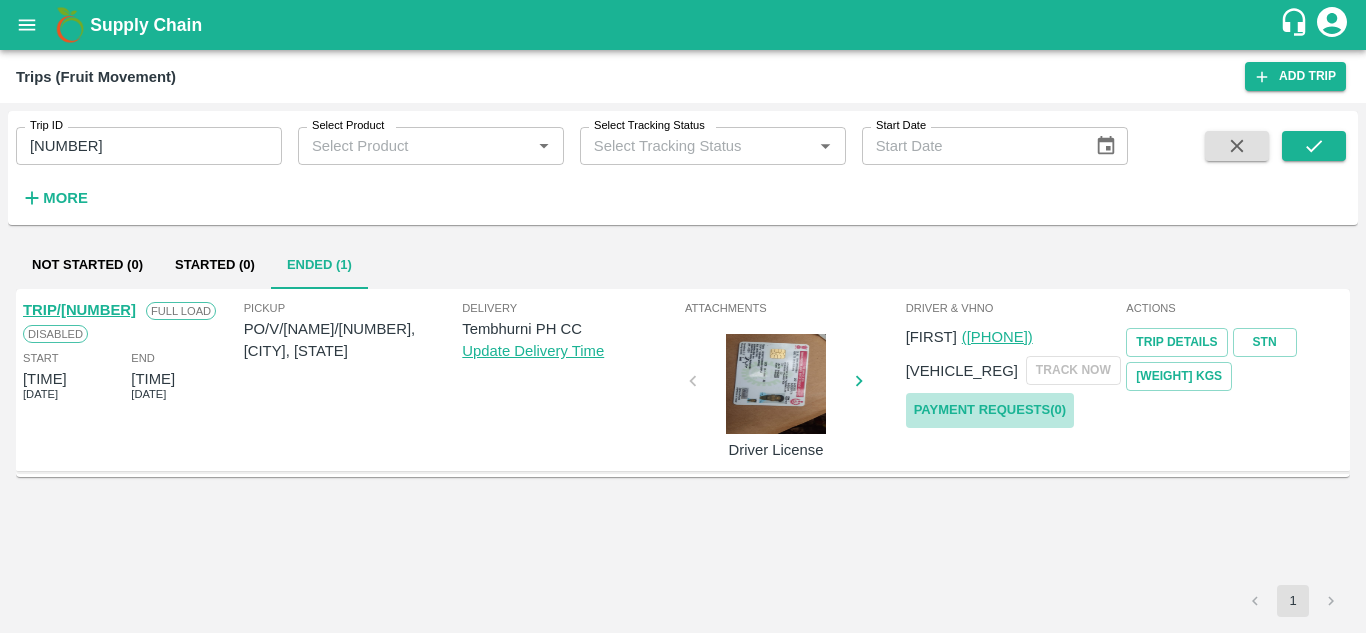 click on "Payment Requests( 0 )" at bounding box center [990, 410] 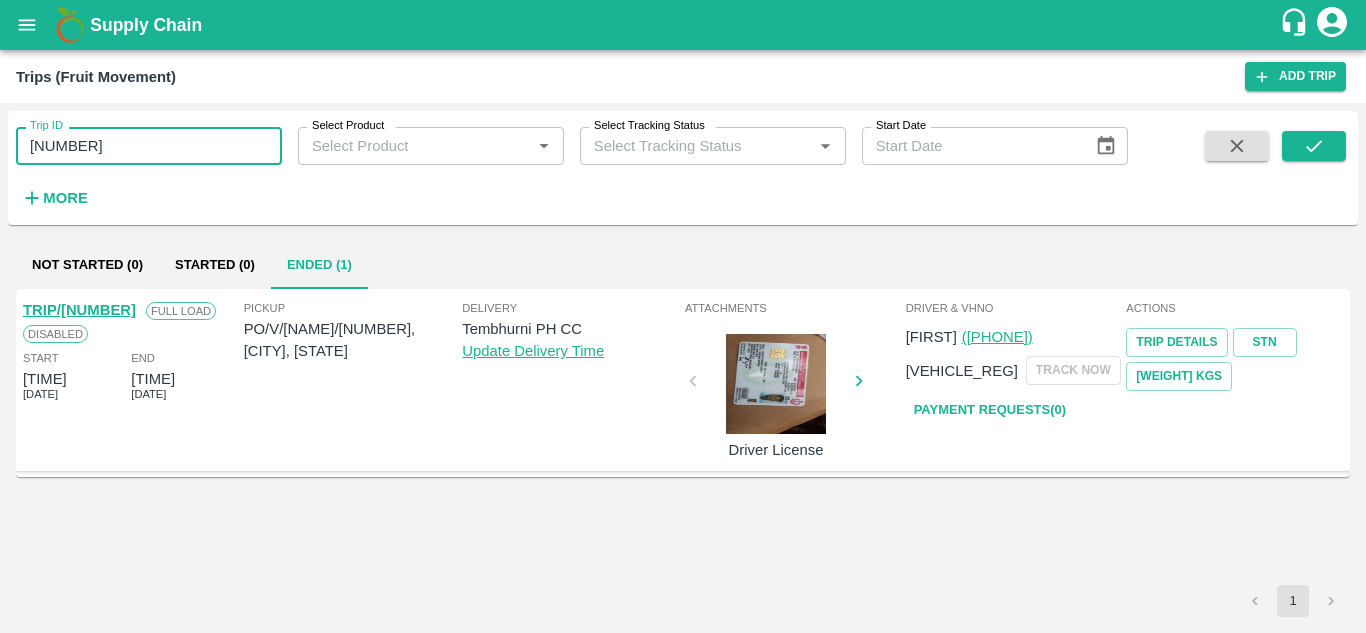 click on "85660" at bounding box center [149, 146] 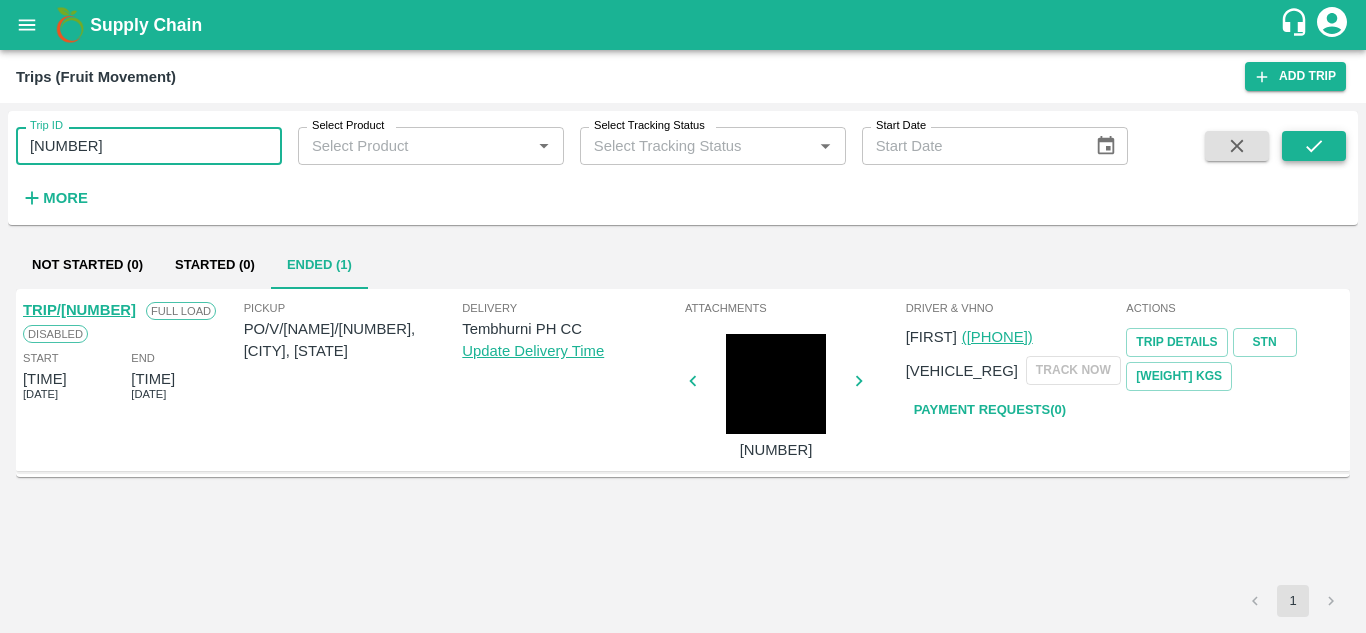 click 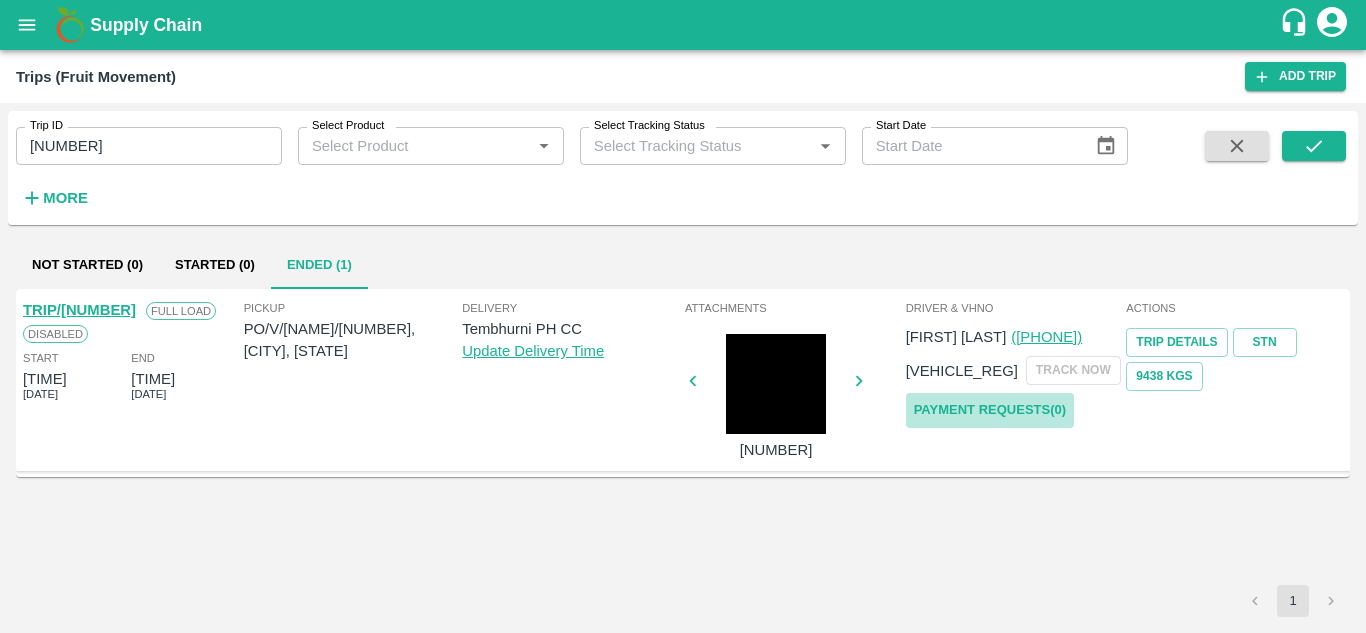 click on "Payment Requests( 0 )" at bounding box center (990, 410) 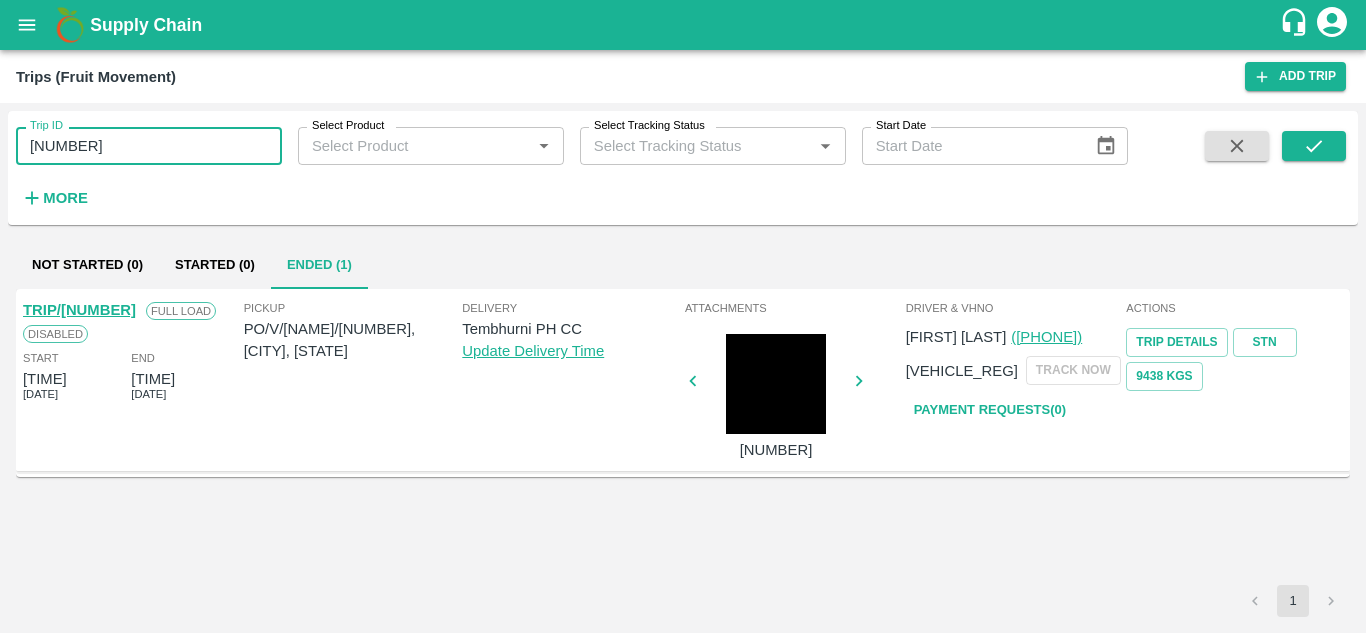 click on "85738" at bounding box center [149, 146] 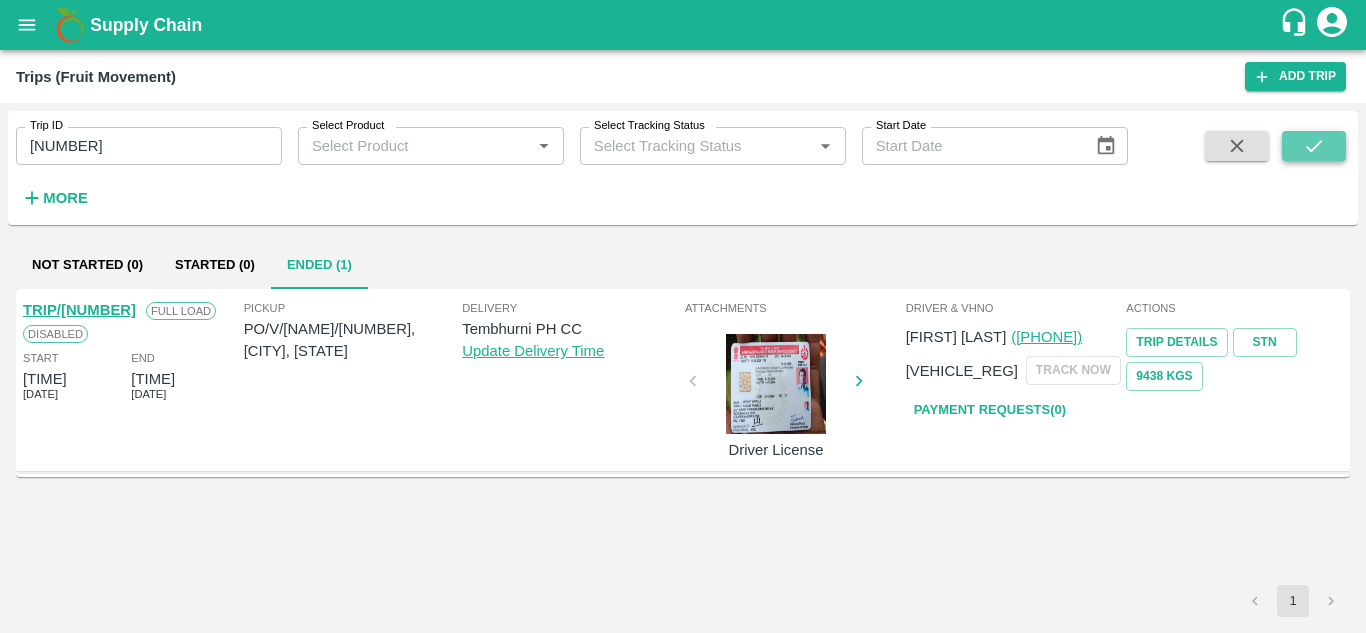 click at bounding box center (1314, 146) 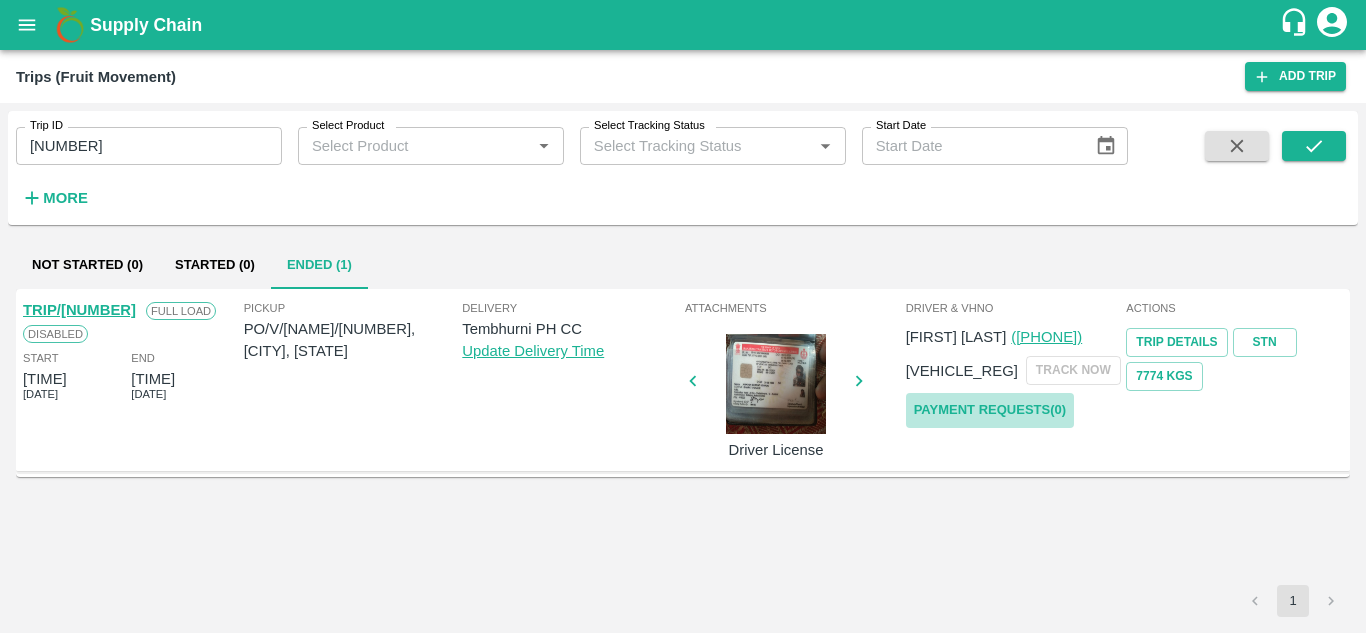 click on "Payment Requests( 0 )" at bounding box center [990, 410] 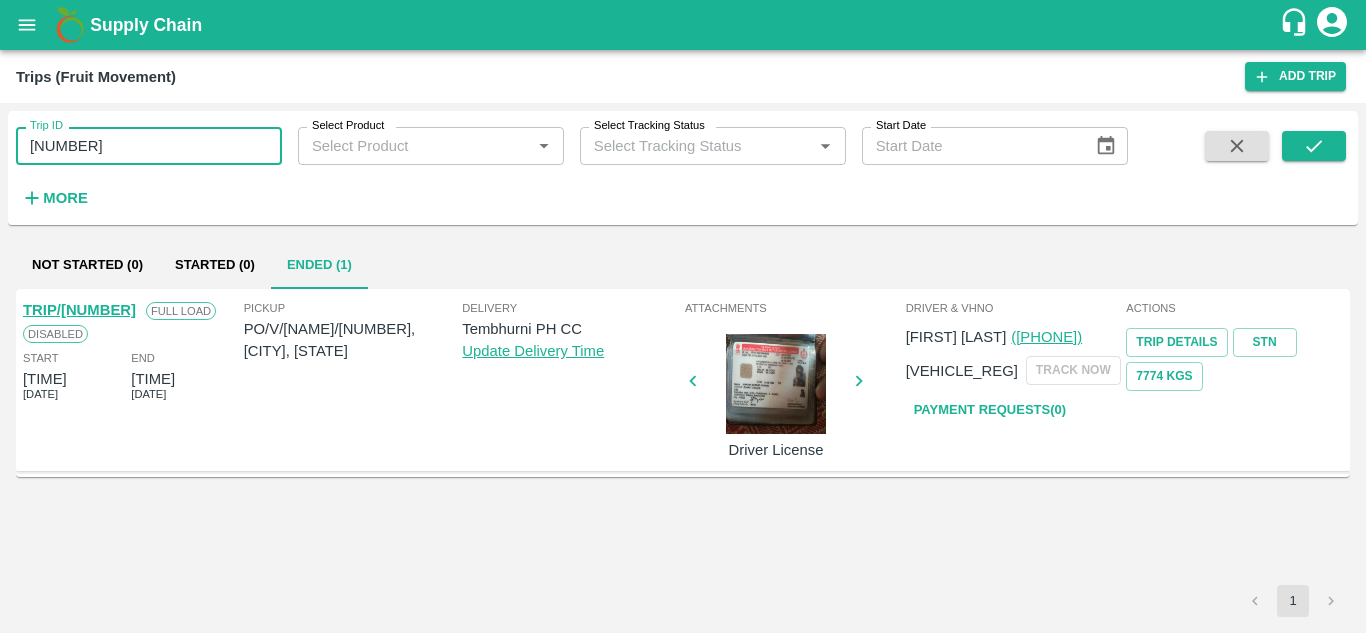 click on "85614" at bounding box center [149, 146] 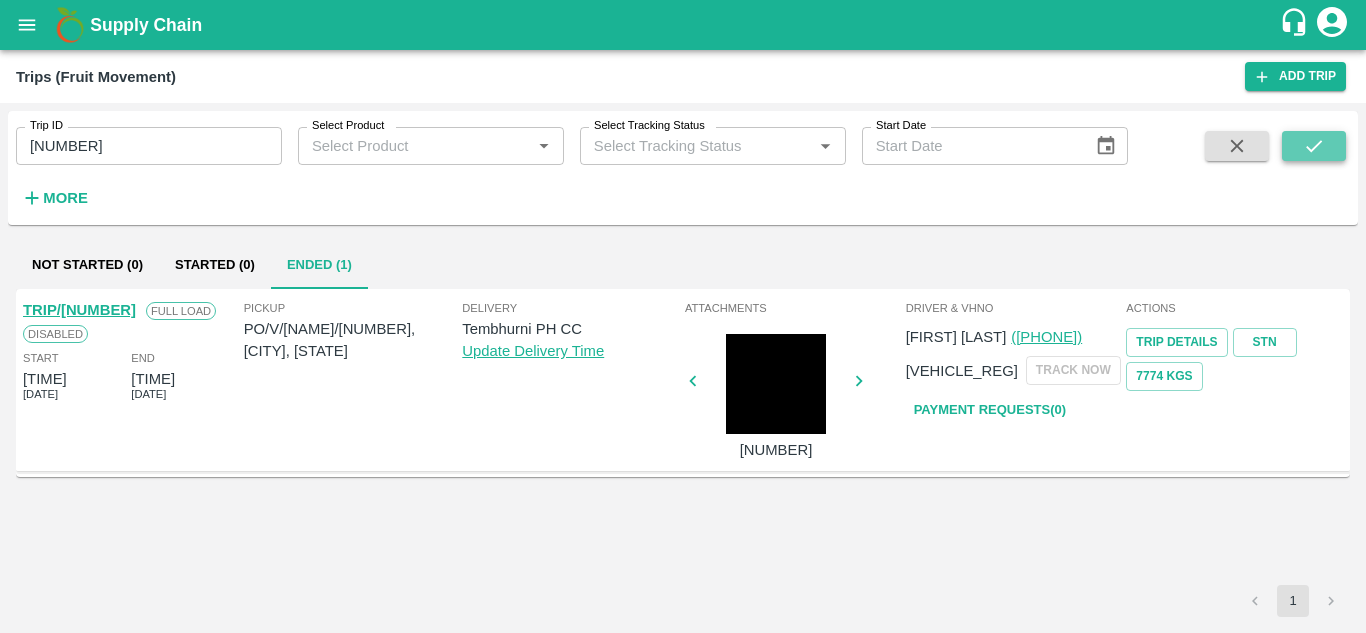 click 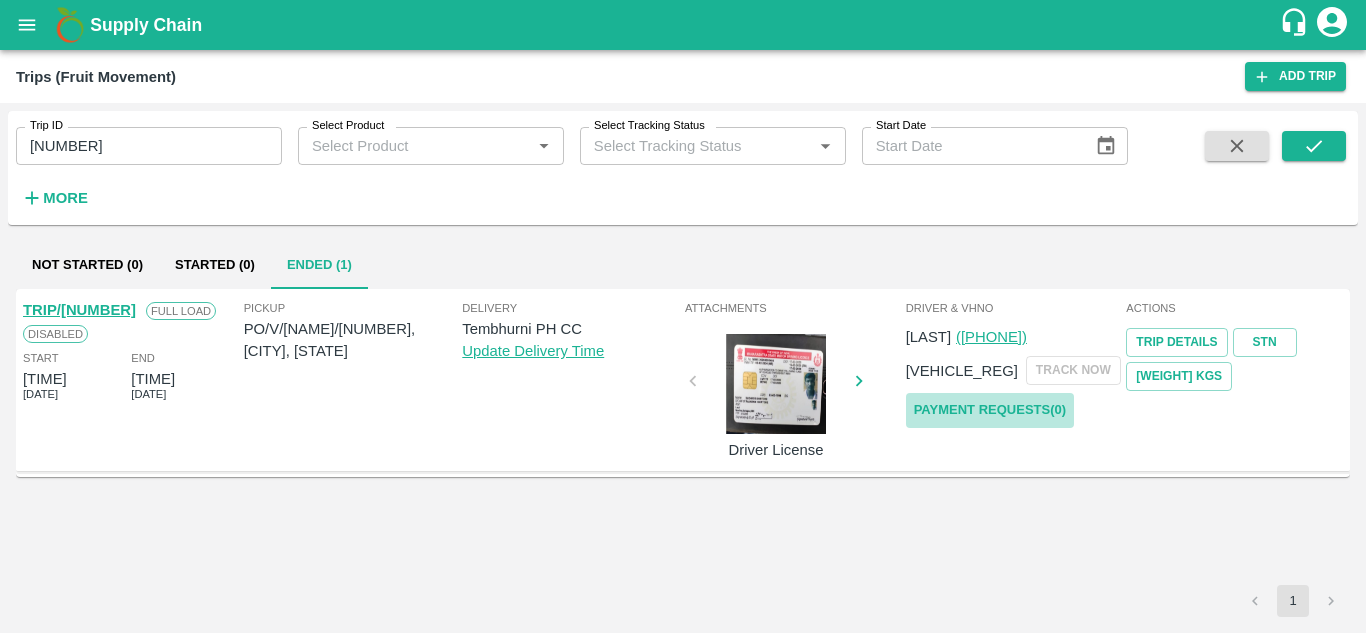 click on "Payment Requests( 0 )" at bounding box center [990, 410] 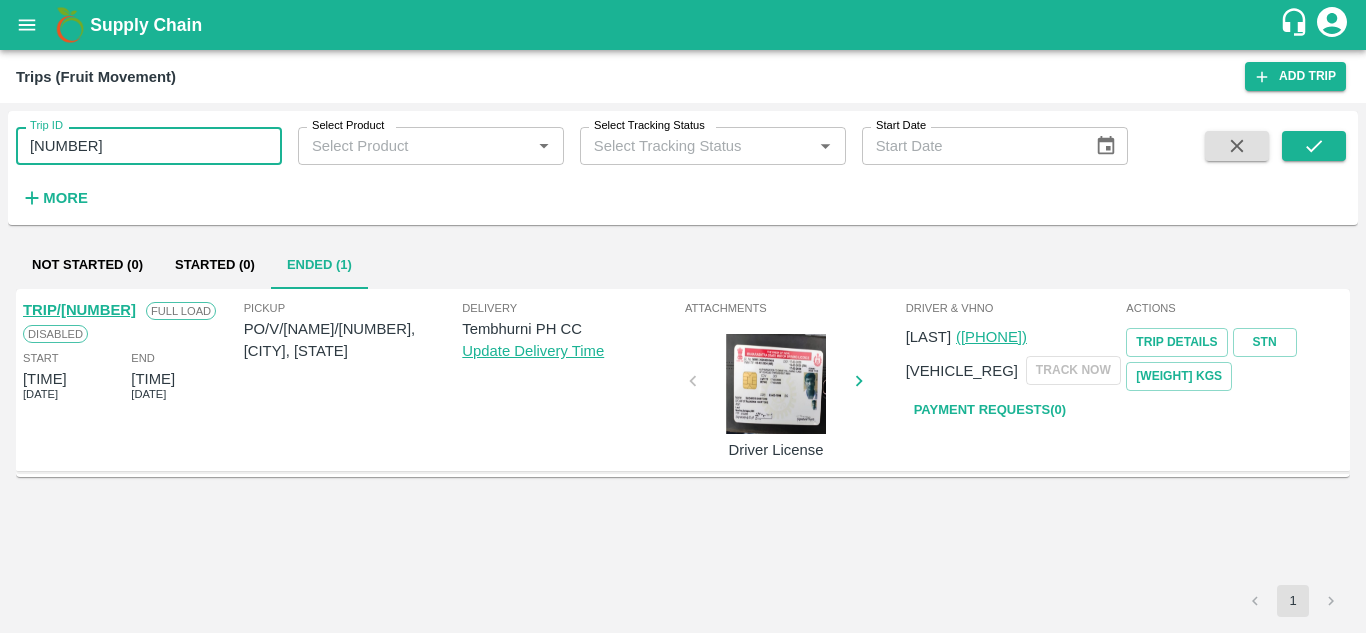 click on "85656" at bounding box center [149, 146] 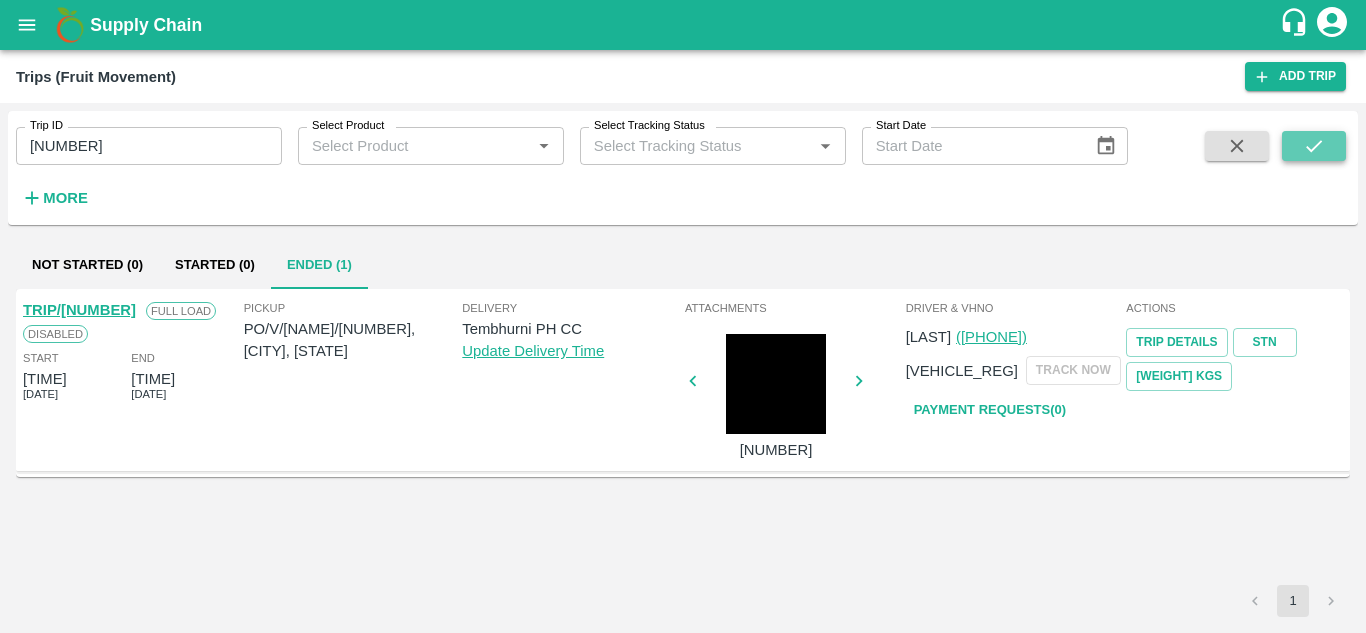 click 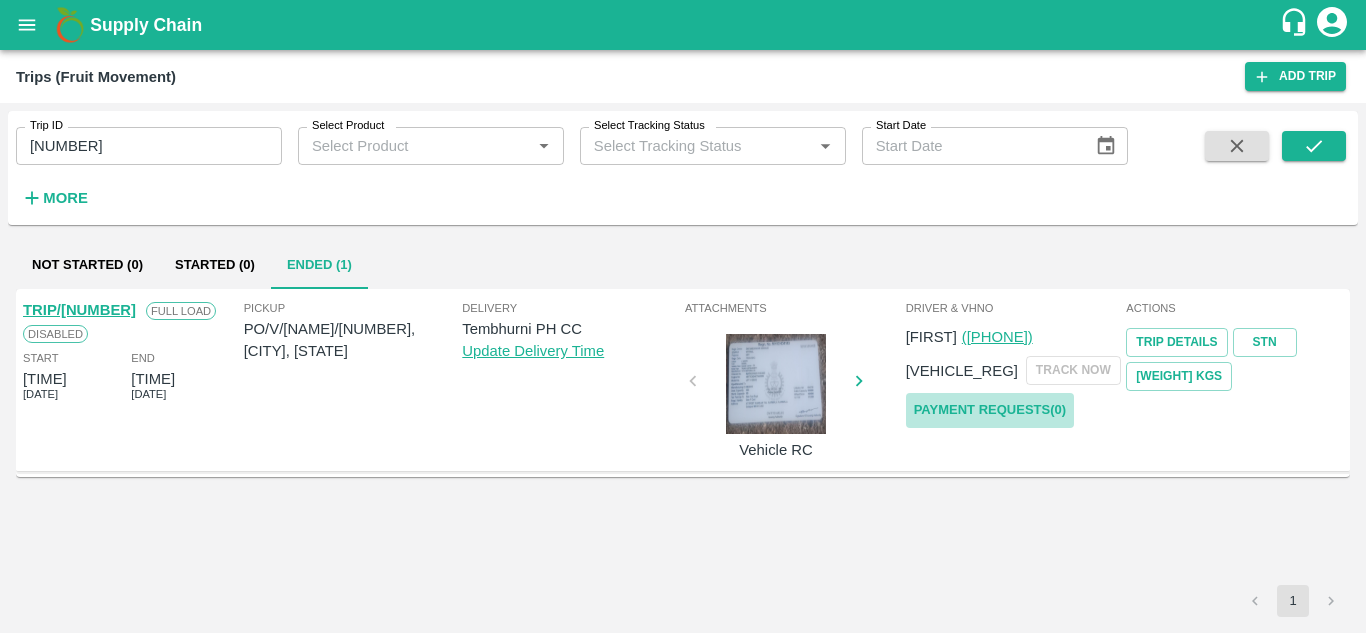 click on "Payment Requests( 0 )" at bounding box center (990, 410) 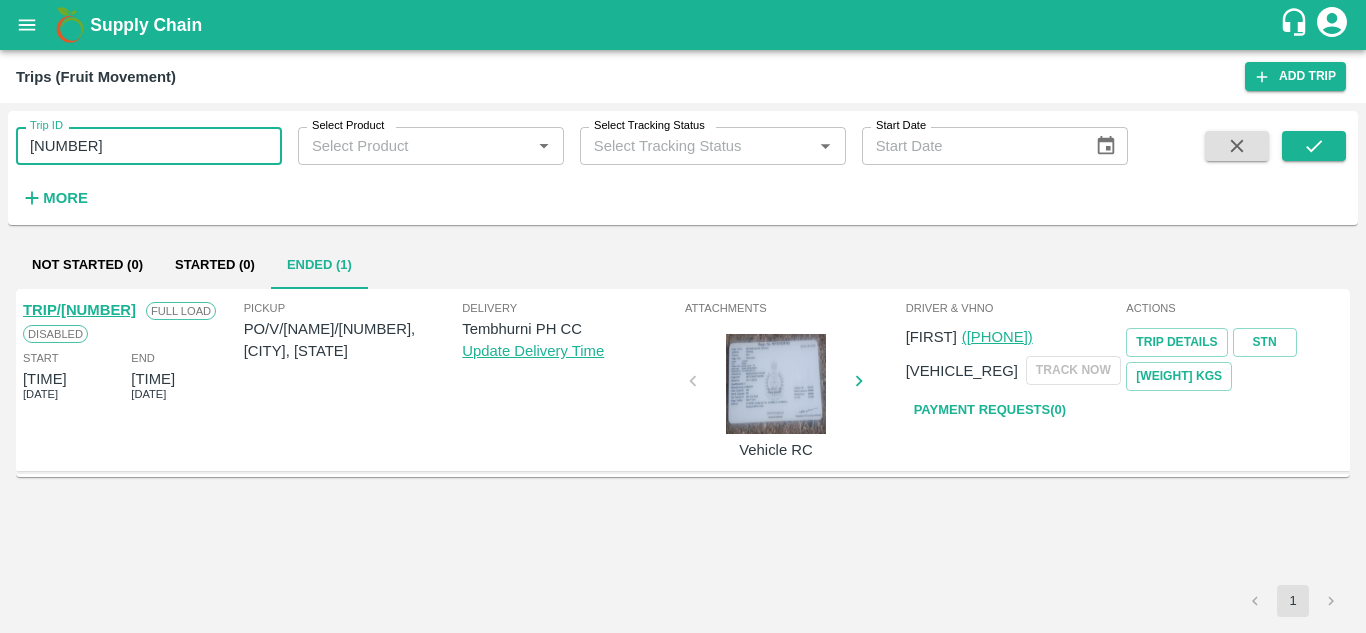 click on "85661" at bounding box center (149, 146) 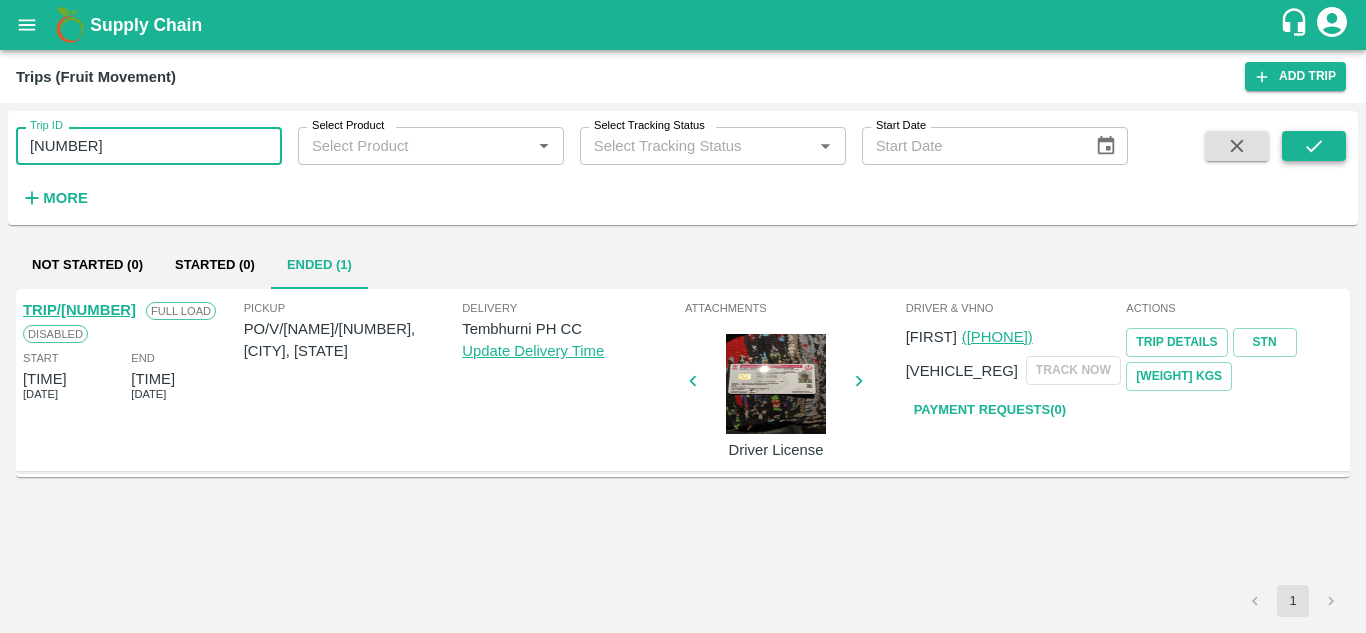 click 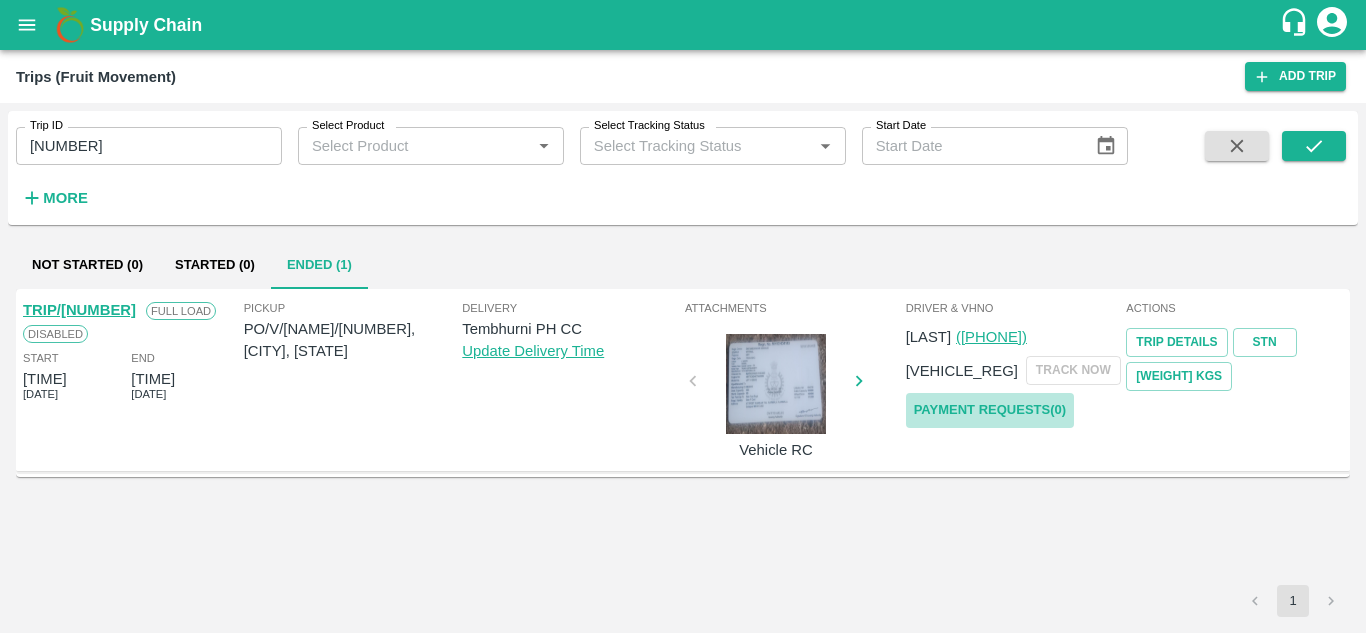 click on "Payment Requests( 0 )" at bounding box center [990, 410] 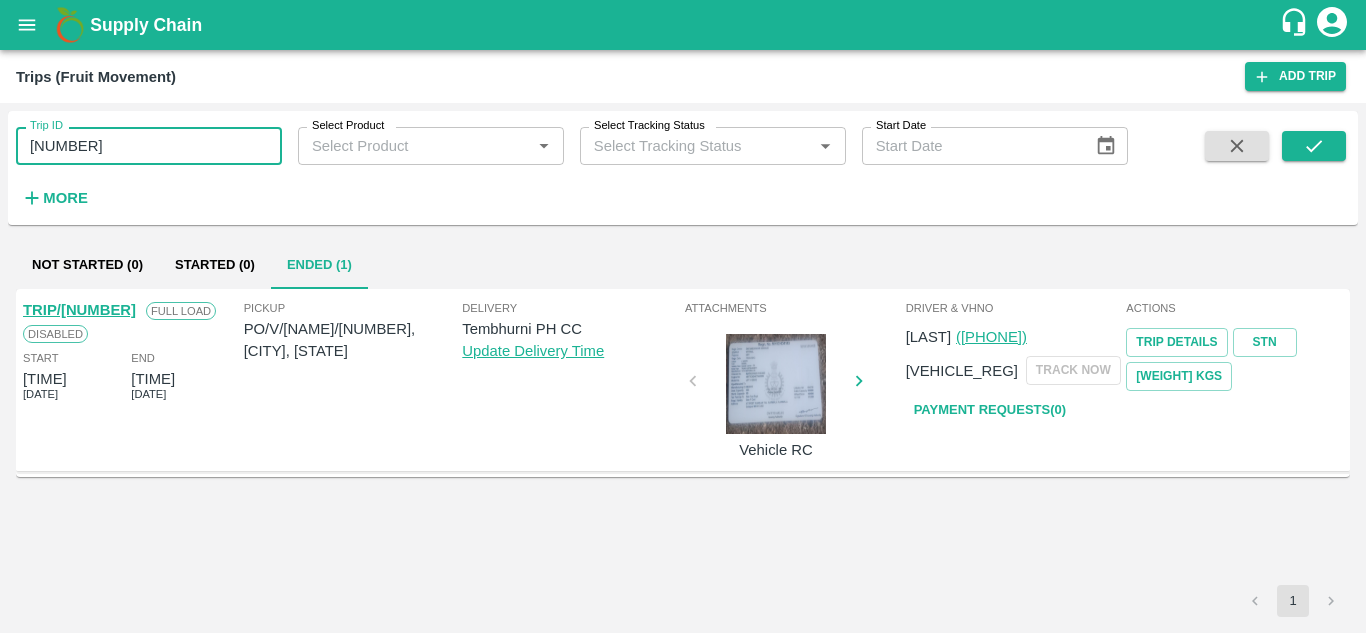 click on "85647" at bounding box center (149, 146) 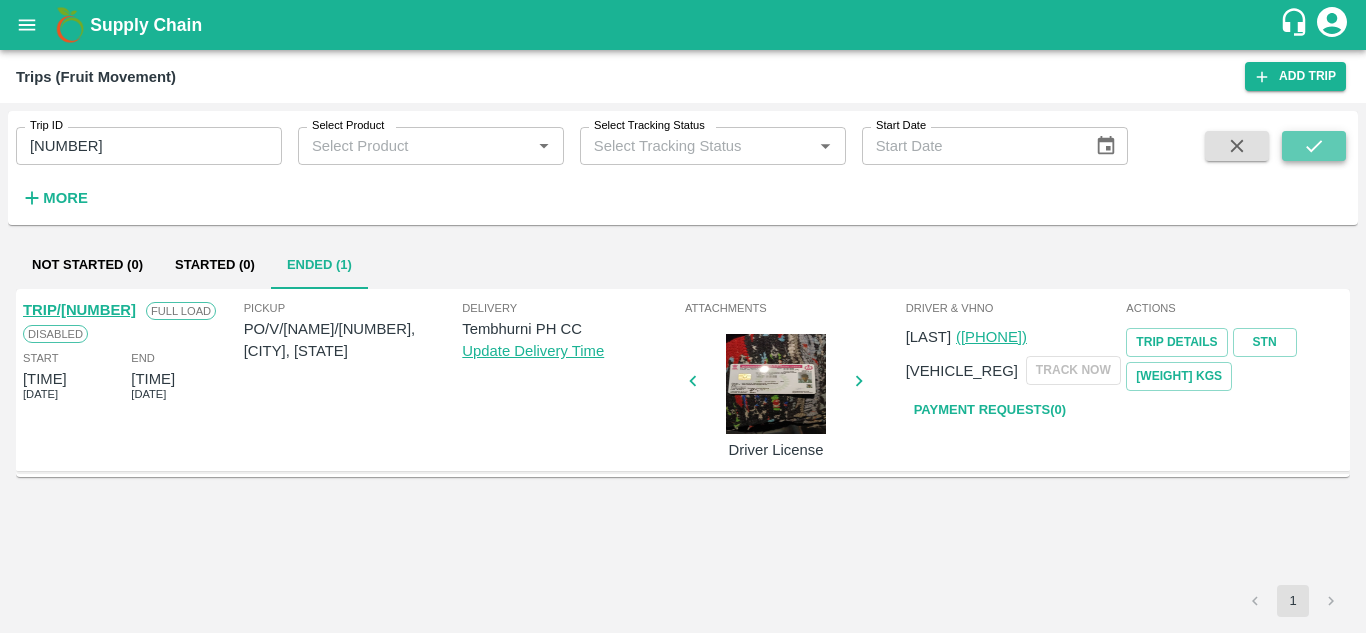 click 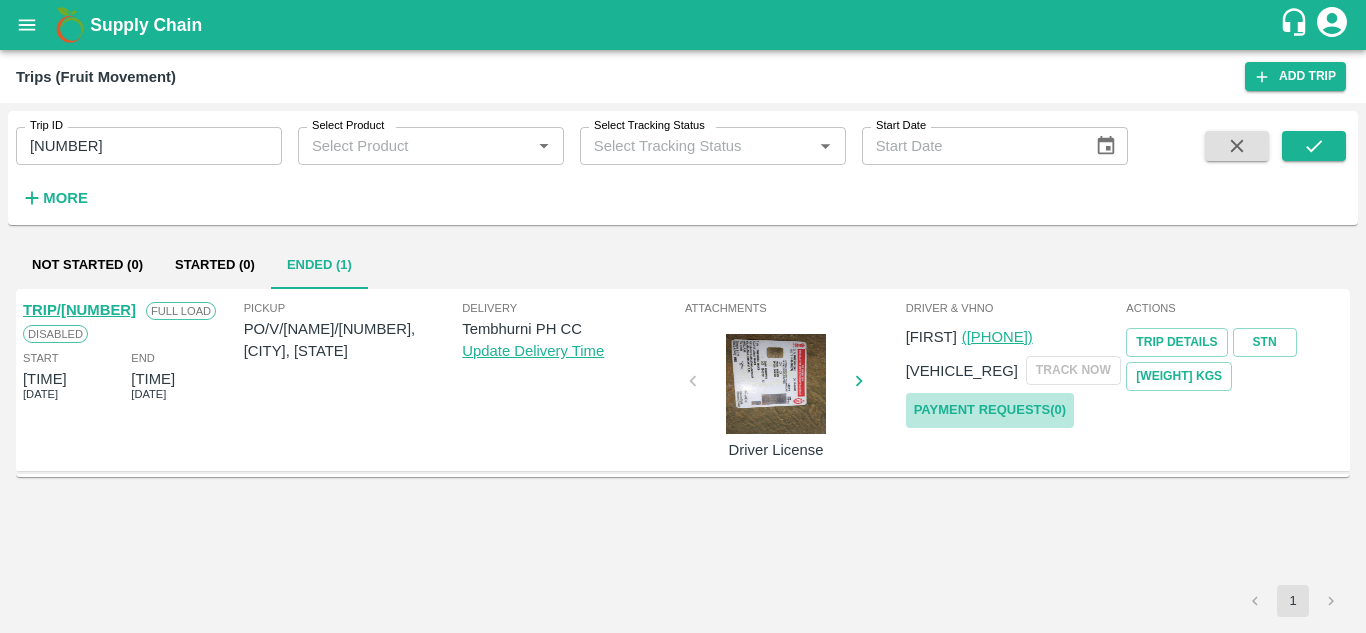 click on "Payment Requests( 0 )" at bounding box center (990, 410) 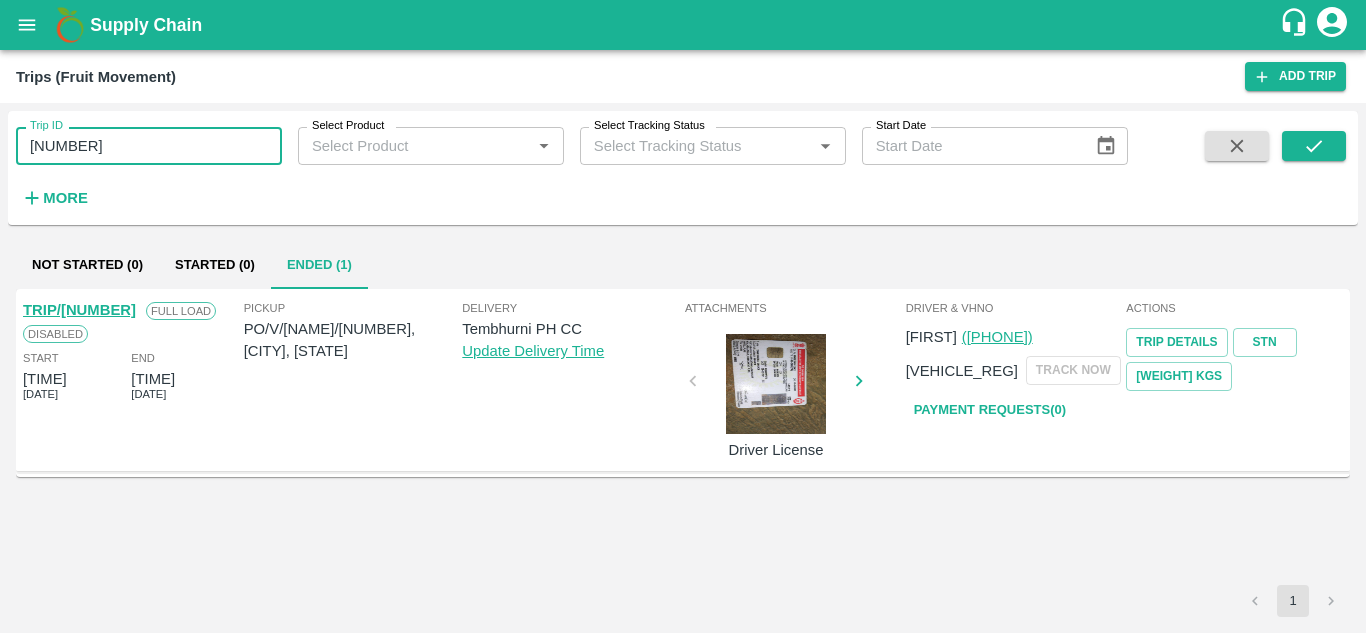 click on "85631" at bounding box center [149, 146] 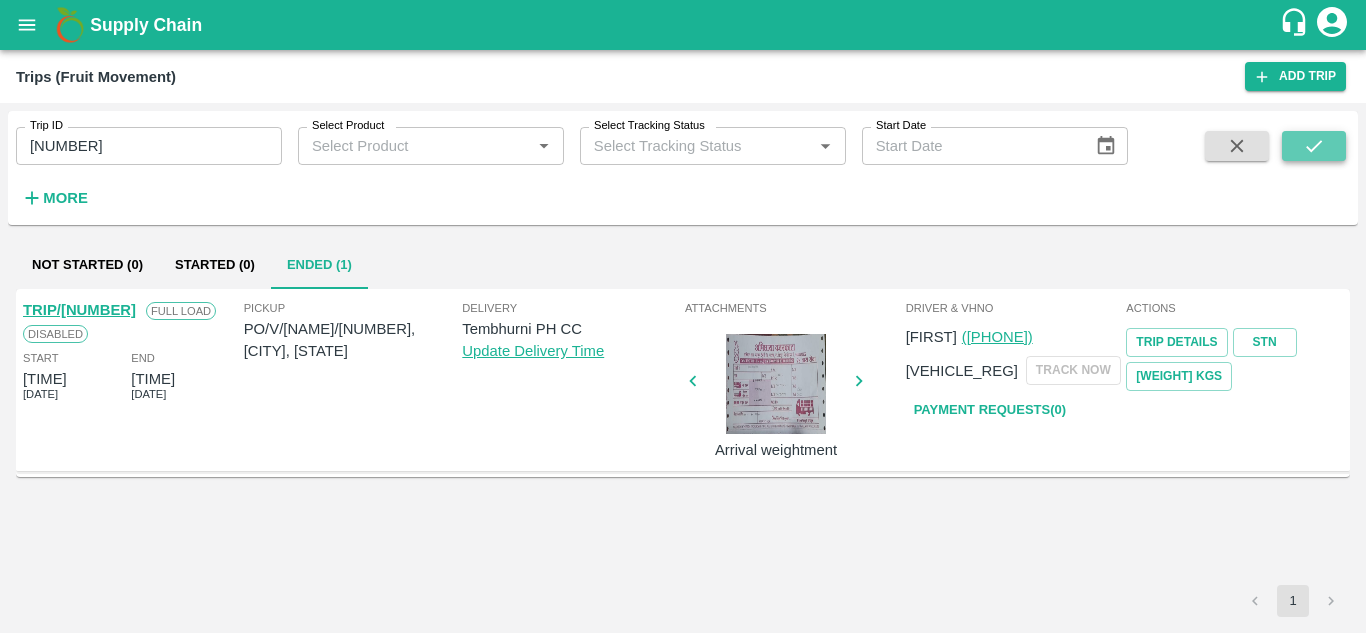 click 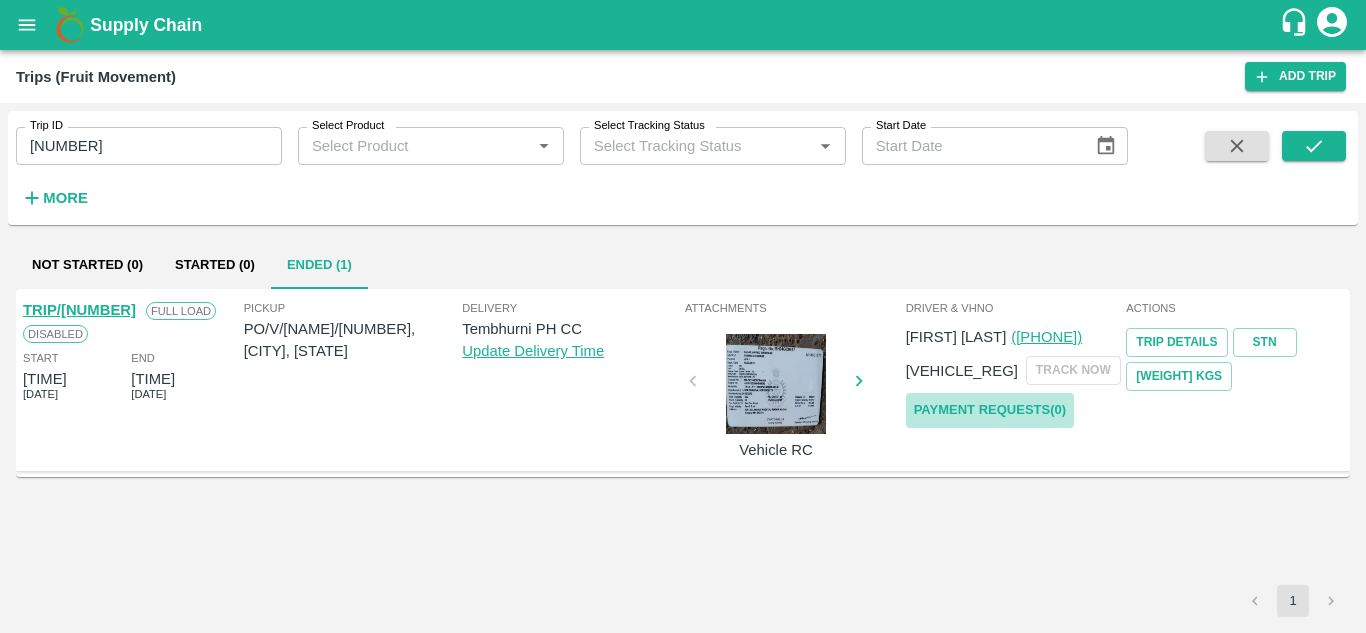 click on "Payment Requests( 0 )" at bounding box center [990, 410] 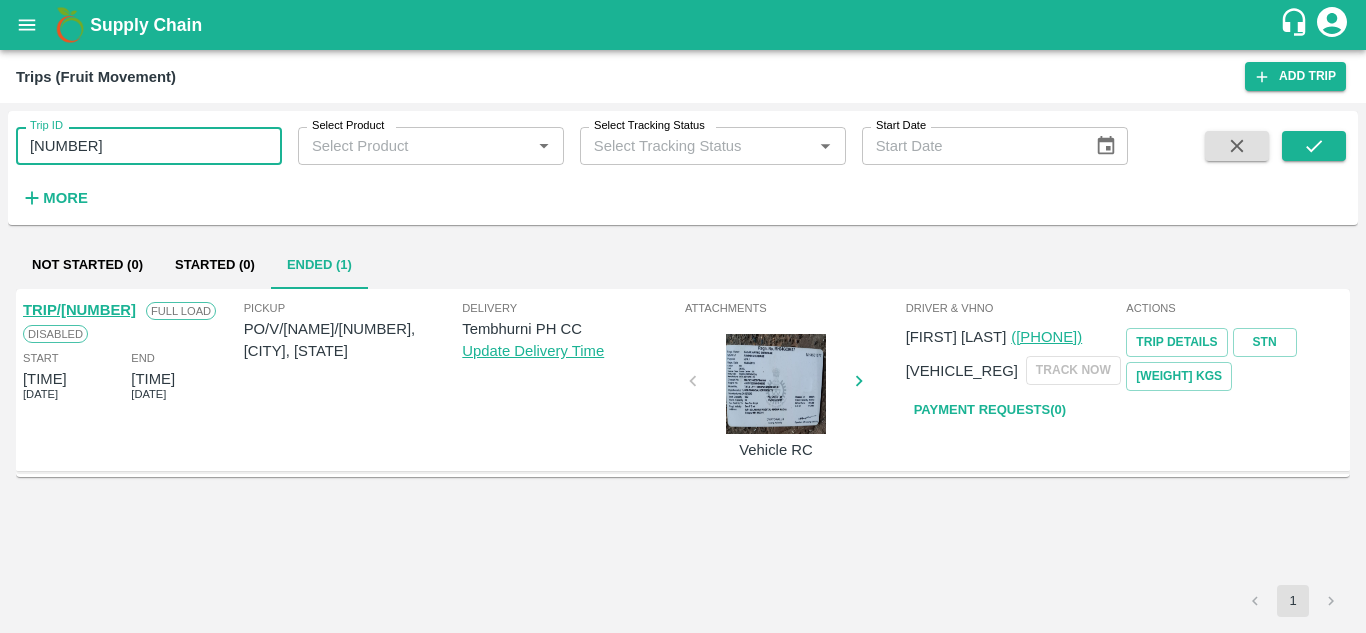 click on "85663" at bounding box center (149, 146) 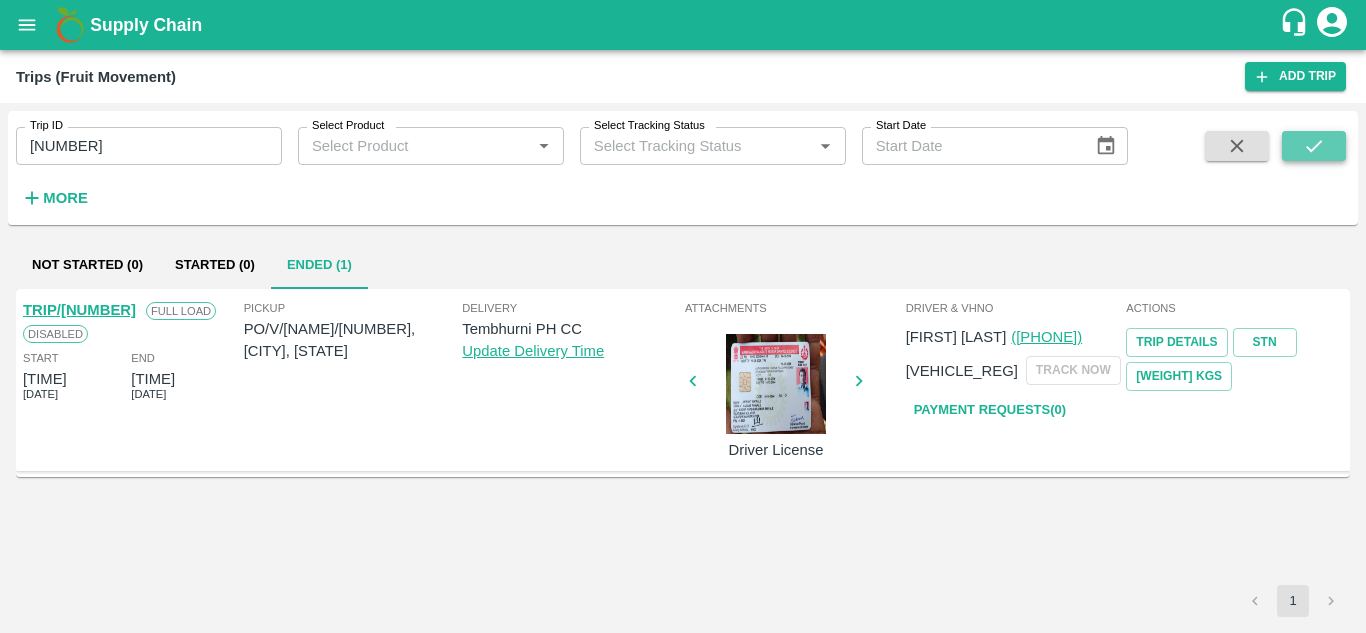 click at bounding box center (1314, 146) 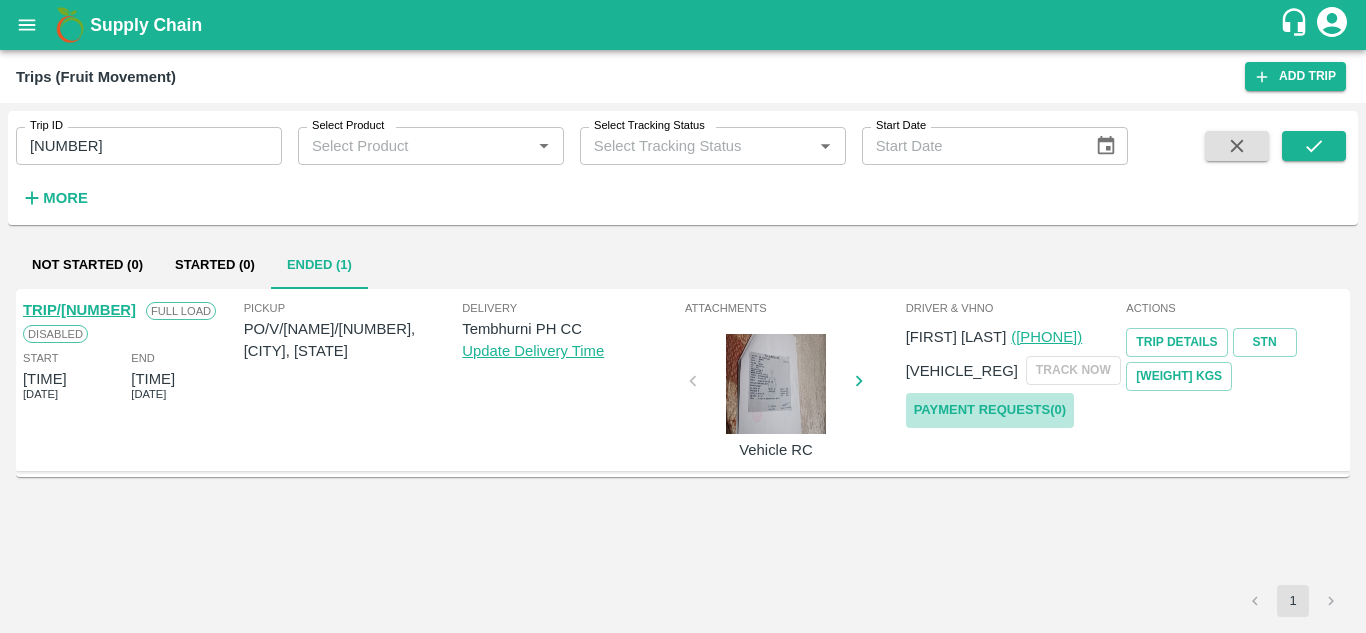 click on "Payment Requests( 0 )" at bounding box center (990, 410) 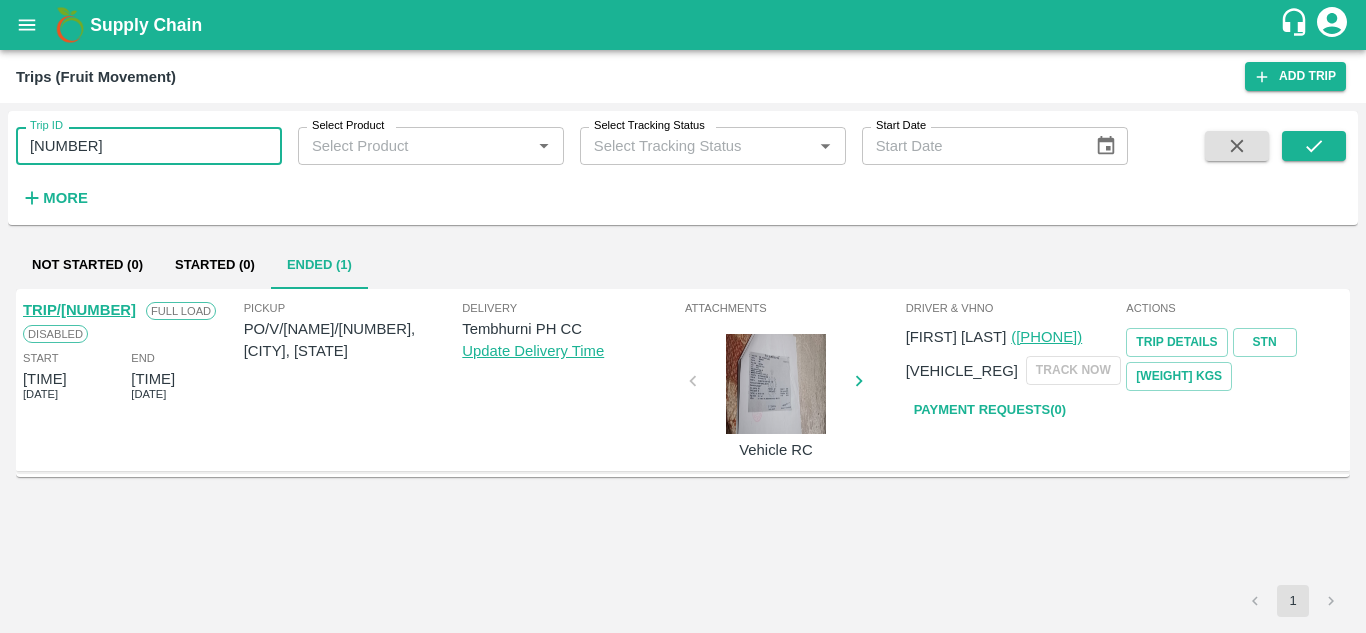 click on "85655" at bounding box center (149, 146) 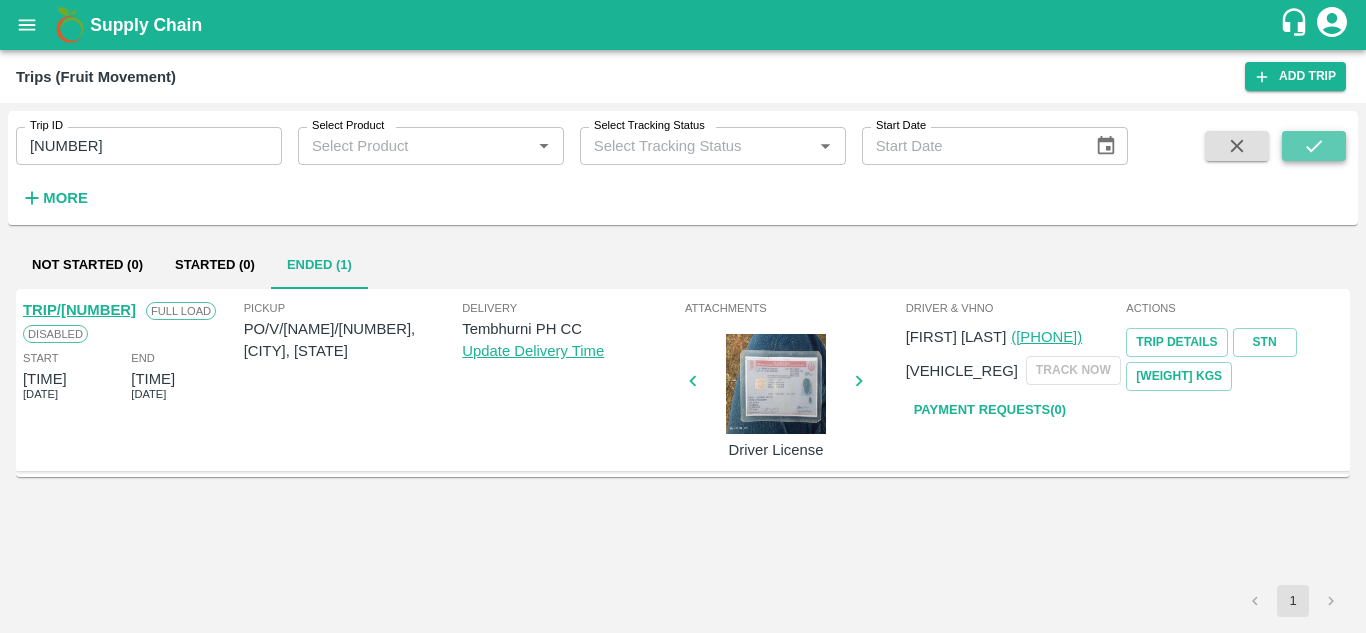 click 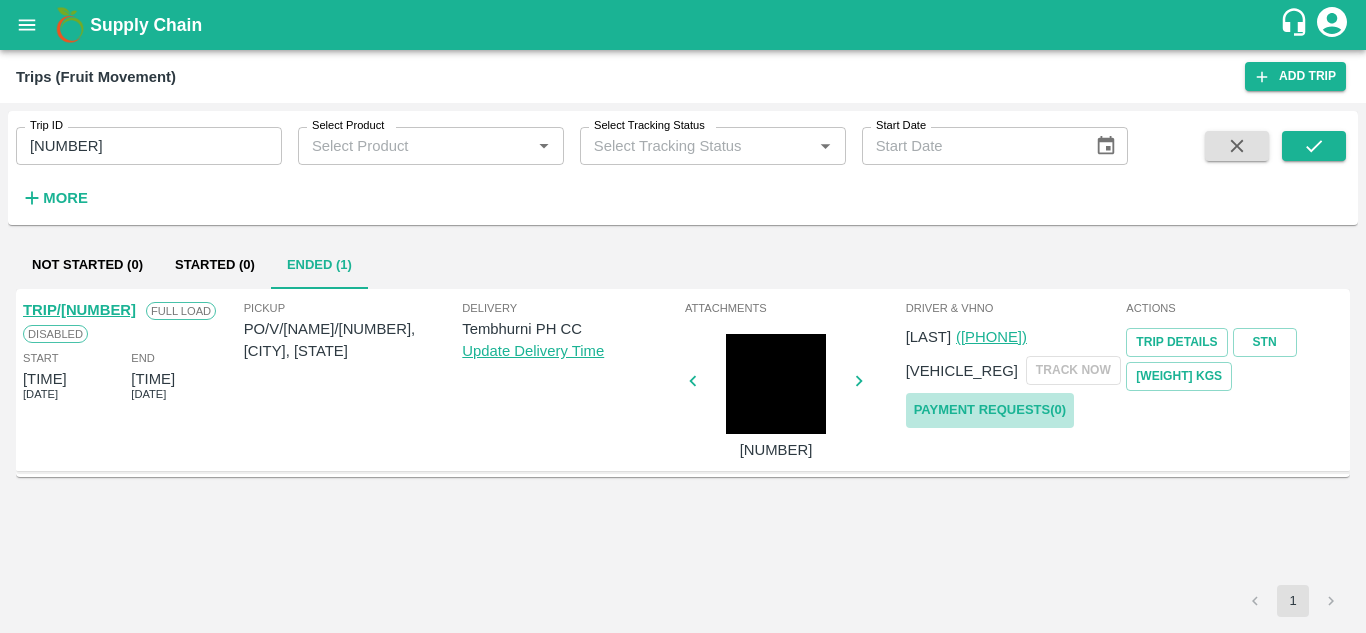 click on "Payment Requests( 0 )" at bounding box center (990, 410) 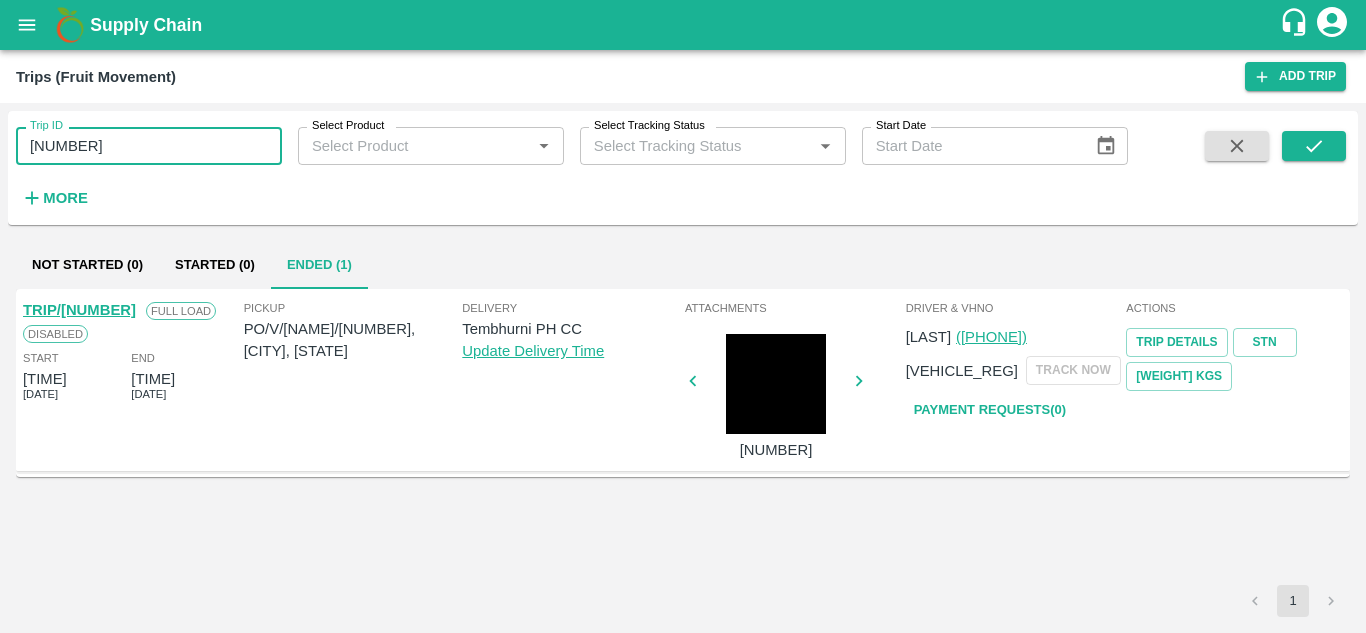click on "85717" at bounding box center (149, 146) 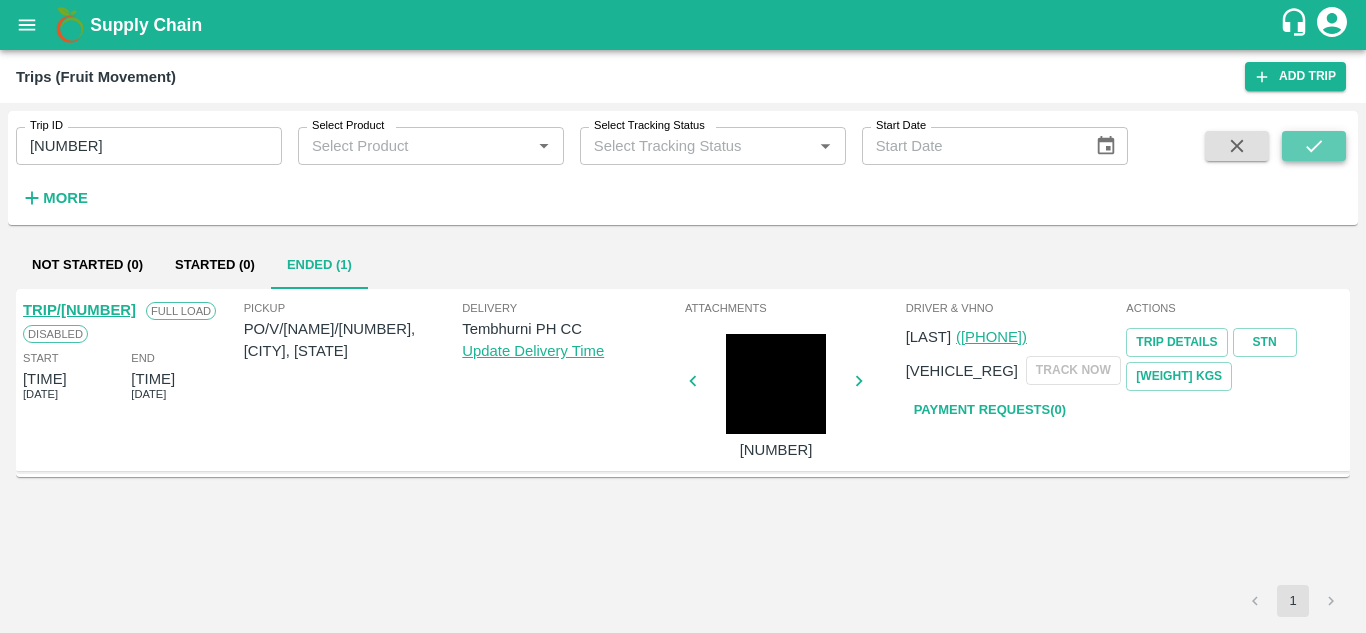 click 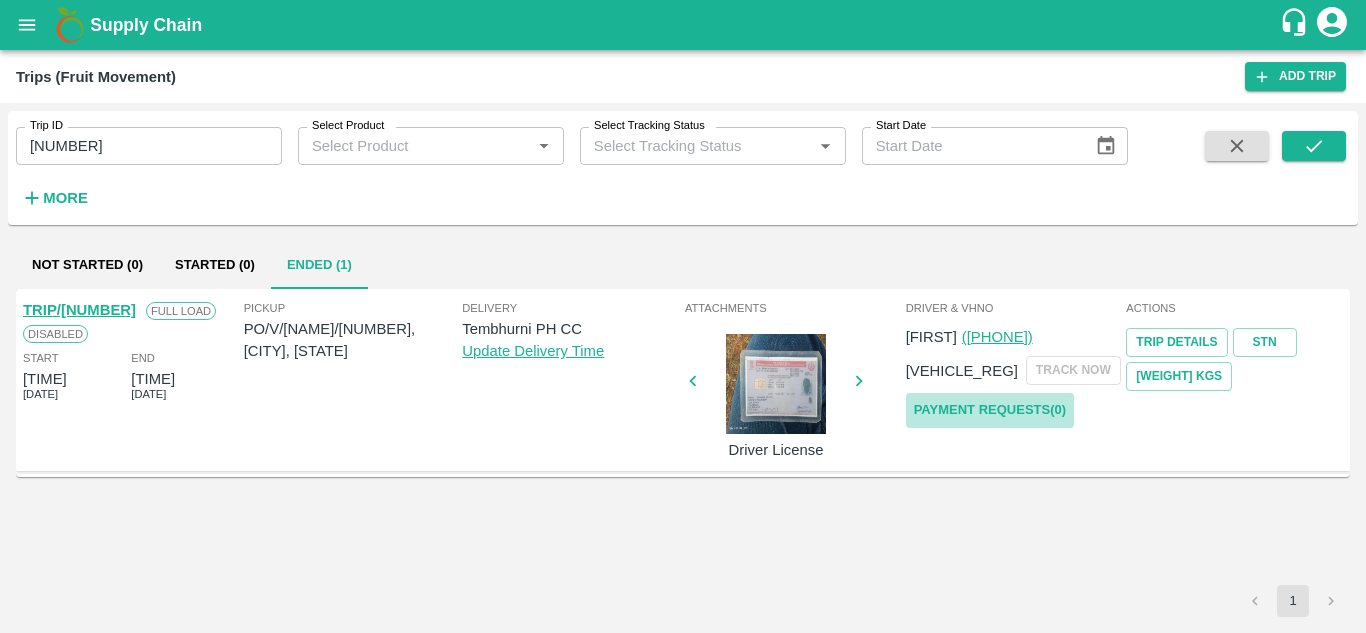click on "Payment Requests( 0 )" at bounding box center [990, 410] 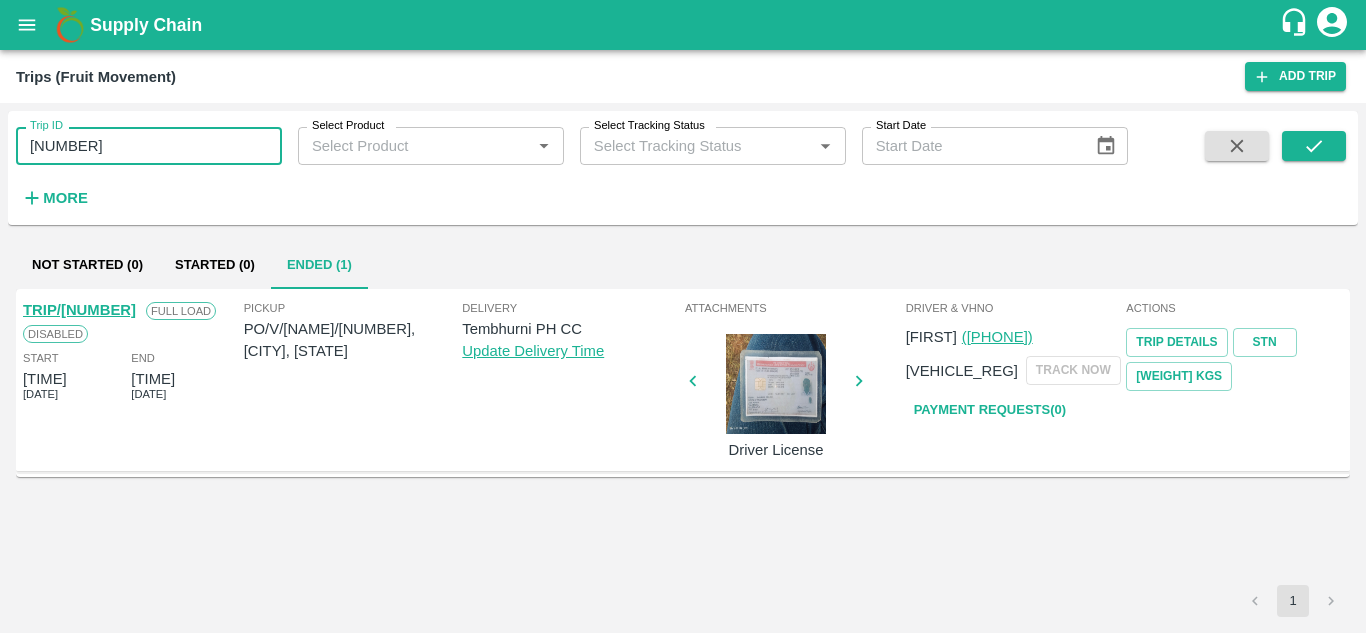 click on "85674" at bounding box center (149, 146) 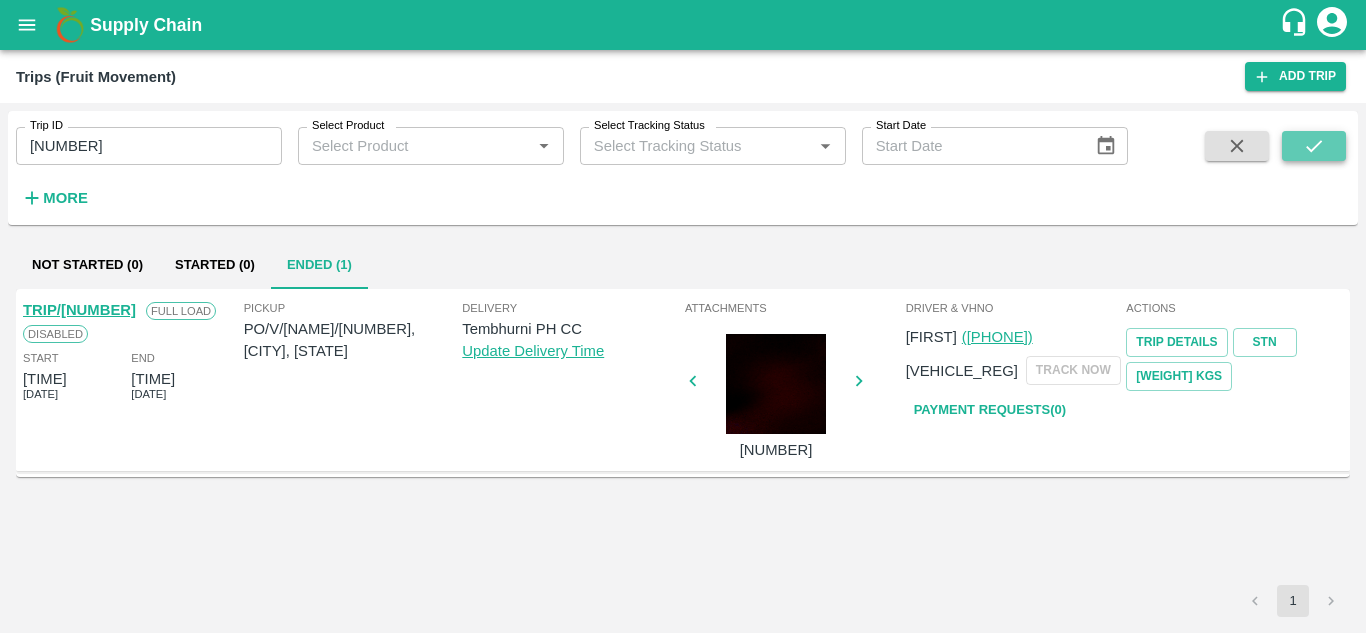 click 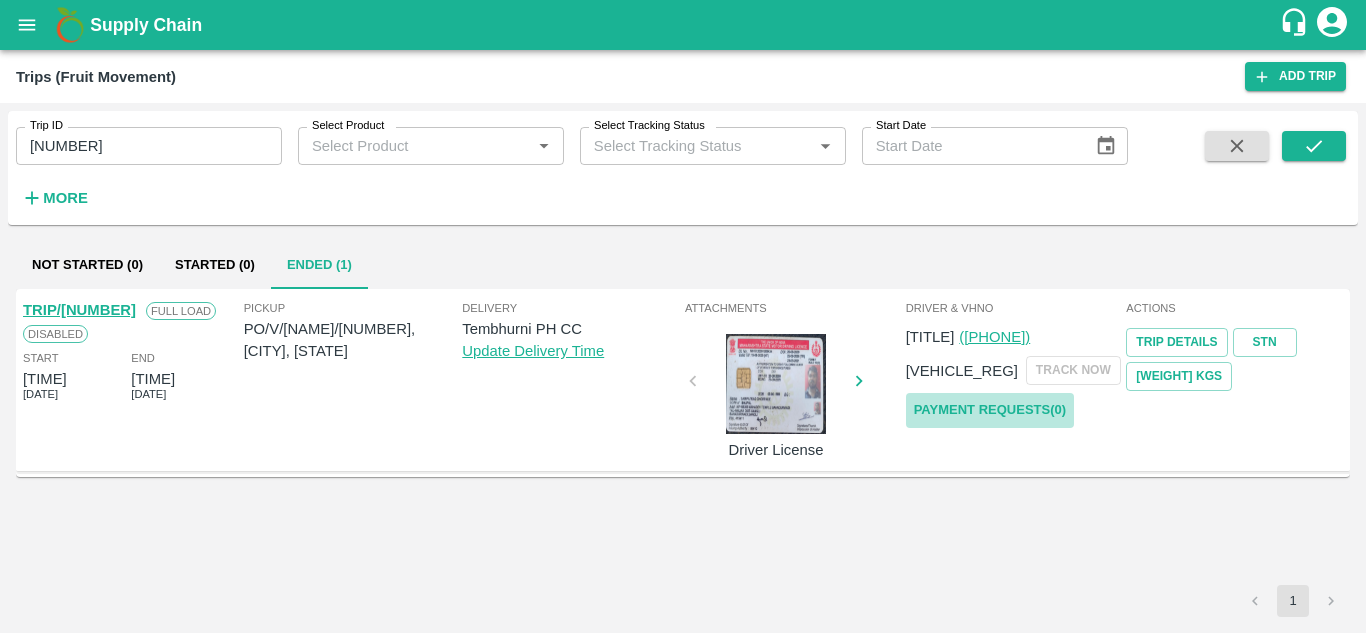 click on "Payment Requests( 0 )" at bounding box center [990, 410] 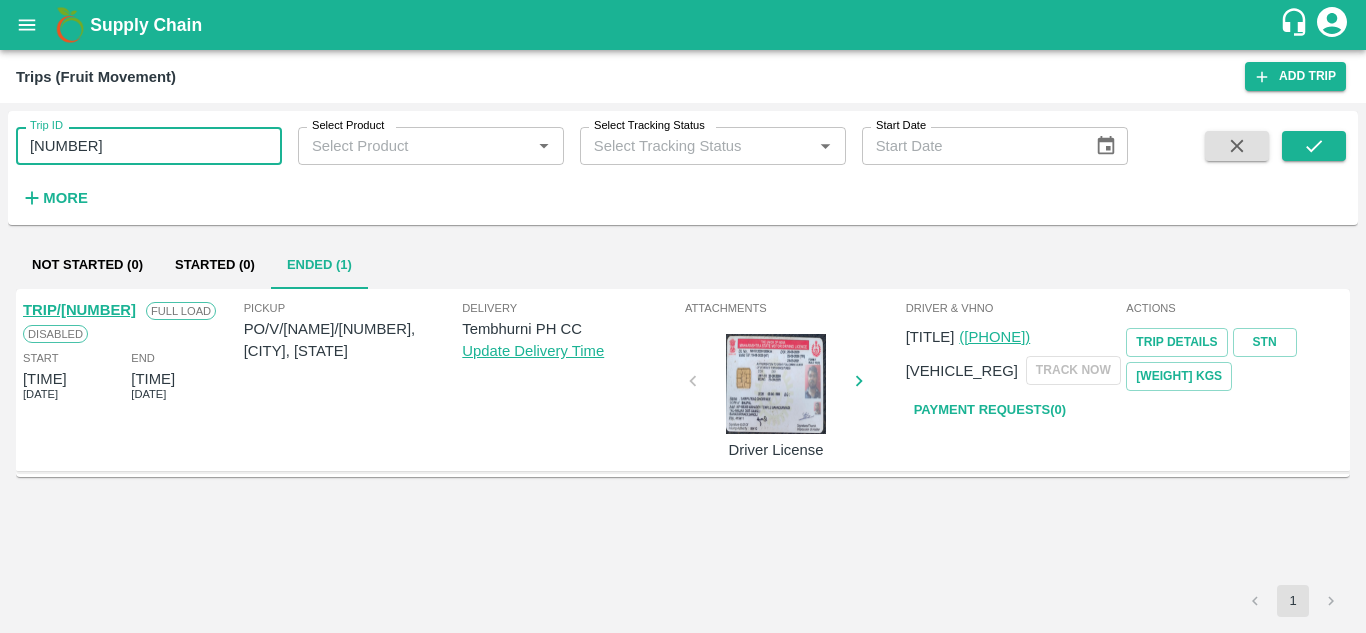 click on "85667" at bounding box center [149, 146] 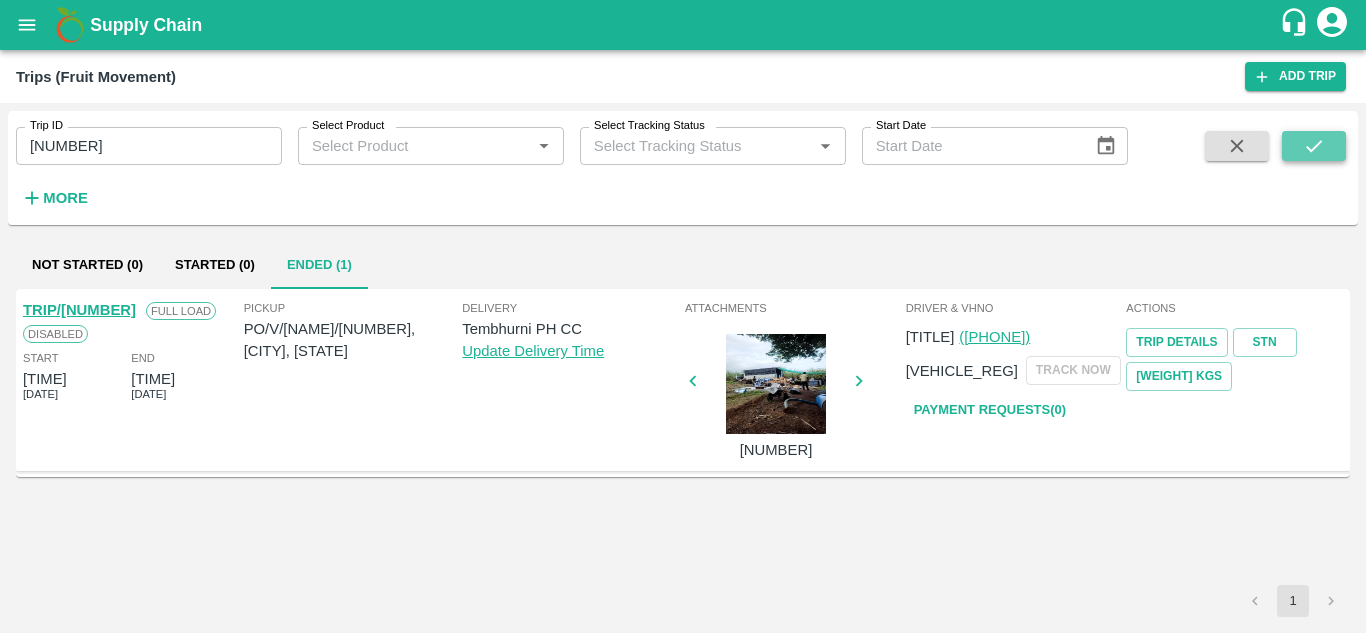 click 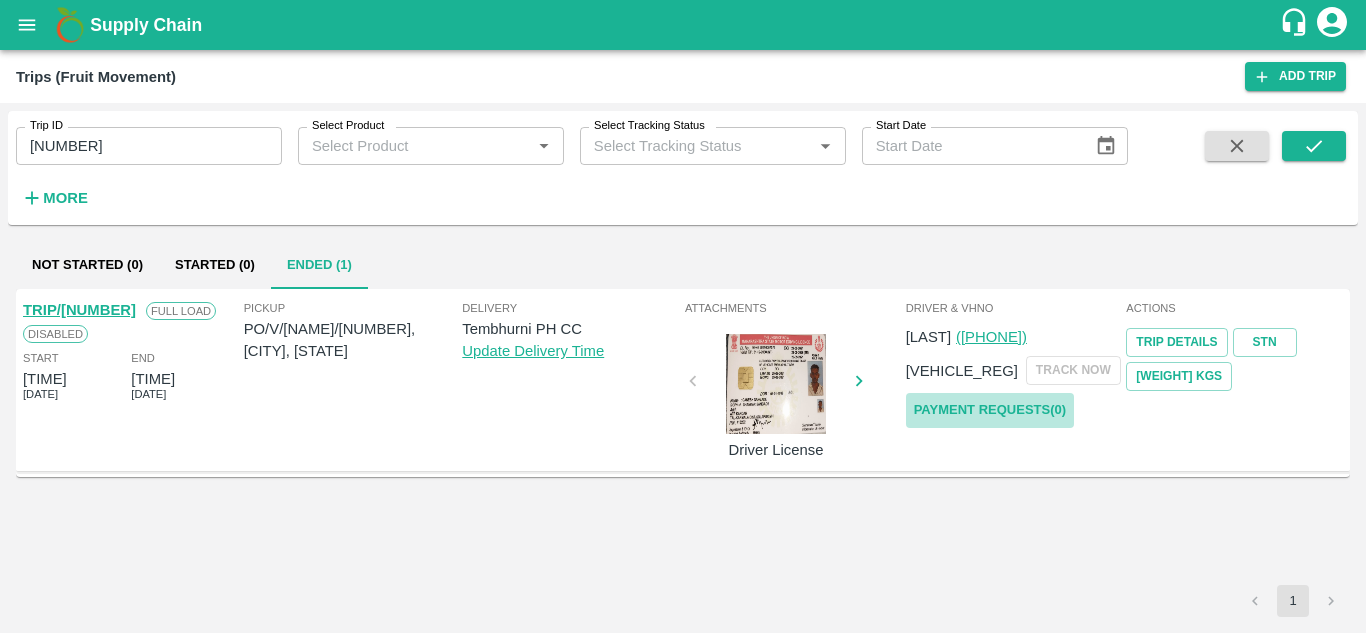 click on "Payment Requests( 0 )" at bounding box center [990, 410] 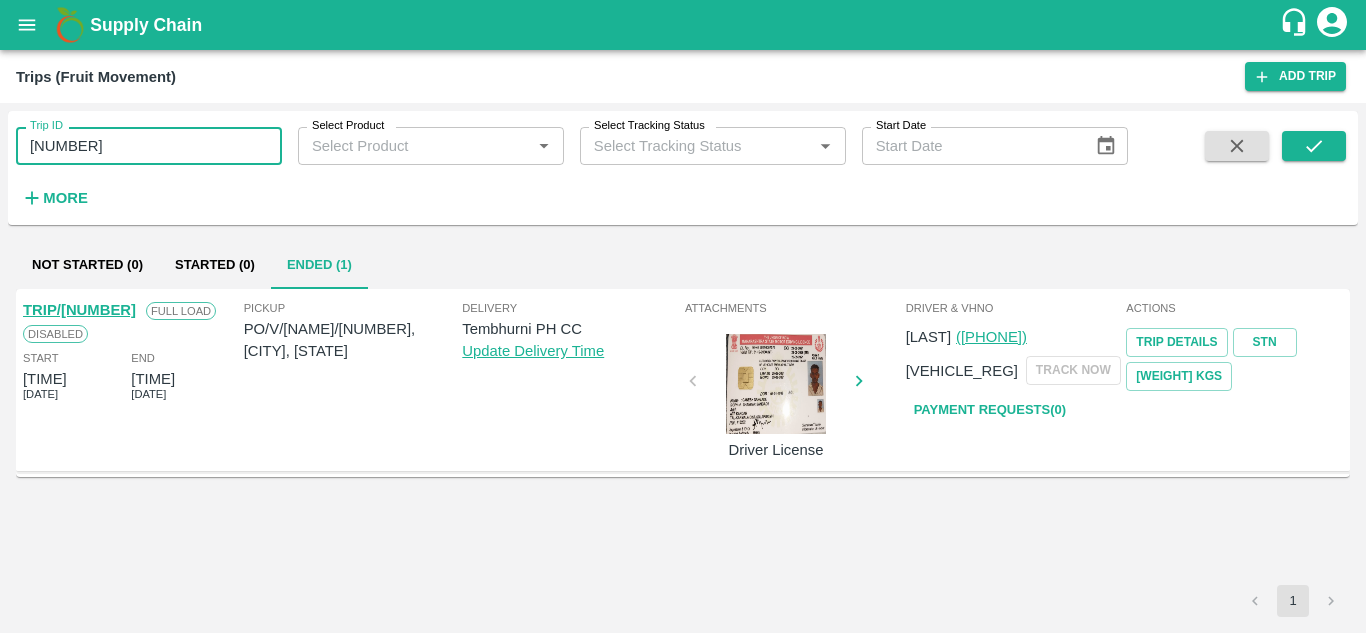 click on "85701" at bounding box center [149, 146] 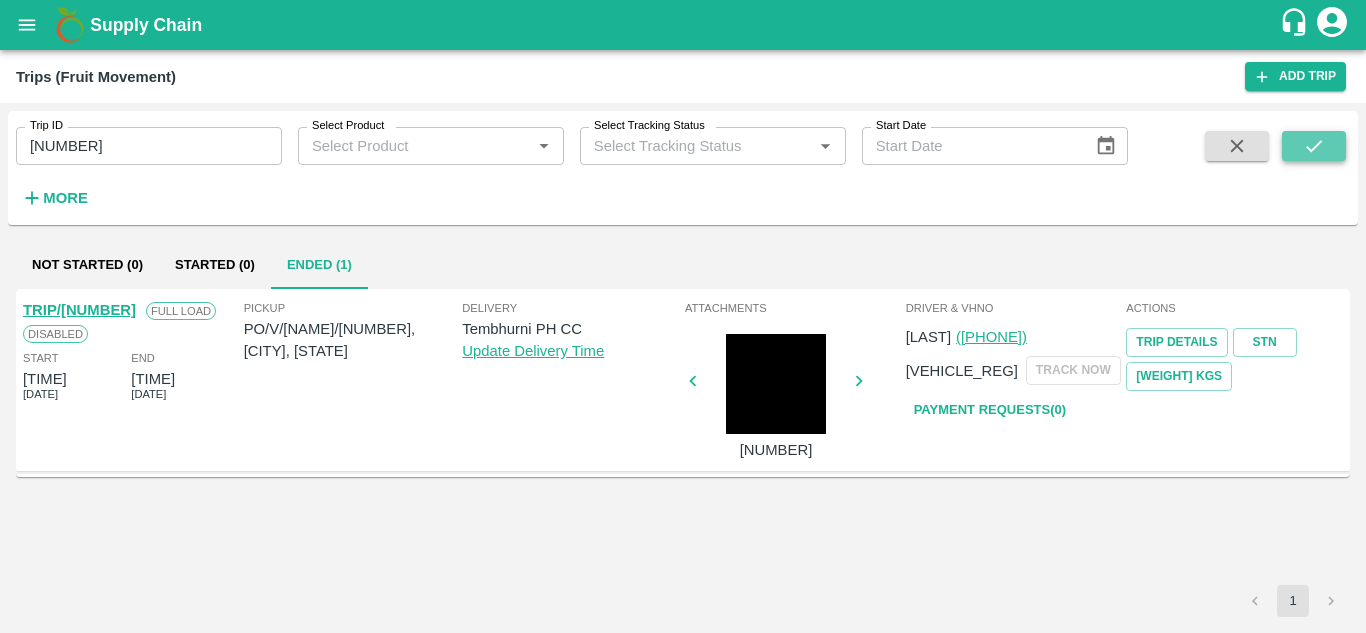 click 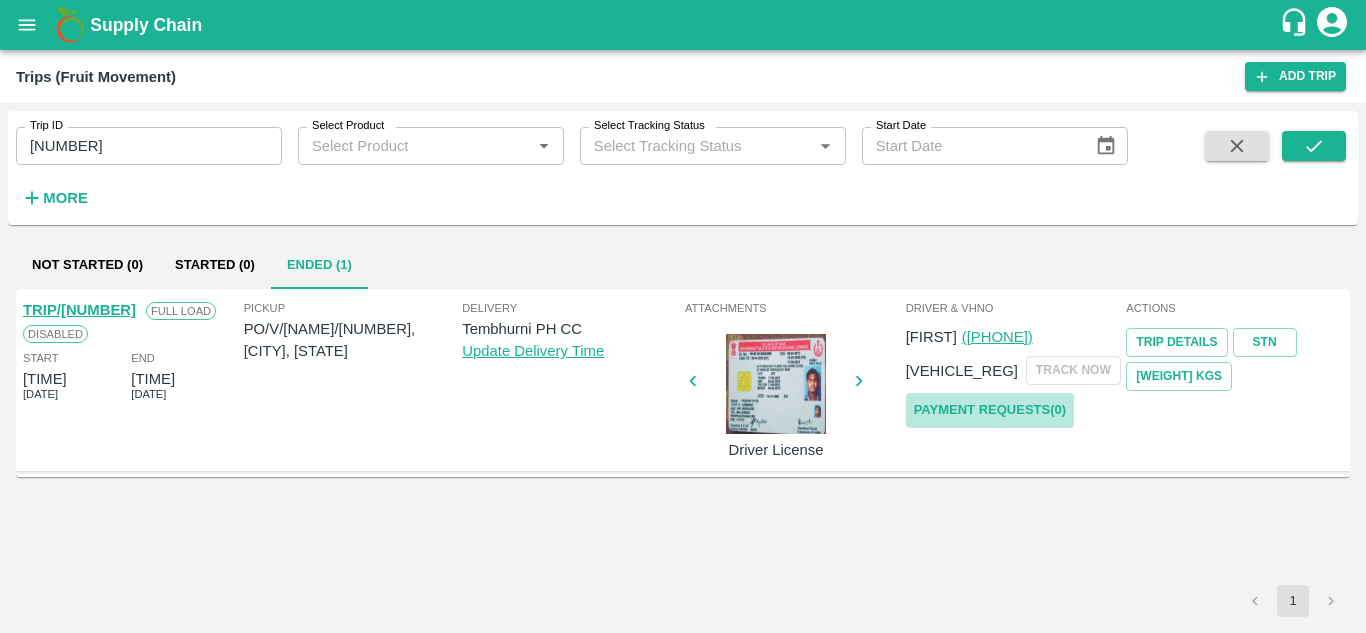 click on "Payment Requests( 0 )" at bounding box center (990, 410) 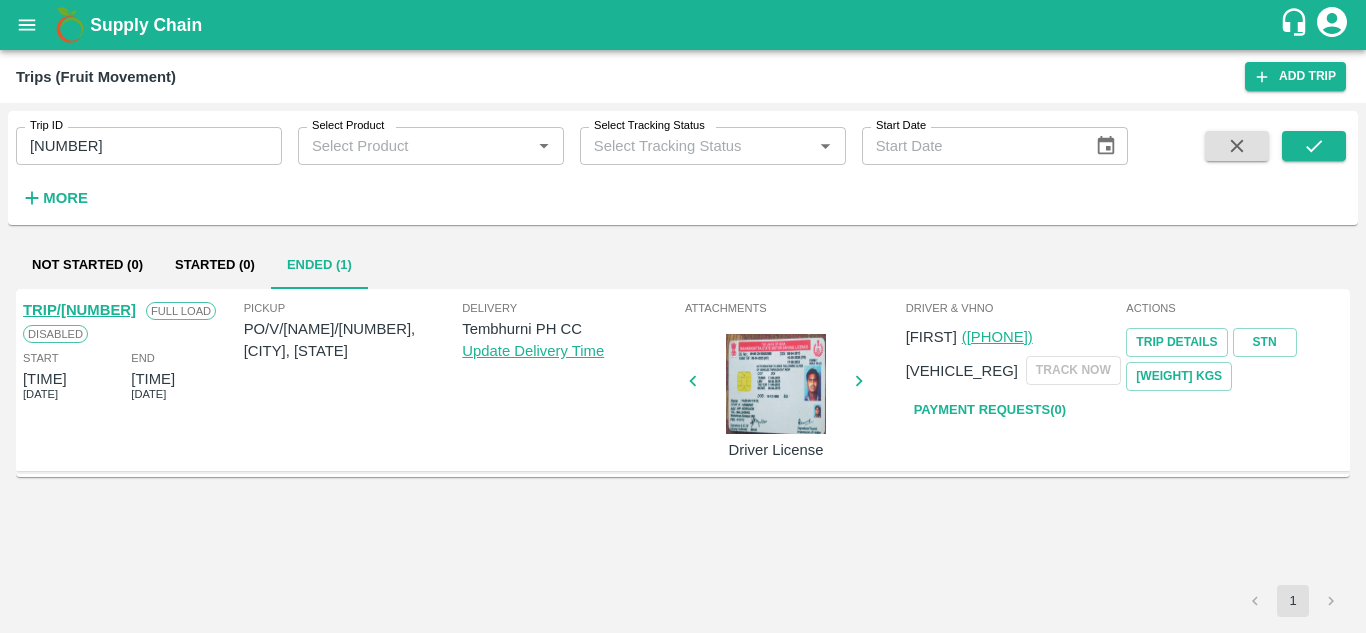 click on "85650" at bounding box center (149, 146) 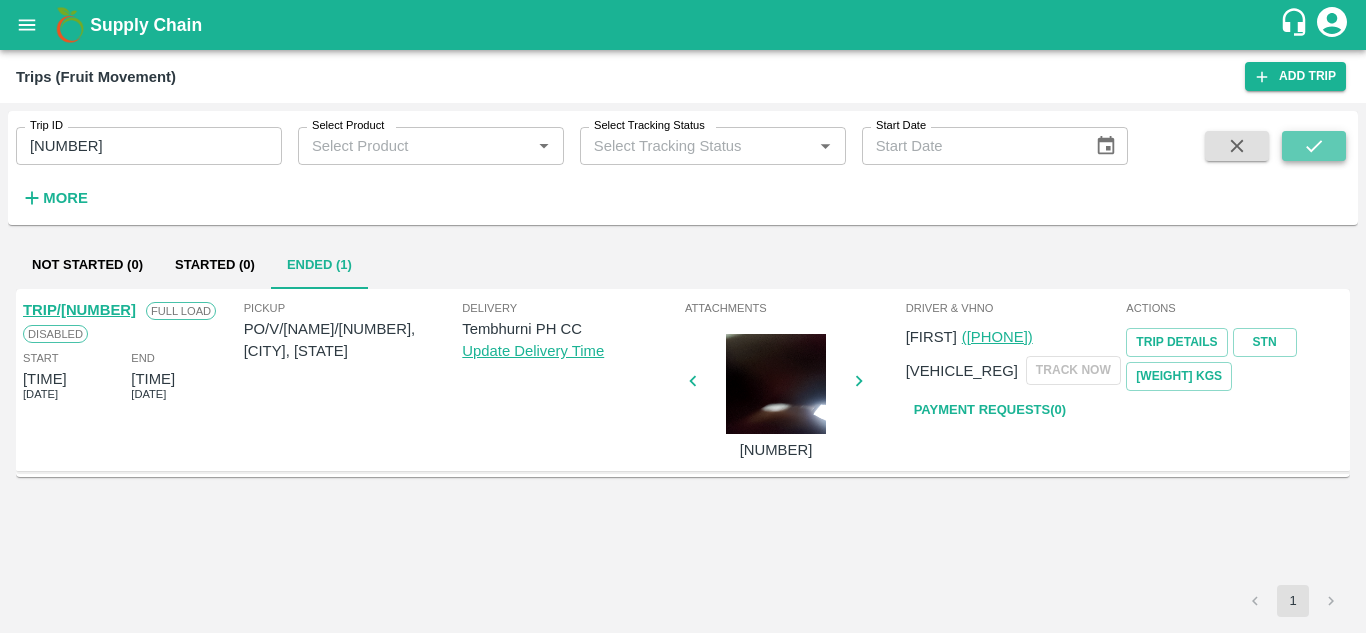 click at bounding box center [1314, 146] 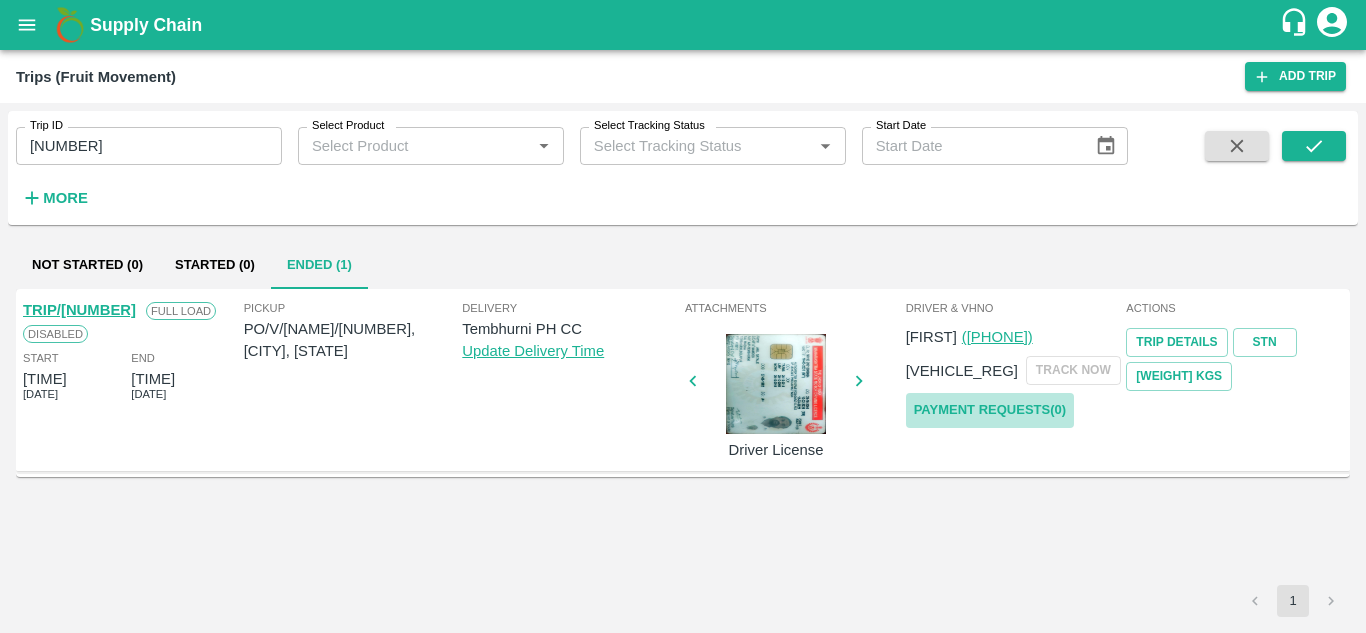 click on "Payment Requests( 0 )" at bounding box center (990, 410) 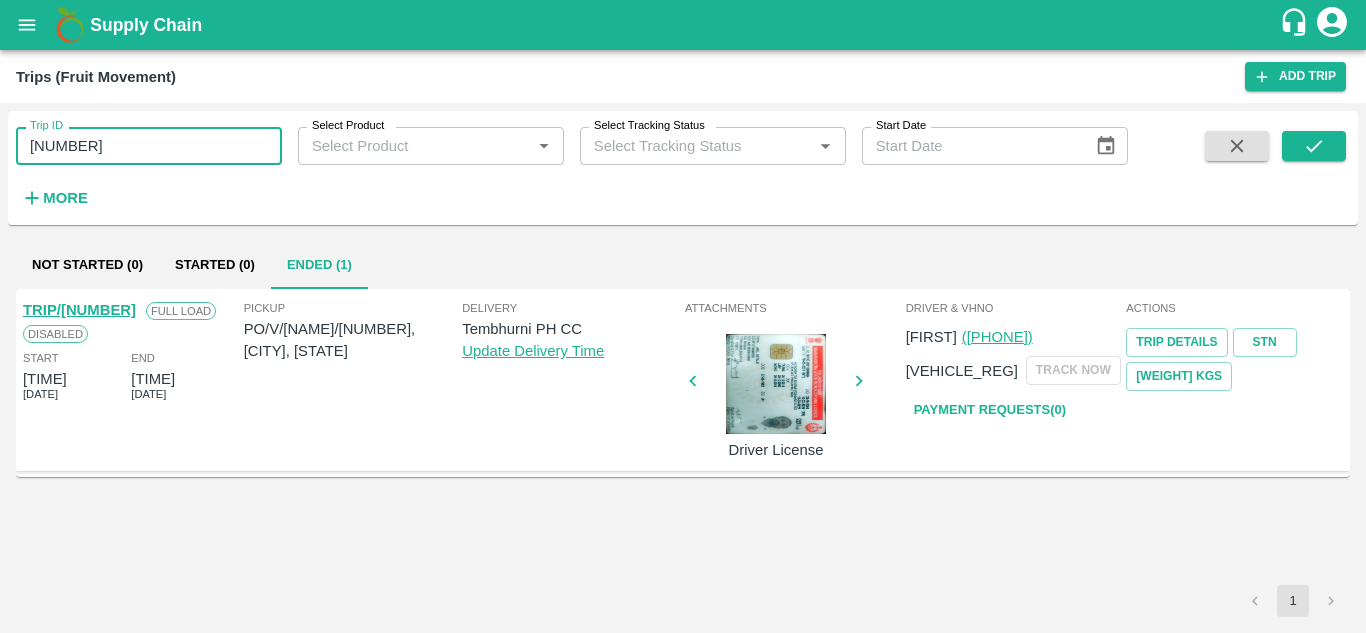click on "85573" at bounding box center [149, 146] 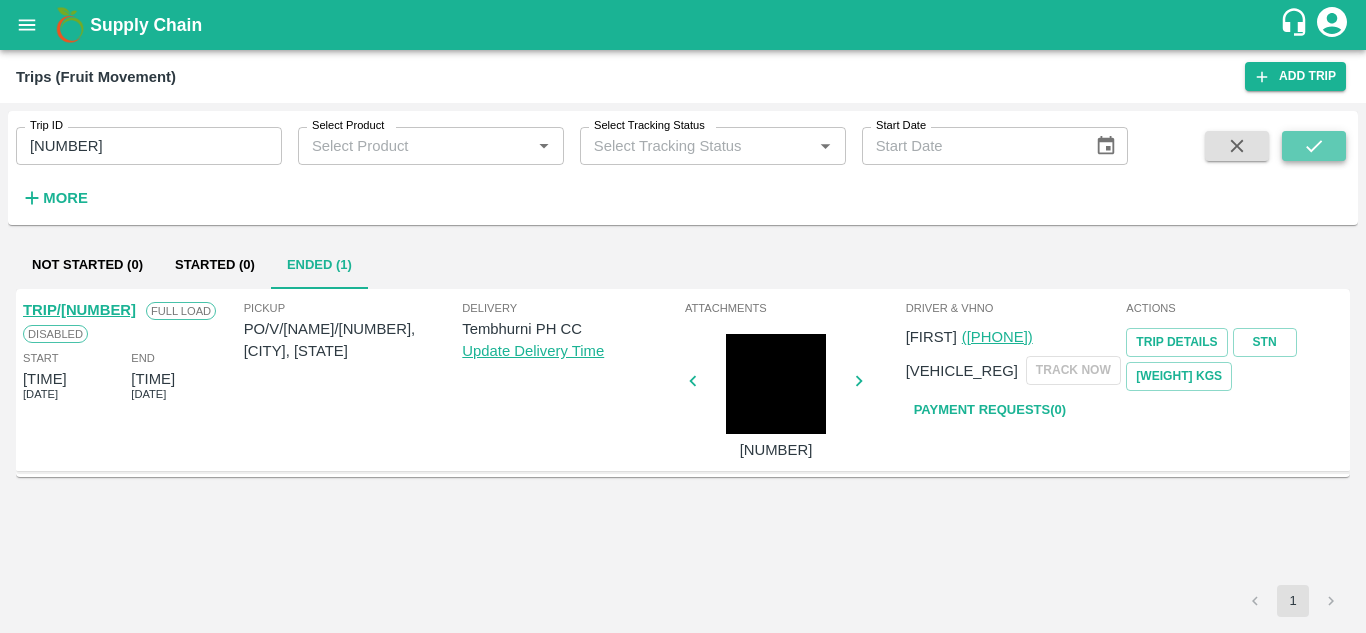 click at bounding box center (1314, 146) 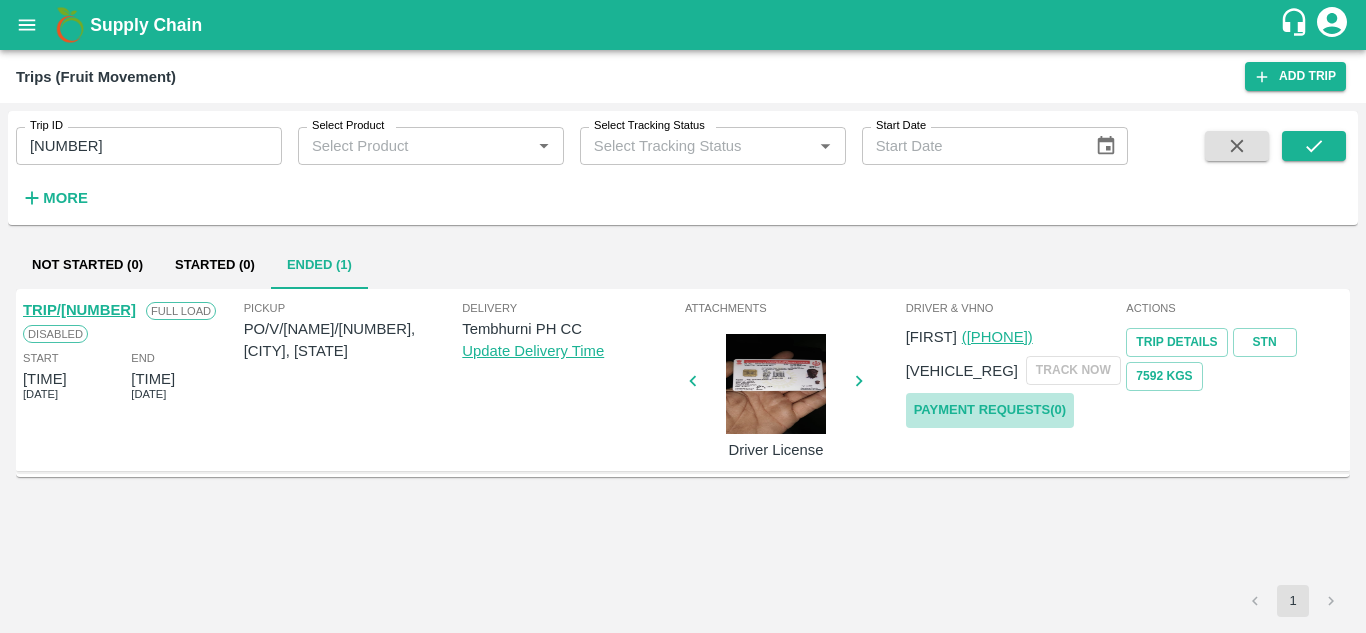 click on "Payment Requests( 0 )" at bounding box center [990, 410] 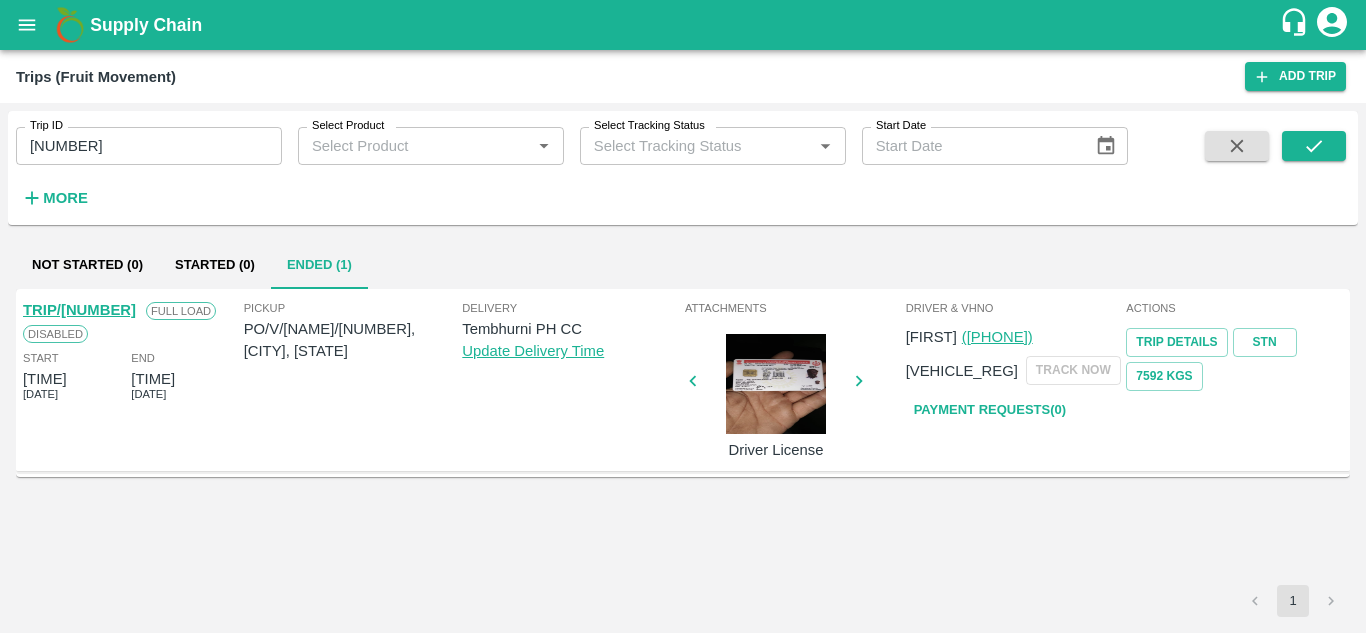click on "Trip ID 85713 Trip ID Select Product Select Product   * Select Tracking Status Select Tracking Status   * Start Date Start Date More" at bounding box center (564, 163) 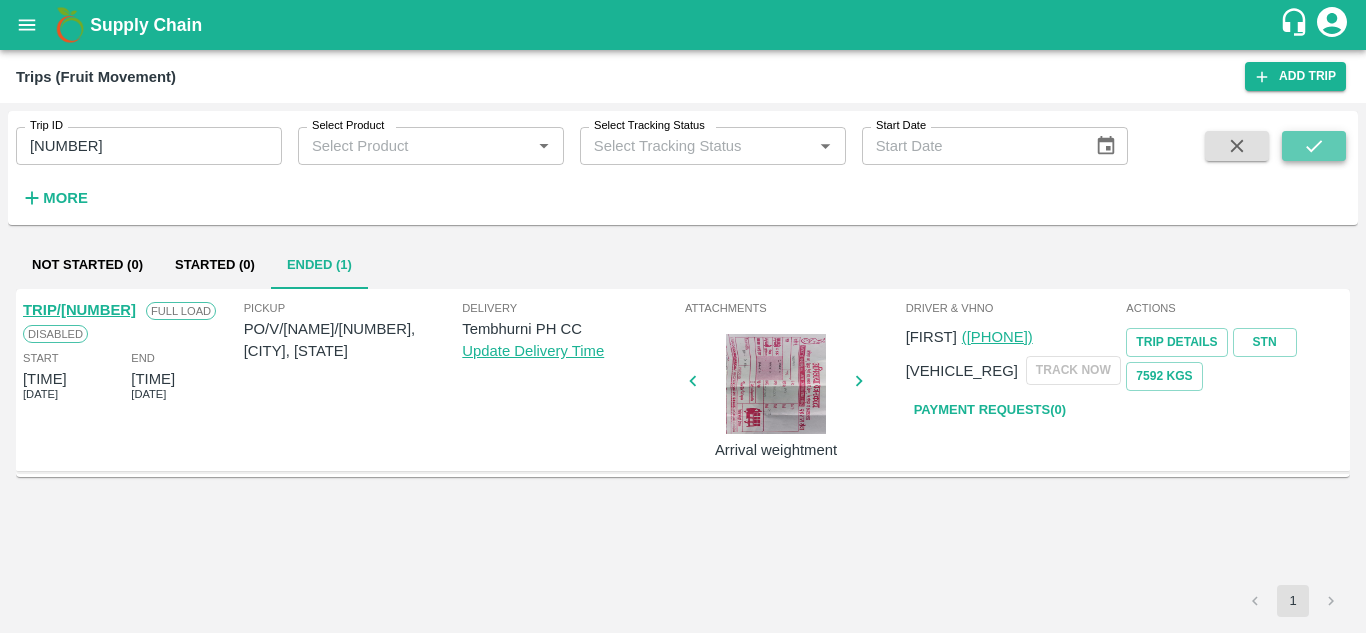 click 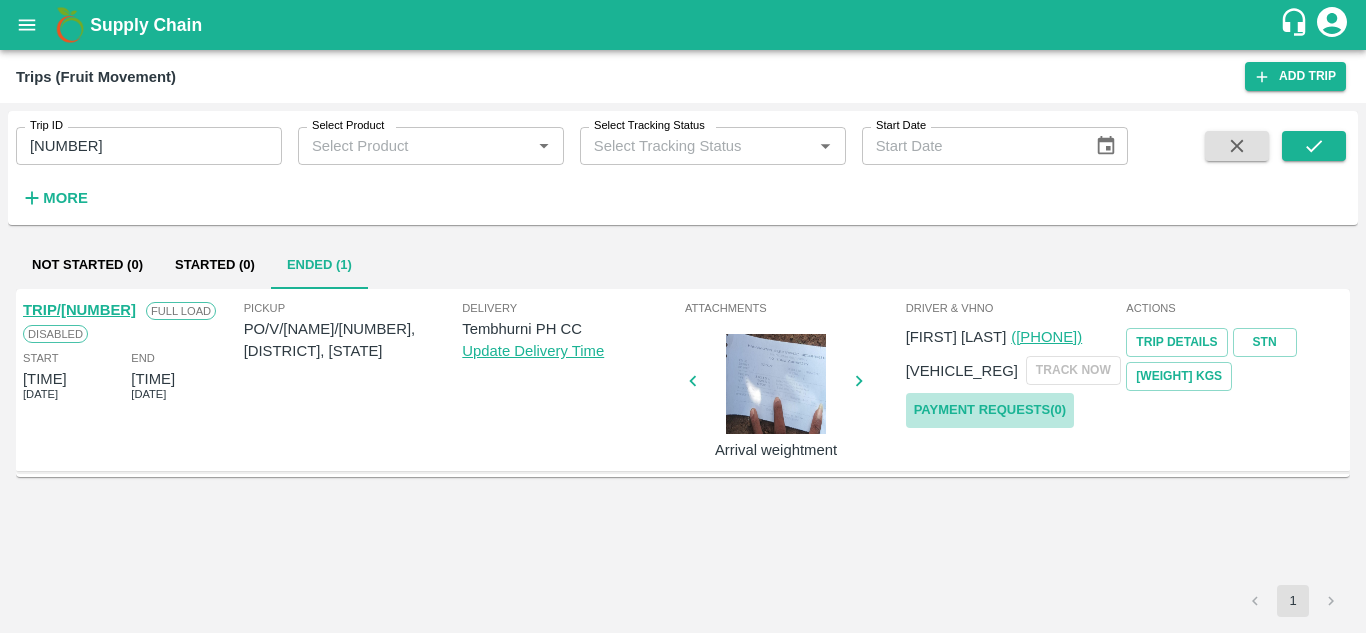 click on "Payment Requests( 0 )" at bounding box center (990, 410) 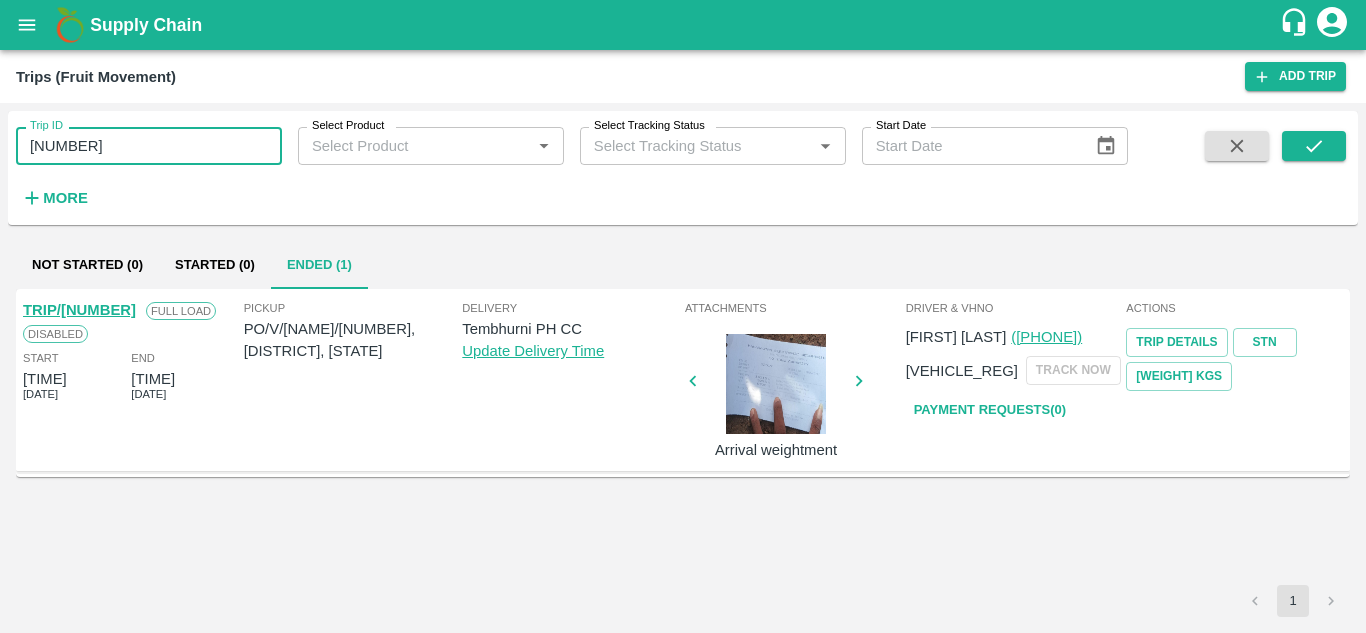 click on "85669" at bounding box center (149, 146) 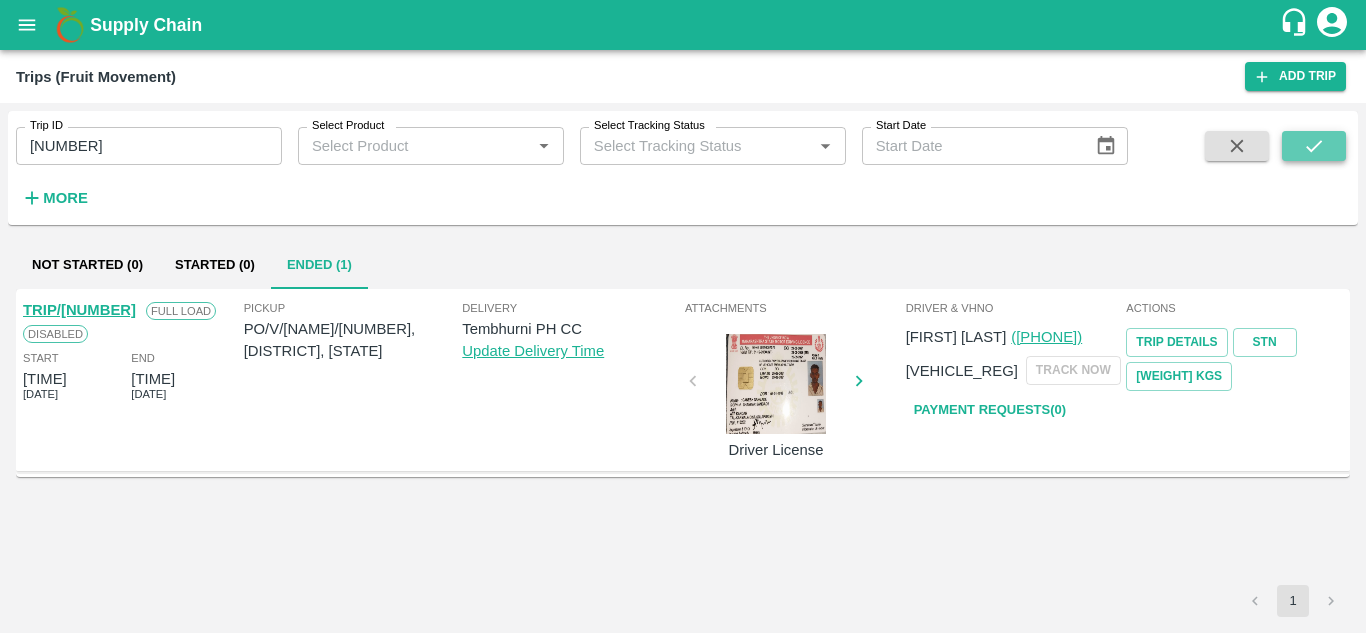 click 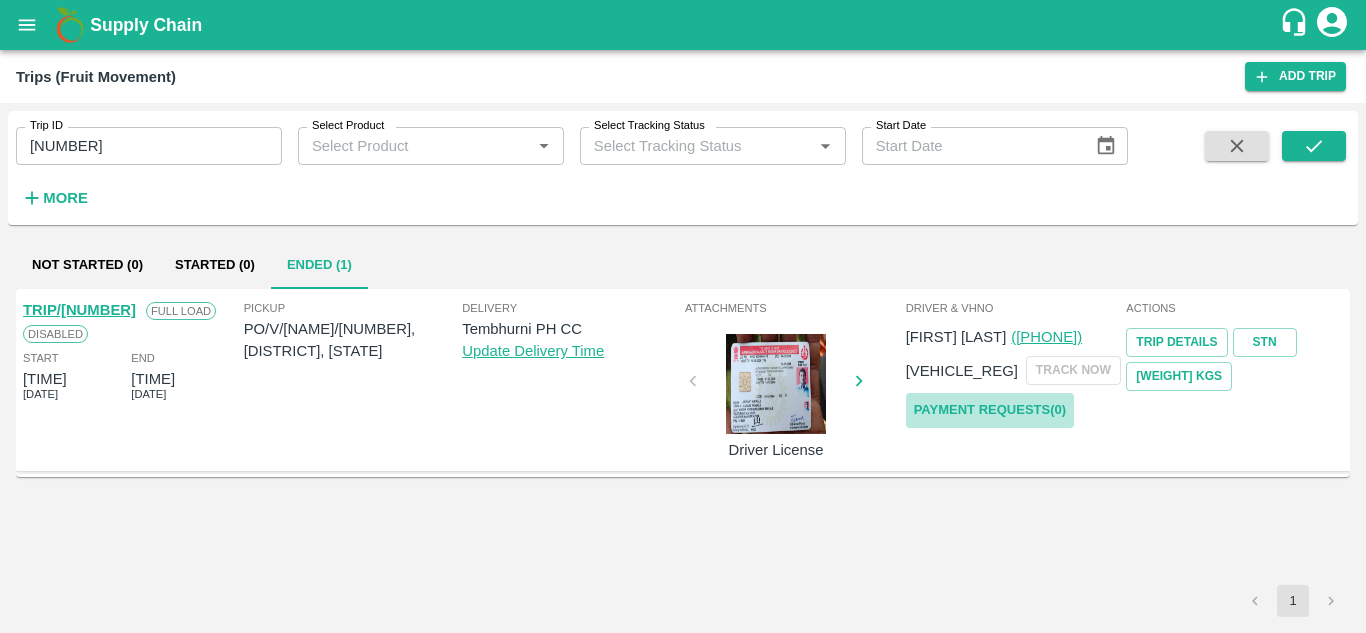 click on "Payment Requests( 0 )" at bounding box center (990, 410) 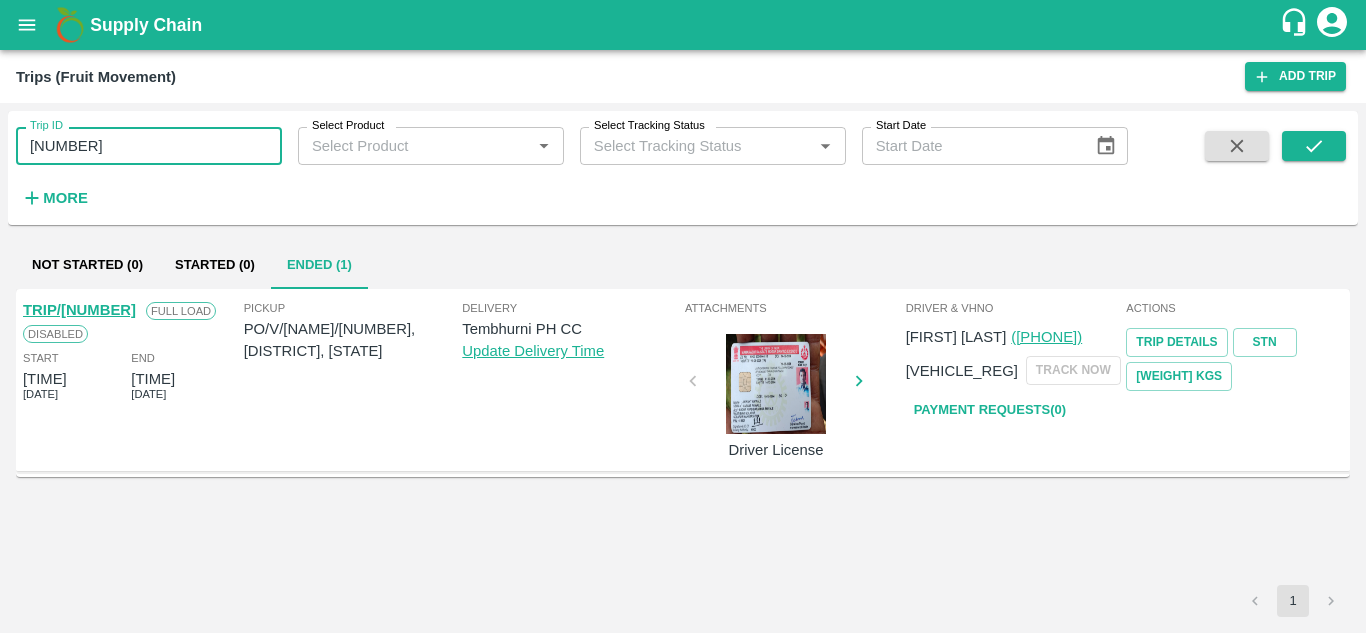 click on "85609" at bounding box center [149, 146] 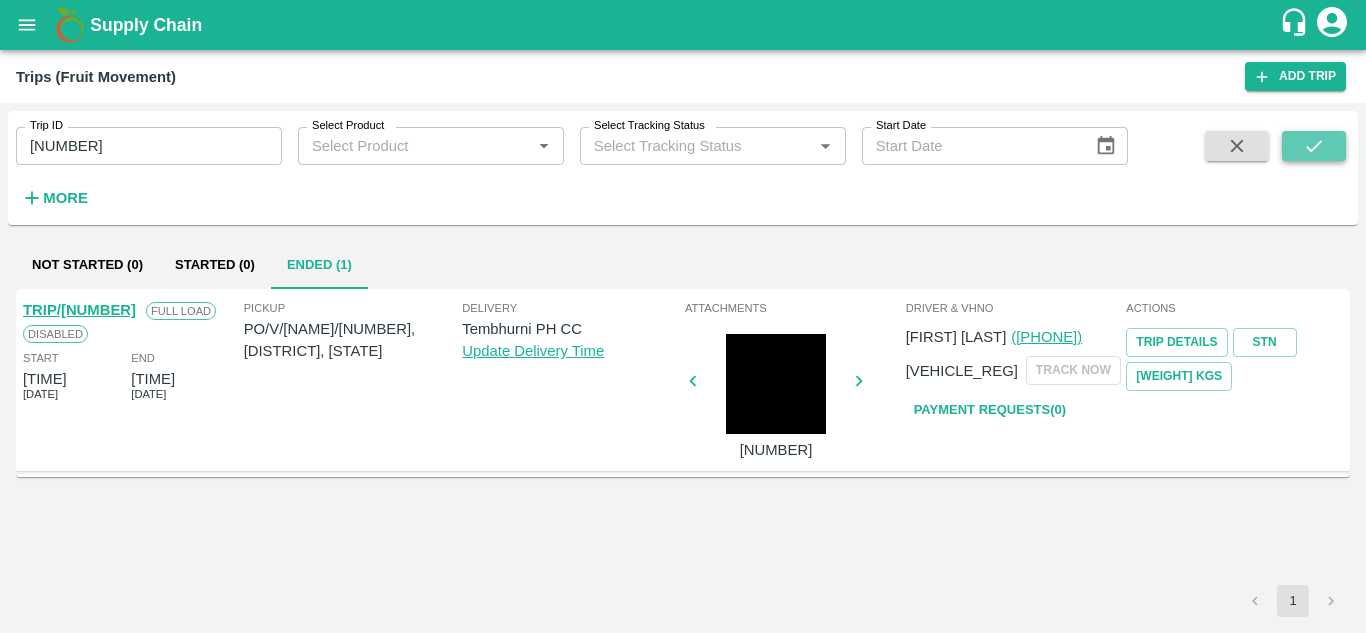 click 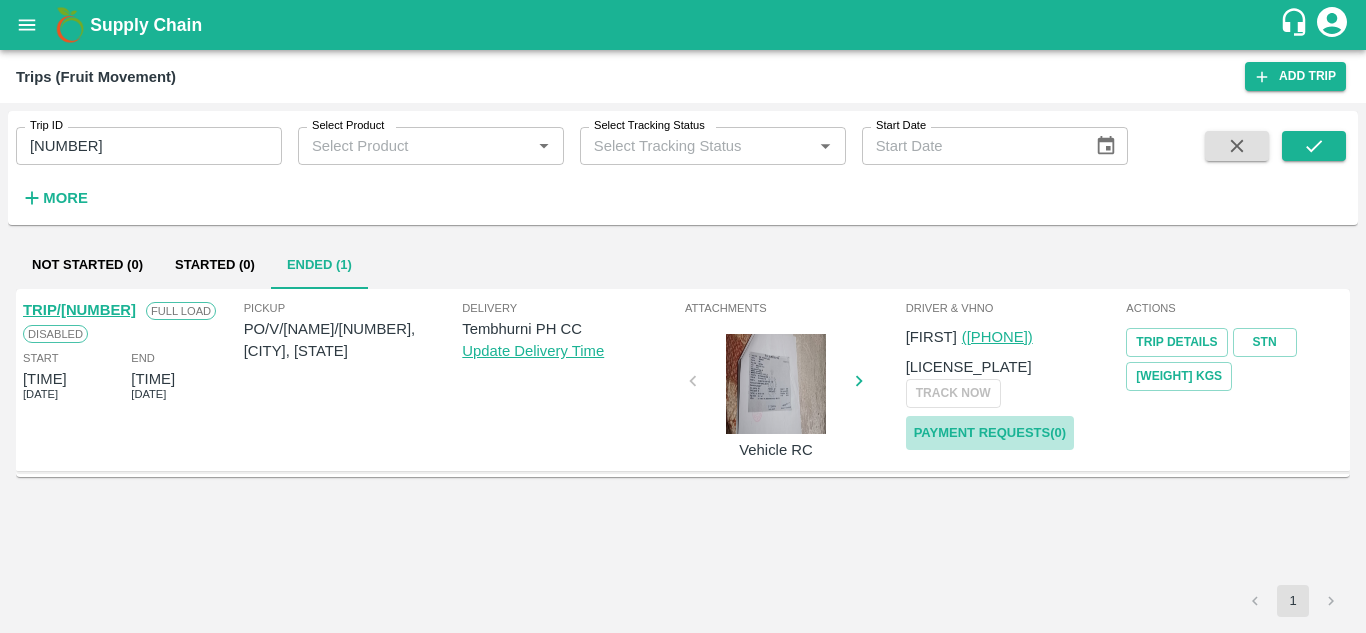 click on "Payment Requests( 0 )" at bounding box center (990, 433) 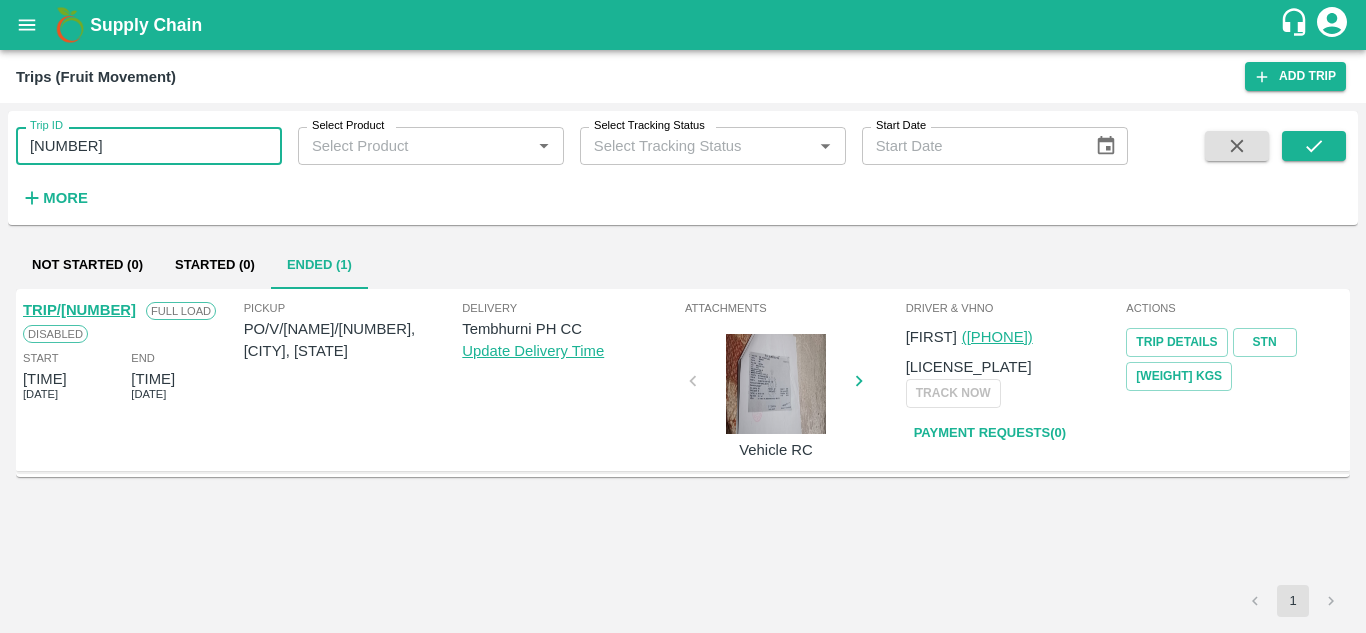 click on "85608" at bounding box center (149, 146) 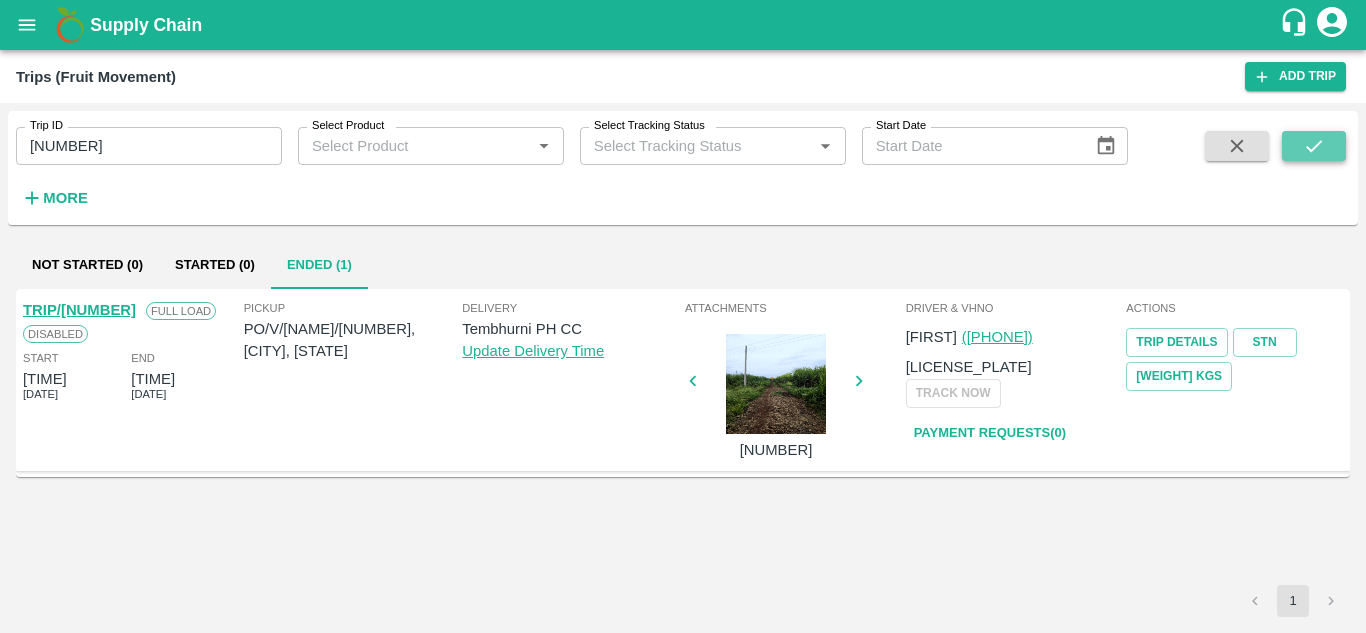 click at bounding box center [1314, 146] 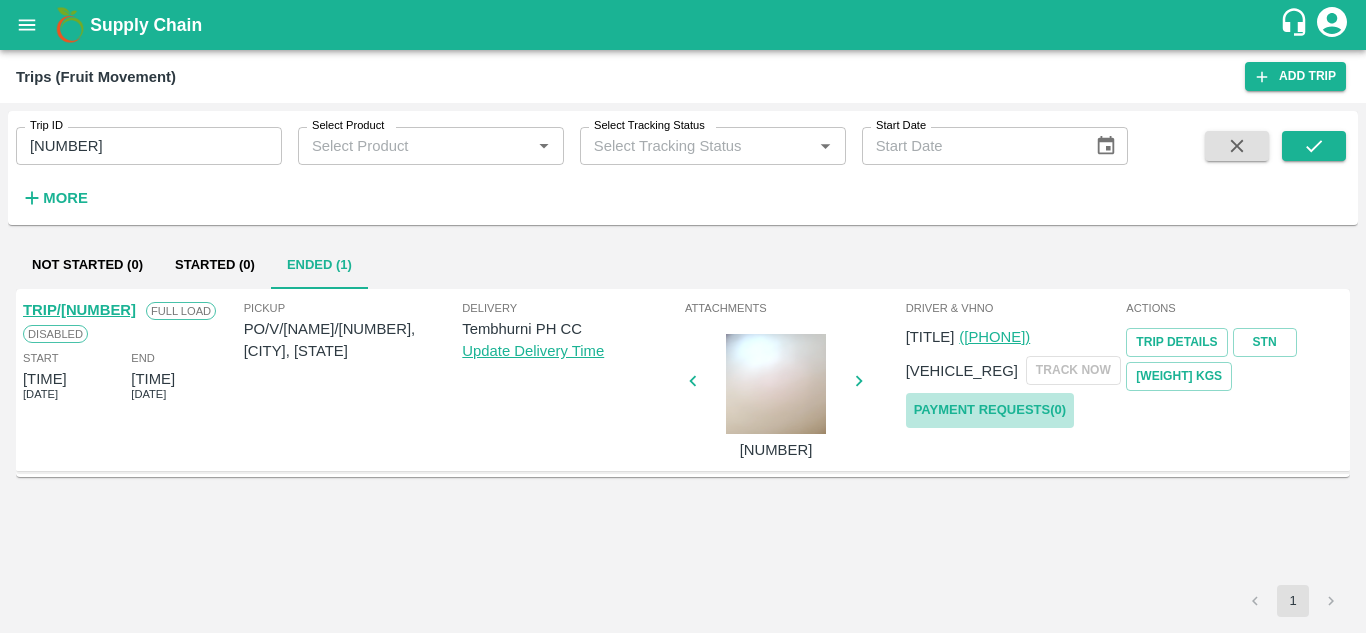 click on "Payment Requests( 0 )" at bounding box center [990, 410] 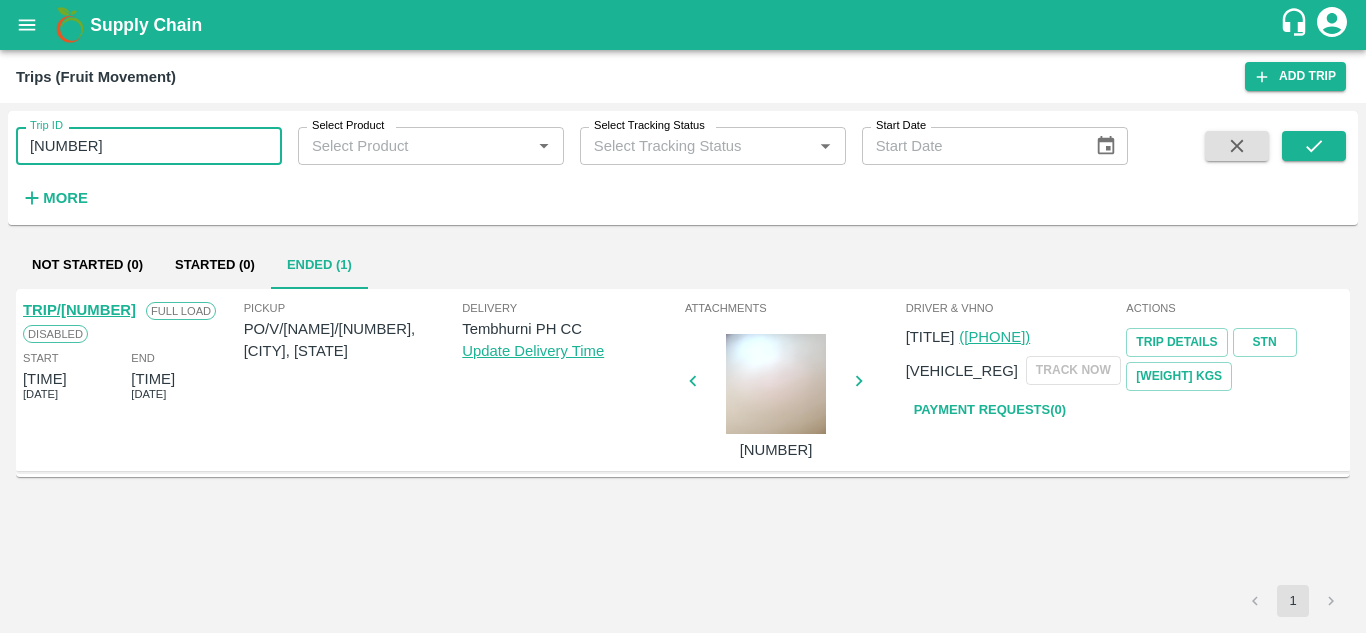 click on "85574" at bounding box center (149, 146) 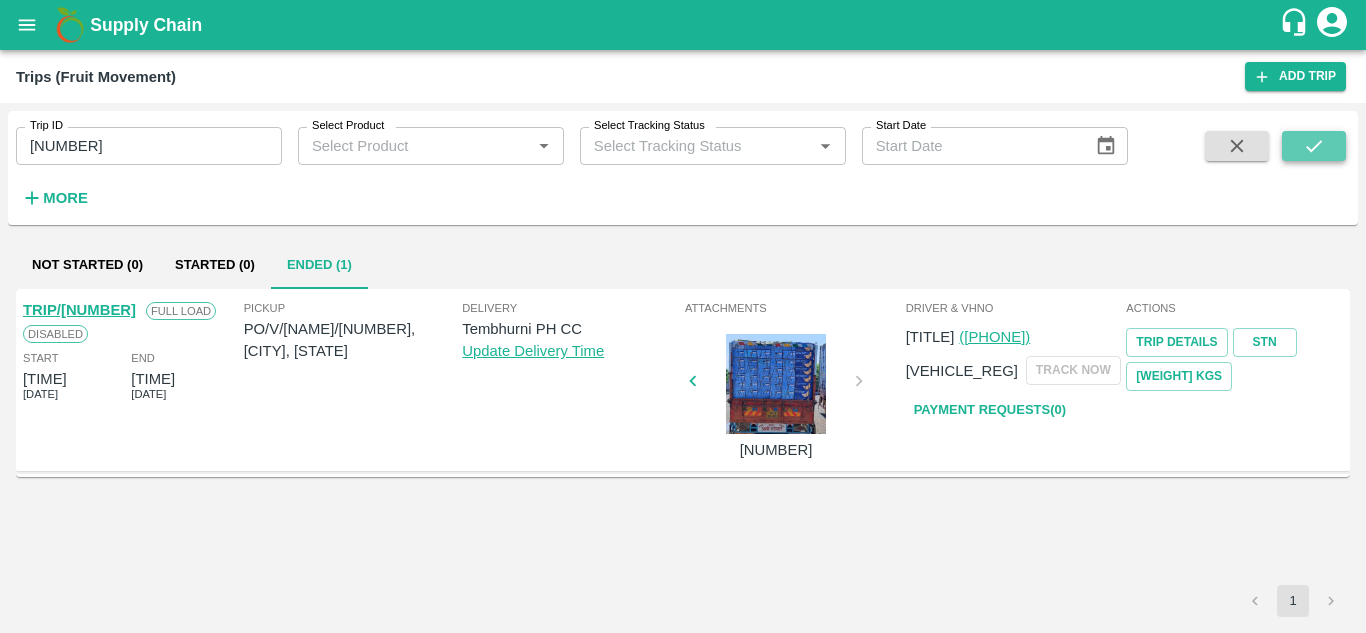 click at bounding box center [1314, 146] 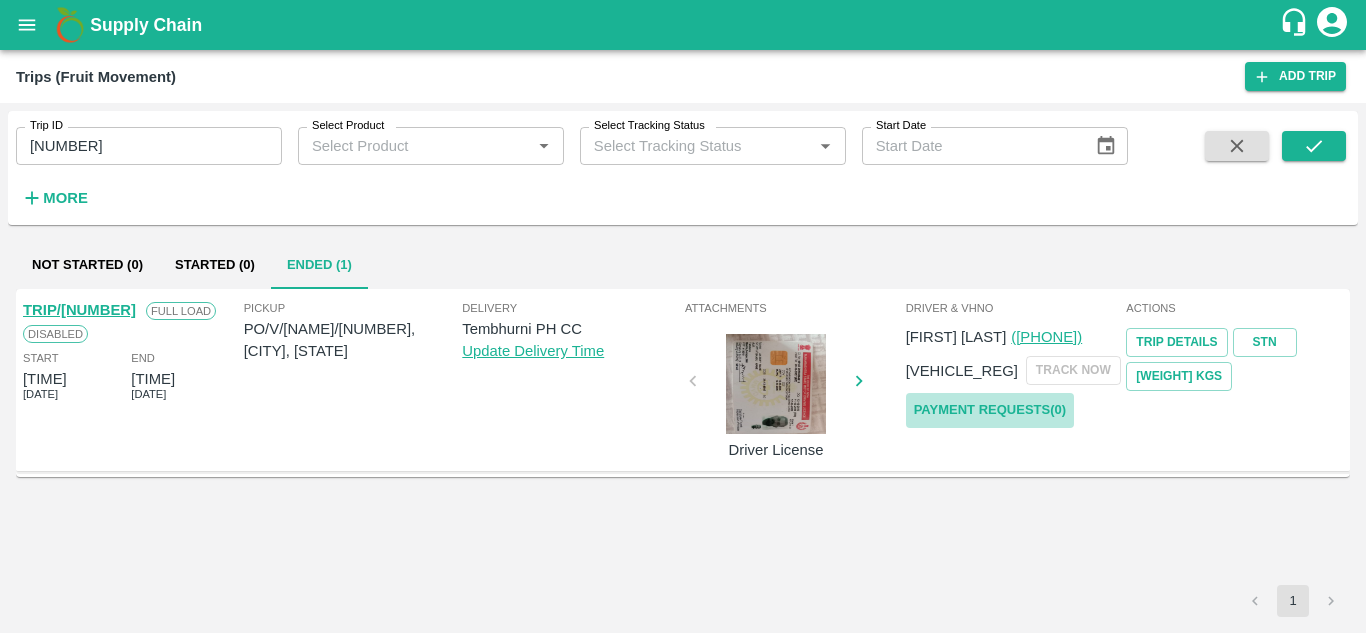 click on "Payment Requests( 0 )" at bounding box center (990, 410) 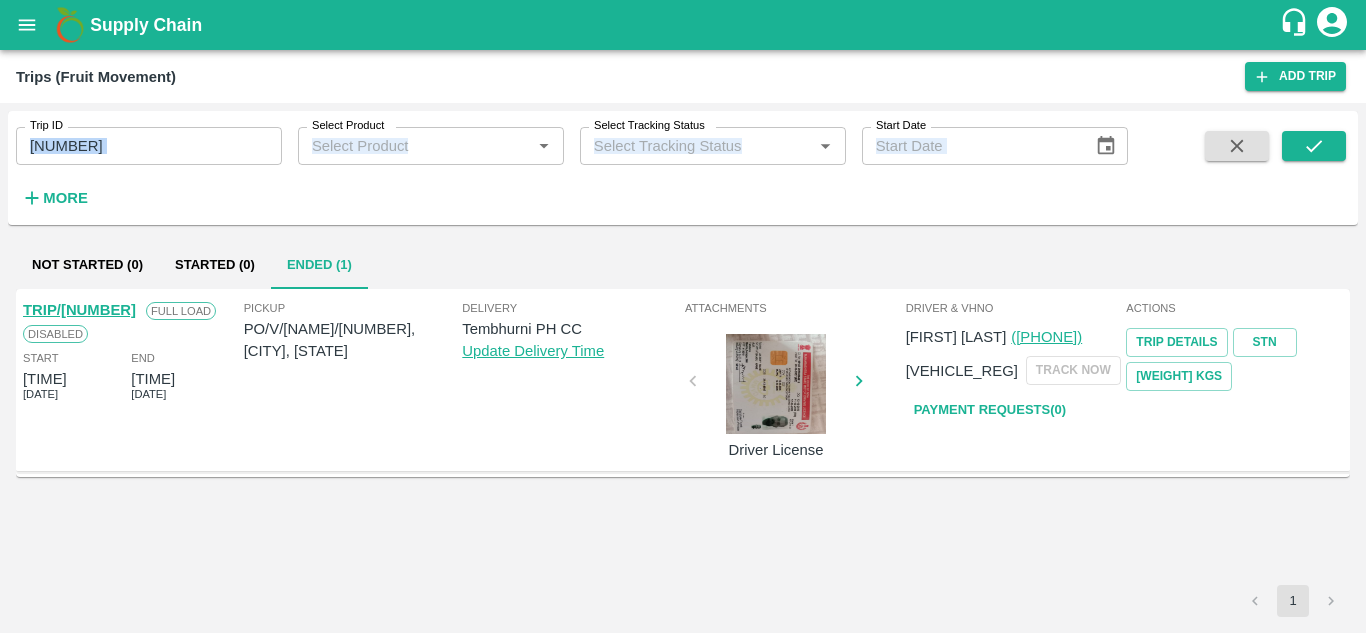 drag, startPoint x: 98, startPoint y: 172, endPoint x: 99, endPoint y: 159, distance: 13.038404 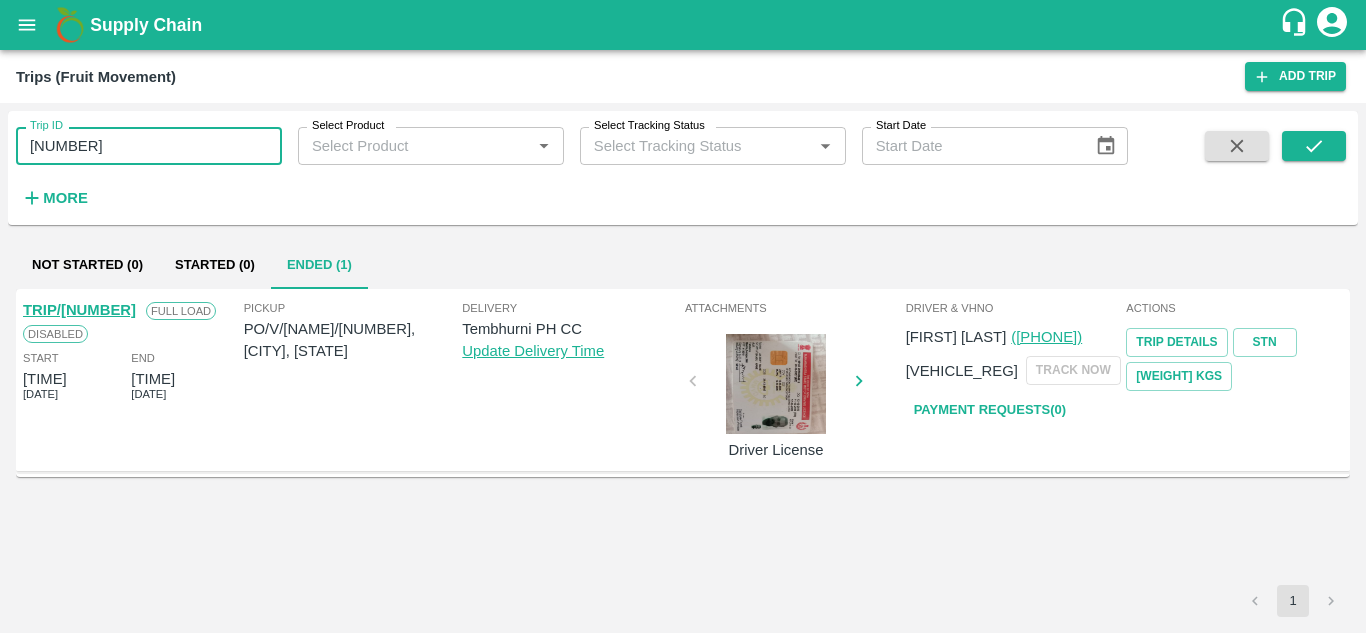 click on "85606" at bounding box center [149, 146] 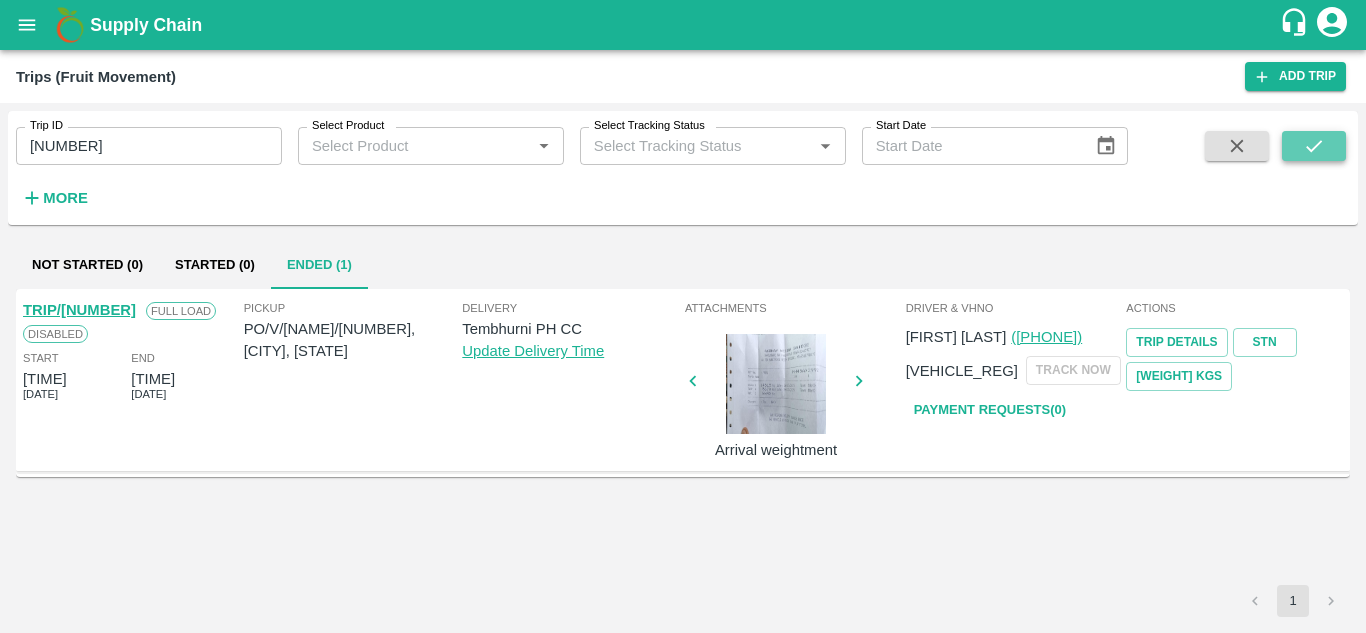 click at bounding box center [1314, 146] 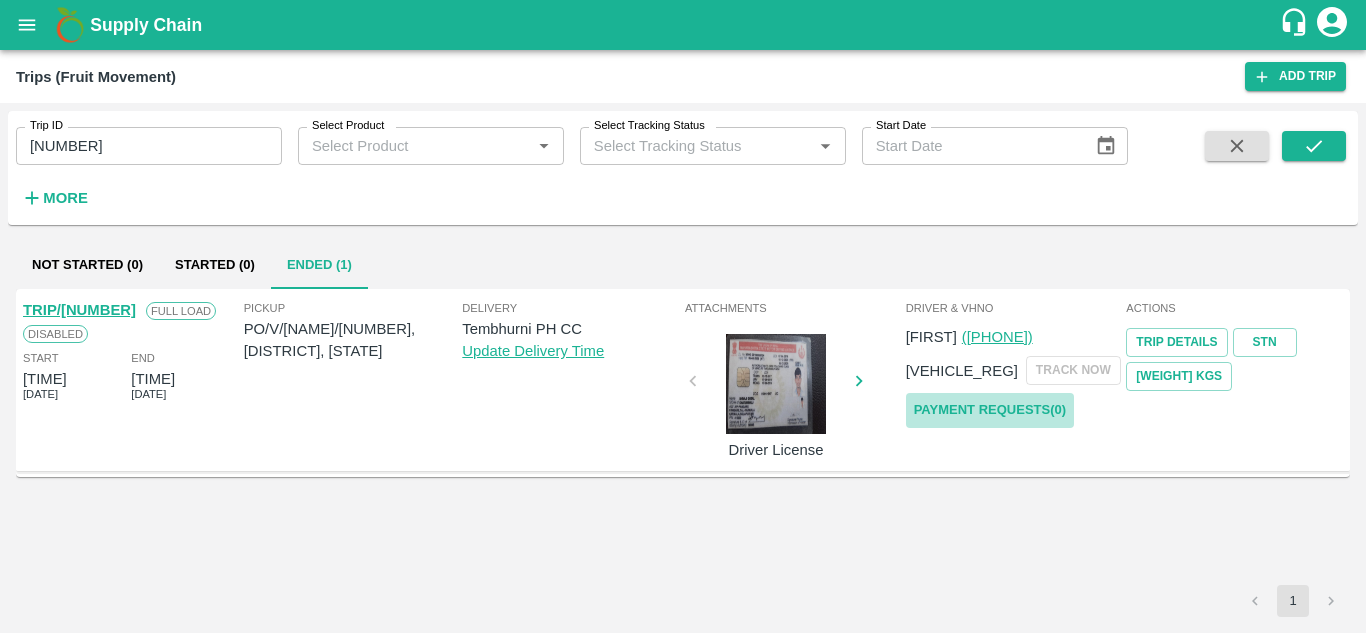 click on "Payment Requests( 0 )" at bounding box center (990, 410) 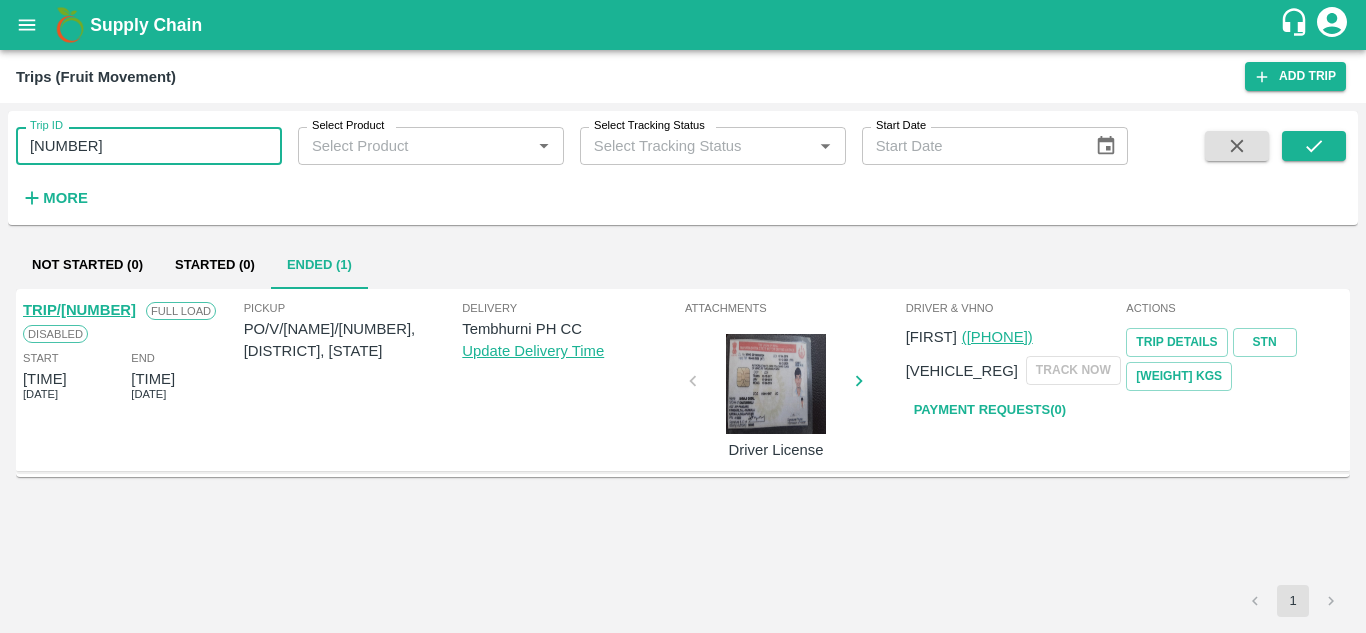 click on "85621" at bounding box center [149, 146] 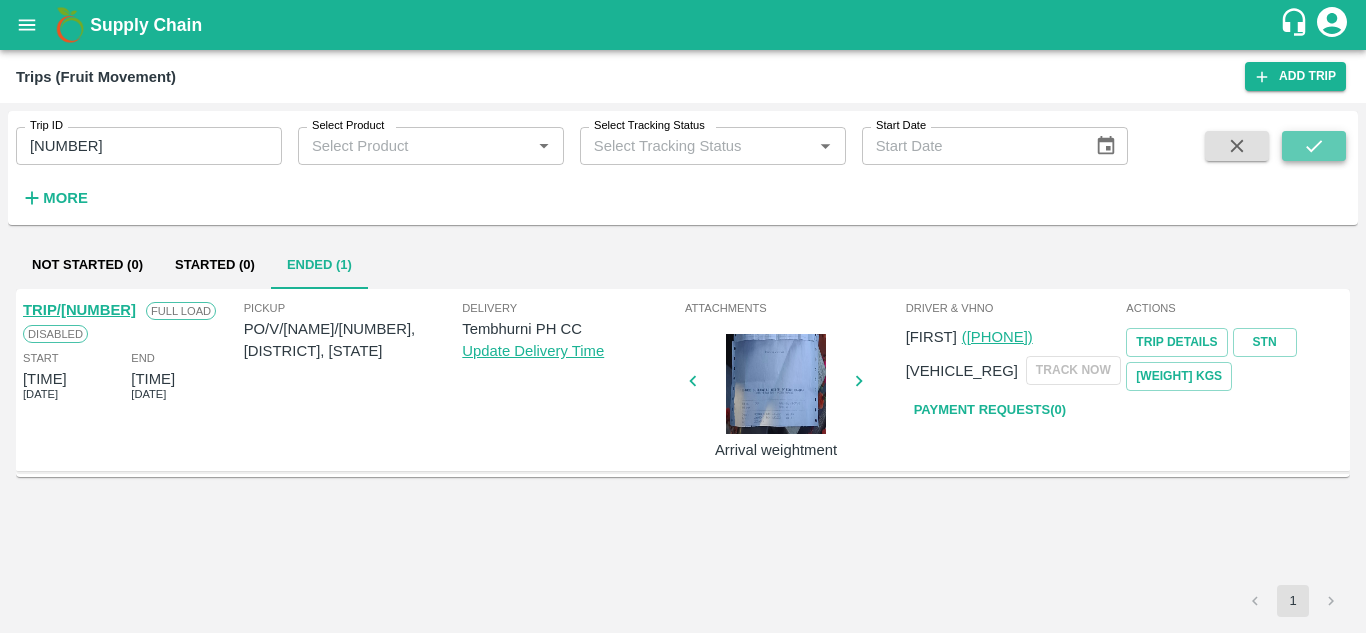 click 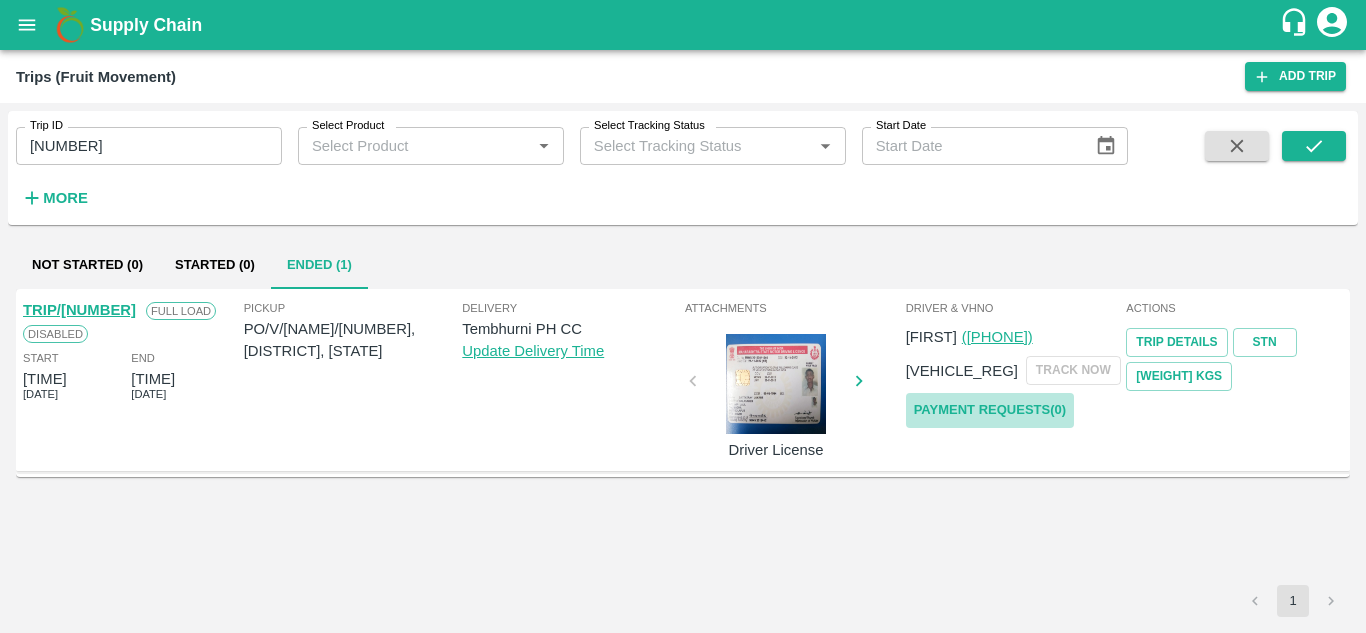 click on "Payment Requests( 0 )" at bounding box center (990, 410) 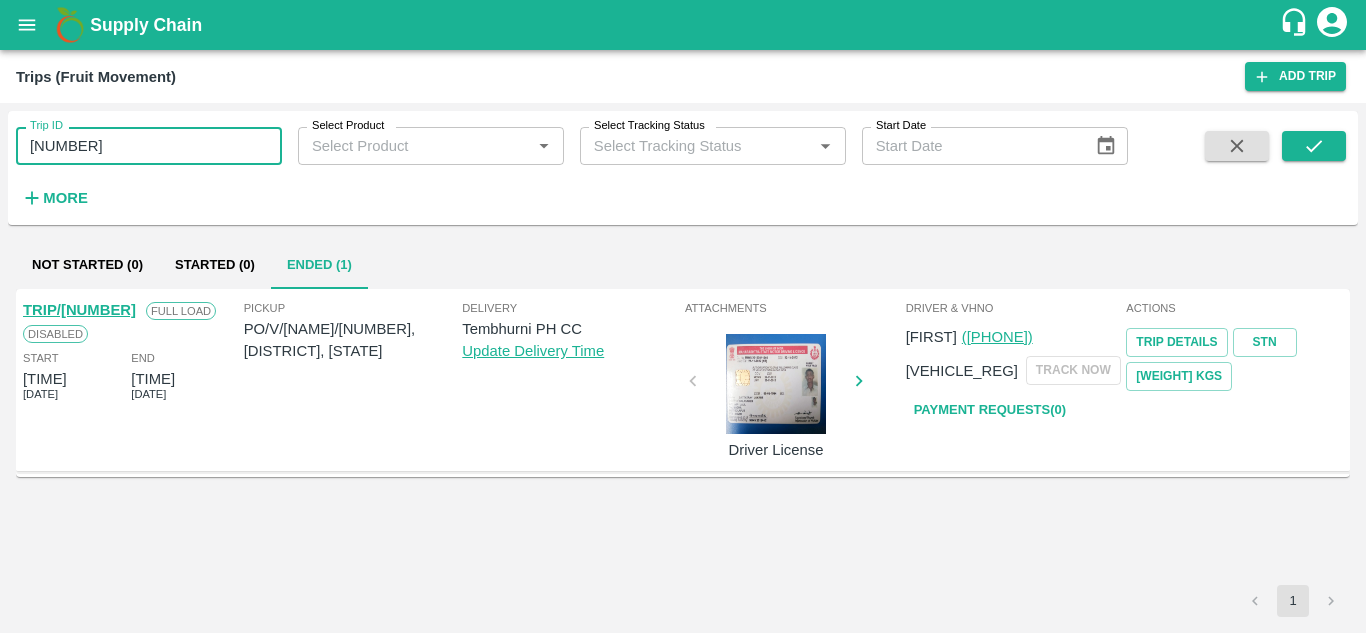 click on "85672" at bounding box center [149, 146] 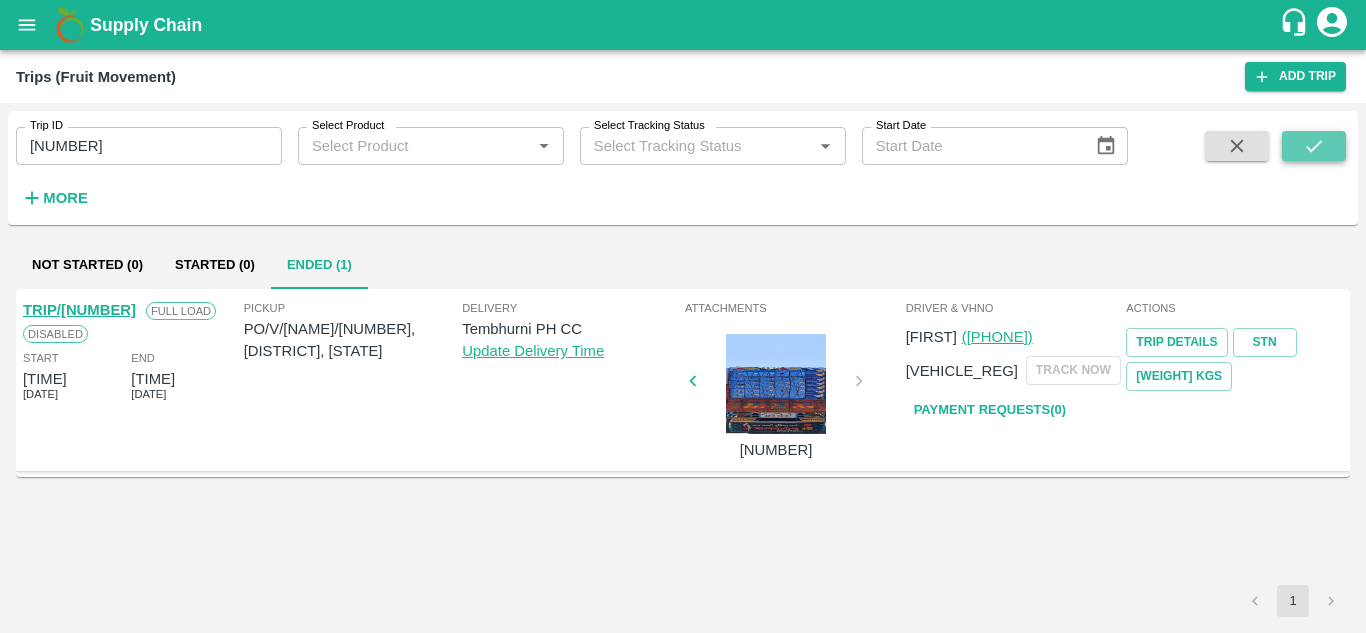 click 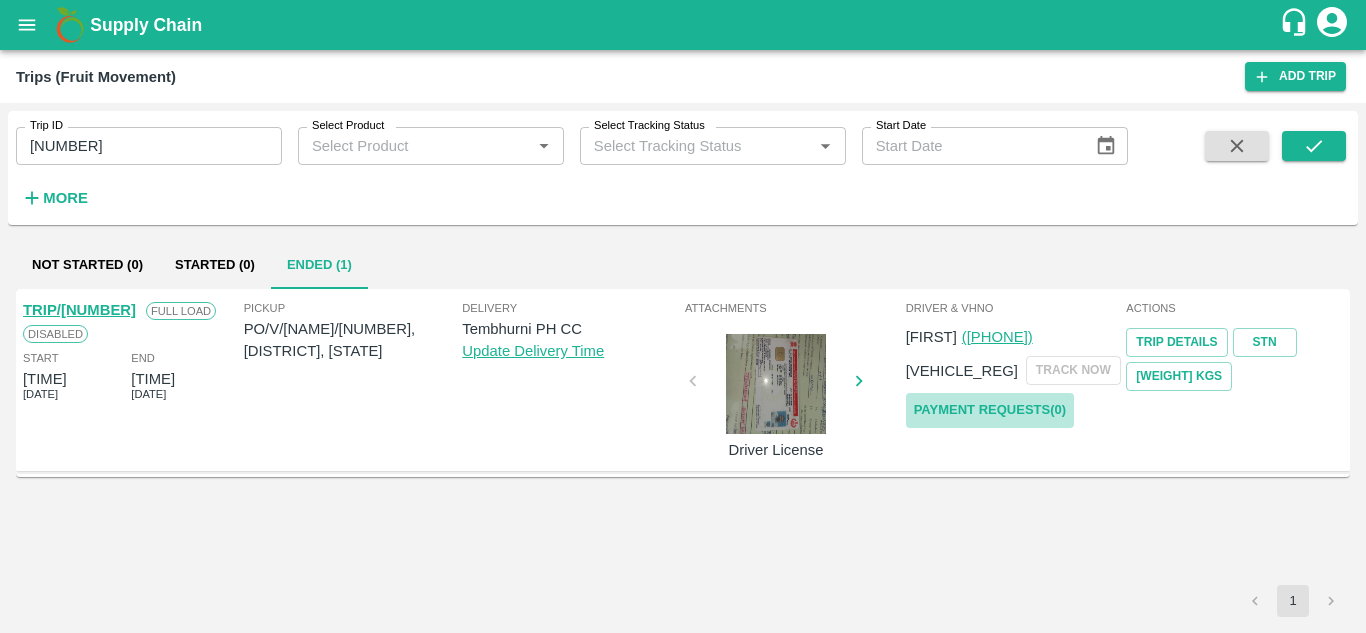 click on "Payment Requests( 0 )" at bounding box center (990, 410) 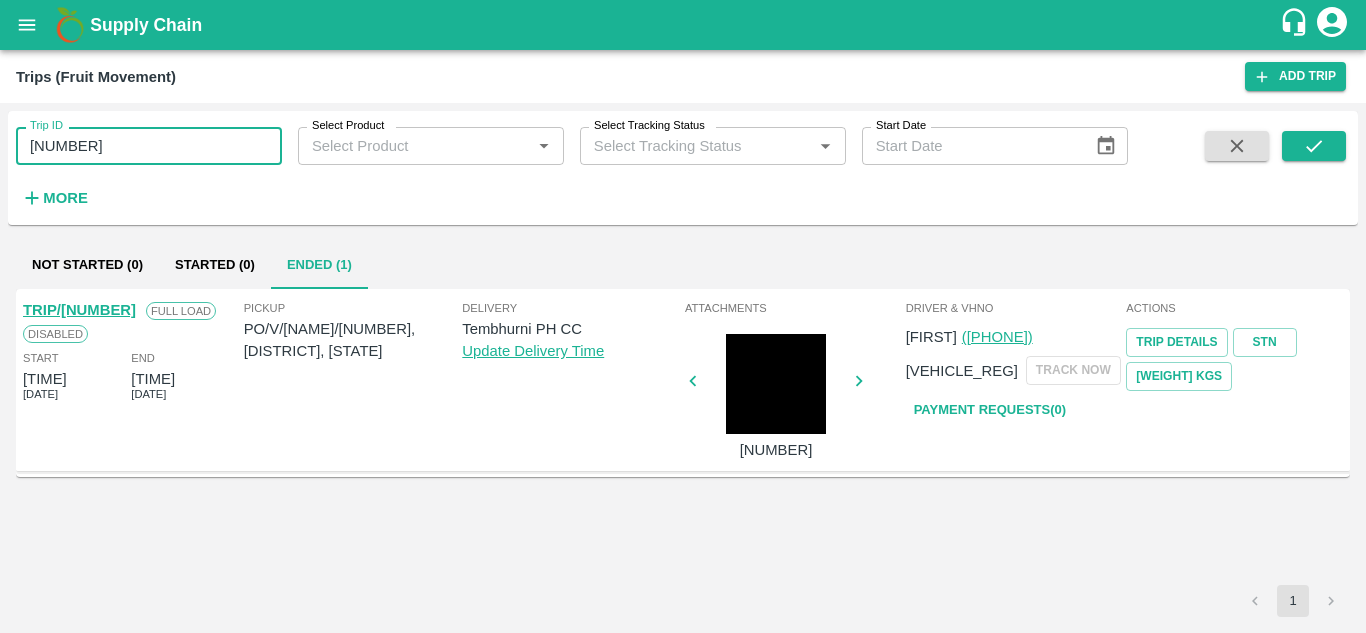 click on "85737" at bounding box center (149, 146) 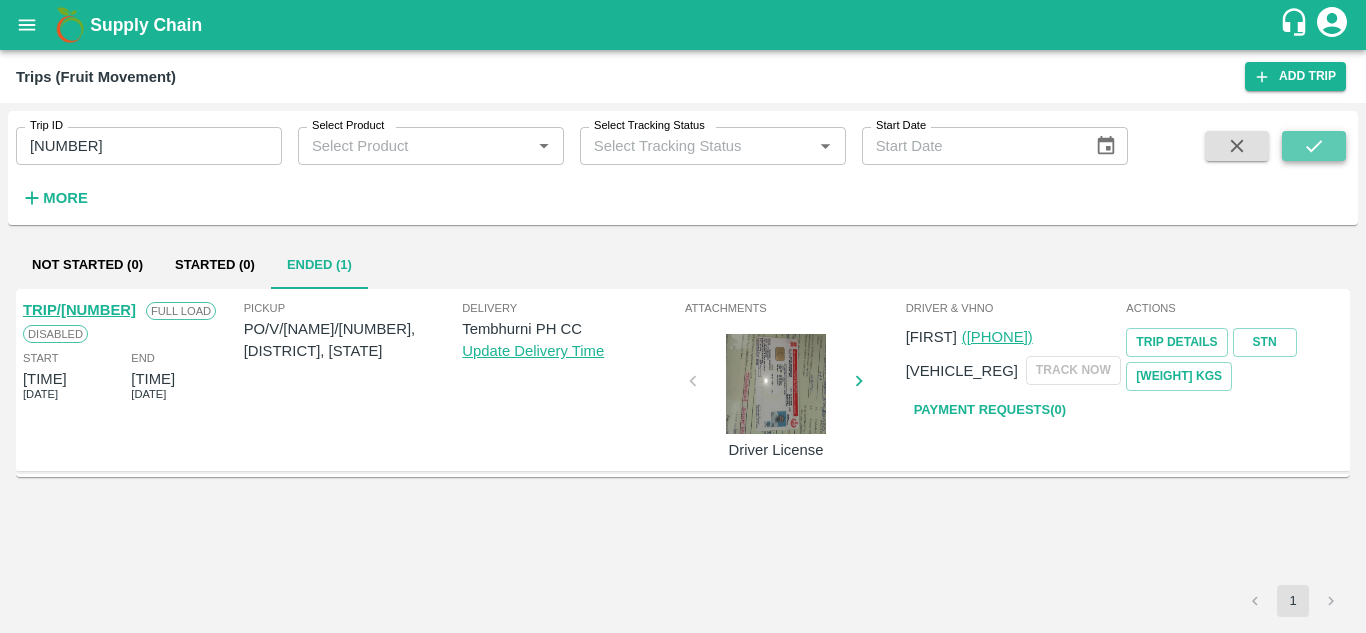 click at bounding box center [1314, 146] 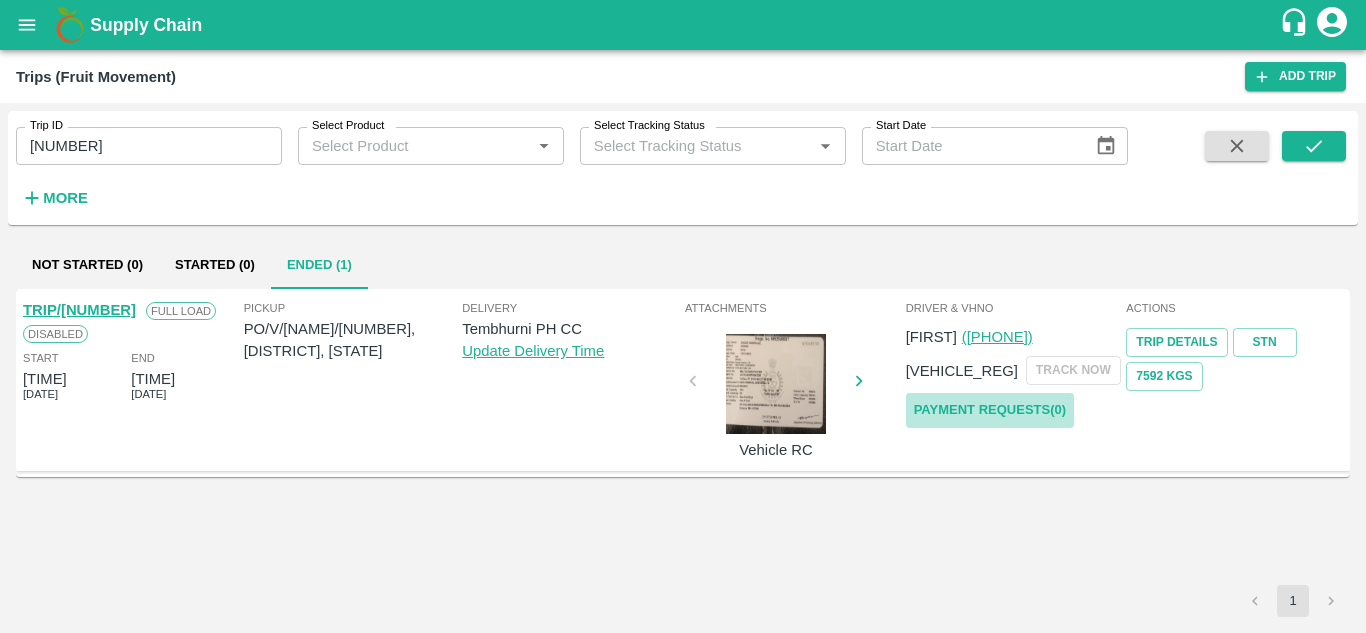 click on "Payment Requests( 0 )" at bounding box center [990, 410] 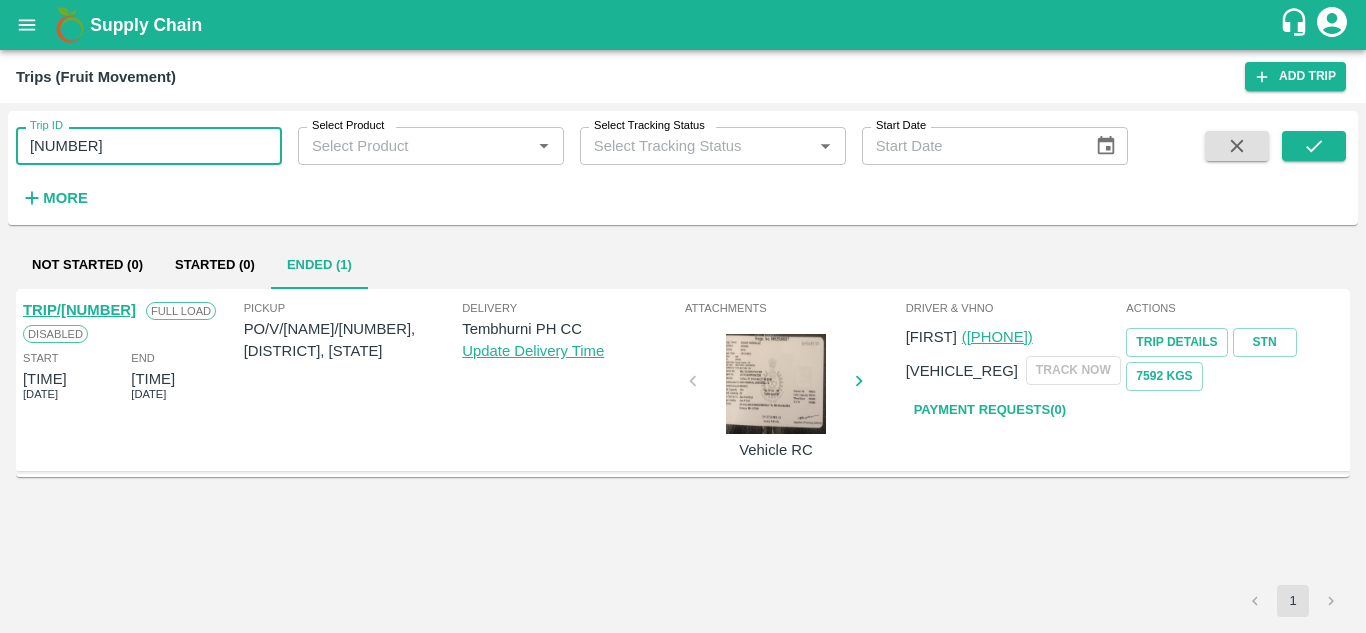 click on "85645" at bounding box center (149, 146) 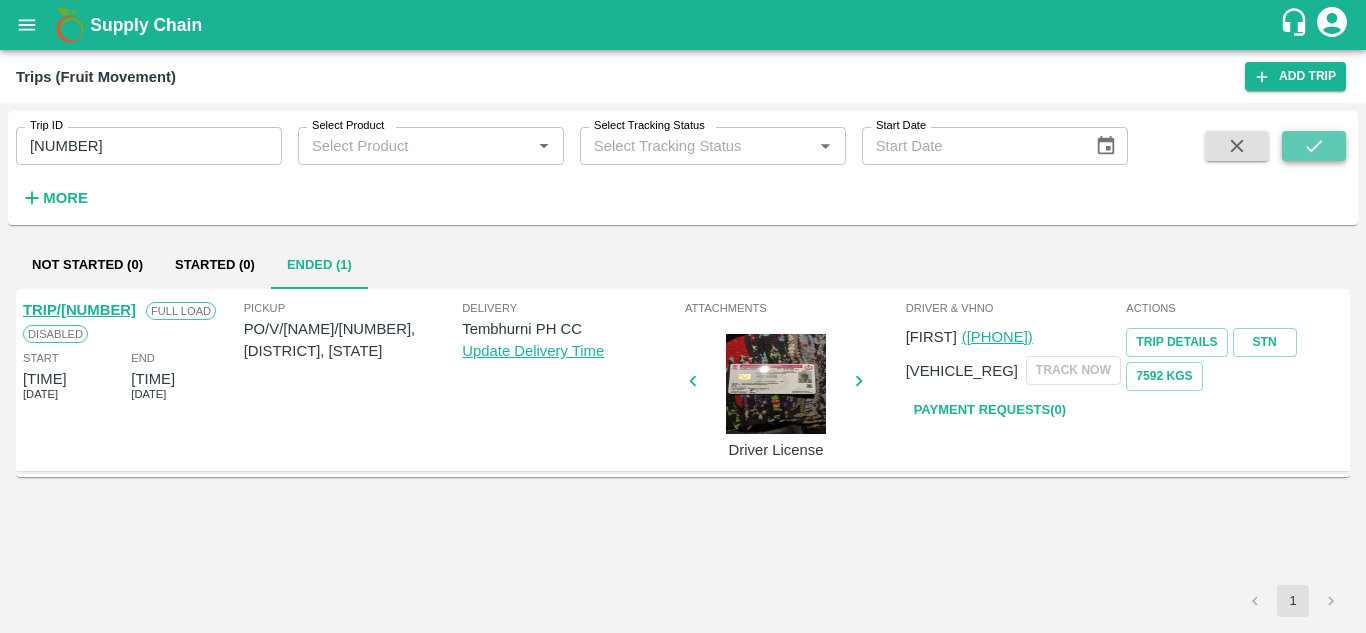 click 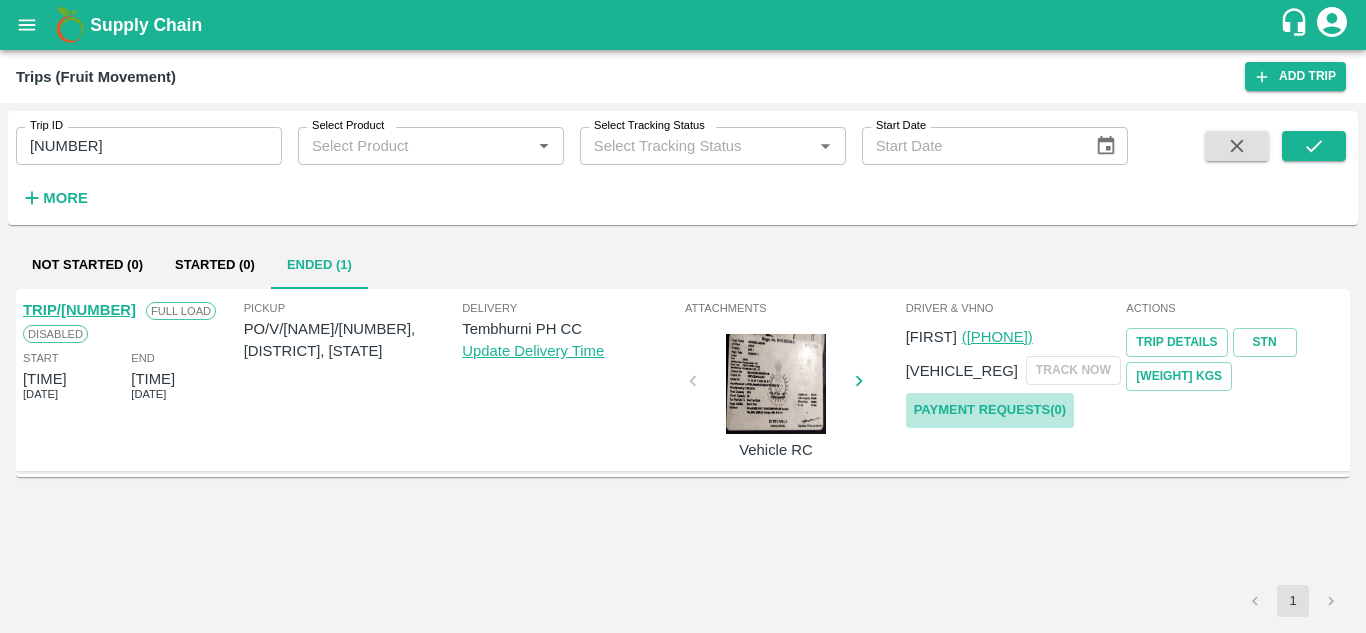 click on "Payment Requests( 0 )" at bounding box center [990, 410] 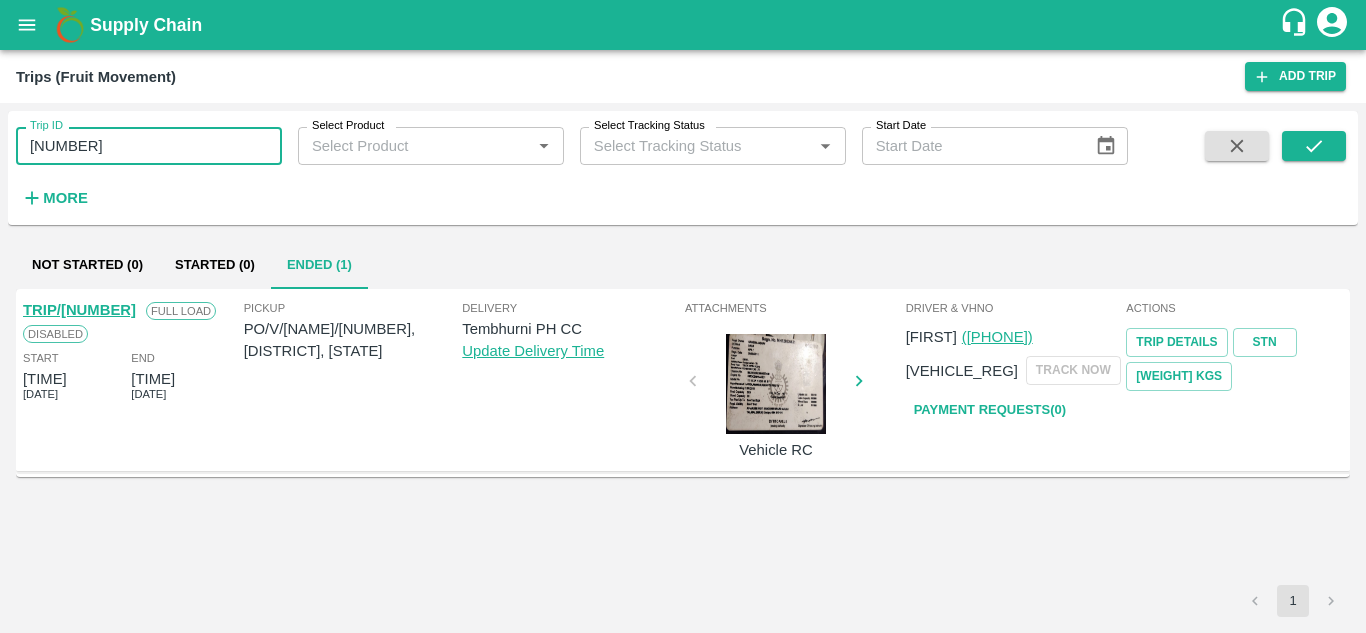 click on "85602" at bounding box center (149, 146) 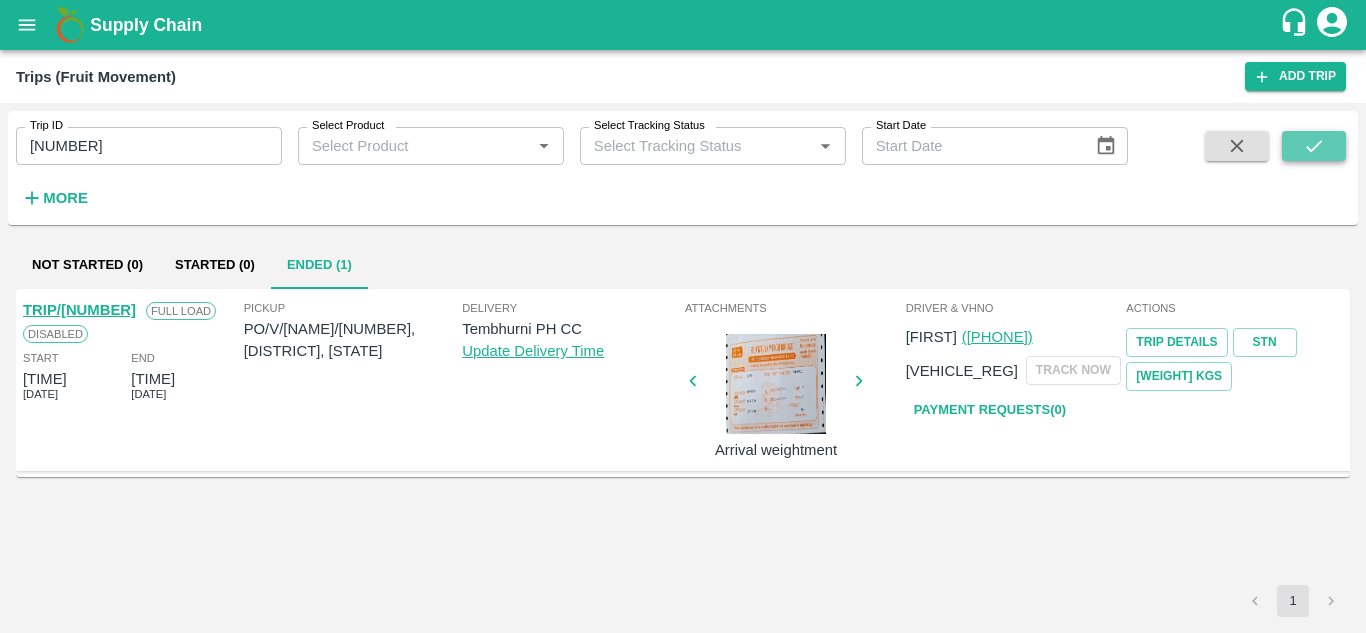 click at bounding box center [1314, 146] 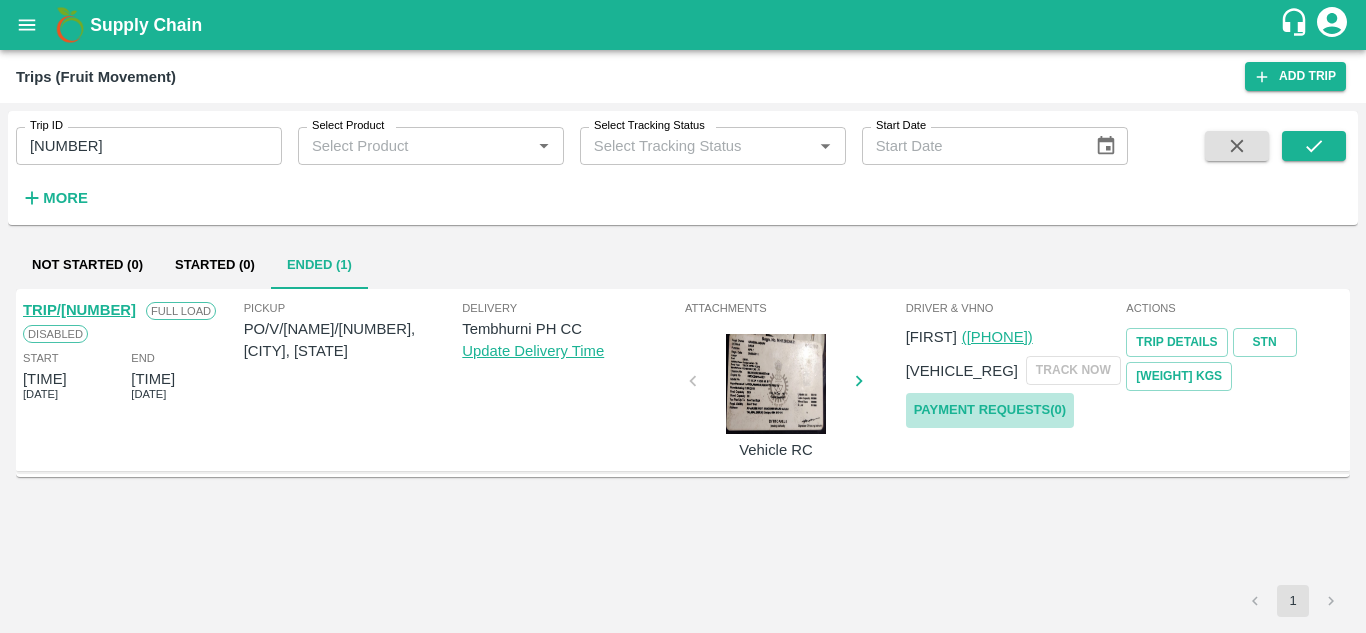 click on "Payment Requests( 0 )" at bounding box center (990, 410) 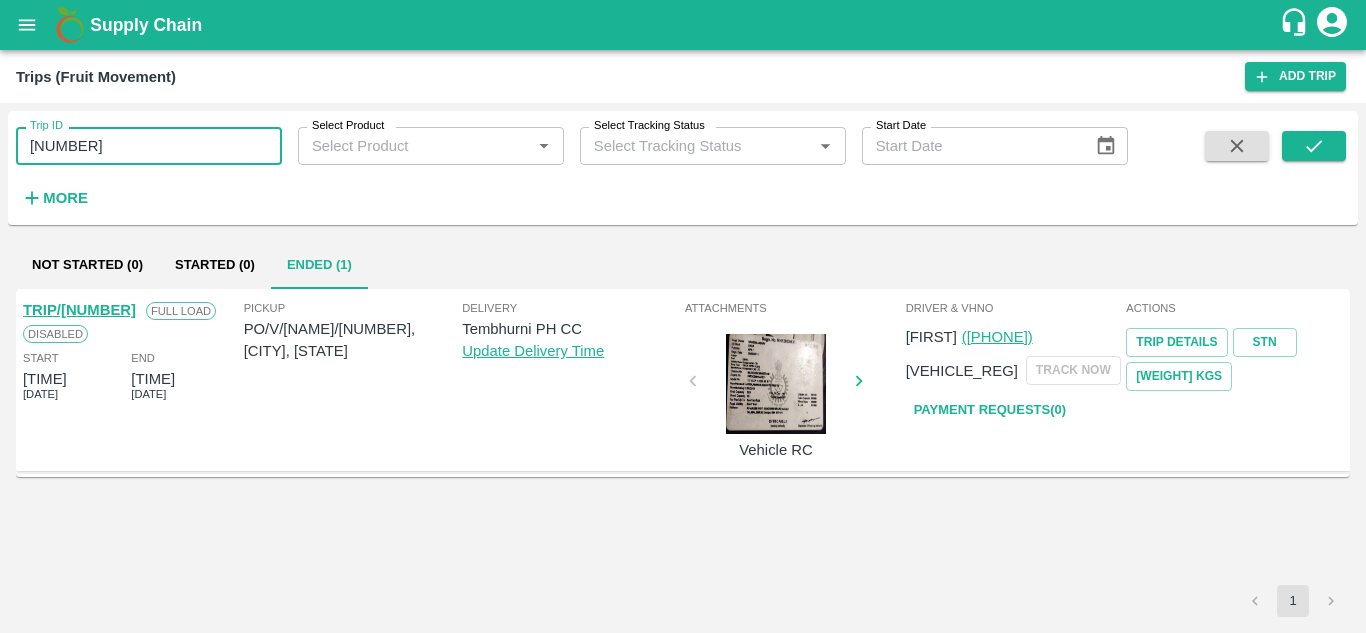 click on "85628" at bounding box center (149, 146) 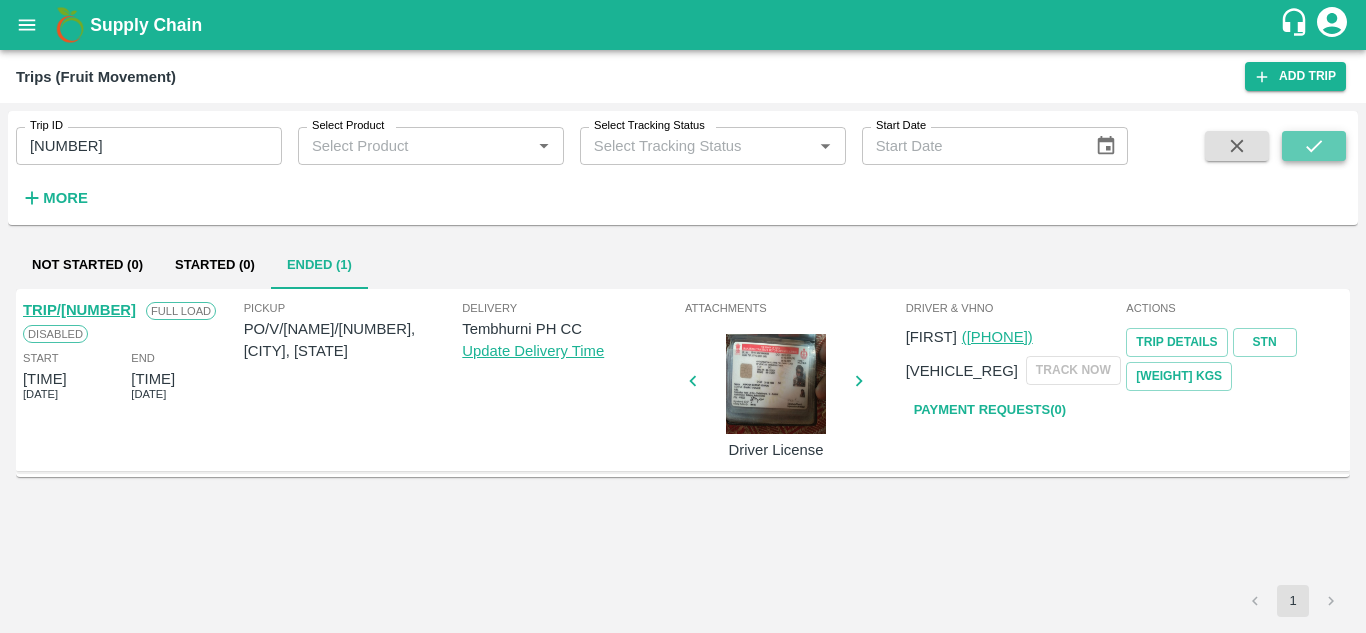 click 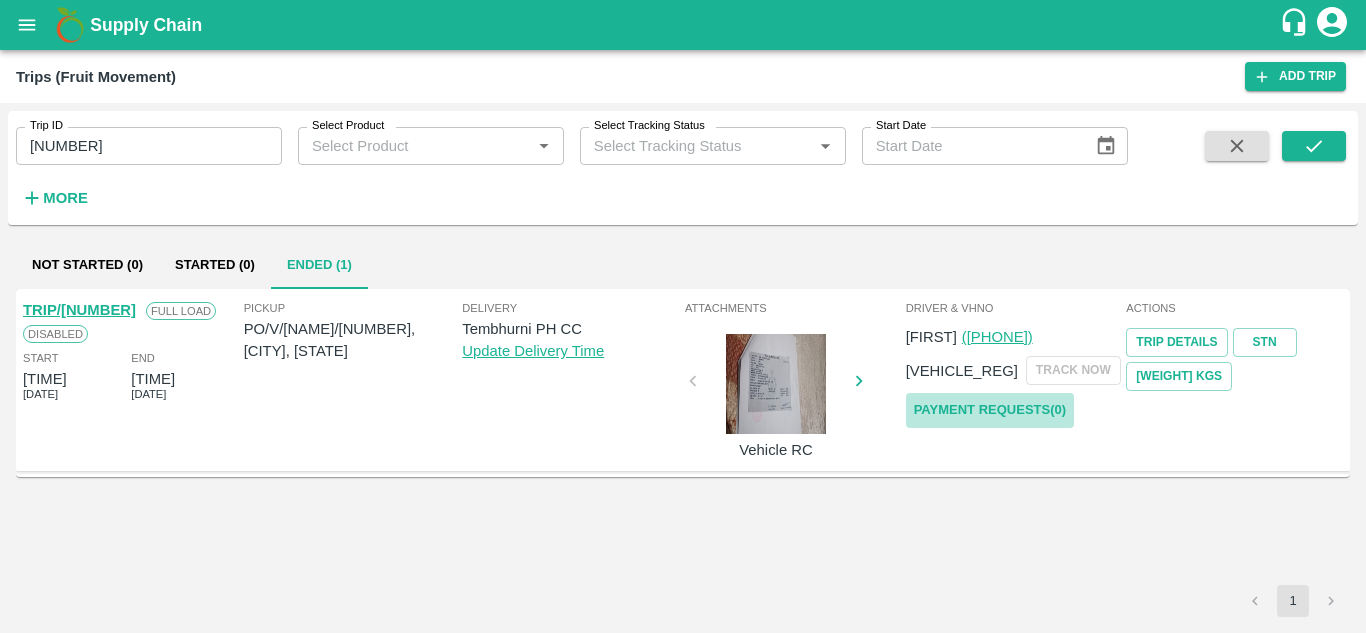 click on "Payment Requests( 0 )" at bounding box center (990, 410) 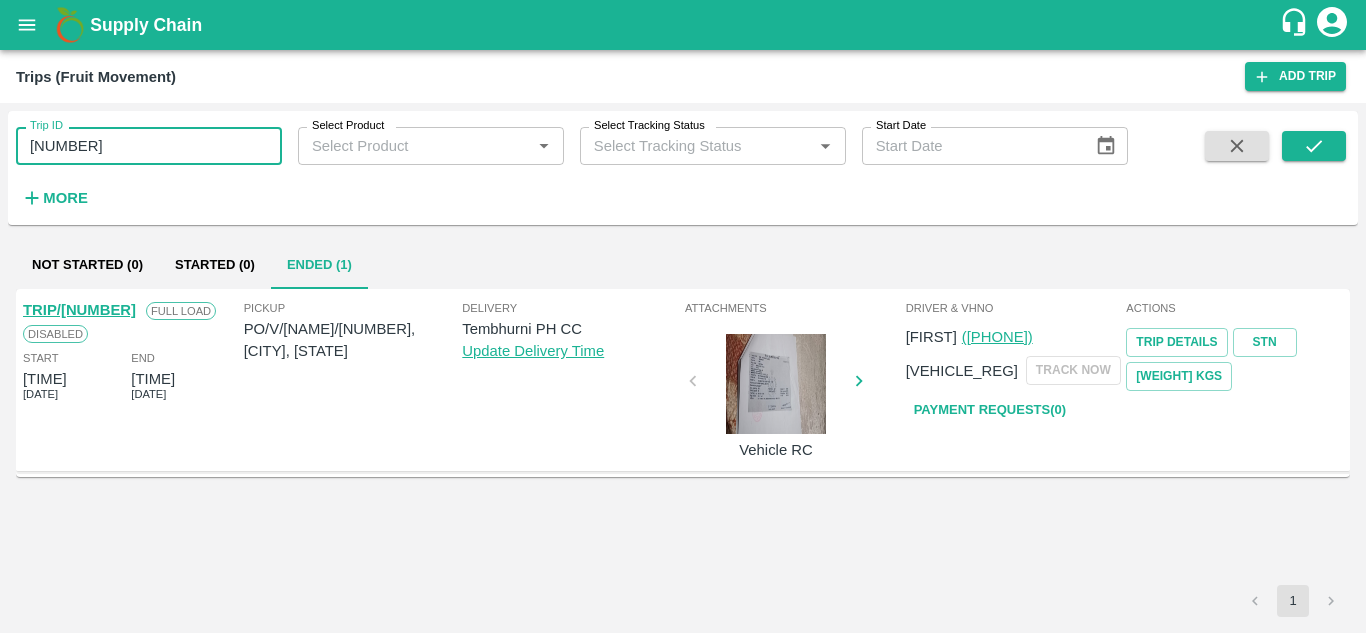 click on "85577" at bounding box center [149, 146] 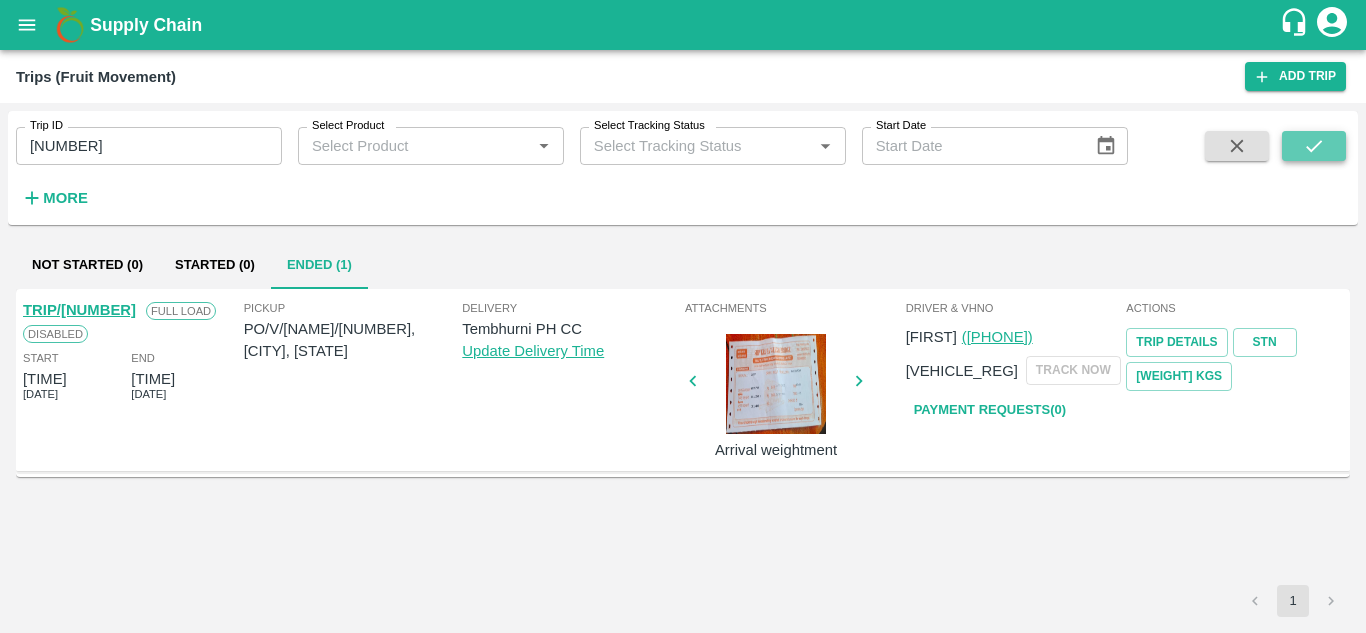 click 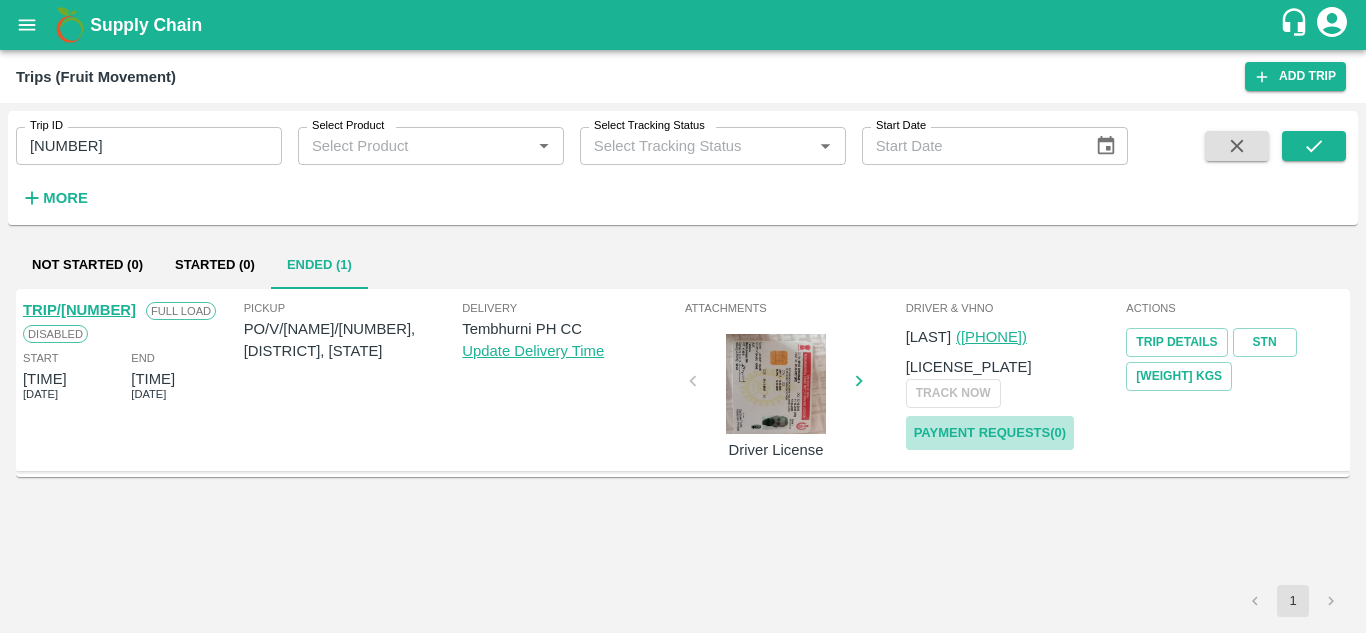 click on "Payment Requests( 0 )" at bounding box center (990, 433) 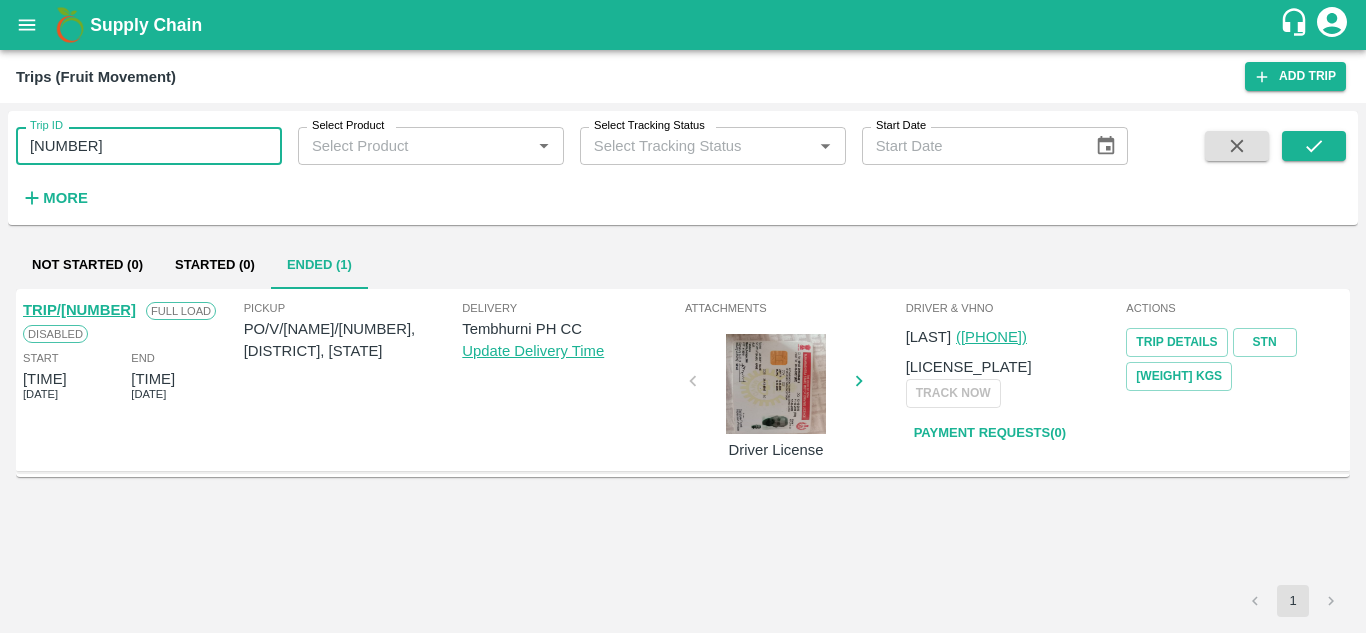 click on "85627" at bounding box center (149, 146) 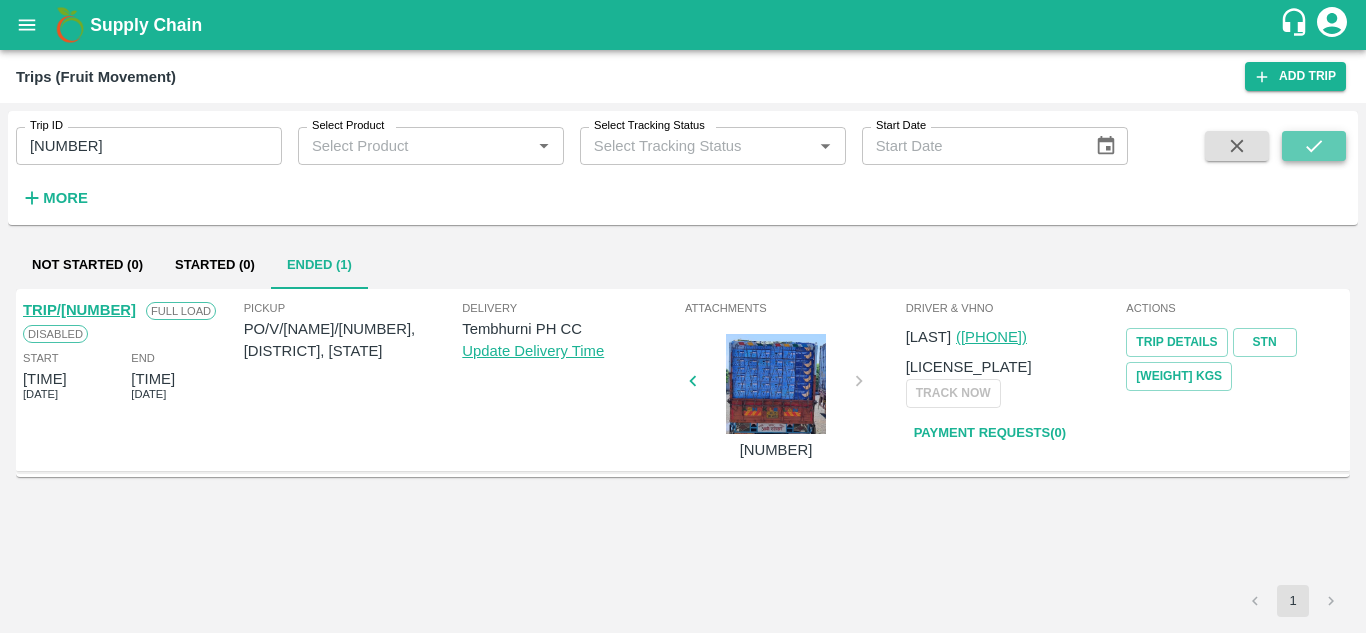 click at bounding box center (1314, 146) 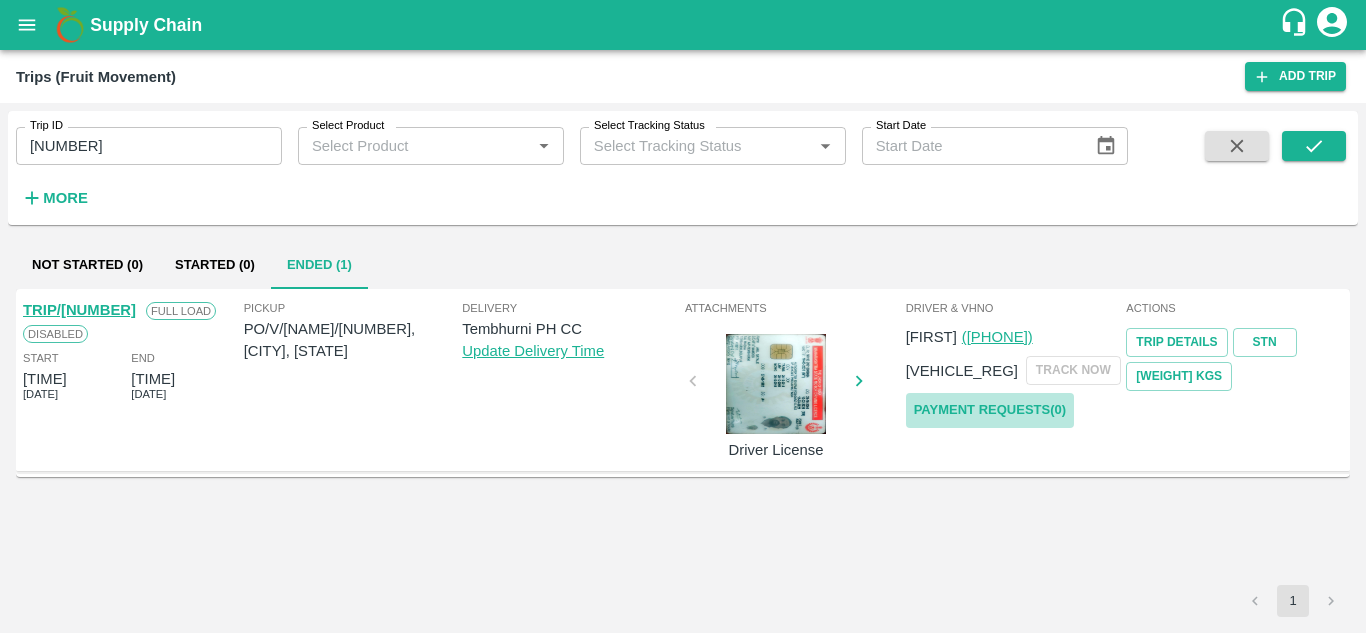 click on "Payment Requests( 0 )" at bounding box center (990, 410) 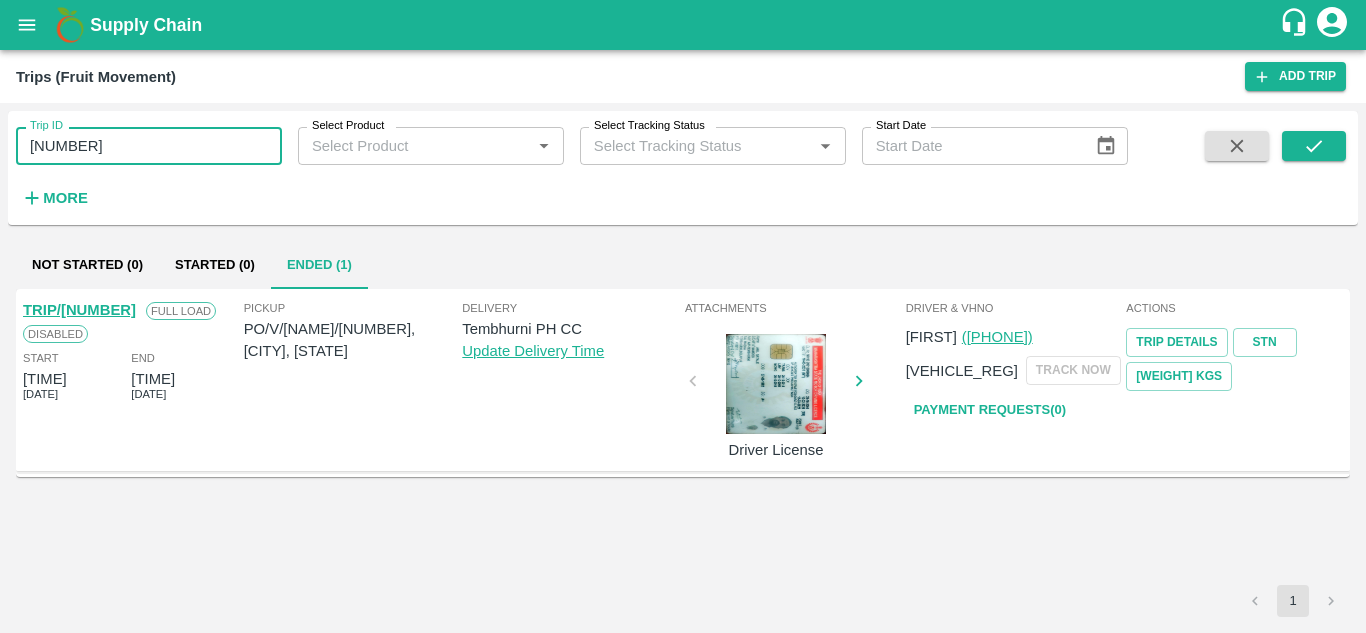 click on "85619" at bounding box center [149, 146] 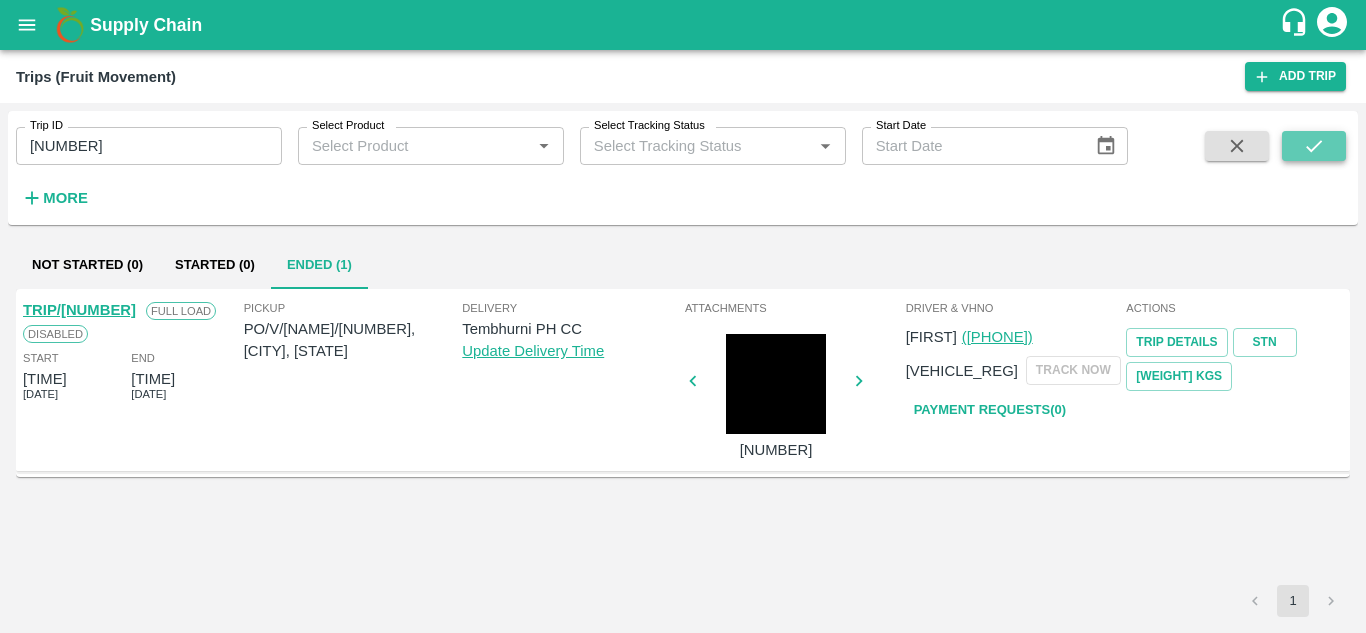 click 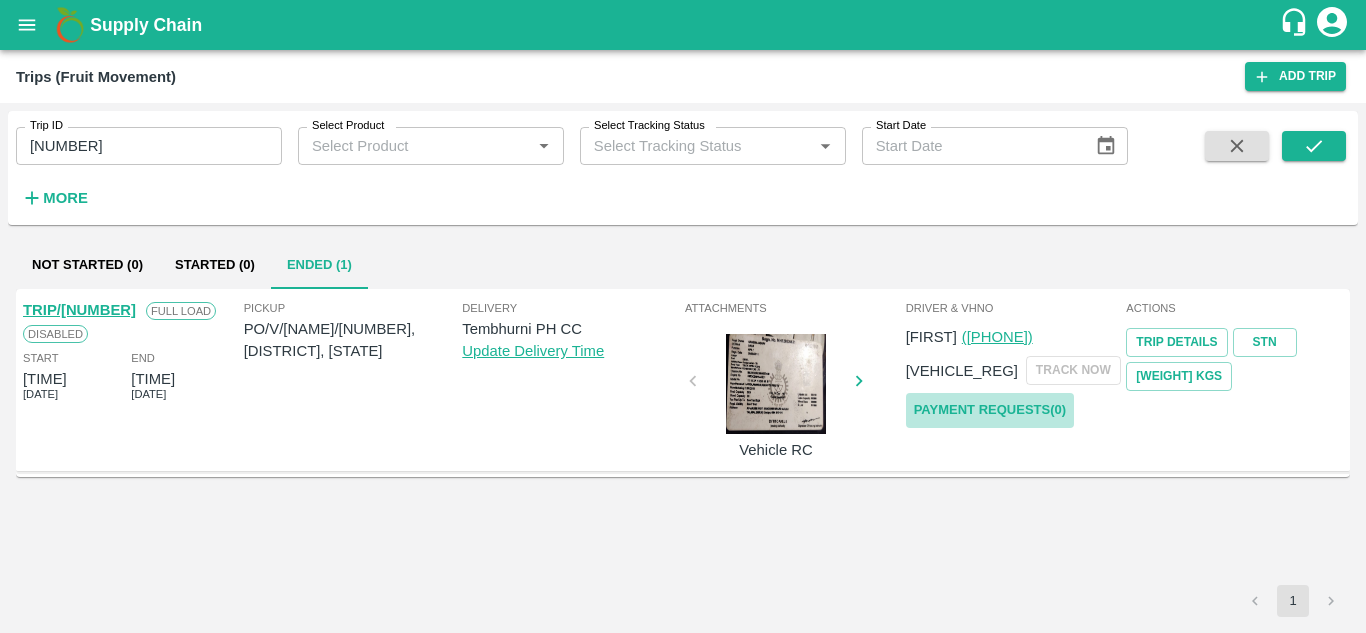 click on "Payment Requests( 0 )" at bounding box center [990, 410] 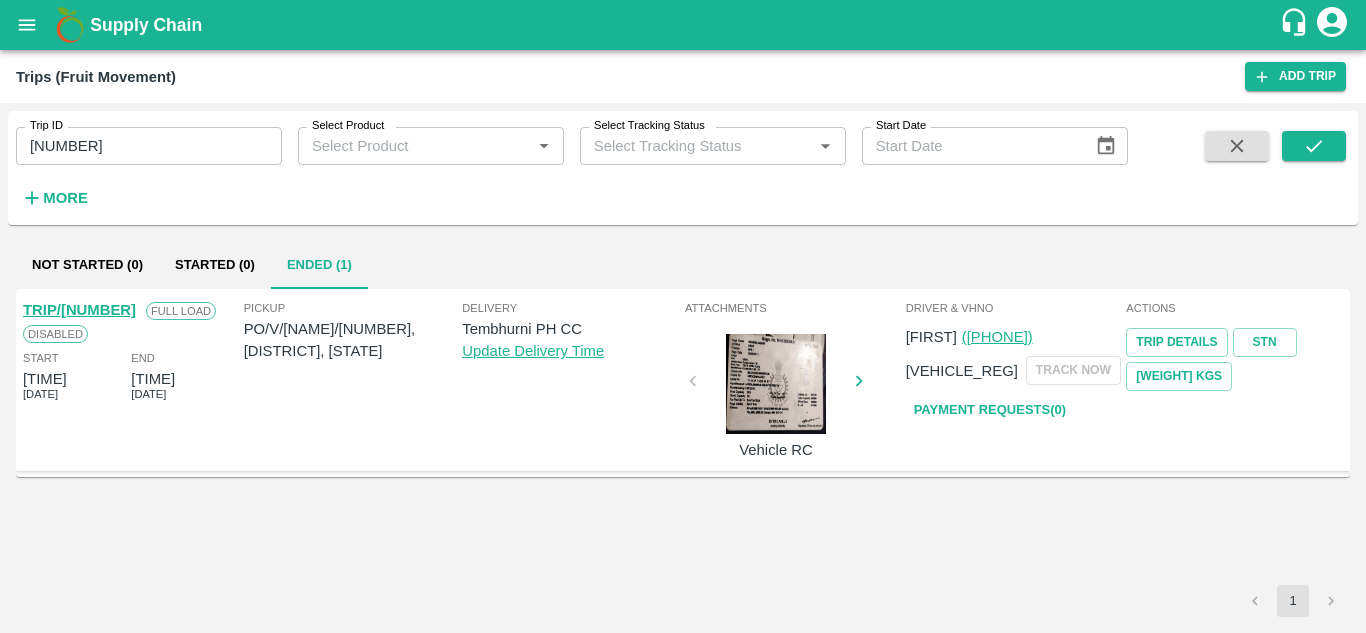 click on "Trip ID 85640 Trip ID Select Product Select Product   * Select Tracking Status Select Tracking Status   * Start Date Start Date More" at bounding box center [564, 163] 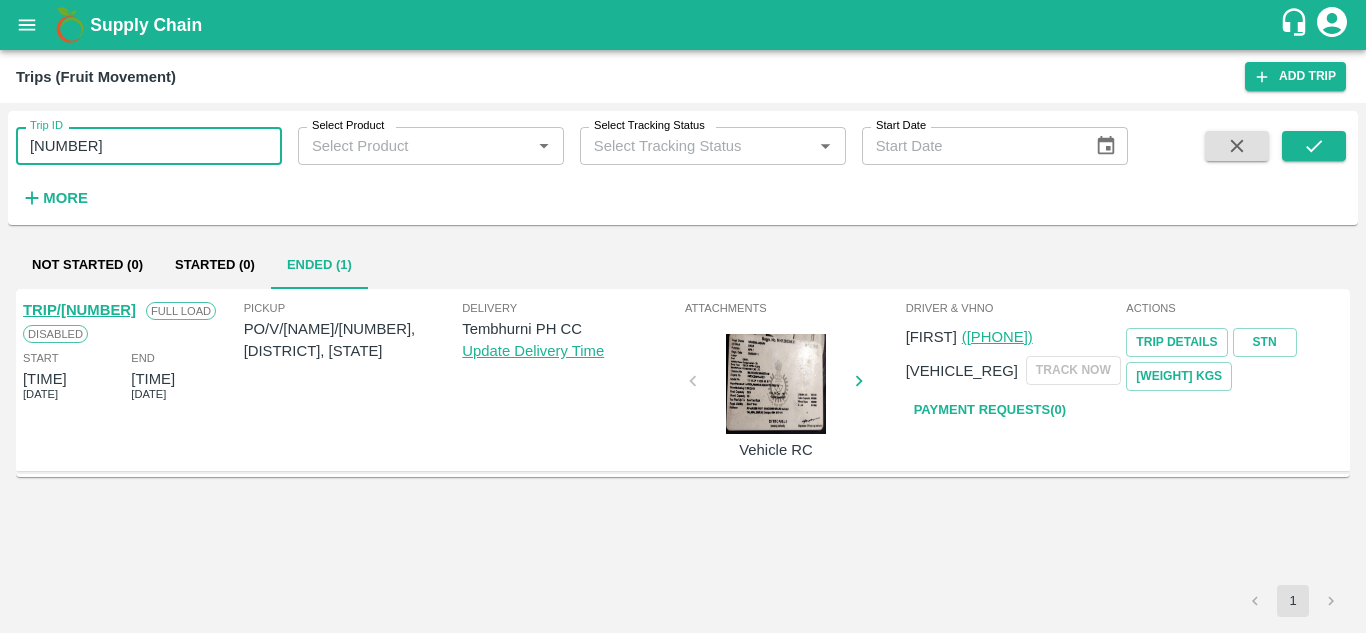 click on "85640" at bounding box center [149, 146] 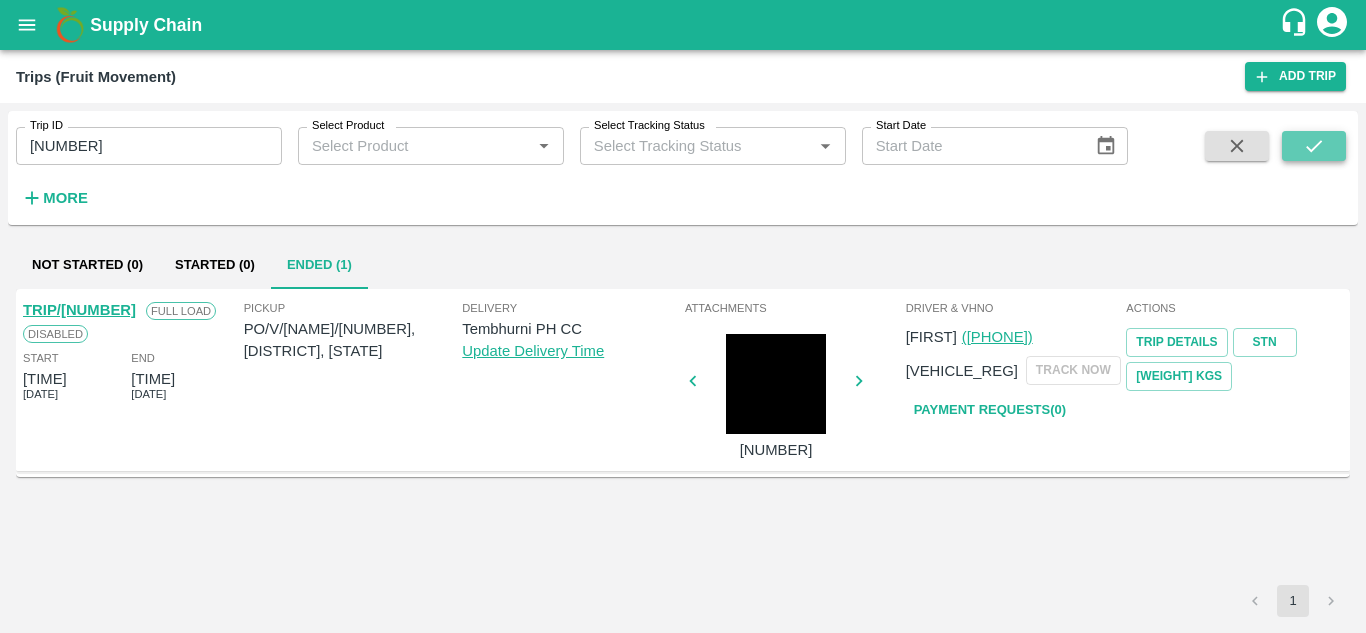 click at bounding box center [1314, 146] 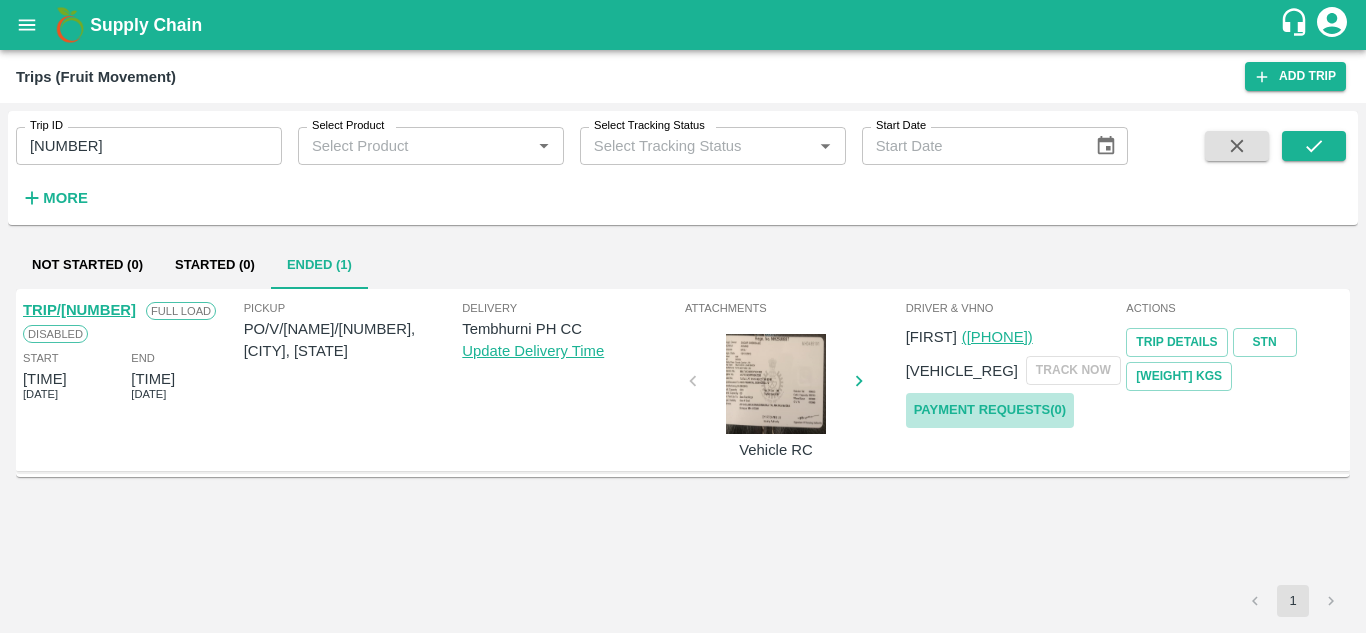 click on "Payment Requests( 0 )" at bounding box center (990, 410) 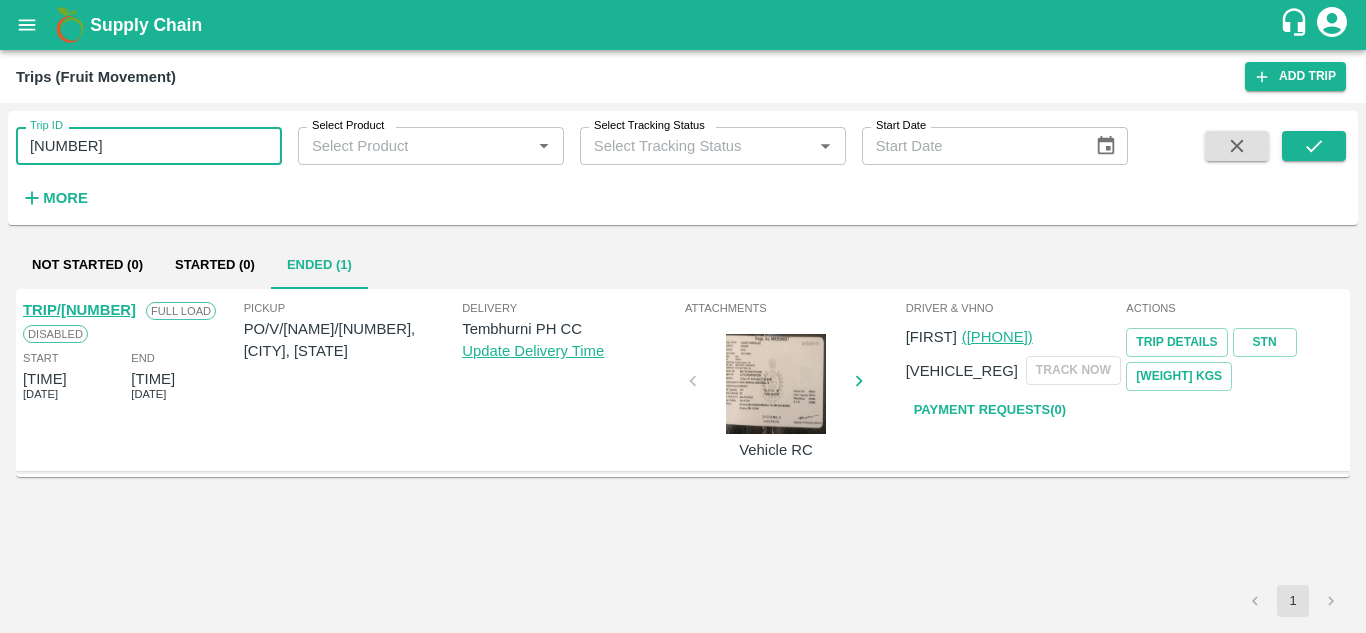 click on "85679" at bounding box center [149, 146] 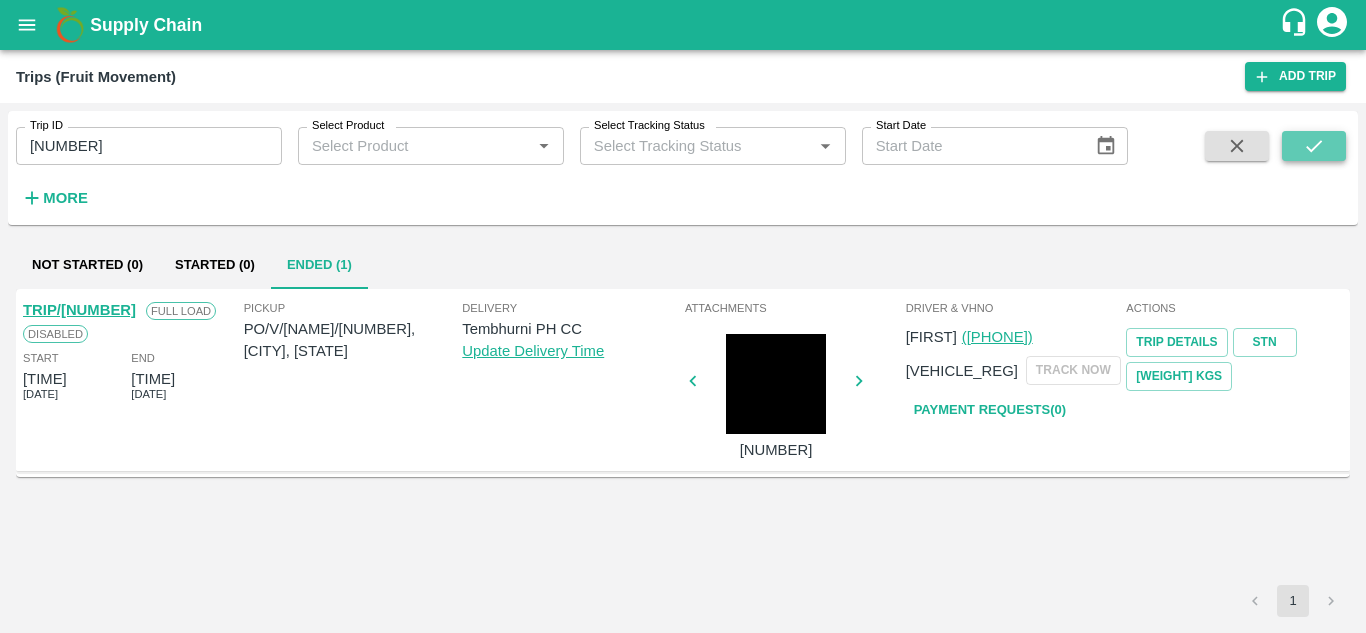 click 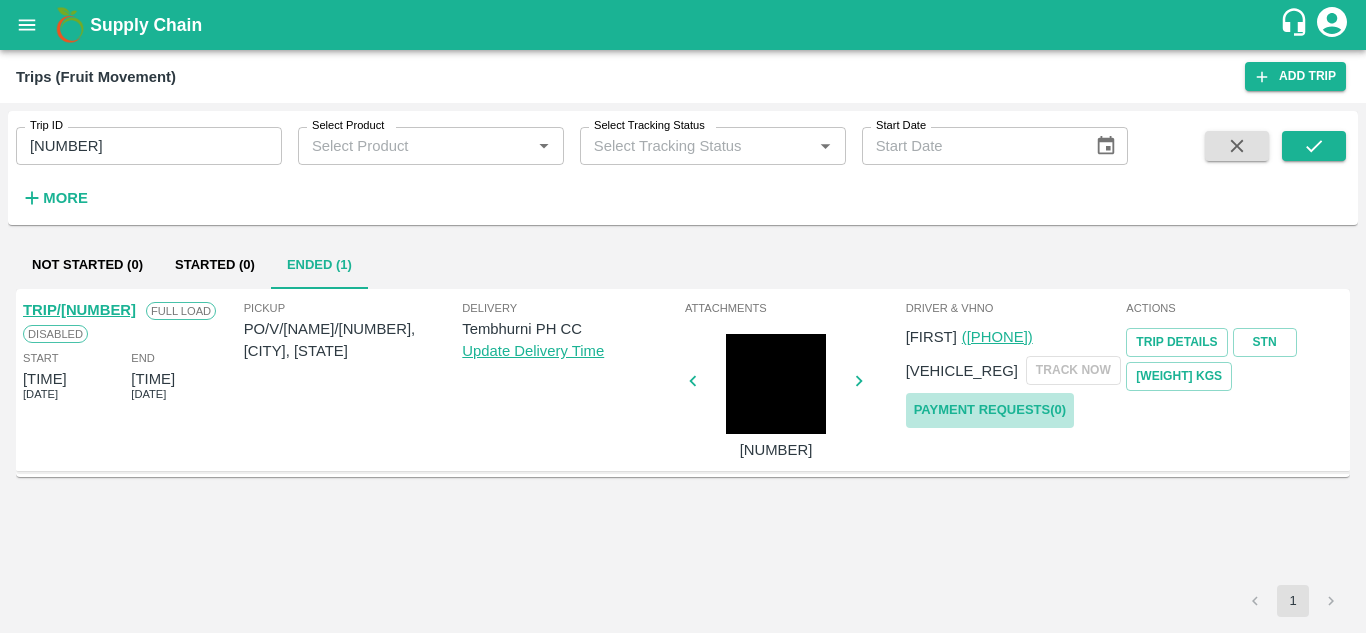 click on "Payment Requests( 0 )" at bounding box center (990, 410) 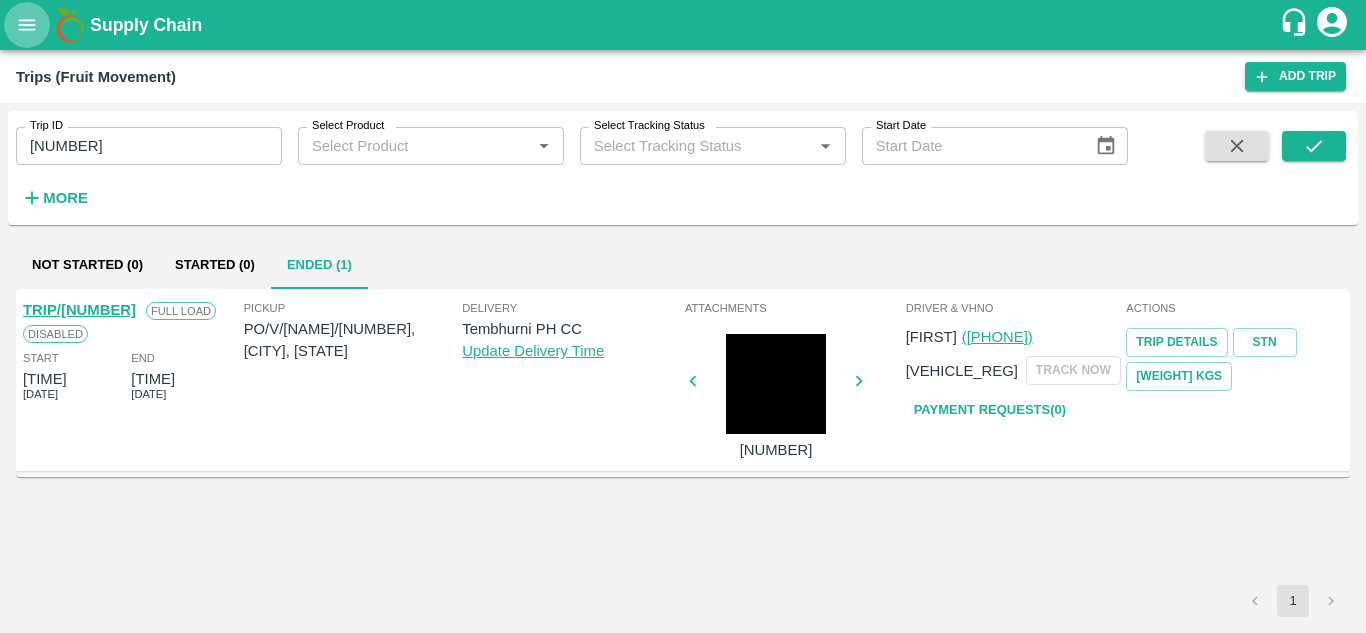 click at bounding box center (27, 25) 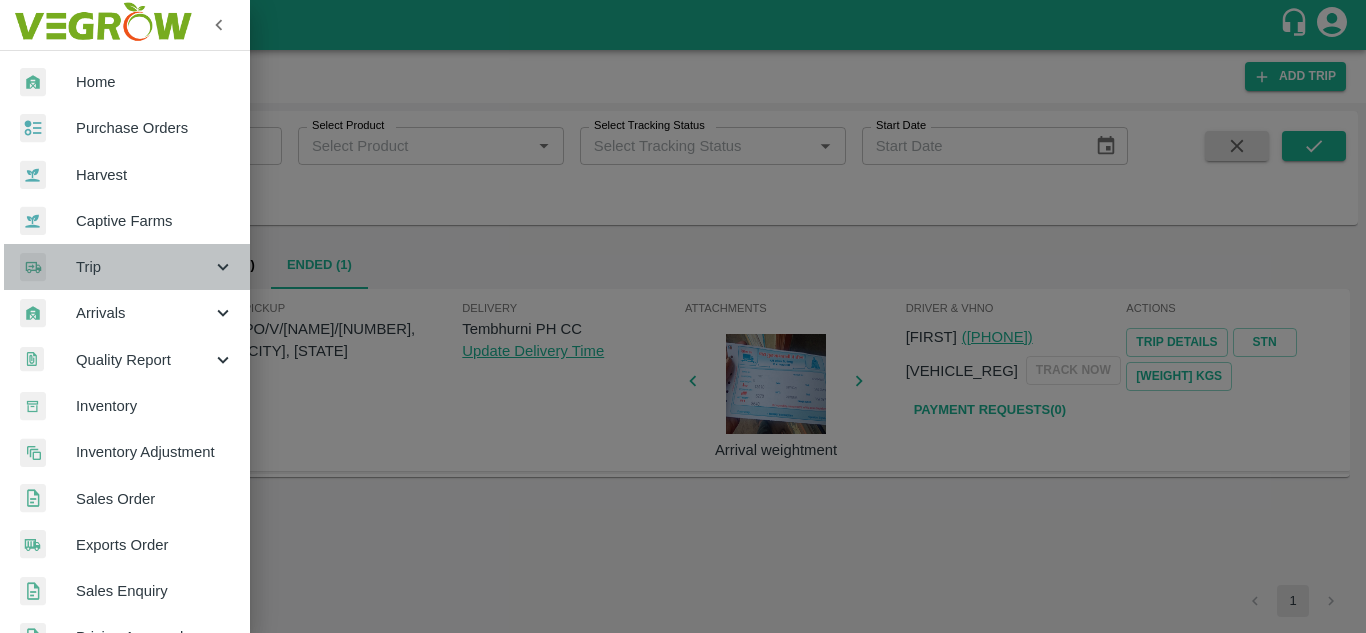 click on "Trip" at bounding box center [144, 267] 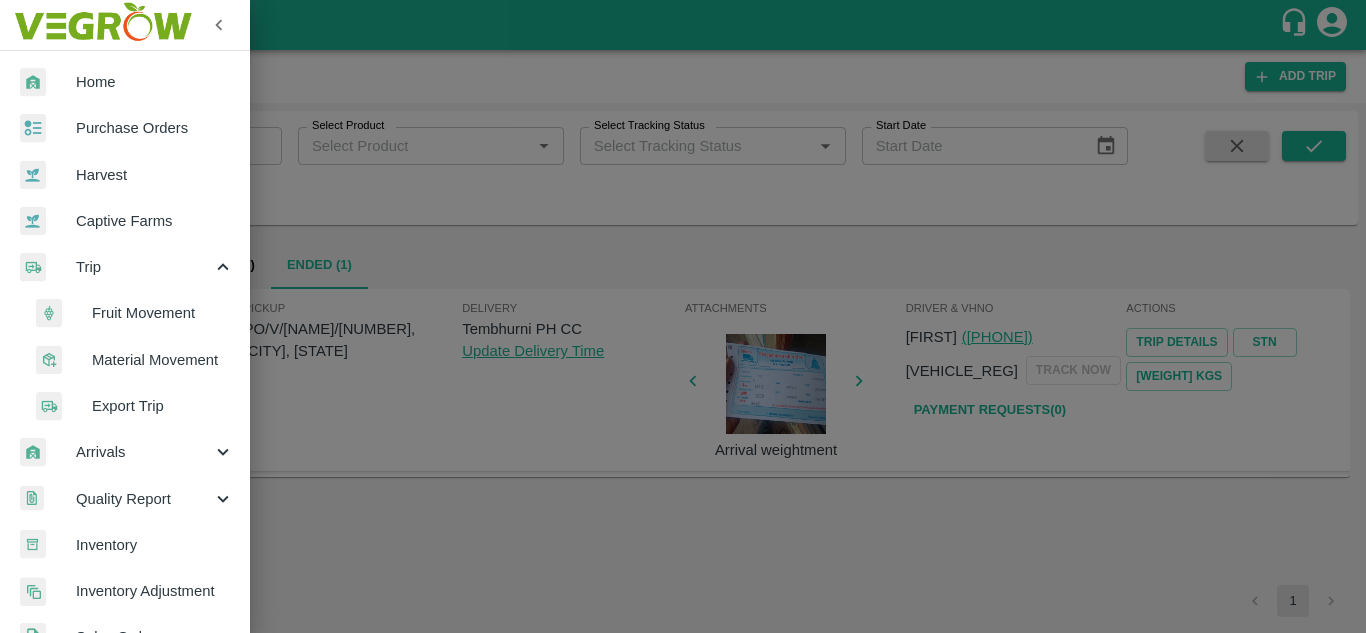 click on "Fruit Movement" at bounding box center [163, 313] 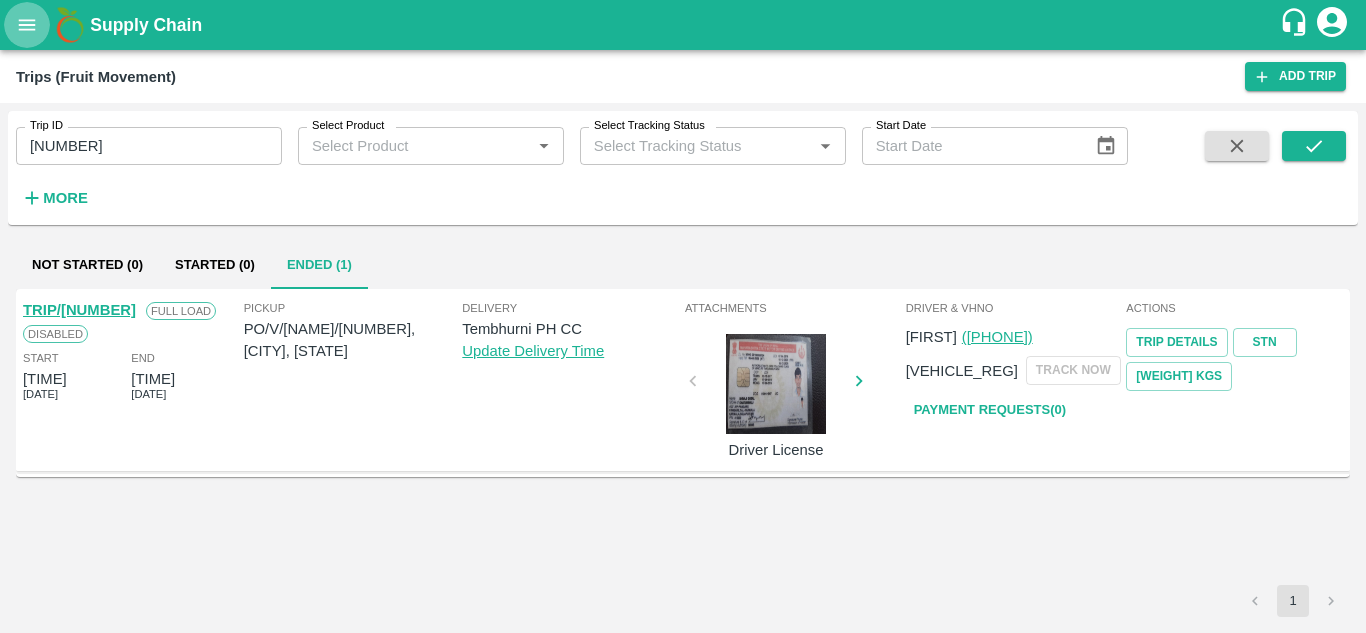 click 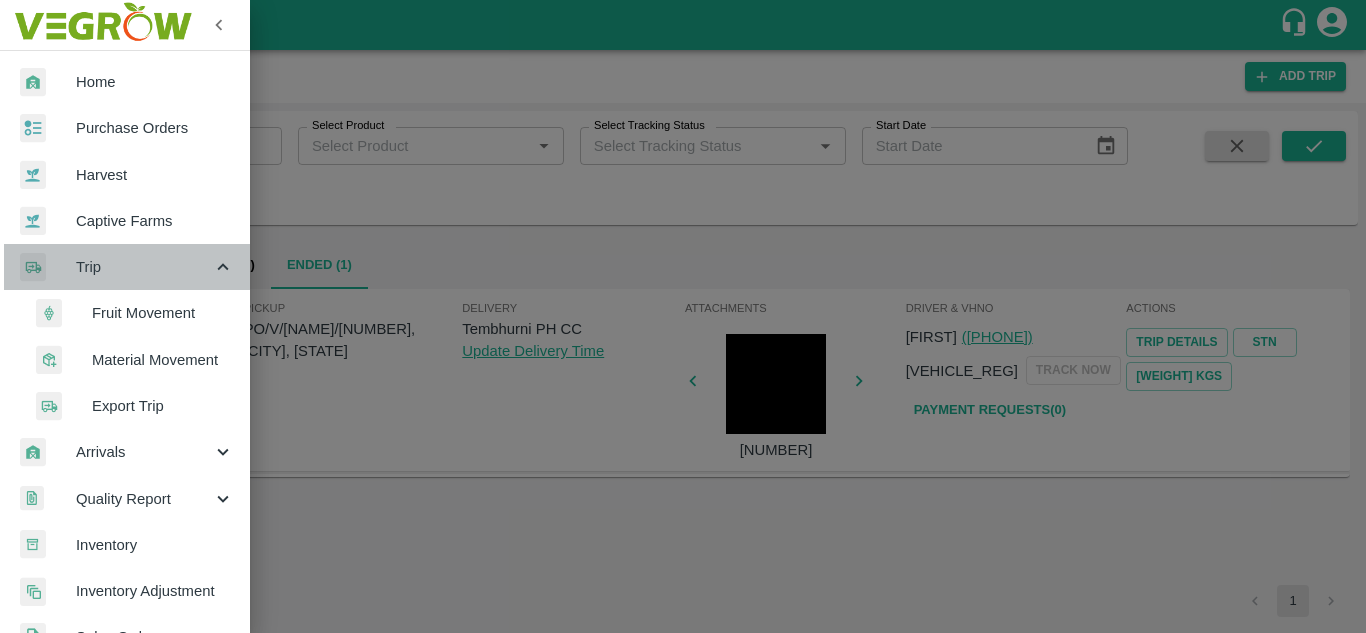 click on "Trip" at bounding box center (144, 267) 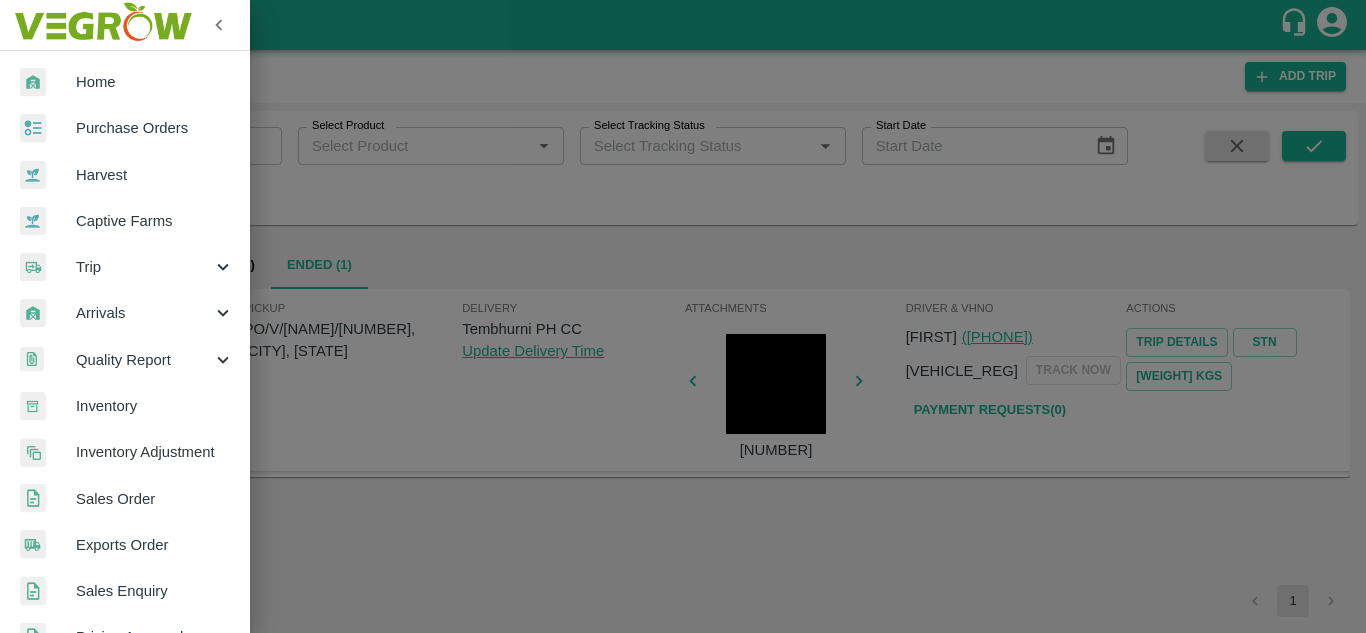 click at bounding box center (683, 316) 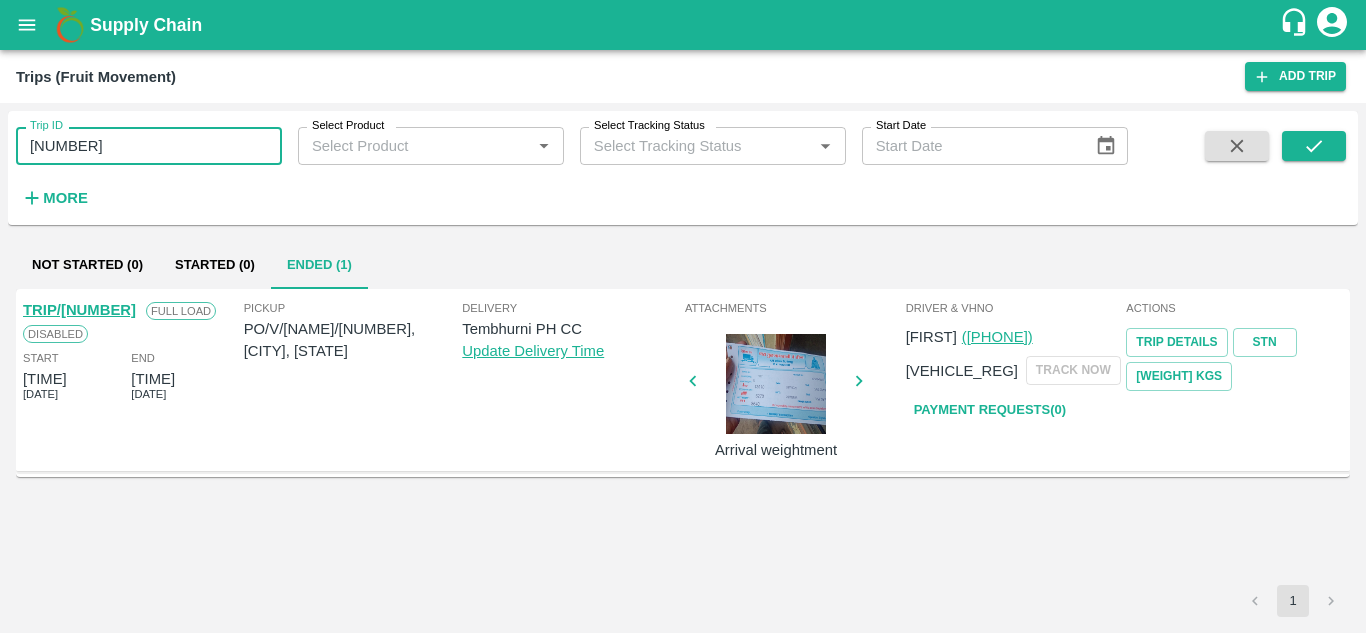click on "85605" at bounding box center [149, 146] 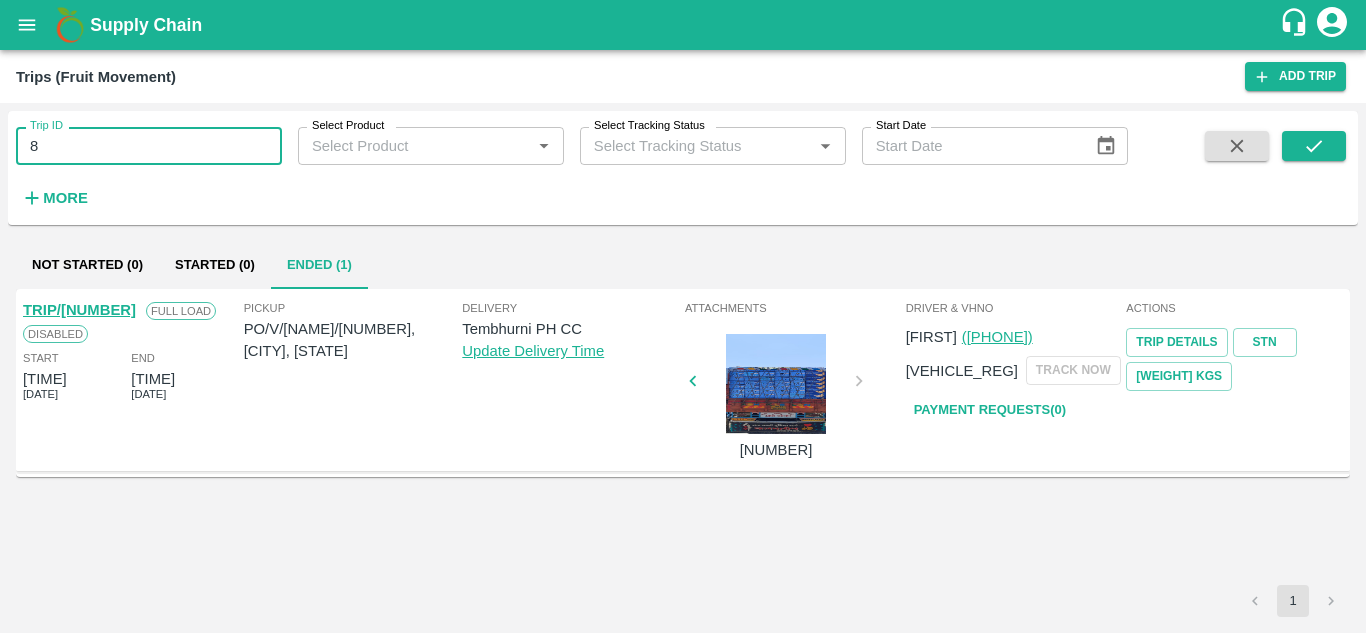 type on "8" 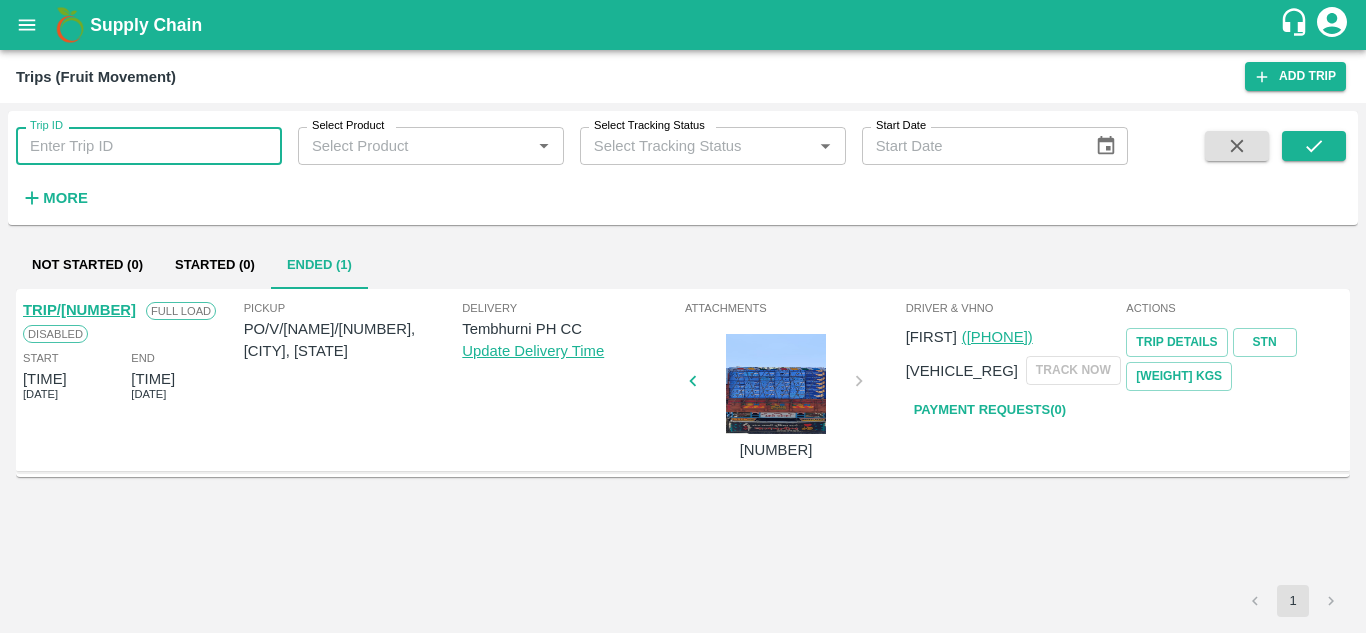 type 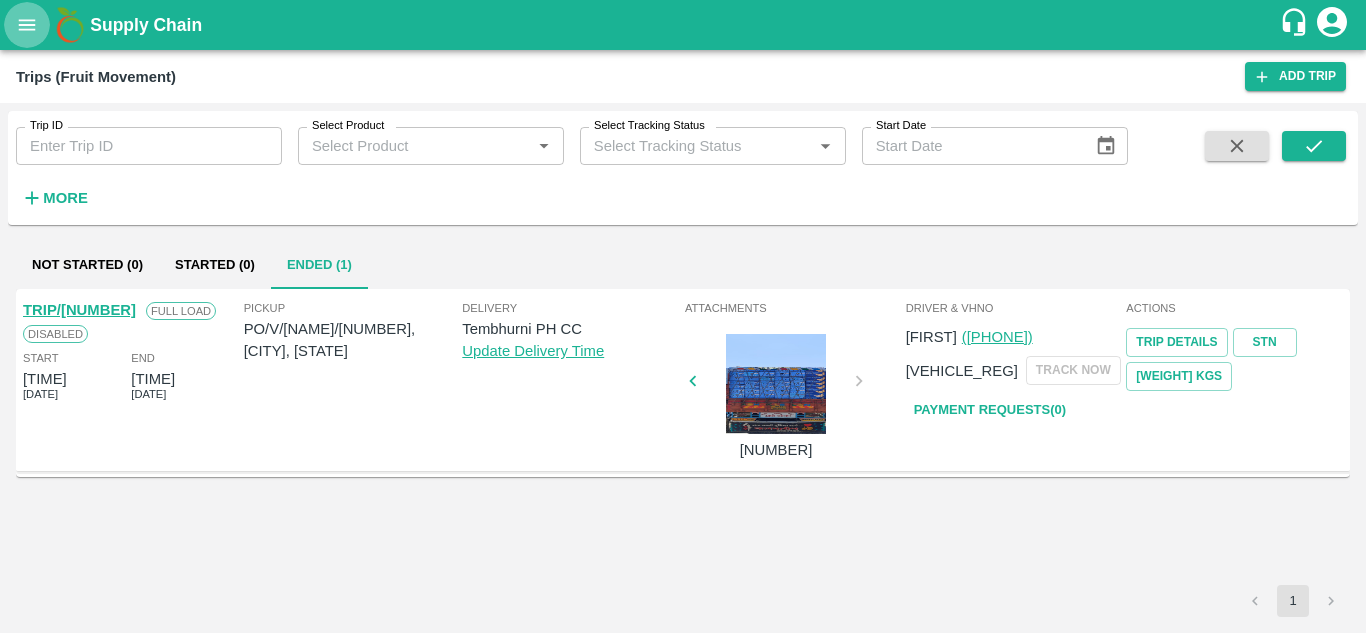 click 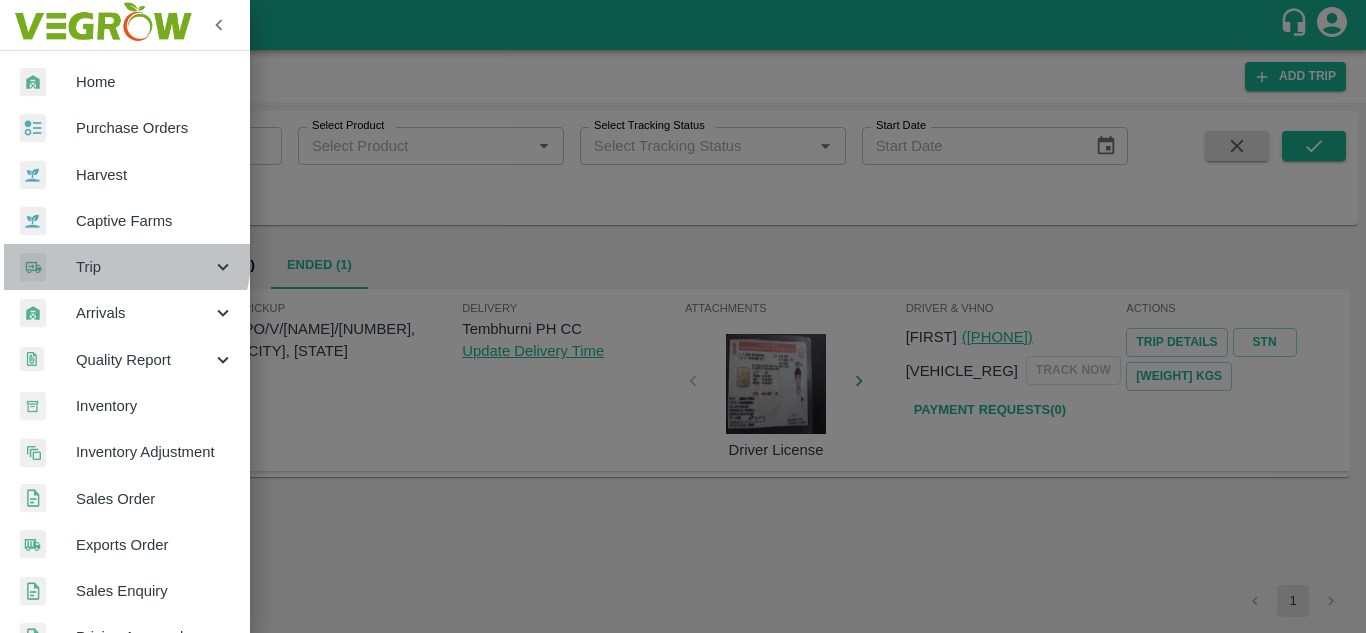 click on "Trip" at bounding box center [144, 267] 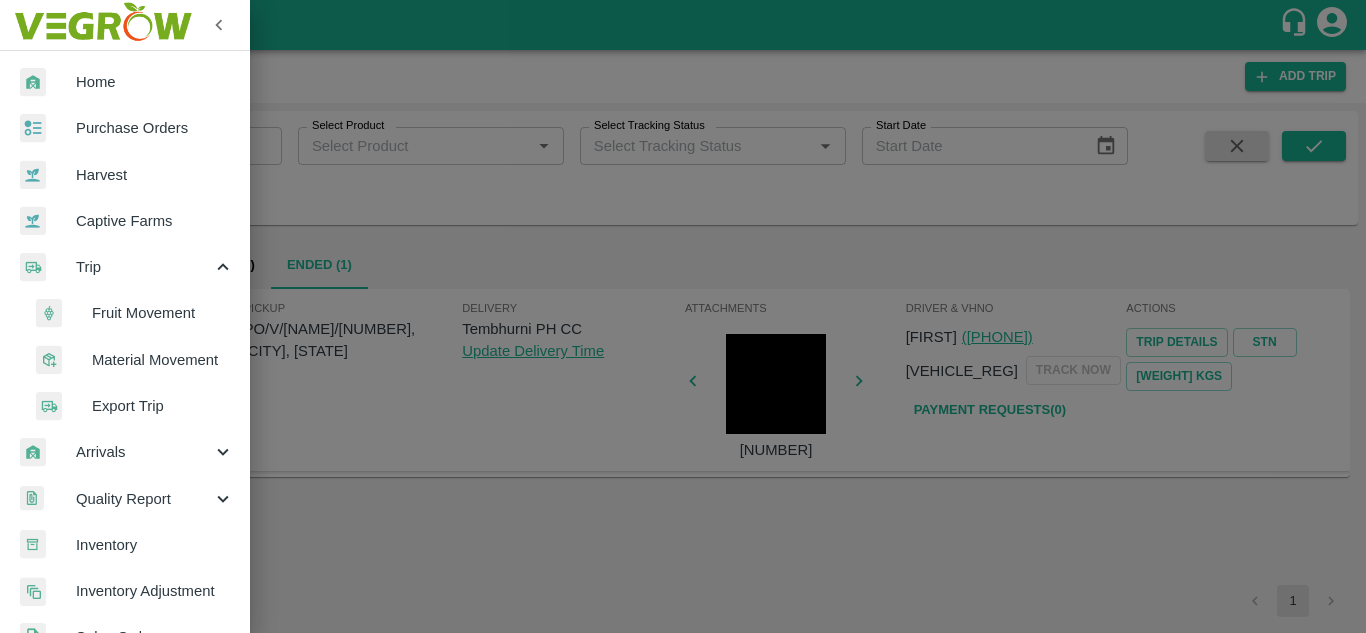 click on "Fruit Movement" at bounding box center [163, 313] 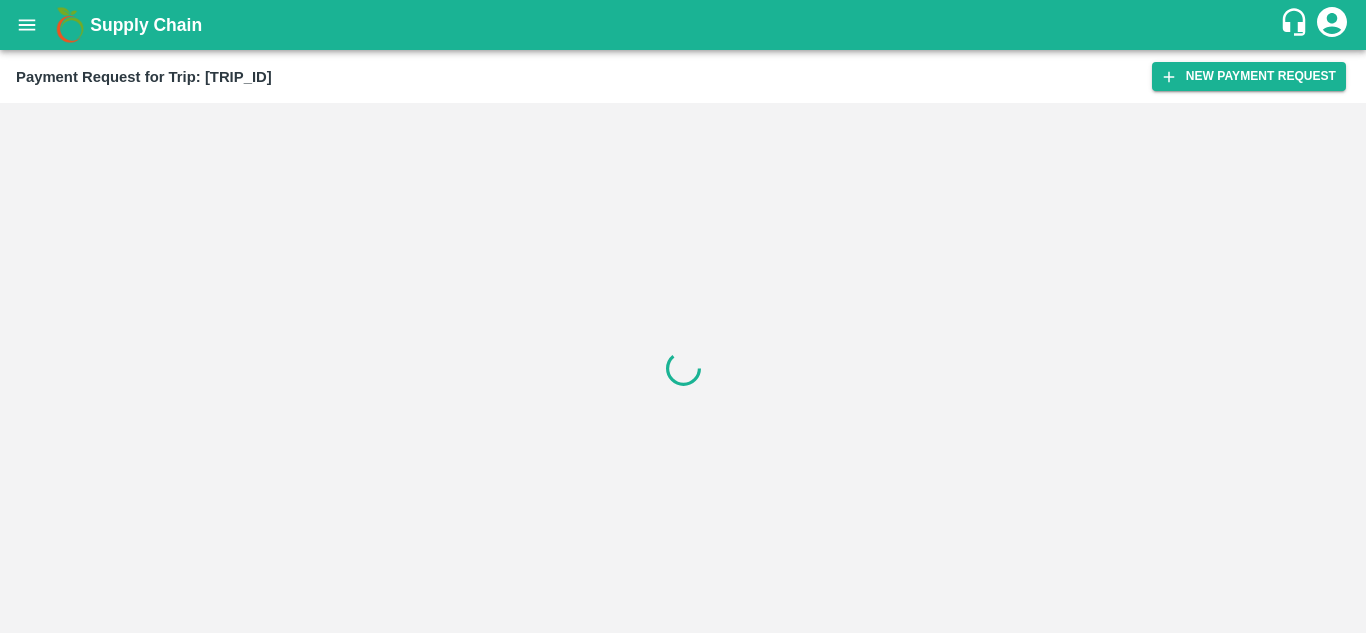 scroll, scrollTop: 0, scrollLeft: 0, axis: both 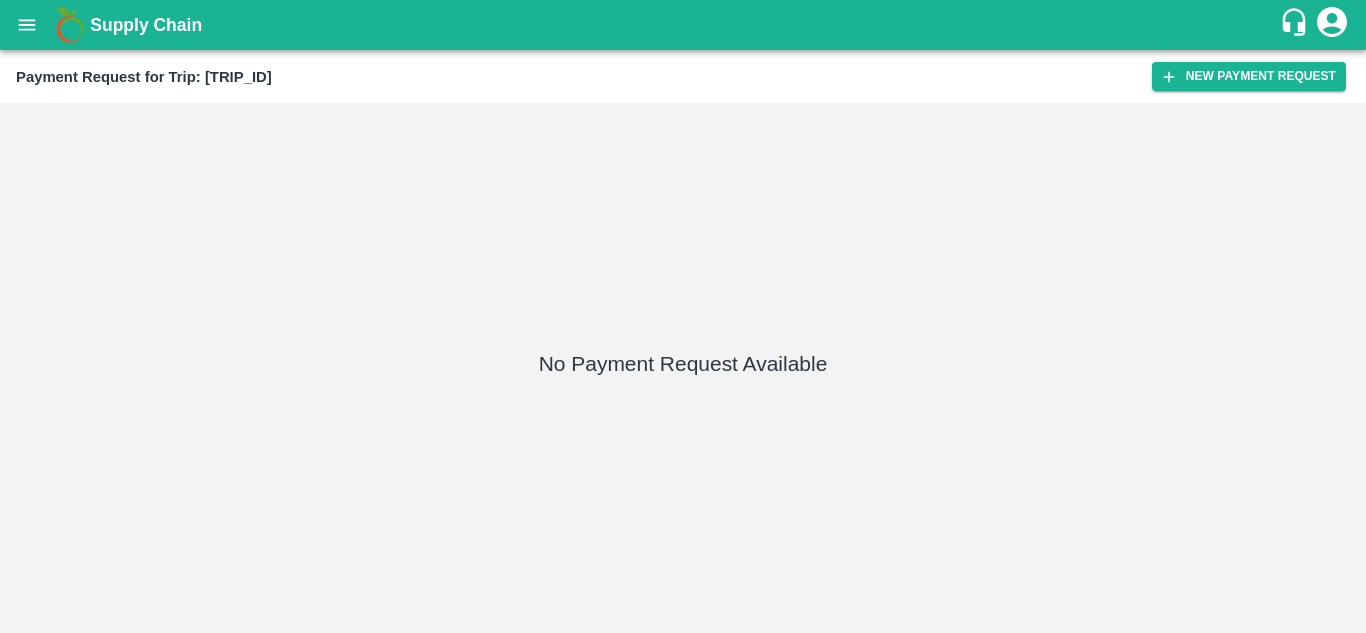 click on "Payment Request for Trip: [TRIP_ID] New Payment Request" at bounding box center [683, 76] 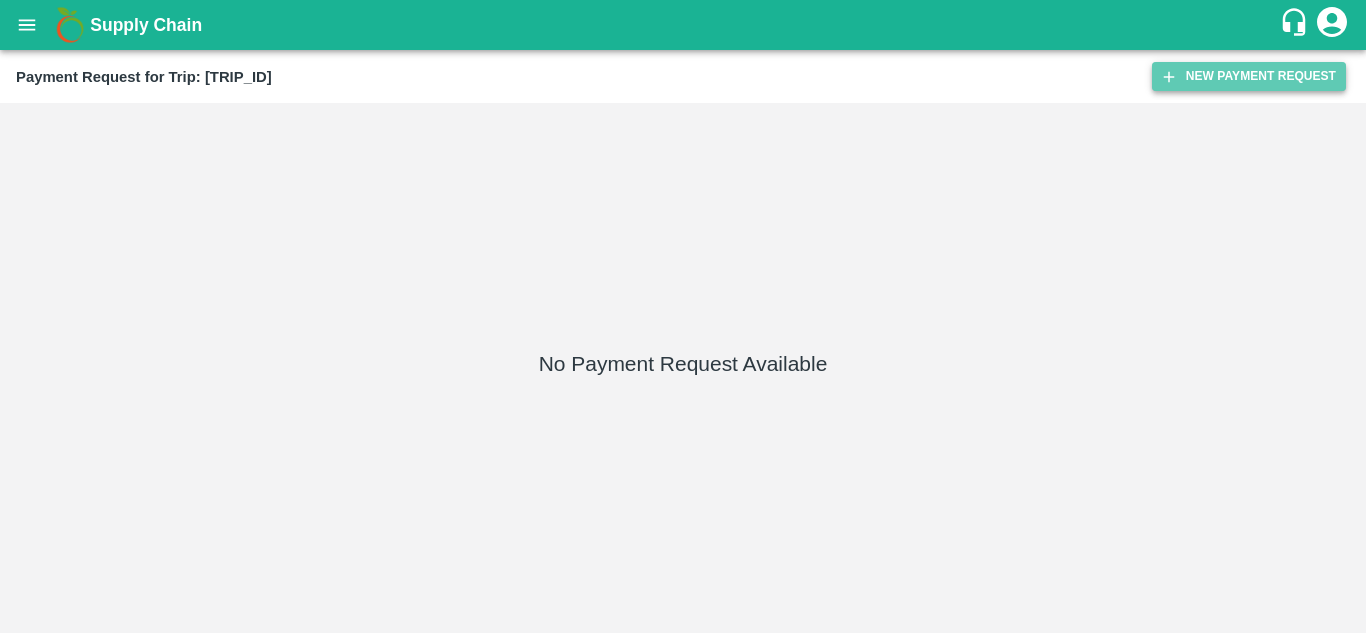 click on "New Payment Request" at bounding box center [1249, 76] 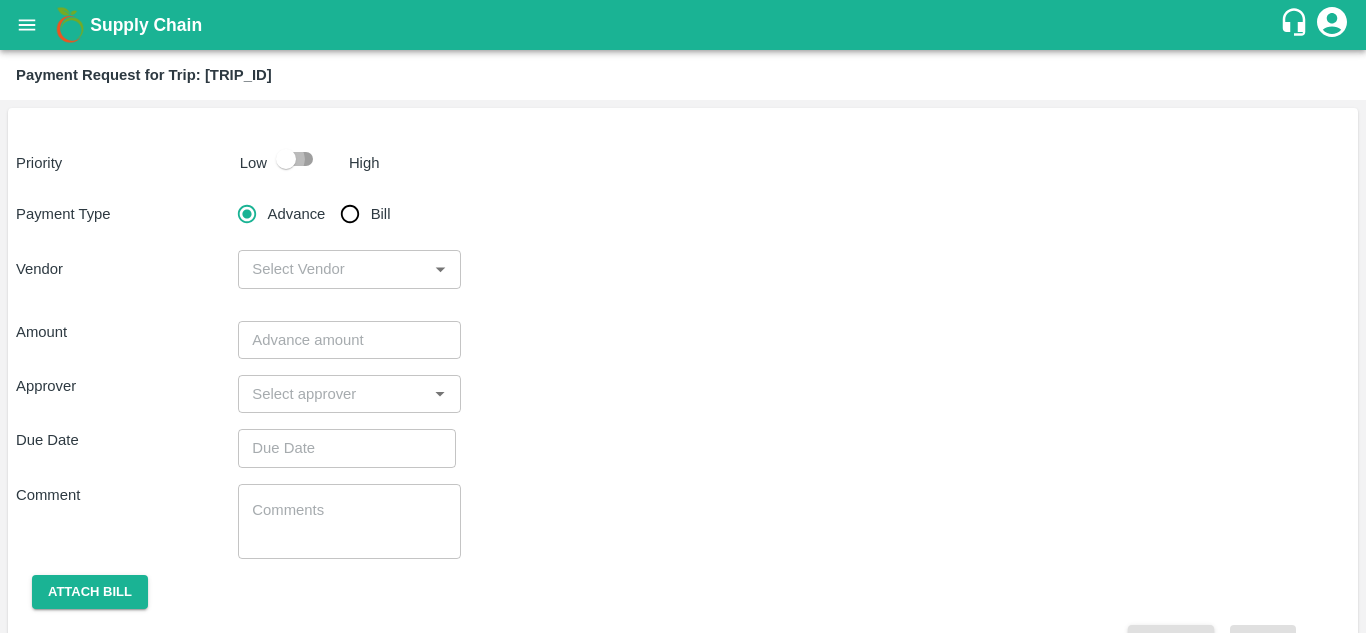 click at bounding box center [286, 159] 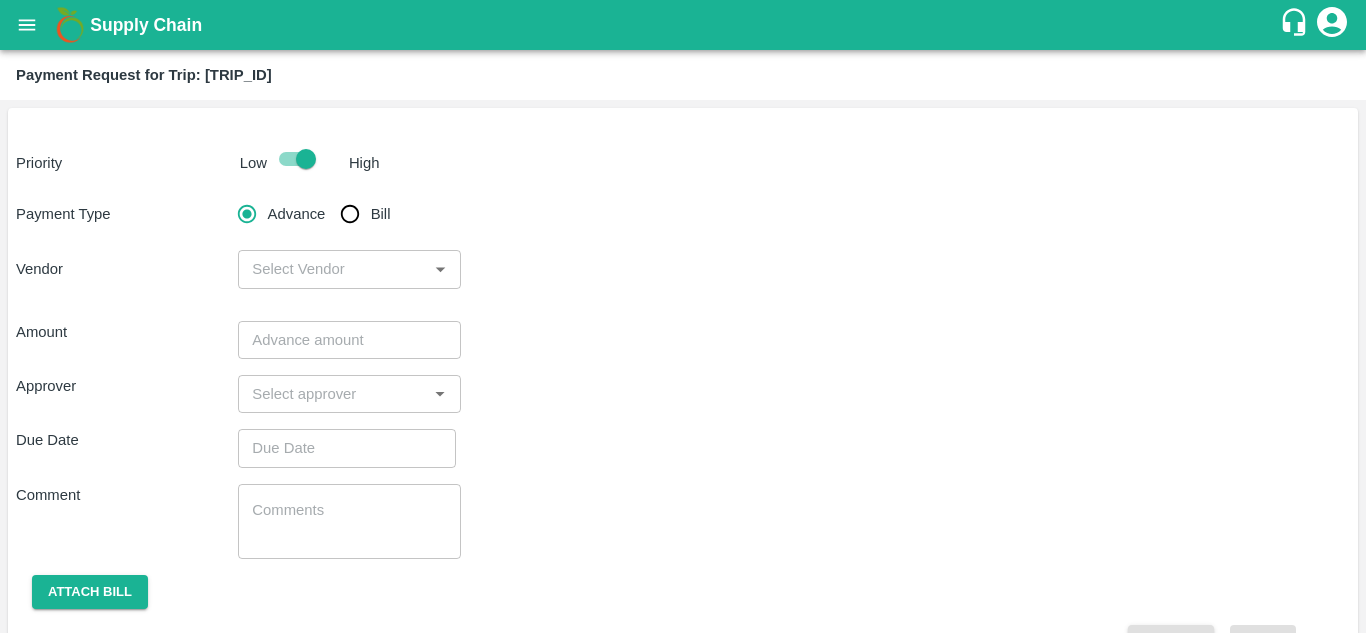 click on "Bill" at bounding box center [350, 214] 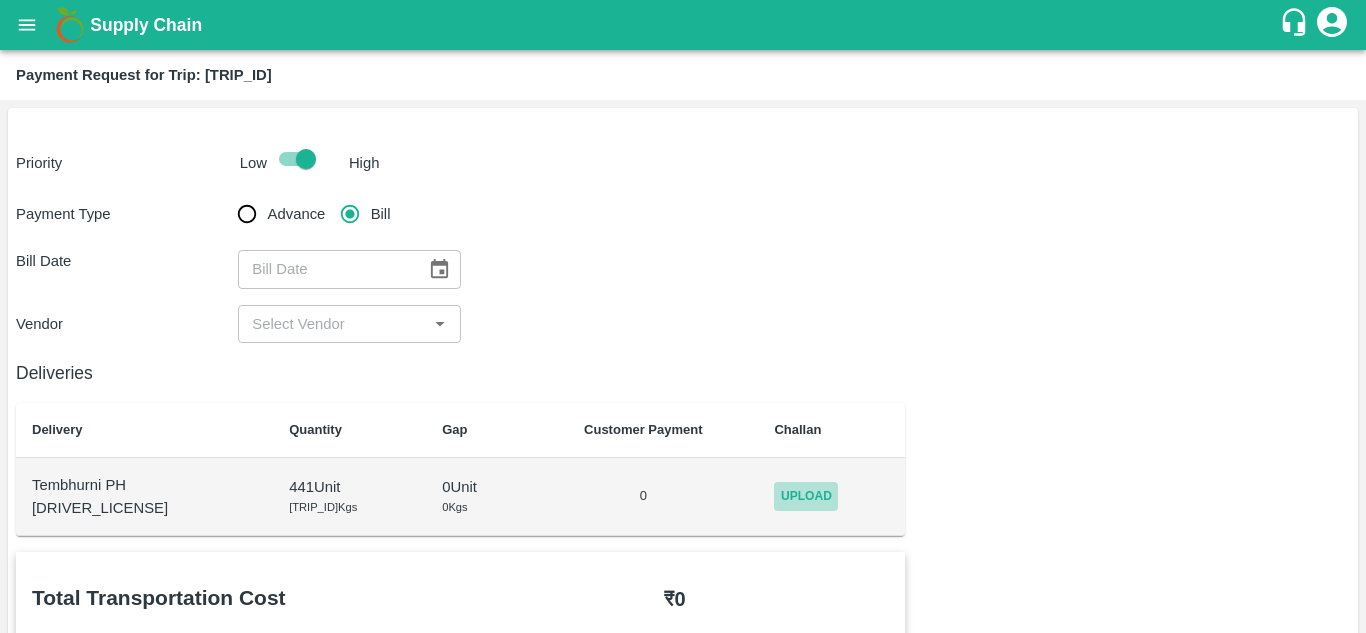 click on "Upload" at bounding box center (806, 496) 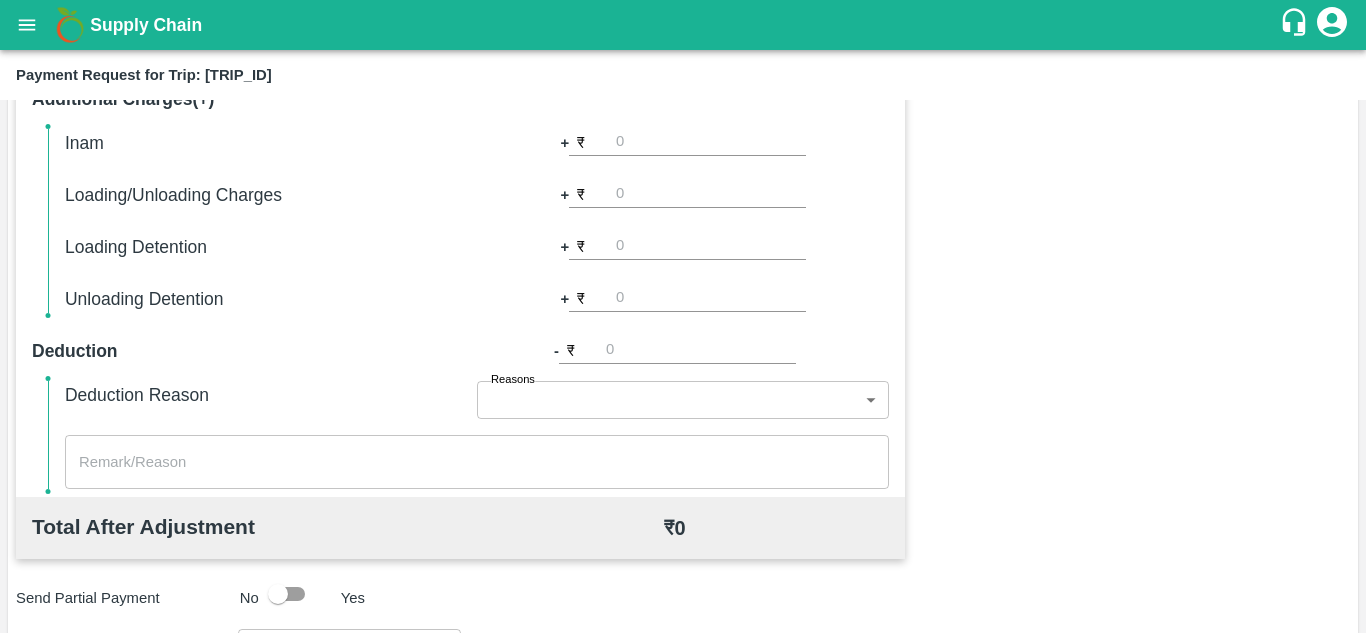 scroll, scrollTop: 0, scrollLeft: 0, axis: both 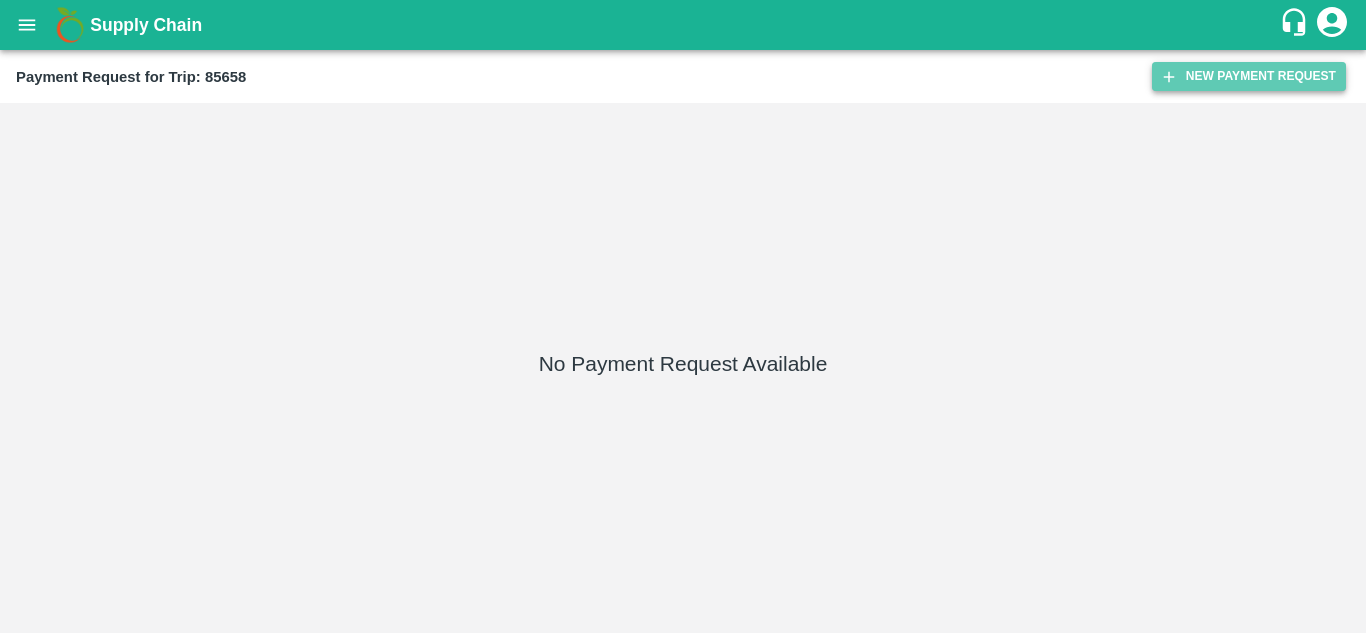 click on "New Payment Request" at bounding box center (1249, 76) 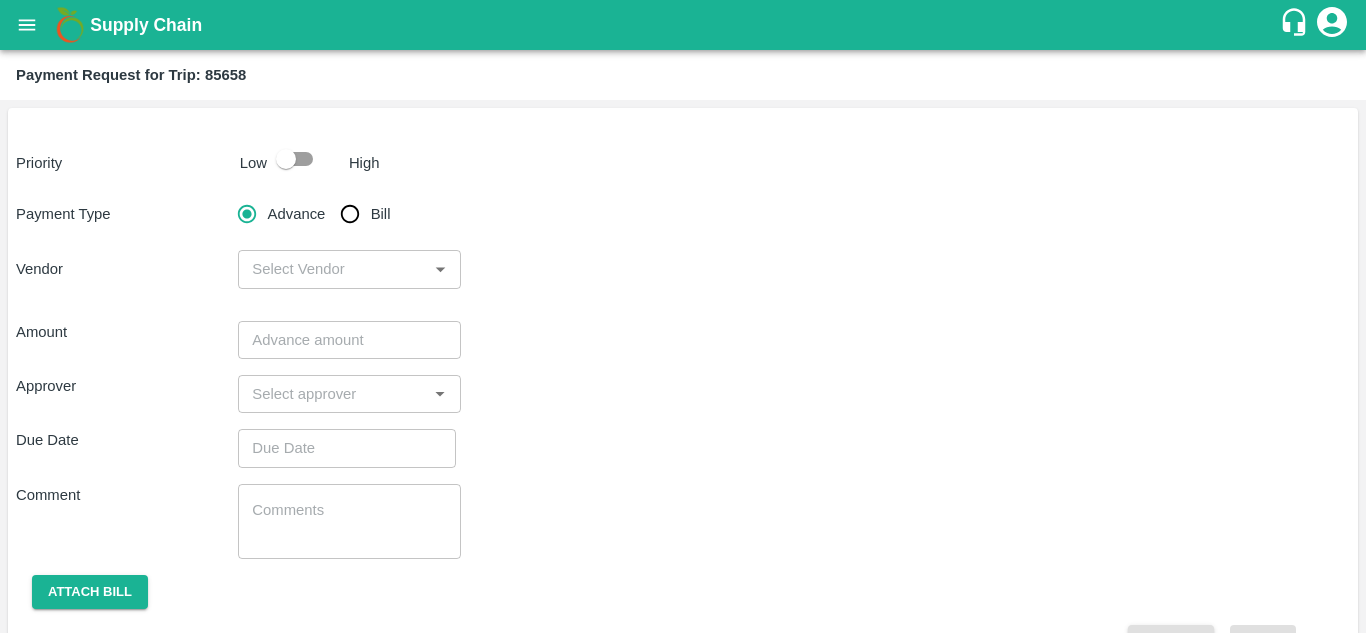 click at bounding box center (286, 159) 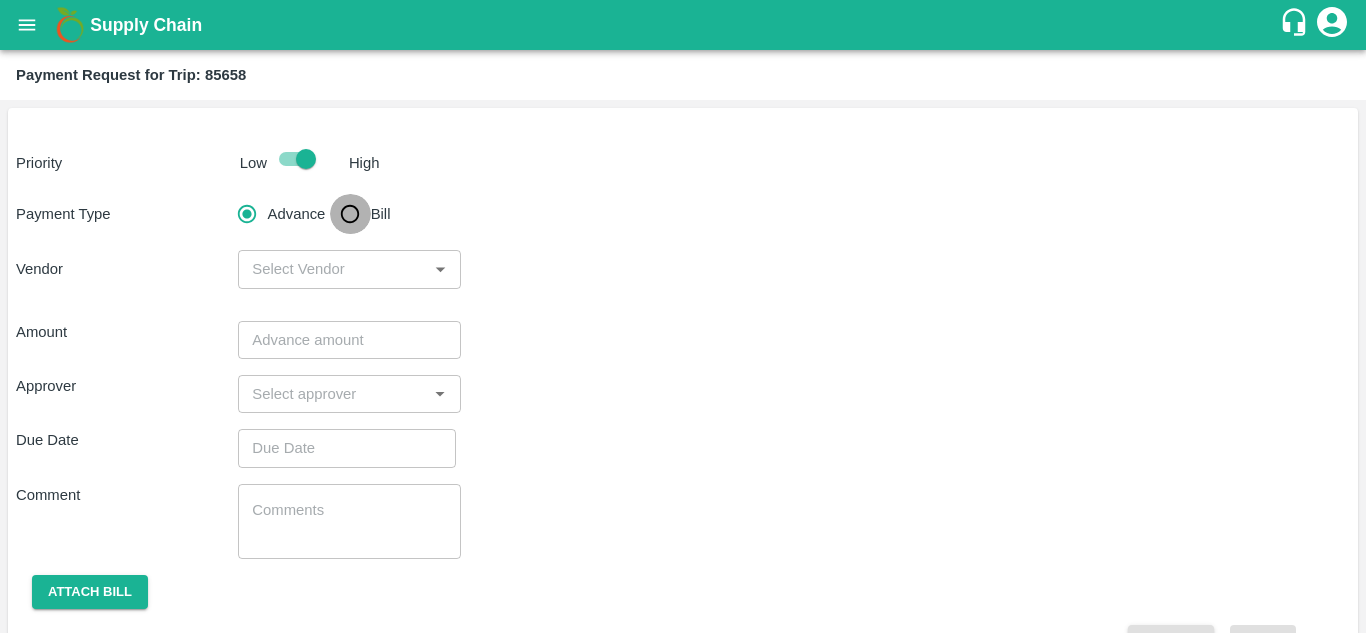 click on "Bill" at bounding box center [350, 214] 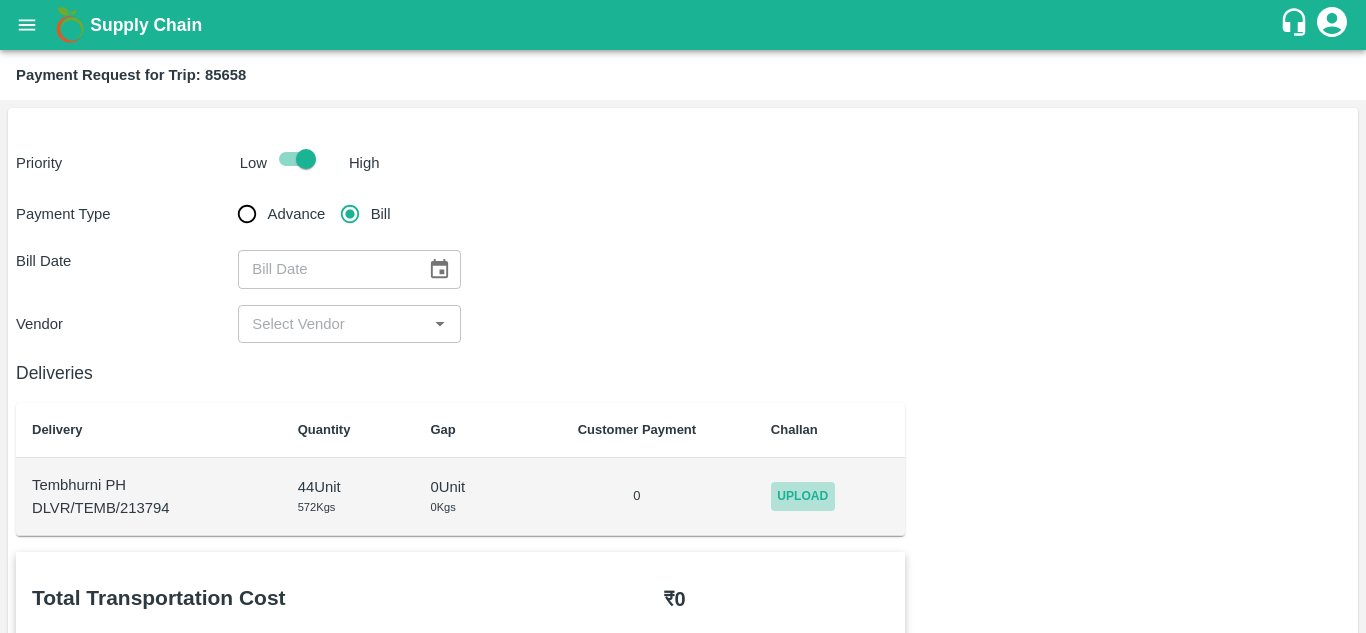 click on "Upload" at bounding box center [803, 496] 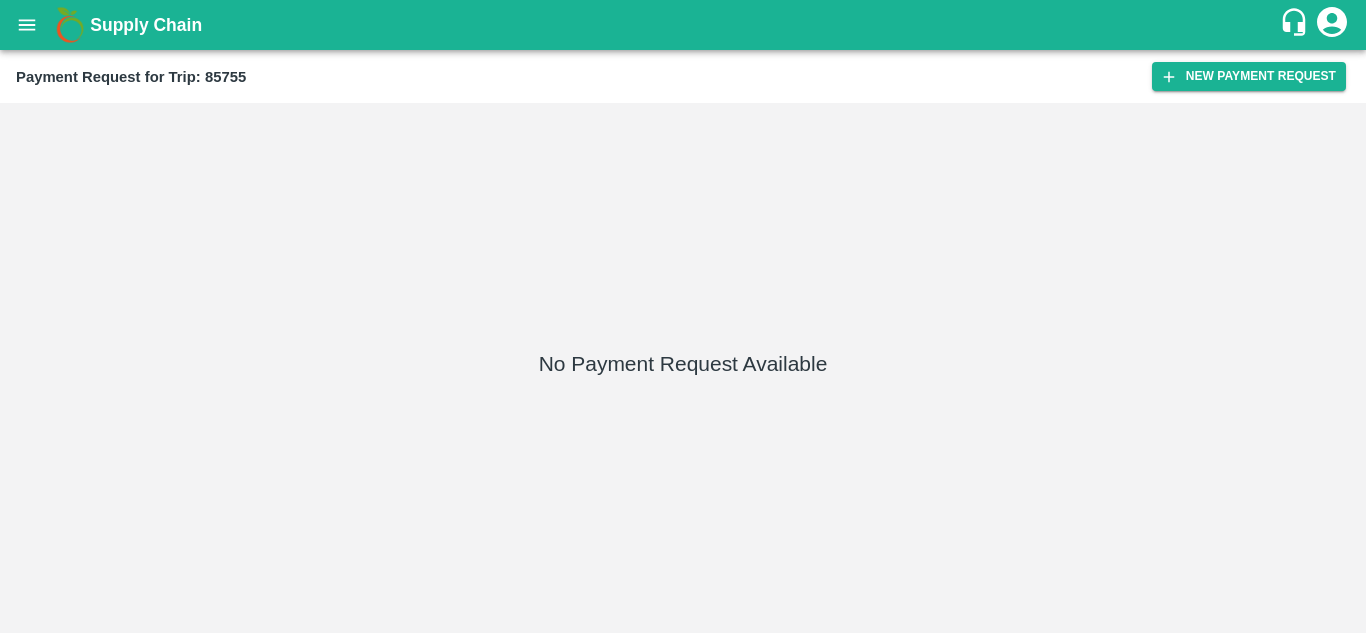 scroll, scrollTop: 0, scrollLeft: 0, axis: both 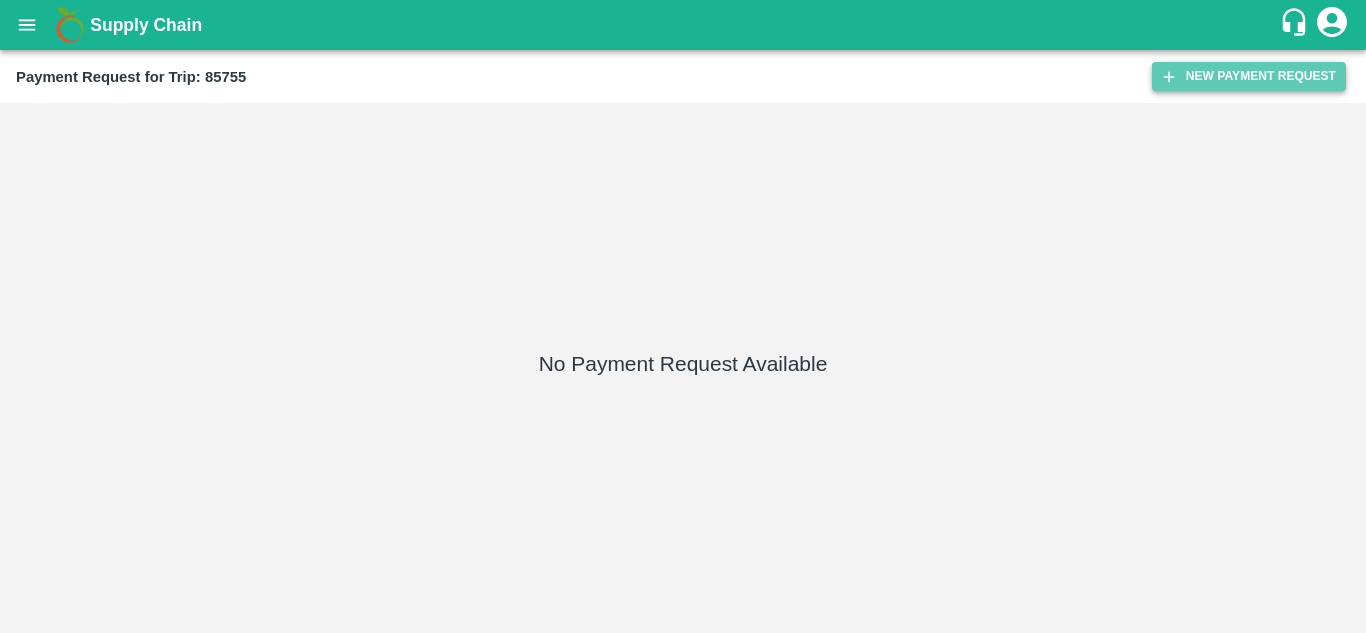 click on "New Payment Request" at bounding box center (1249, 76) 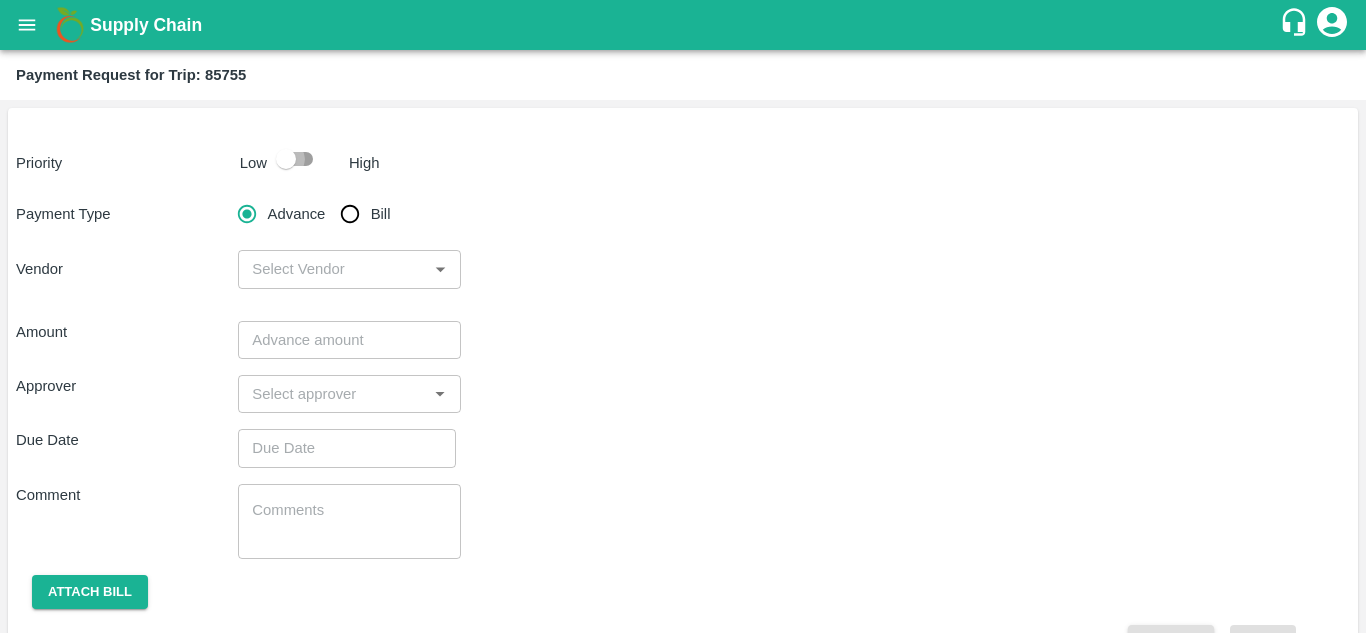 click at bounding box center [286, 159] 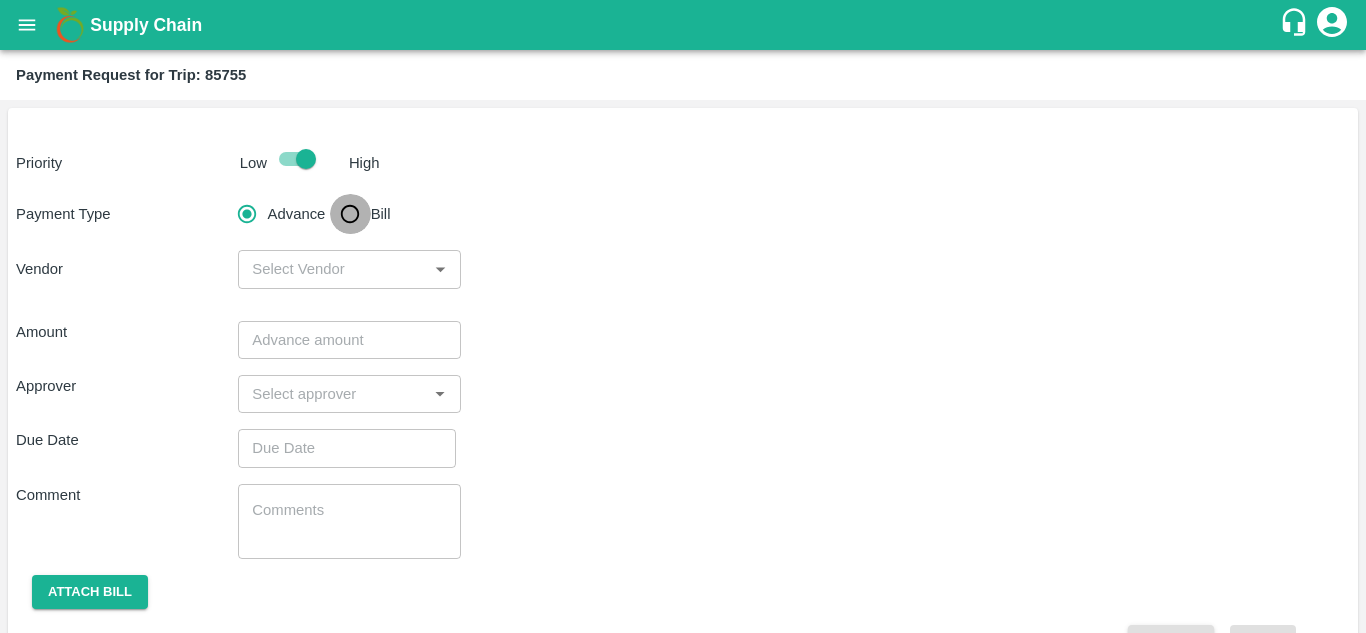 click on "Bill" at bounding box center (350, 214) 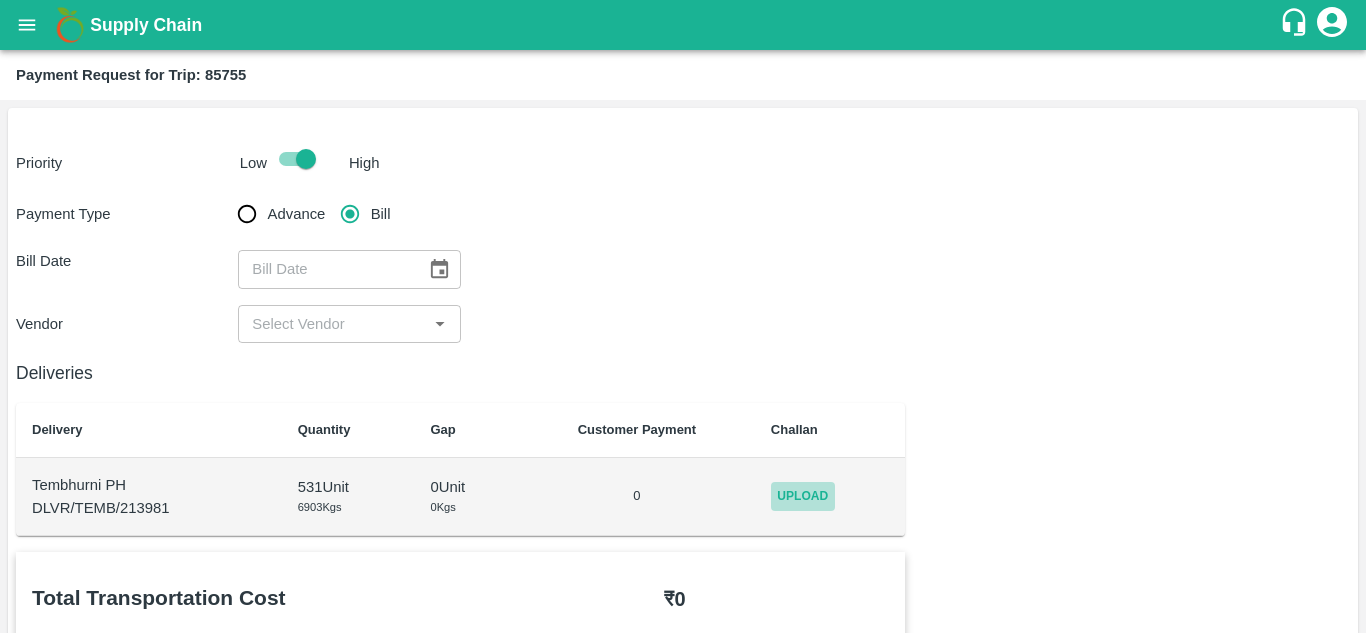 click on "Upload" at bounding box center [803, 496] 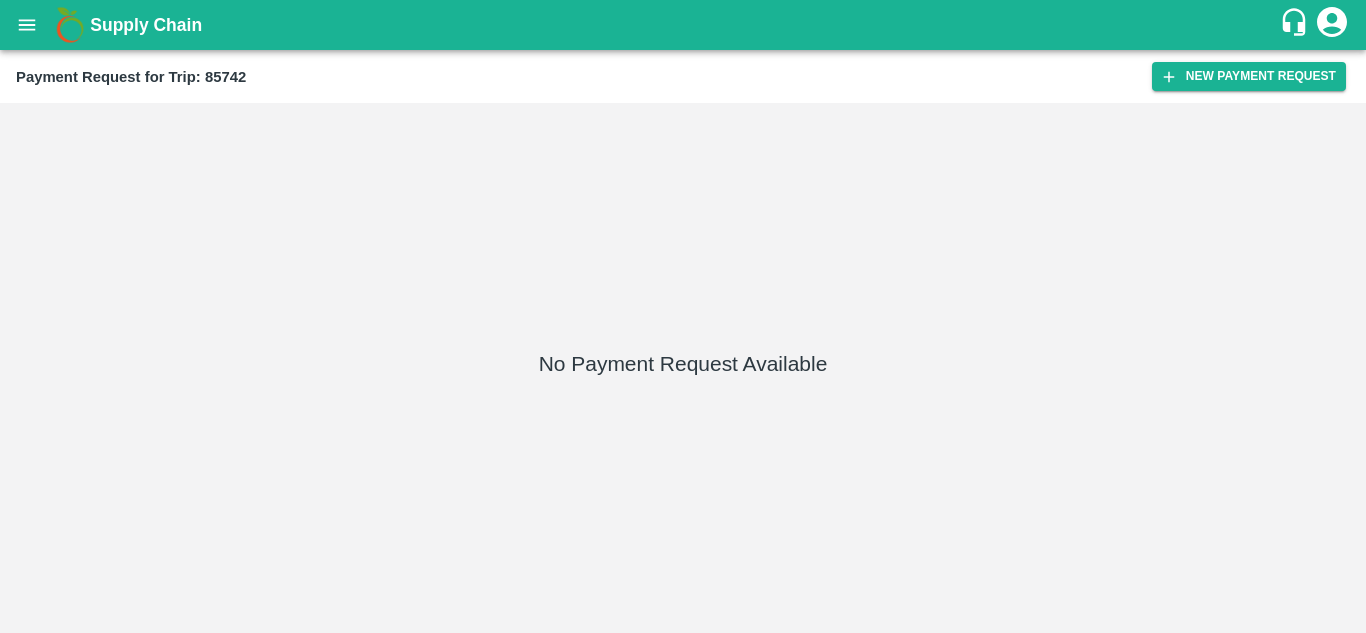 scroll, scrollTop: 0, scrollLeft: 0, axis: both 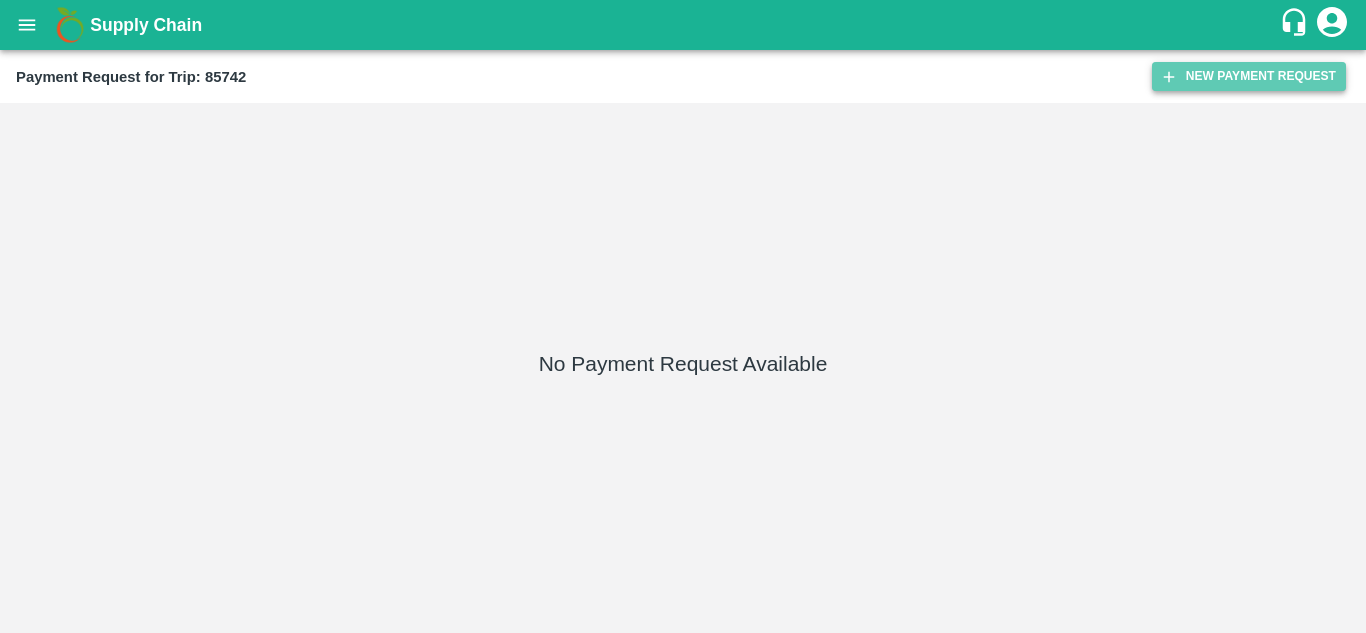 click on "New Payment Request" at bounding box center [1249, 76] 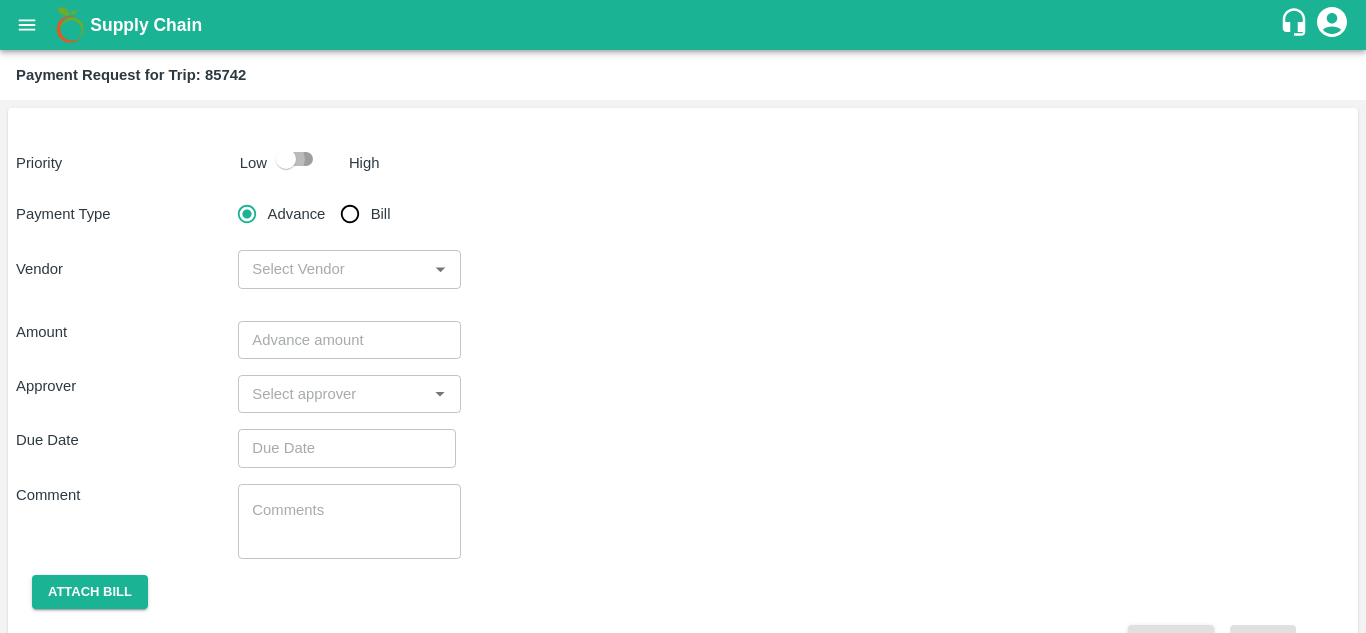 click at bounding box center [286, 159] 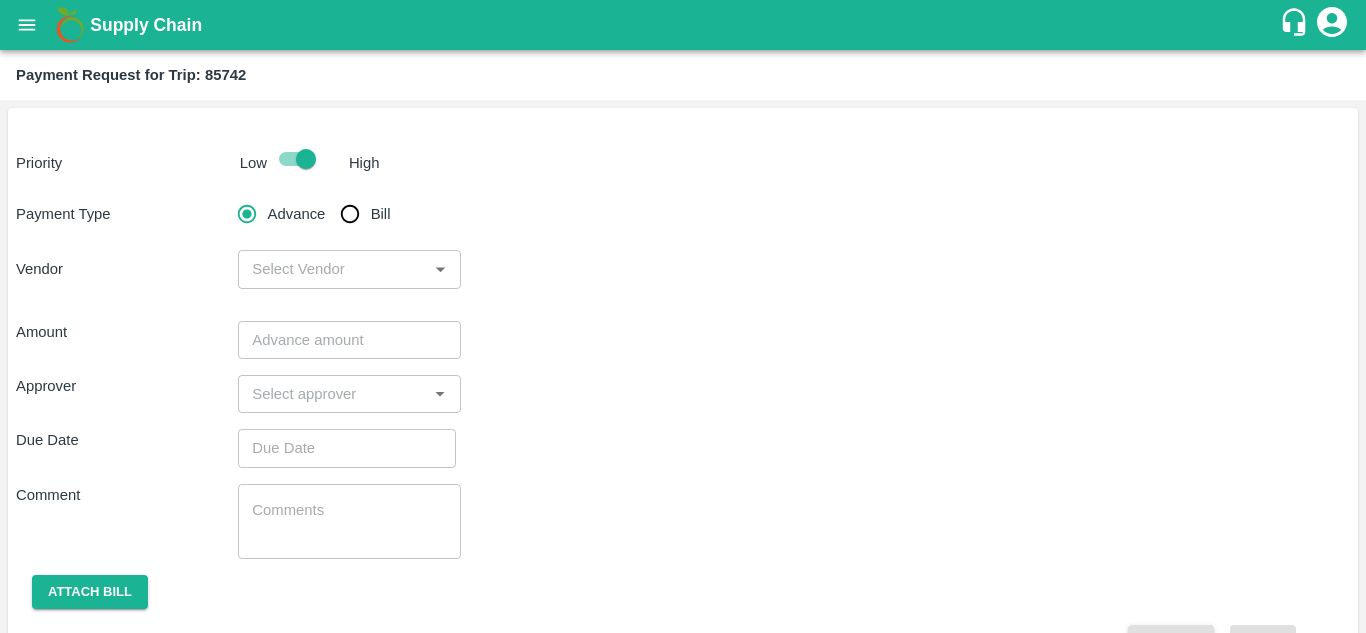 click on "Bill" at bounding box center [350, 214] 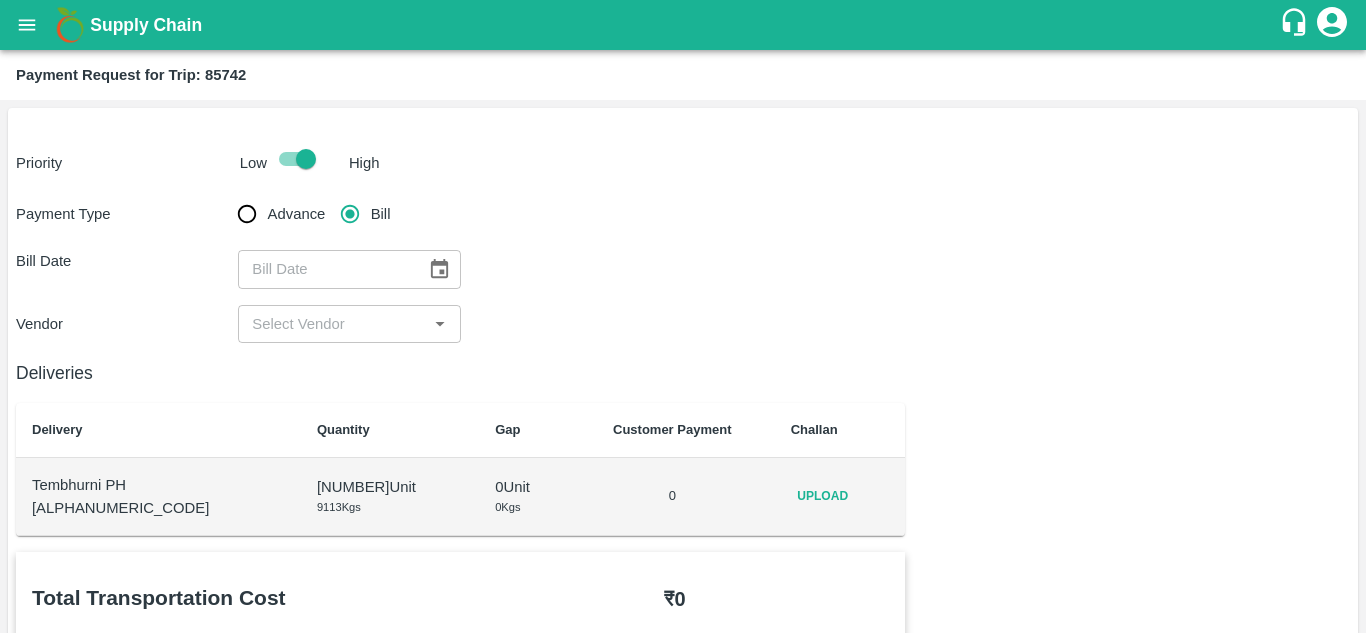 click on "Upload" at bounding box center [823, 496] 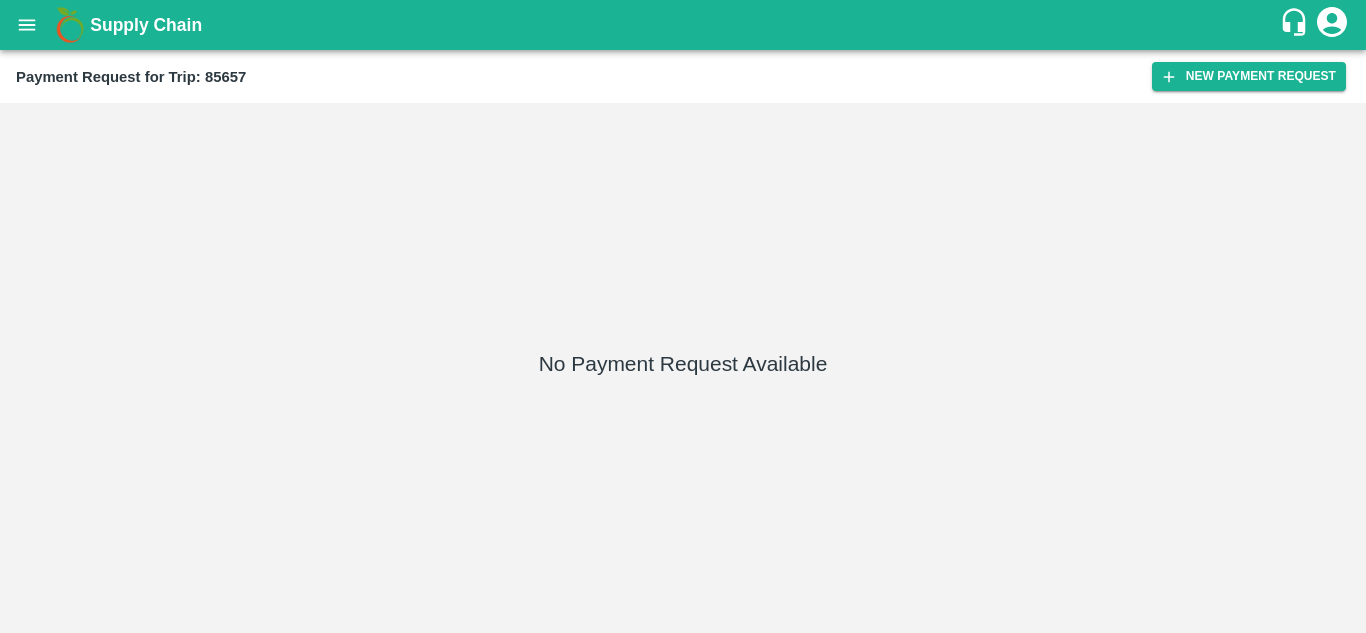 scroll, scrollTop: 0, scrollLeft: 0, axis: both 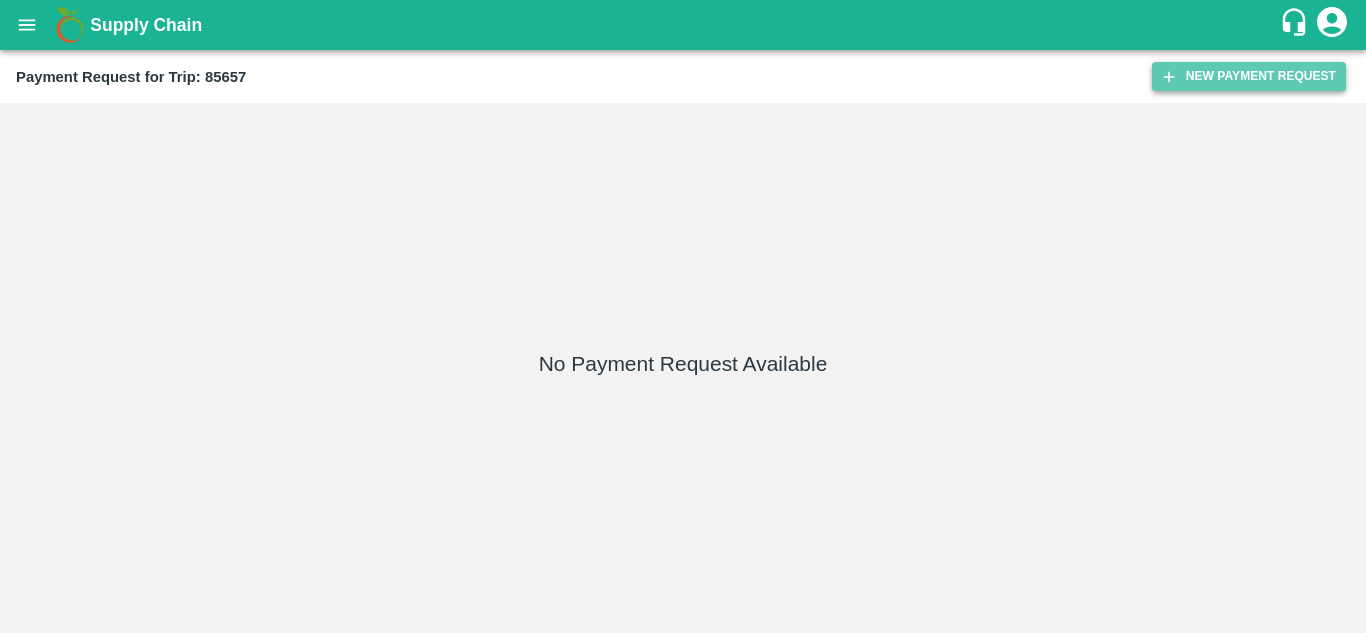 click on "New Payment Request" at bounding box center (1249, 76) 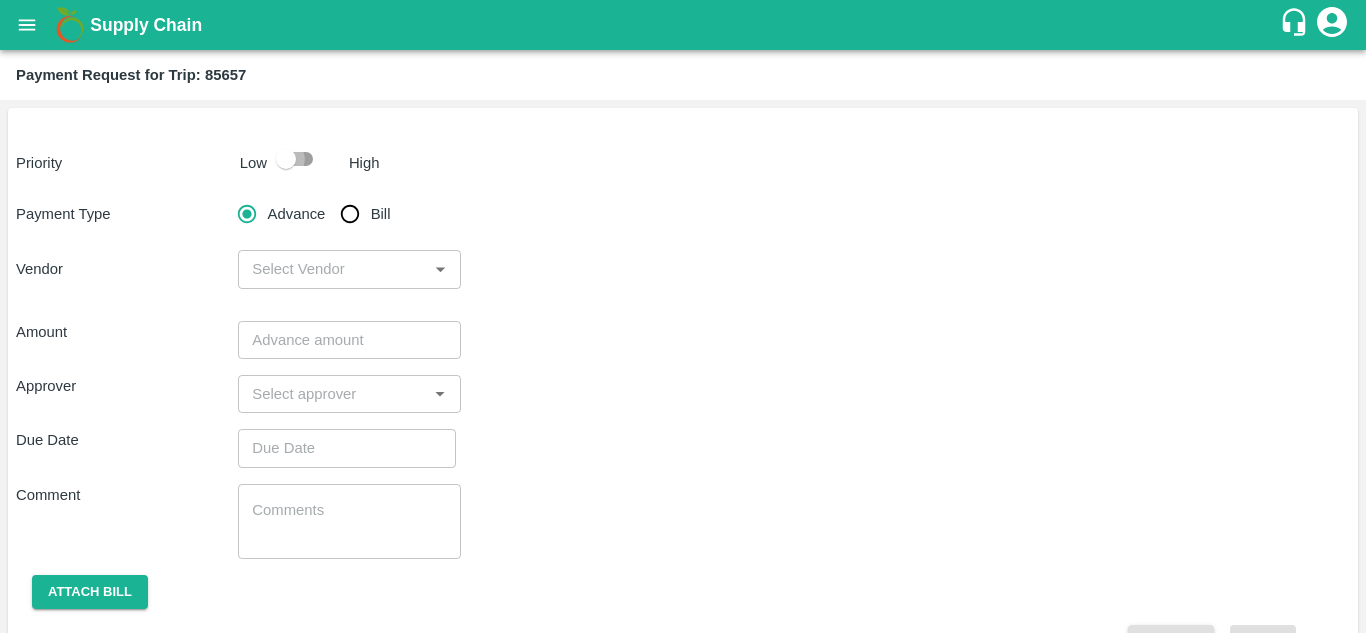 click at bounding box center (286, 159) 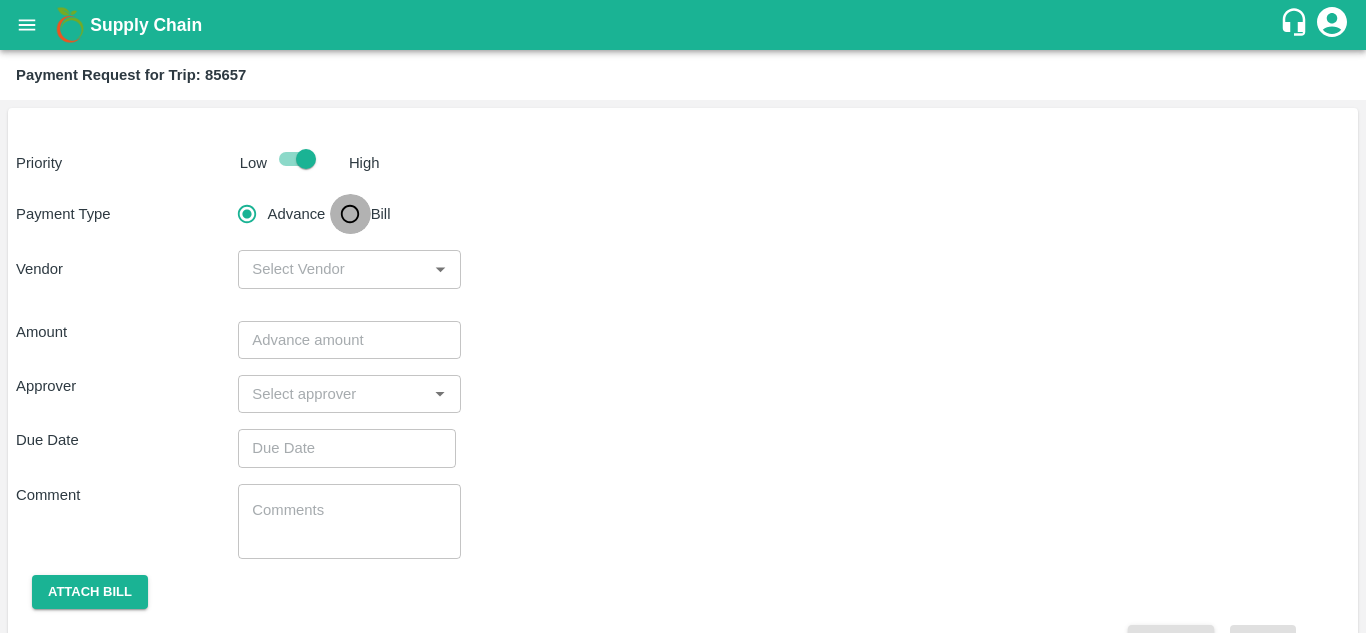 click on "Bill" at bounding box center [350, 214] 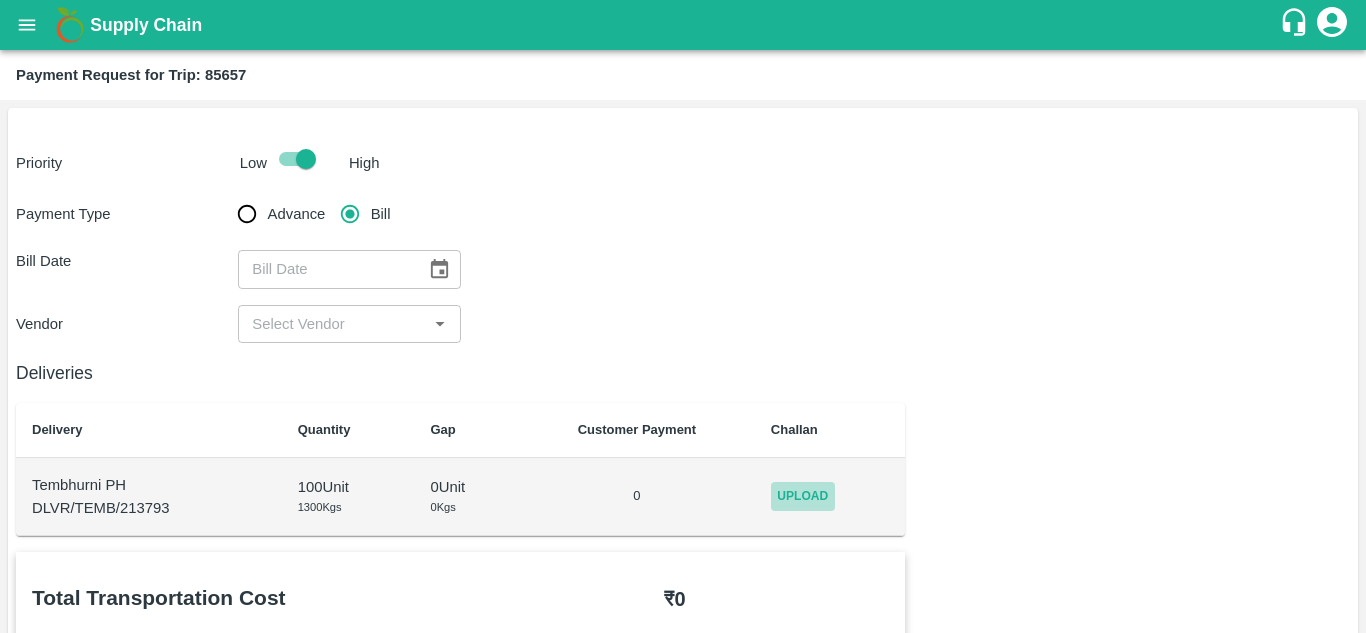 click on "Upload" at bounding box center [803, 496] 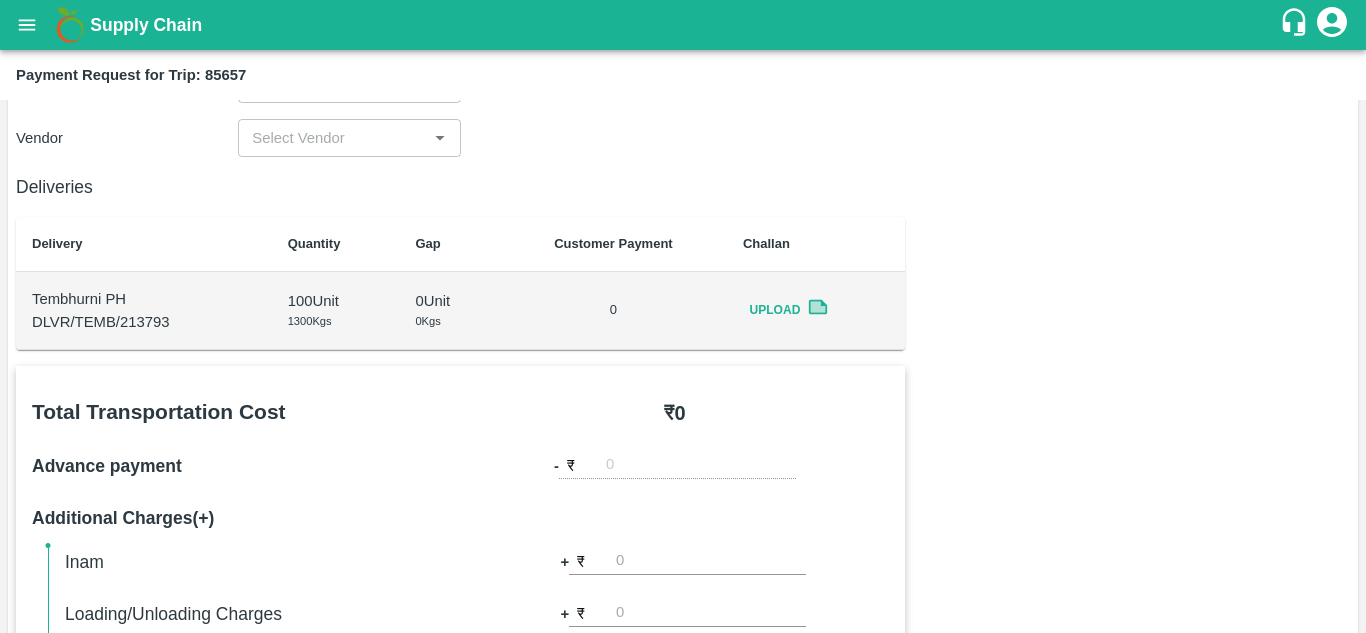 scroll, scrollTop: 0, scrollLeft: 0, axis: both 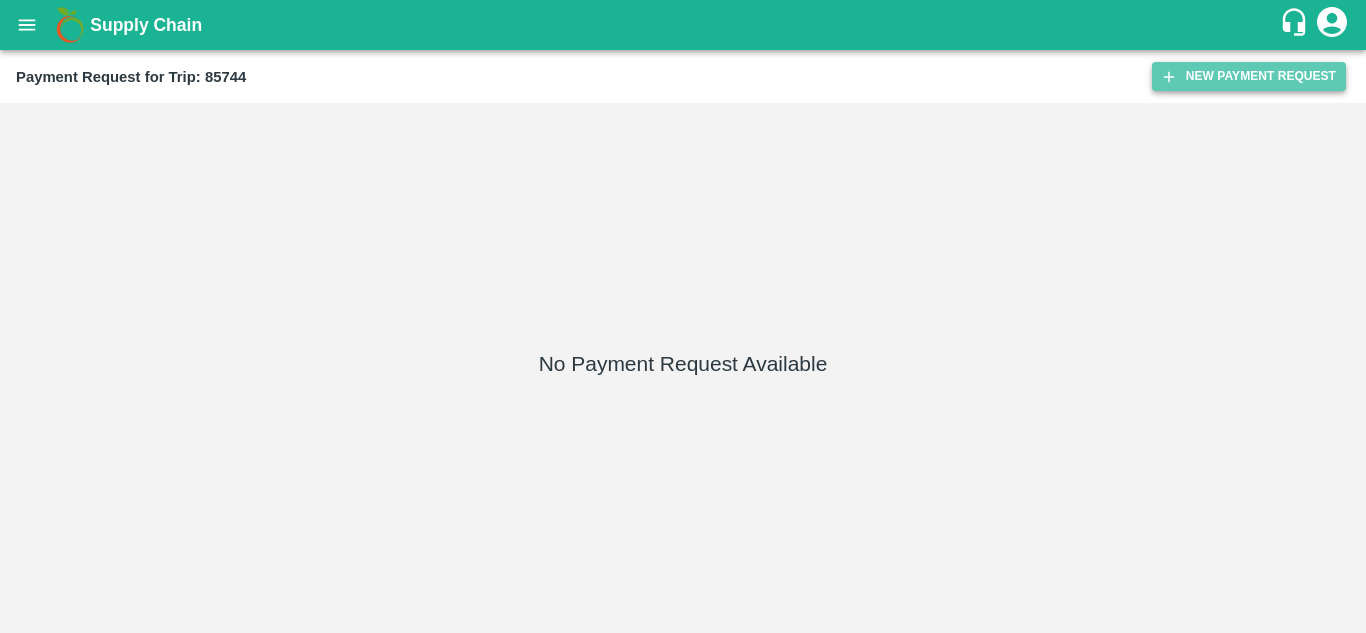 click on "New Payment Request" at bounding box center (1249, 76) 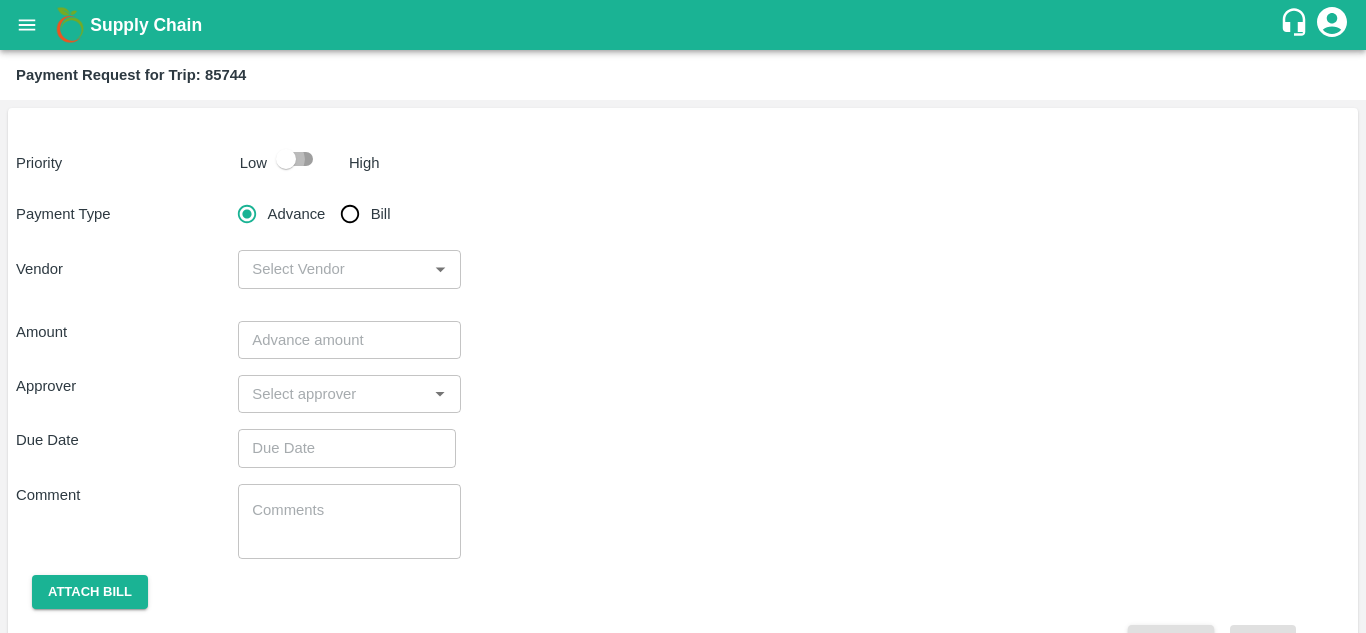 click at bounding box center (286, 159) 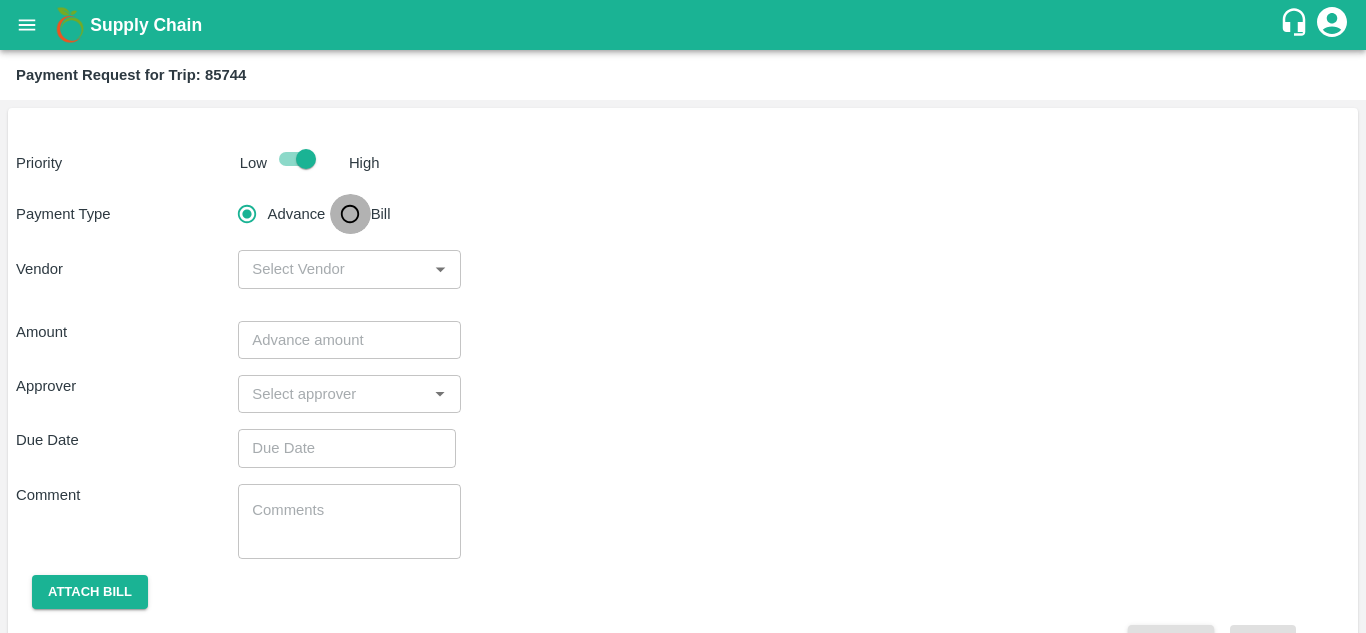 click on "Bill" at bounding box center (350, 214) 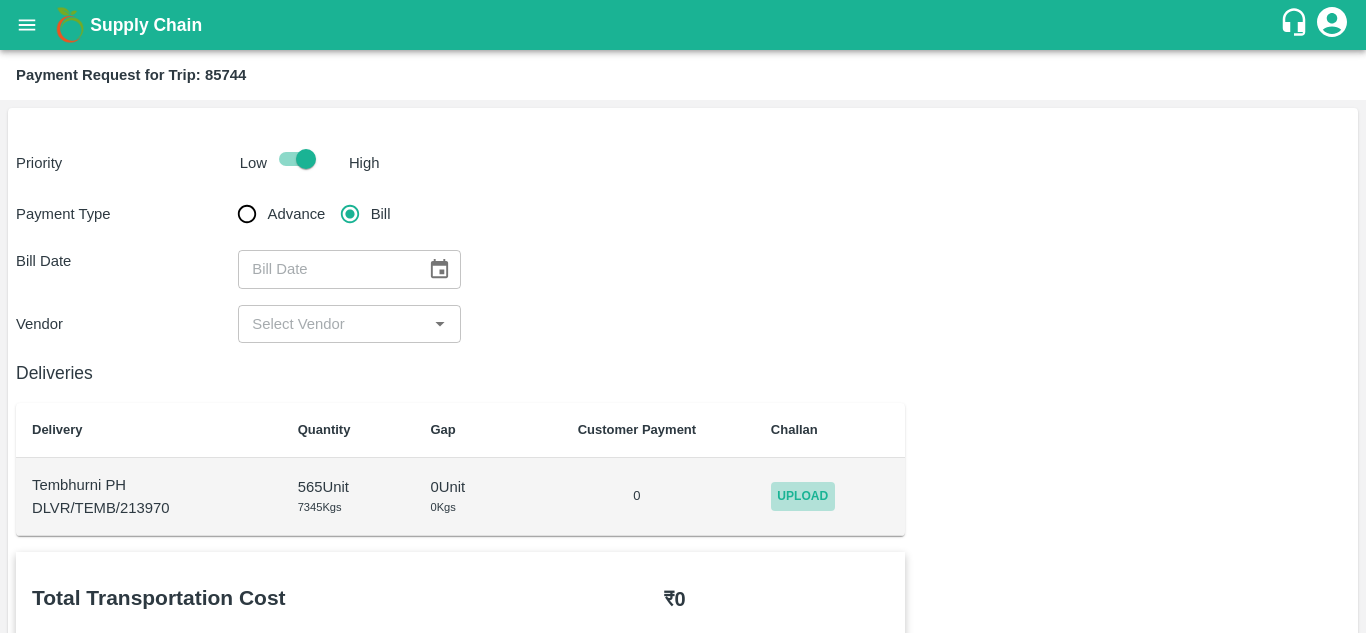 click on "Upload" at bounding box center (803, 496) 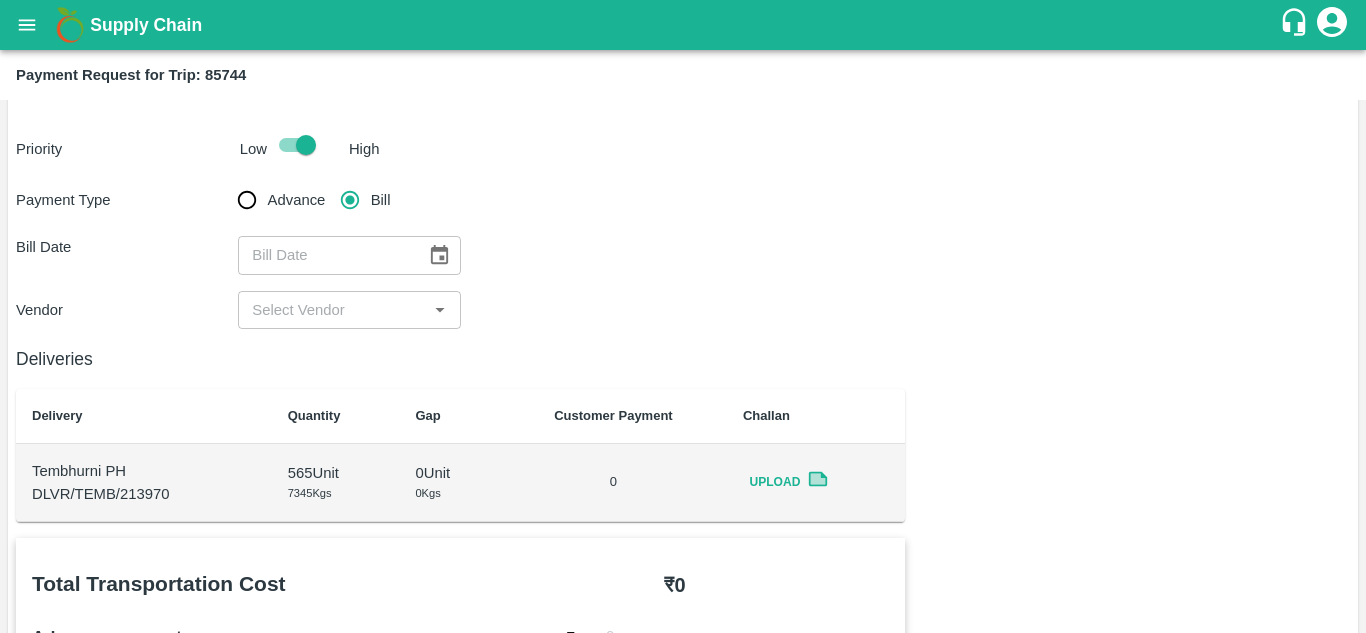 scroll, scrollTop: 0, scrollLeft: 0, axis: both 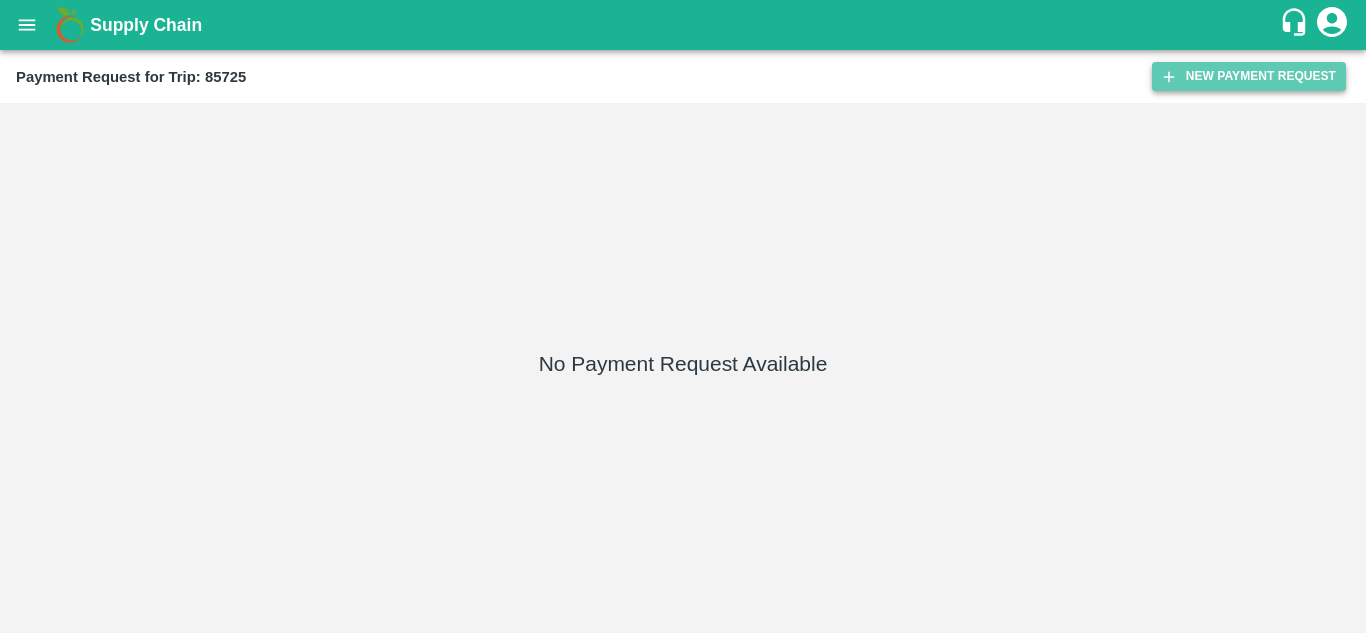 click on "New Payment Request" at bounding box center (1249, 76) 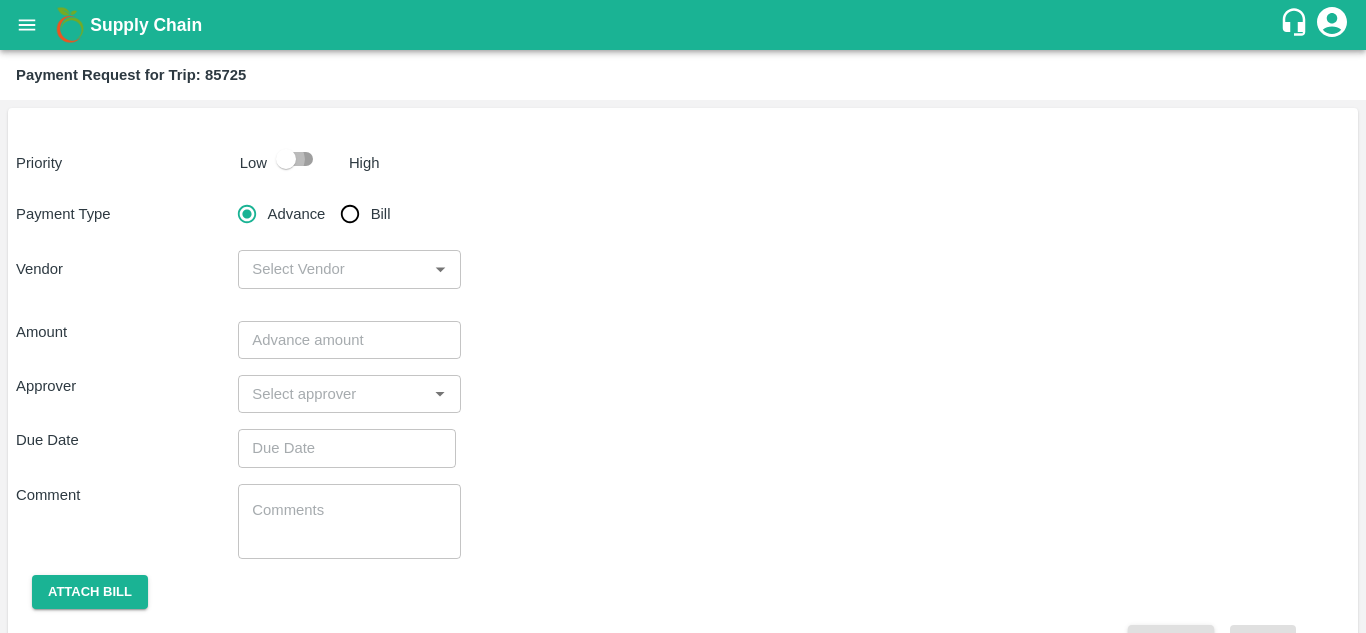 click at bounding box center (286, 159) 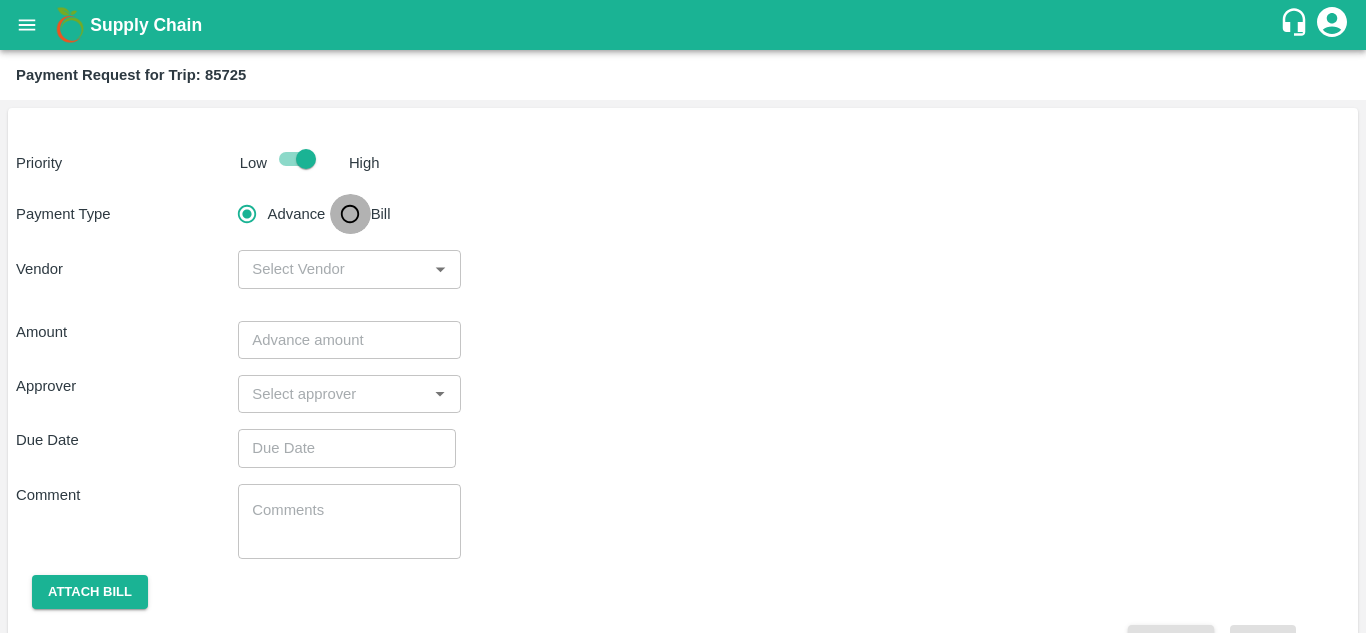 click on "Bill" at bounding box center [350, 214] 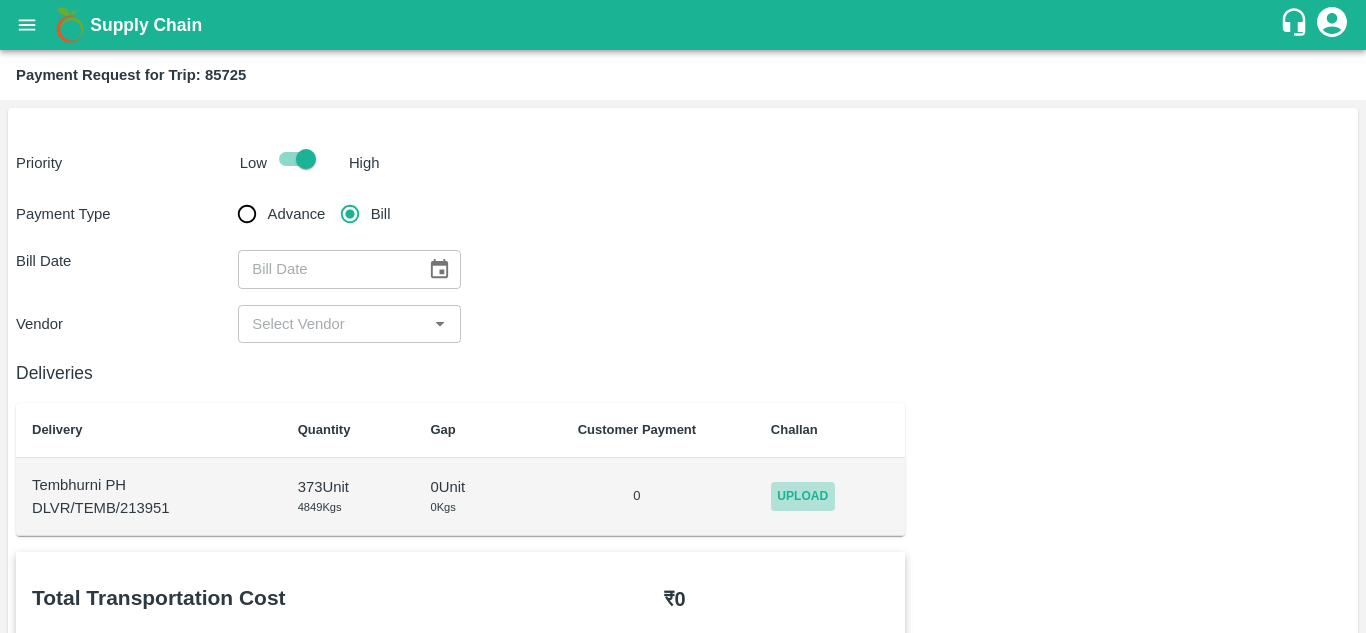 click on "Upload" at bounding box center (803, 496) 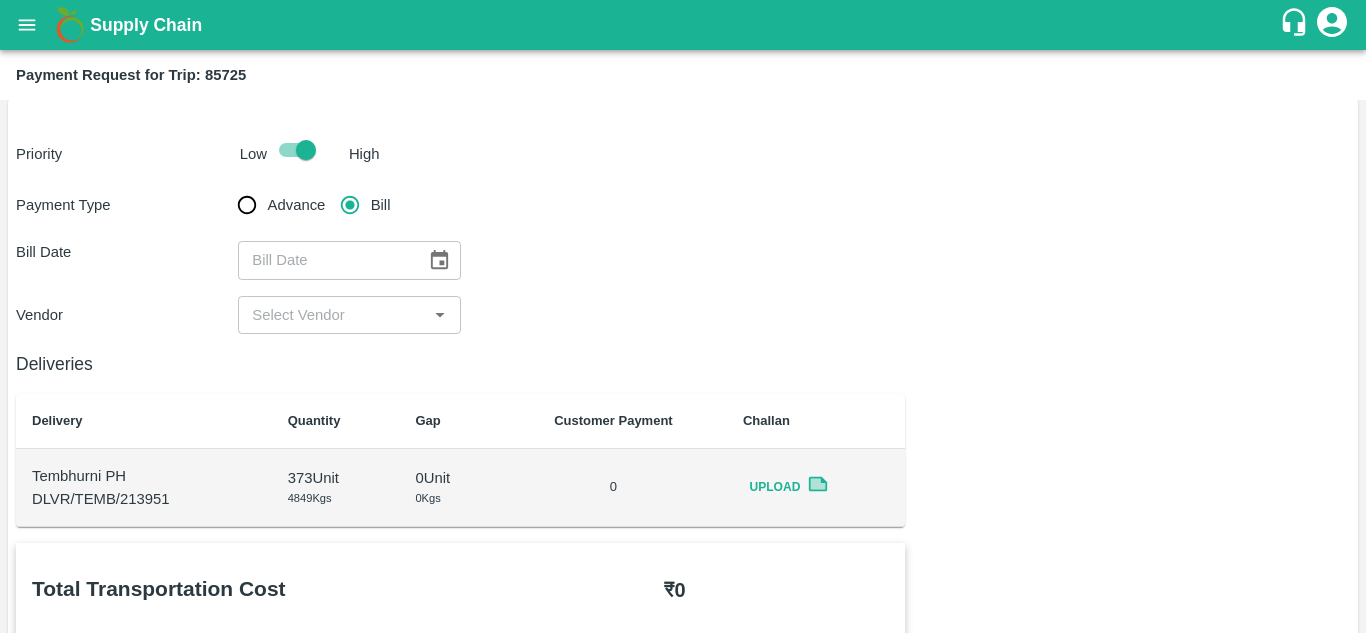 scroll, scrollTop: 0, scrollLeft: 0, axis: both 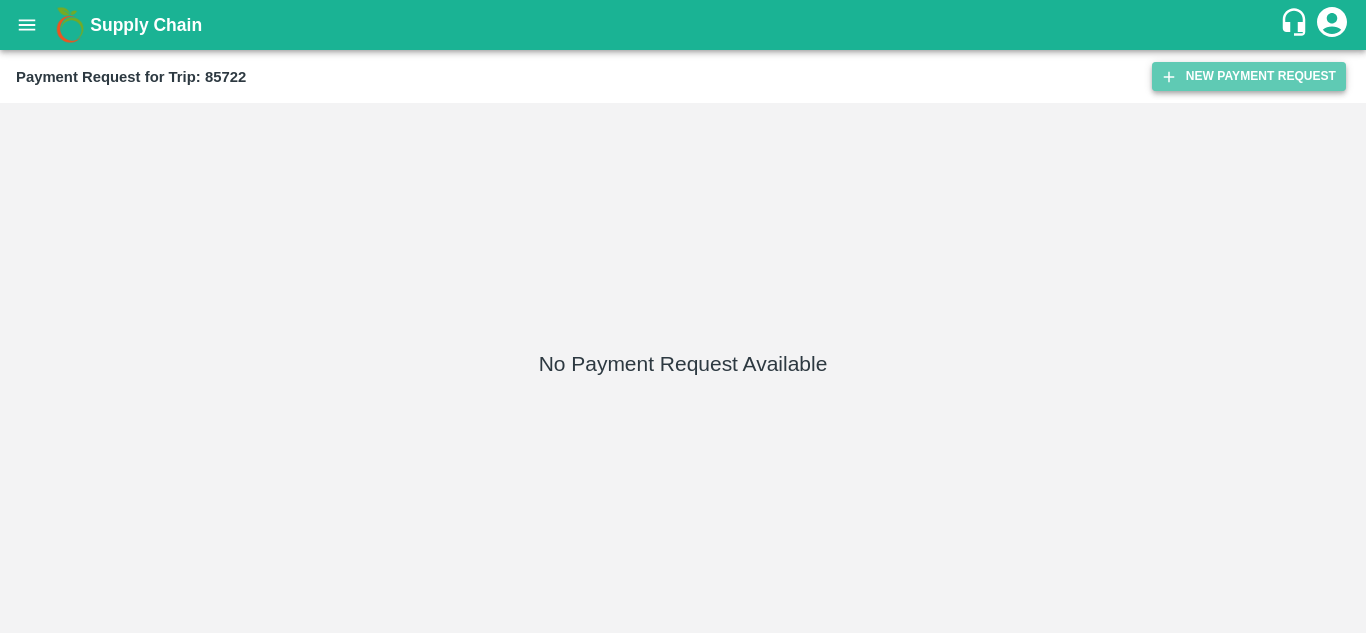 click on "New Payment Request" at bounding box center [1249, 76] 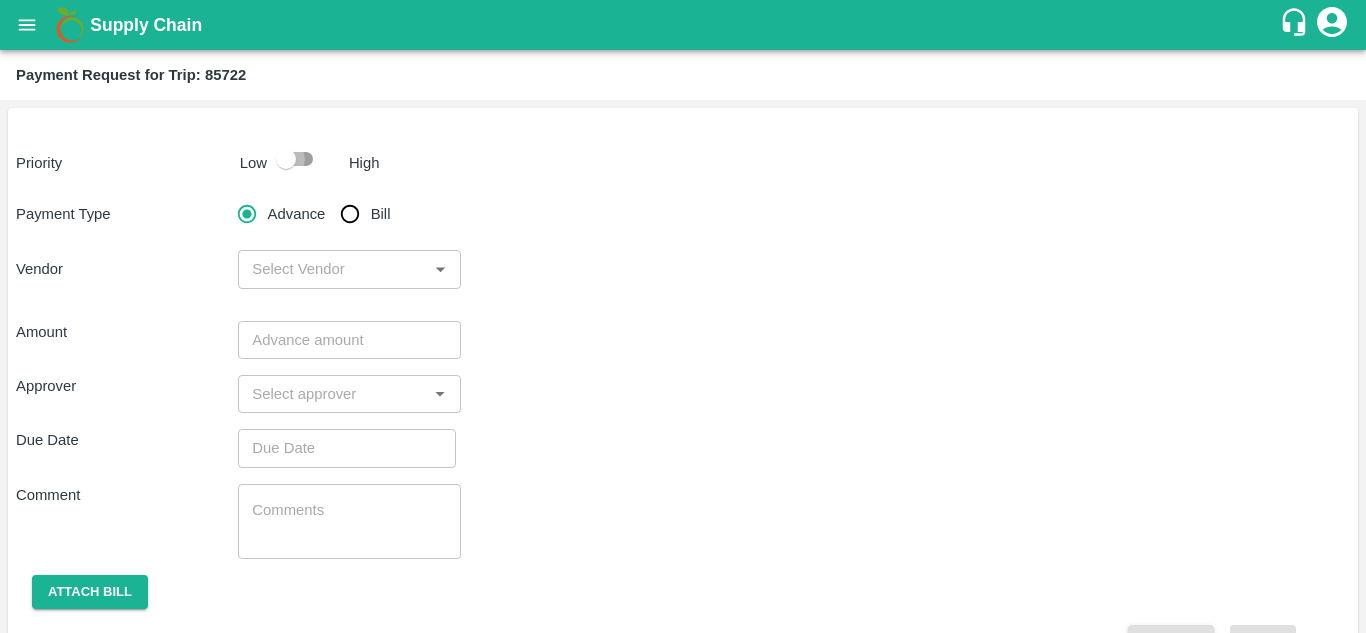 click at bounding box center (286, 159) 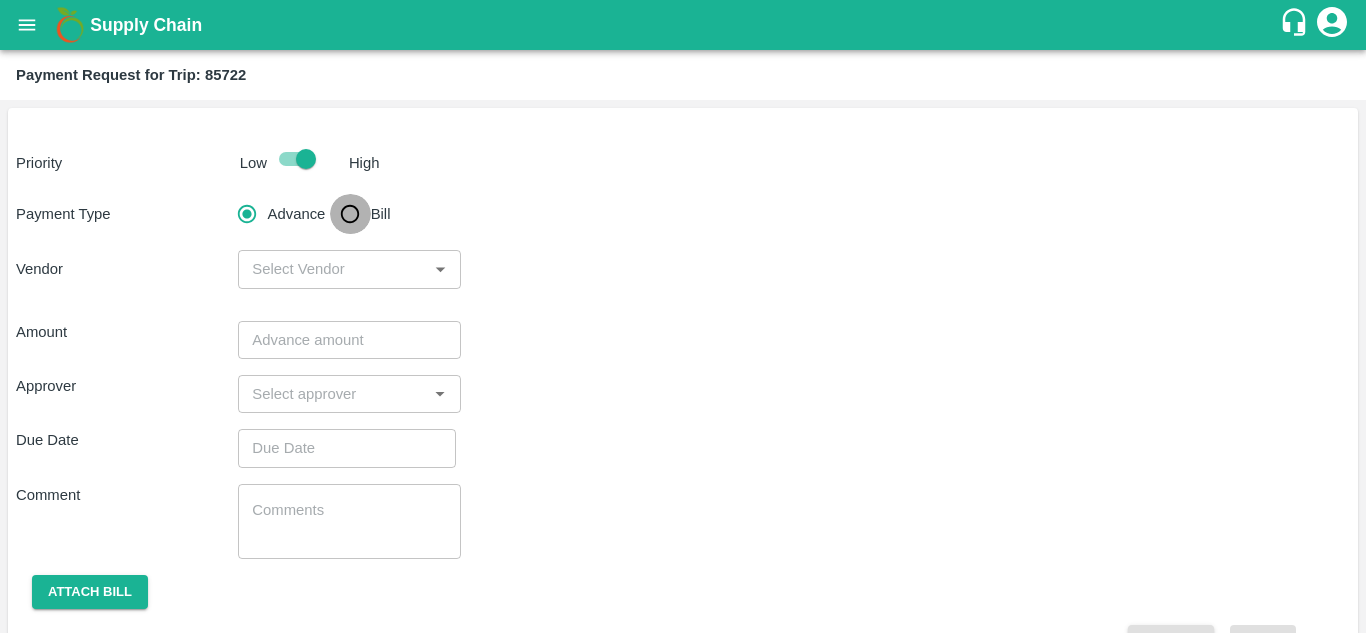 click on "Bill" at bounding box center [350, 214] 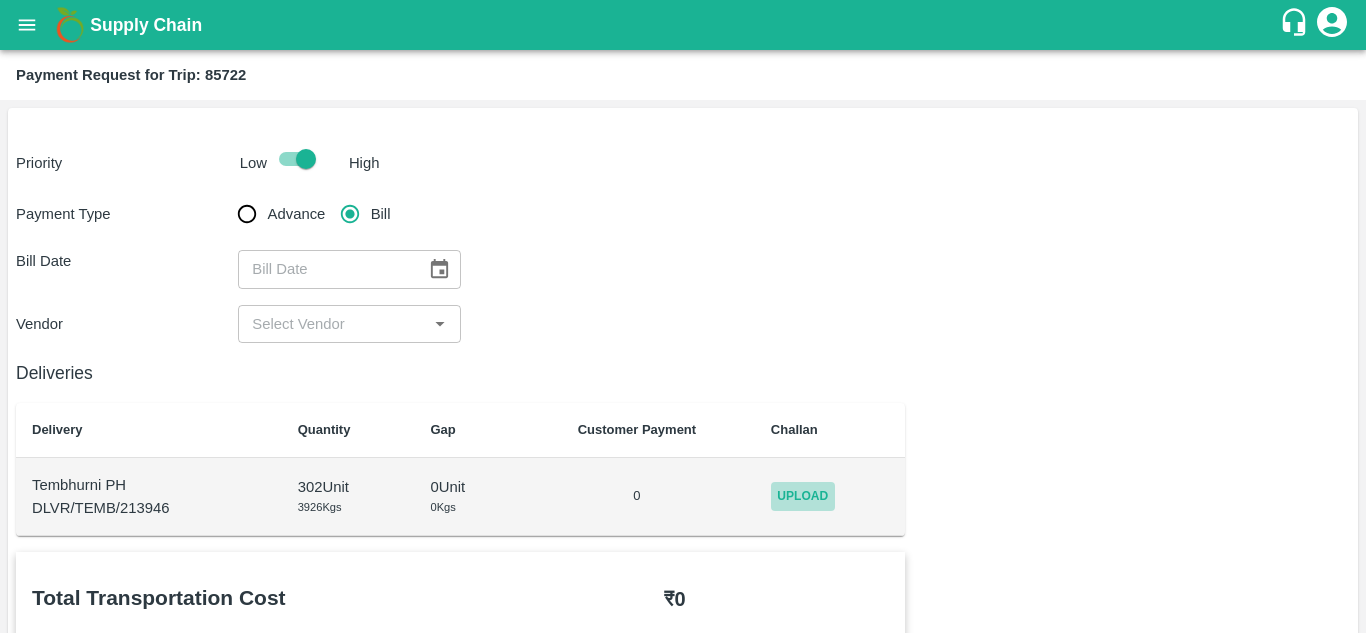 click on "Upload" at bounding box center [803, 496] 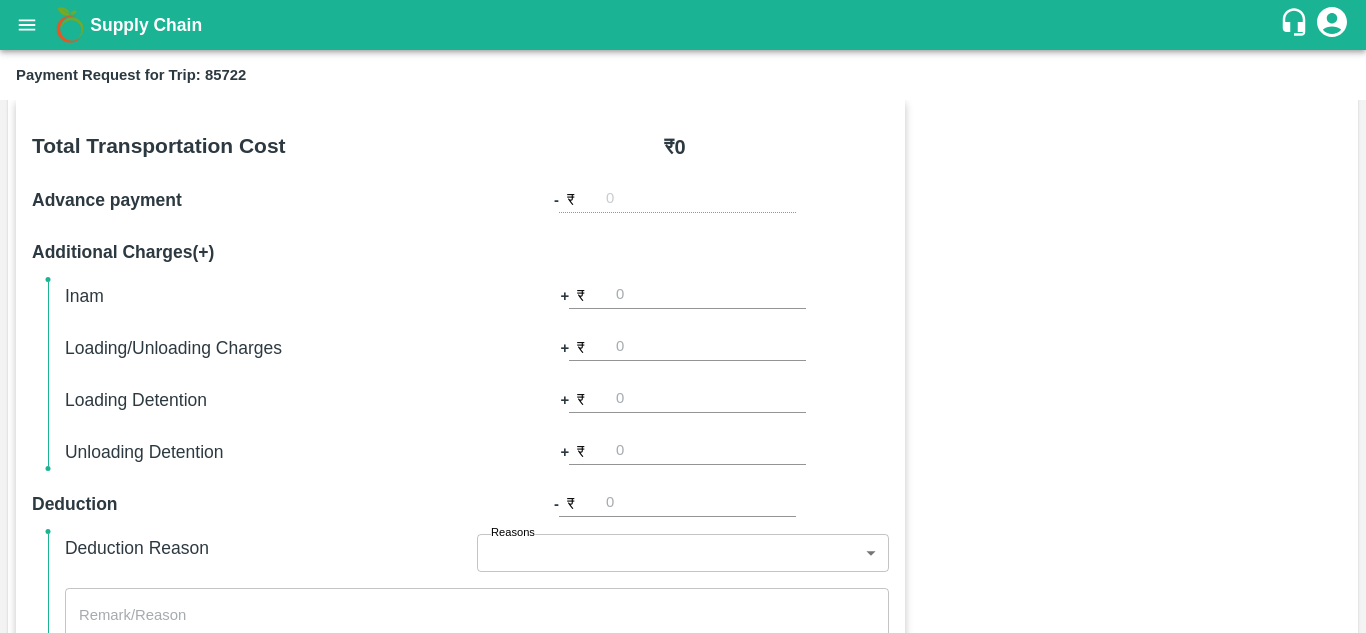 scroll, scrollTop: 0, scrollLeft: 0, axis: both 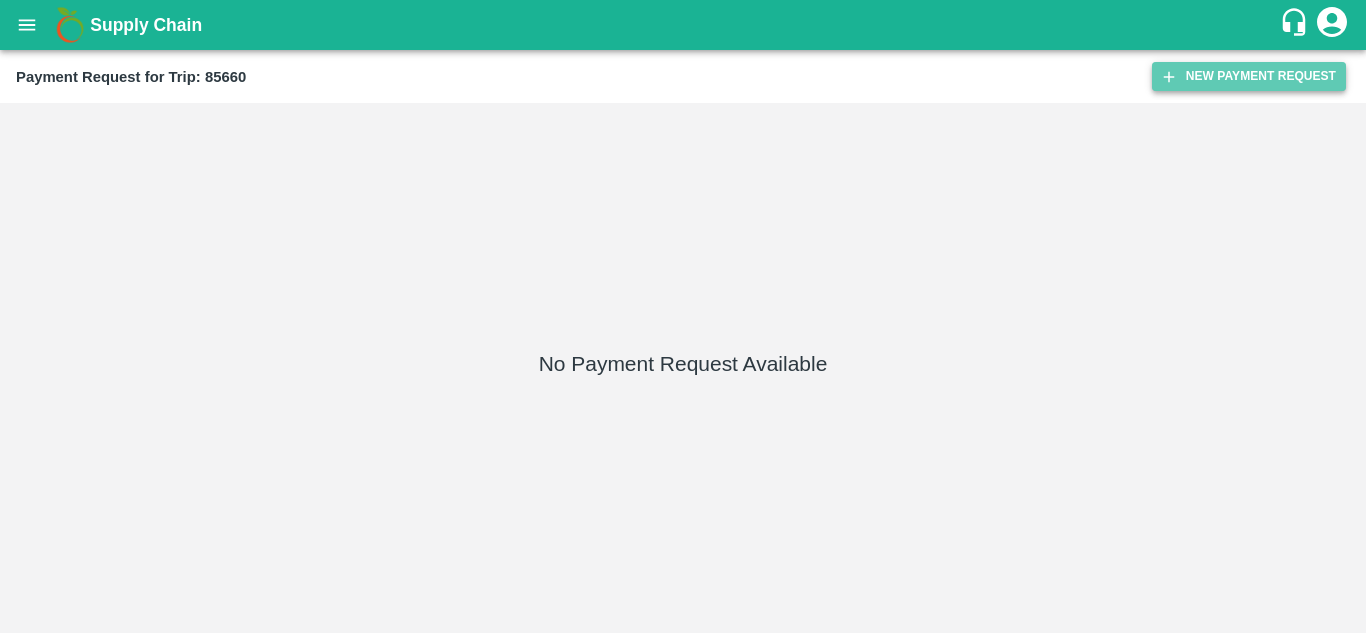 click on "New Payment Request" at bounding box center [1249, 76] 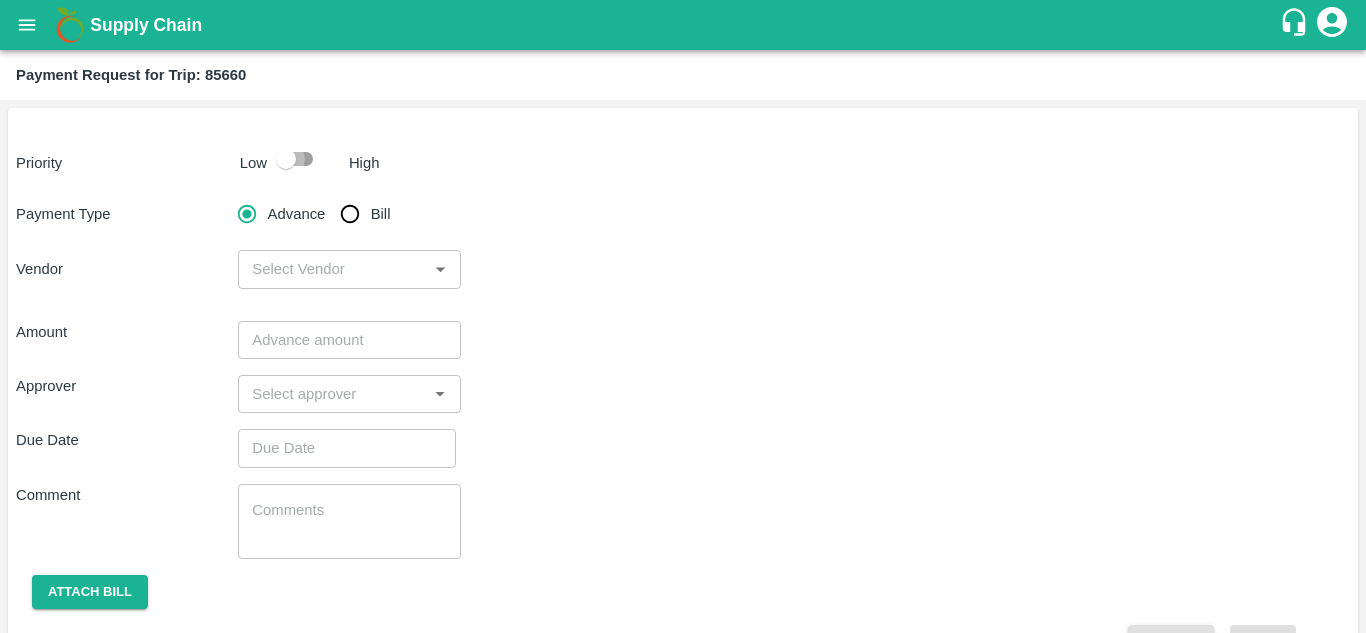 click at bounding box center [286, 159] 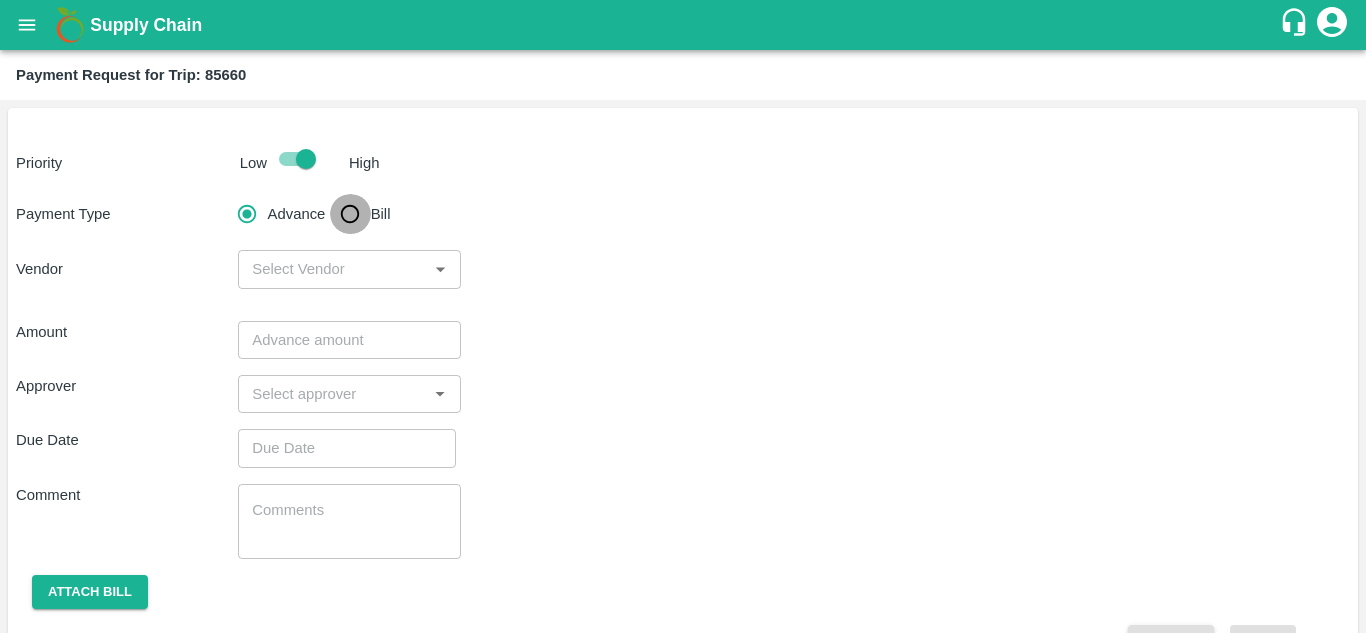 click on "Bill" at bounding box center [350, 214] 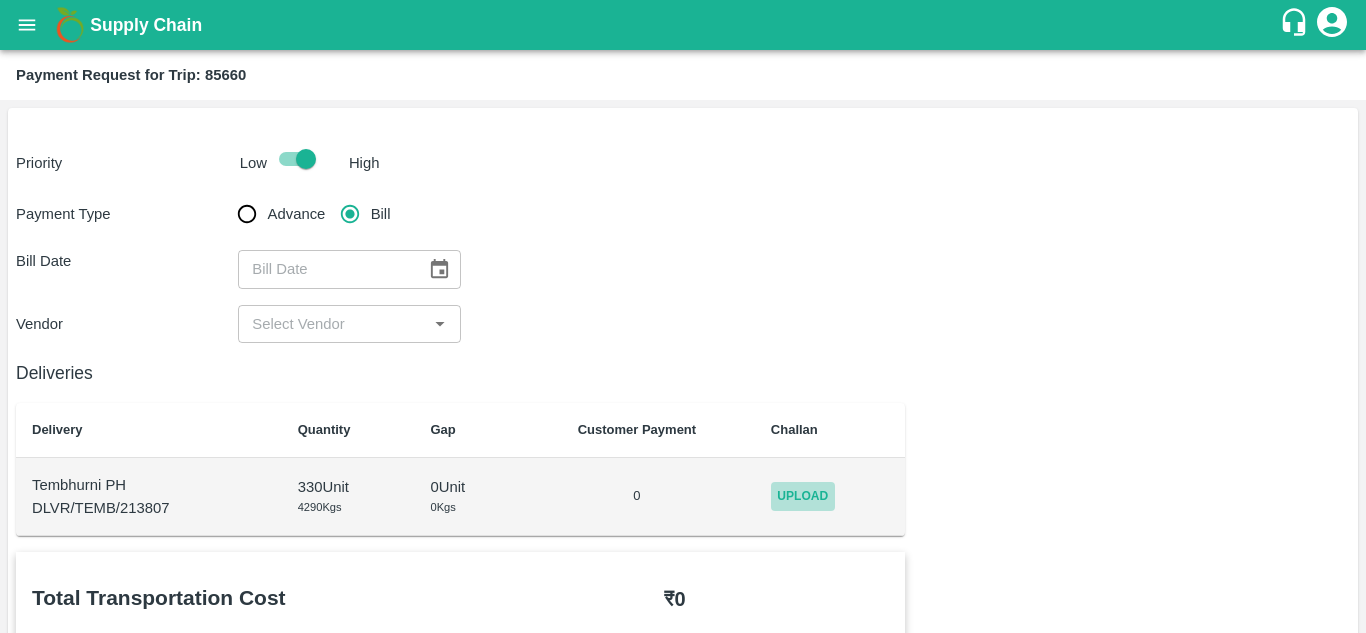 click on "Upload" at bounding box center [803, 496] 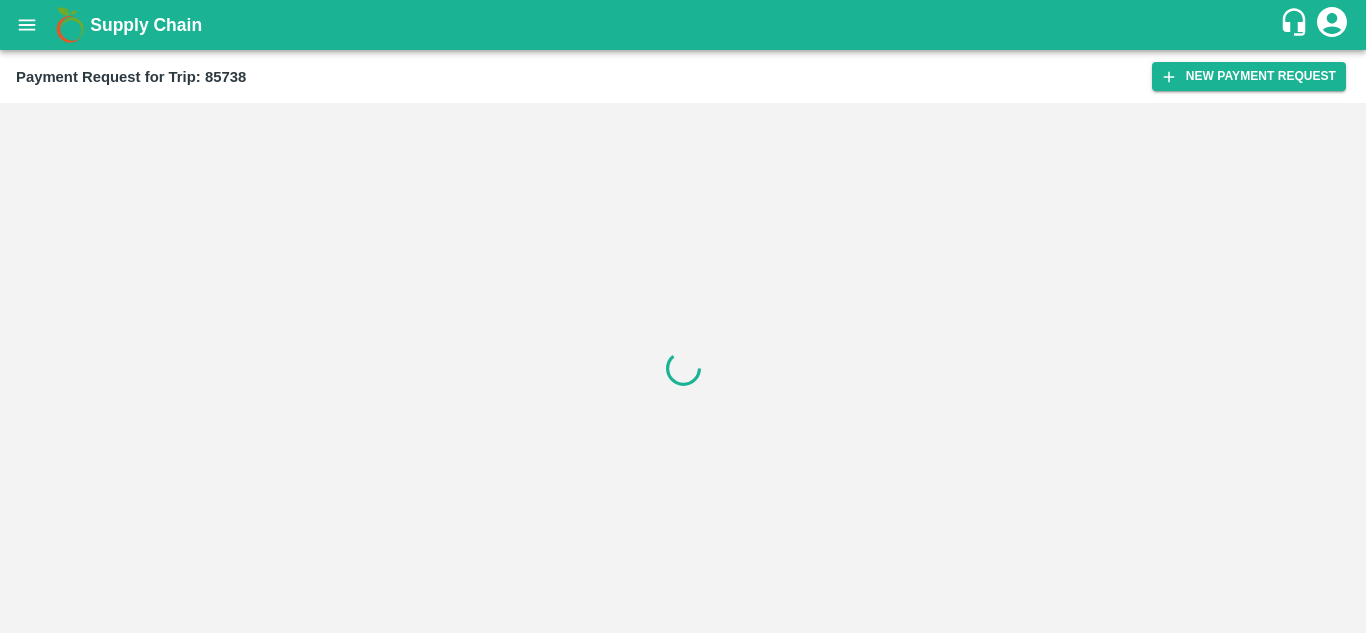 scroll, scrollTop: 0, scrollLeft: 0, axis: both 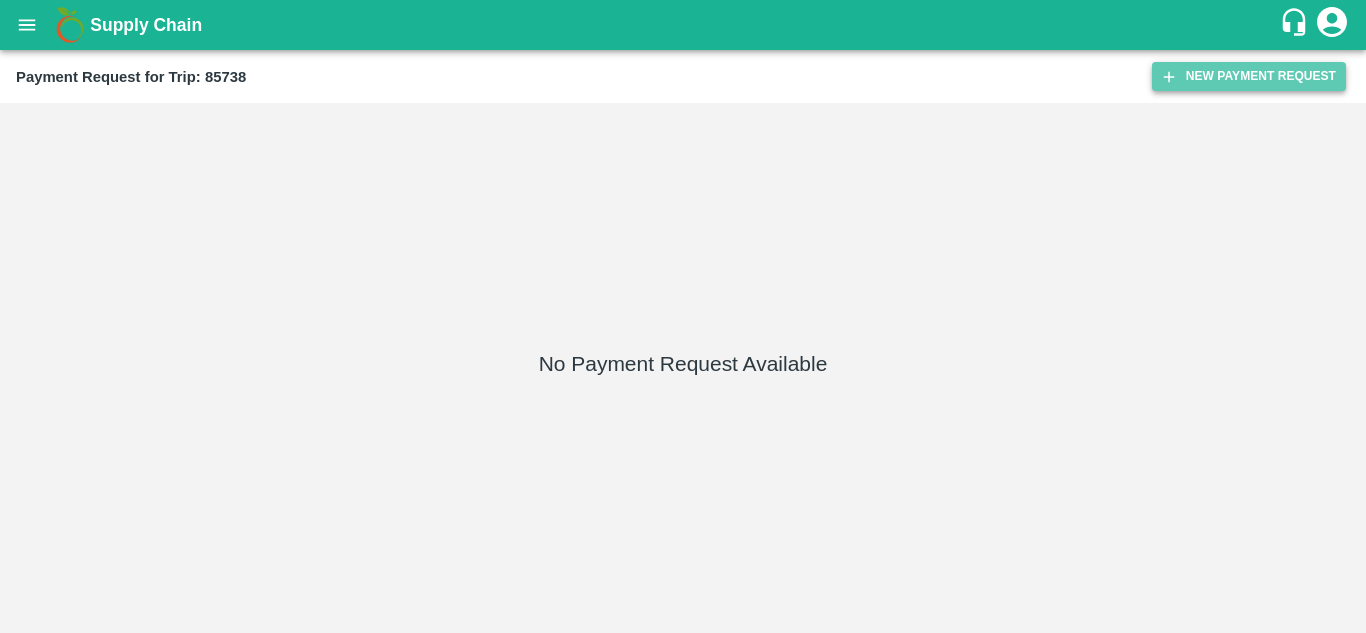 click on "New Payment Request" at bounding box center (1249, 76) 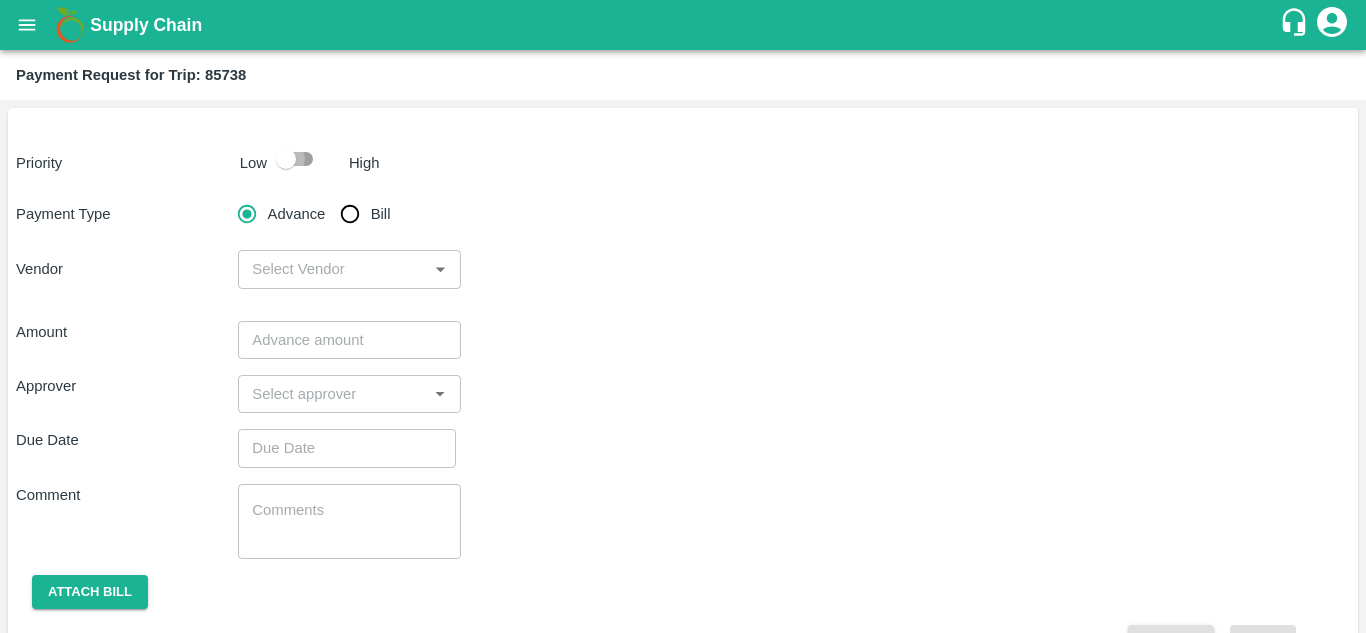 click at bounding box center (286, 159) 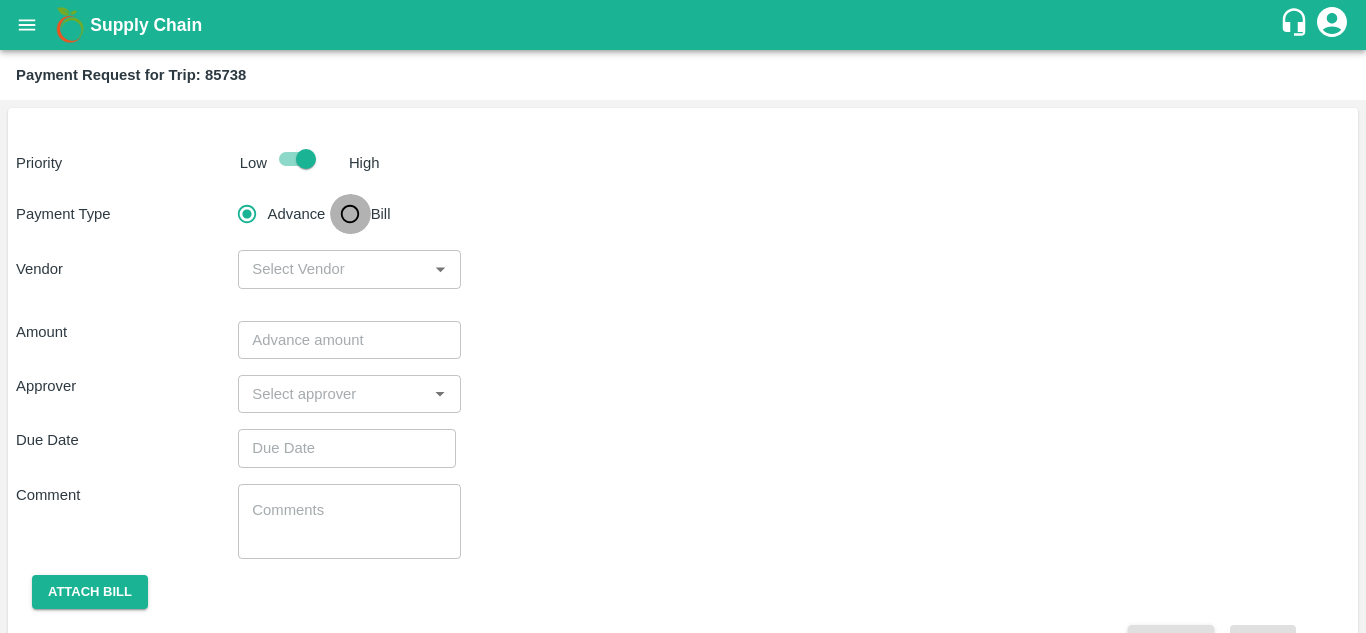 click on "Bill" at bounding box center (350, 214) 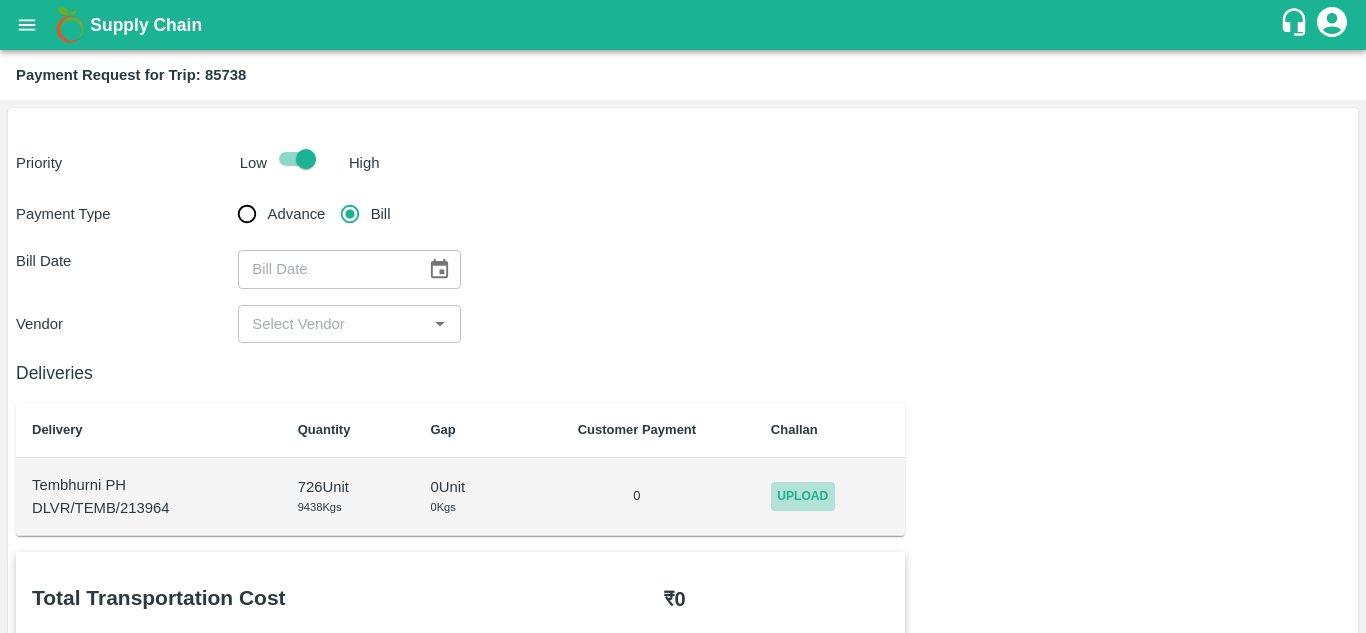 click on "Upload" at bounding box center [803, 496] 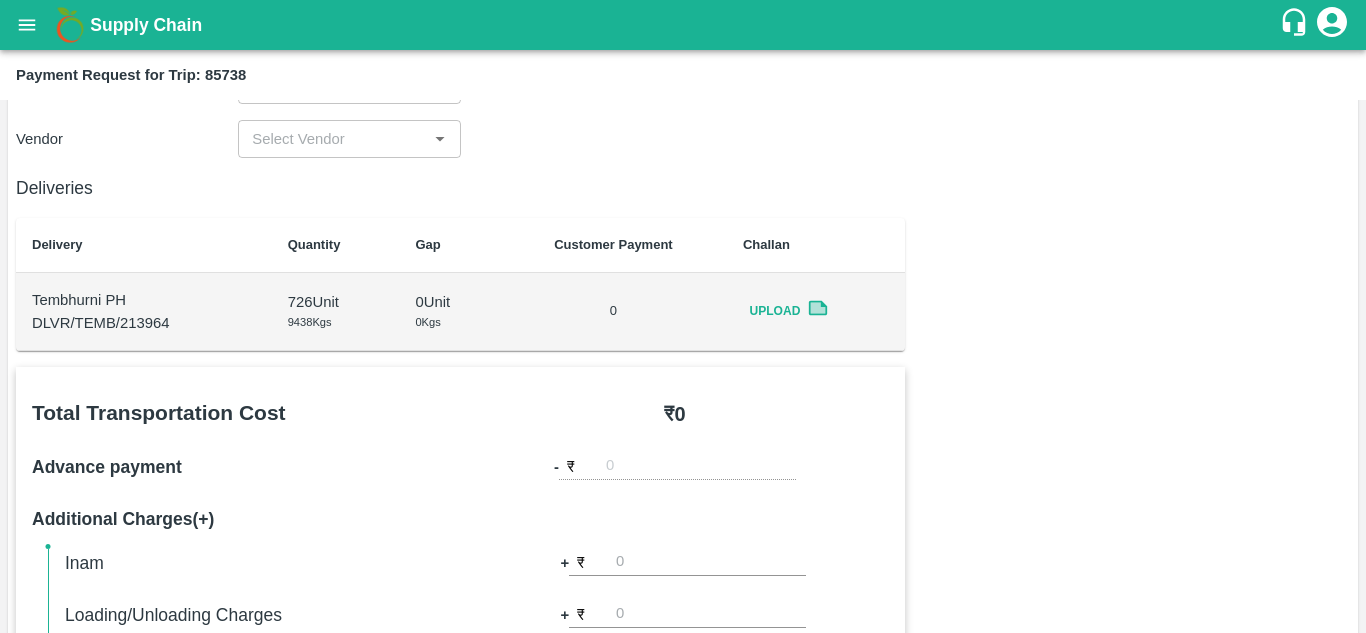 scroll, scrollTop: 0, scrollLeft: 0, axis: both 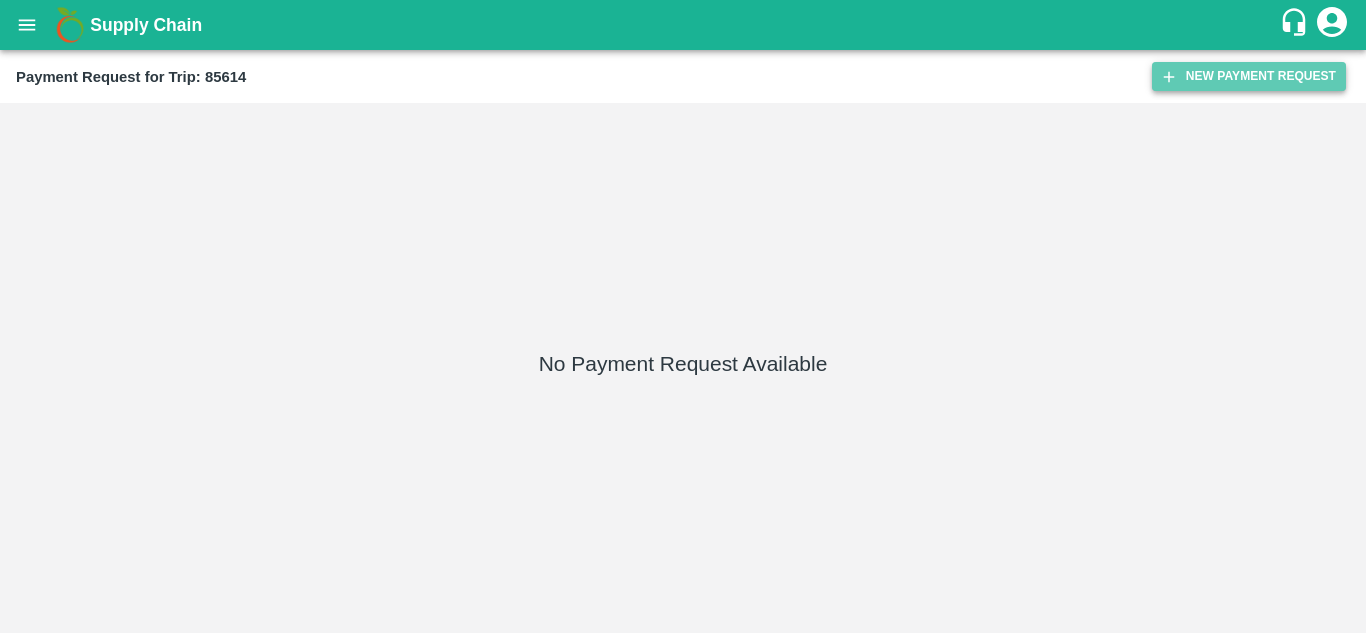 click on "New Payment Request" at bounding box center (1249, 76) 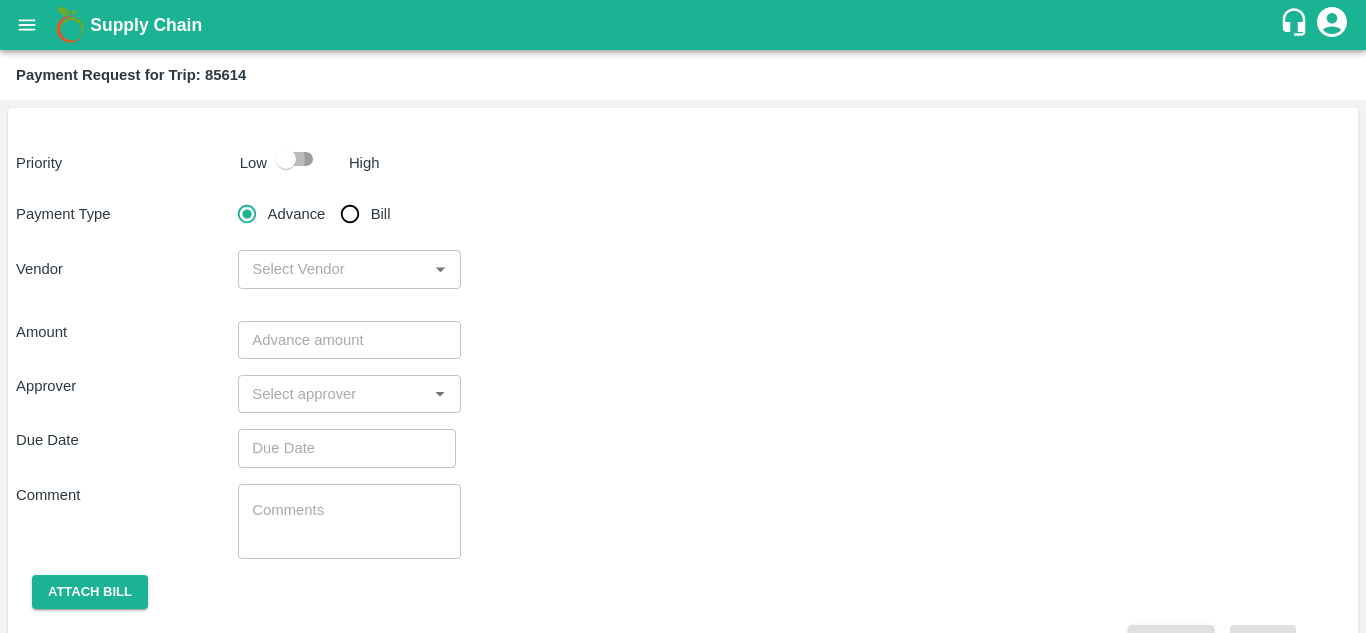 click at bounding box center (286, 159) 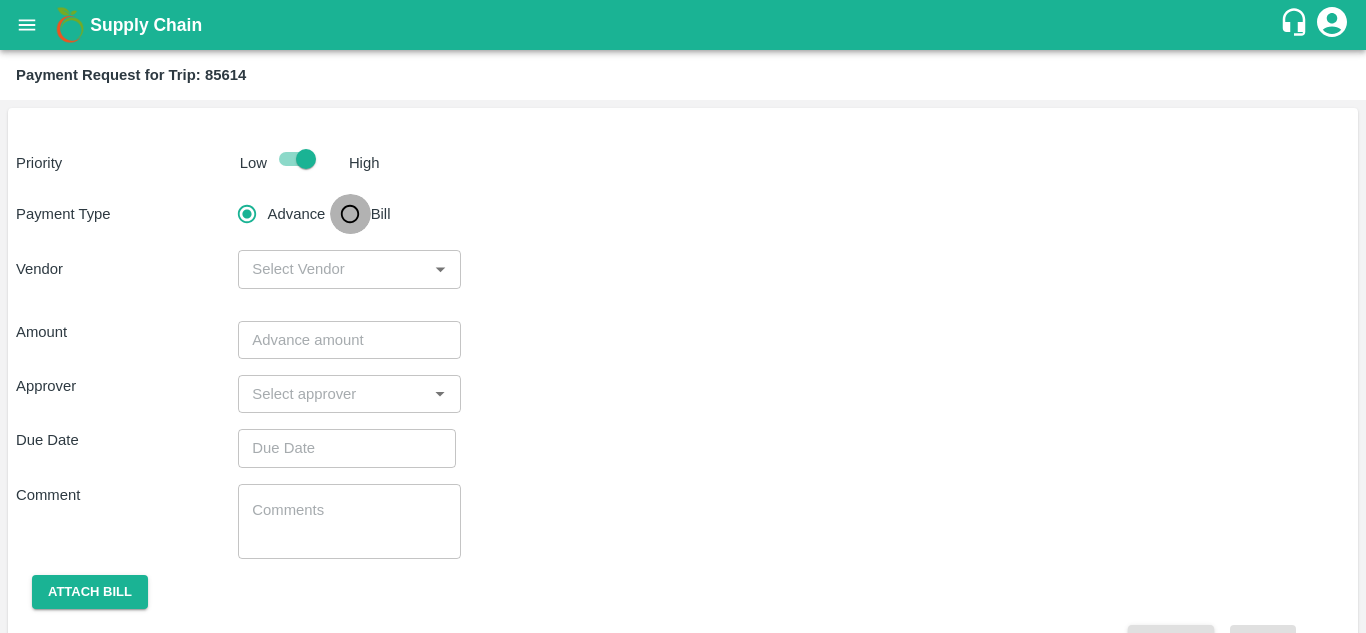 click on "Bill" at bounding box center (350, 214) 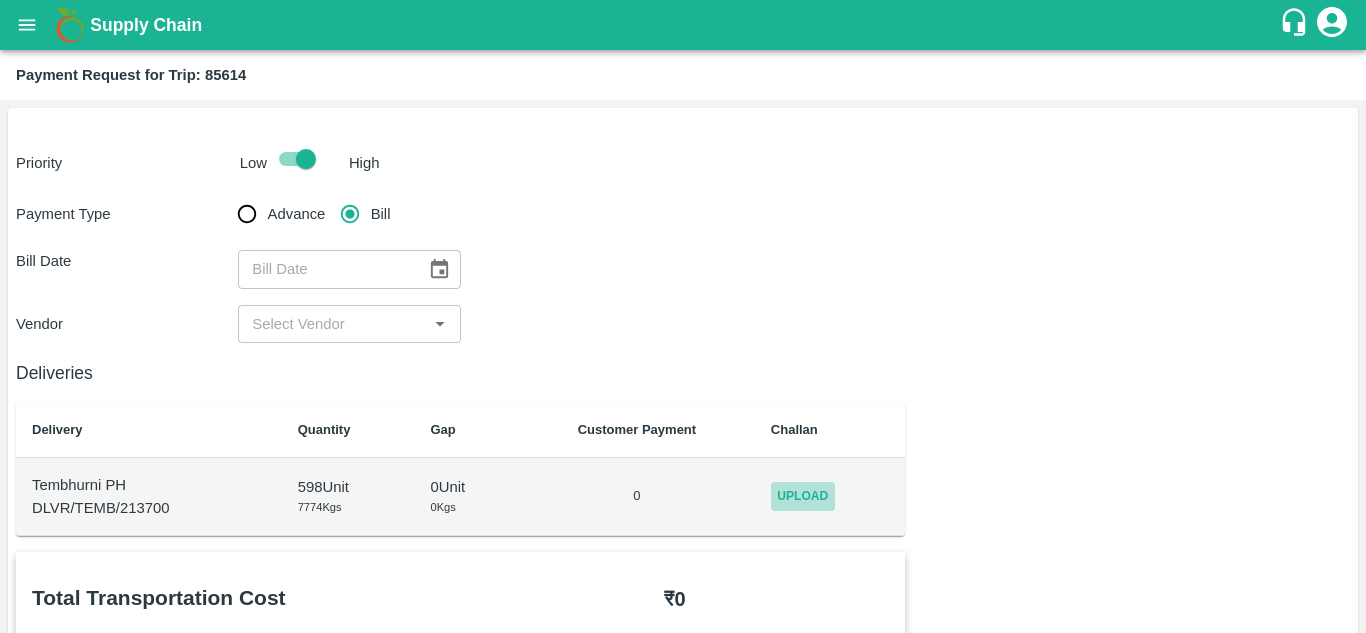 click on "Upload" at bounding box center (803, 496) 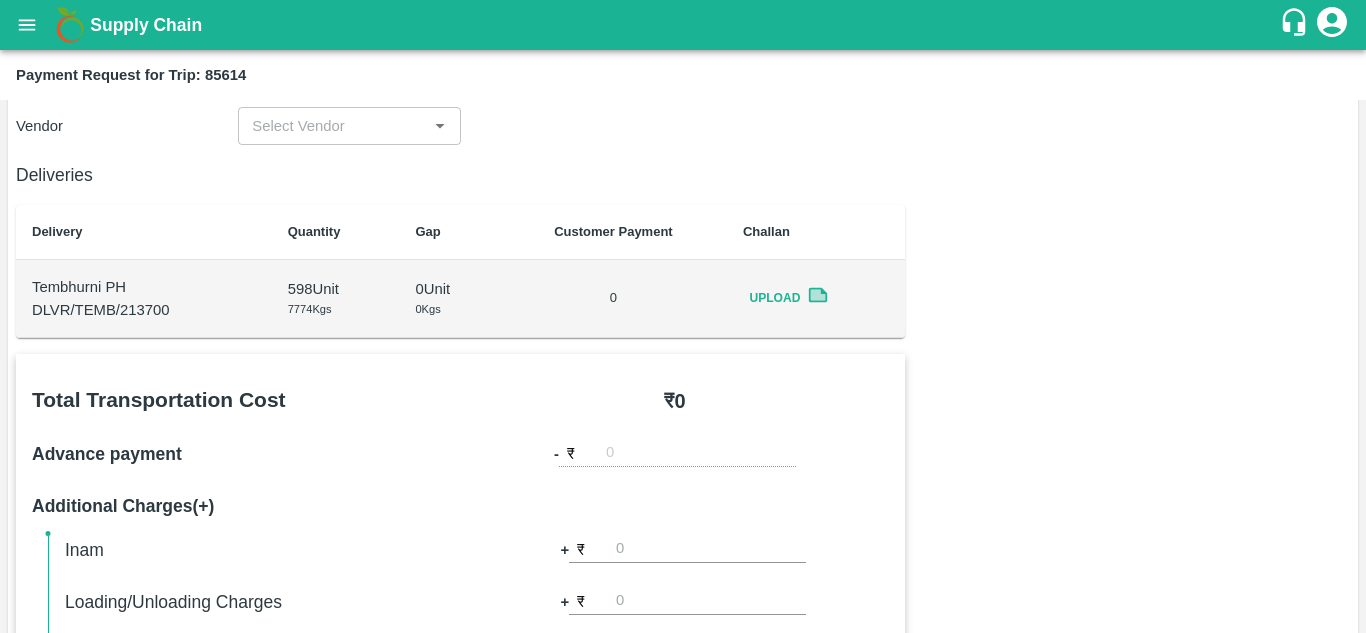 scroll, scrollTop: 0, scrollLeft: 0, axis: both 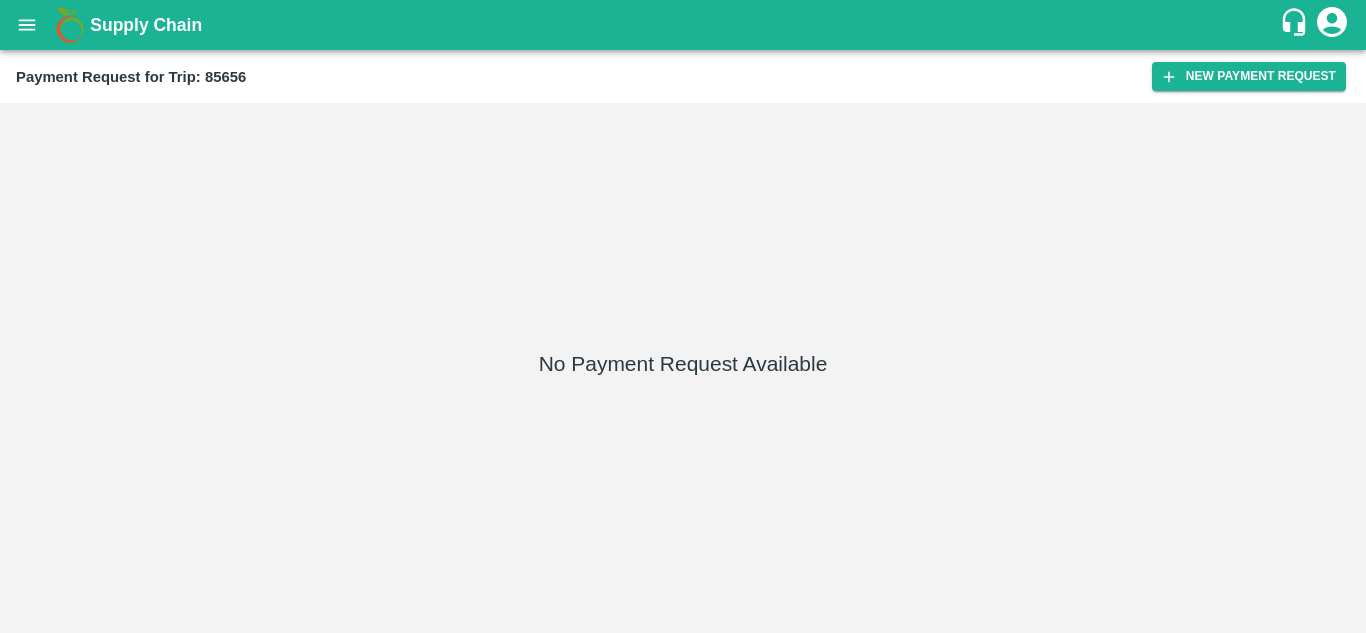 click on "Payment Request for Trip: 85656 New Payment Request" at bounding box center [683, 76] 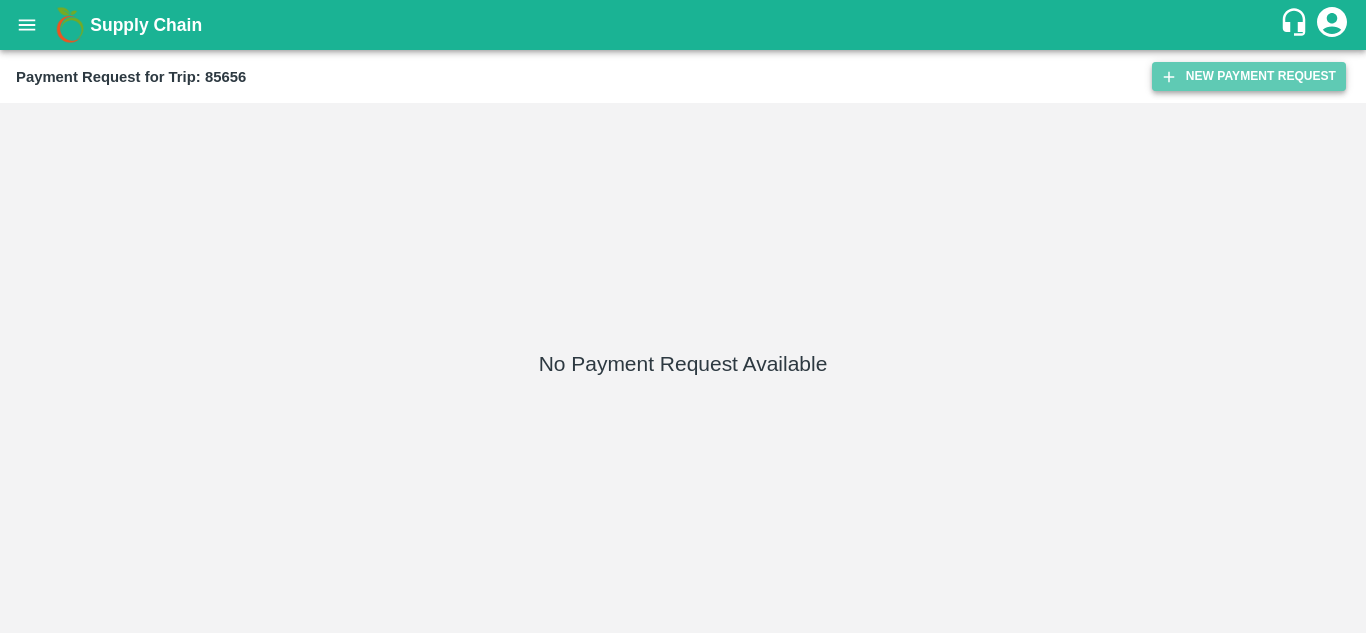 click on "New Payment Request" at bounding box center [1249, 76] 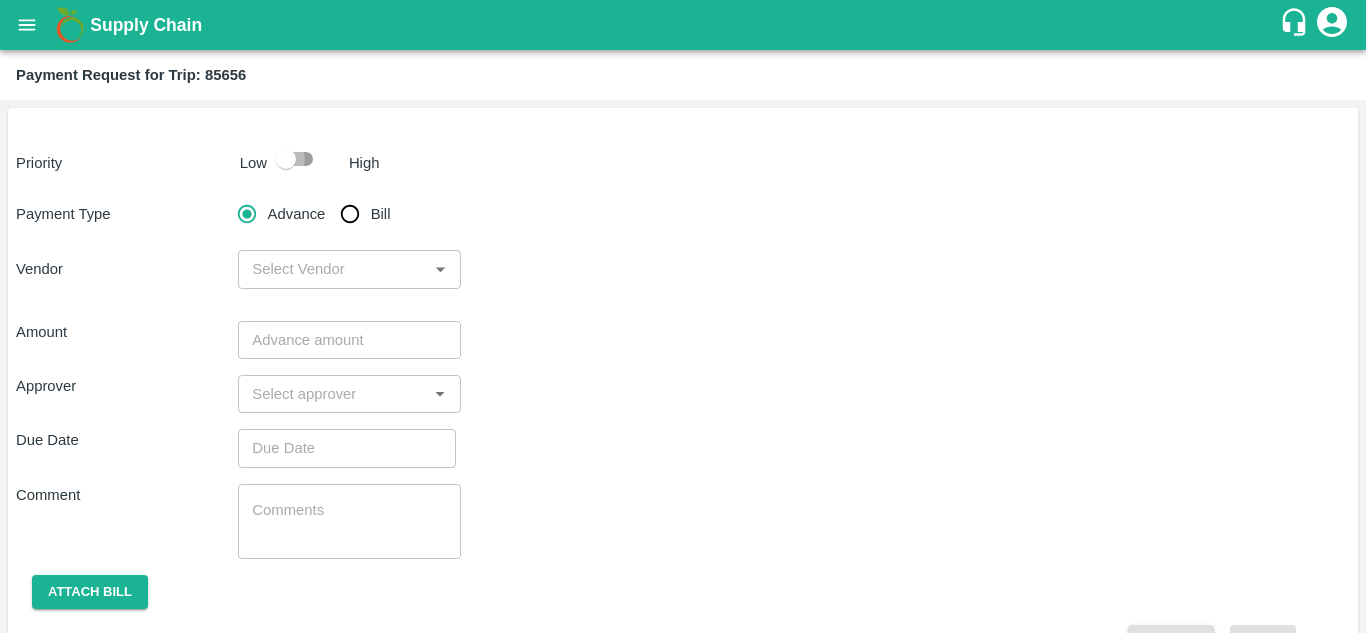 click at bounding box center [286, 159] 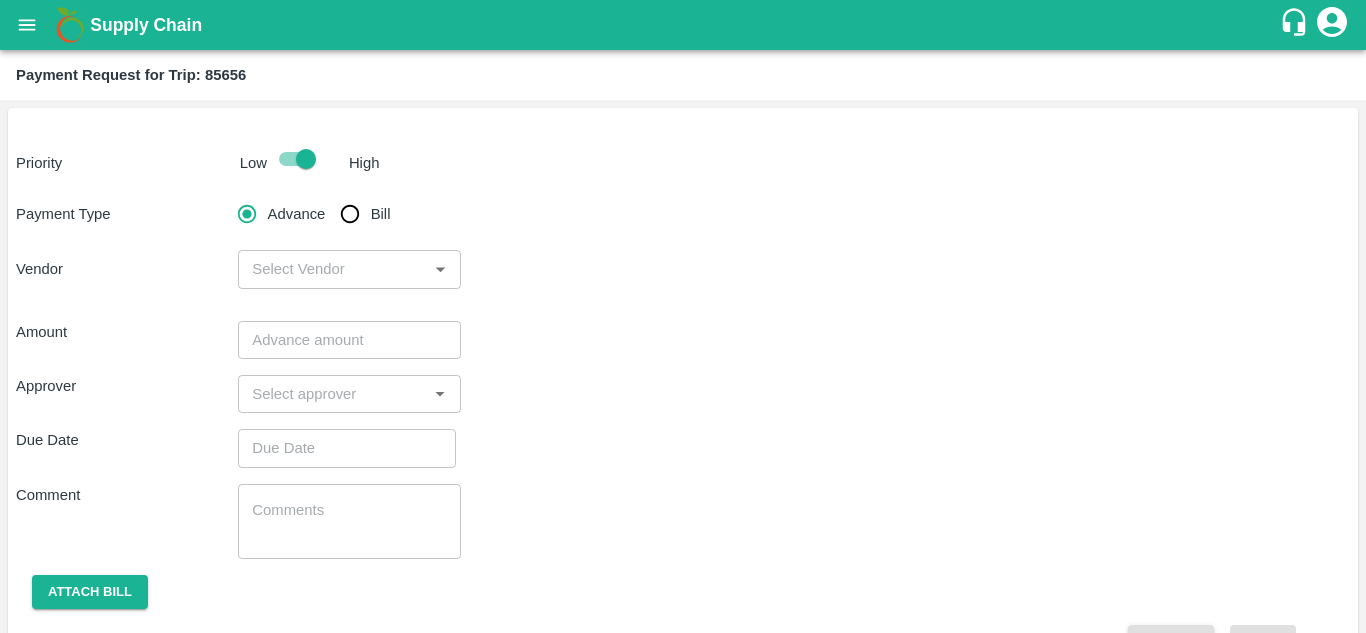 click on "Bill" at bounding box center (350, 214) 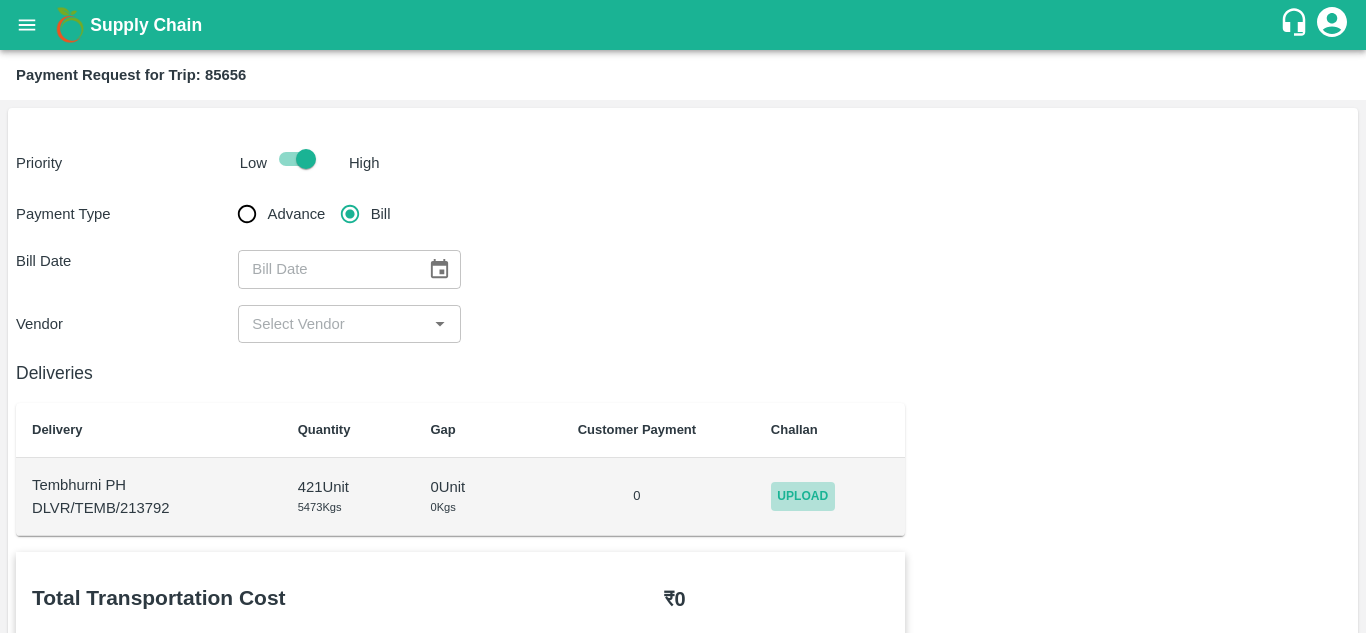 click on "Upload" at bounding box center [803, 496] 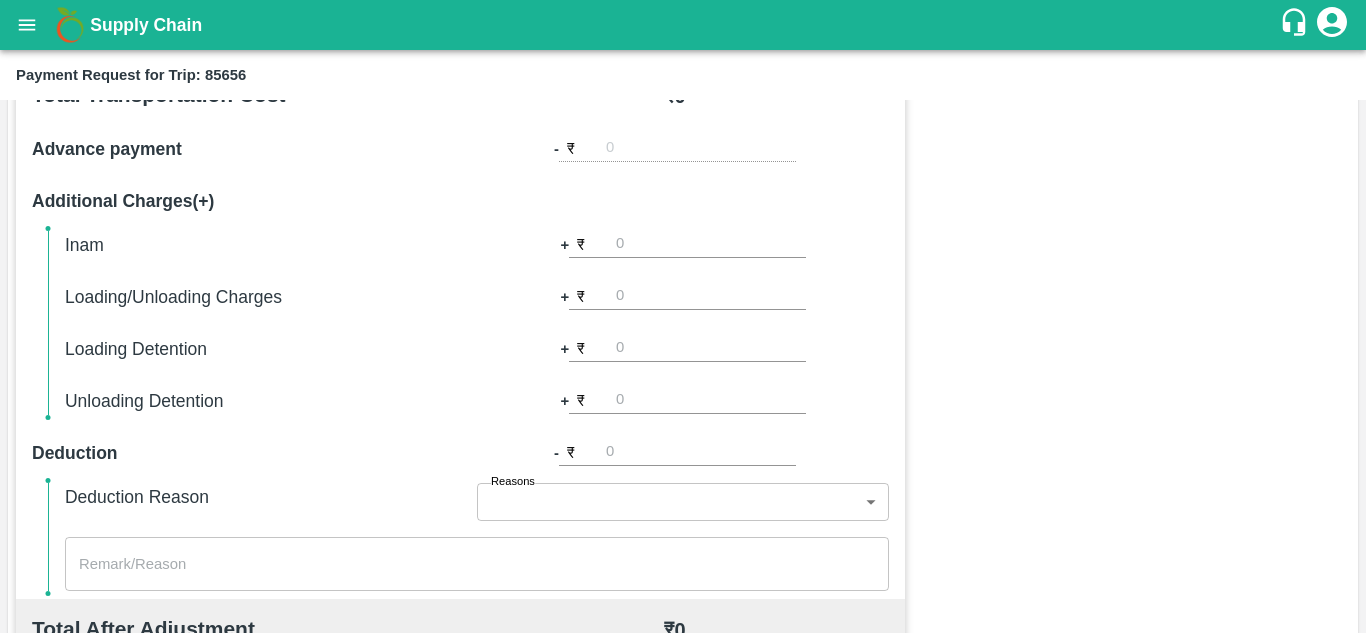 scroll, scrollTop: 0, scrollLeft: 0, axis: both 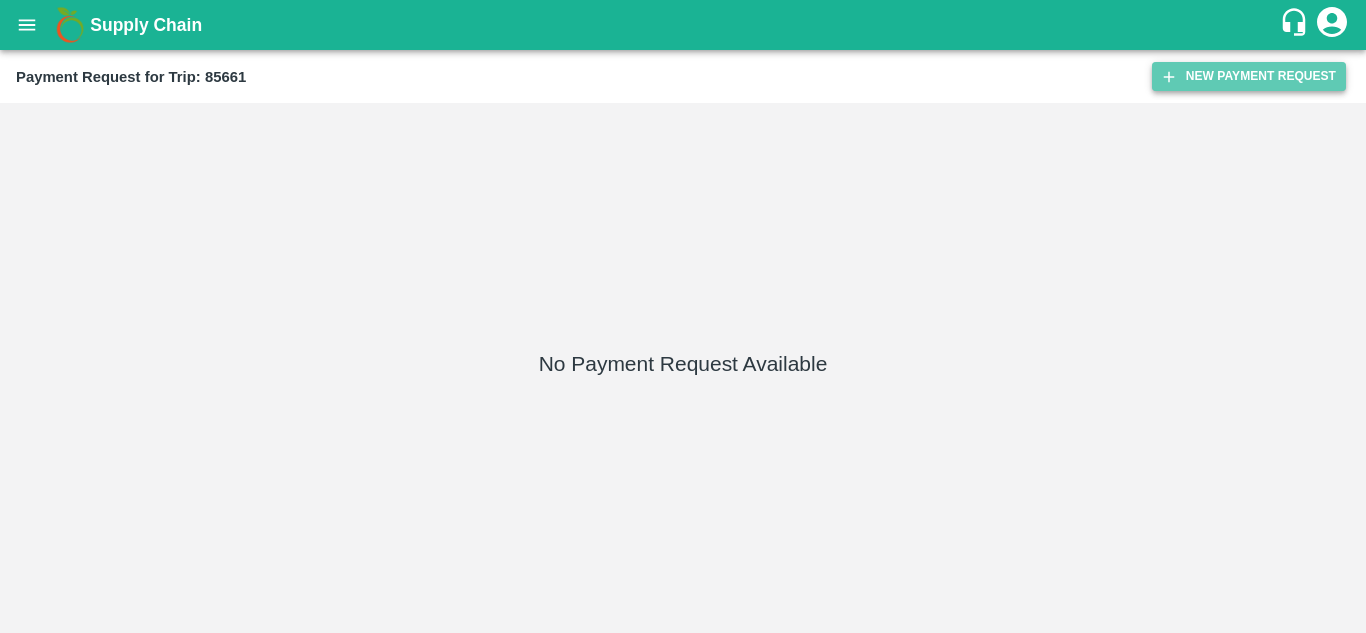 click on "New Payment Request" at bounding box center [1249, 76] 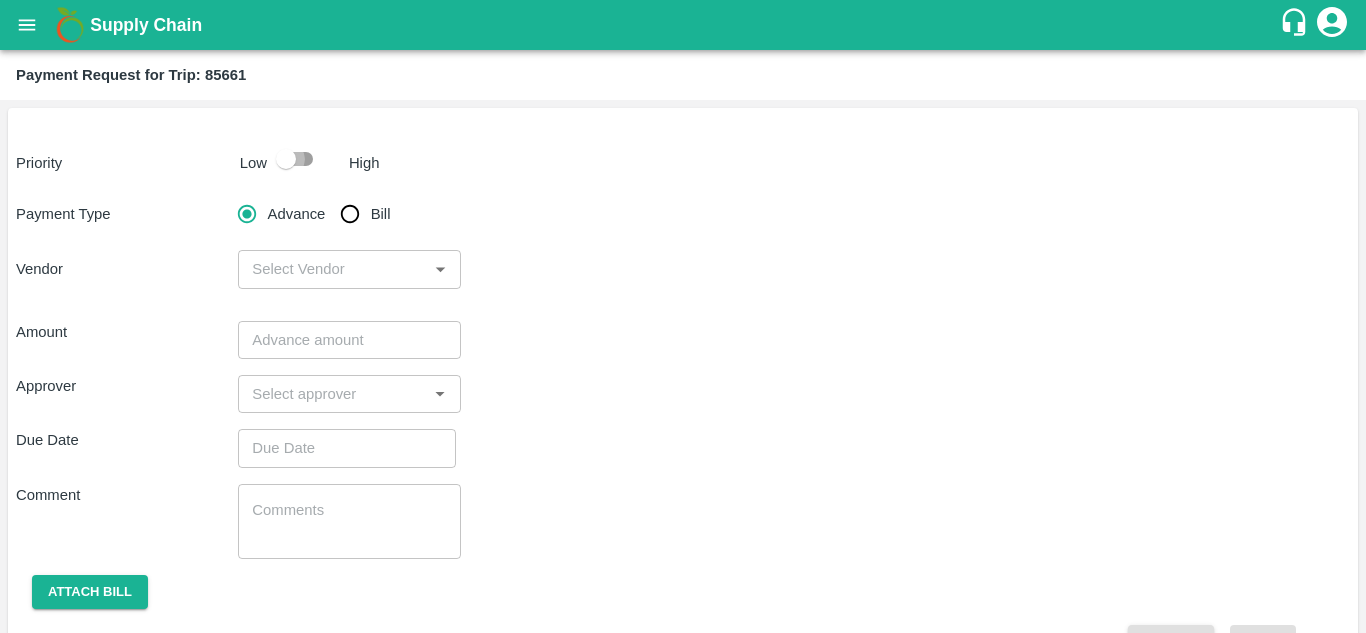 click at bounding box center [286, 159] 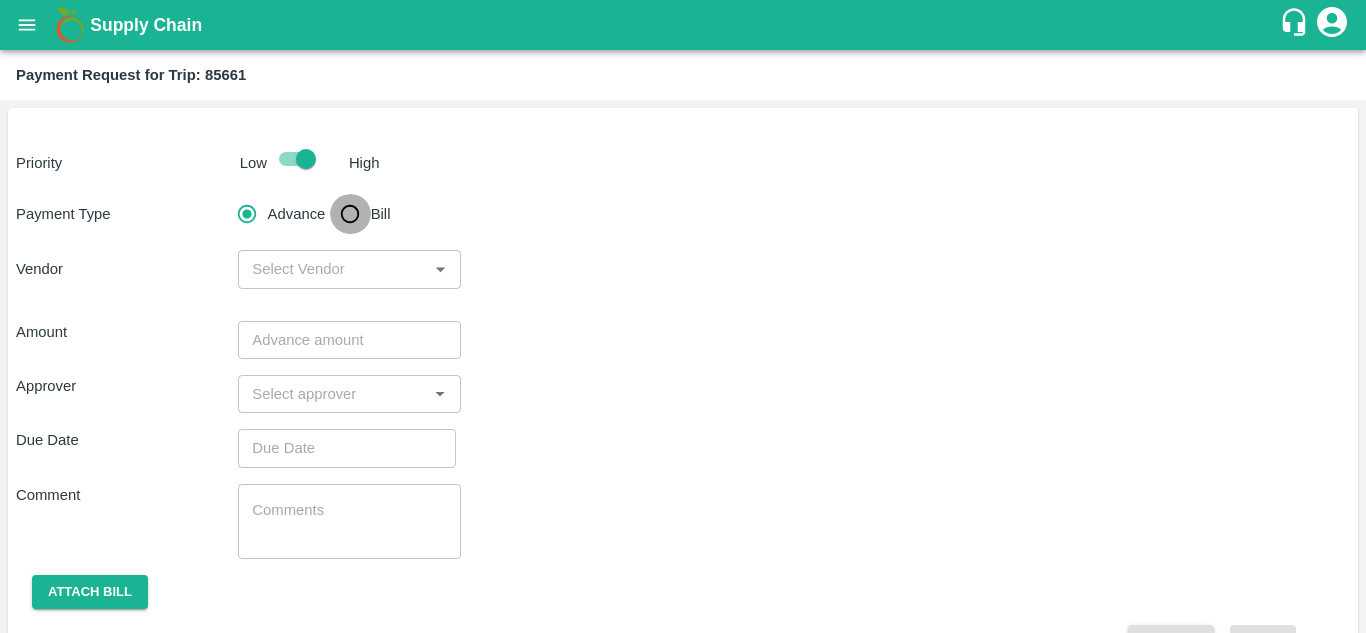 click on "Bill" at bounding box center [350, 214] 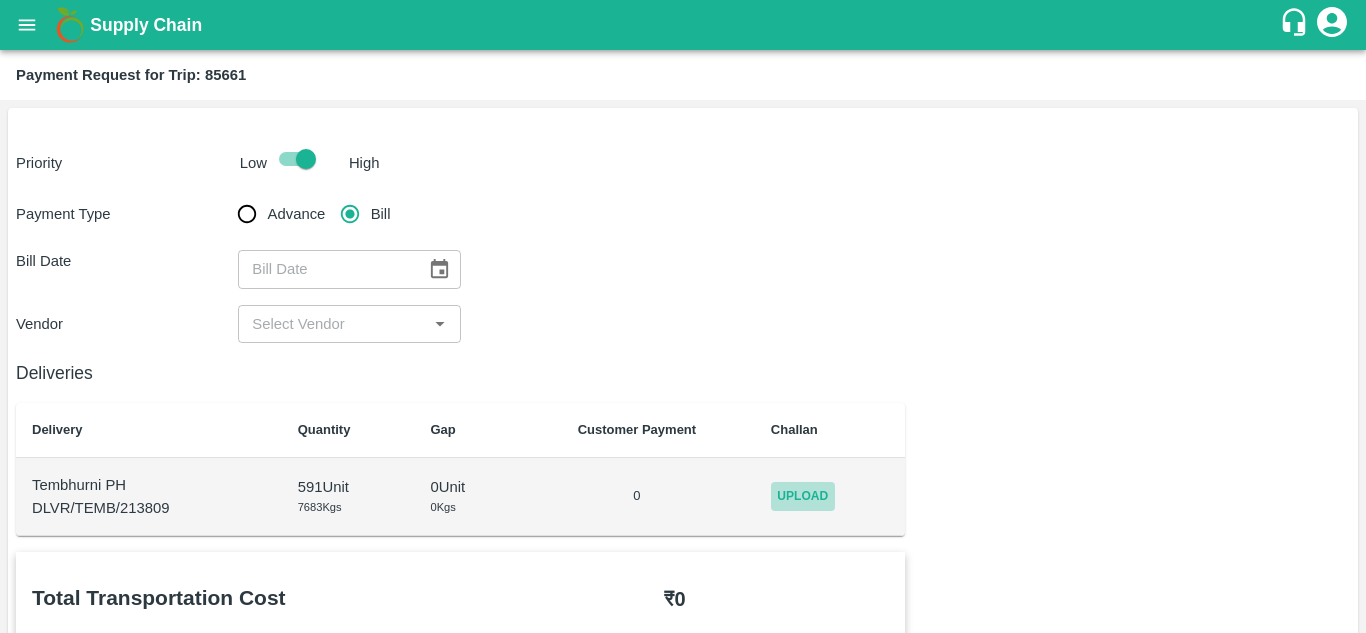 click on "Upload" at bounding box center [803, 496] 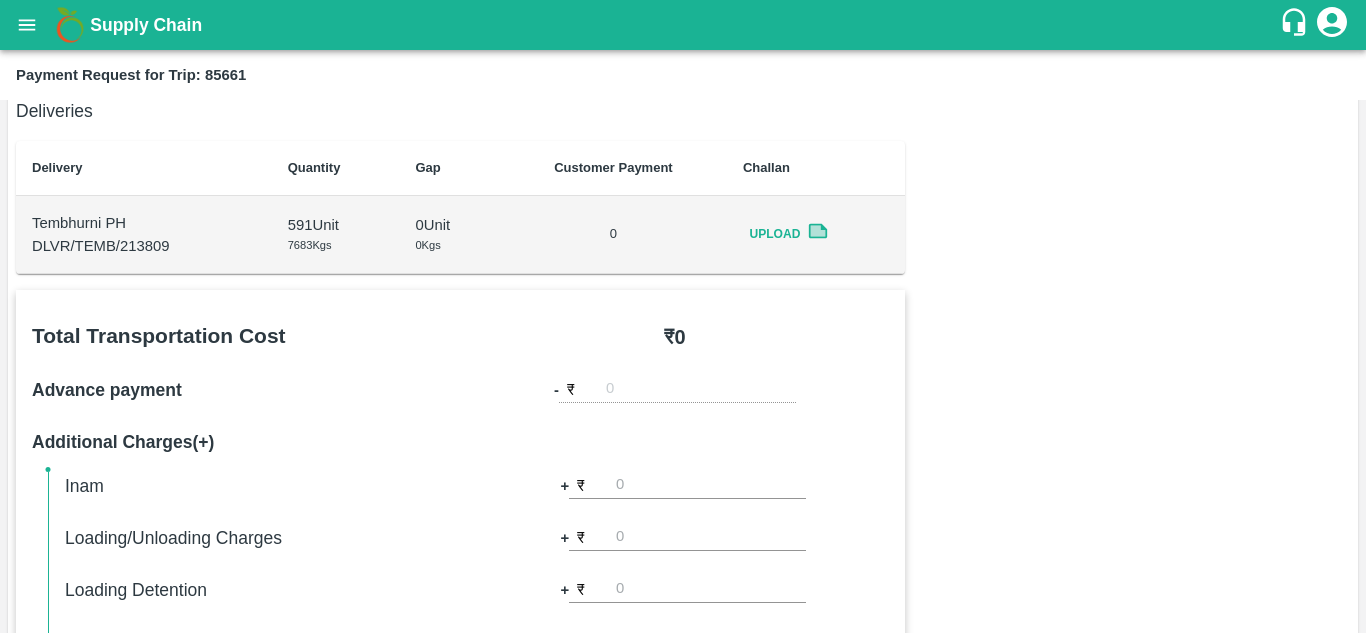 scroll, scrollTop: 0, scrollLeft: 0, axis: both 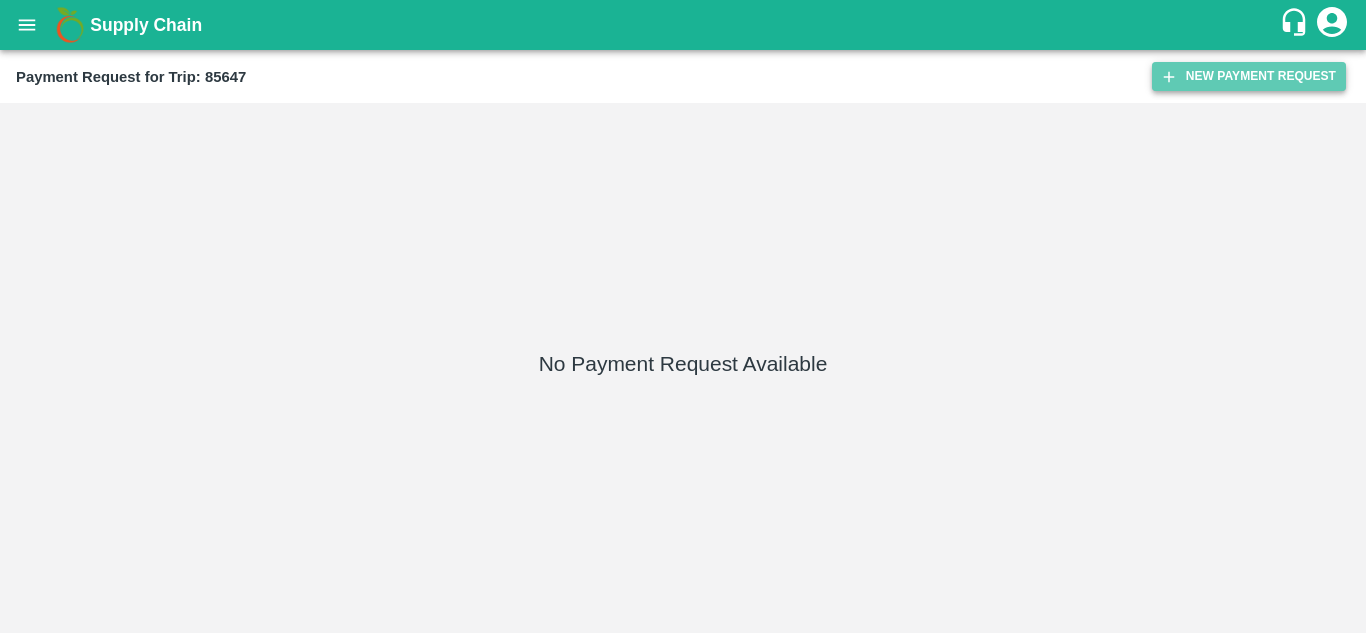 click on "New Payment Request" at bounding box center [1249, 76] 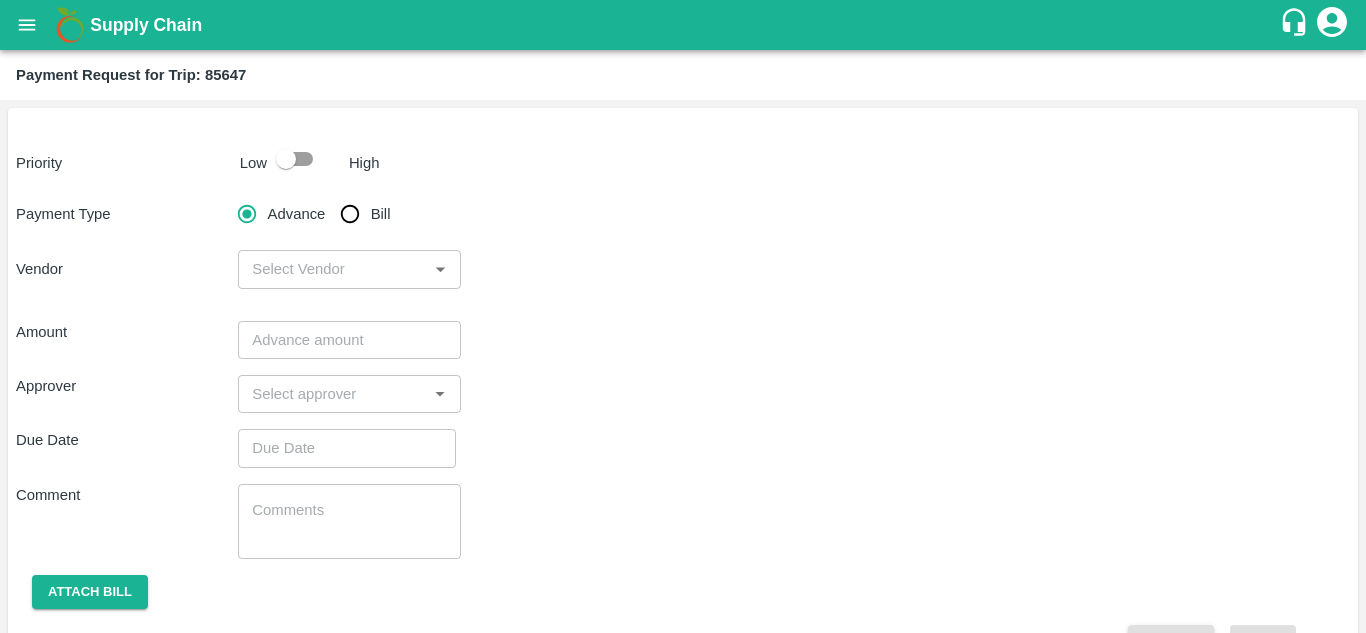 click at bounding box center [286, 159] 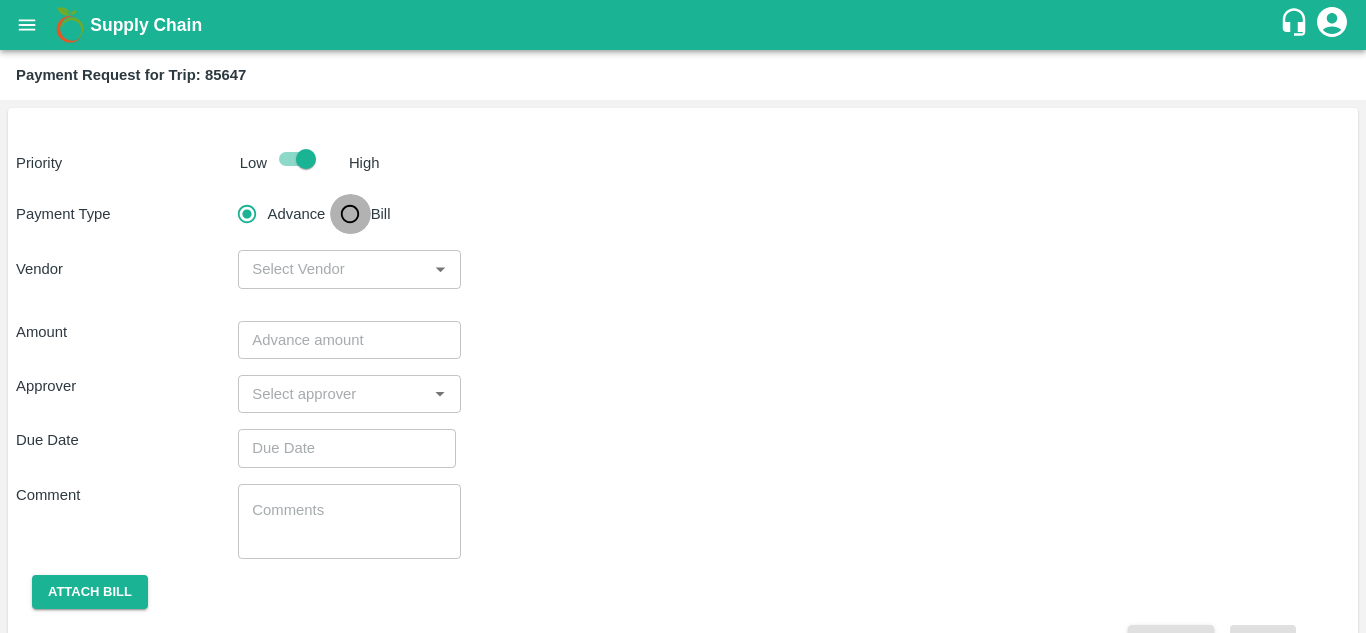 click on "Bill" at bounding box center (350, 214) 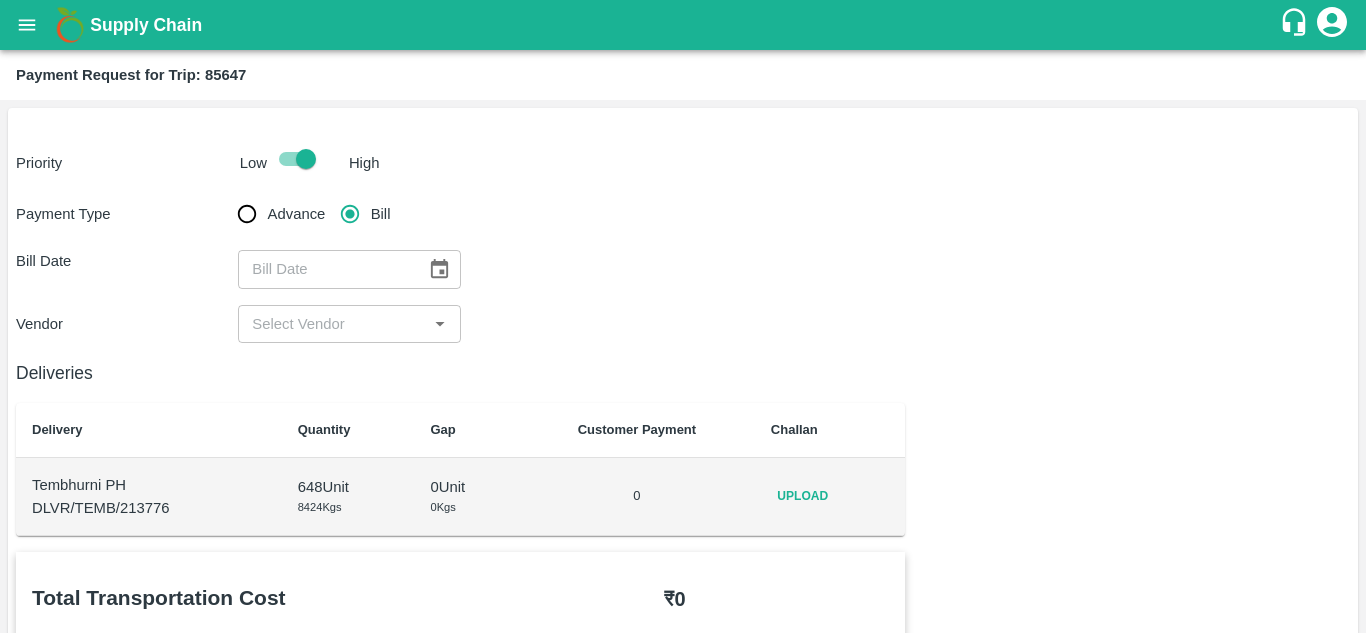 click on "Upload" at bounding box center (803, 496) 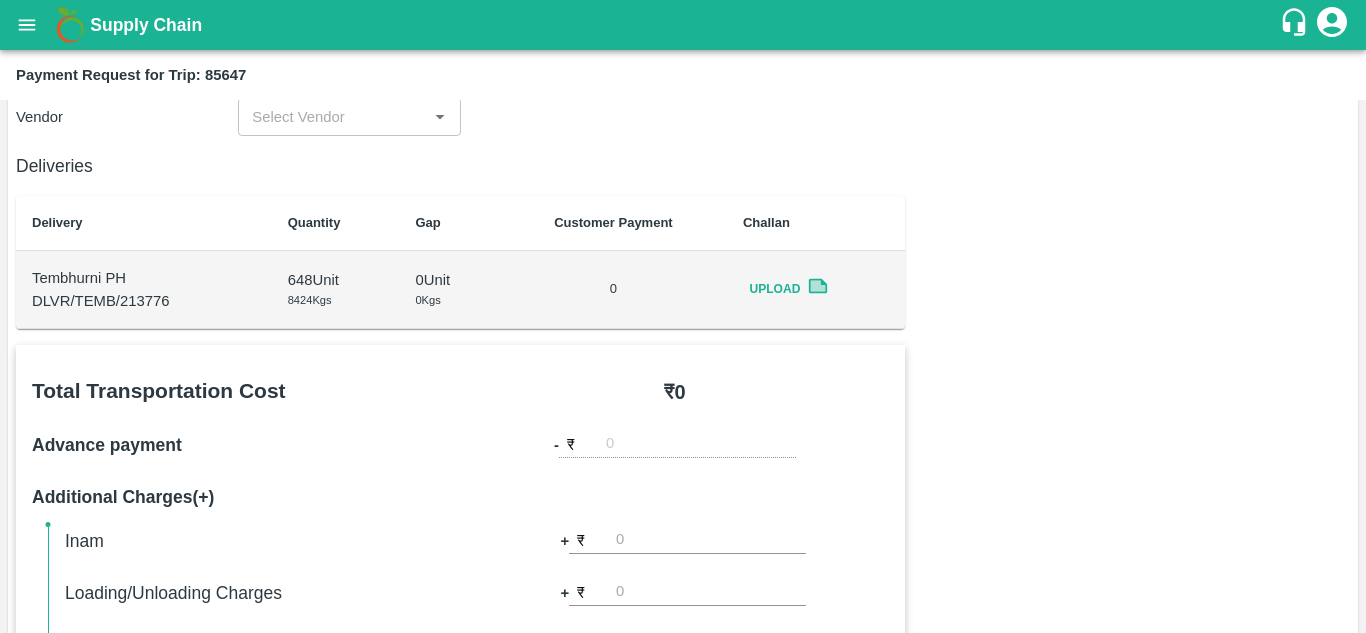 scroll, scrollTop: 0, scrollLeft: 0, axis: both 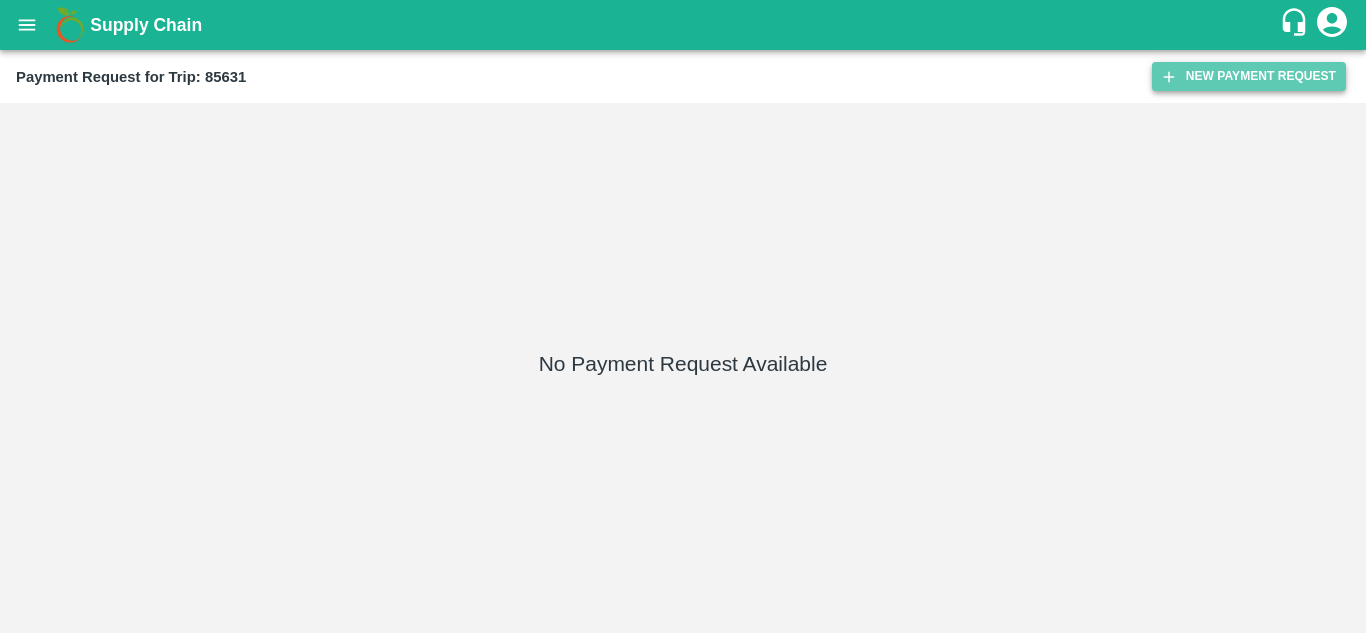 click on "New Payment Request" at bounding box center [1249, 76] 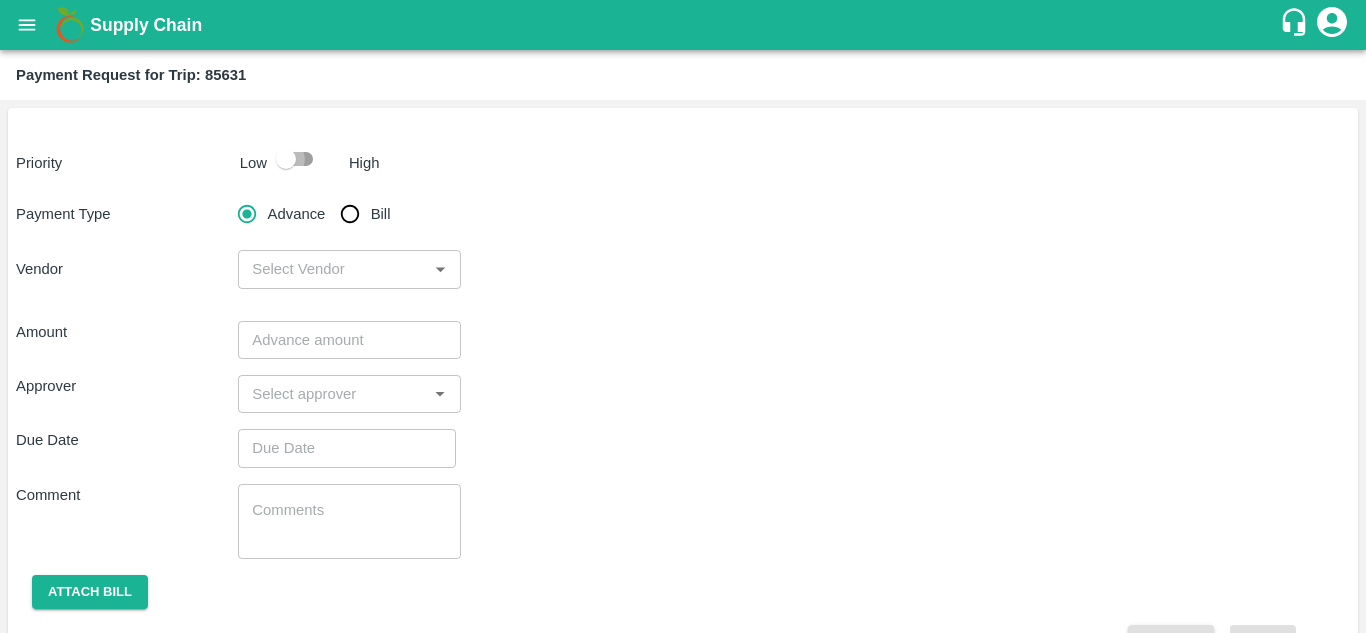 click at bounding box center [286, 159] 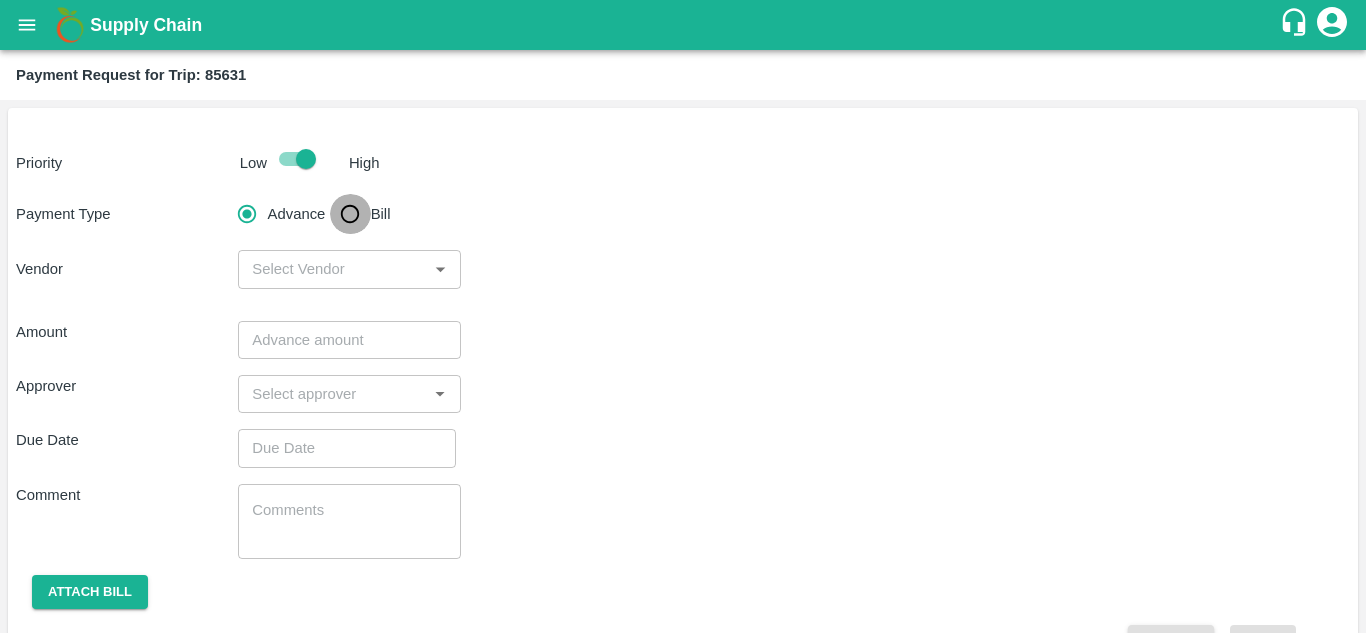 click on "Bill" at bounding box center (350, 214) 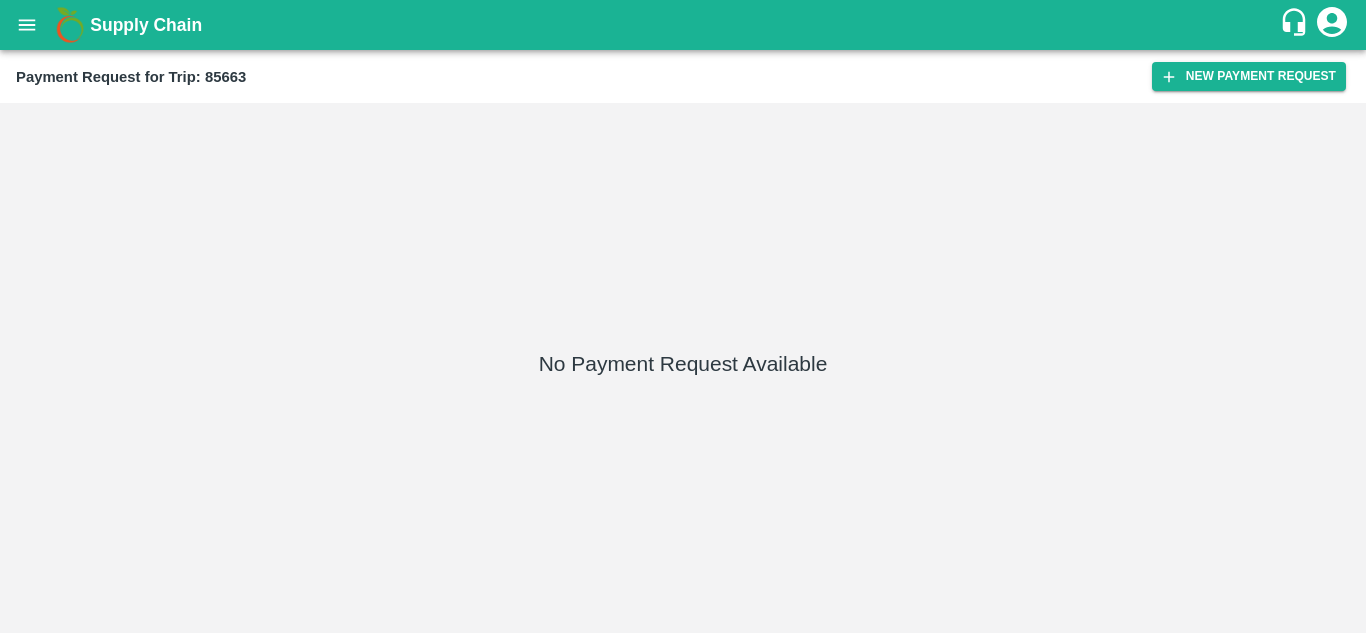 scroll, scrollTop: 0, scrollLeft: 0, axis: both 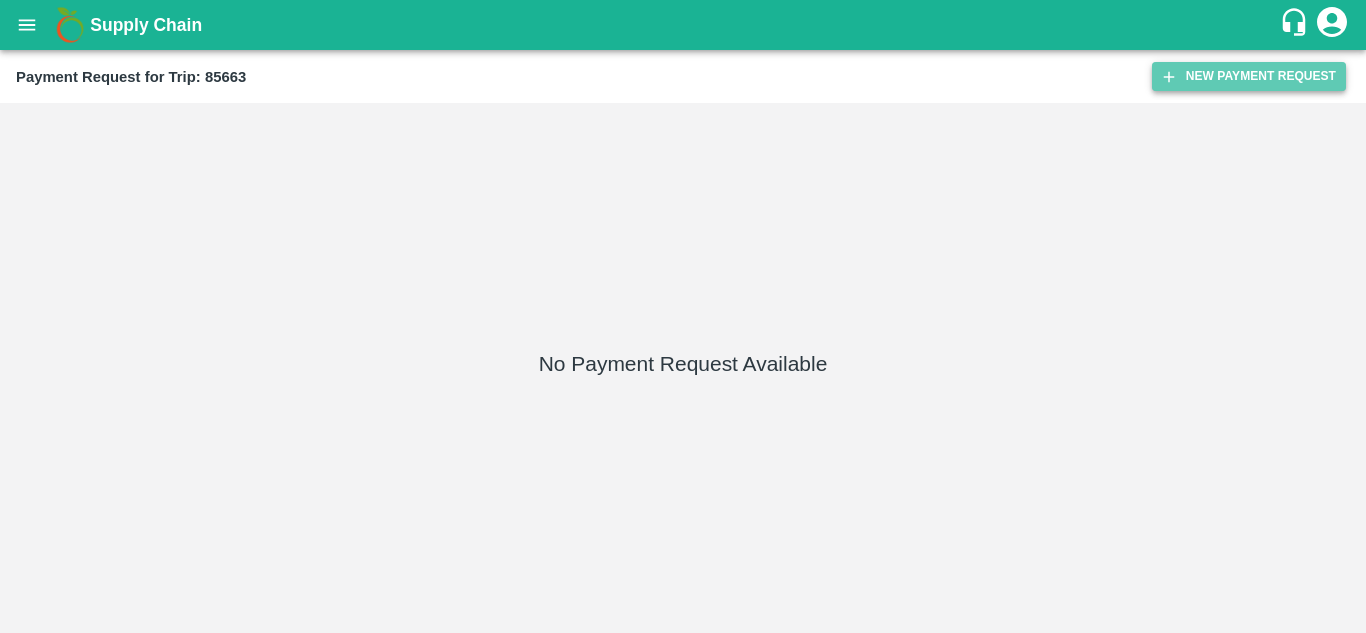 click on "New Payment Request" at bounding box center (1249, 76) 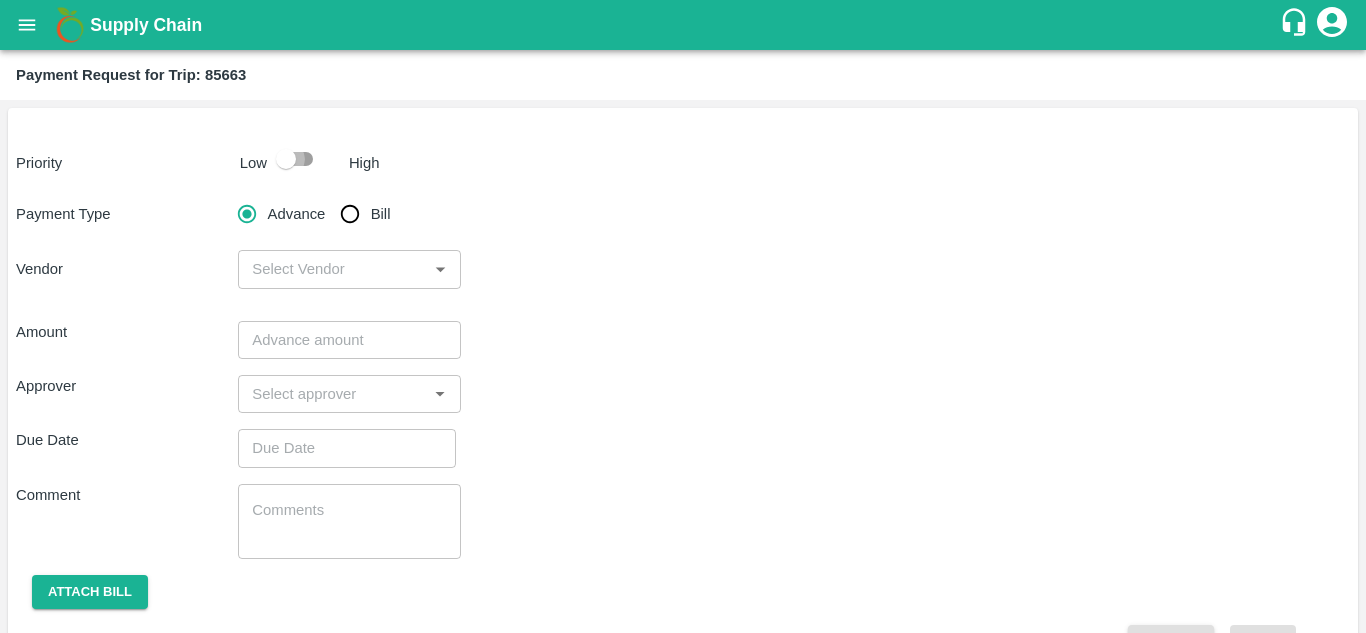 click at bounding box center (286, 159) 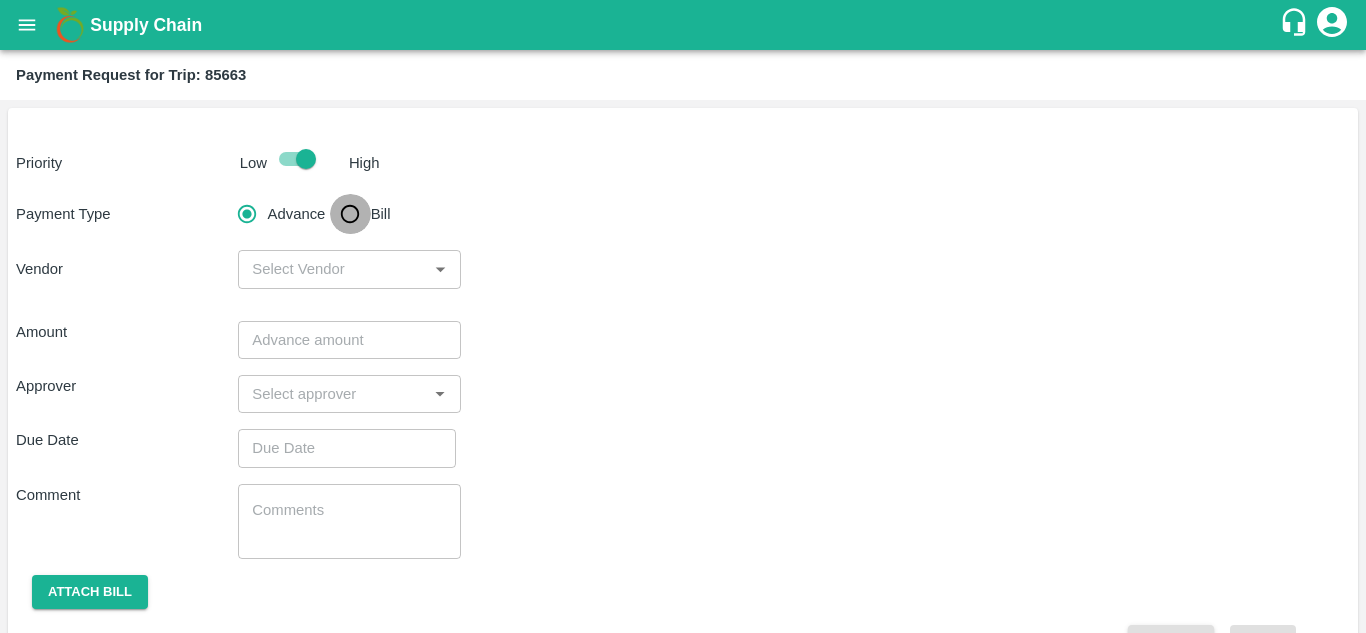 click on "Bill" at bounding box center [350, 214] 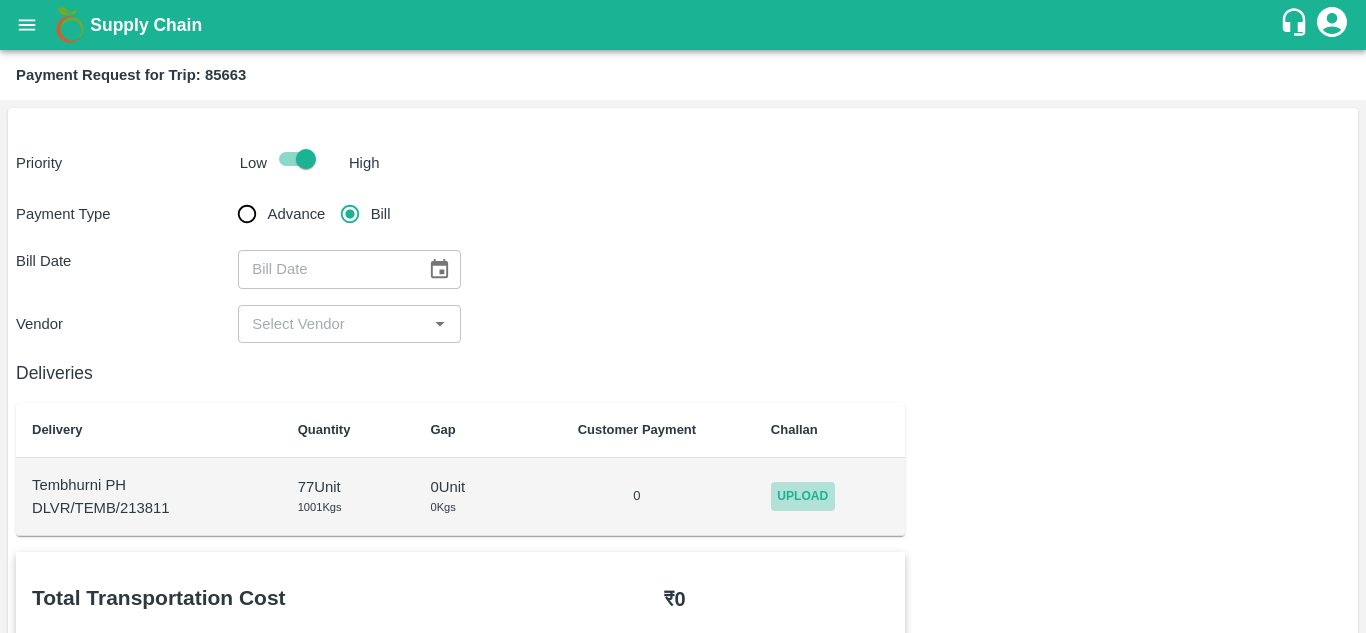 click on "Upload" at bounding box center (803, 496) 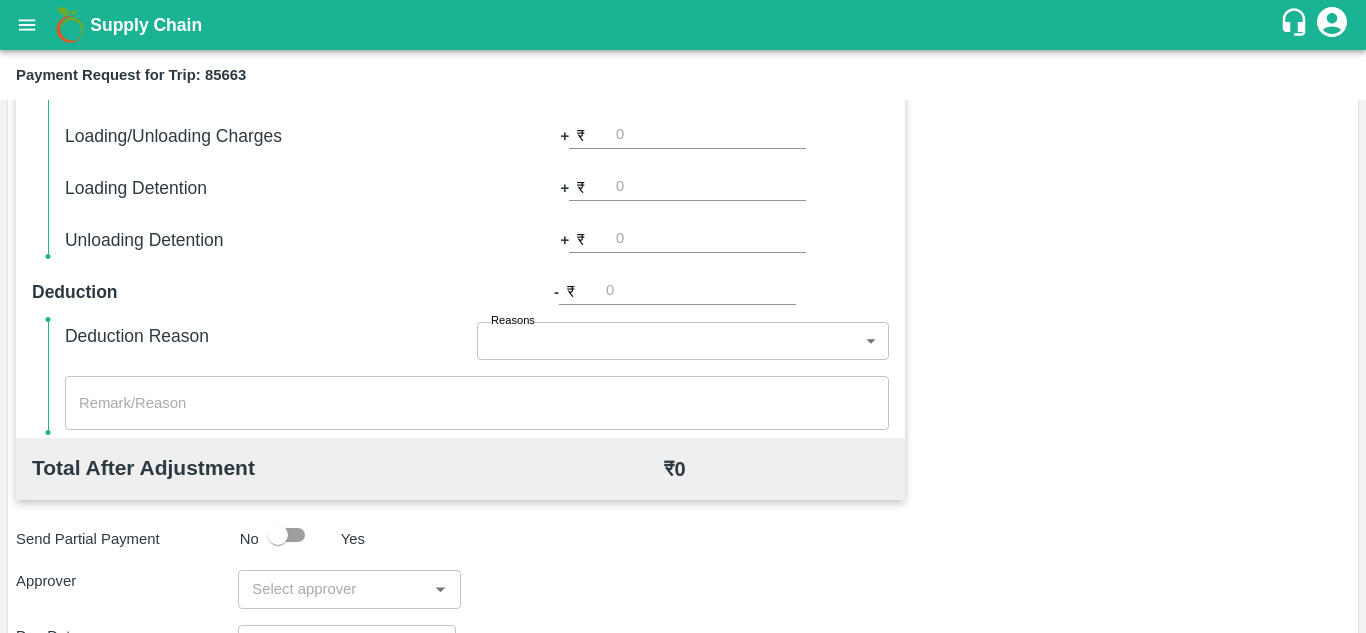 scroll, scrollTop: 0, scrollLeft: 0, axis: both 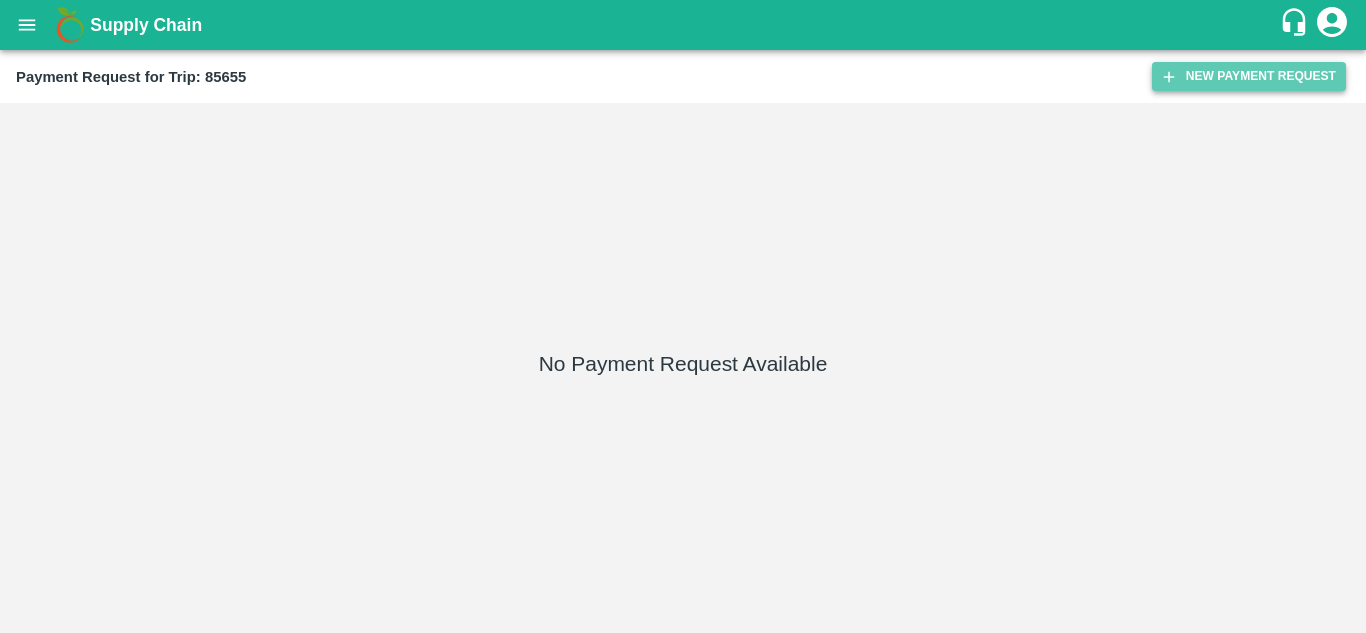 click on "New Payment Request" at bounding box center (1249, 76) 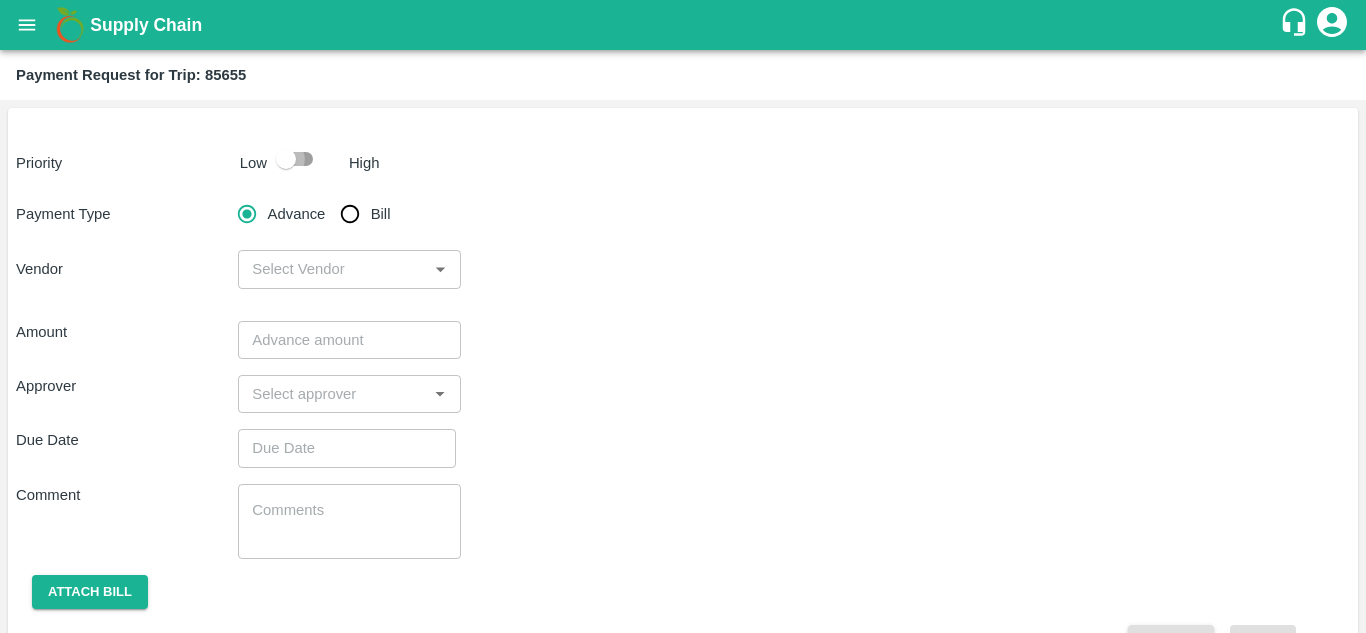 click at bounding box center (286, 159) 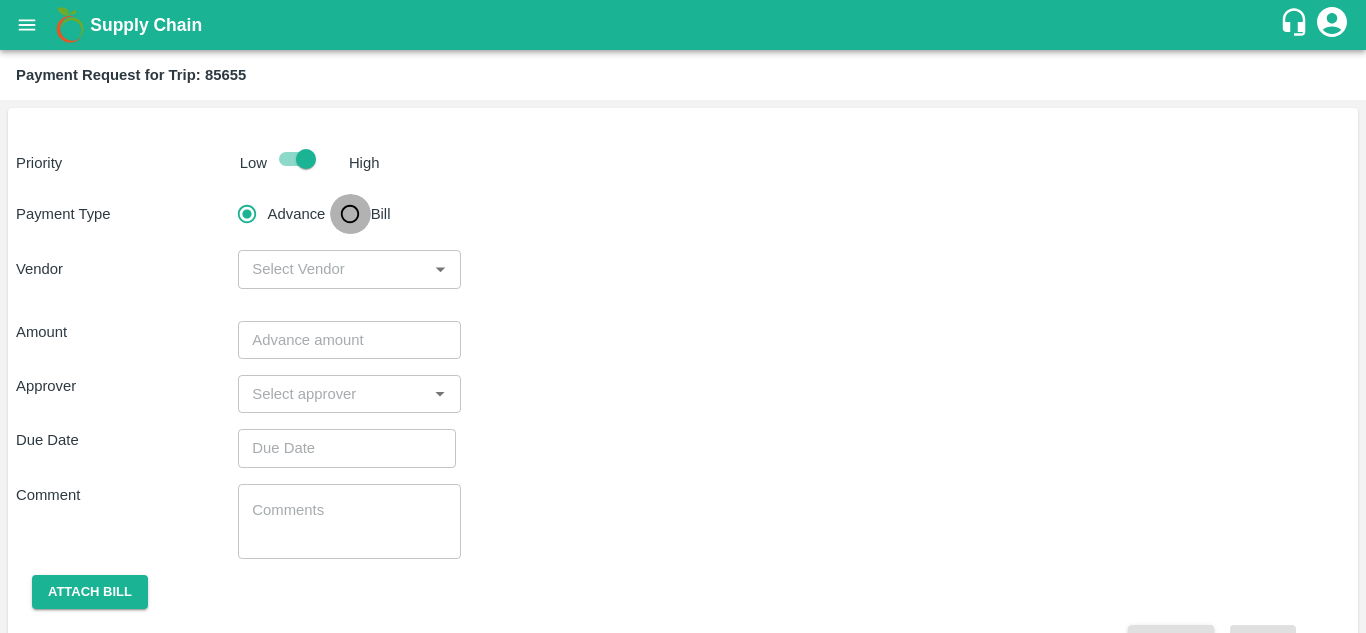 click on "Bill" at bounding box center (350, 214) 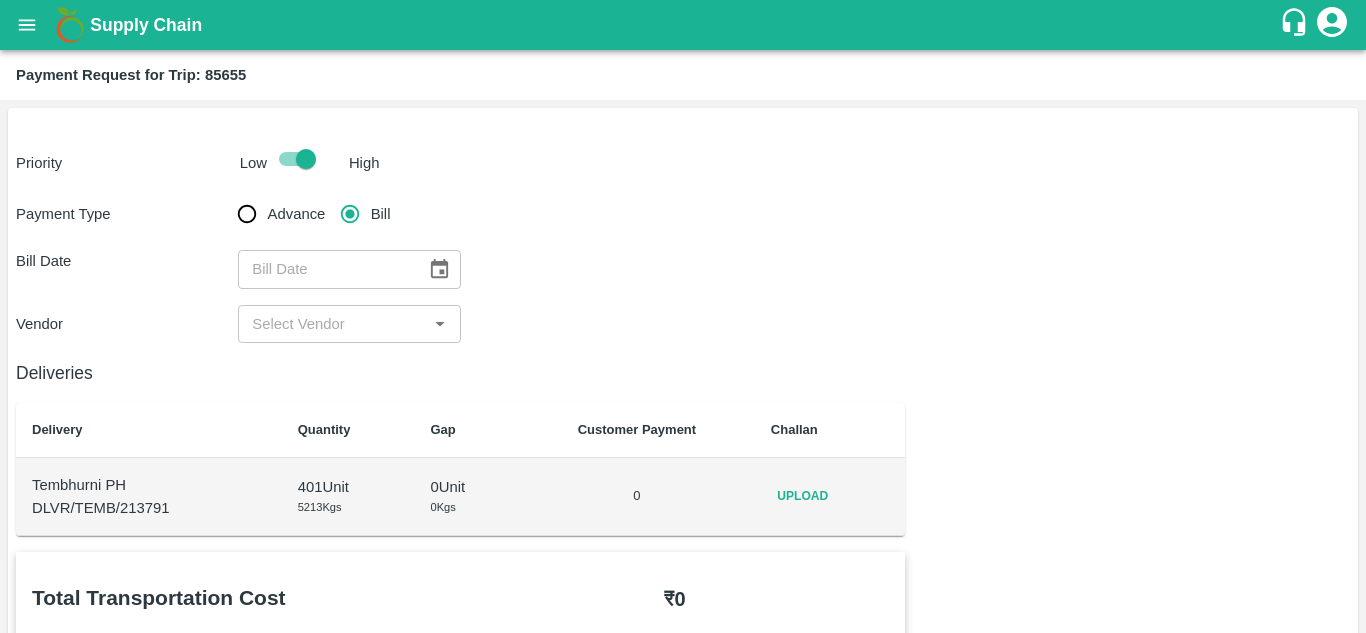click on "Upload" at bounding box center (803, 496) 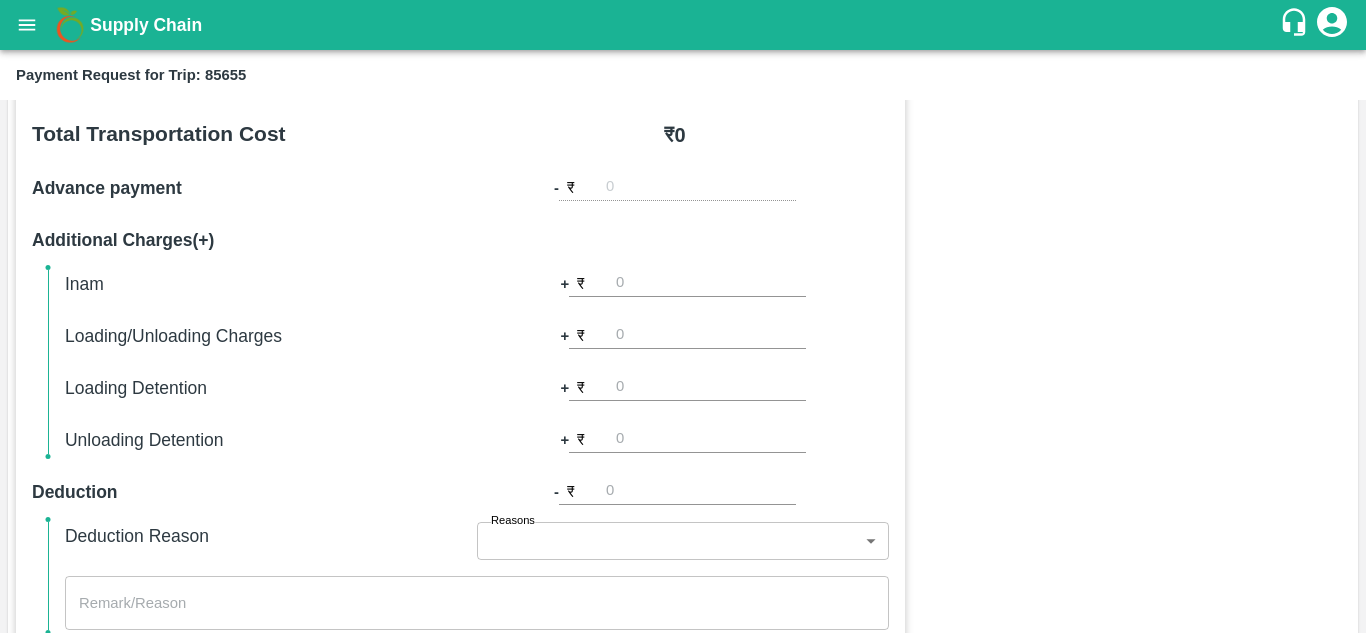 scroll, scrollTop: 0, scrollLeft: 0, axis: both 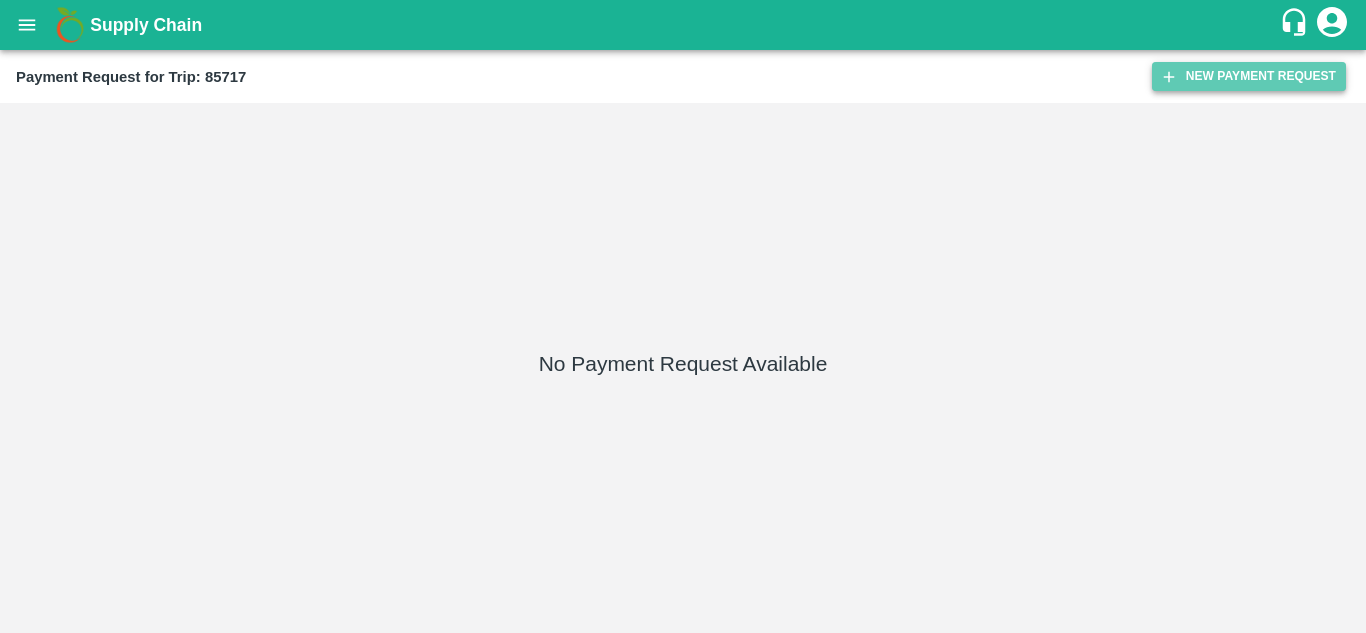 click on "New Payment Request" at bounding box center [1249, 76] 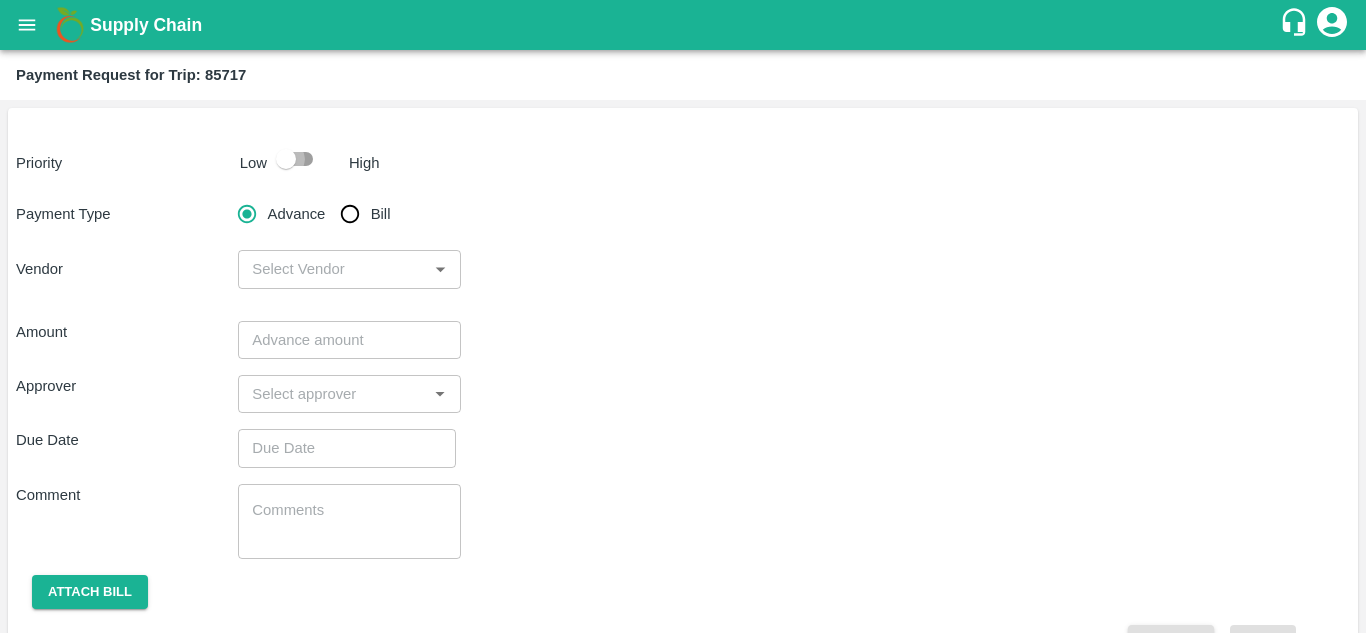 click at bounding box center [286, 159] 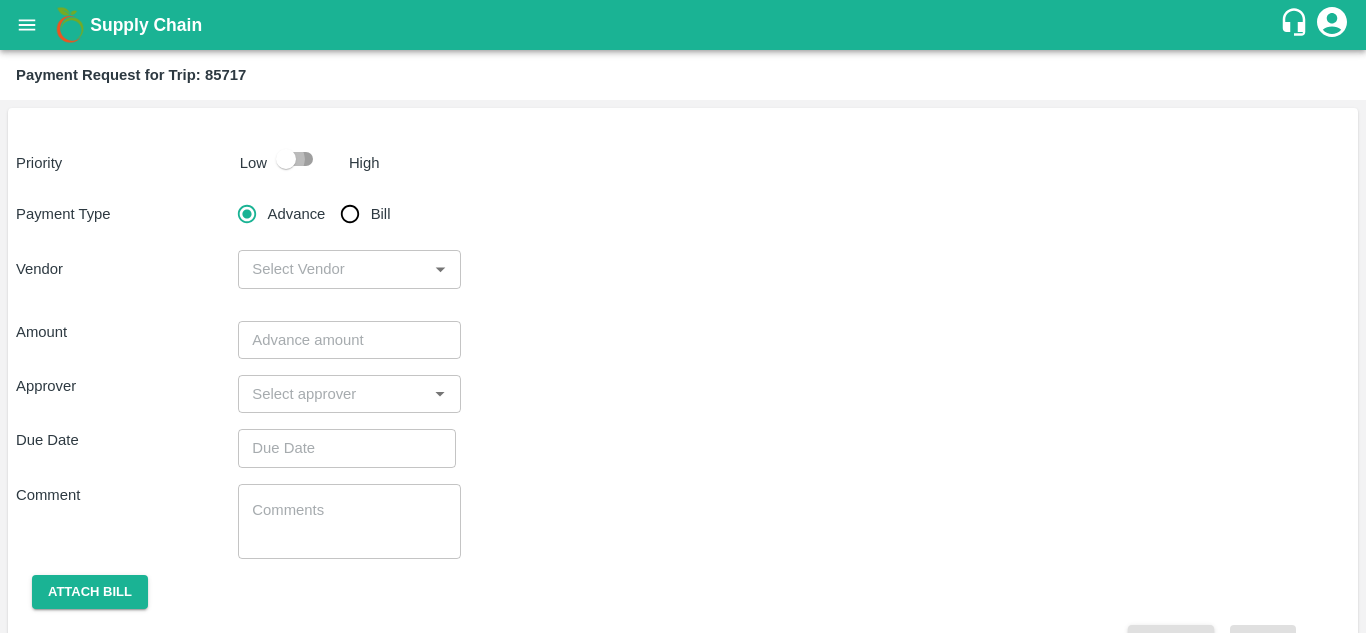 checkbox on "true" 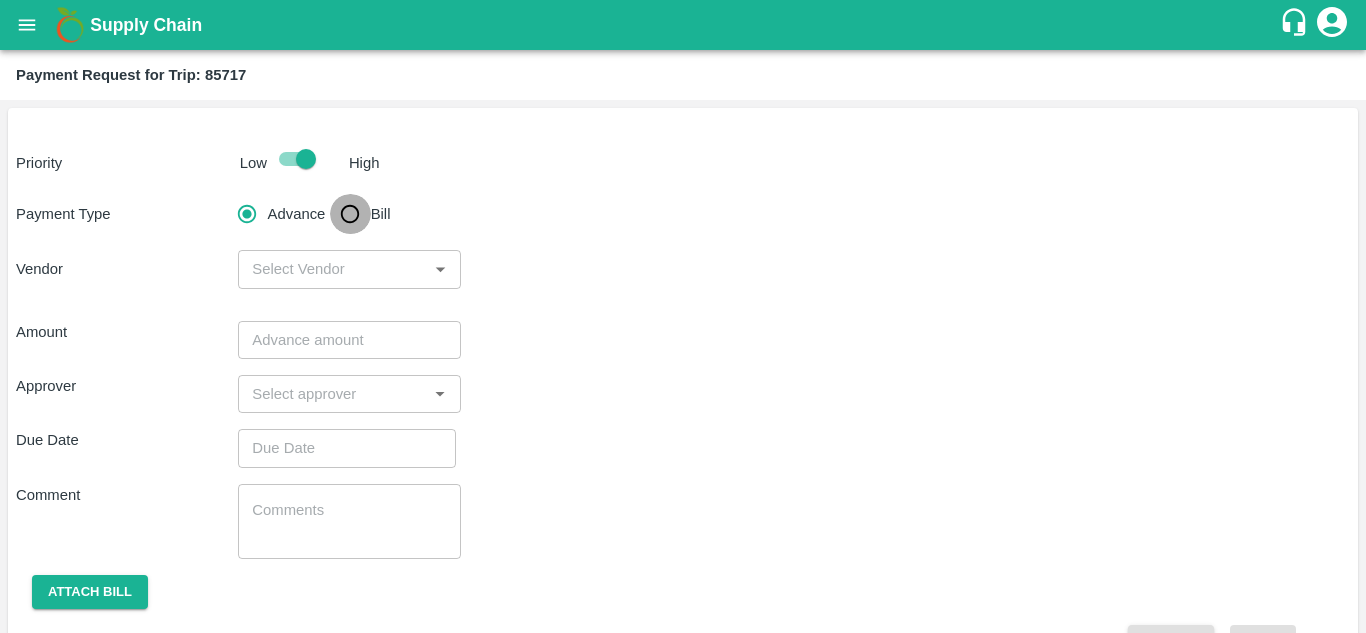 click on "Bill" at bounding box center [350, 214] 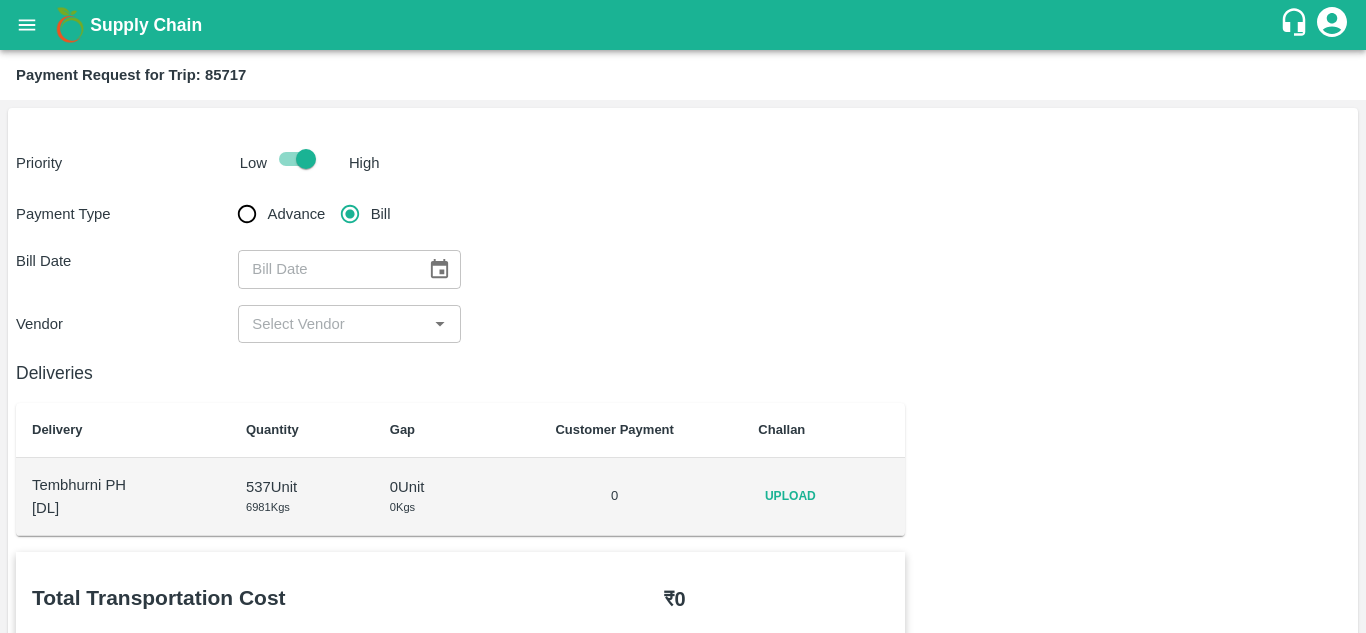 click on "Upload" at bounding box center [823, 497] 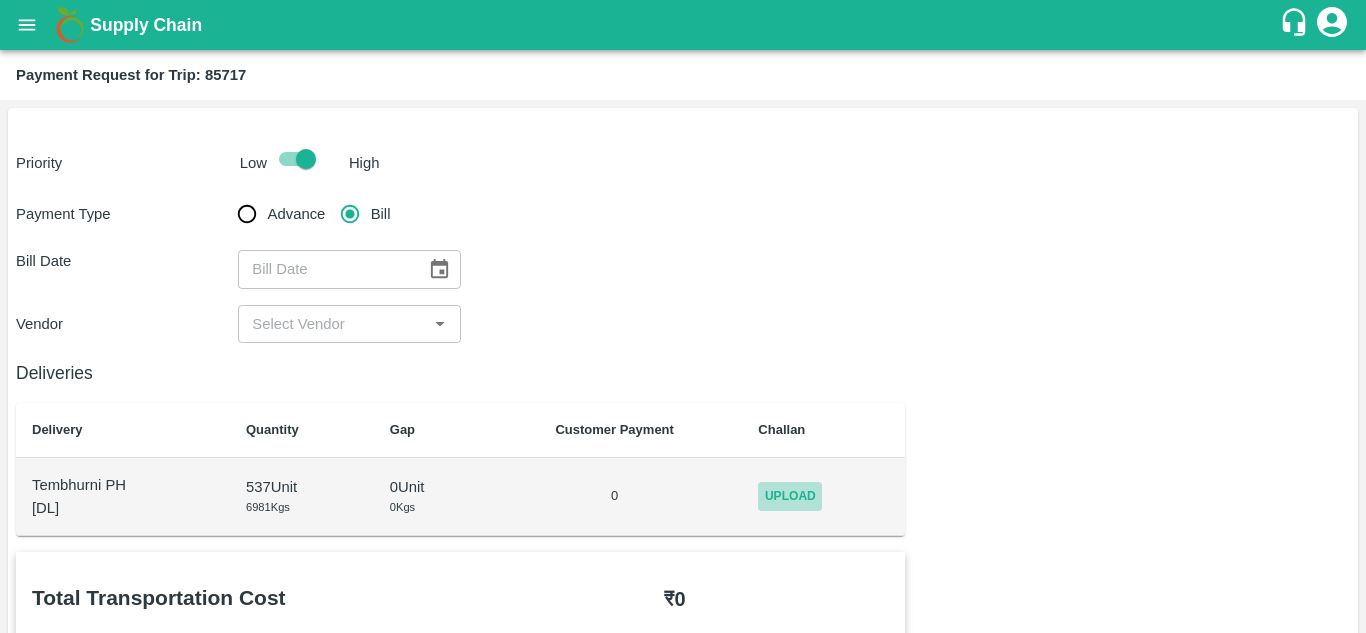 click on "Upload" at bounding box center (790, 496) 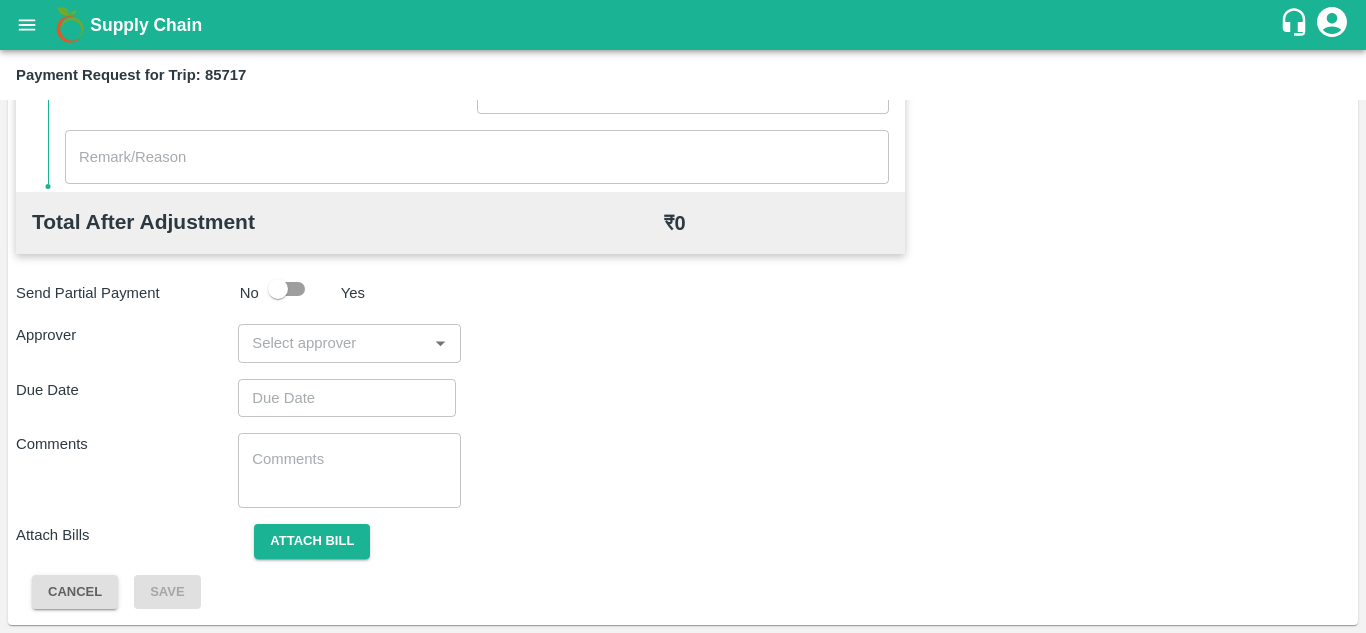 scroll, scrollTop: 0, scrollLeft: 0, axis: both 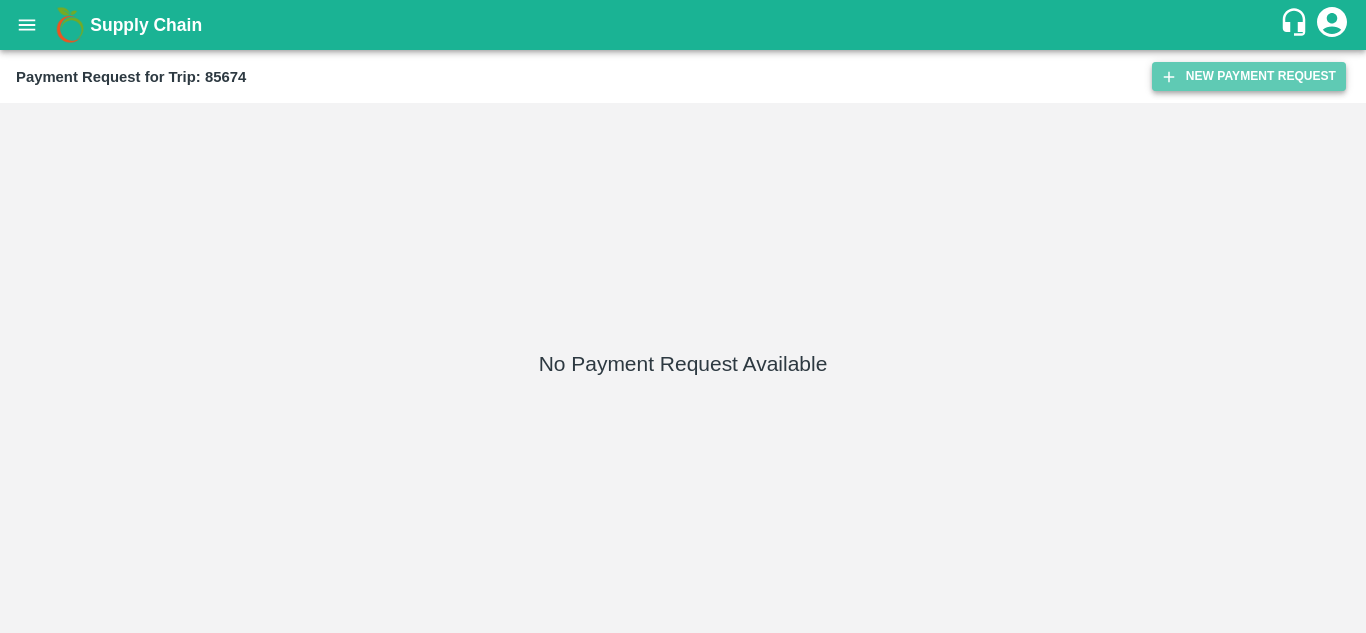 click on "New Payment Request" at bounding box center (1249, 76) 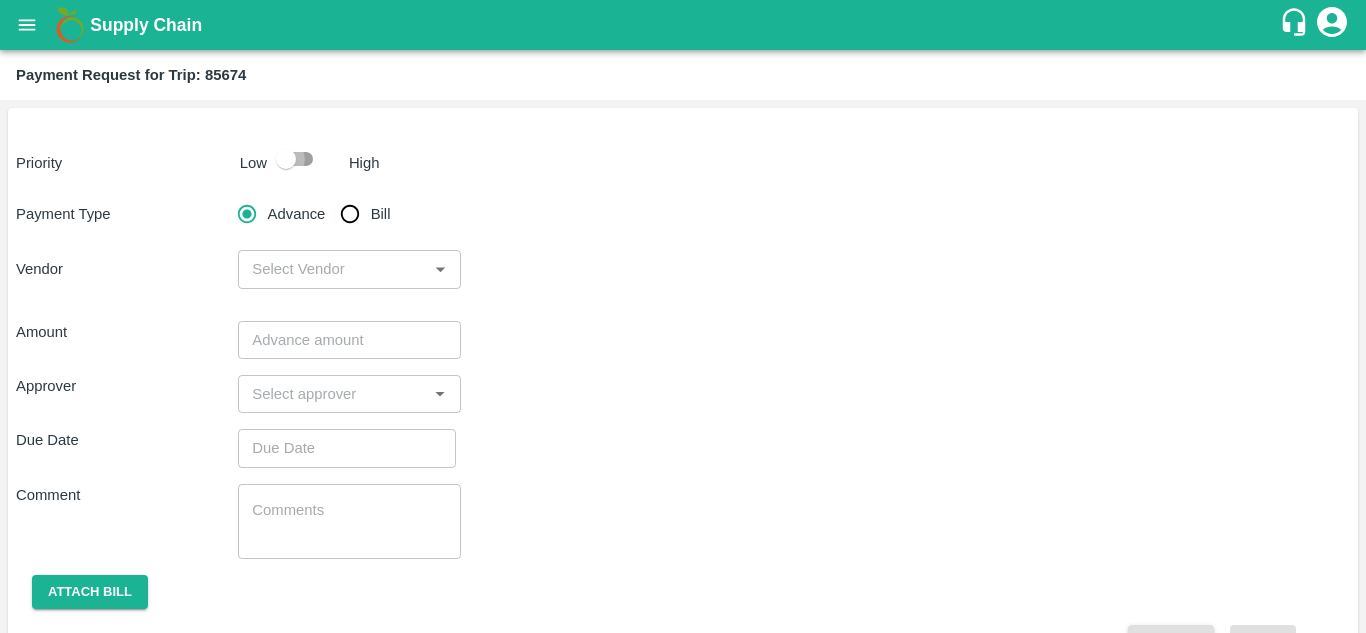 click at bounding box center [286, 159] 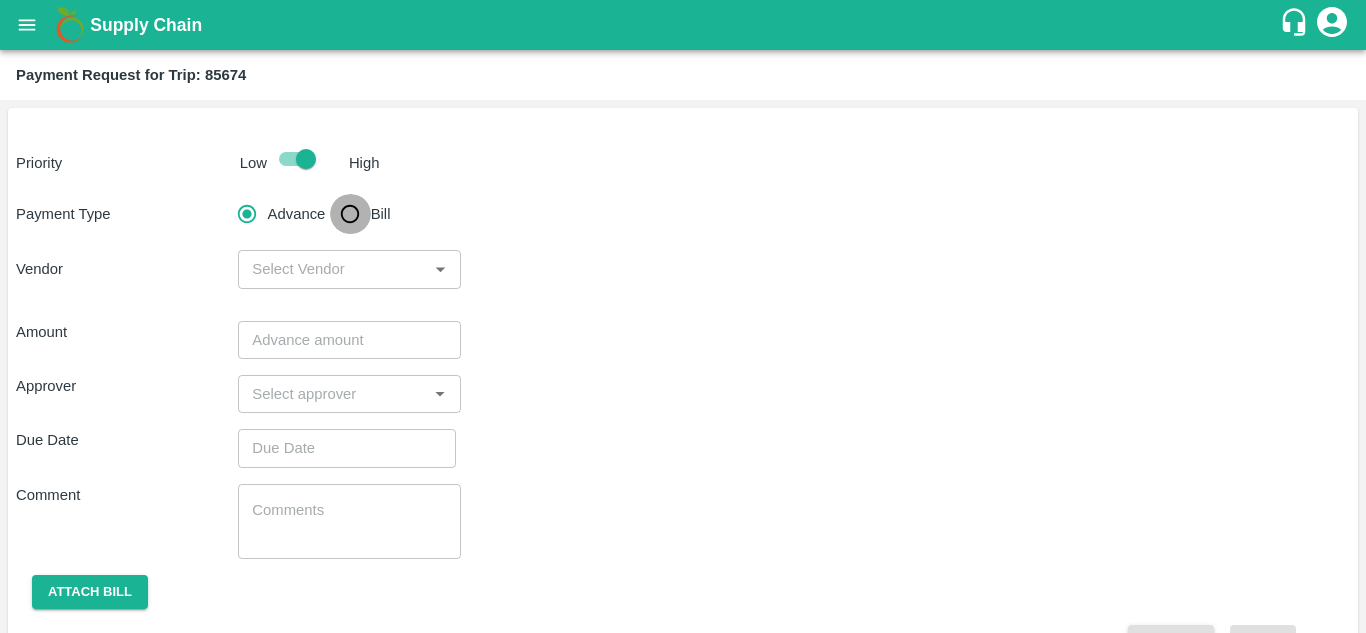 click on "Bill" at bounding box center (350, 214) 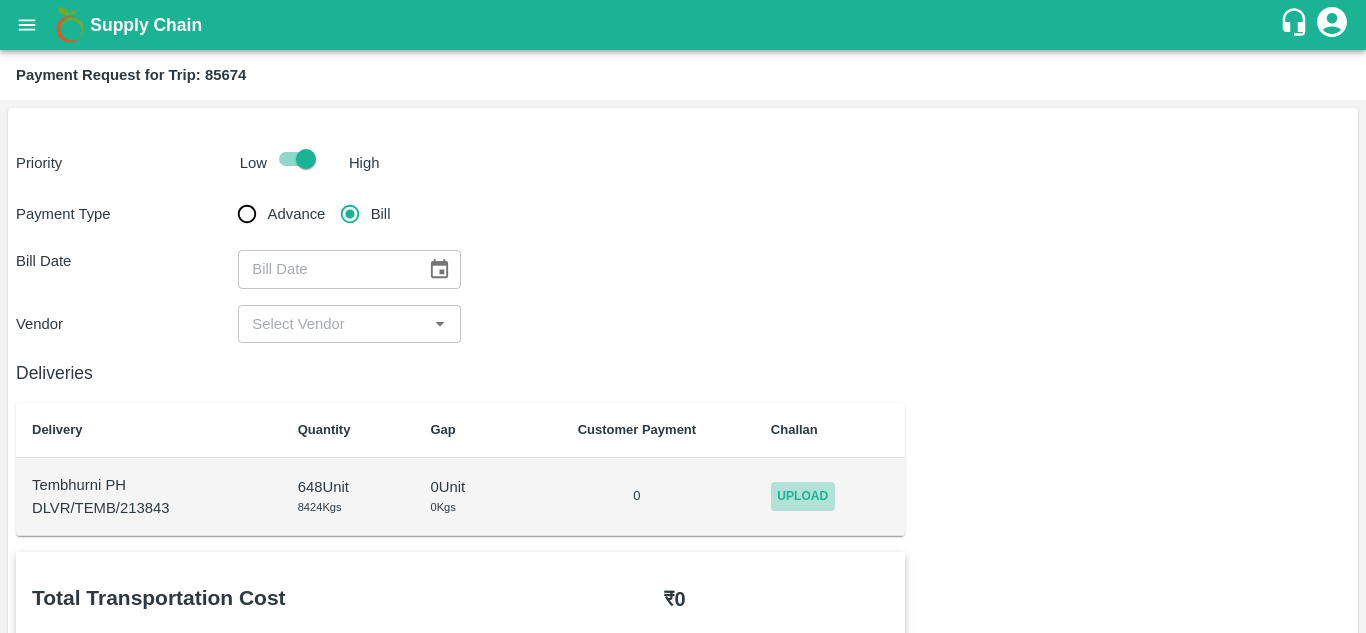 click on "Upload" at bounding box center [803, 496] 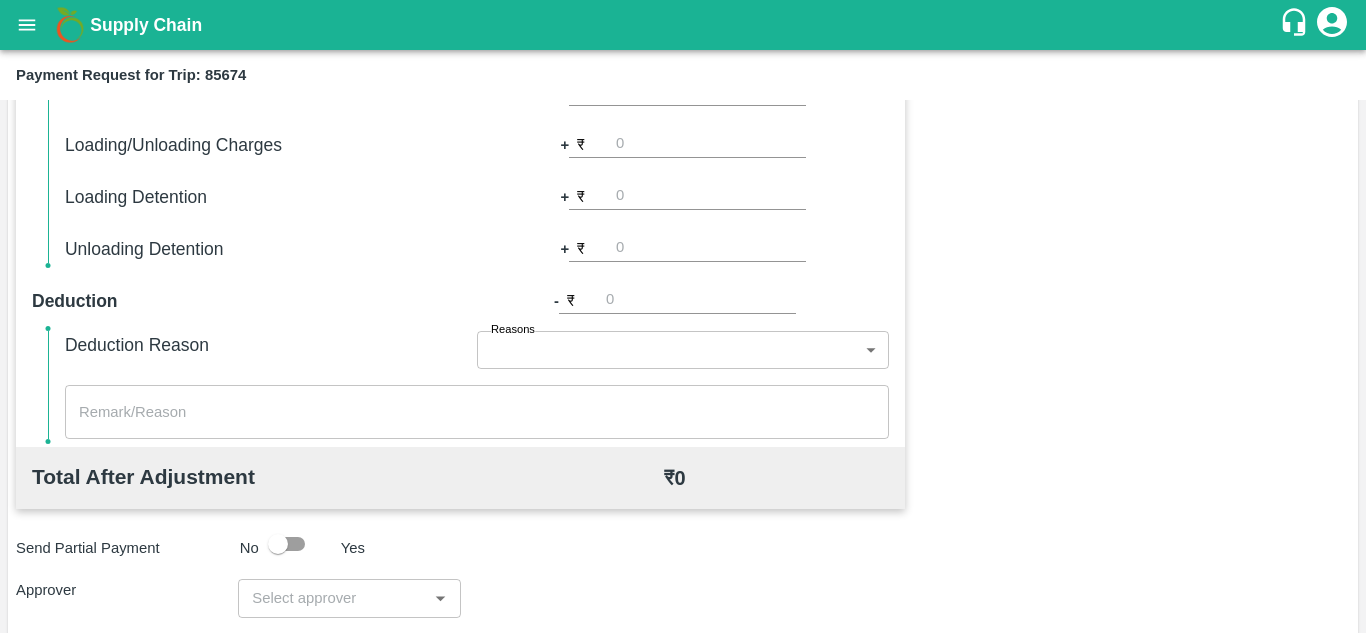 scroll, scrollTop: 0, scrollLeft: 0, axis: both 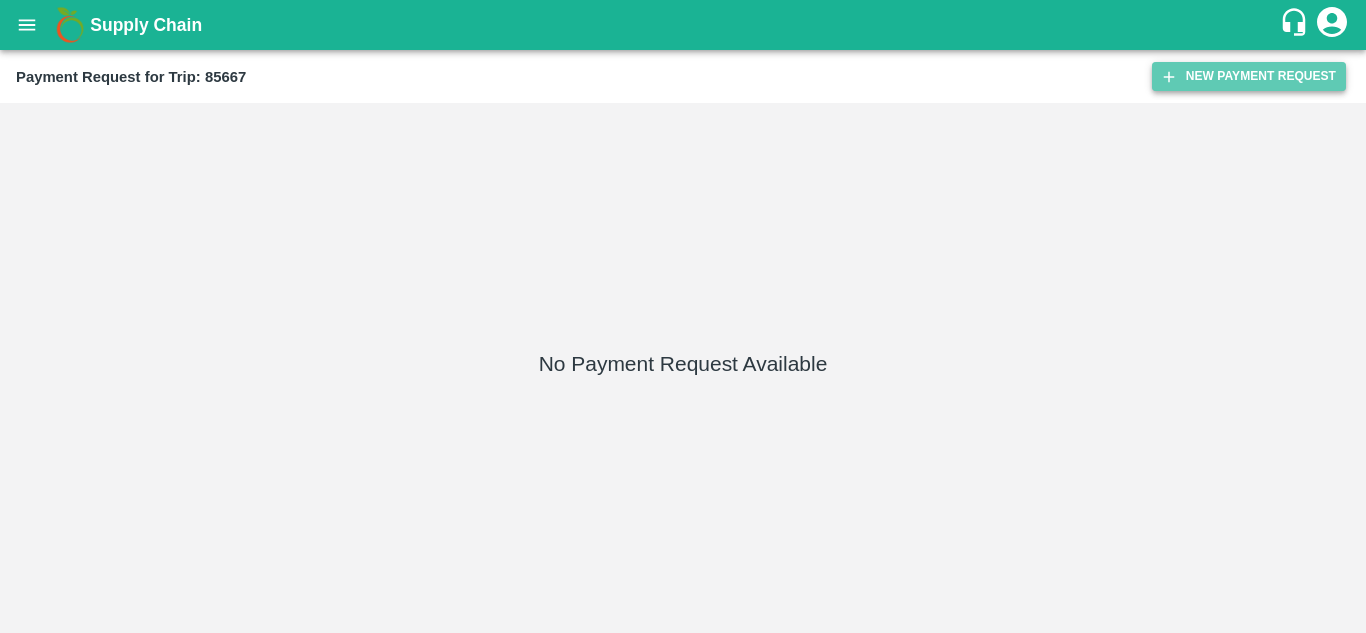 click on "New Payment Request" at bounding box center [1249, 76] 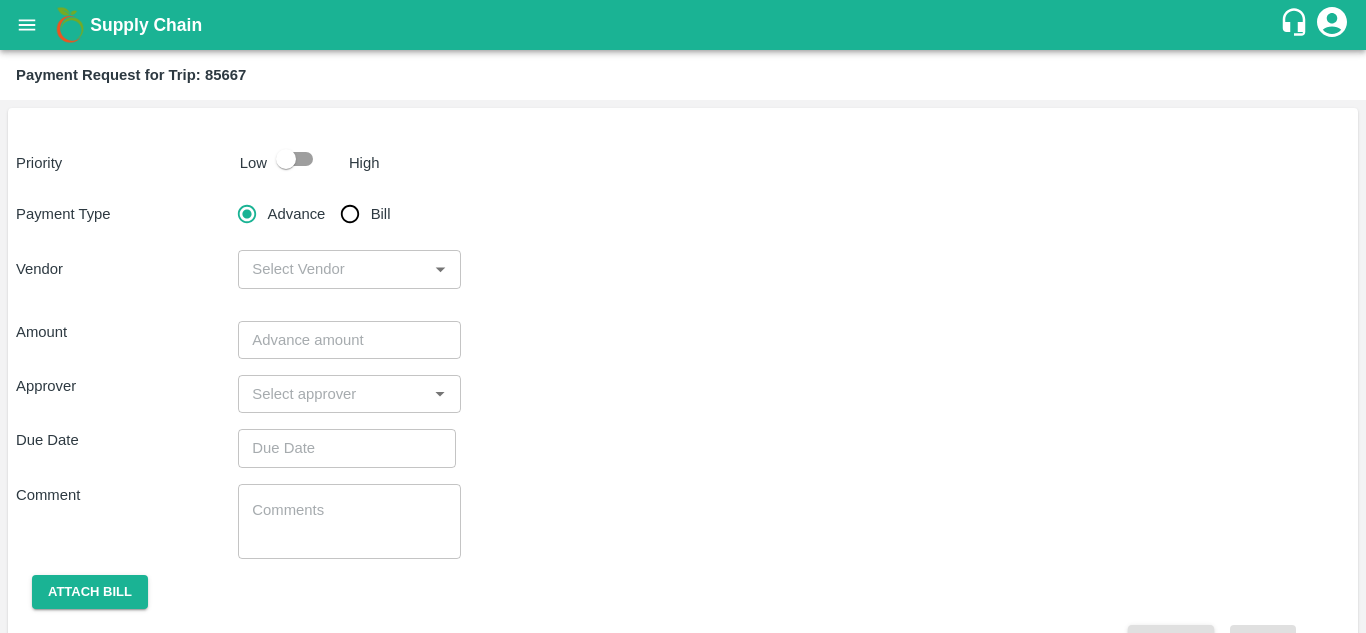 click at bounding box center [286, 159] 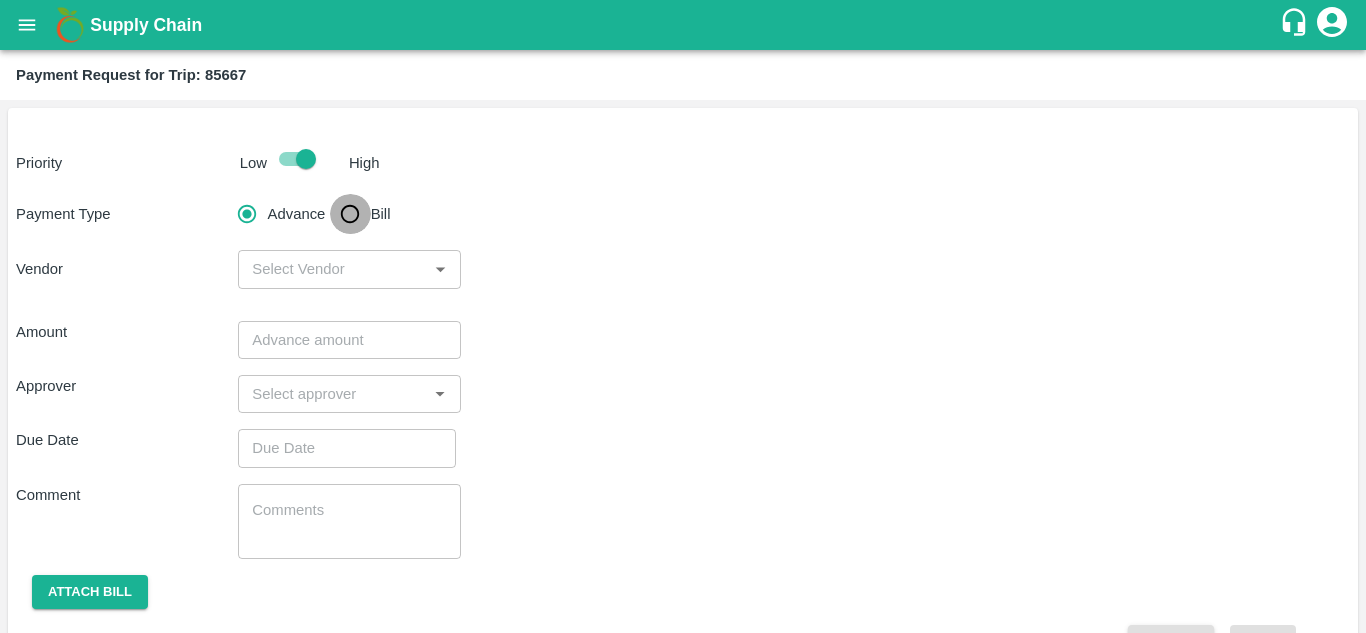 click on "Bill" at bounding box center (350, 214) 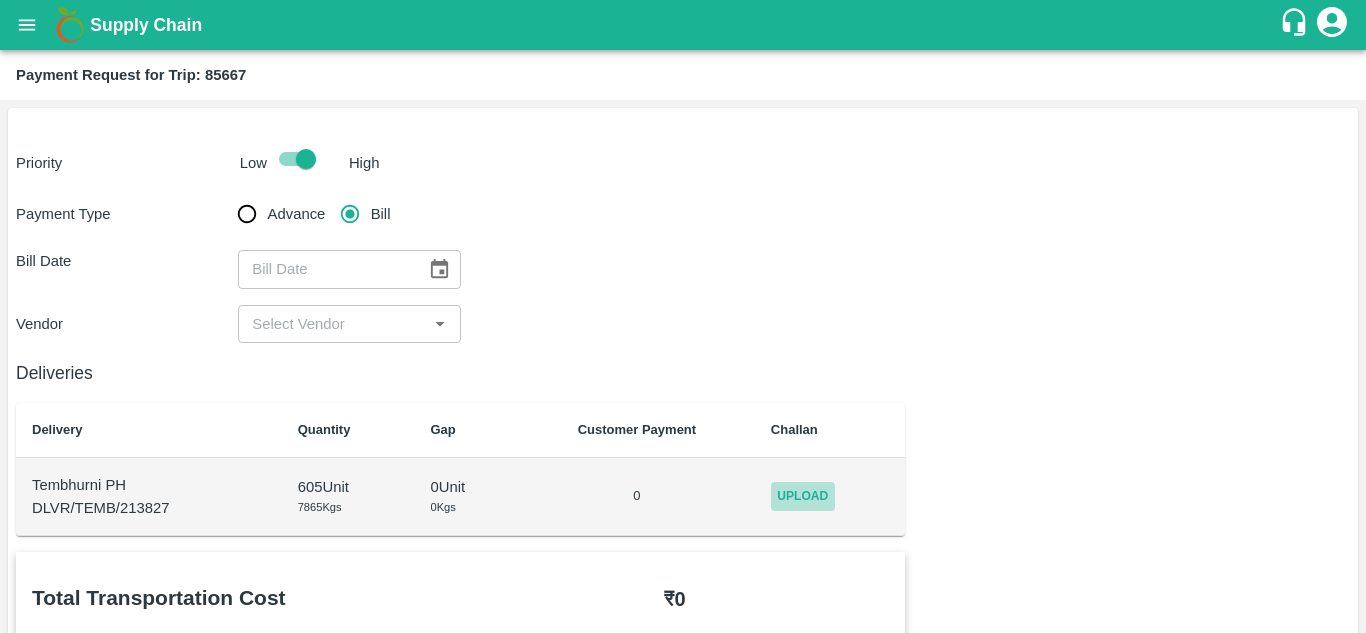 click on "Upload" at bounding box center (803, 496) 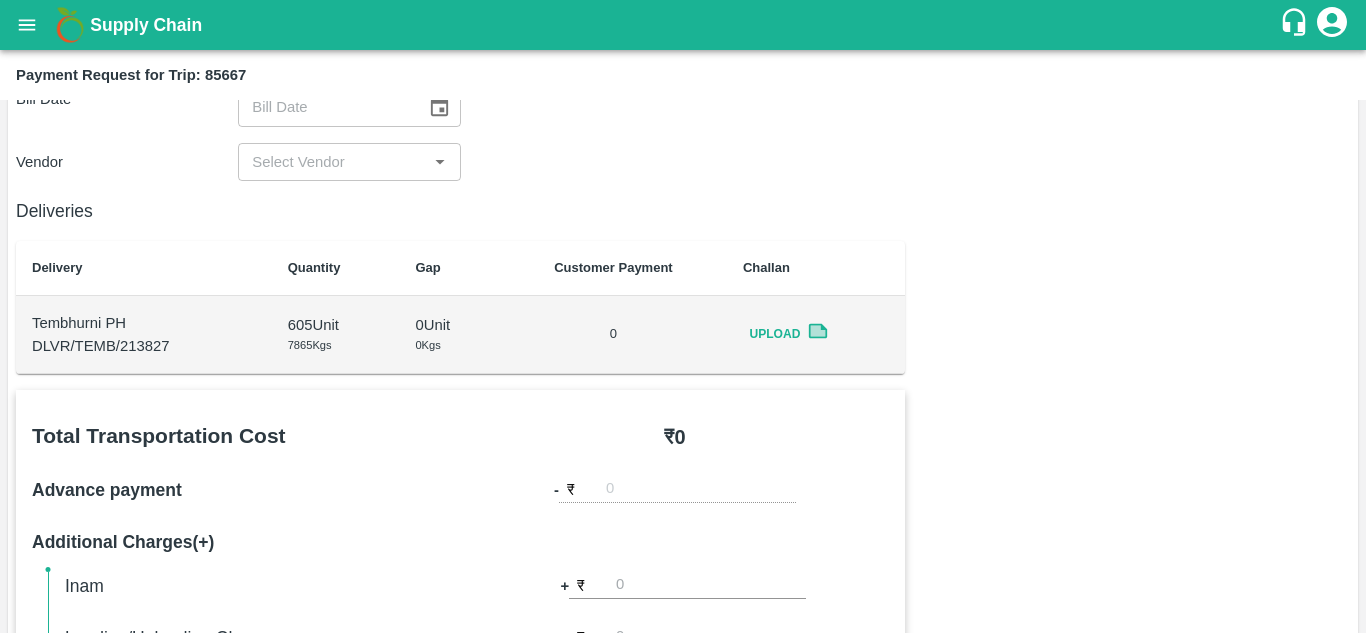 scroll, scrollTop: 78, scrollLeft: 0, axis: vertical 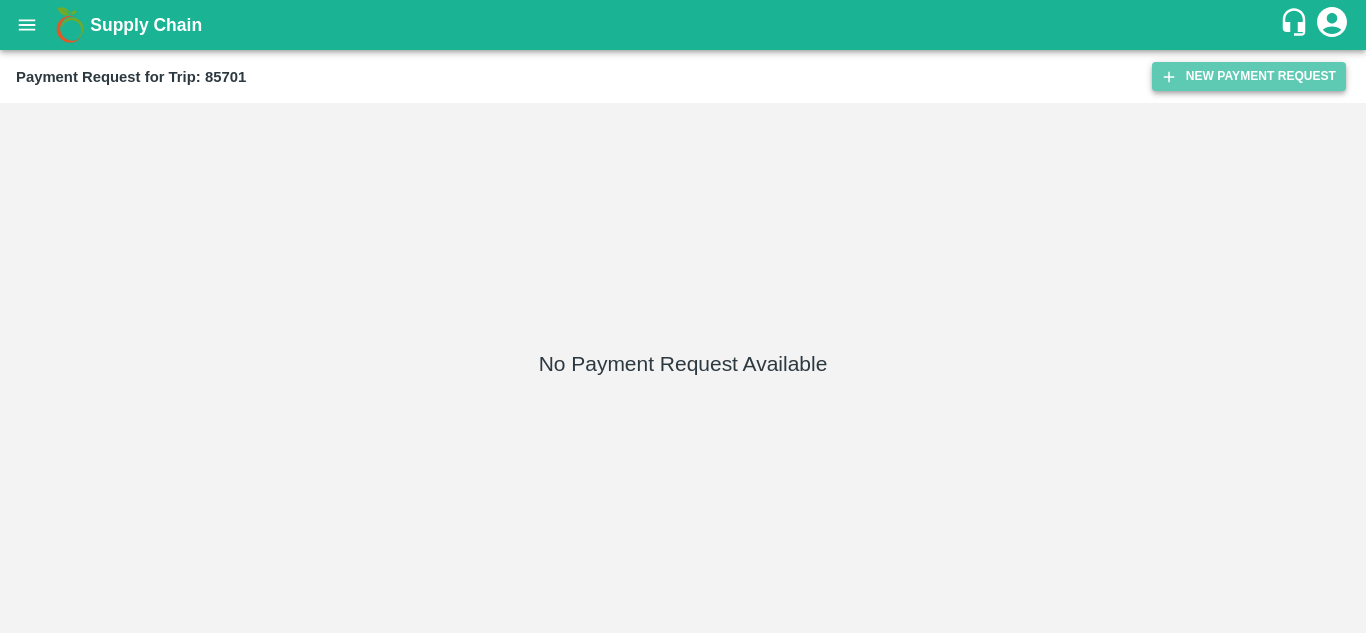 click on "New Payment Request" at bounding box center [1249, 76] 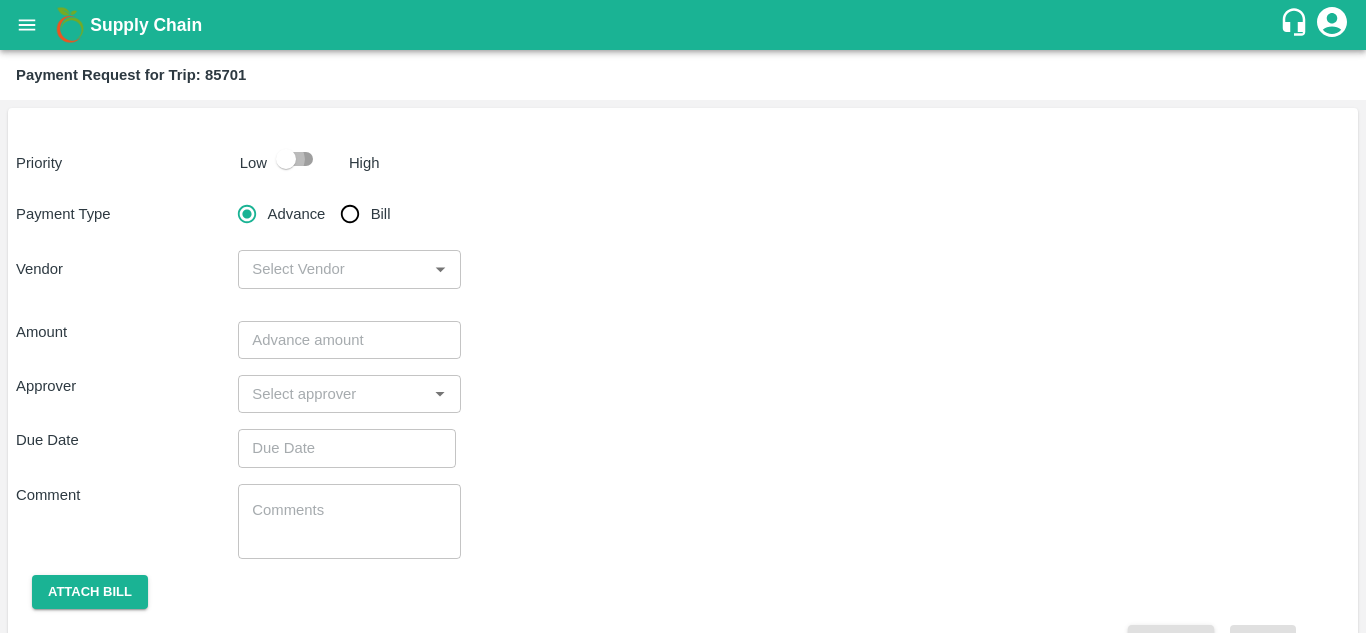 click at bounding box center (286, 159) 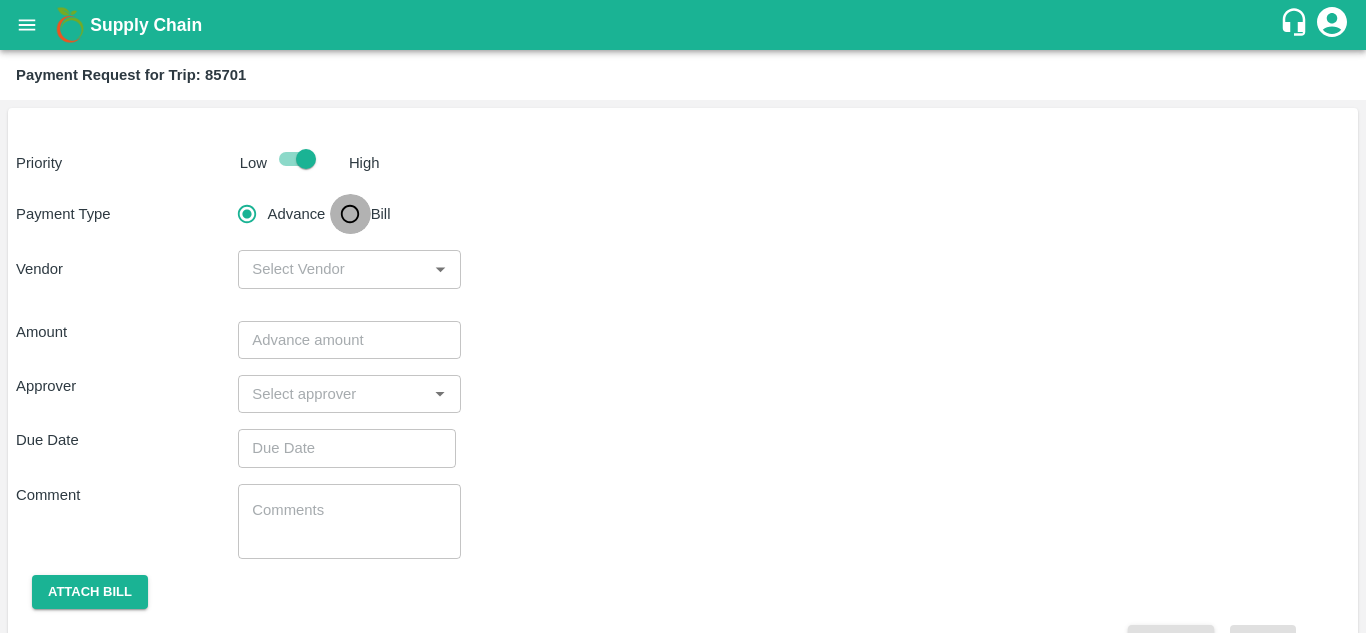 click on "Bill" at bounding box center [350, 214] 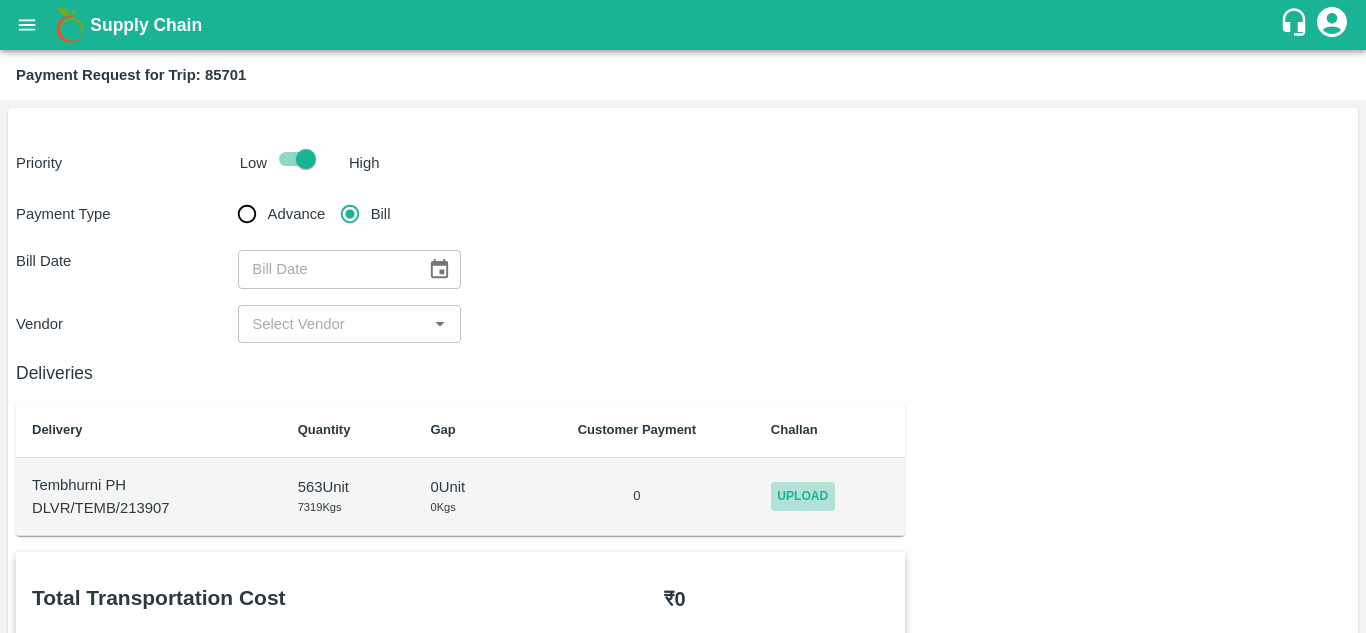 click on "Upload" at bounding box center (803, 496) 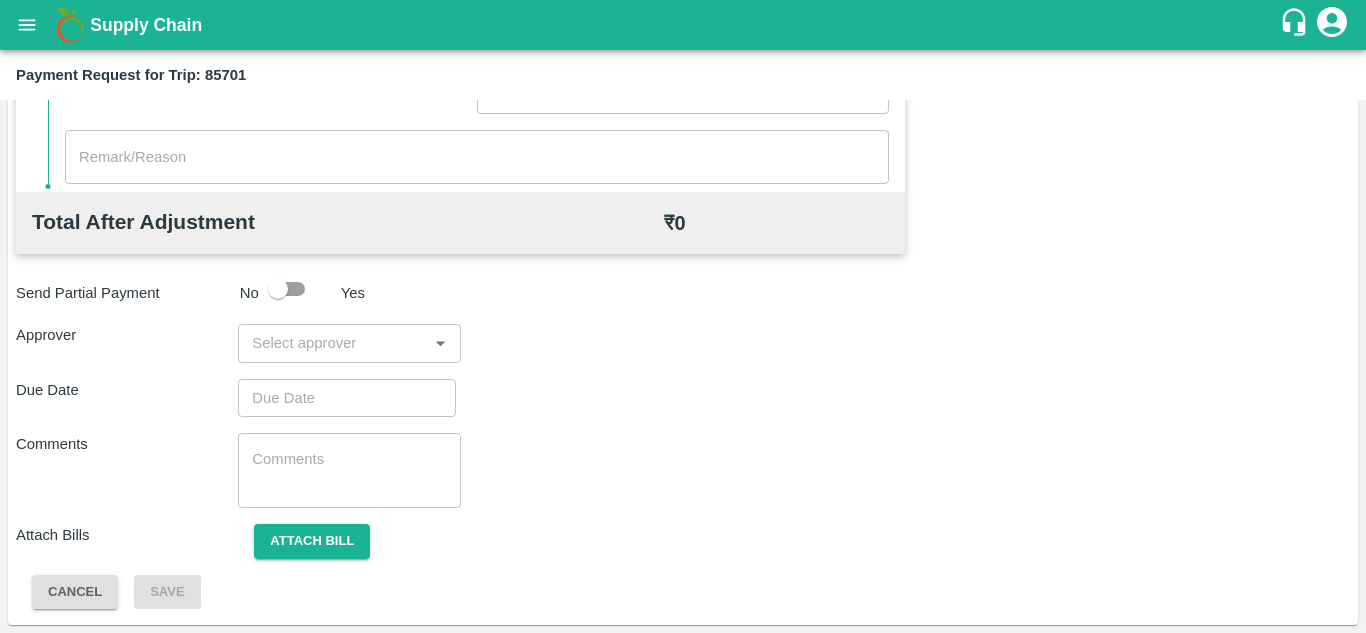 scroll, scrollTop: 0, scrollLeft: 0, axis: both 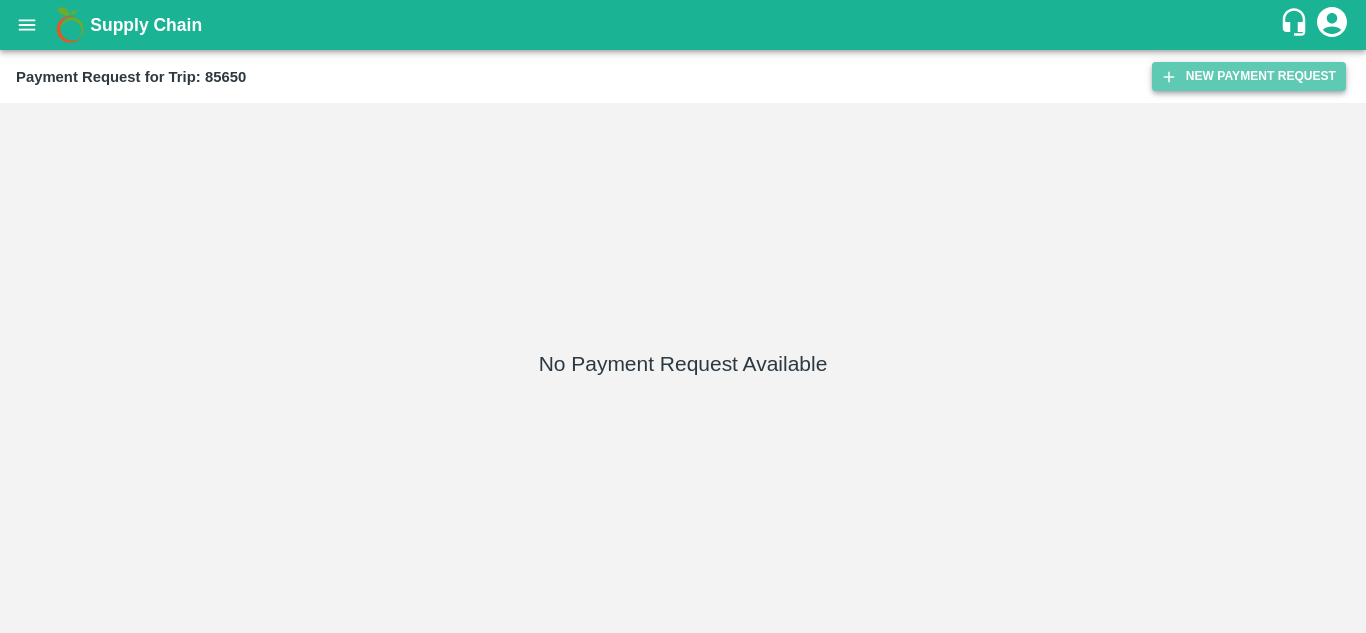 click on "New Payment Request" at bounding box center (1249, 76) 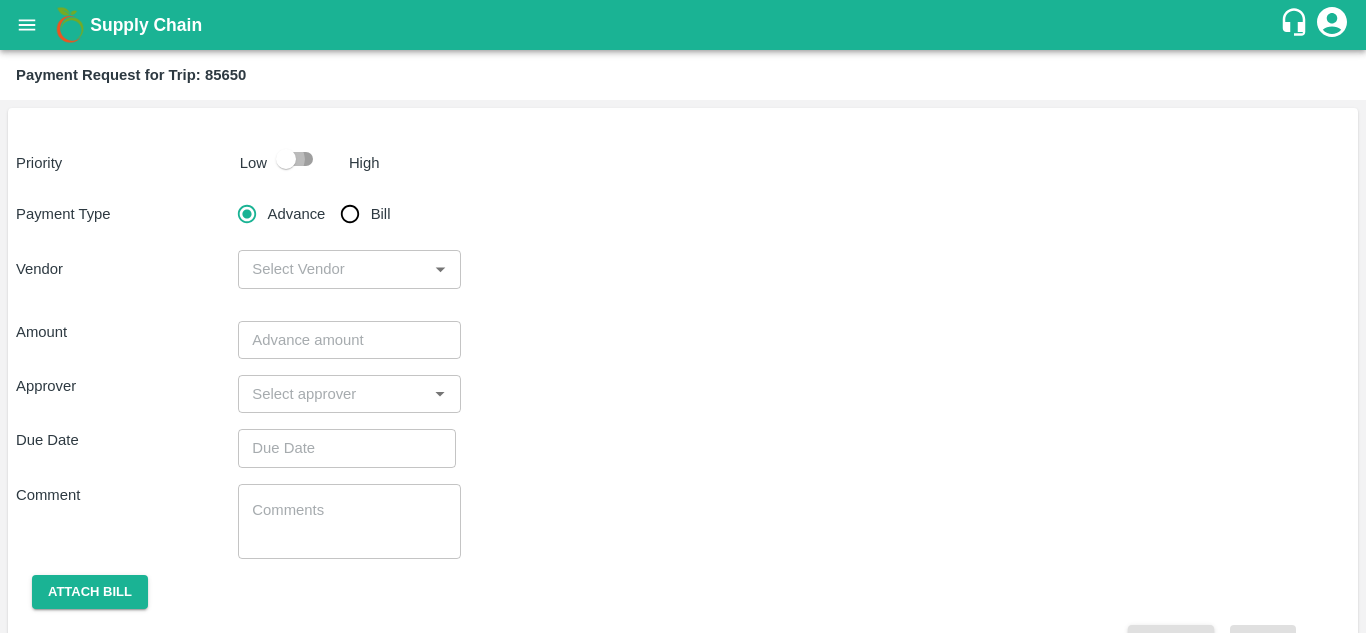 click at bounding box center [286, 159] 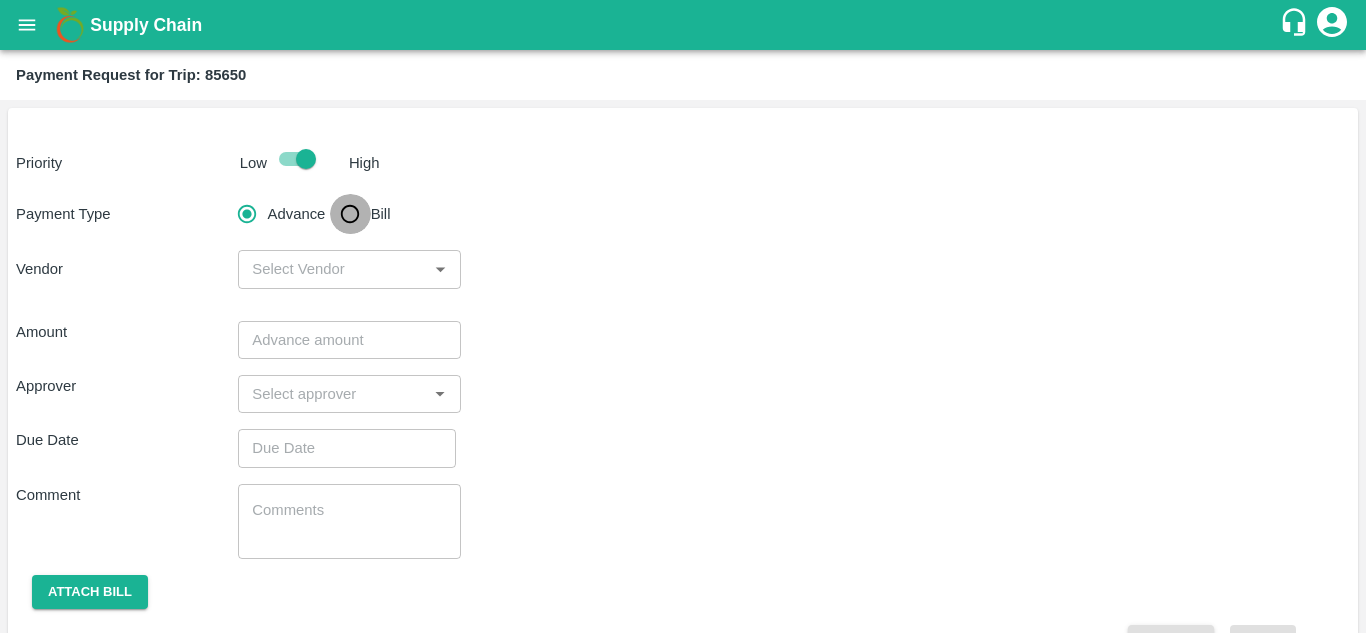 click on "Bill" at bounding box center (350, 214) 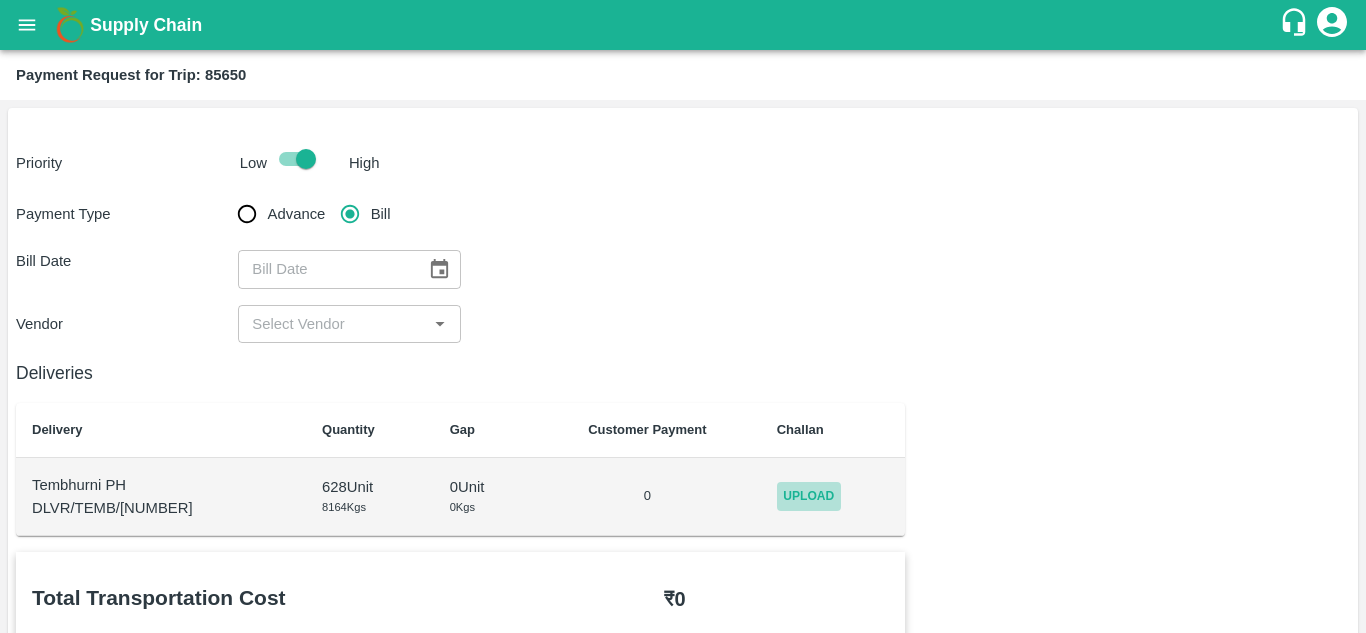 click on "Upload" at bounding box center (809, 496) 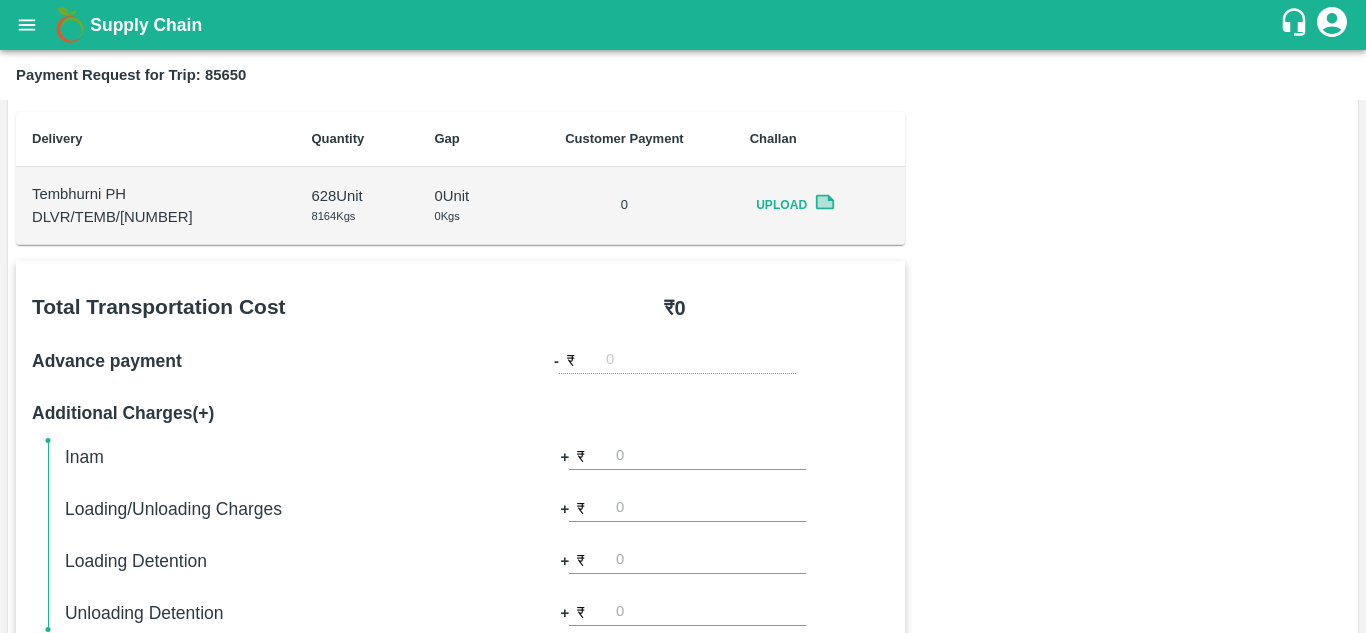 scroll, scrollTop: 0, scrollLeft: 0, axis: both 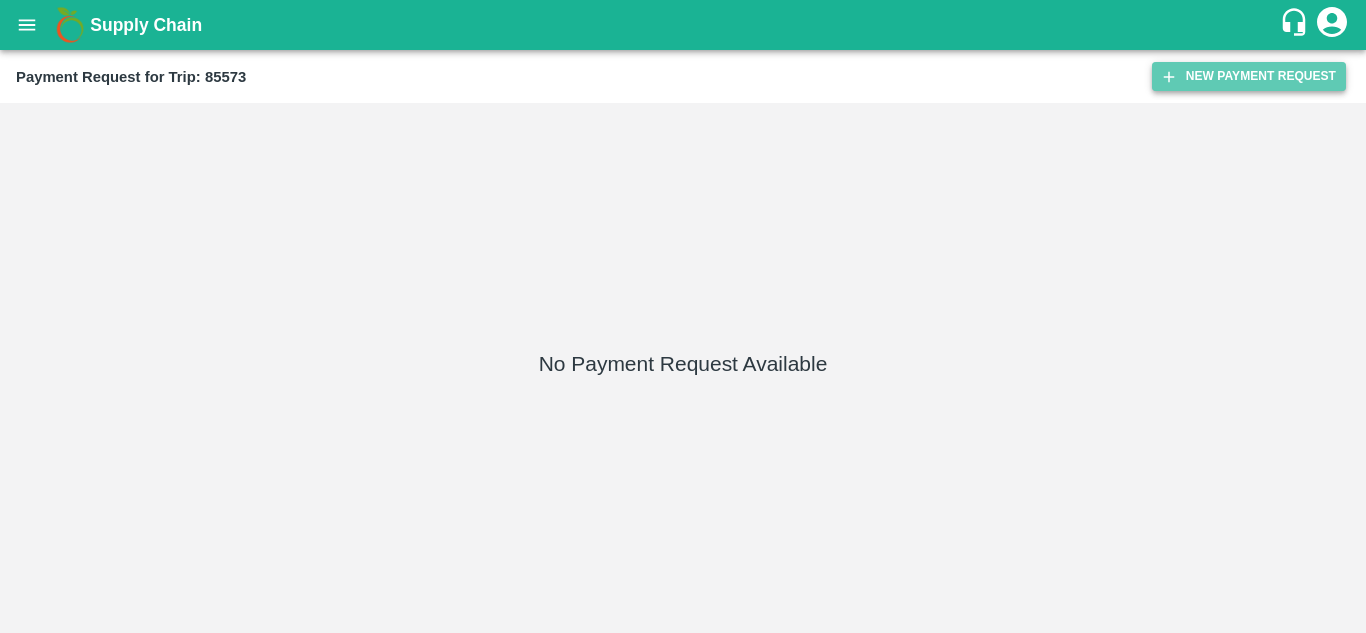 click on "New Payment Request" at bounding box center (1249, 76) 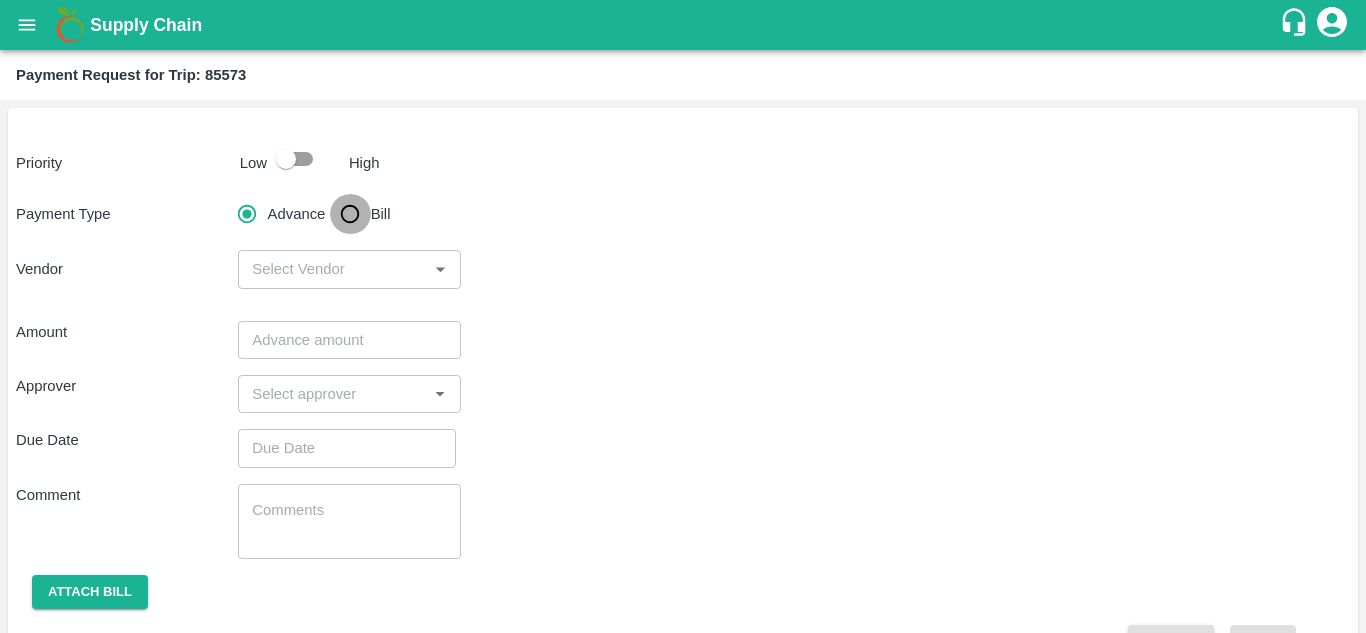 click on "Bill" at bounding box center (350, 214) 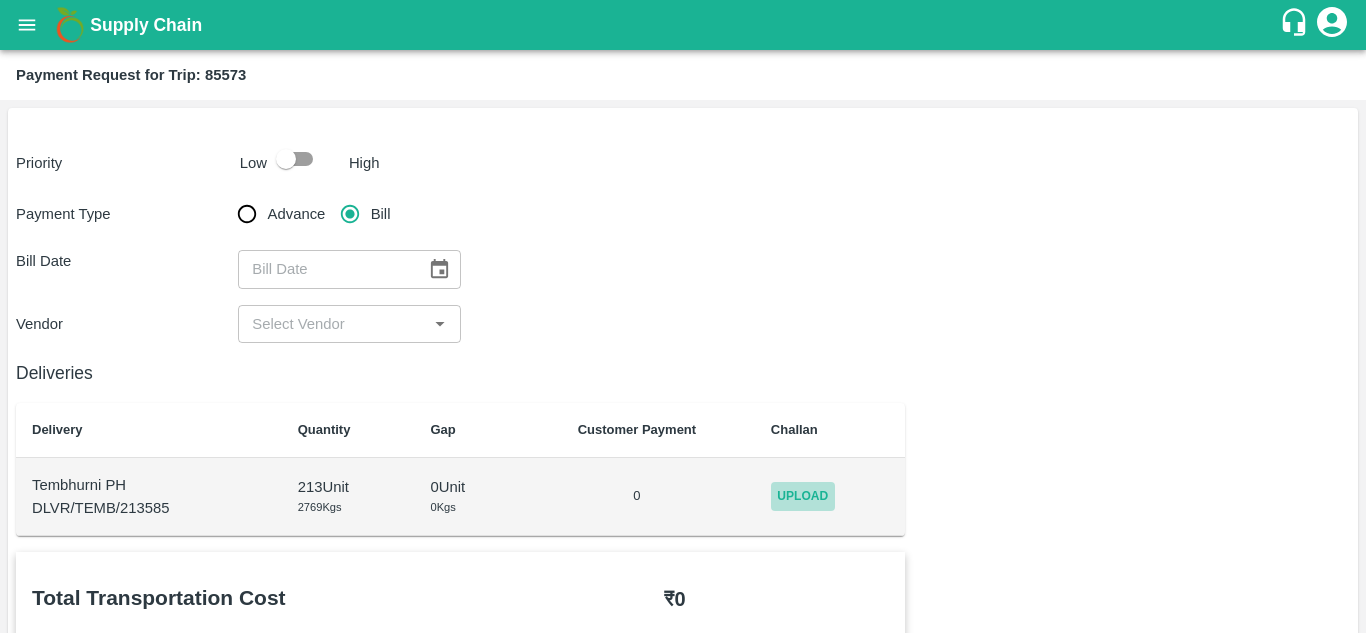 click on "Upload" at bounding box center (803, 496) 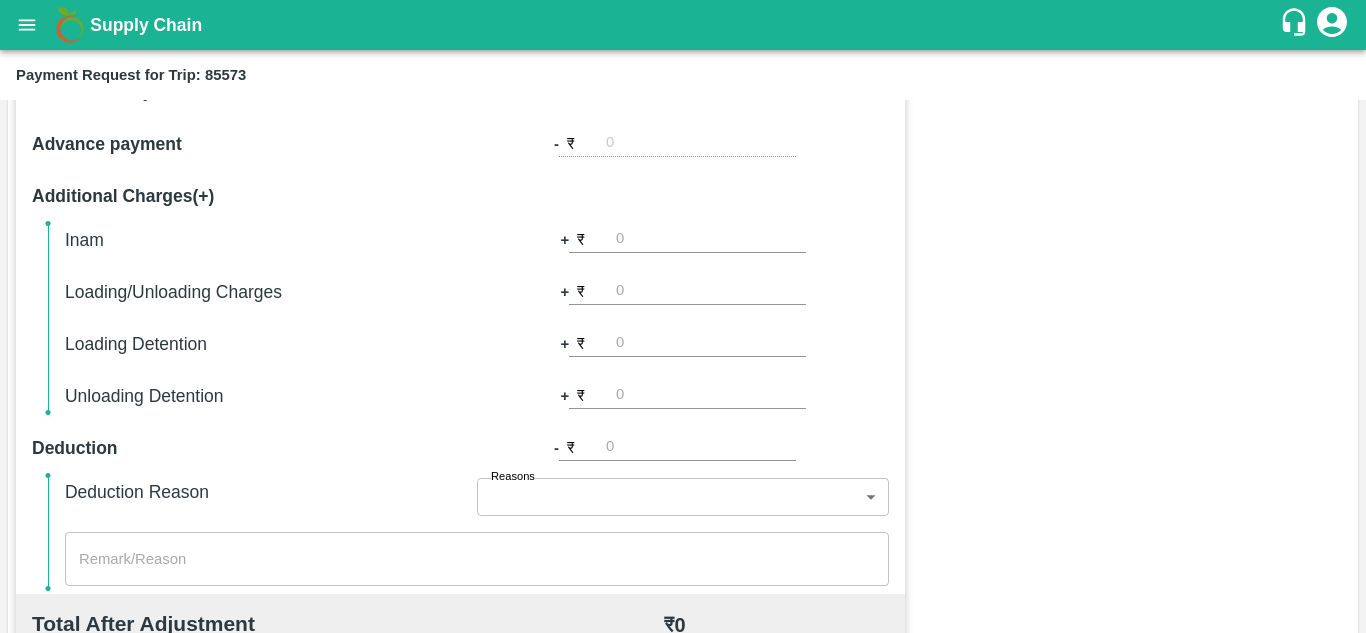 scroll, scrollTop: 0, scrollLeft: 0, axis: both 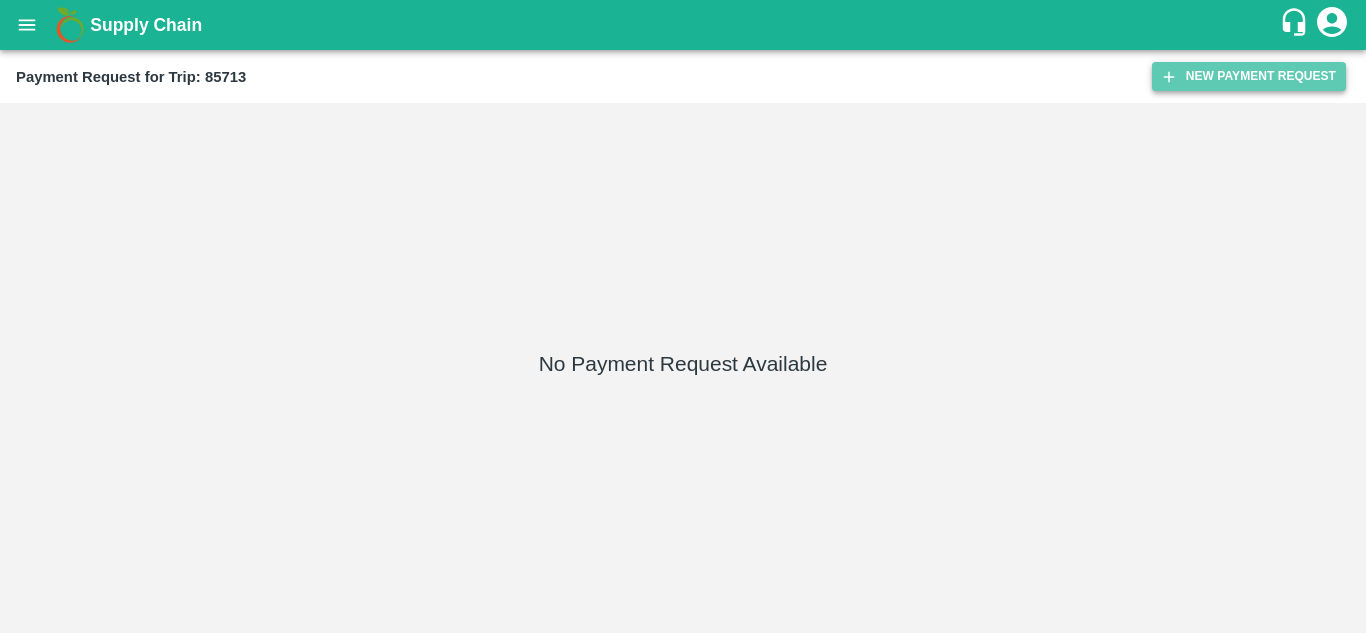 click on "New Payment Request" at bounding box center [1249, 76] 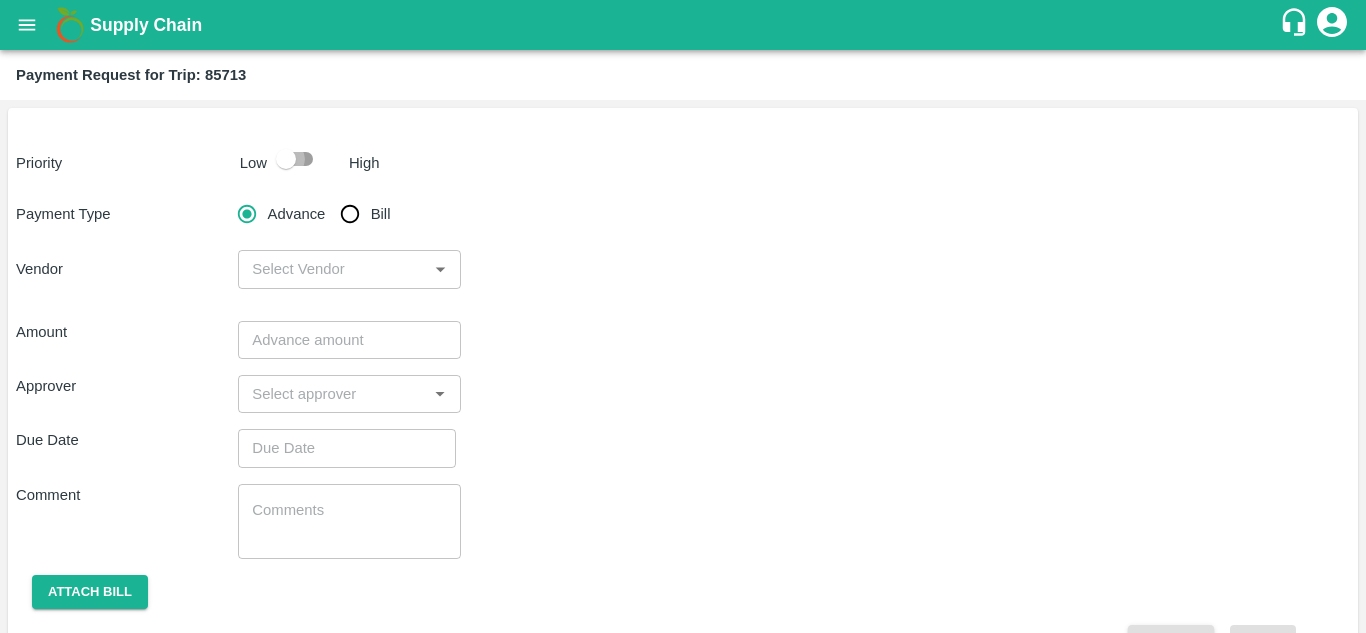click at bounding box center [286, 159] 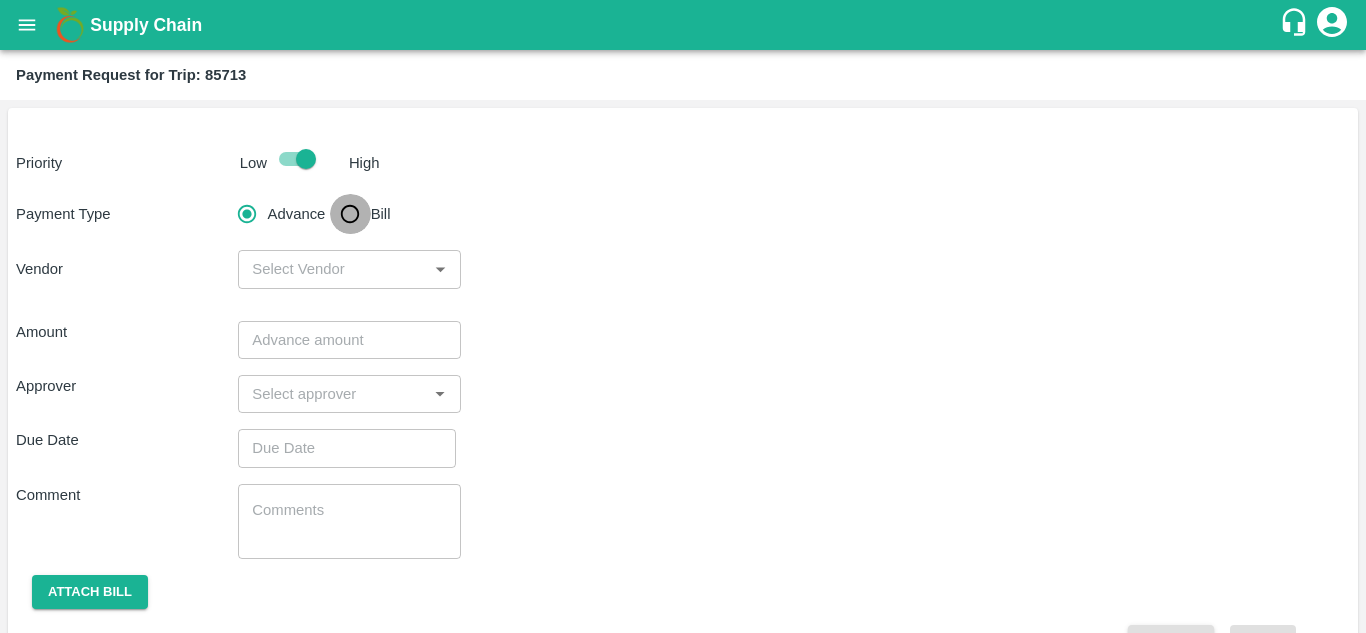 click on "Bill" at bounding box center (350, 214) 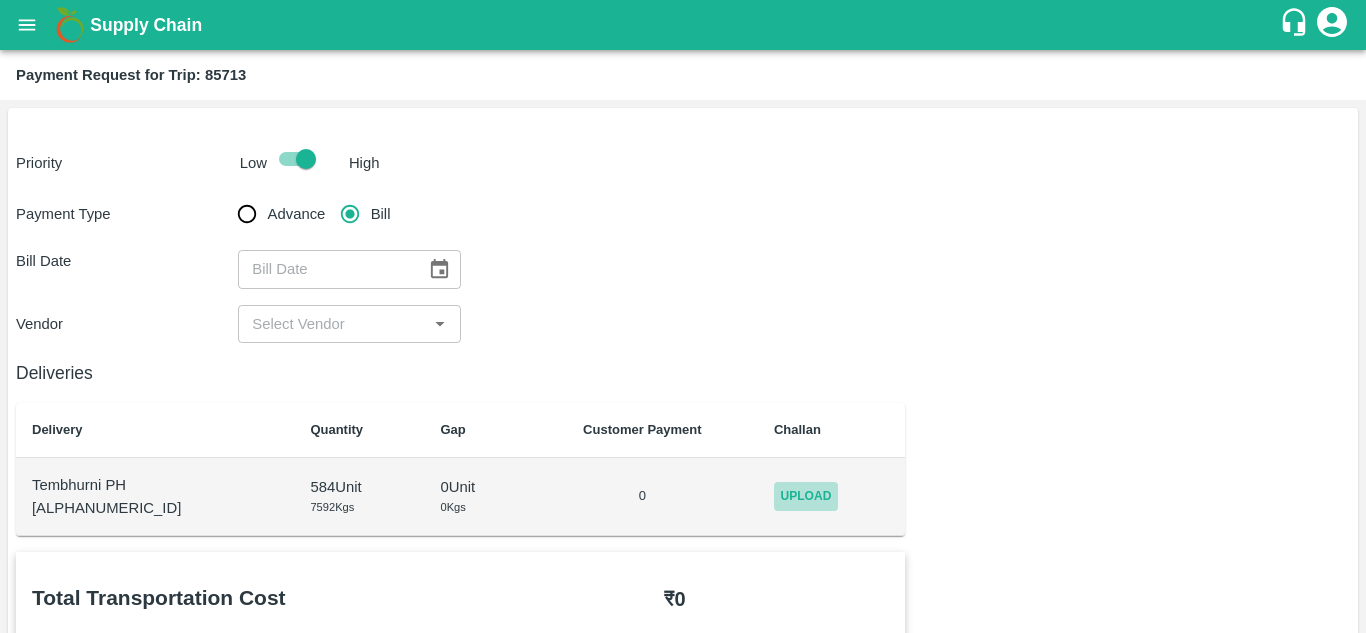 click on "Upload" at bounding box center [806, 496] 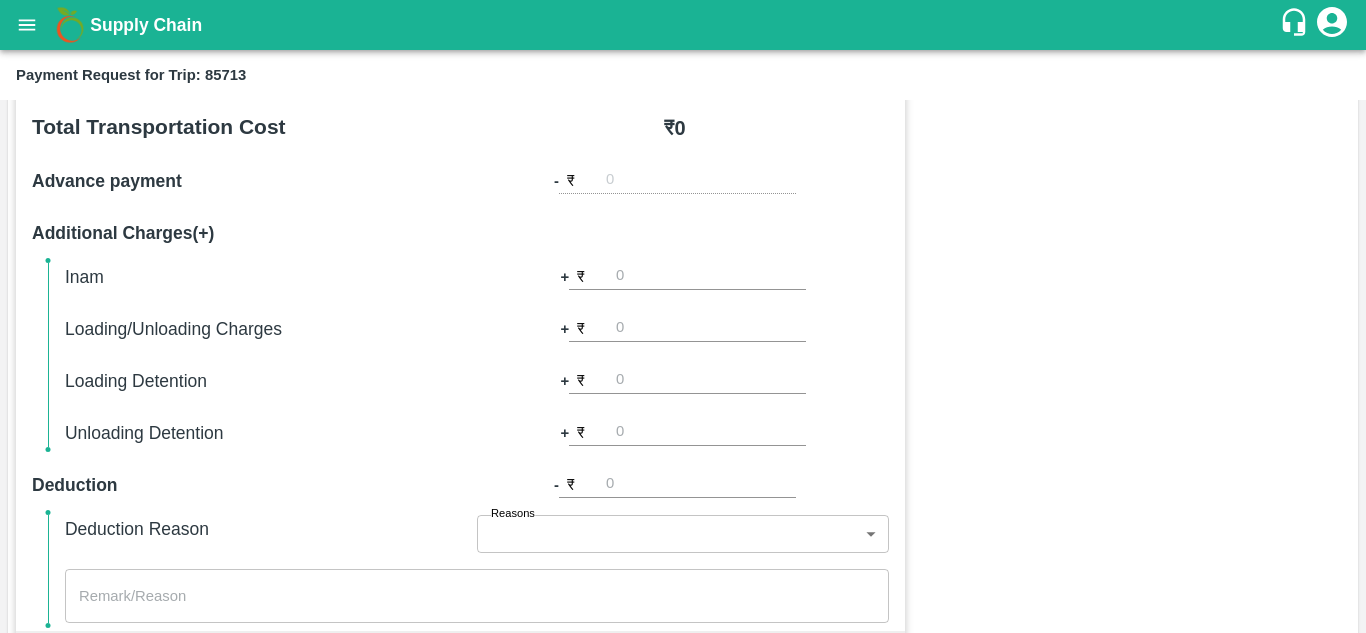 scroll, scrollTop: 0, scrollLeft: 0, axis: both 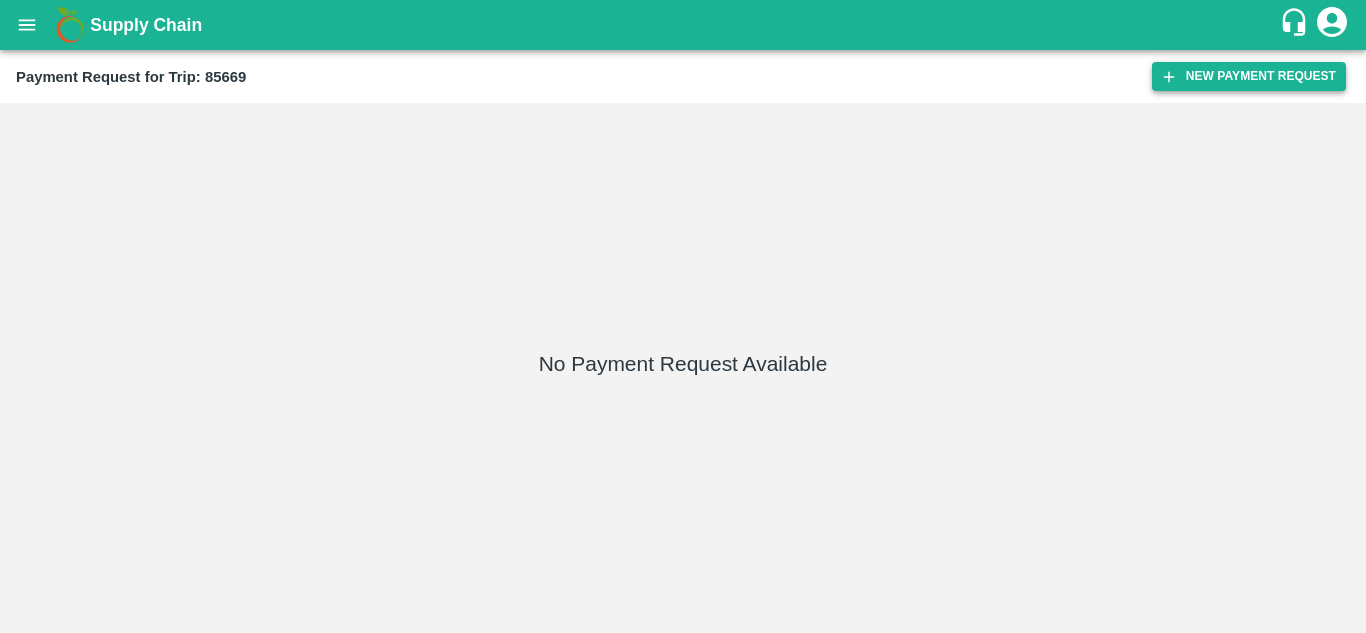 click on "New Payment Request" at bounding box center (1249, 76) 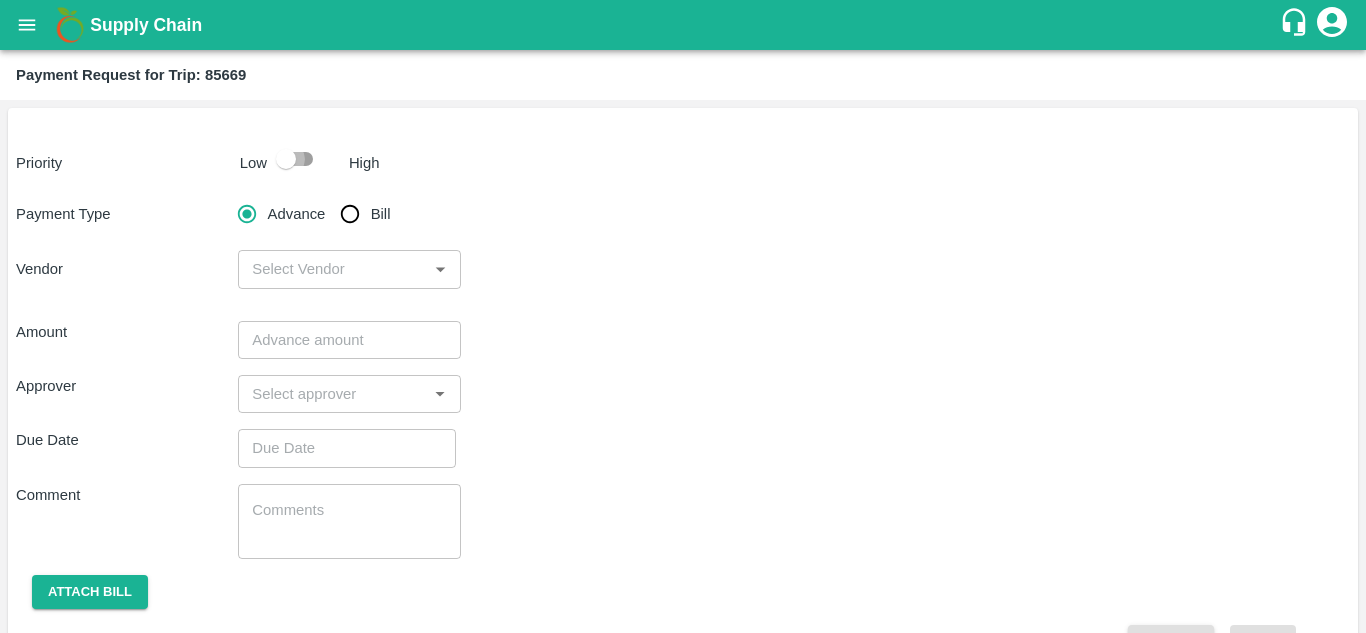 click at bounding box center [286, 159] 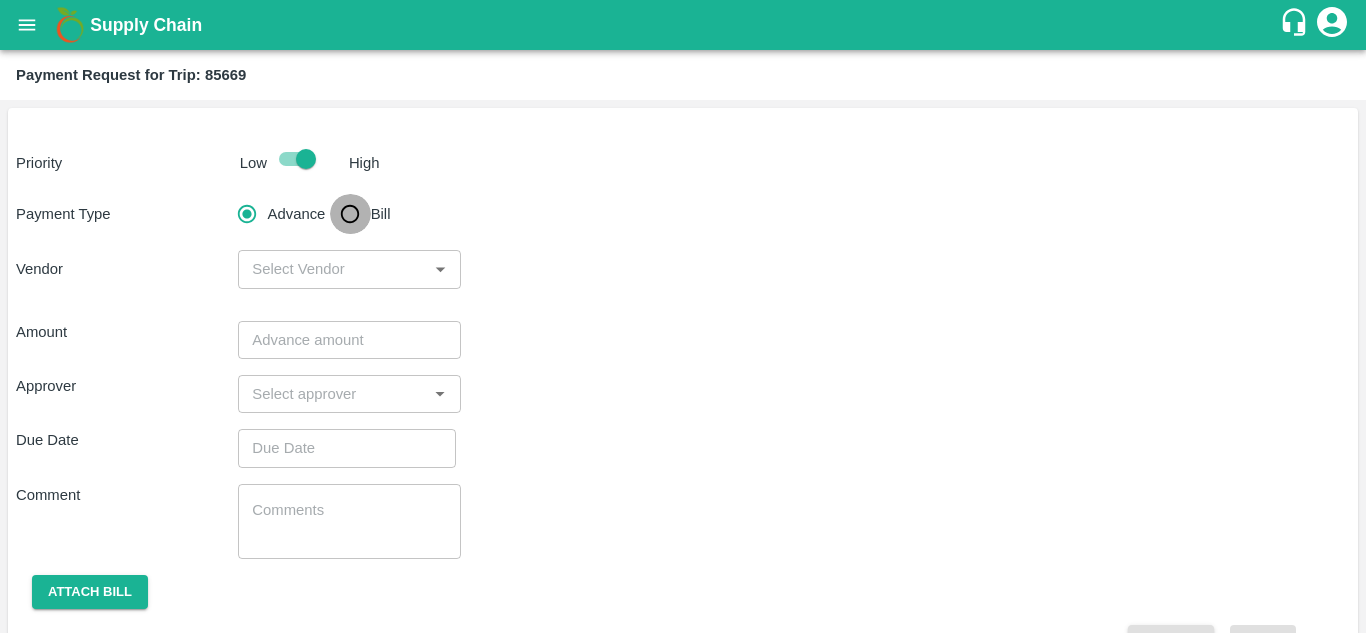 click on "Bill" at bounding box center (350, 214) 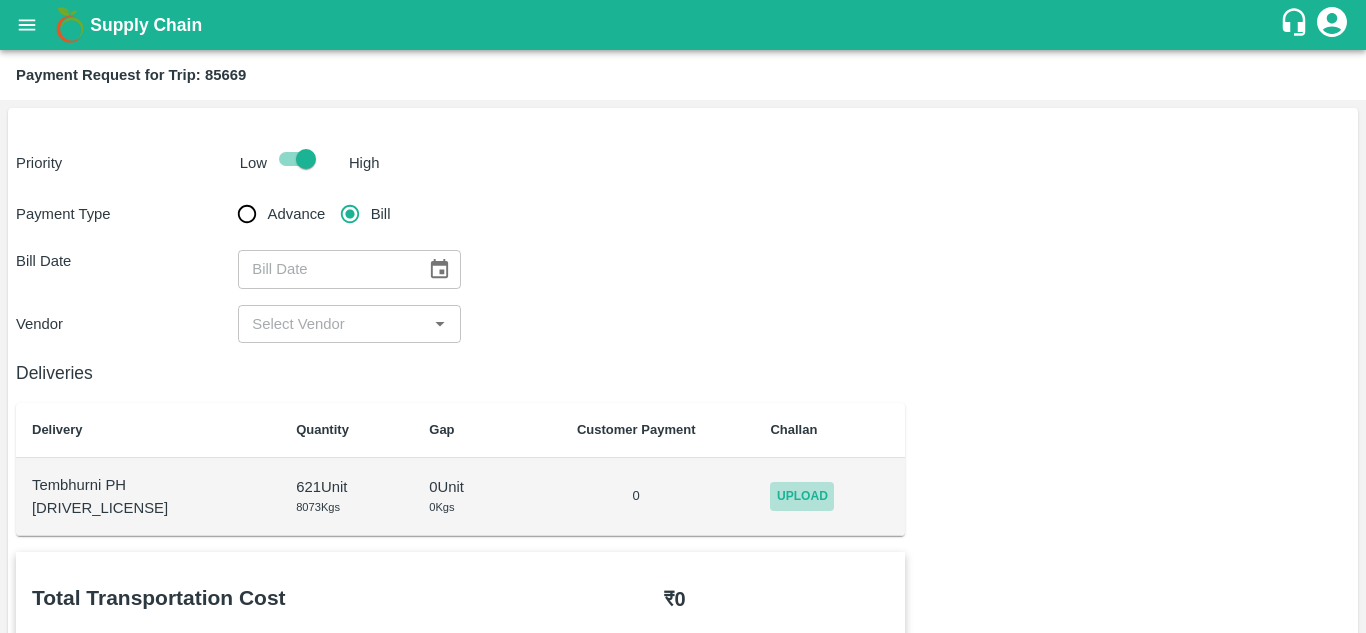 click on "Upload" at bounding box center [802, 496] 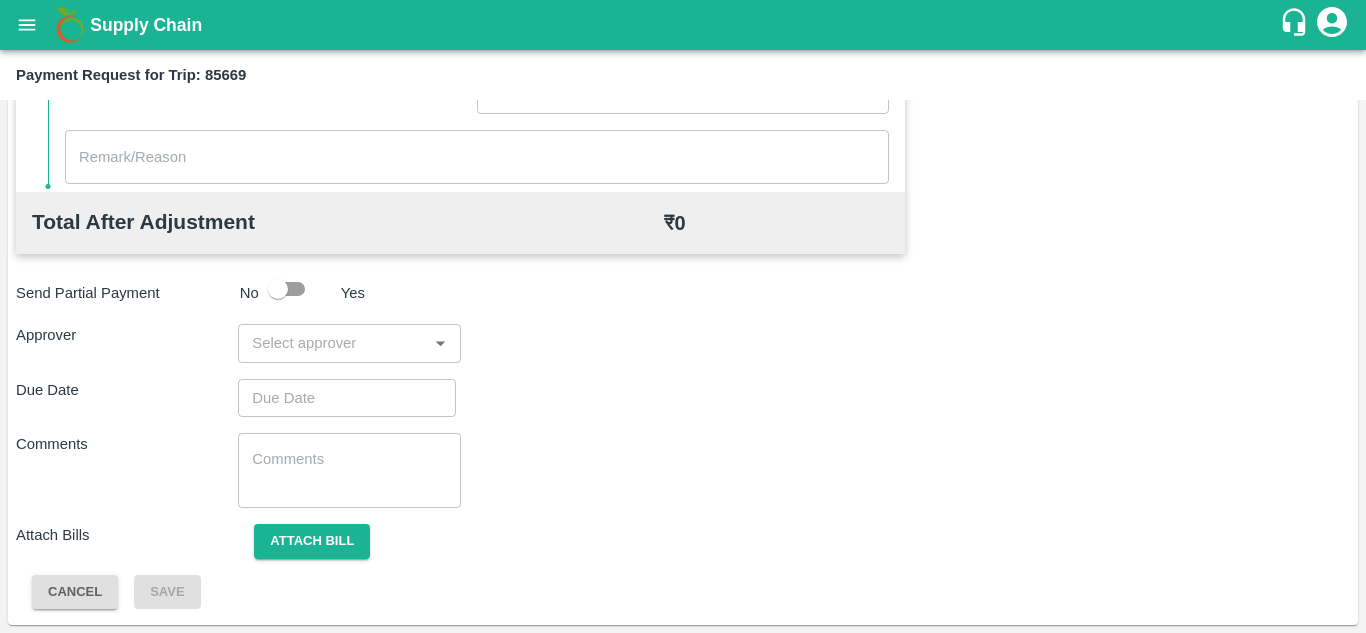 scroll, scrollTop: 0, scrollLeft: 0, axis: both 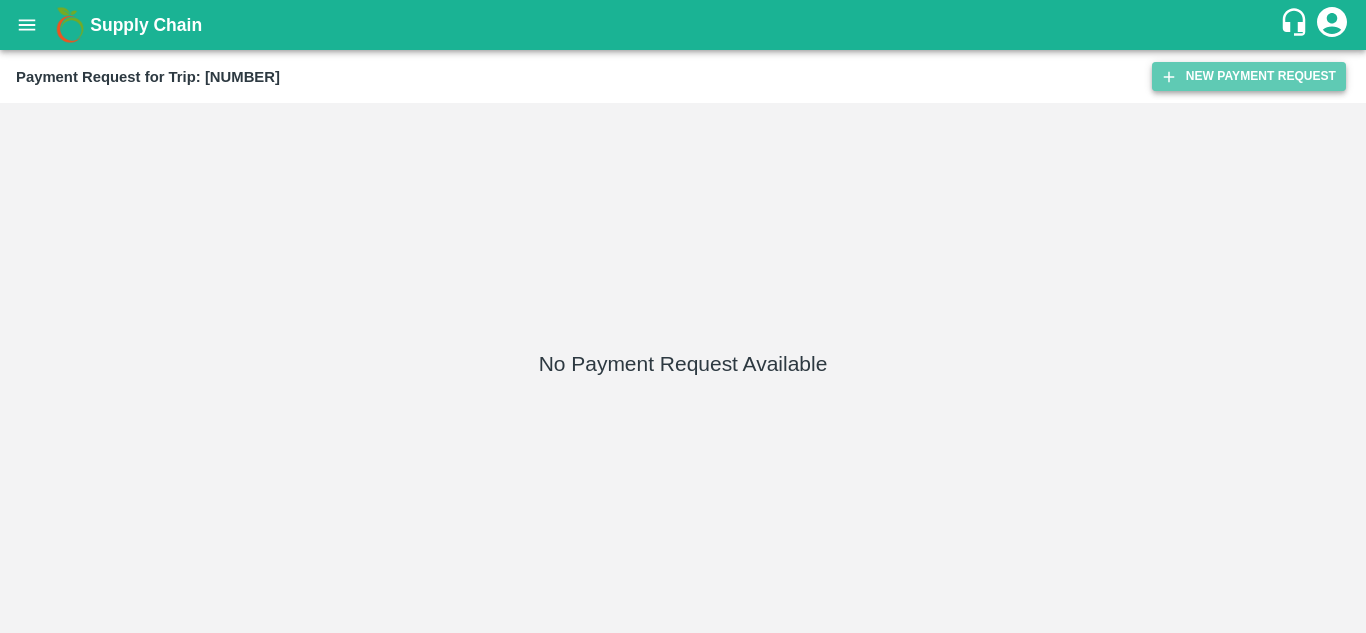 click on "New Payment Request" at bounding box center (1249, 76) 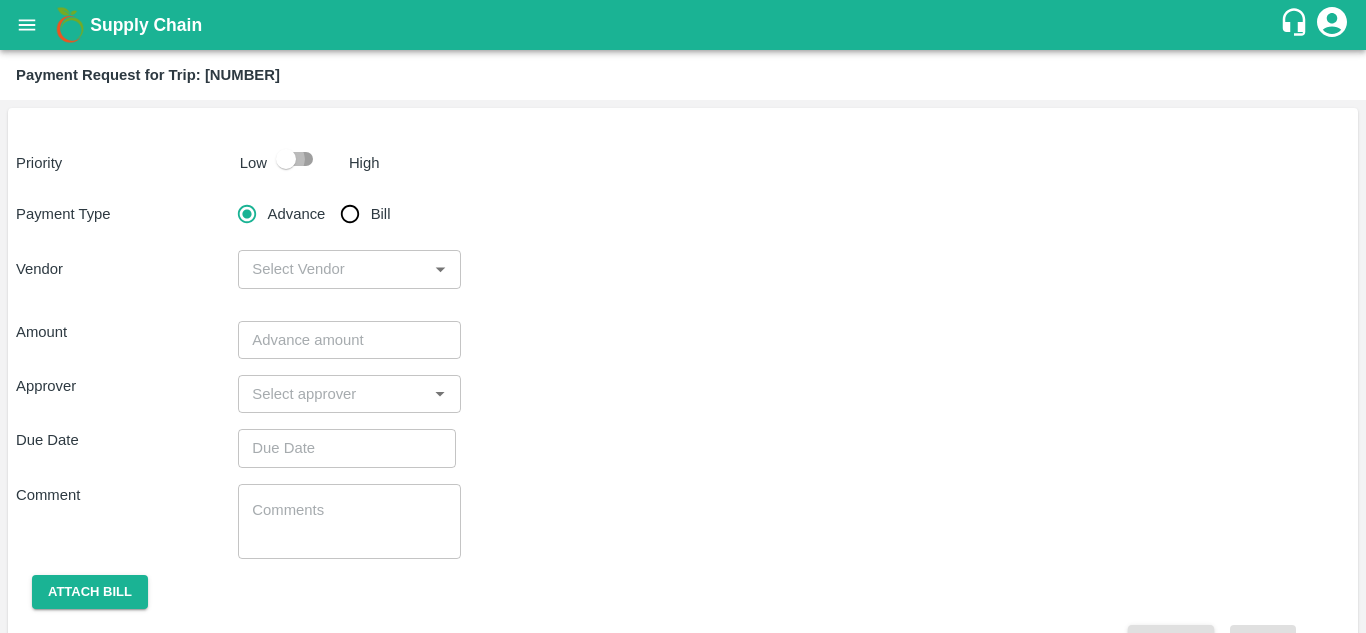 click at bounding box center (286, 159) 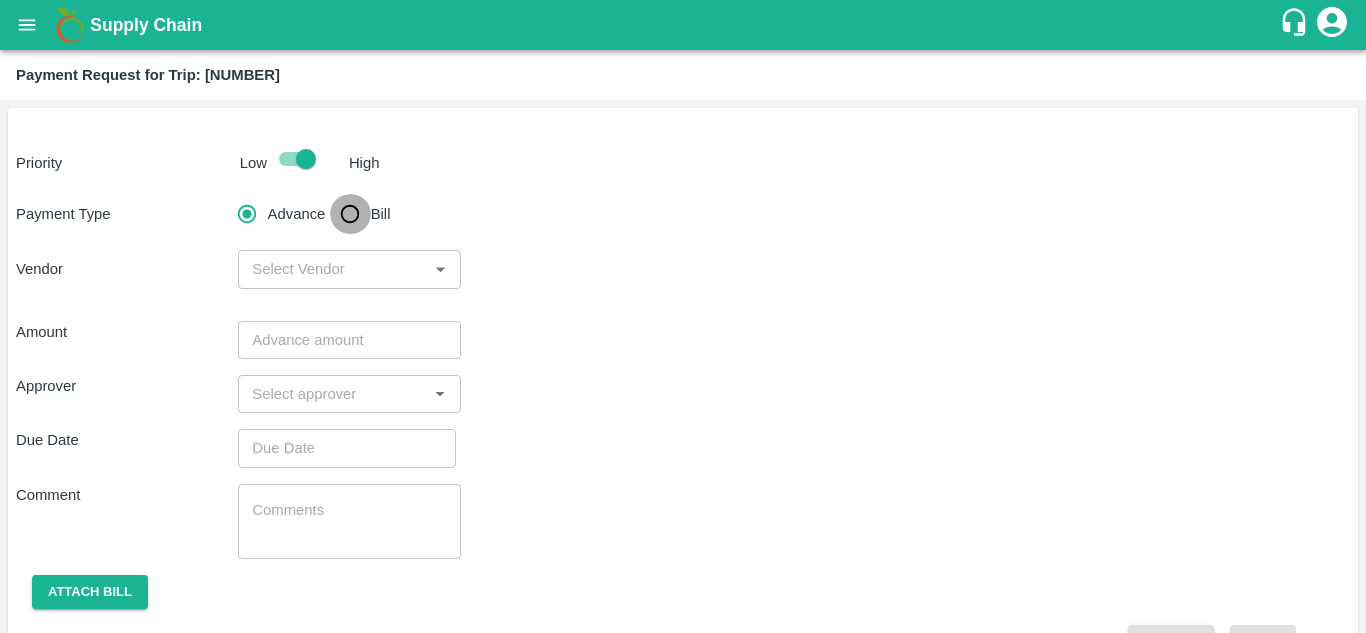 click on "Bill" at bounding box center (350, 214) 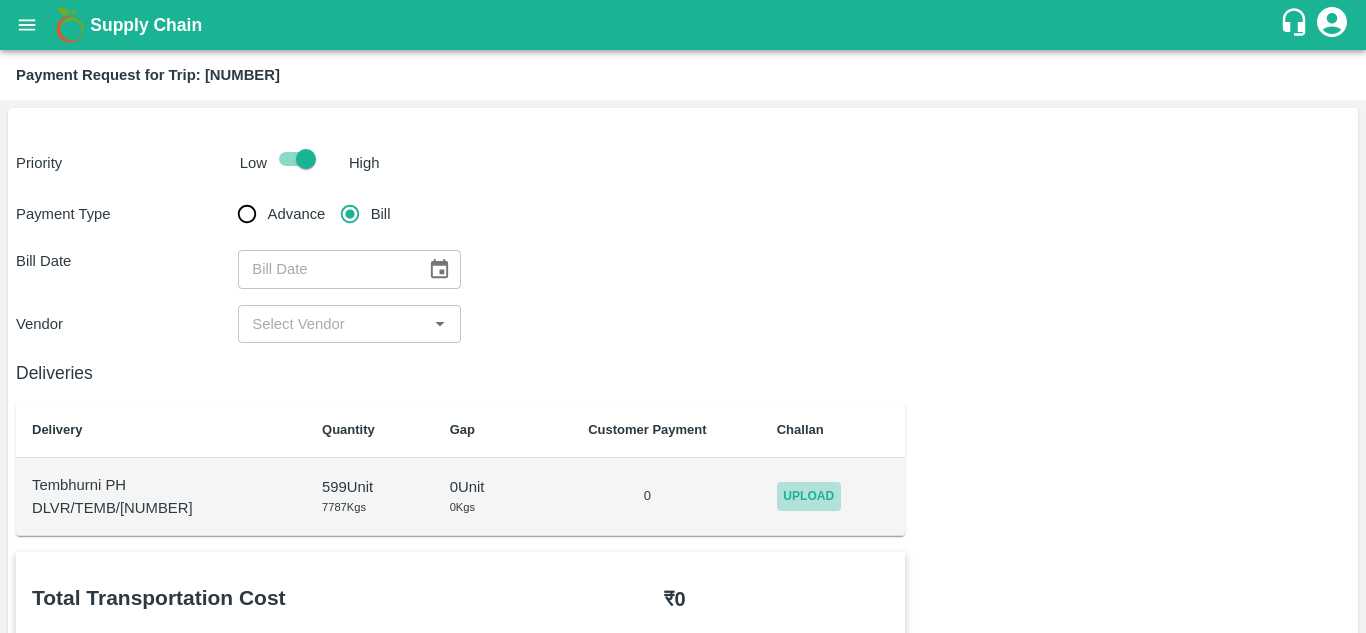 click on "Upload" at bounding box center [809, 496] 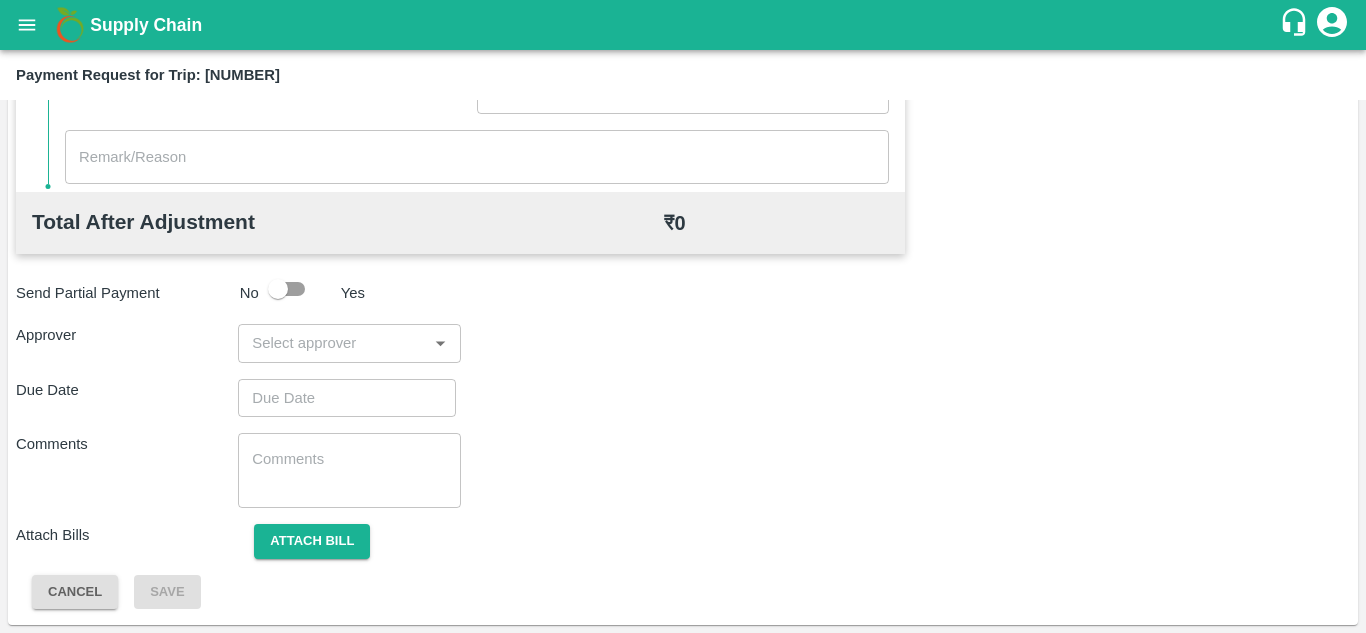 scroll, scrollTop: 0, scrollLeft: 0, axis: both 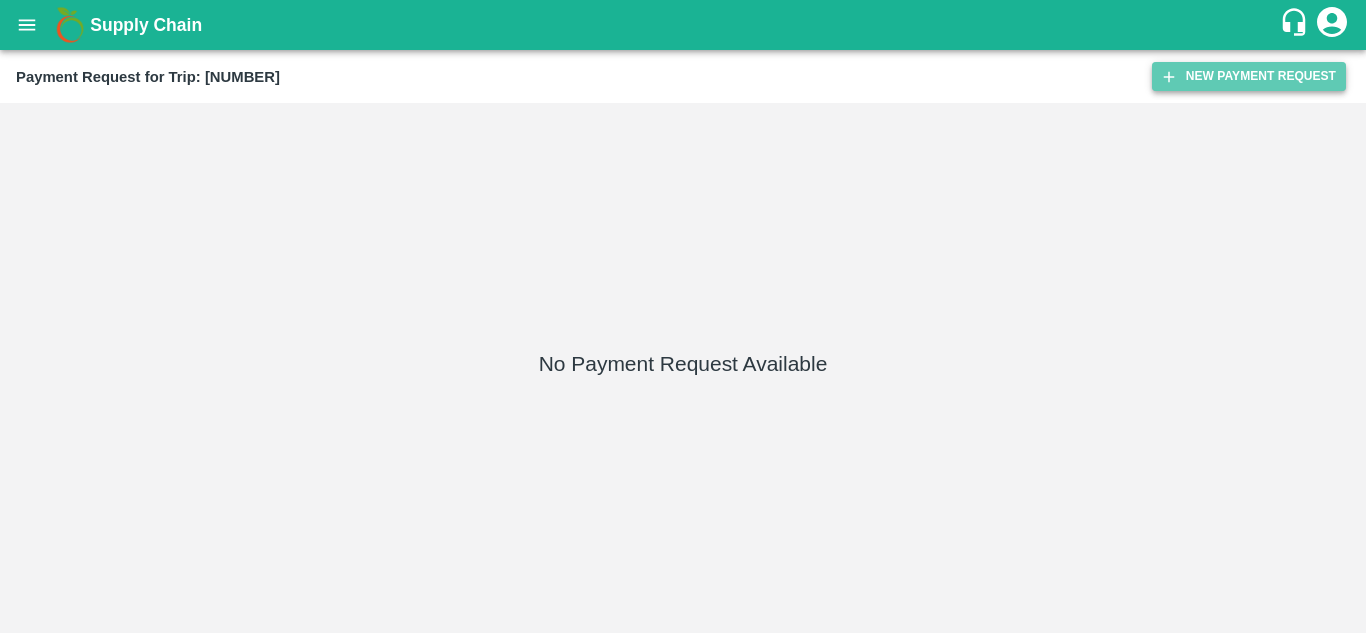 click on "New Payment Request" at bounding box center [1249, 76] 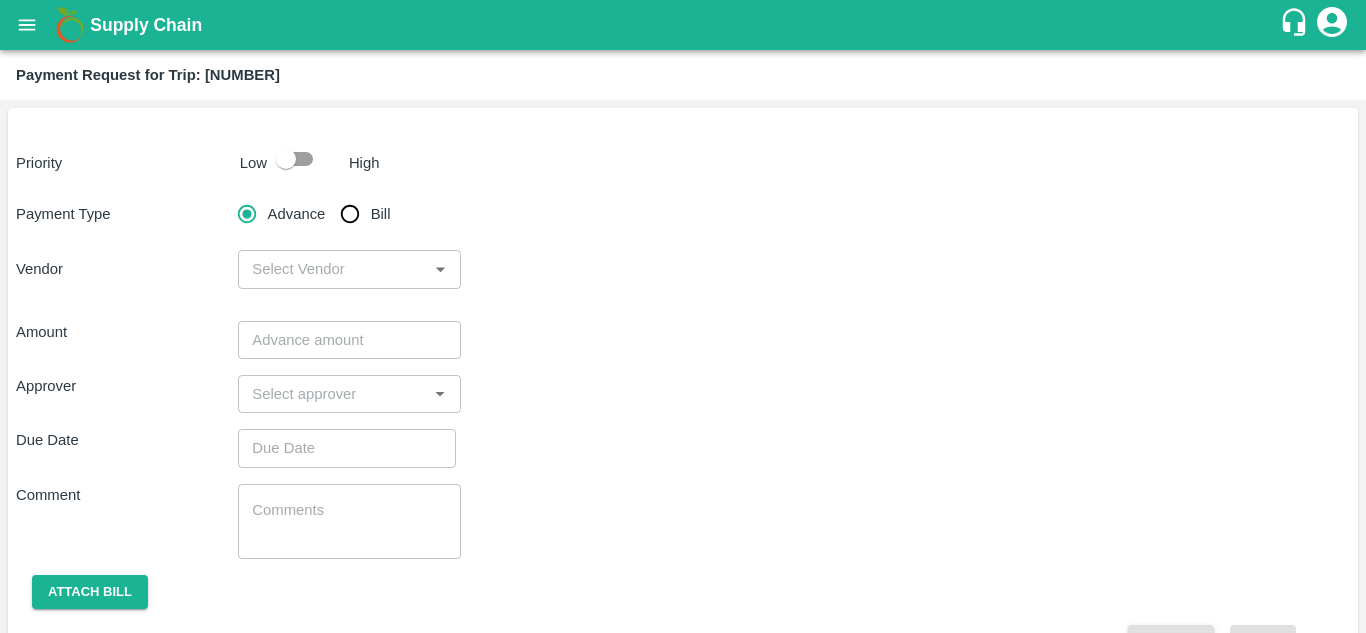 click at bounding box center (286, 159) 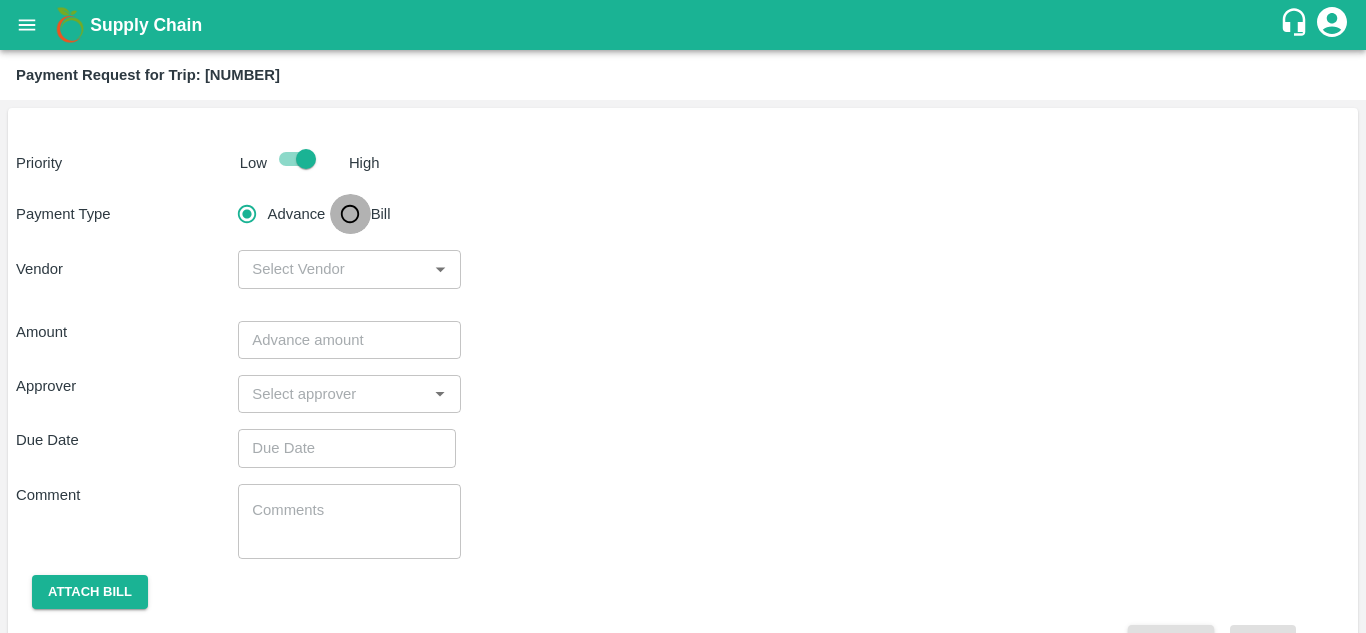 click on "Bill" at bounding box center [350, 214] 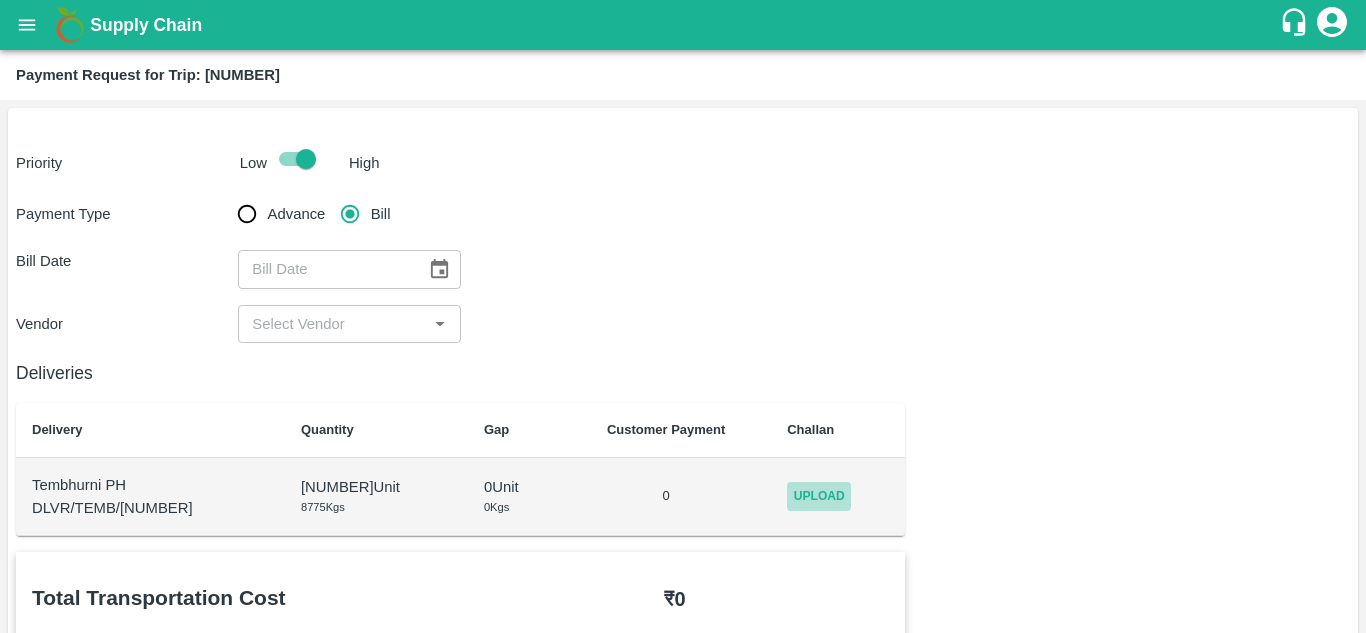 click on "Upload" at bounding box center [819, 496] 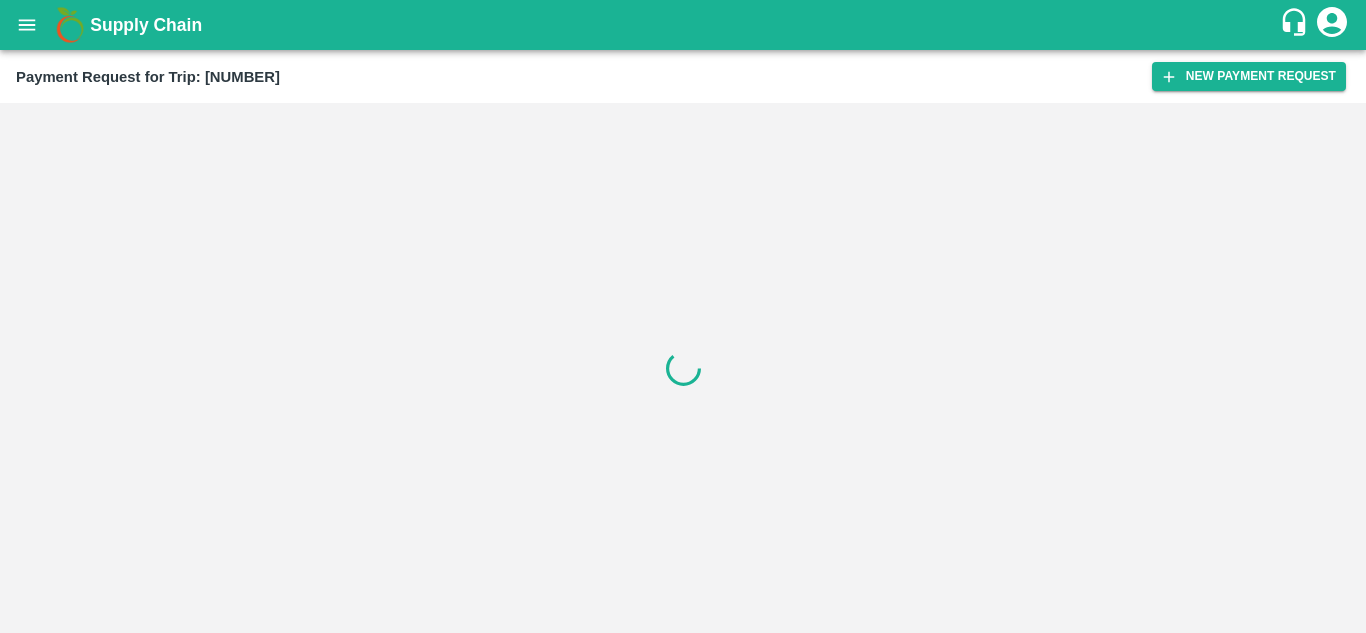 scroll, scrollTop: 0, scrollLeft: 0, axis: both 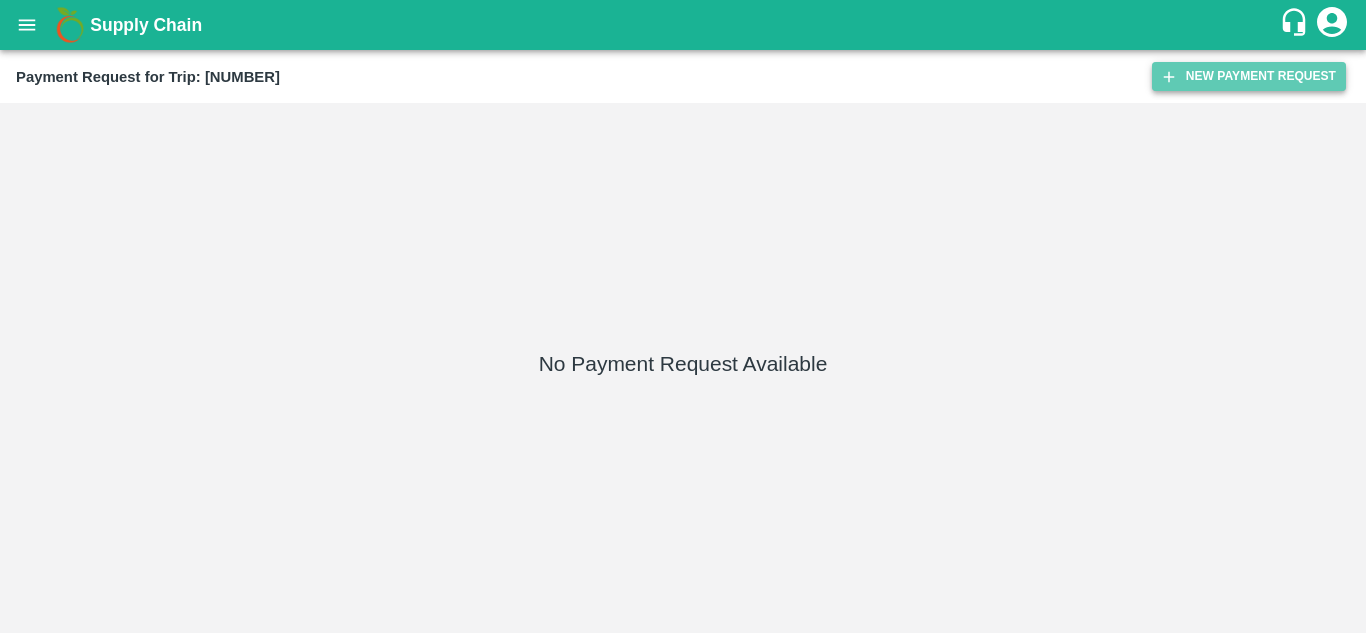 click on "New Payment Request" at bounding box center [1249, 76] 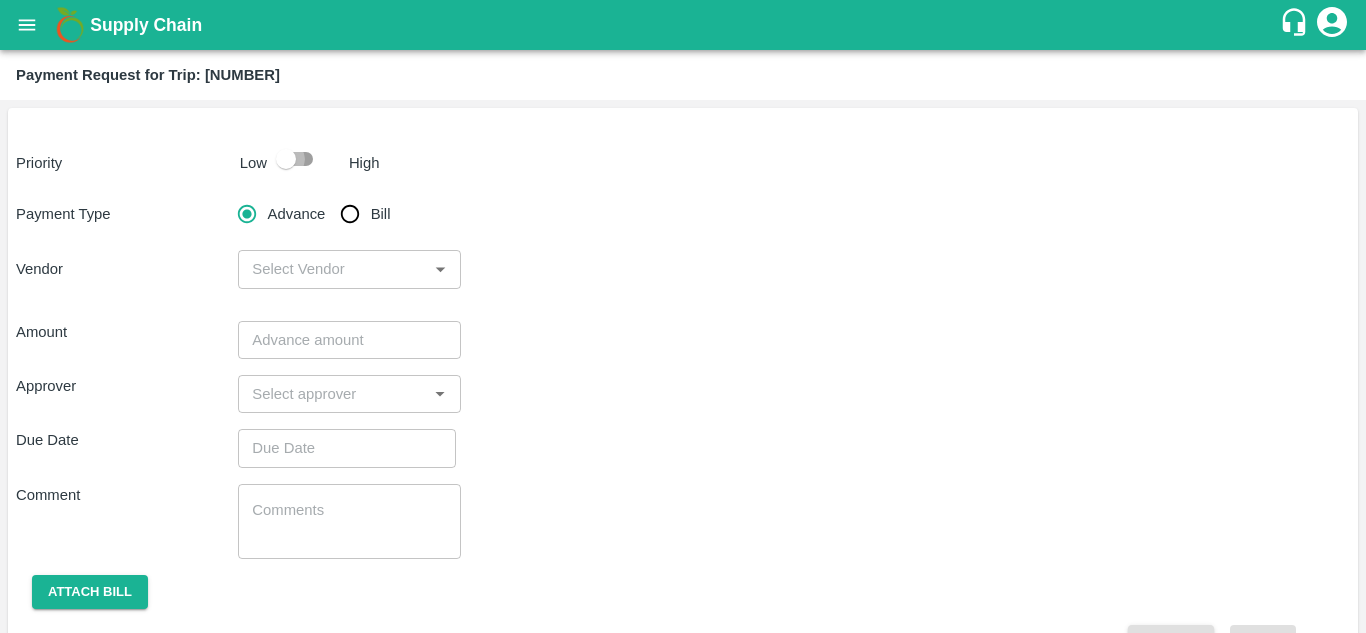 click at bounding box center (286, 159) 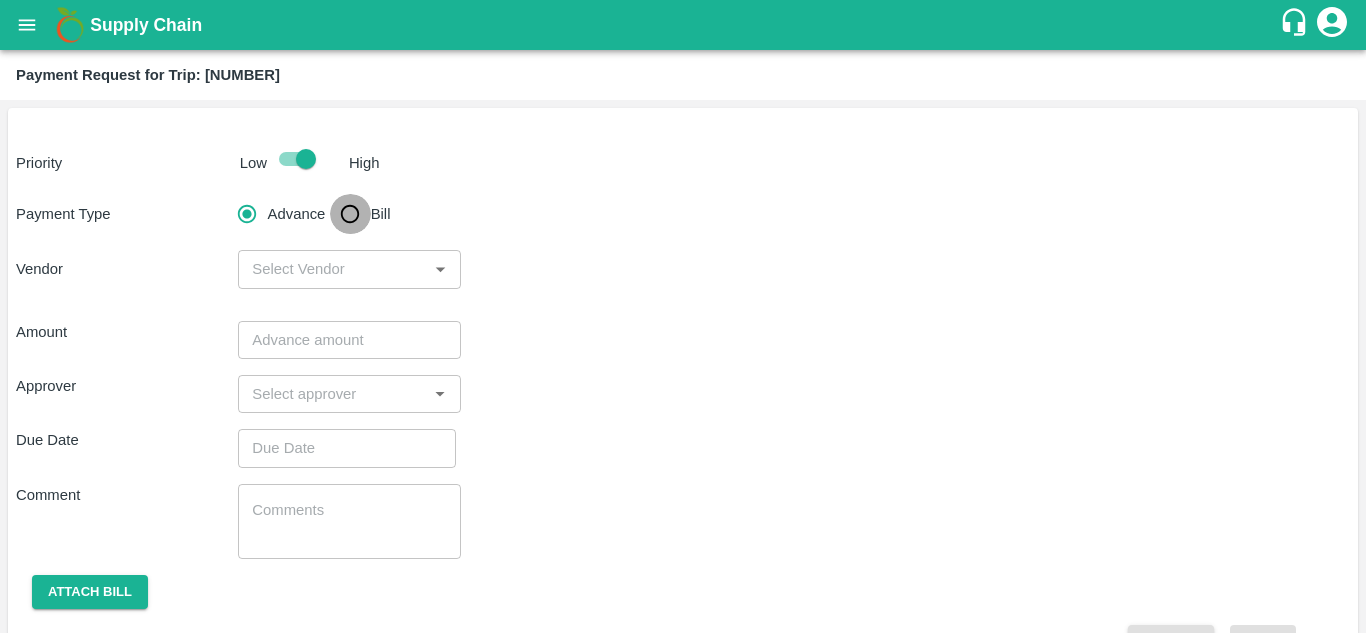 click on "Bill" at bounding box center (350, 214) 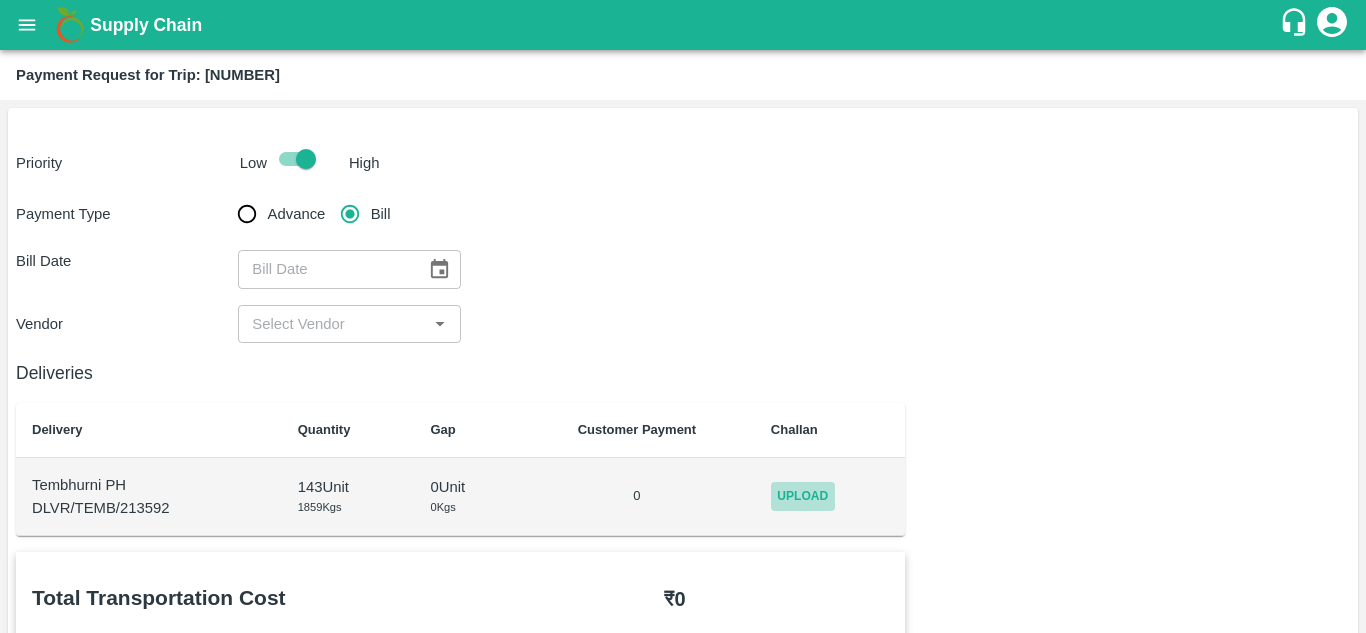 click on "Upload" at bounding box center [803, 496] 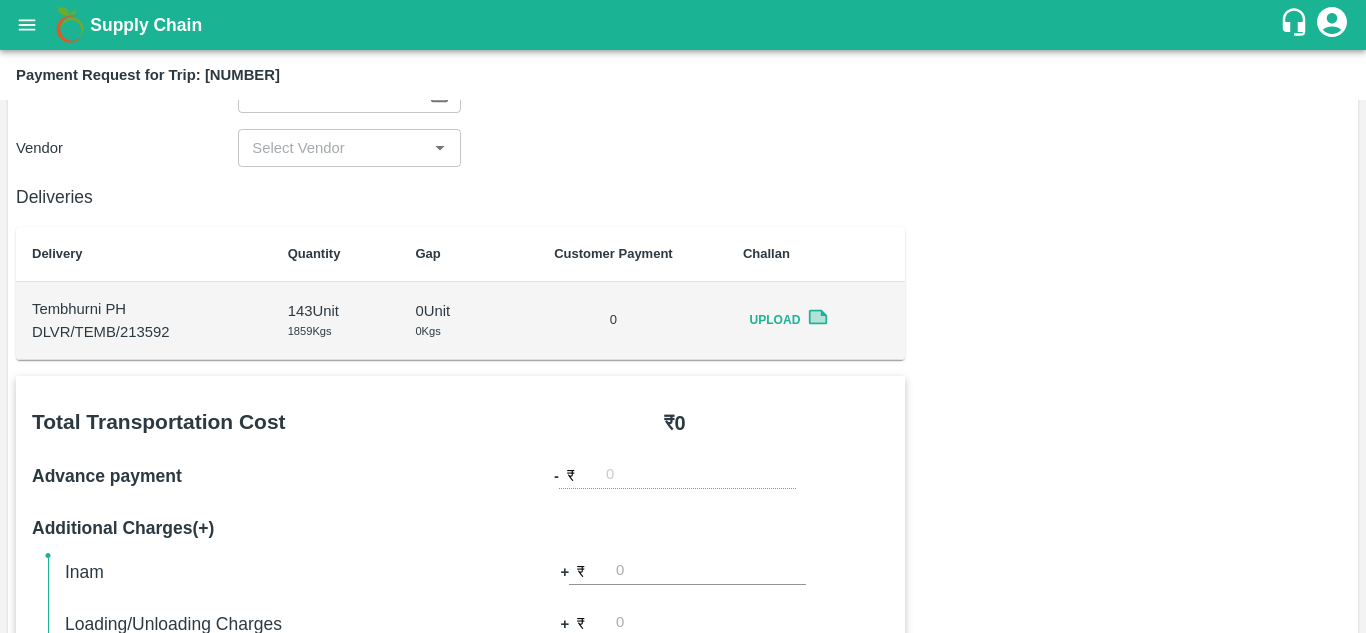 scroll, scrollTop: 0, scrollLeft: 0, axis: both 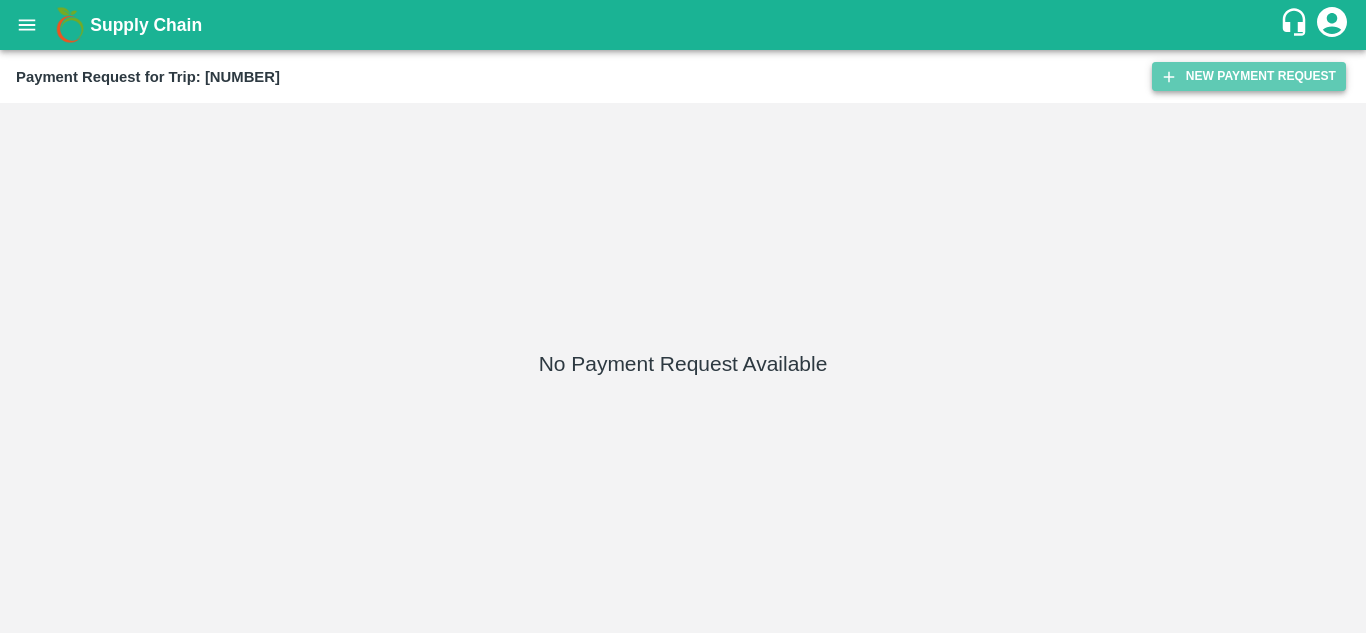 click on "New Payment Request" at bounding box center [1249, 76] 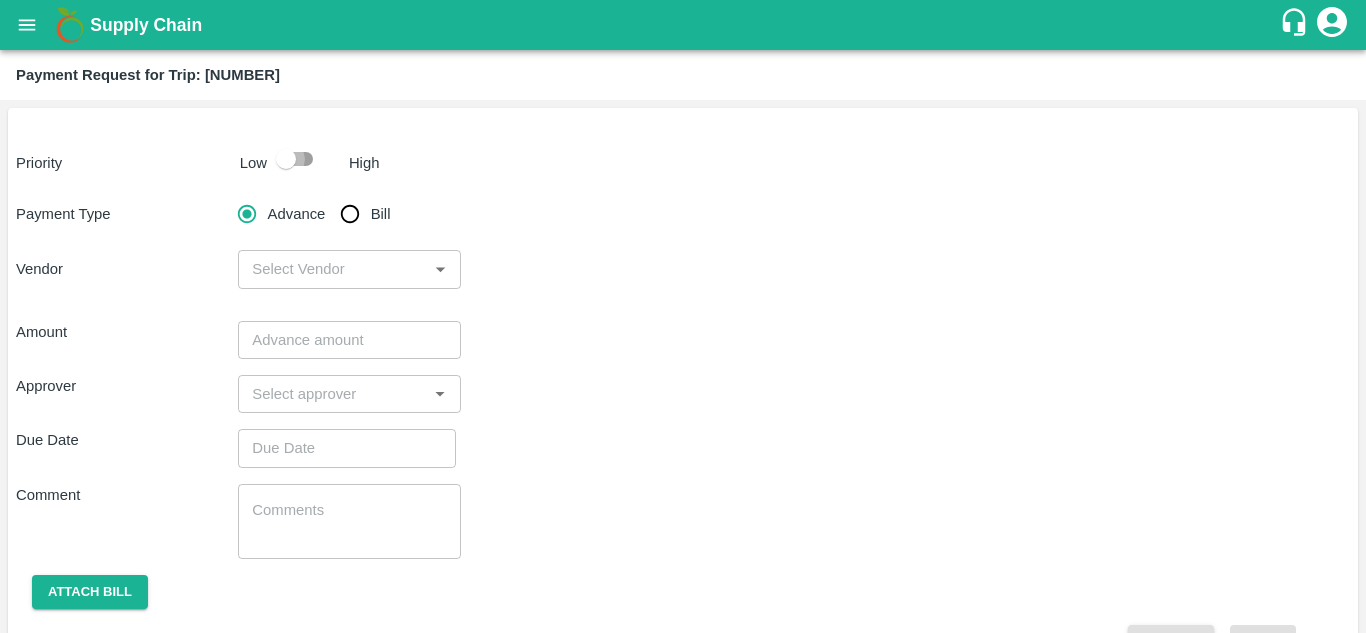 click at bounding box center [286, 159] 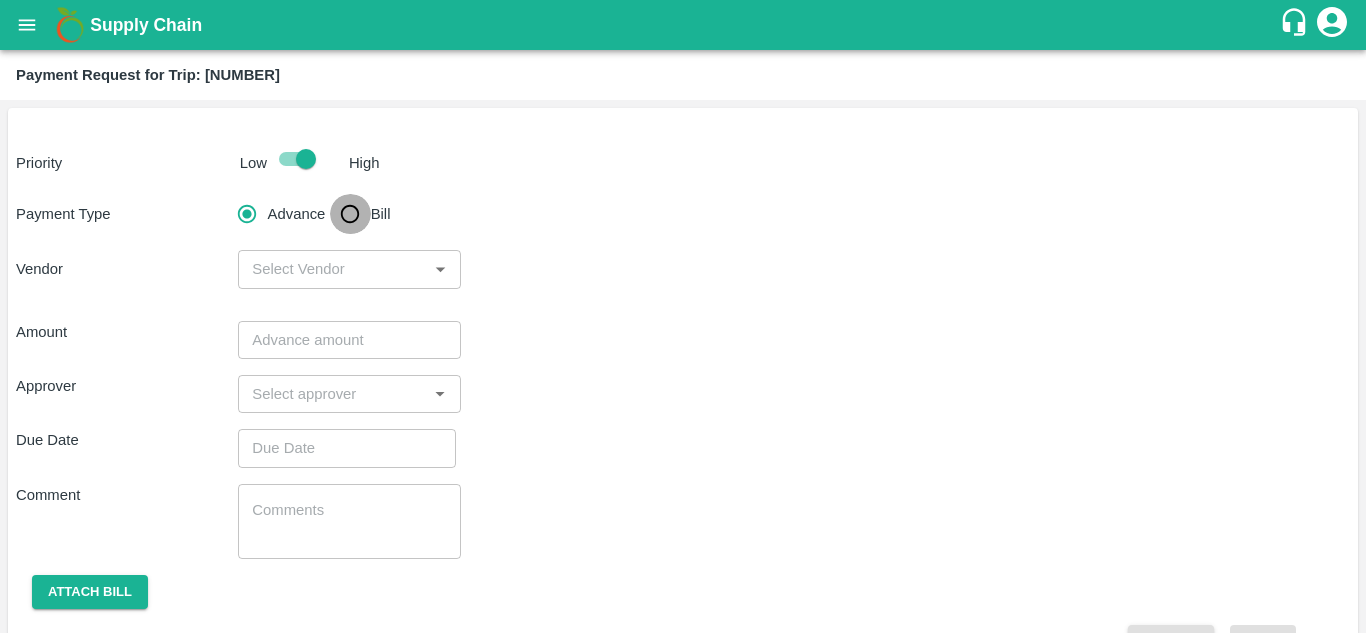click on "Bill" at bounding box center [350, 214] 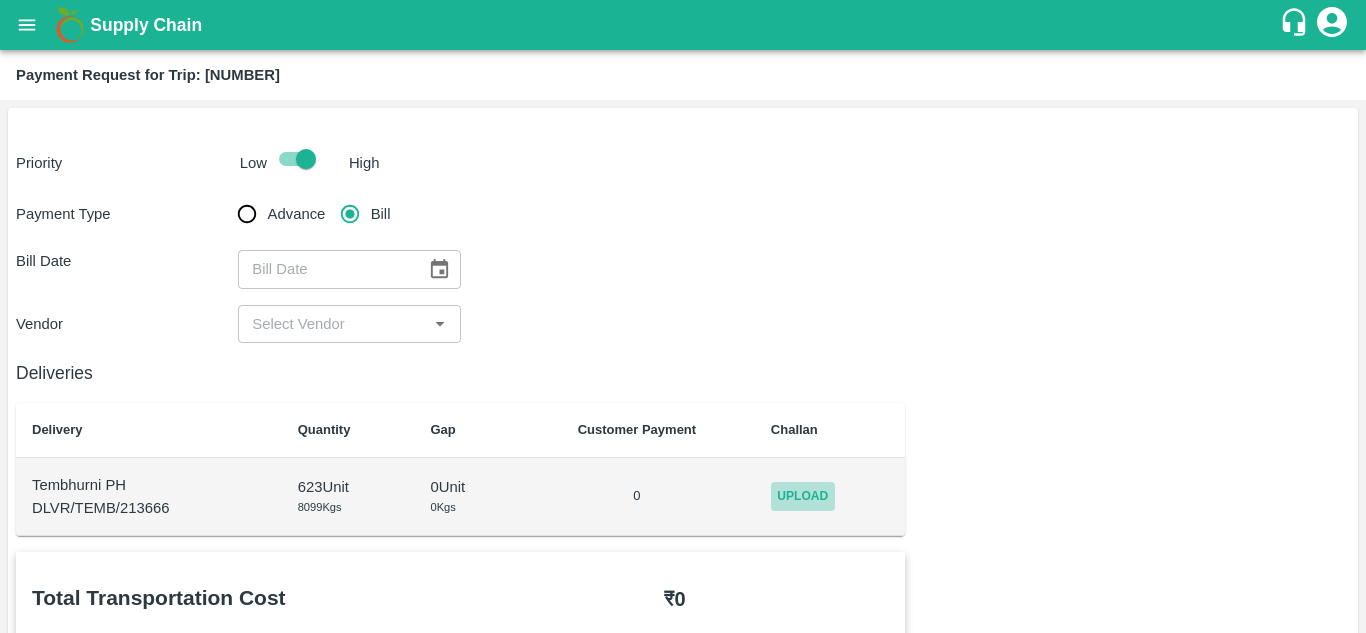 click on "Upload" at bounding box center [803, 496] 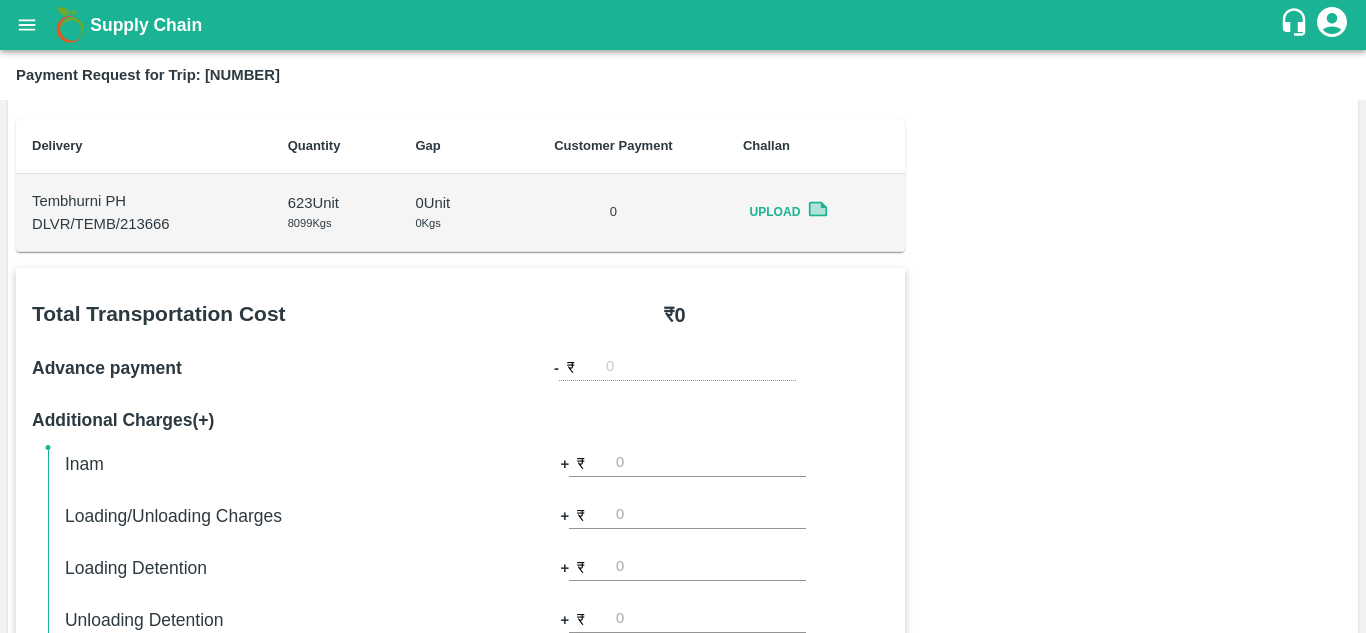 scroll, scrollTop: 0, scrollLeft: 0, axis: both 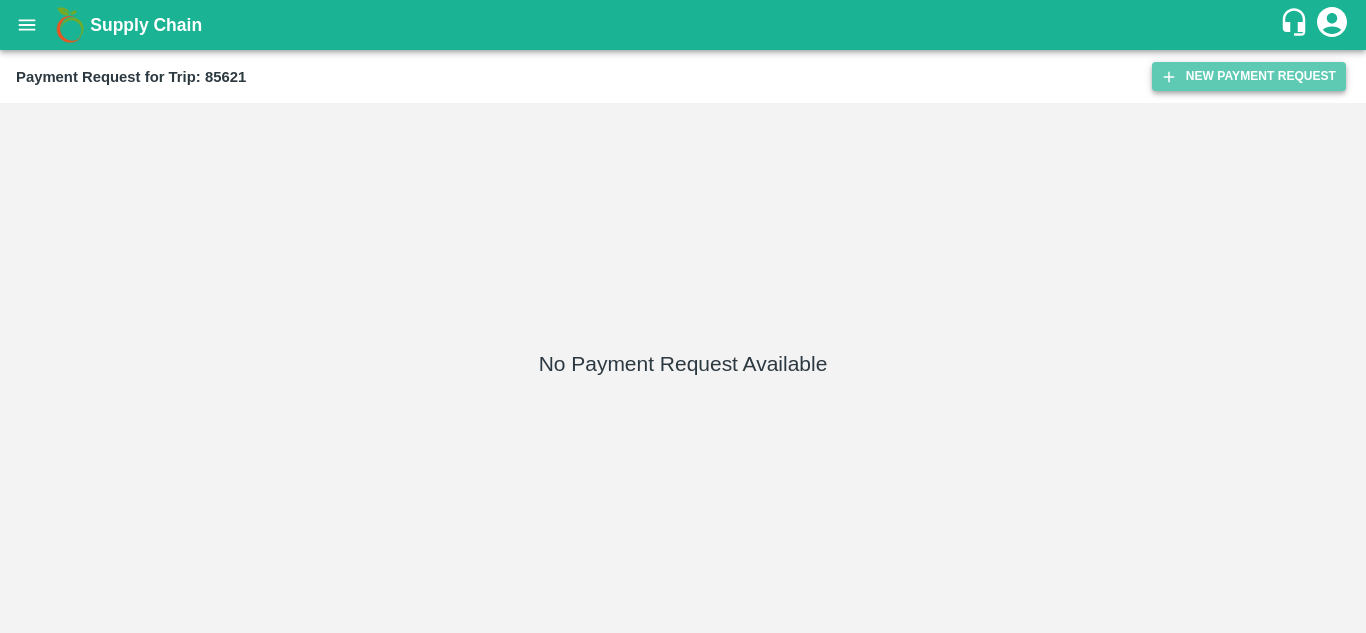 click on "New Payment Request" at bounding box center [1249, 76] 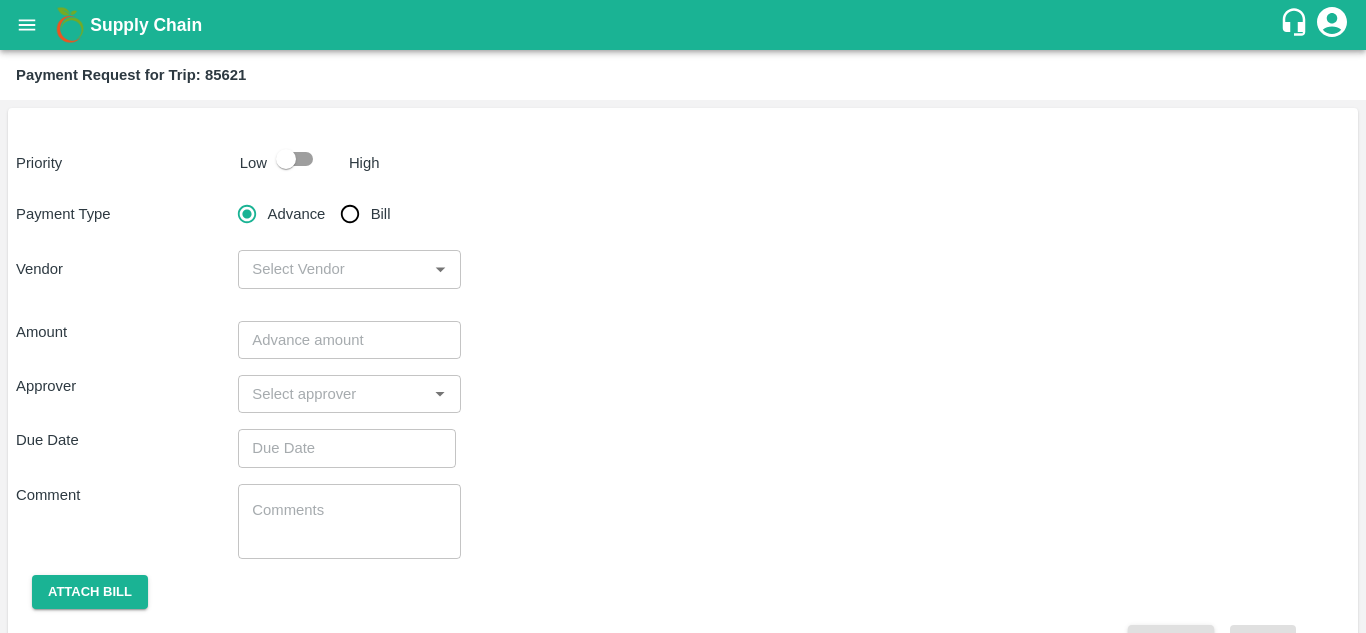 click at bounding box center [286, 159] 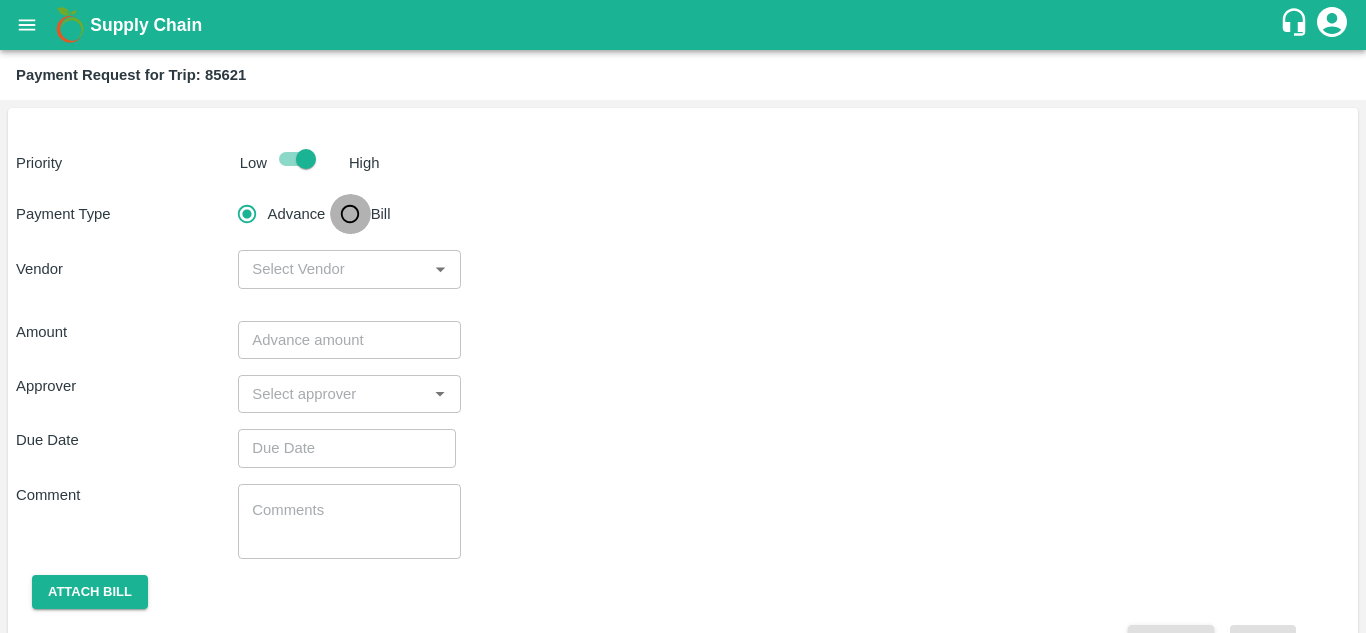 click on "Bill" at bounding box center [350, 214] 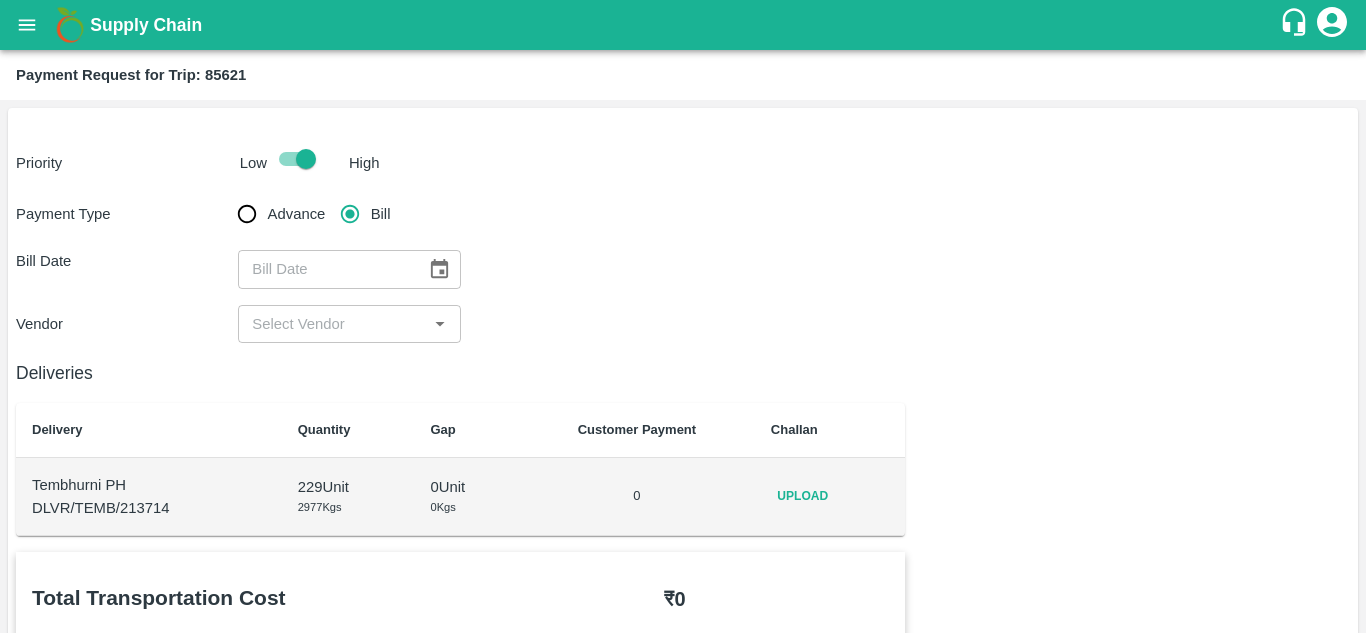 click on "Upload" at bounding box center (830, 497) 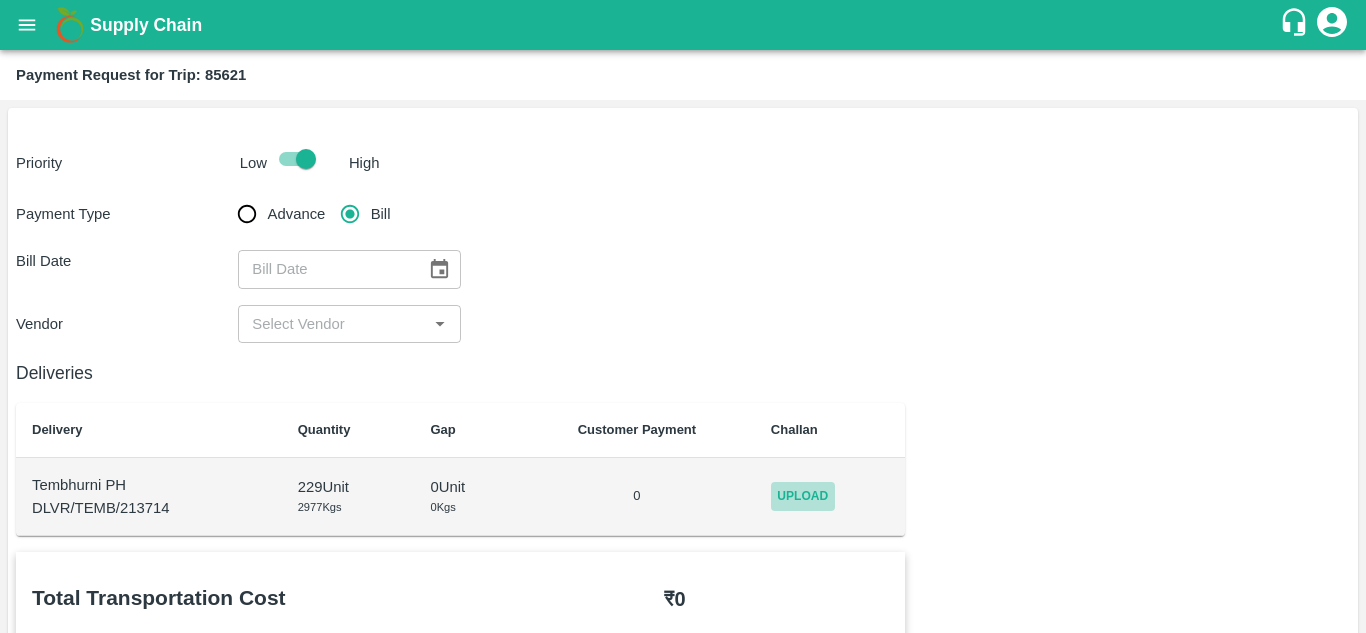 click on "Upload" at bounding box center (803, 496) 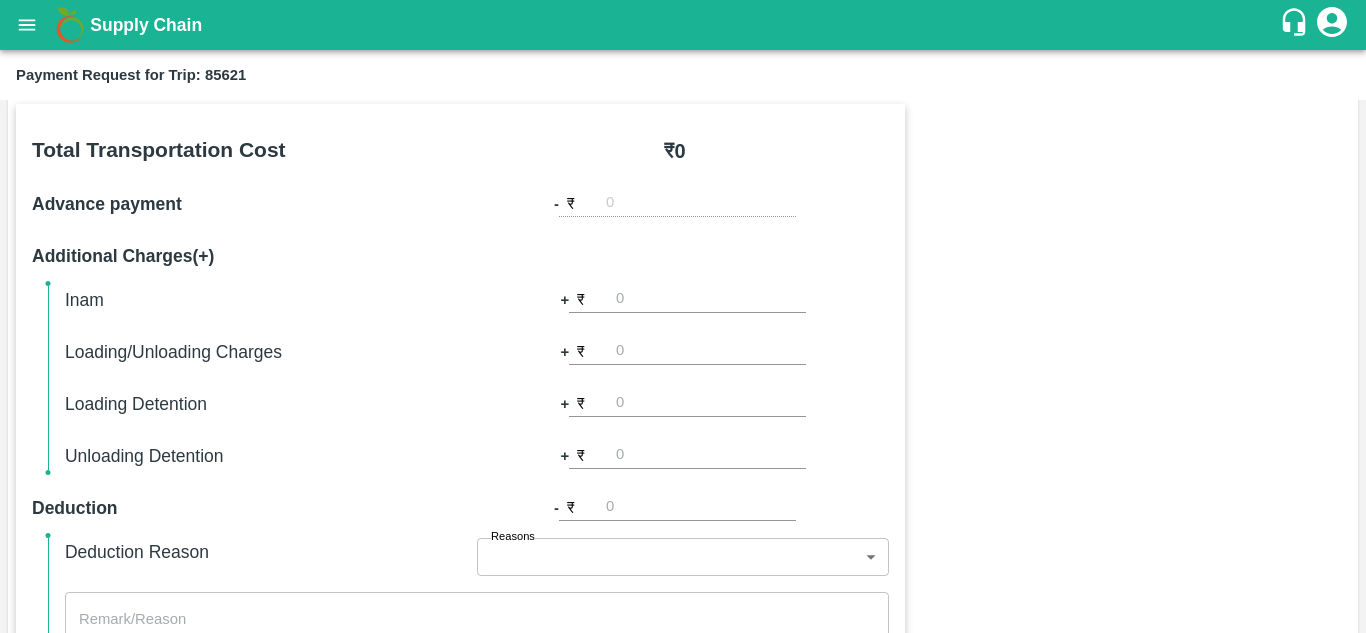 scroll, scrollTop: 0, scrollLeft: 0, axis: both 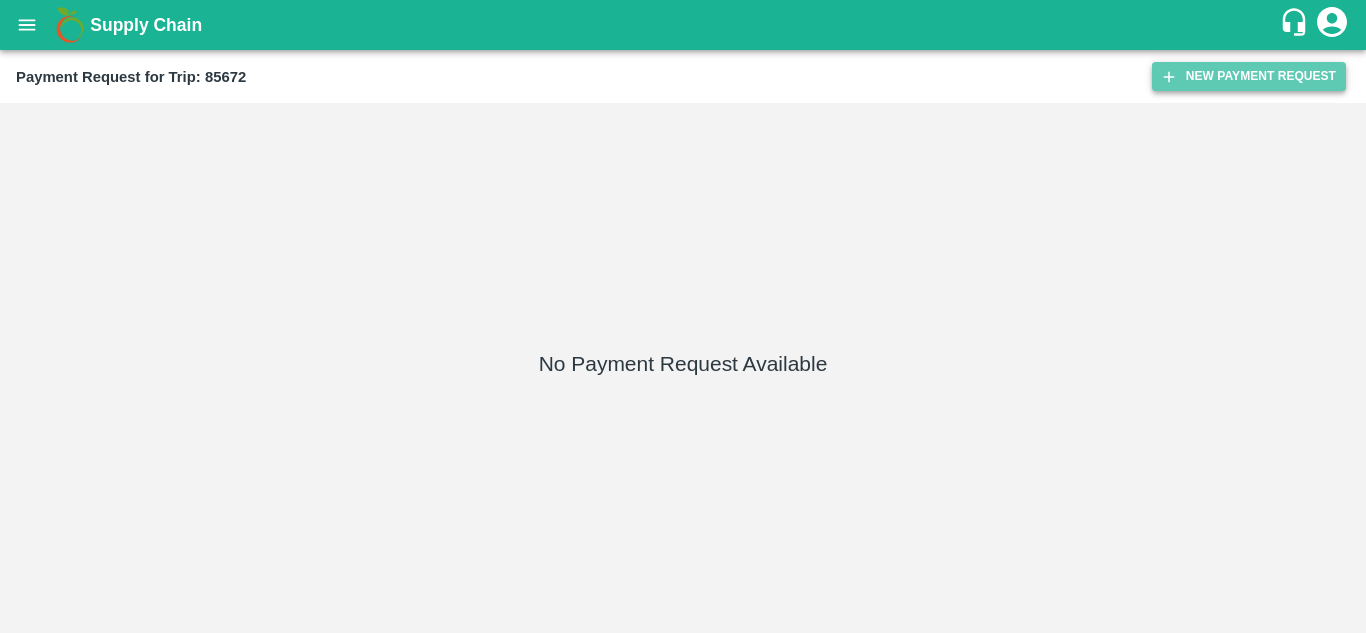 click on "New Payment Request" at bounding box center [1249, 76] 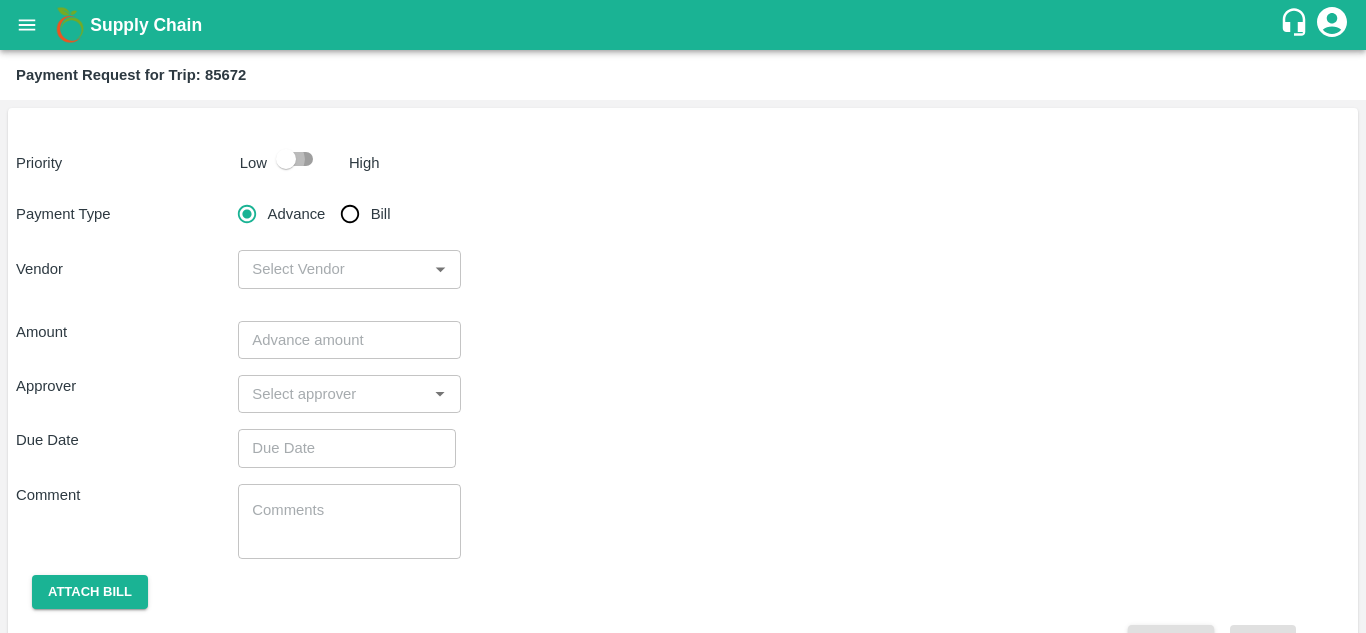 click at bounding box center [286, 159] 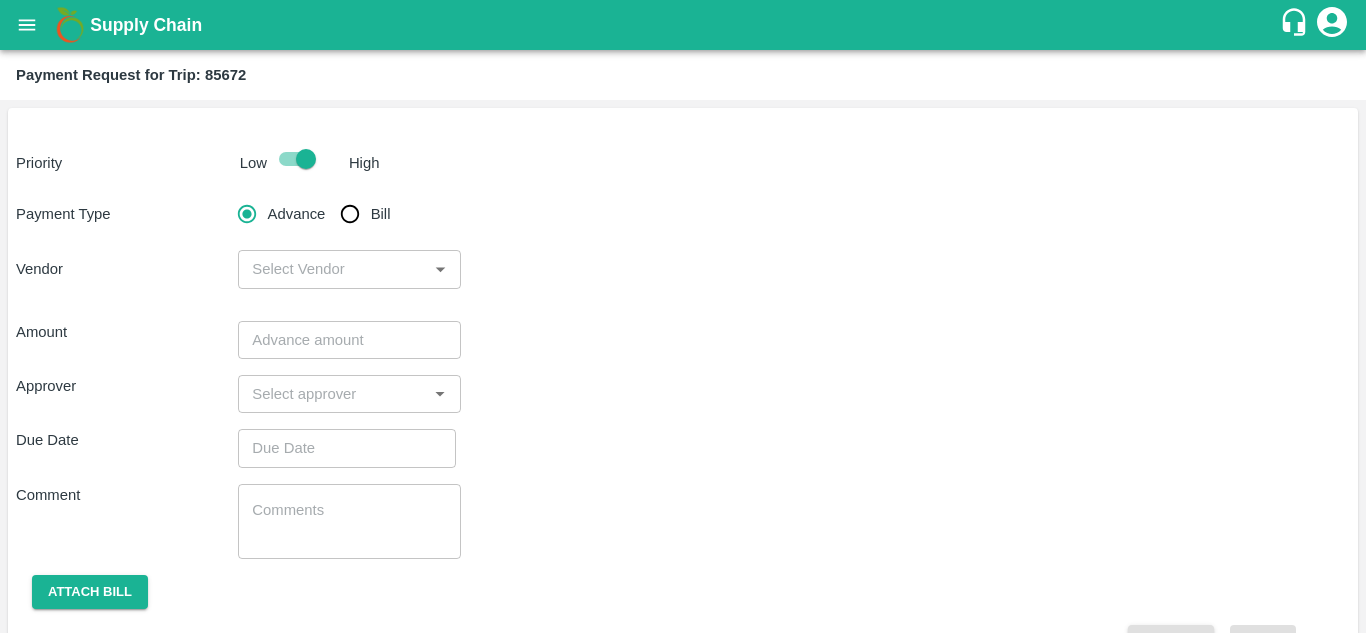 click on "Bill" at bounding box center (350, 214) 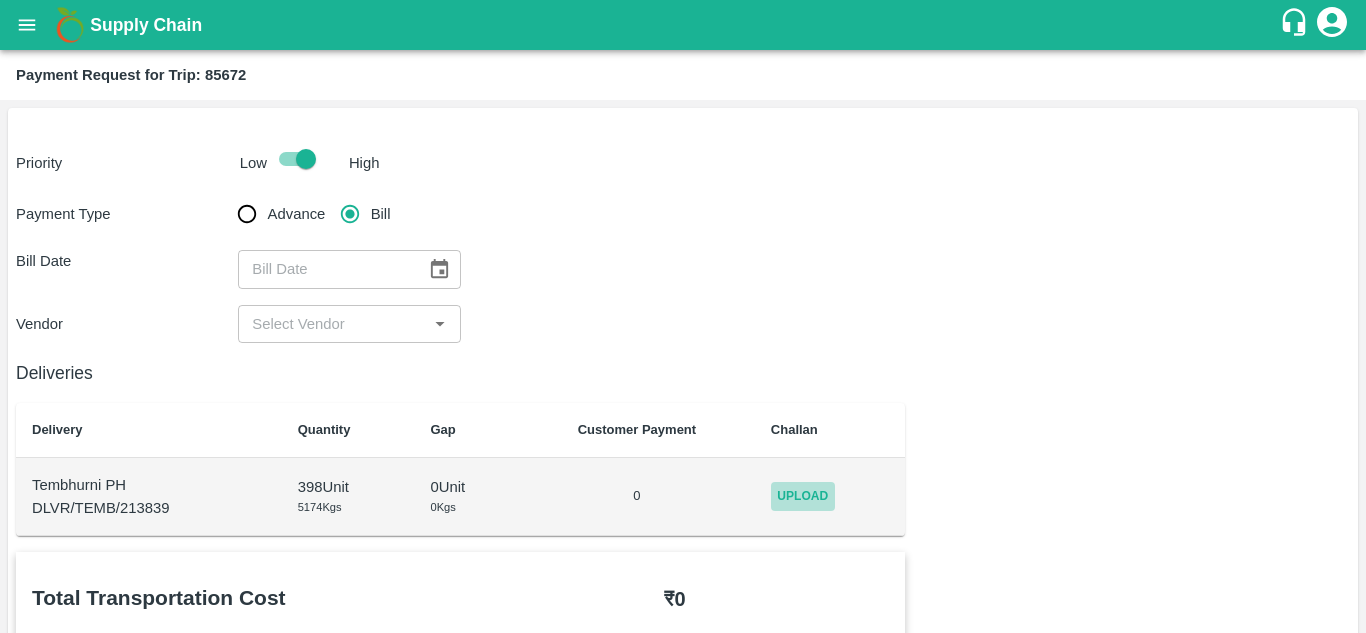 click on "Upload" at bounding box center (803, 496) 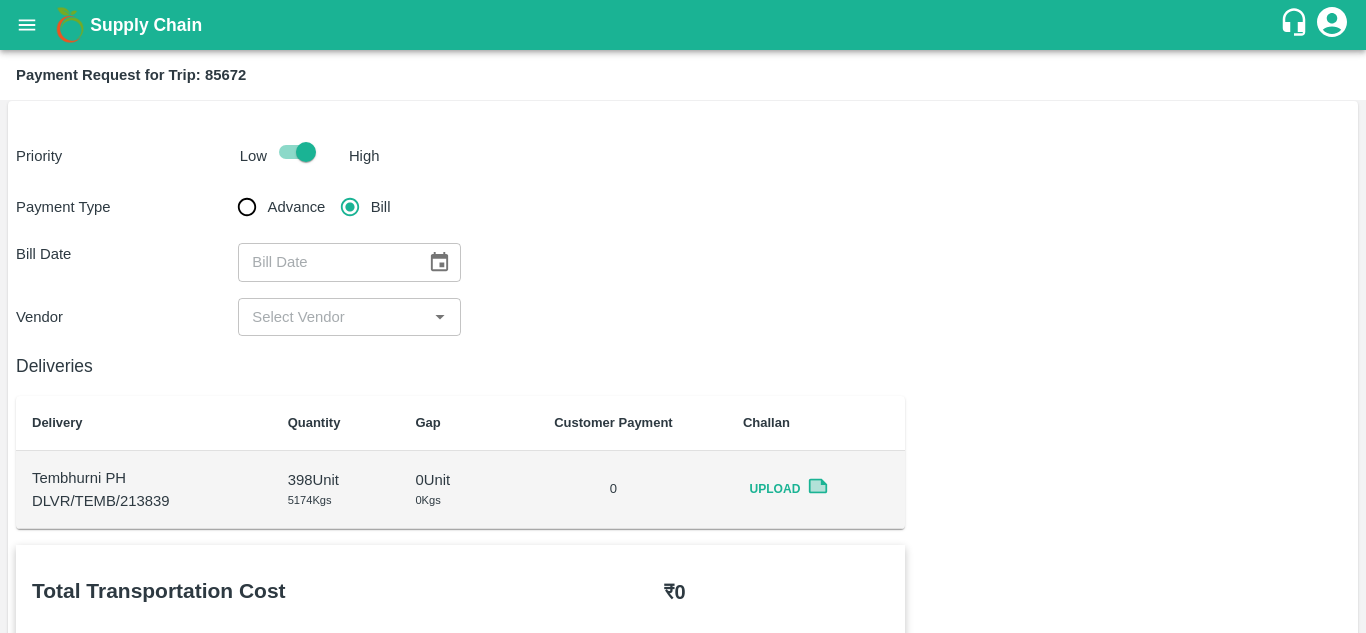 scroll, scrollTop: 0, scrollLeft: 0, axis: both 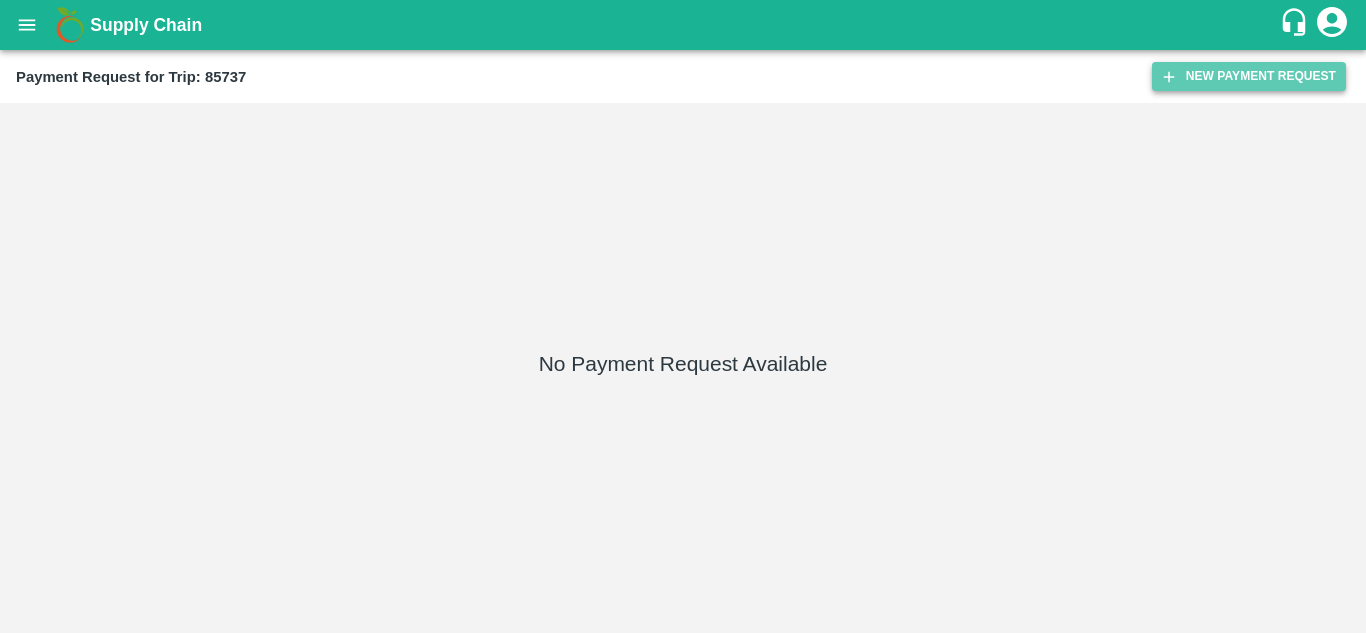 click on "New Payment Request" at bounding box center (1249, 76) 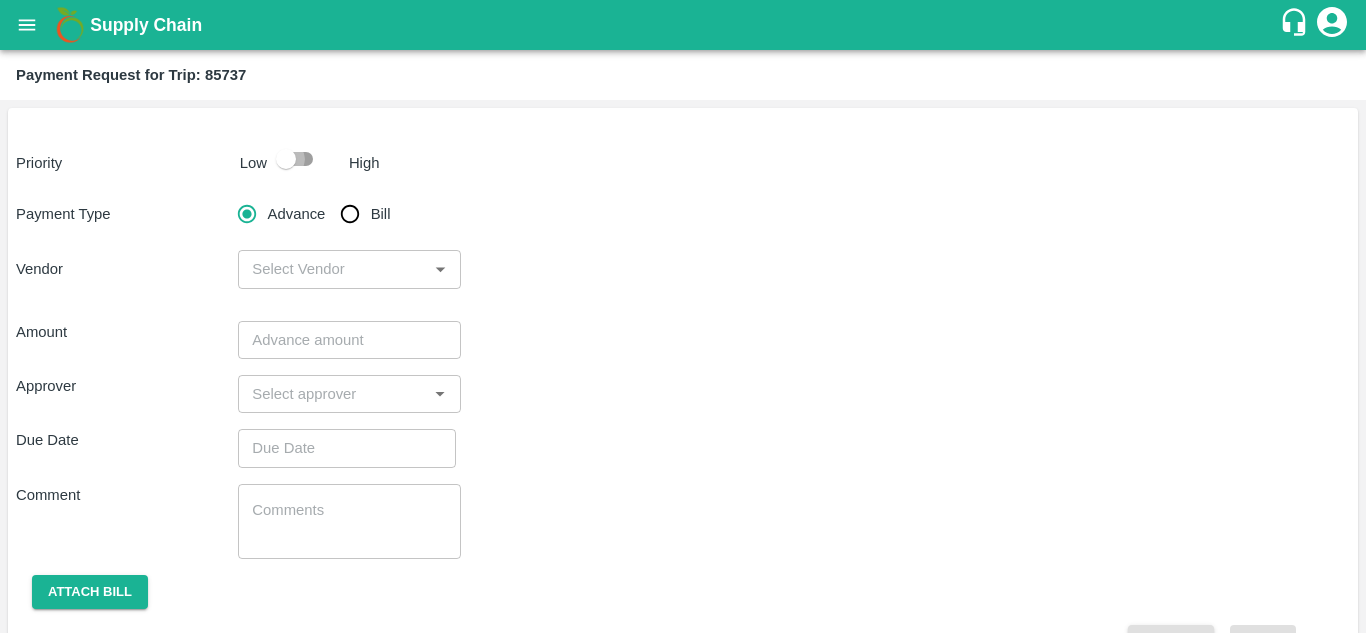 click at bounding box center (286, 159) 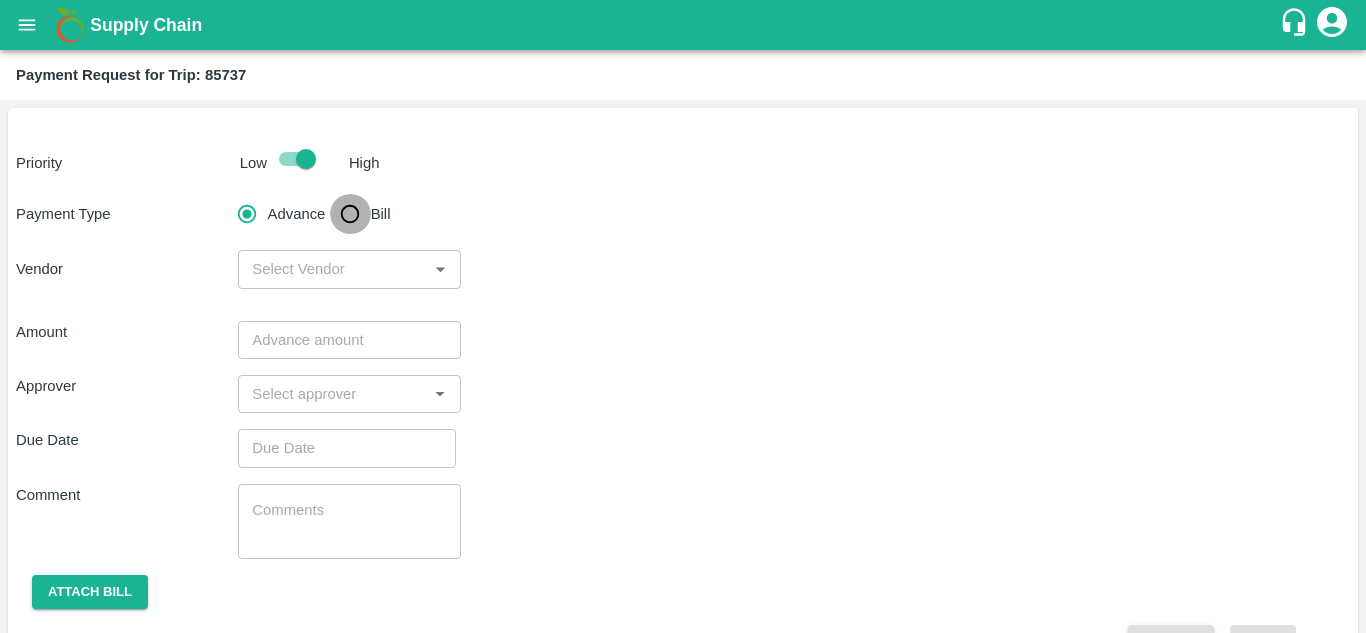click on "Bill" at bounding box center (350, 214) 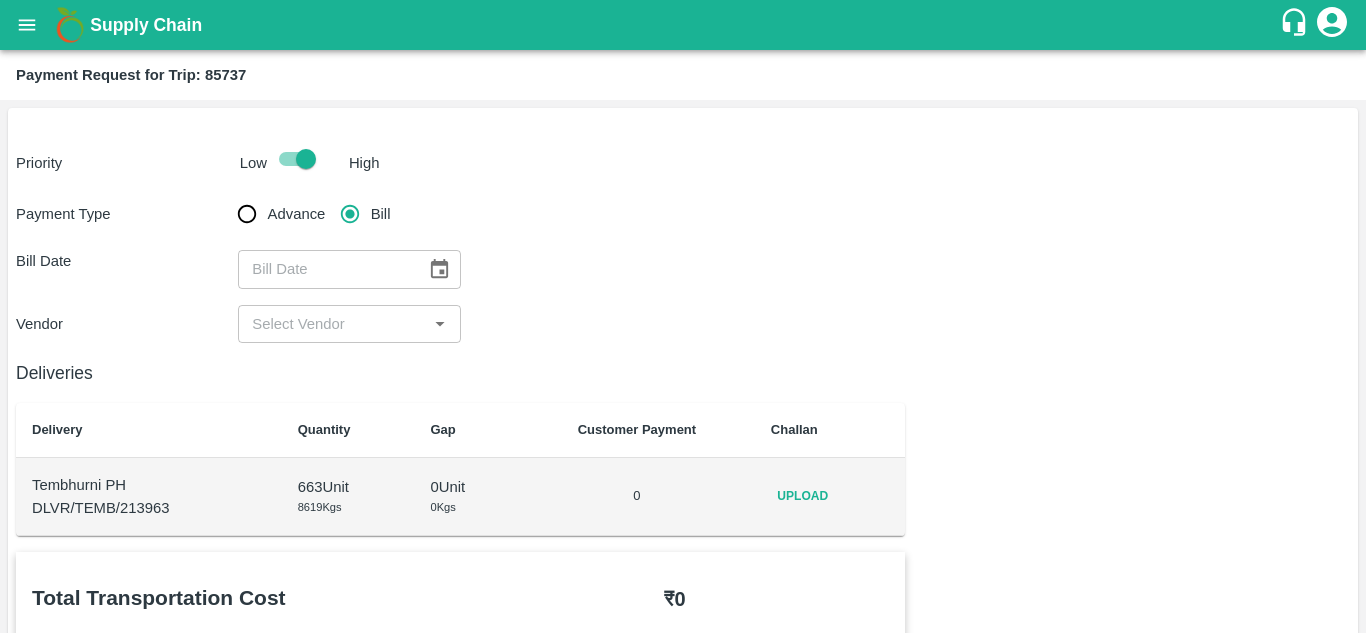click on "Upload" at bounding box center (803, 496) 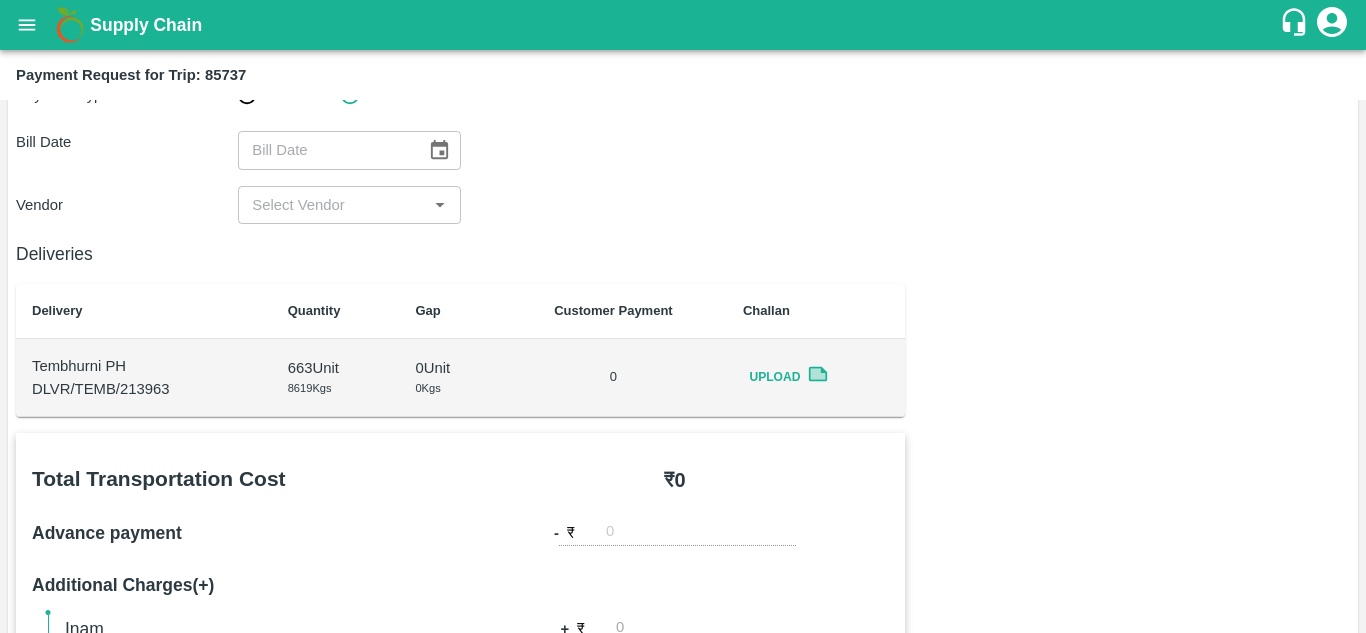 scroll, scrollTop: 0, scrollLeft: 0, axis: both 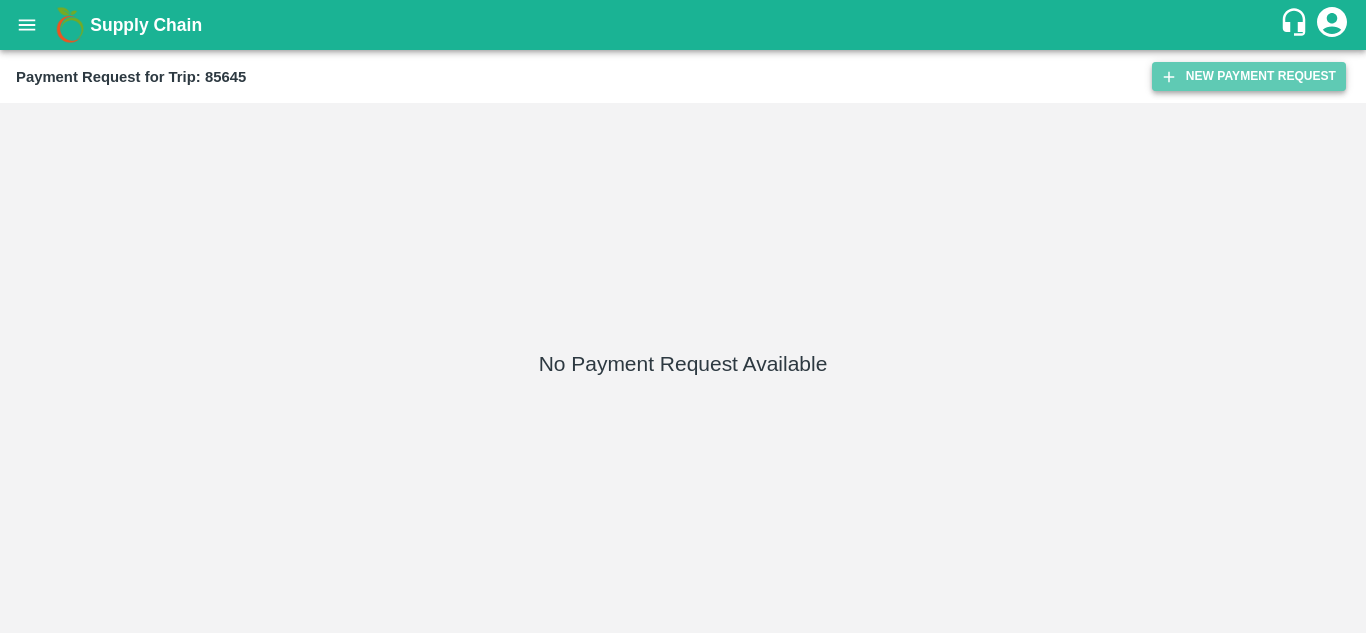 click on "New Payment Request" at bounding box center [1249, 76] 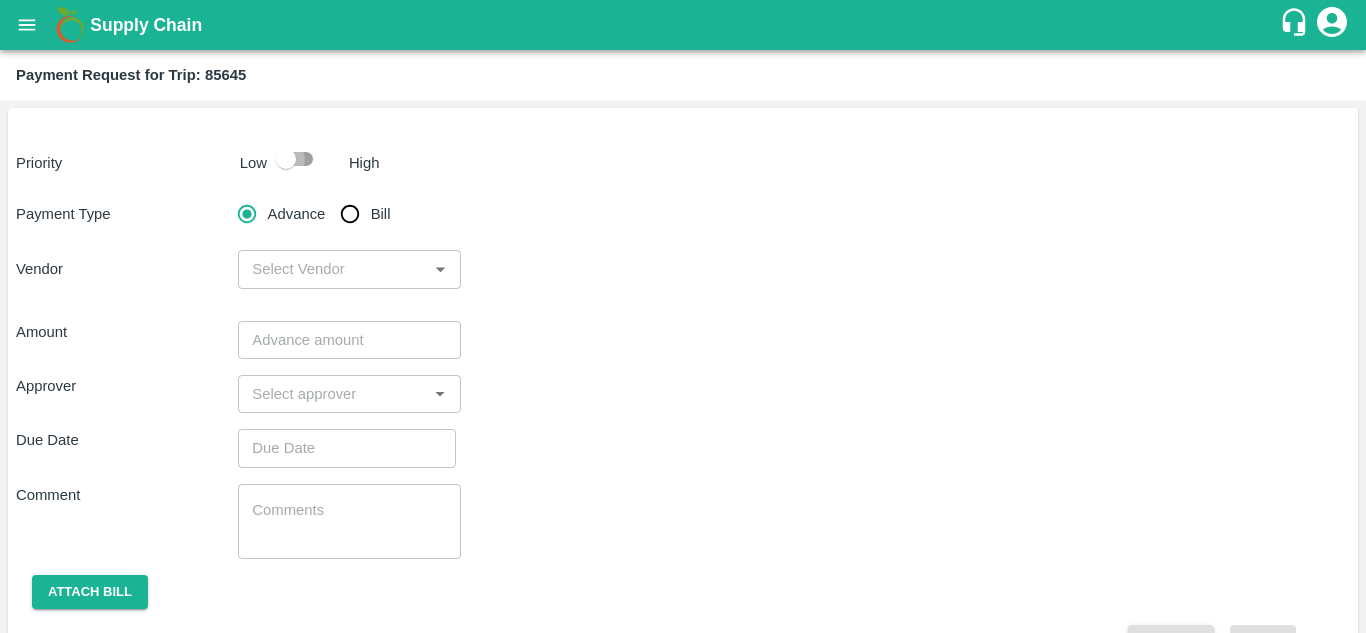 click at bounding box center [286, 159] 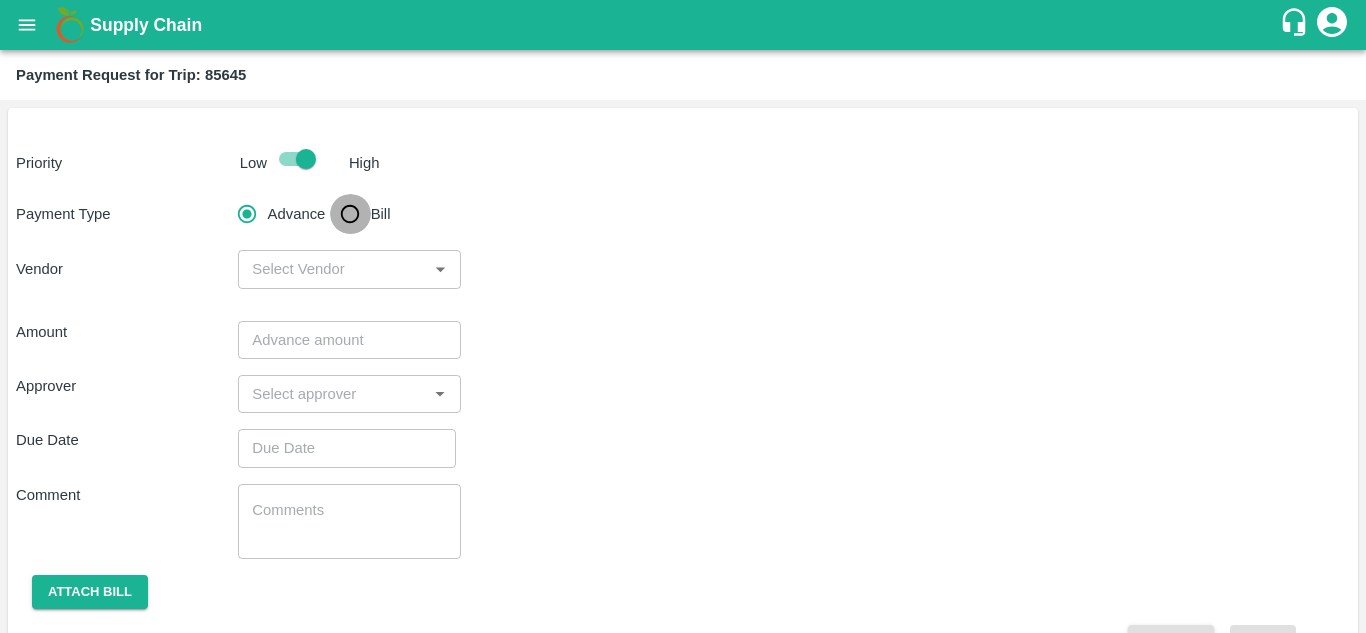 click on "Bill" at bounding box center [350, 214] 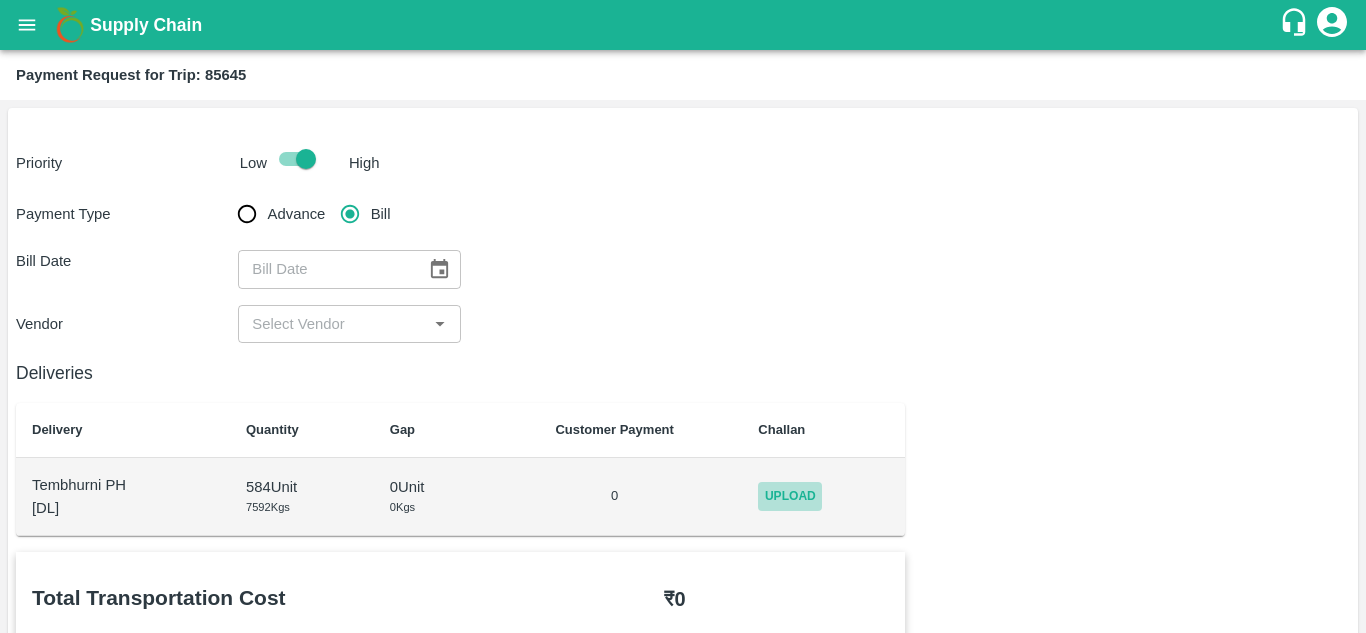 click on "Upload" at bounding box center [790, 496] 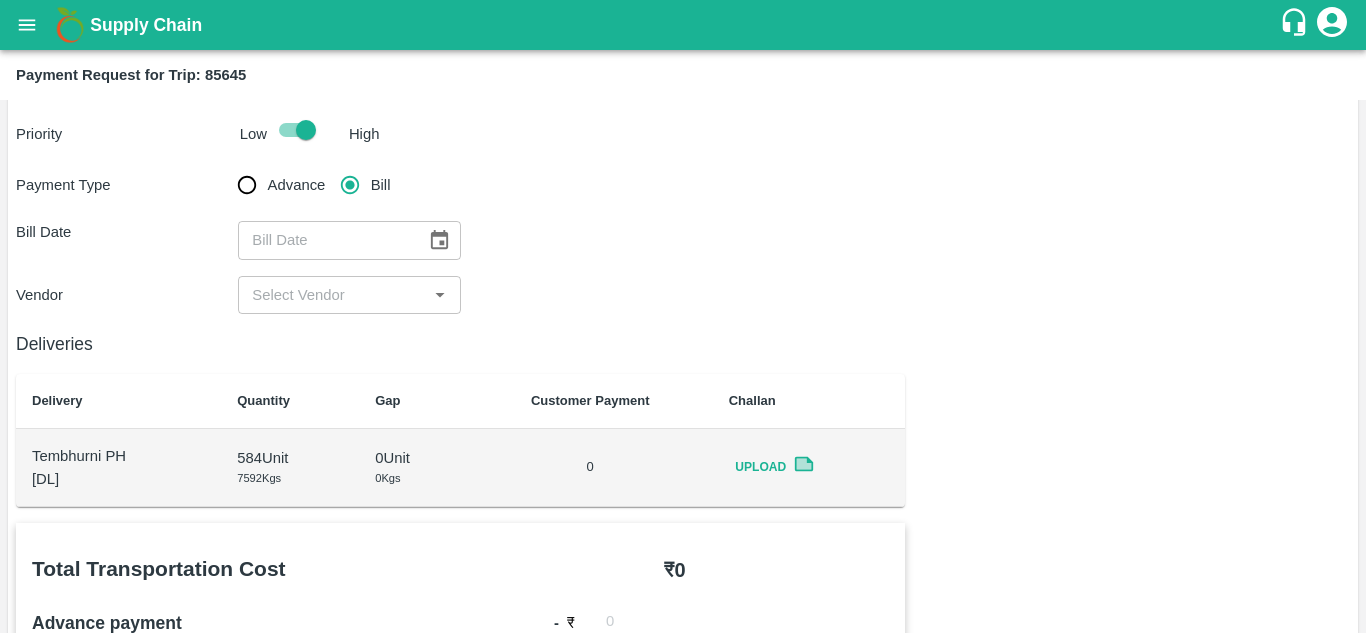 scroll, scrollTop: 0, scrollLeft: 0, axis: both 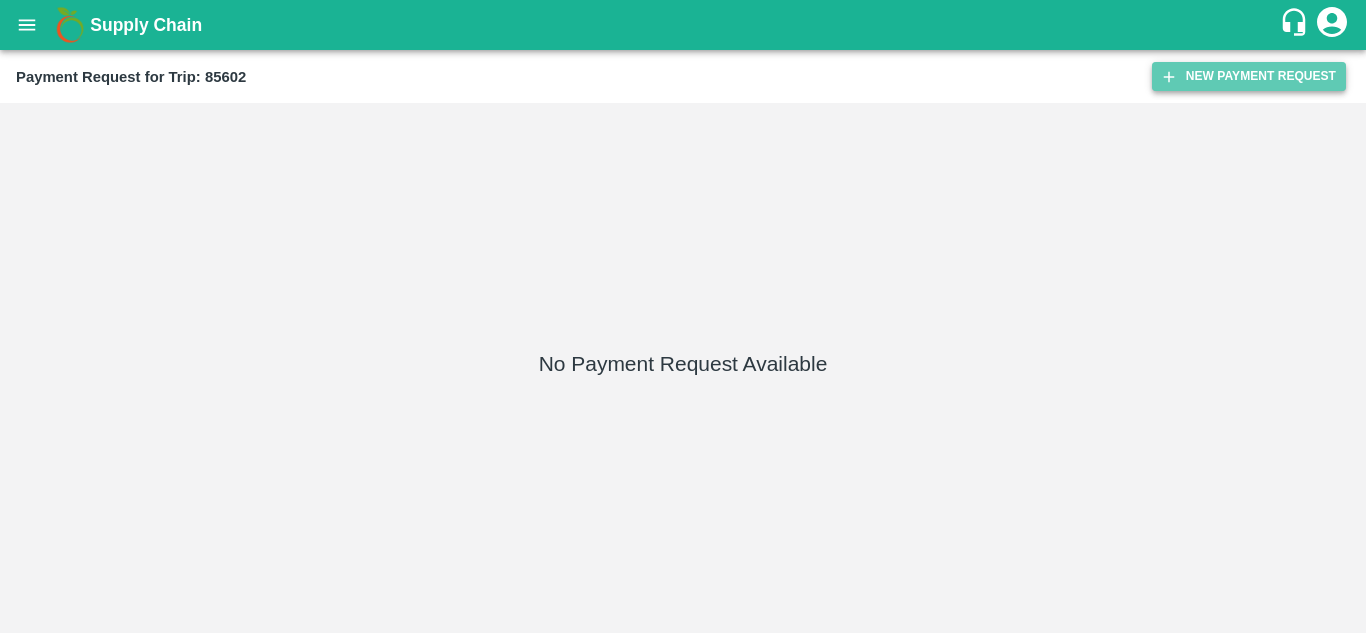 click on "New Payment Request" at bounding box center [1249, 76] 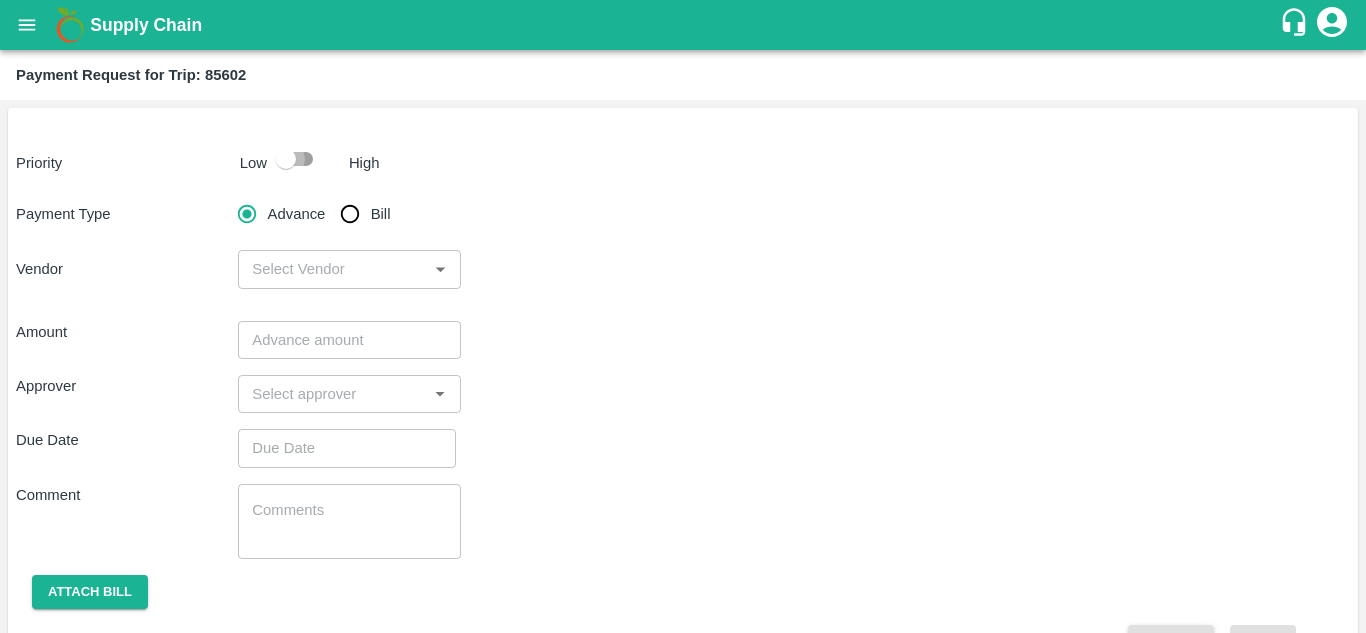click at bounding box center [286, 159] 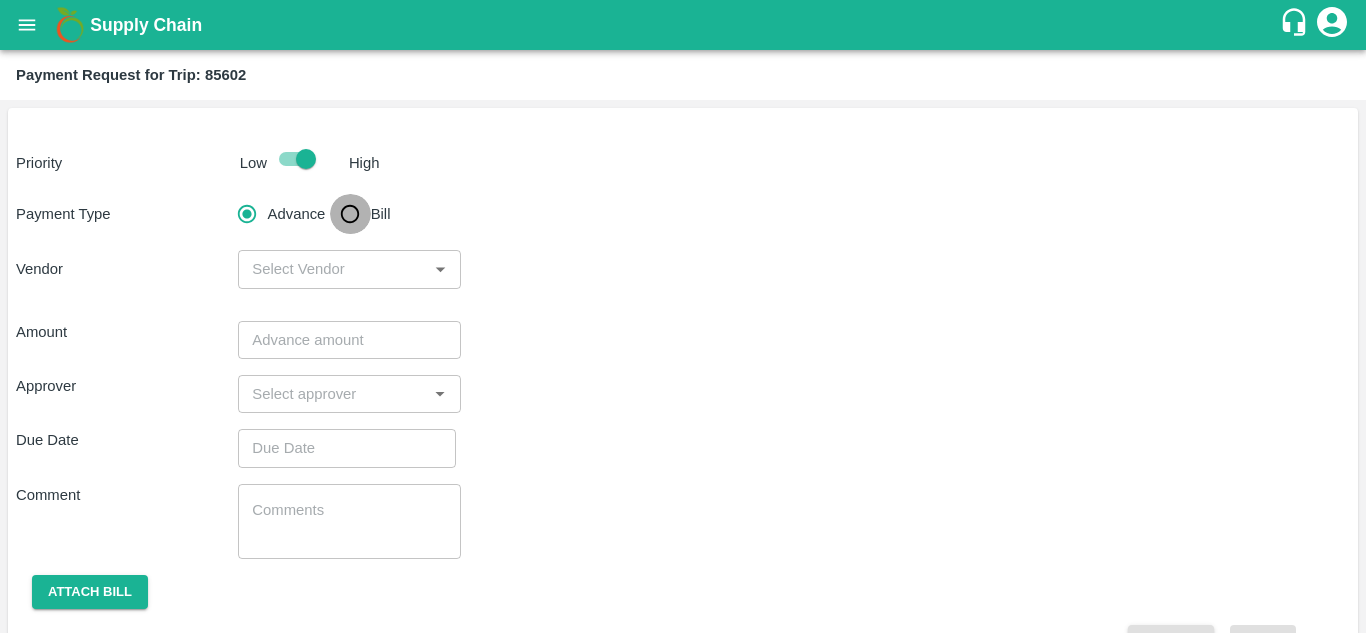 click on "Bill" at bounding box center (350, 214) 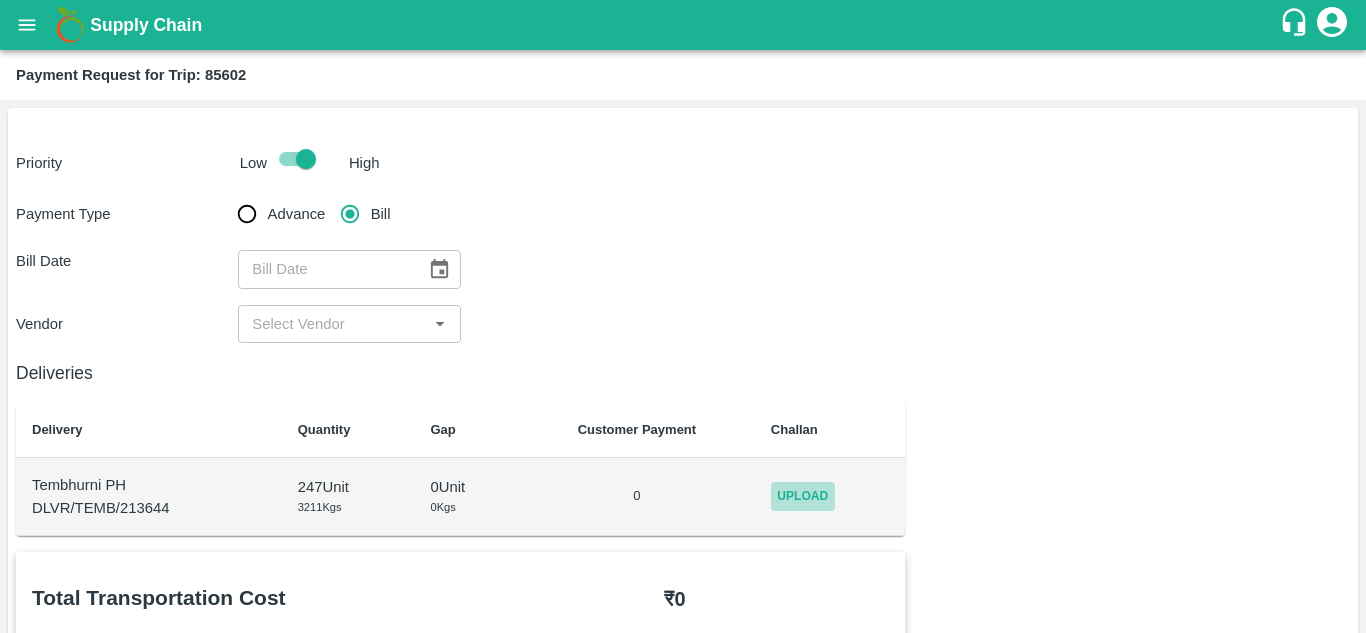 click on "Upload" at bounding box center [803, 496] 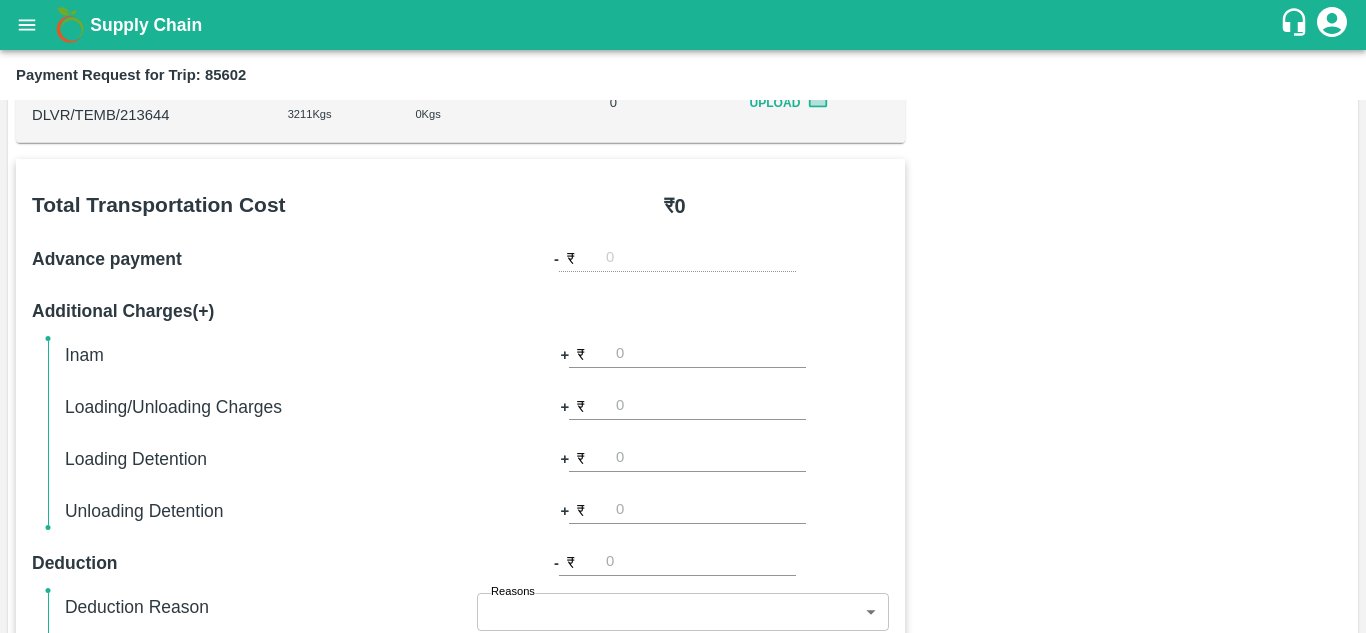 scroll, scrollTop: 0, scrollLeft: 0, axis: both 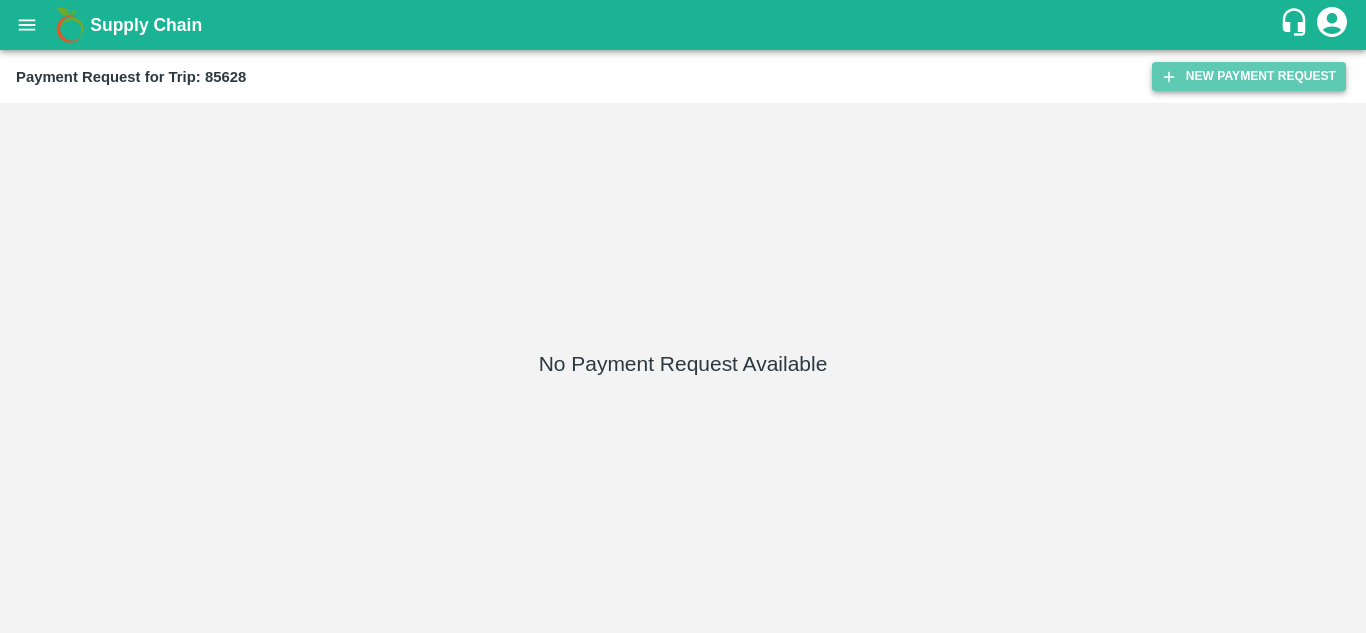 click on "New Payment Request" at bounding box center (1249, 76) 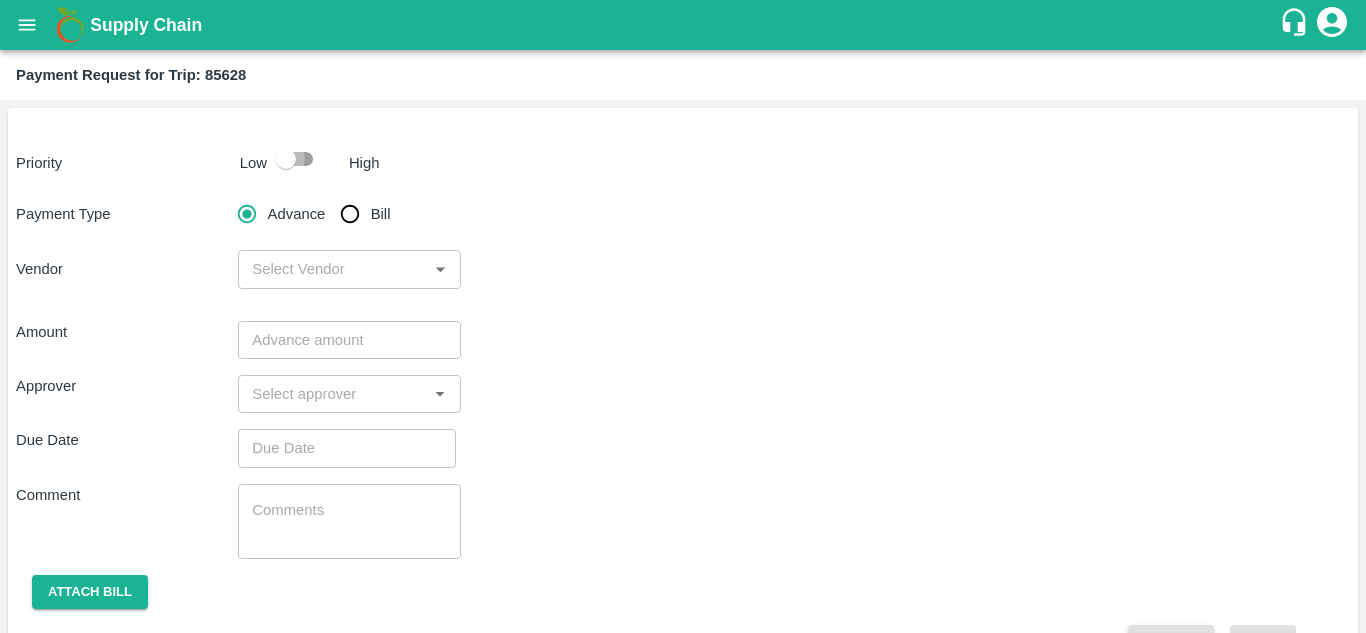 click at bounding box center [286, 159] 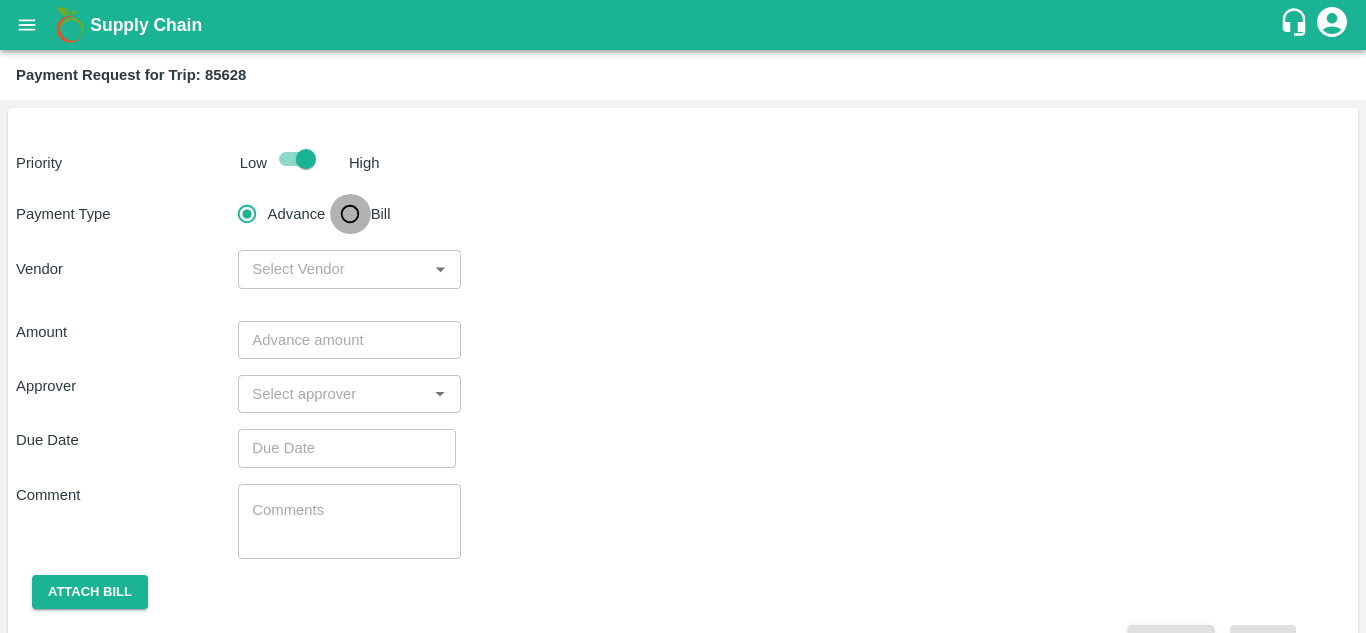click on "Bill" at bounding box center (350, 214) 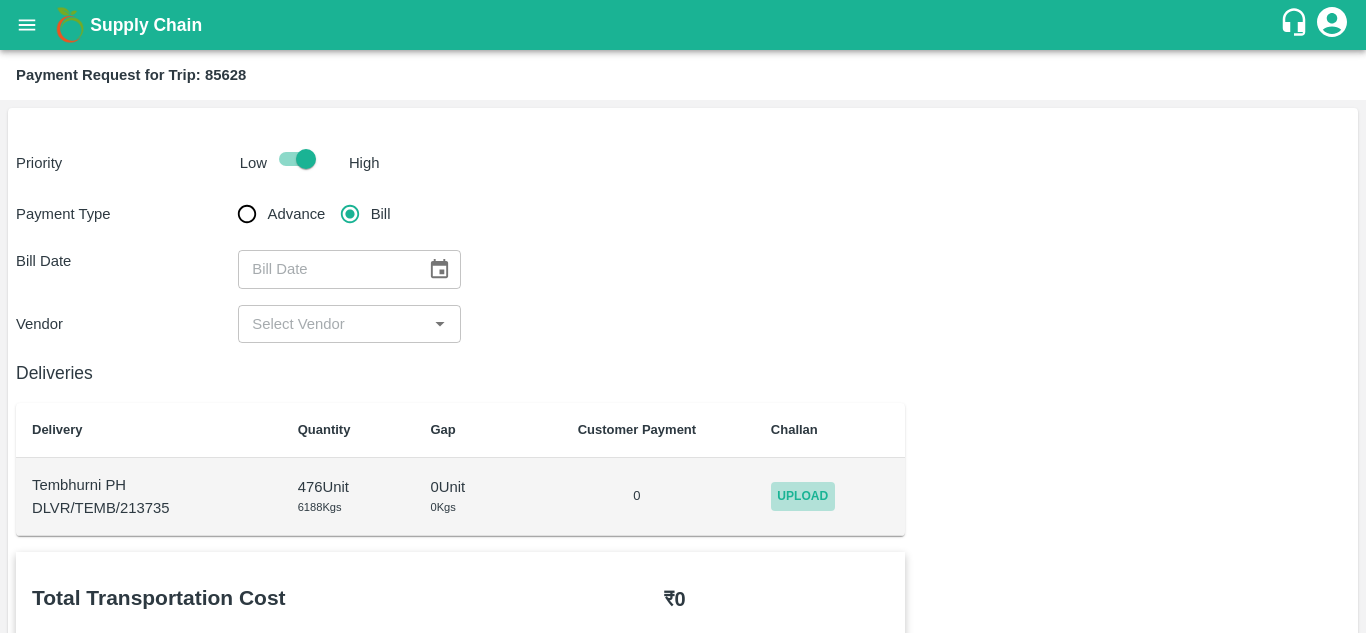 click on "Upload" at bounding box center (803, 496) 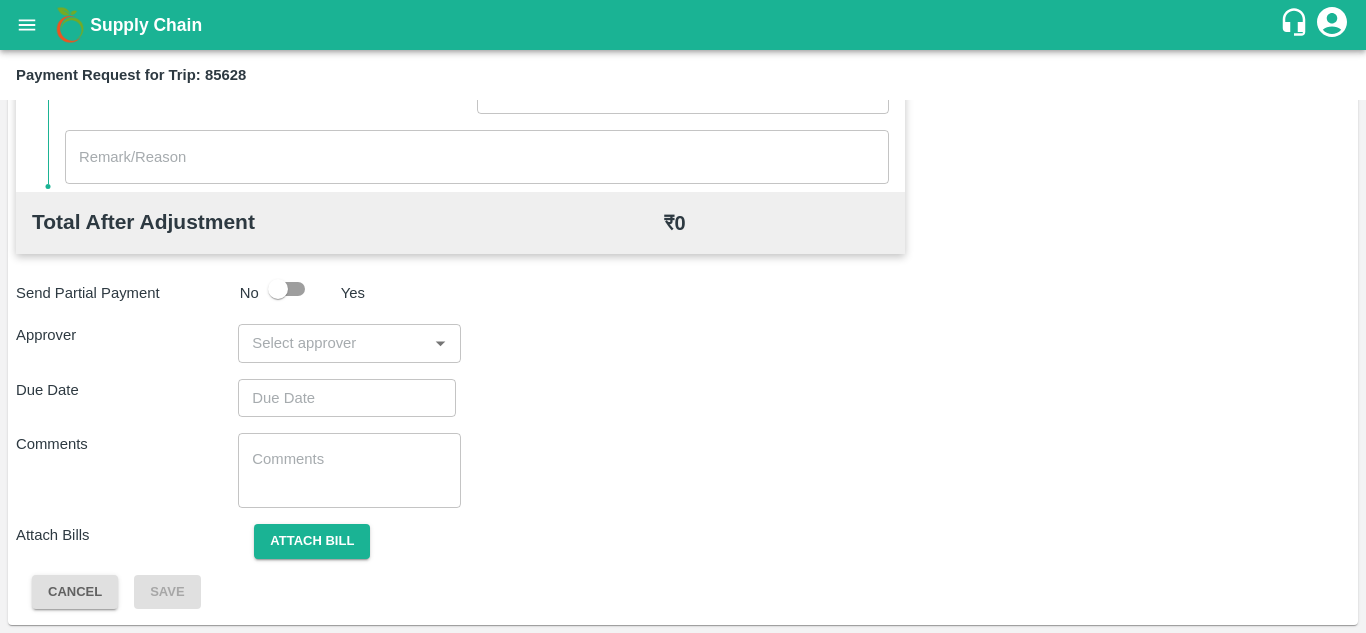 scroll, scrollTop: 0, scrollLeft: 0, axis: both 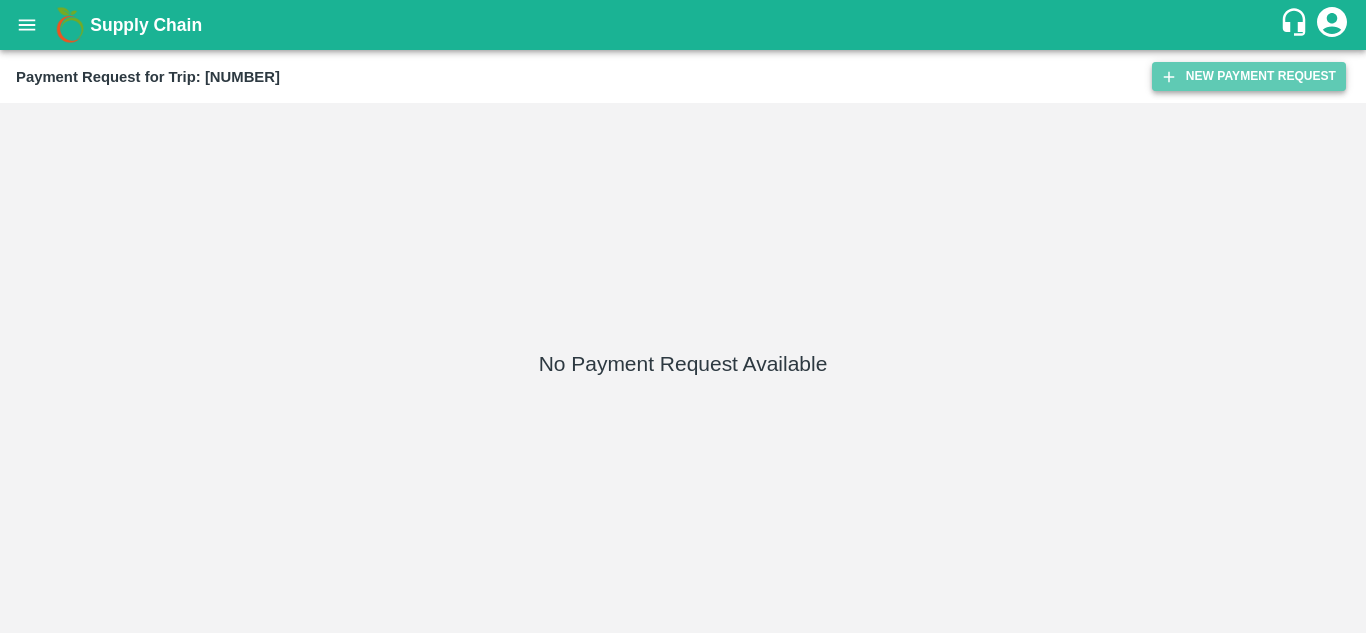 click on "New Payment Request" at bounding box center [1249, 76] 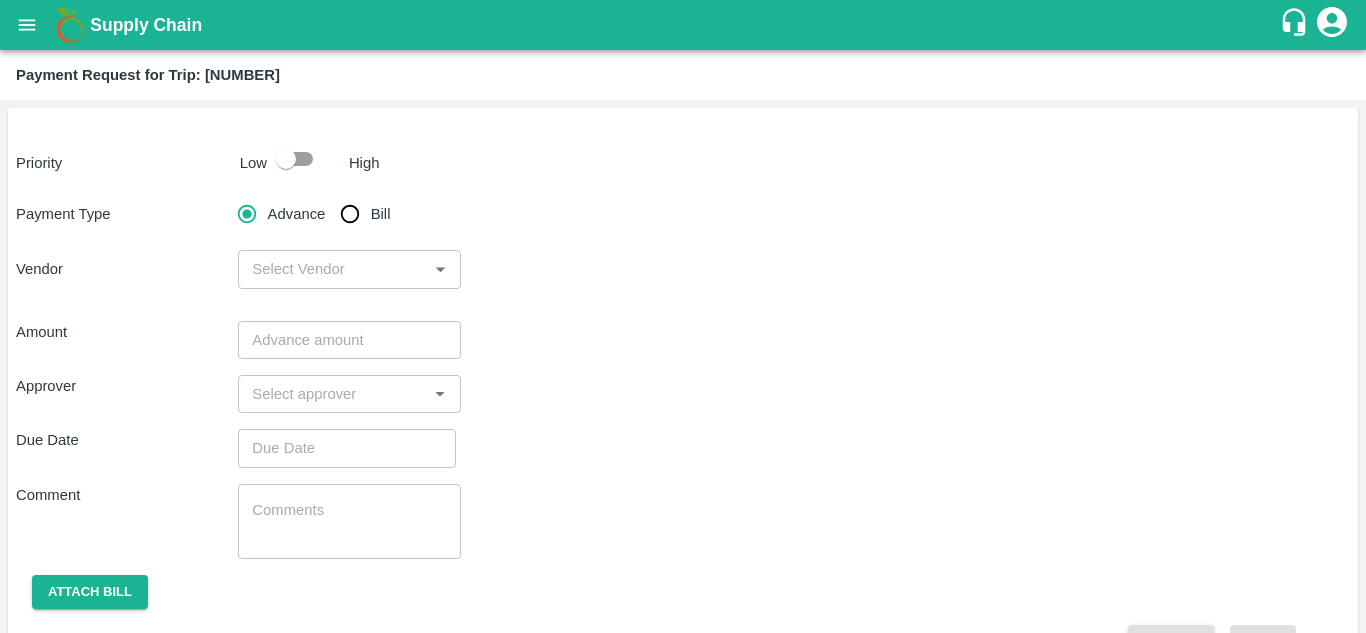 click at bounding box center [286, 159] 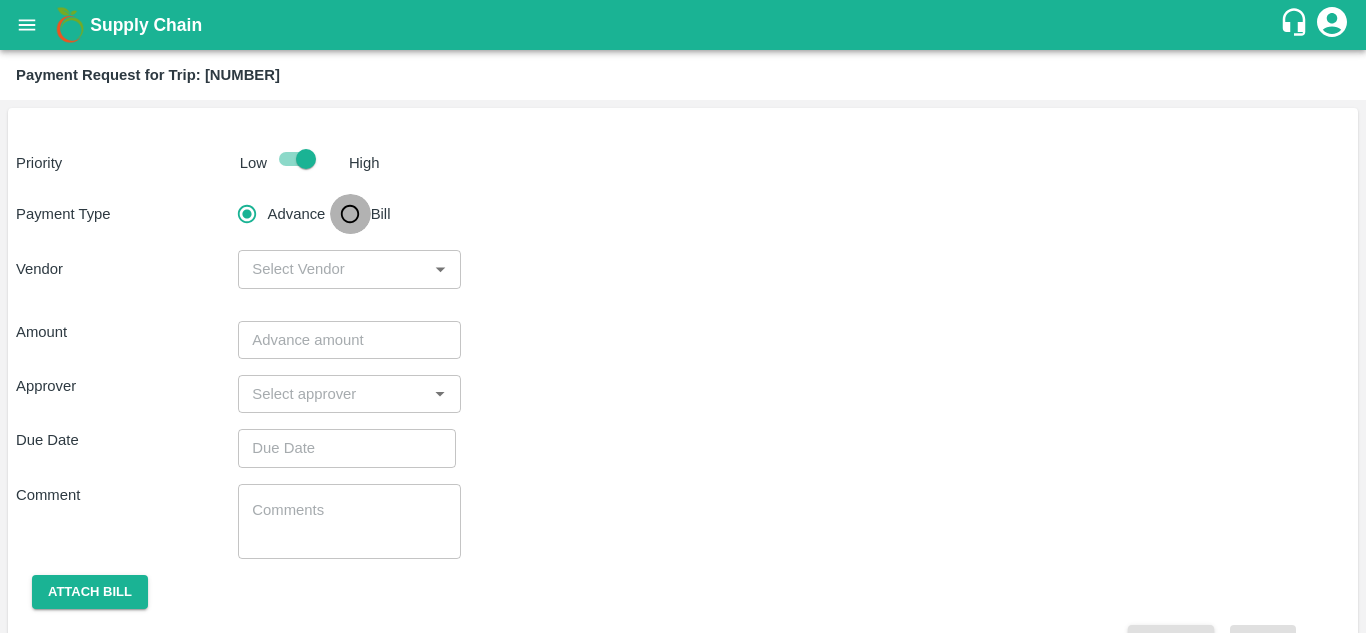 click on "Bill" at bounding box center [350, 214] 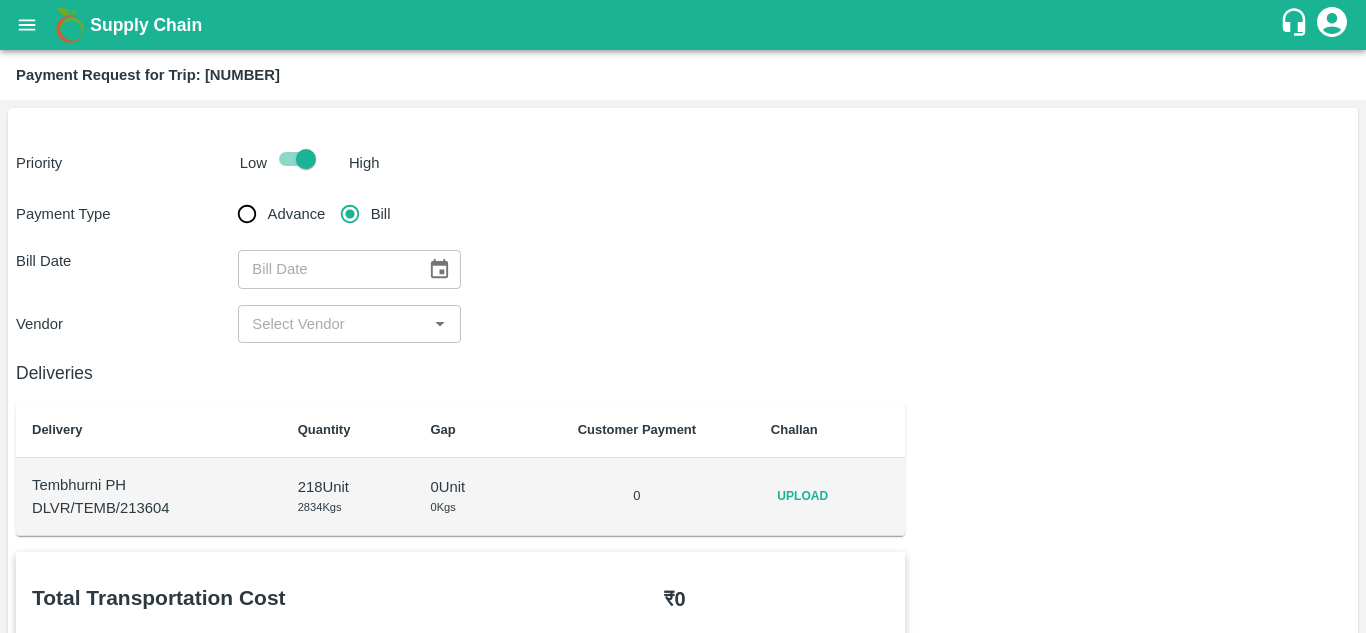 click on "Upload" at bounding box center (803, 496) 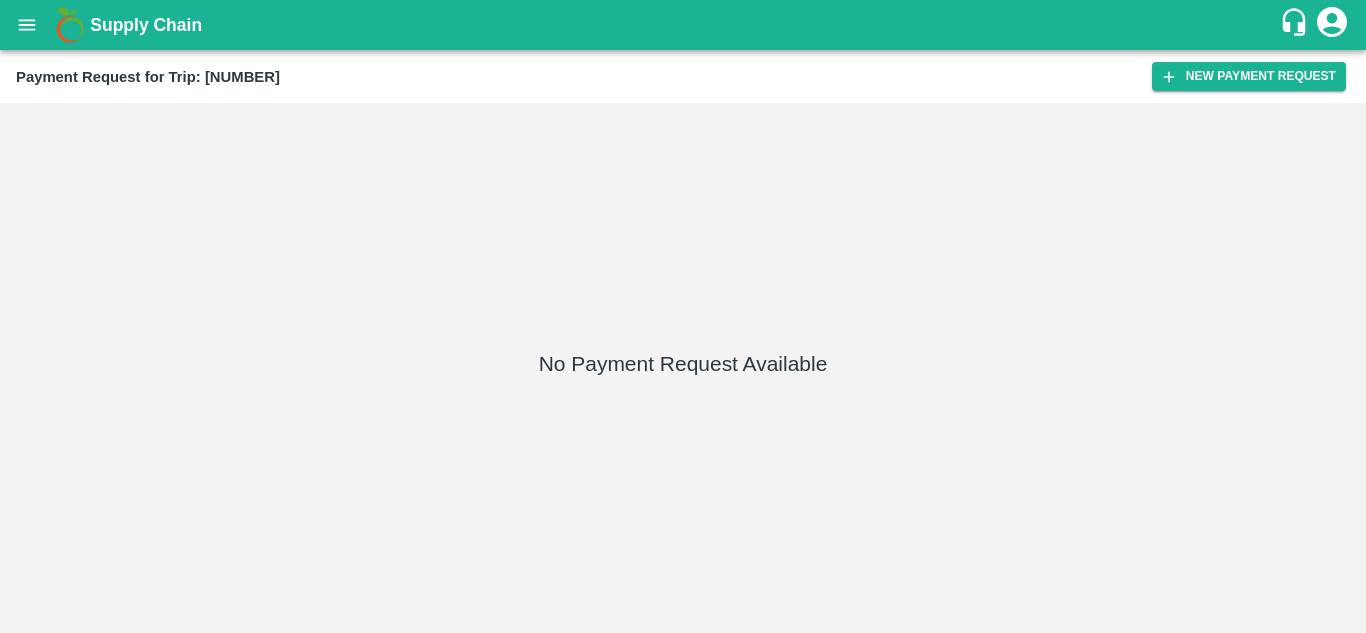 scroll, scrollTop: 0, scrollLeft: 0, axis: both 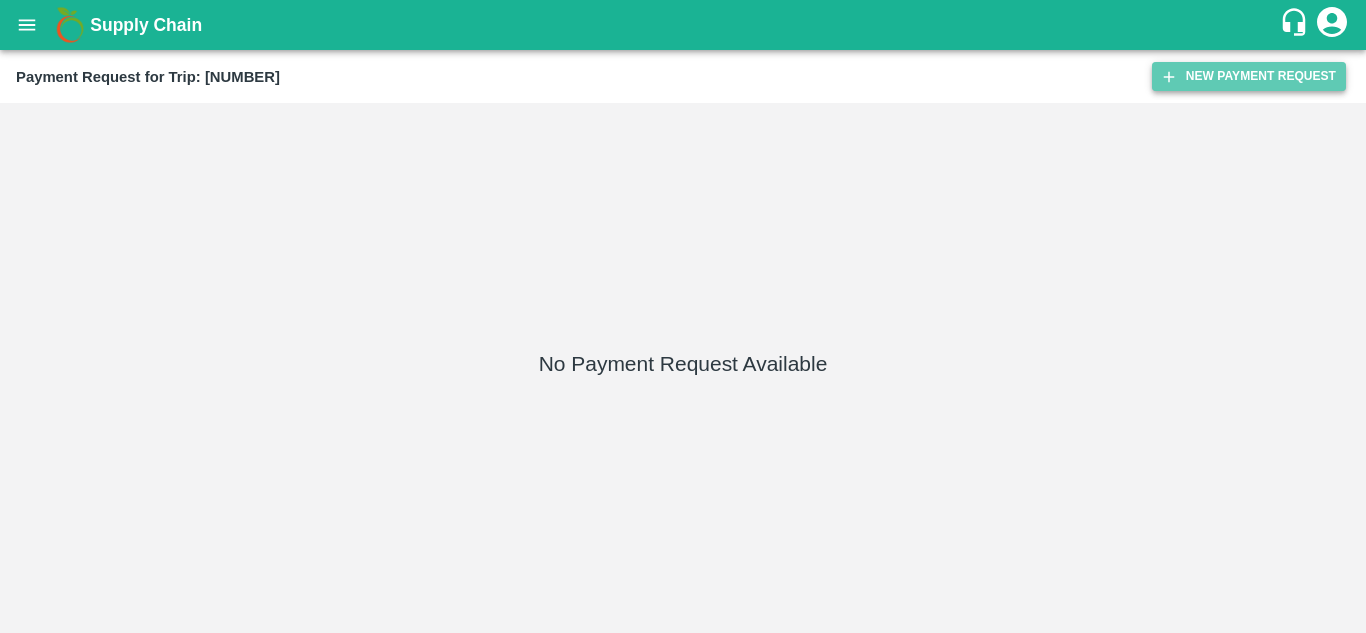 click on "New Payment Request" at bounding box center (1249, 76) 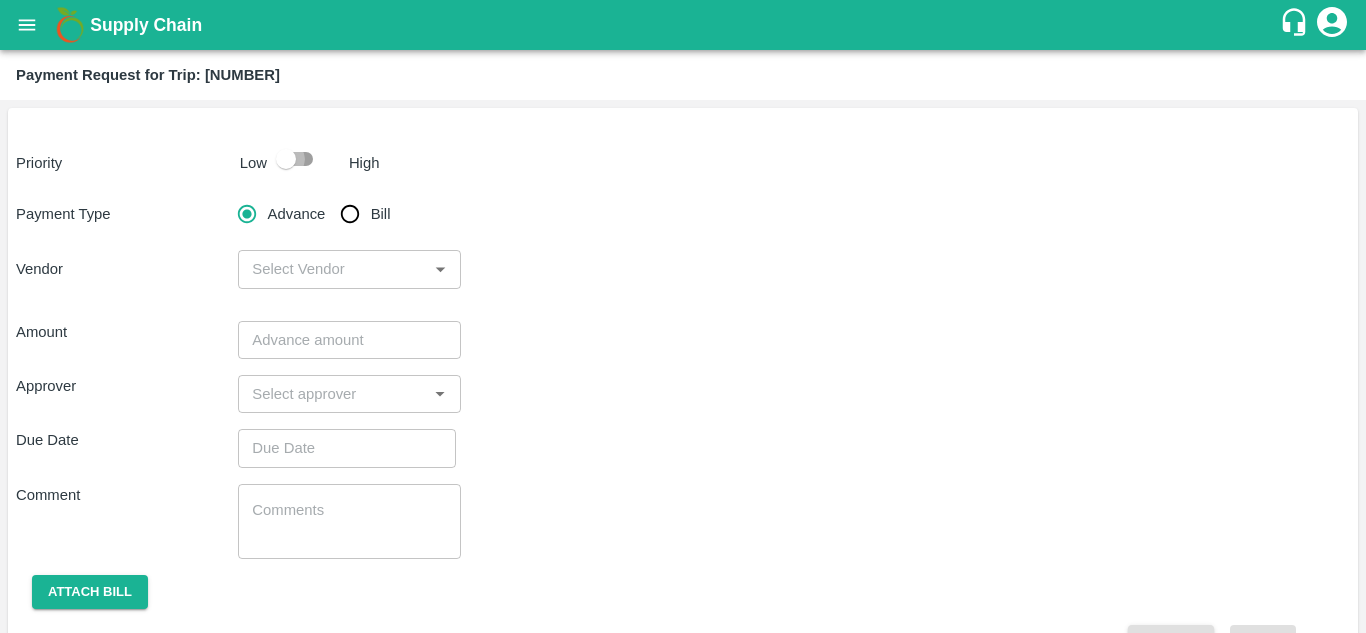 click at bounding box center [286, 159] 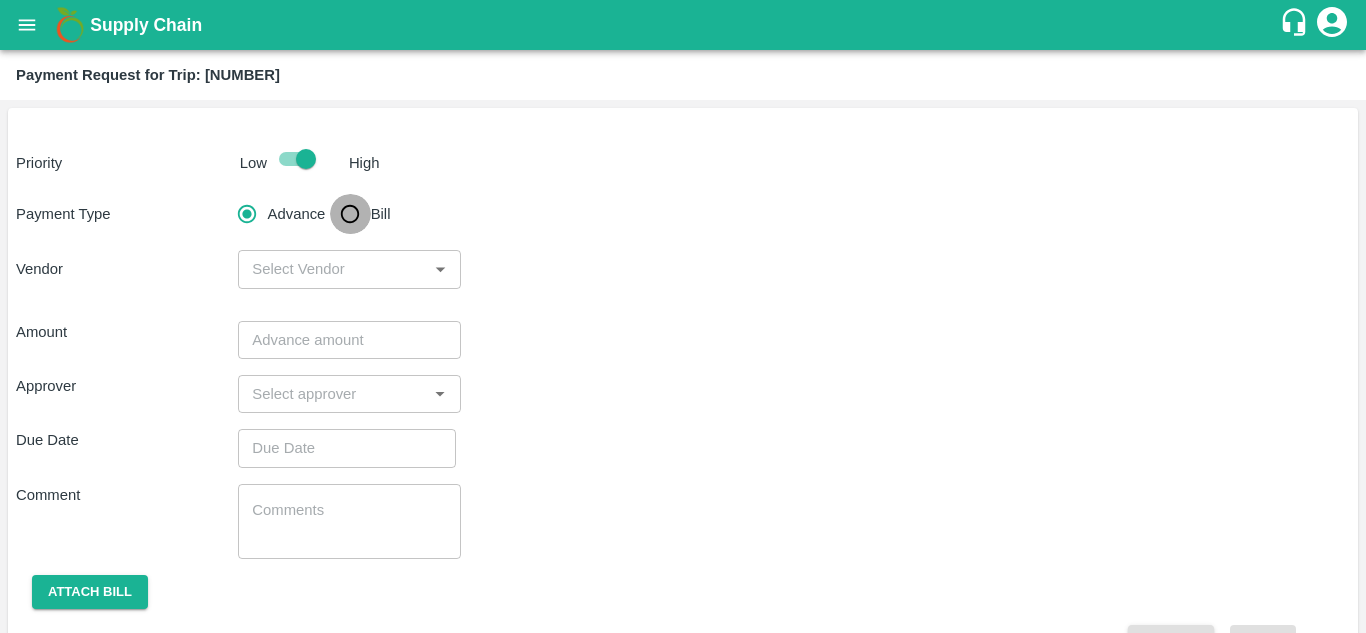 click on "Bill" at bounding box center [350, 214] 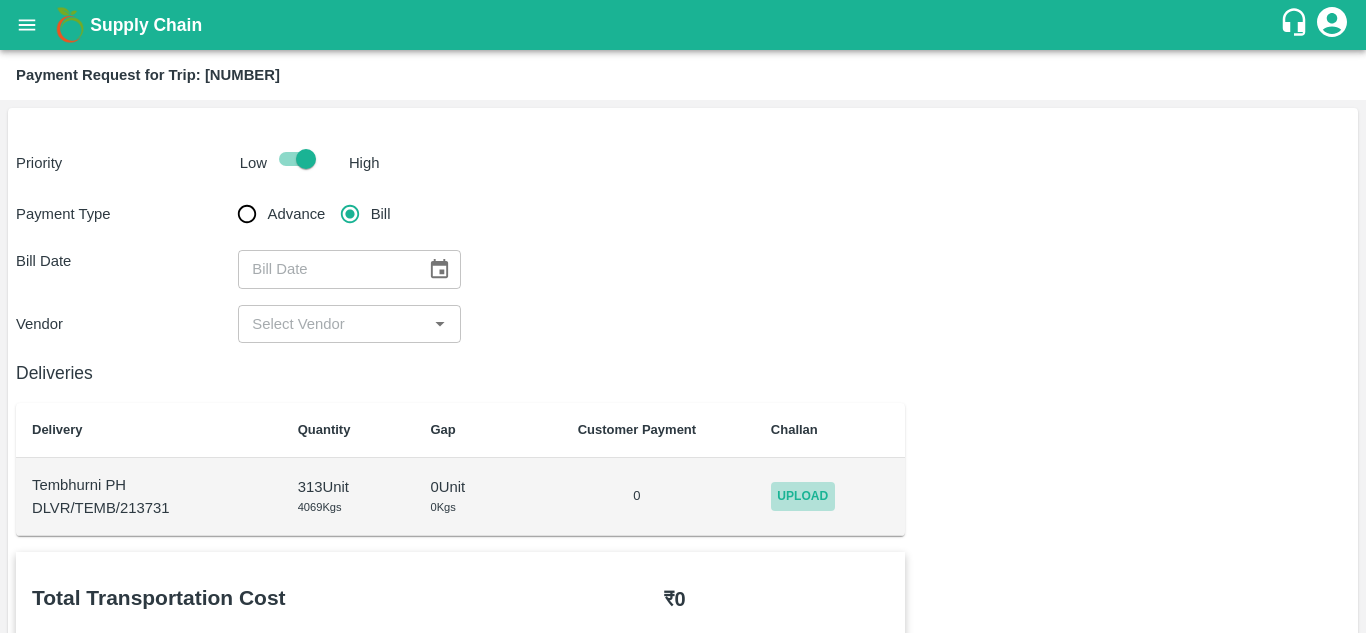 click on "Upload" at bounding box center [803, 496] 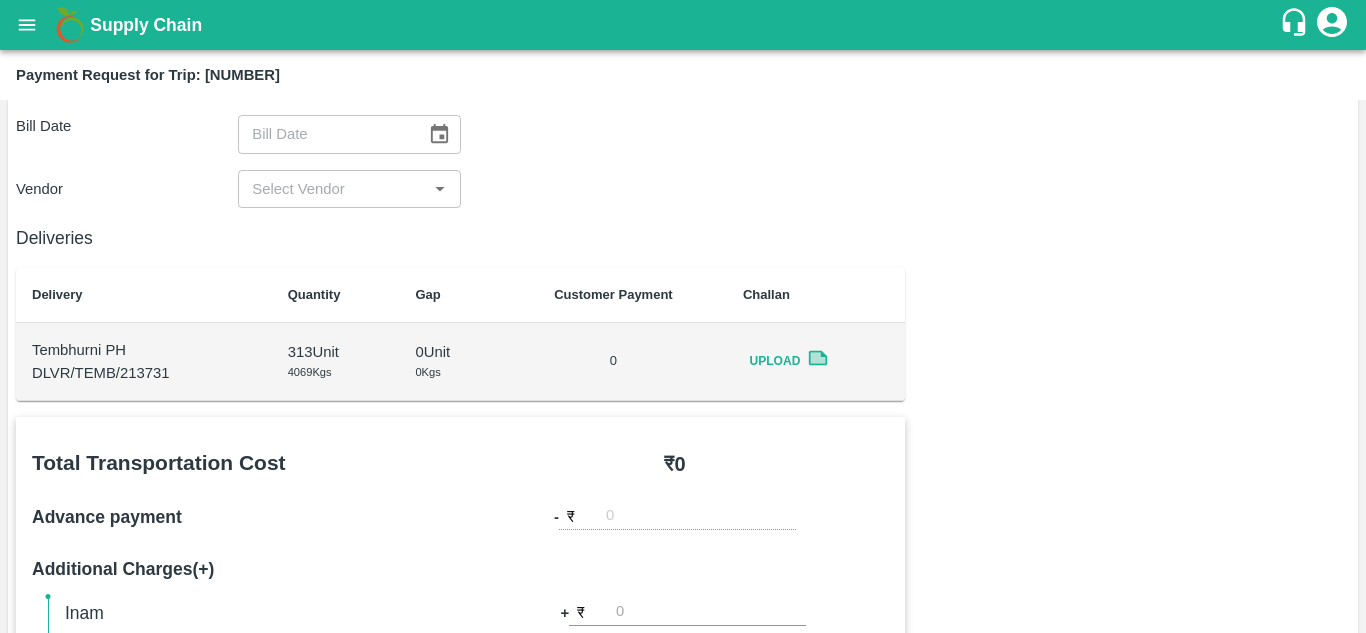 scroll, scrollTop: 0, scrollLeft: 0, axis: both 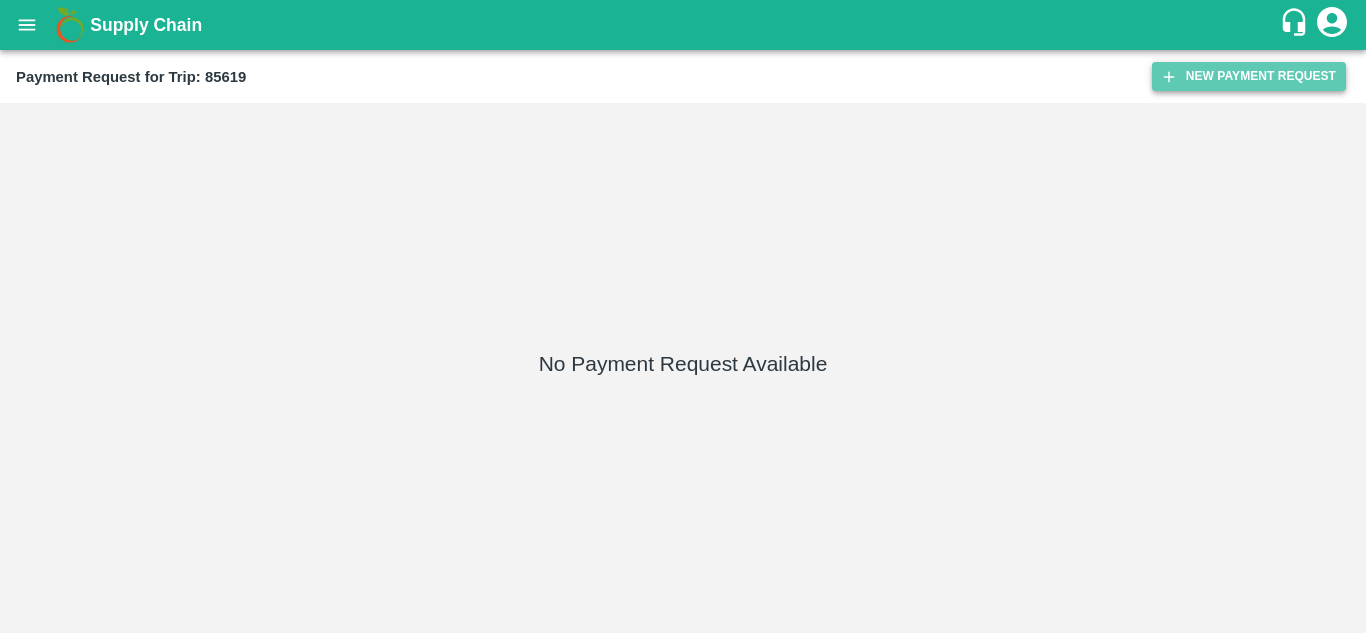 click on "New Payment Request" at bounding box center (1249, 76) 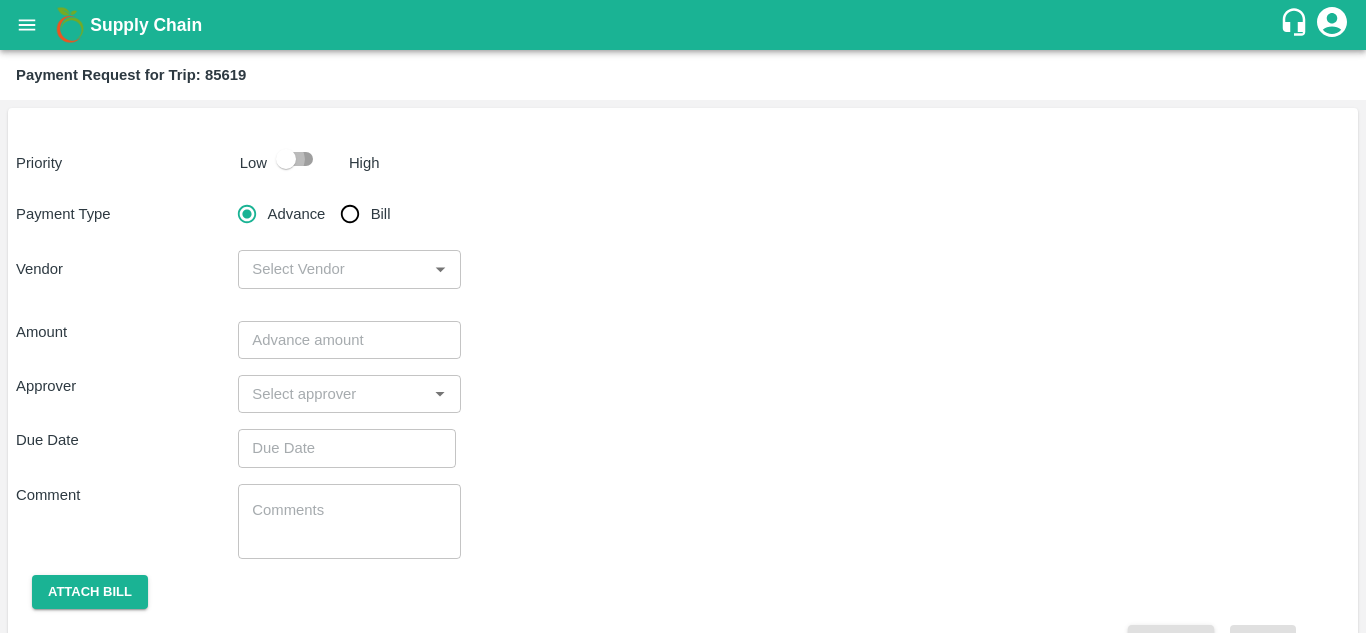 click at bounding box center [286, 159] 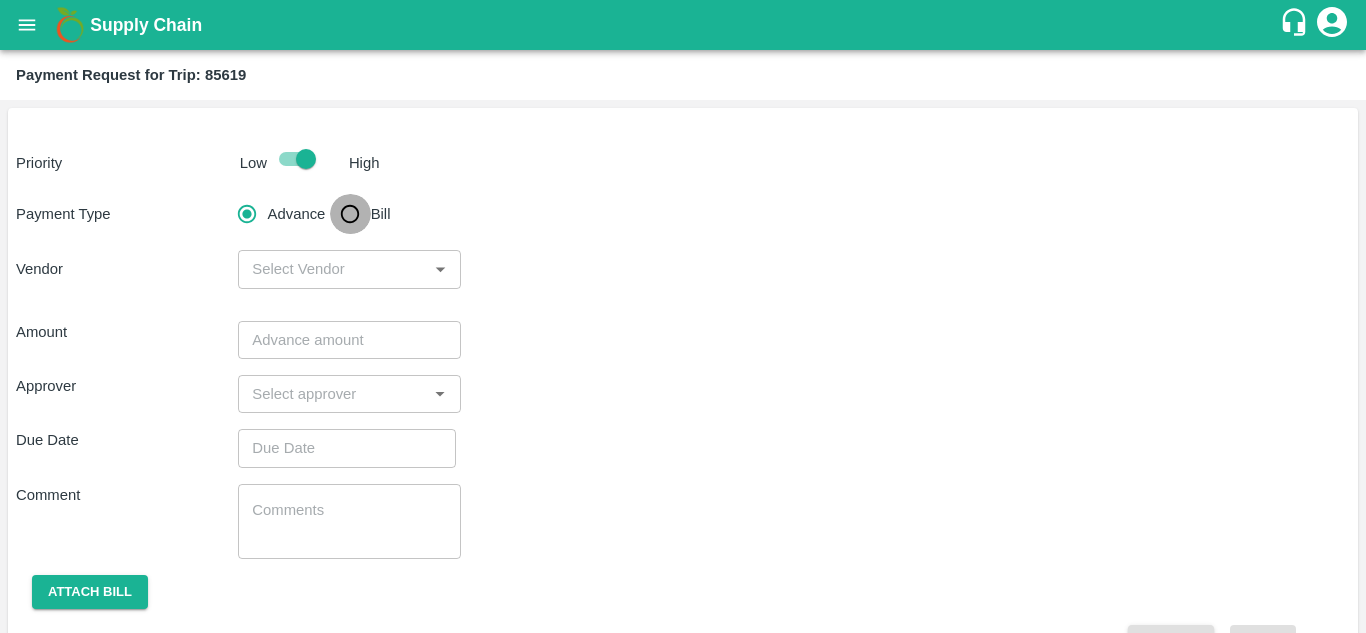 click on "Bill" at bounding box center [350, 214] 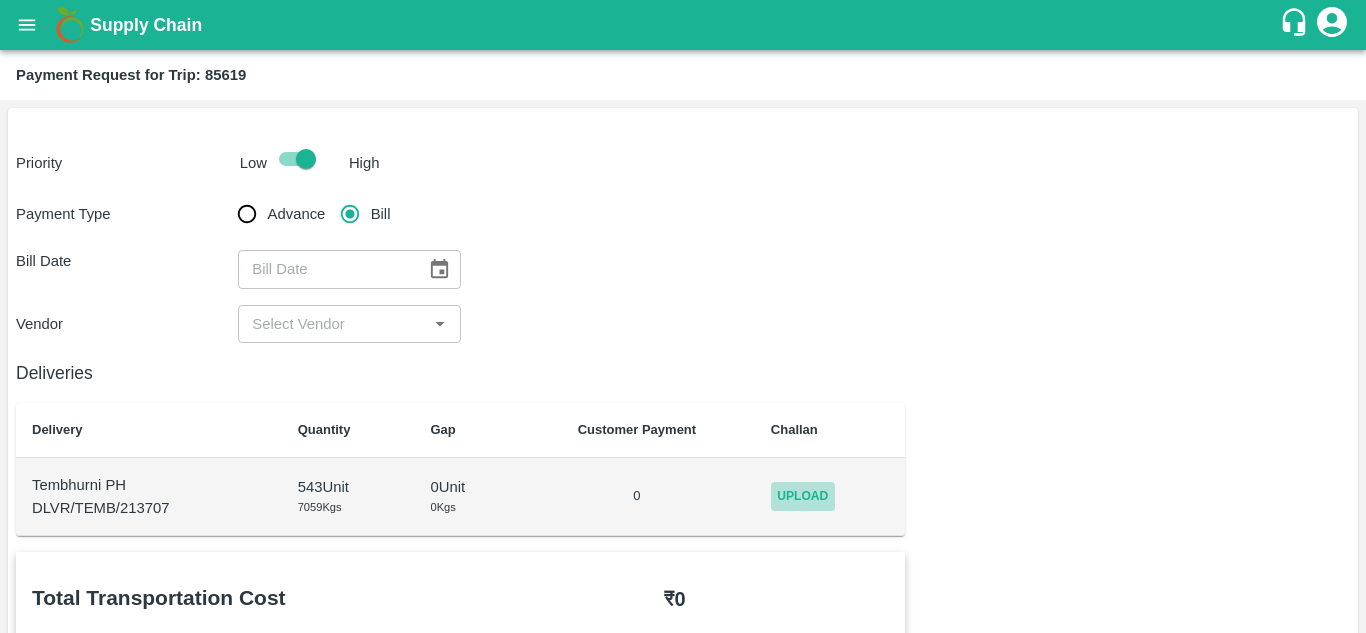 click on "Upload" at bounding box center [803, 496] 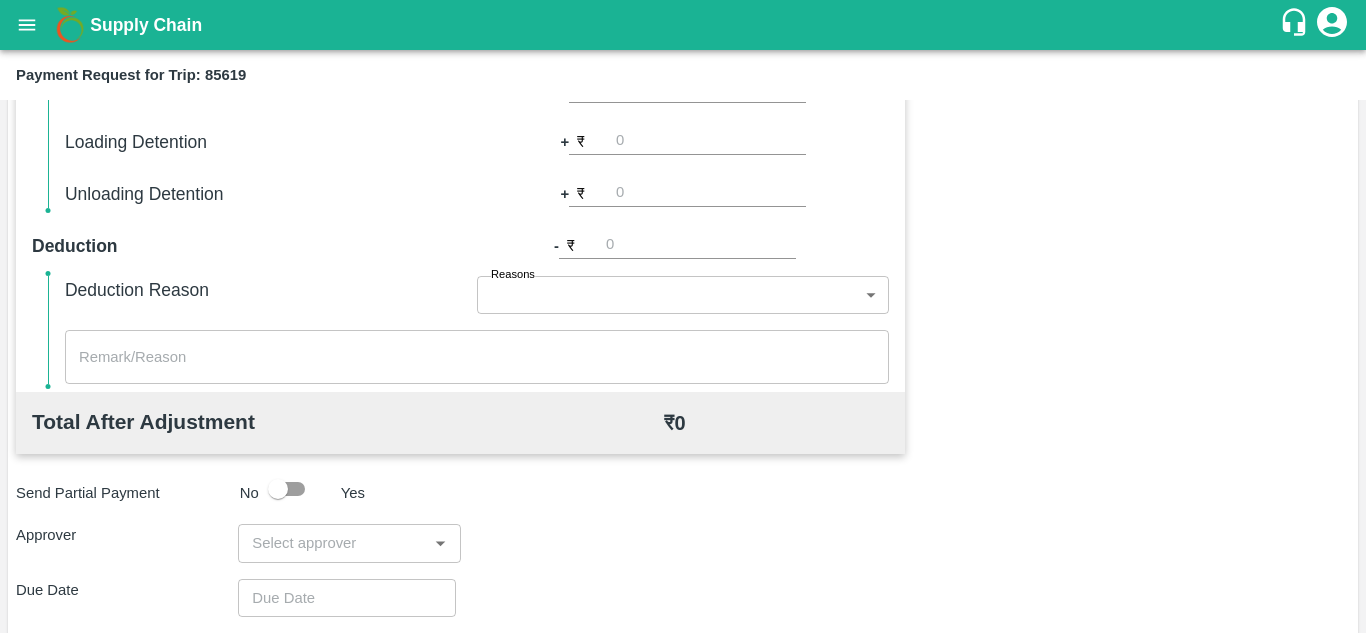scroll, scrollTop: 0, scrollLeft: 0, axis: both 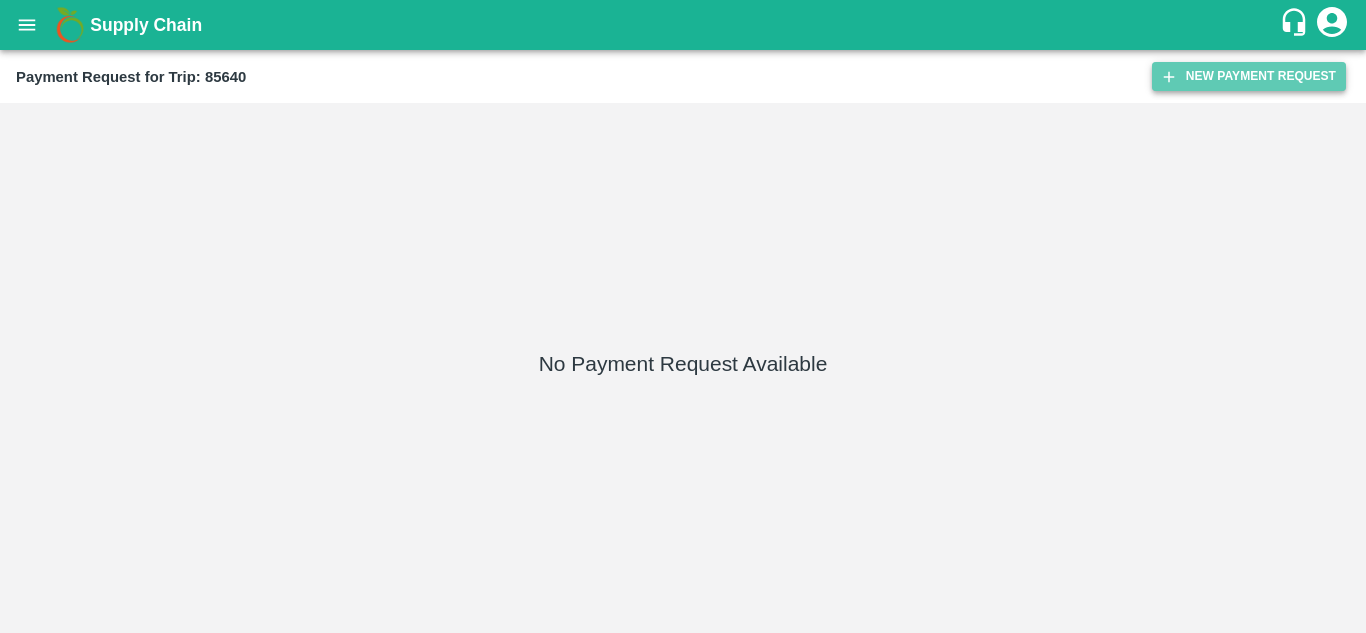 click on "New Payment Request" at bounding box center (1249, 76) 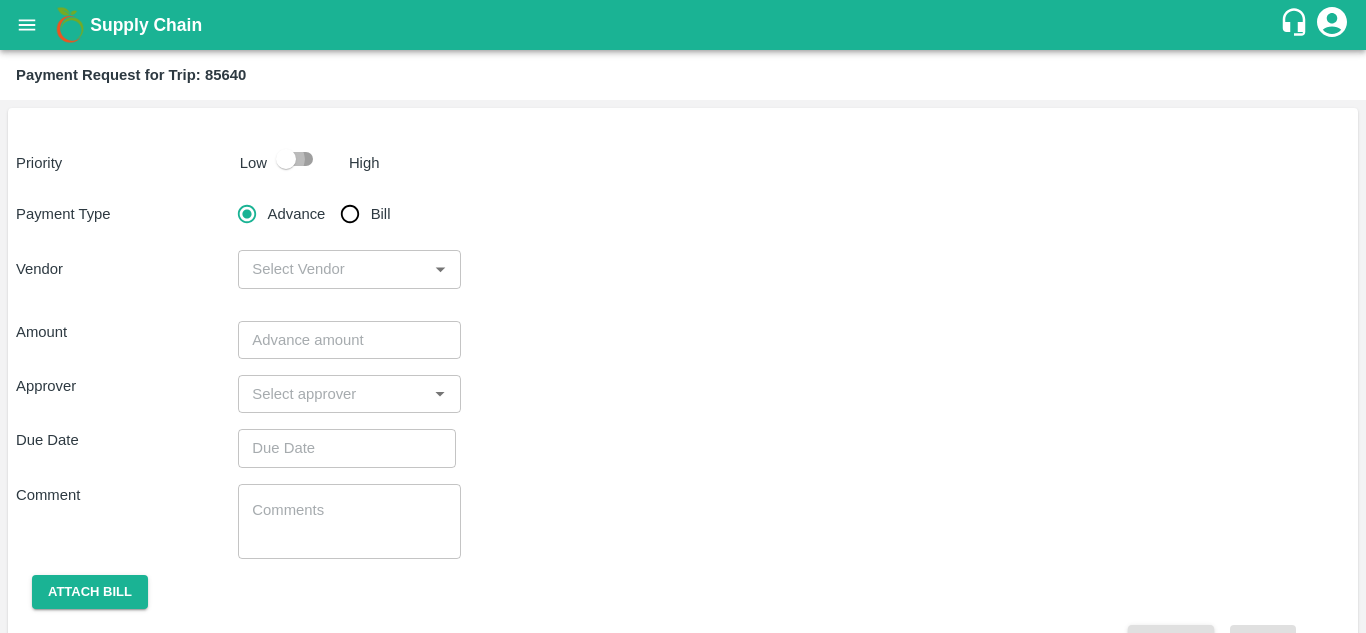 click at bounding box center (286, 159) 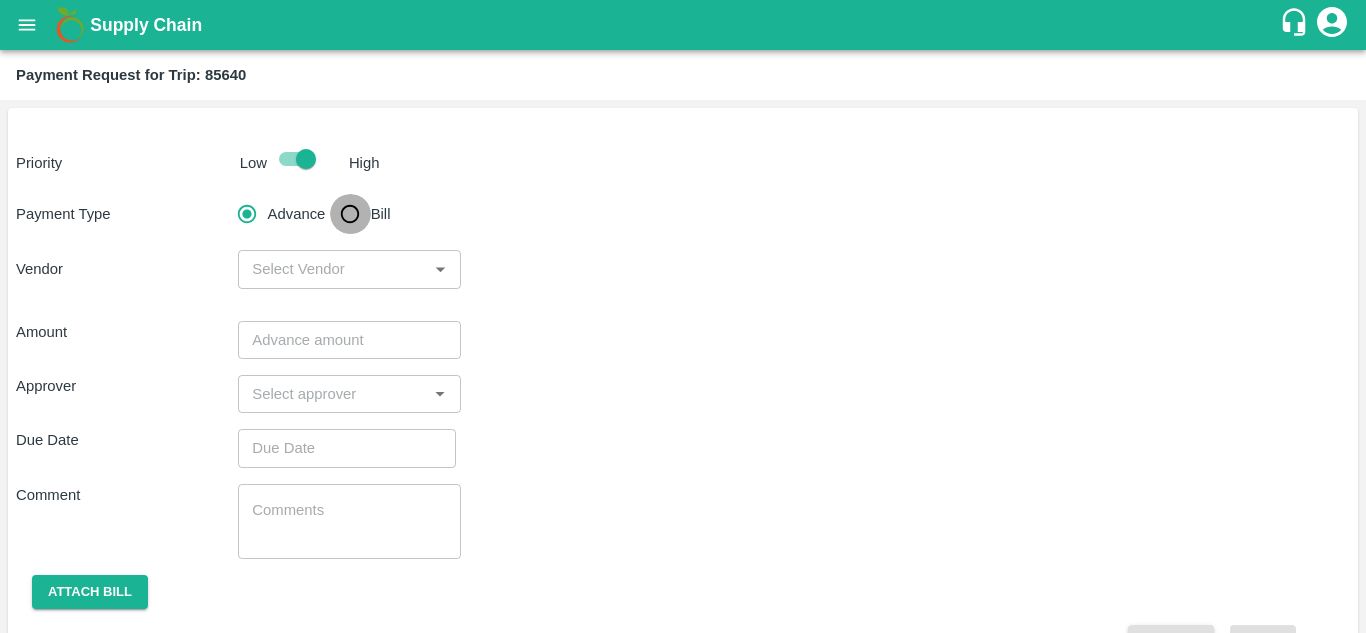 click on "Bill" at bounding box center [350, 214] 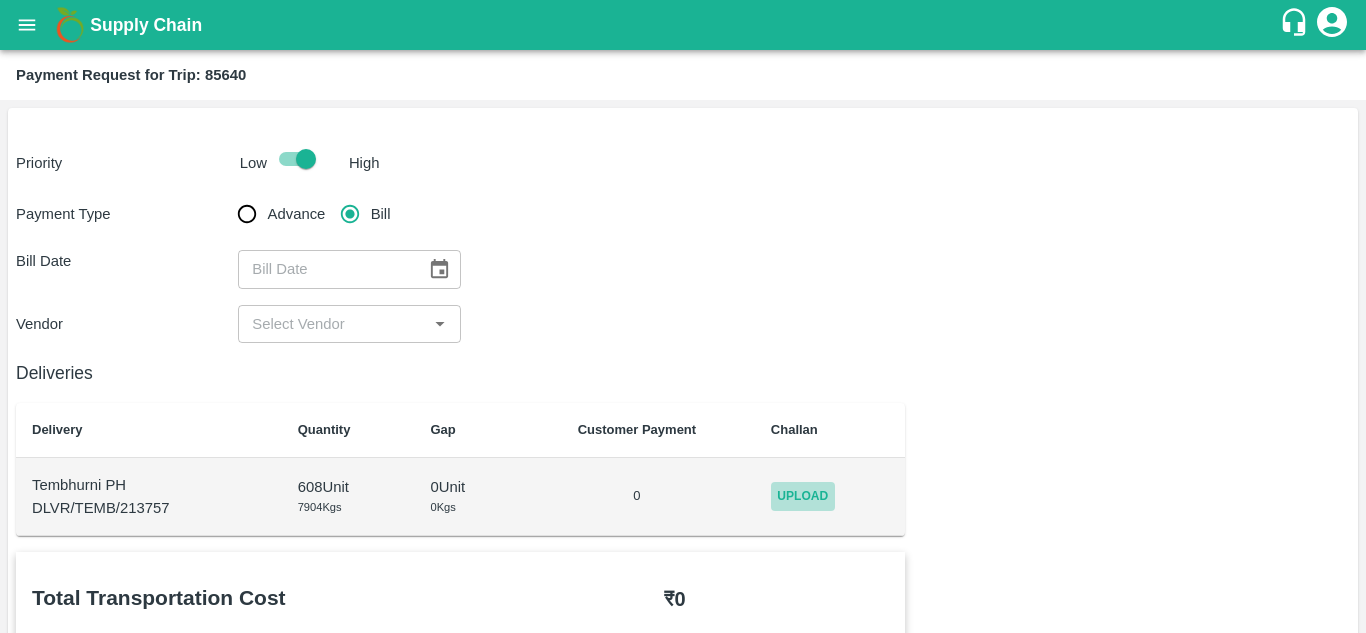 click on "Upload" at bounding box center [803, 496] 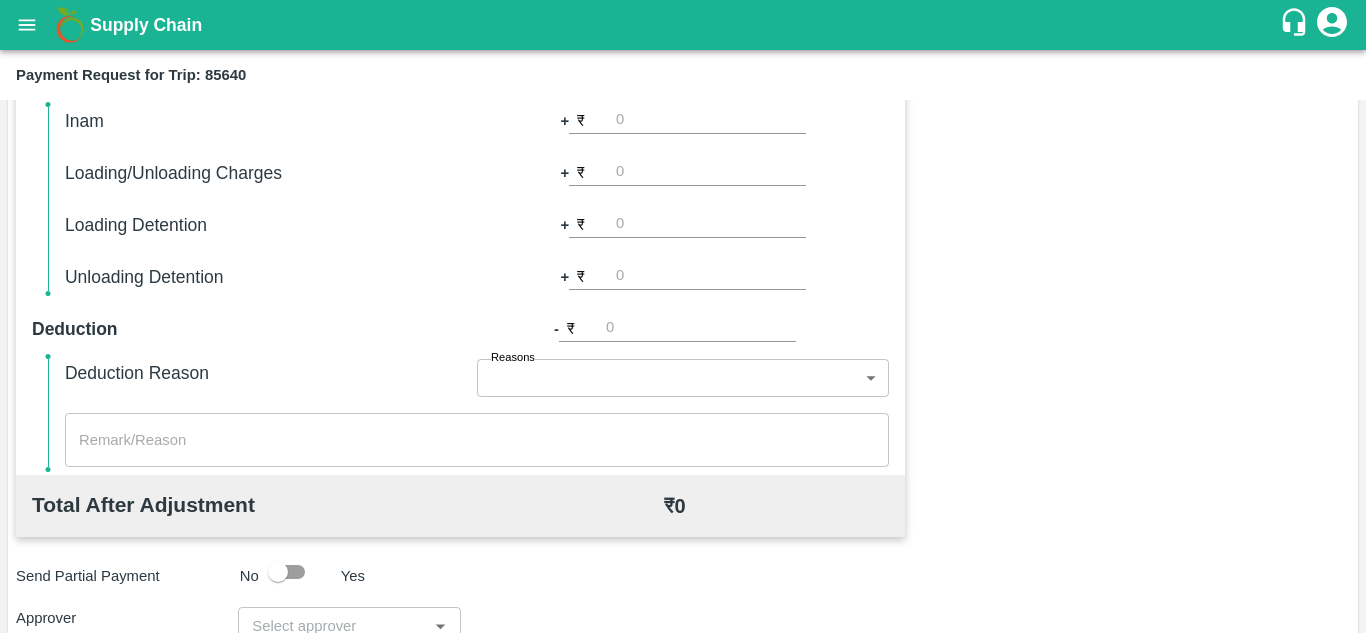 scroll, scrollTop: 0, scrollLeft: 0, axis: both 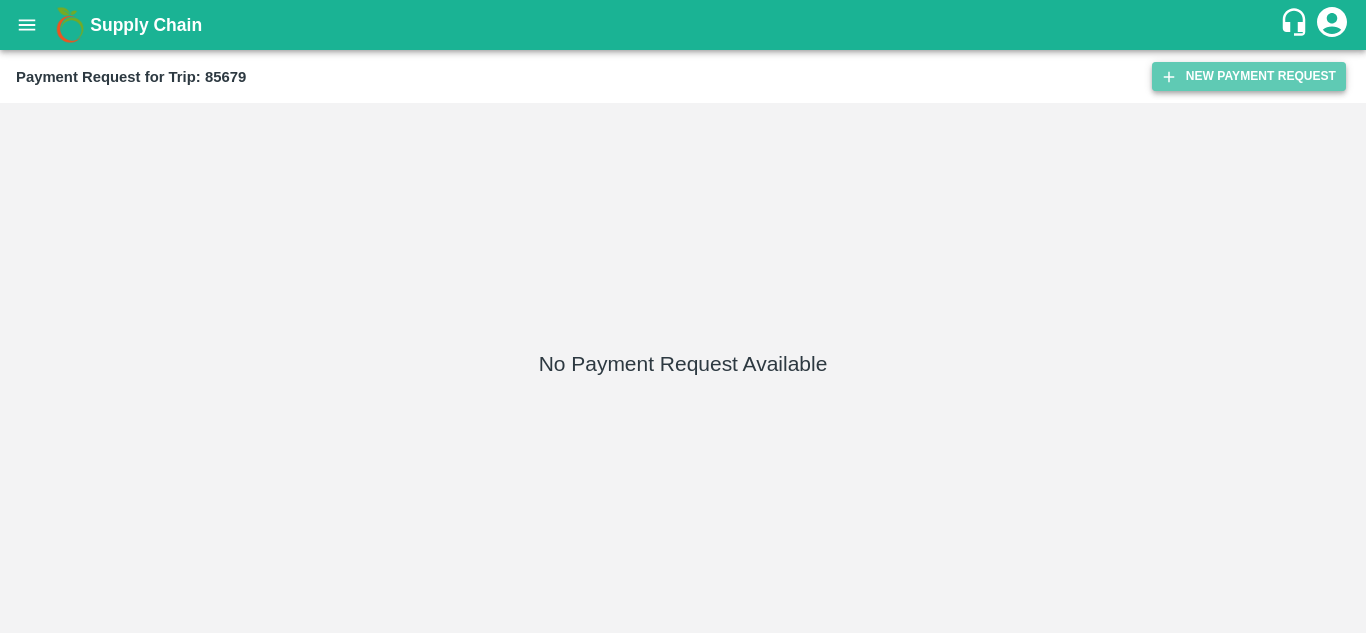 click on "New Payment Request" at bounding box center (1249, 76) 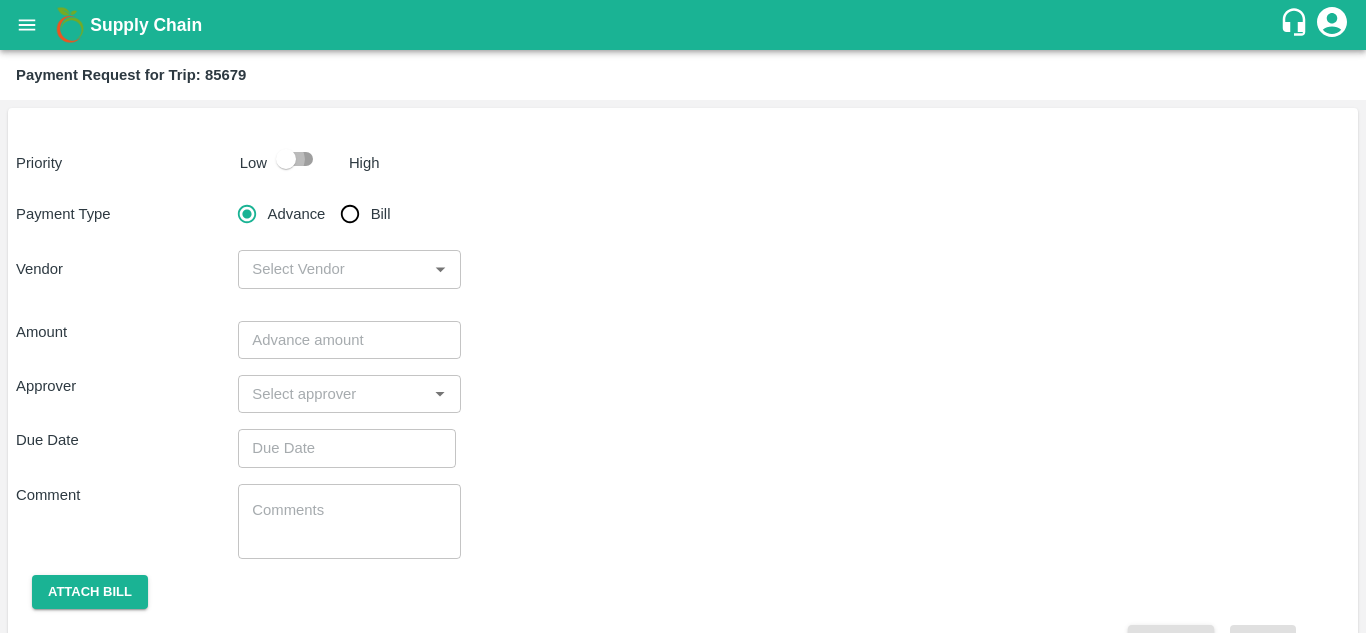 click at bounding box center (286, 159) 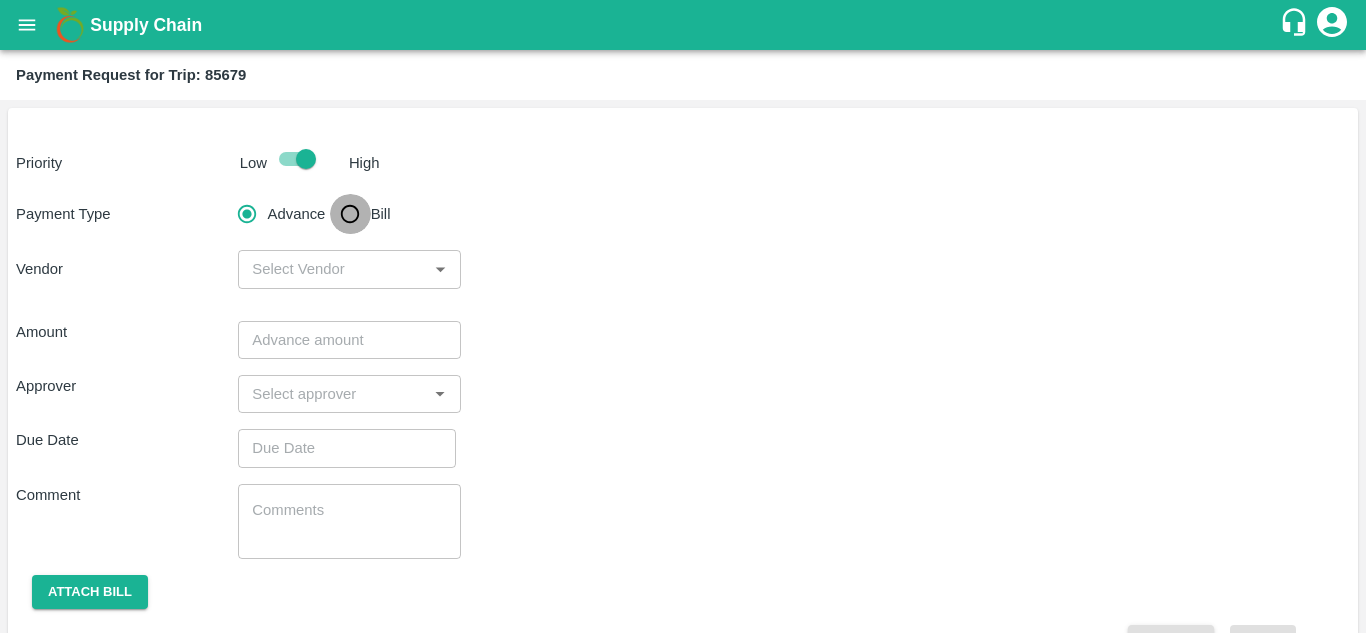 click on "Bill" at bounding box center (350, 214) 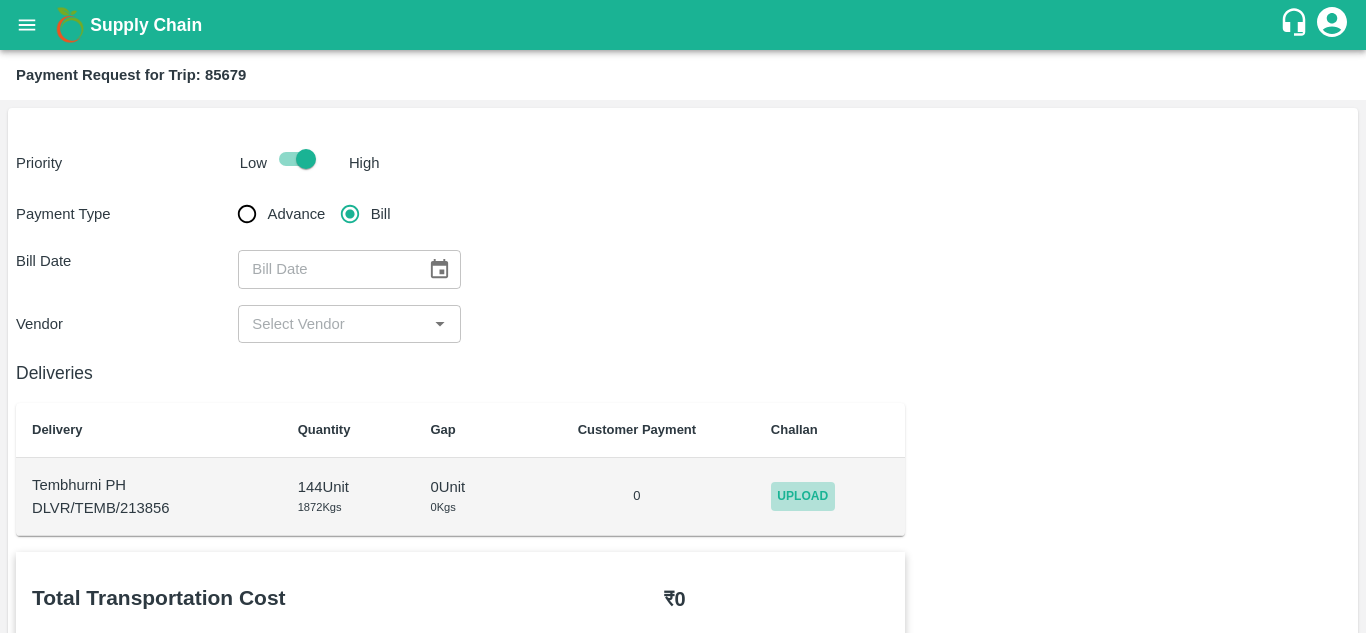 click on "Upload" at bounding box center [803, 496] 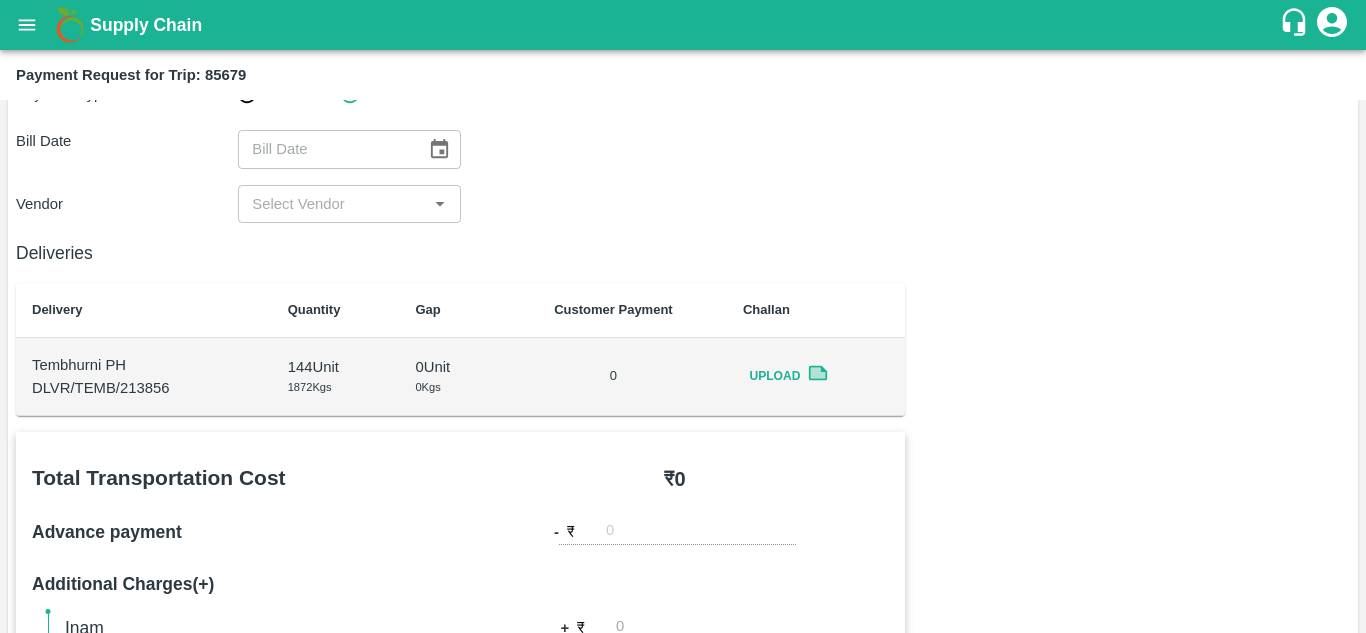 scroll, scrollTop: 0, scrollLeft: 0, axis: both 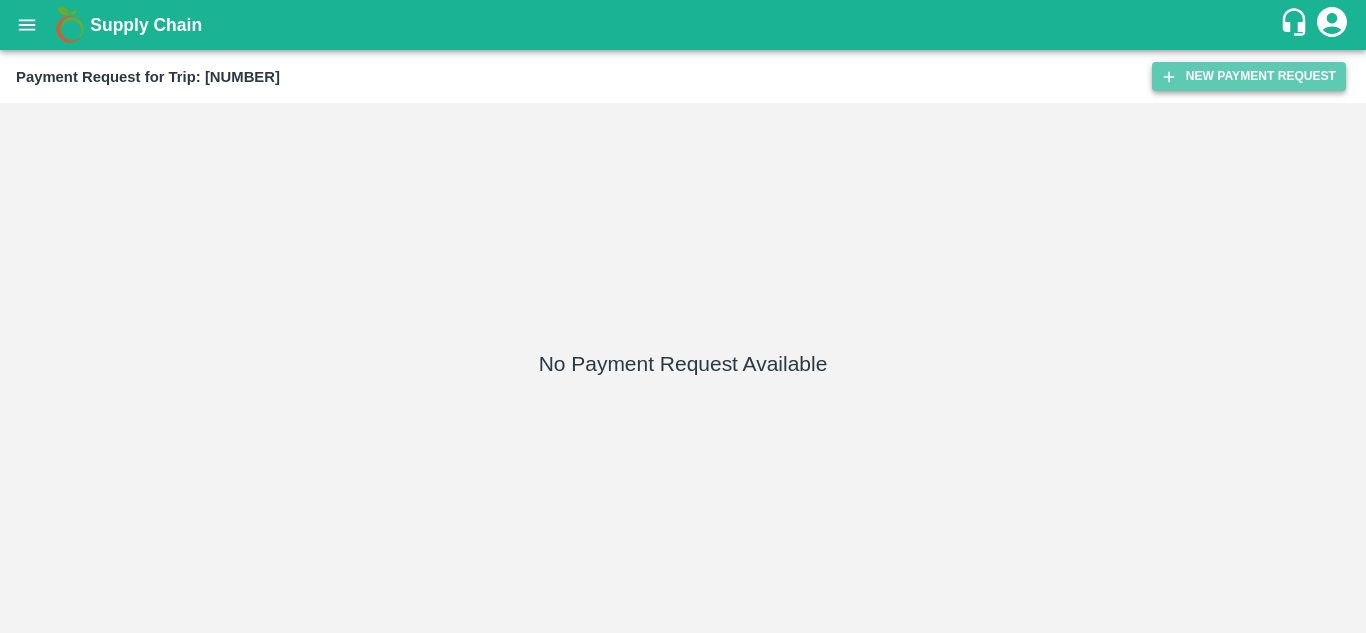 click on "New Payment Request" at bounding box center (1249, 76) 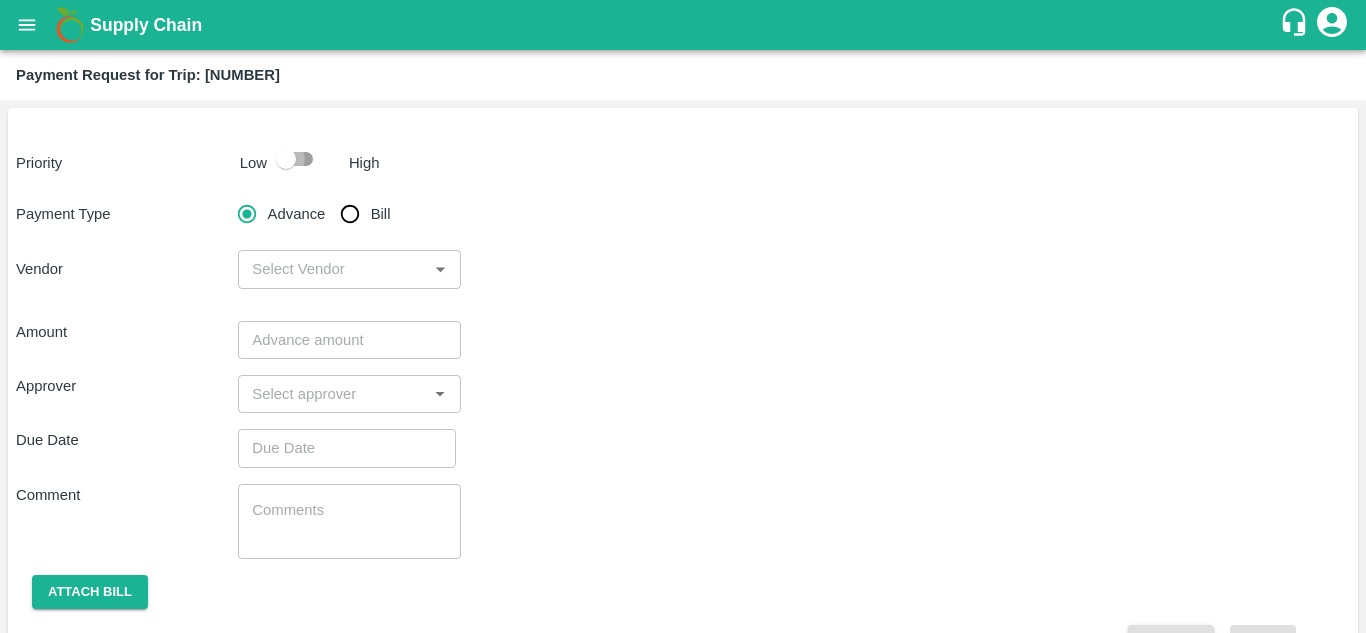 click at bounding box center [286, 159] 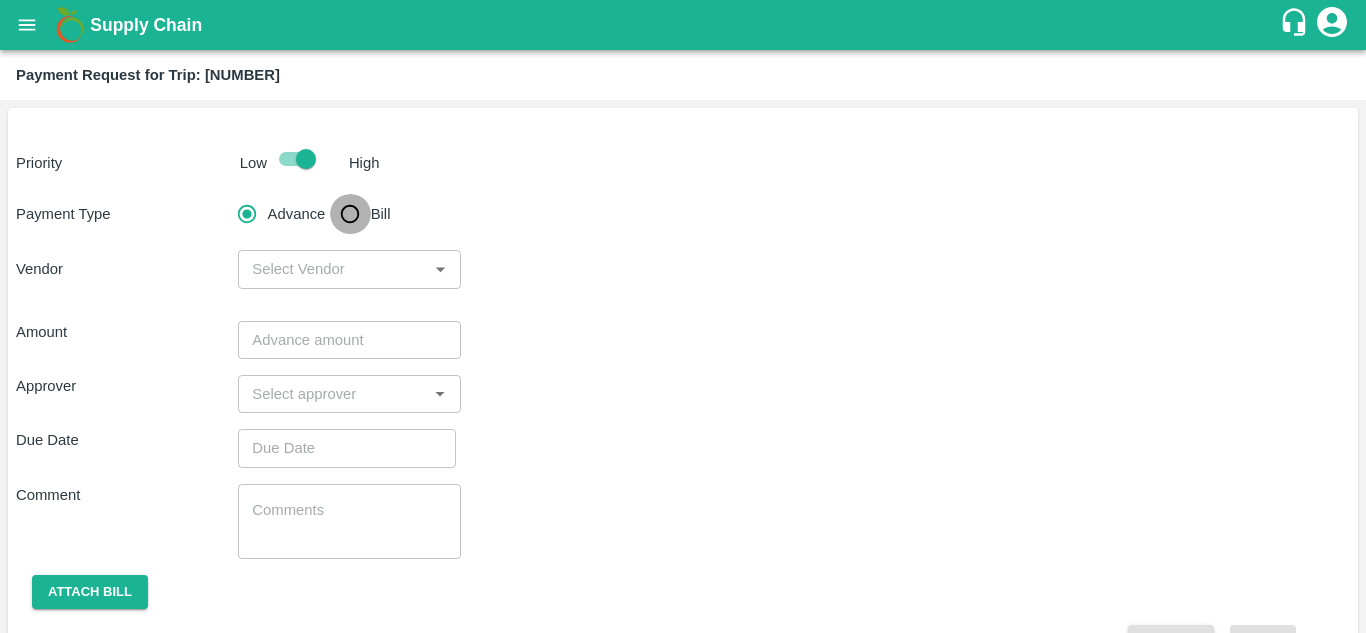 click on "Bill" at bounding box center [350, 214] 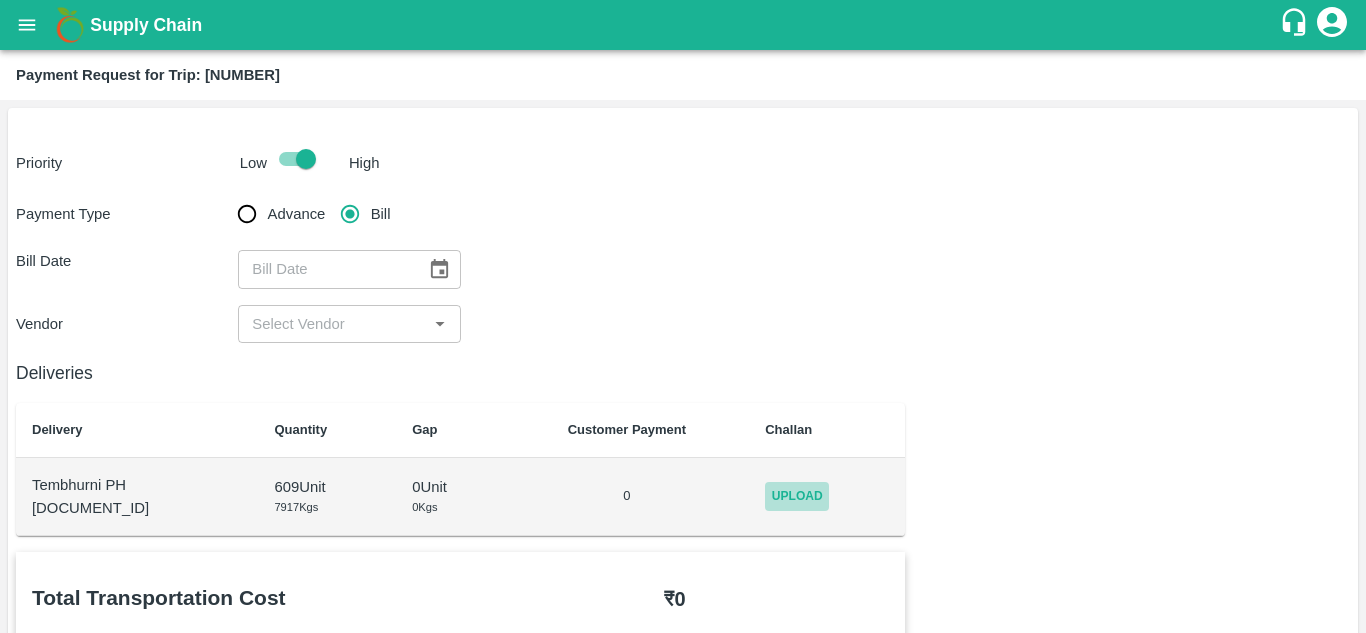 click on "Upload" at bounding box center [797, 496] 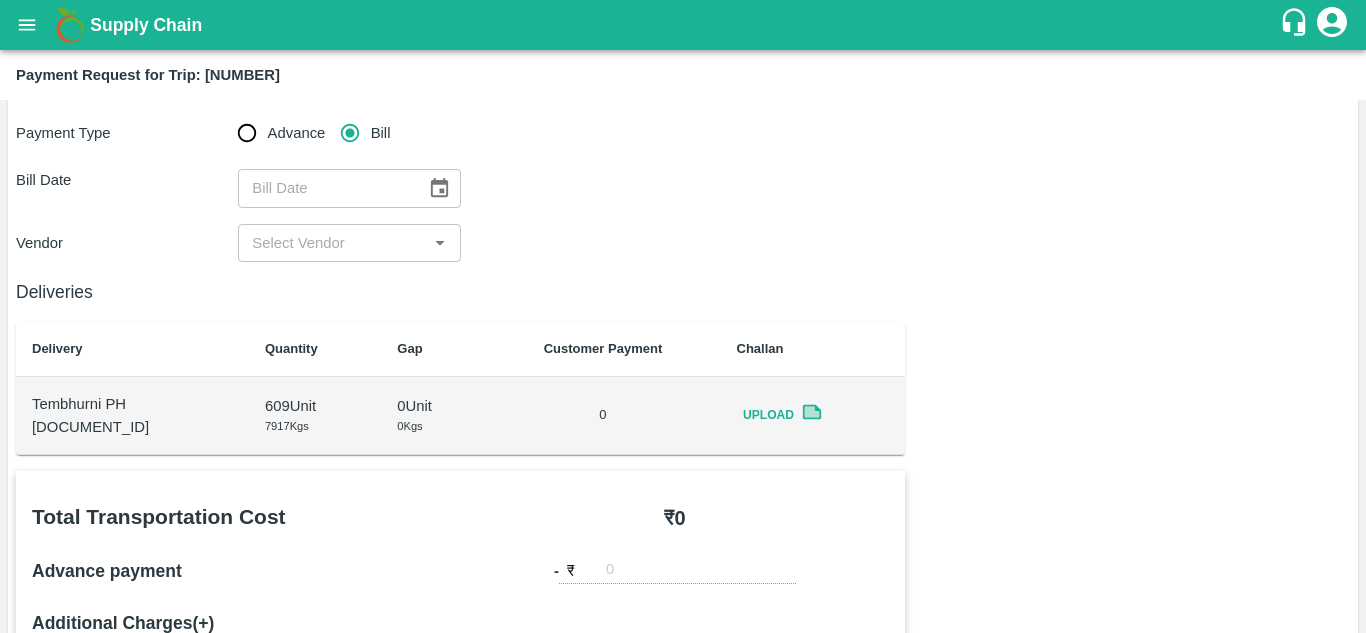 scroll, scrollTop: 0, scrollLeft: 0, axis: both 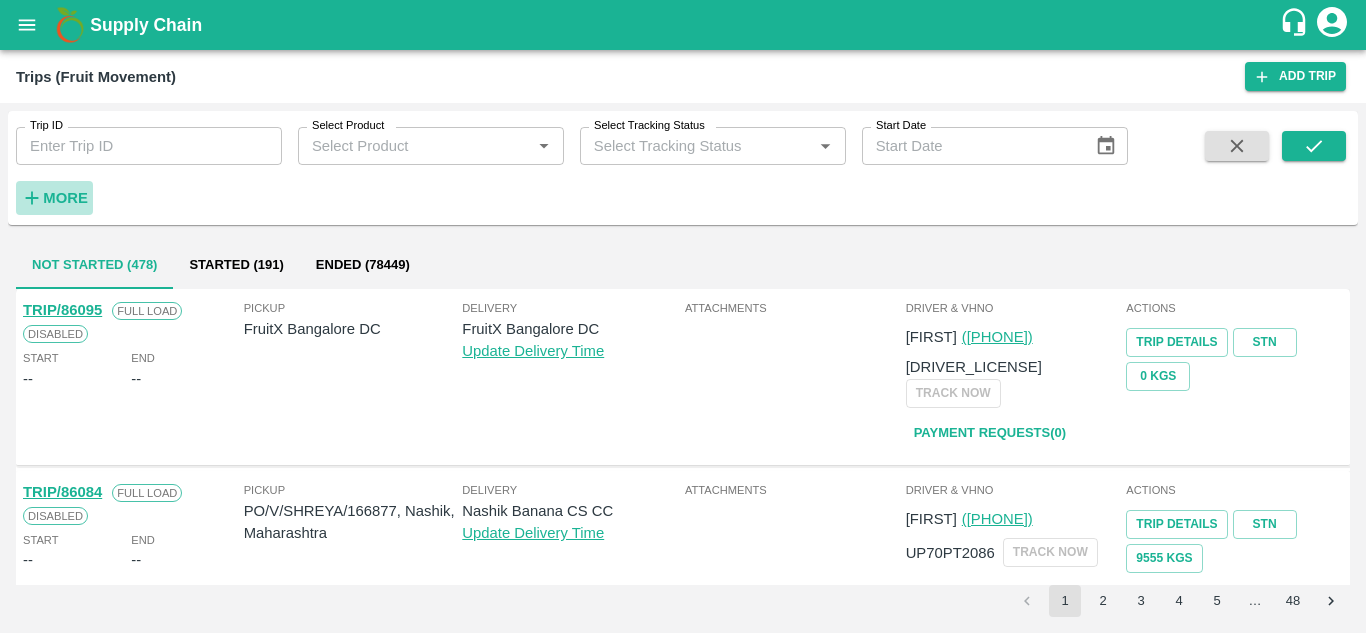 click on "More" at bounding box center (65, 198) 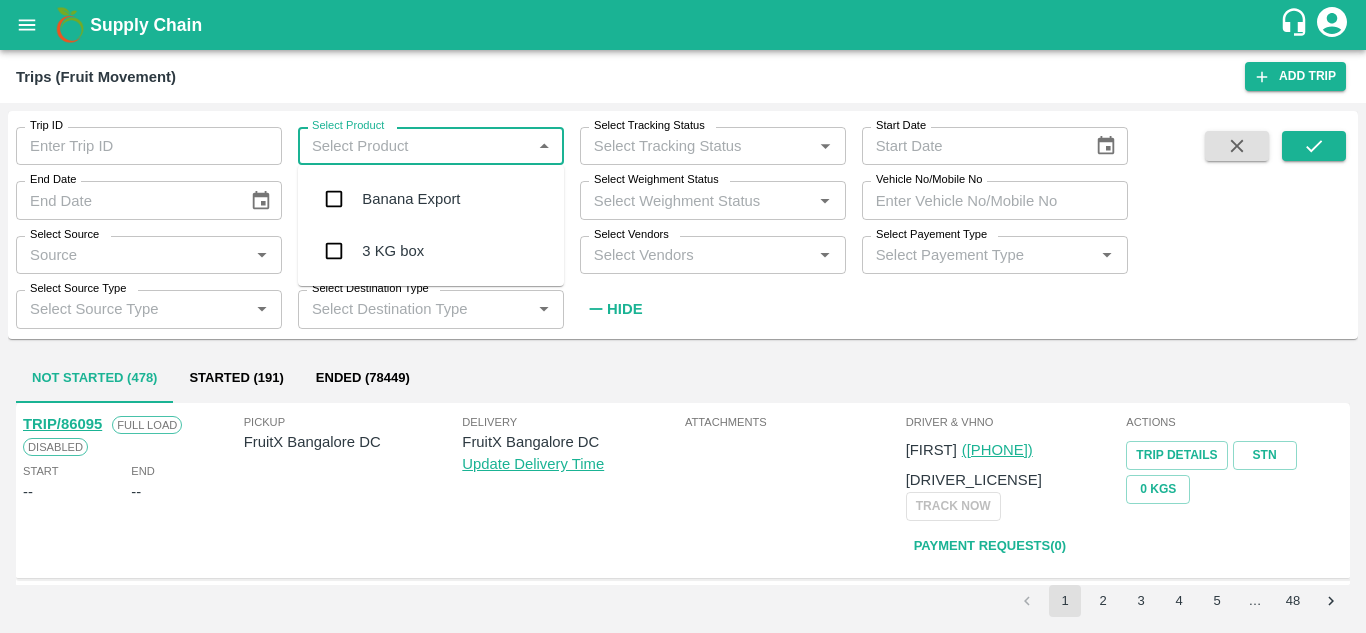 click on "Select Product" at bounding box center [414, 146] 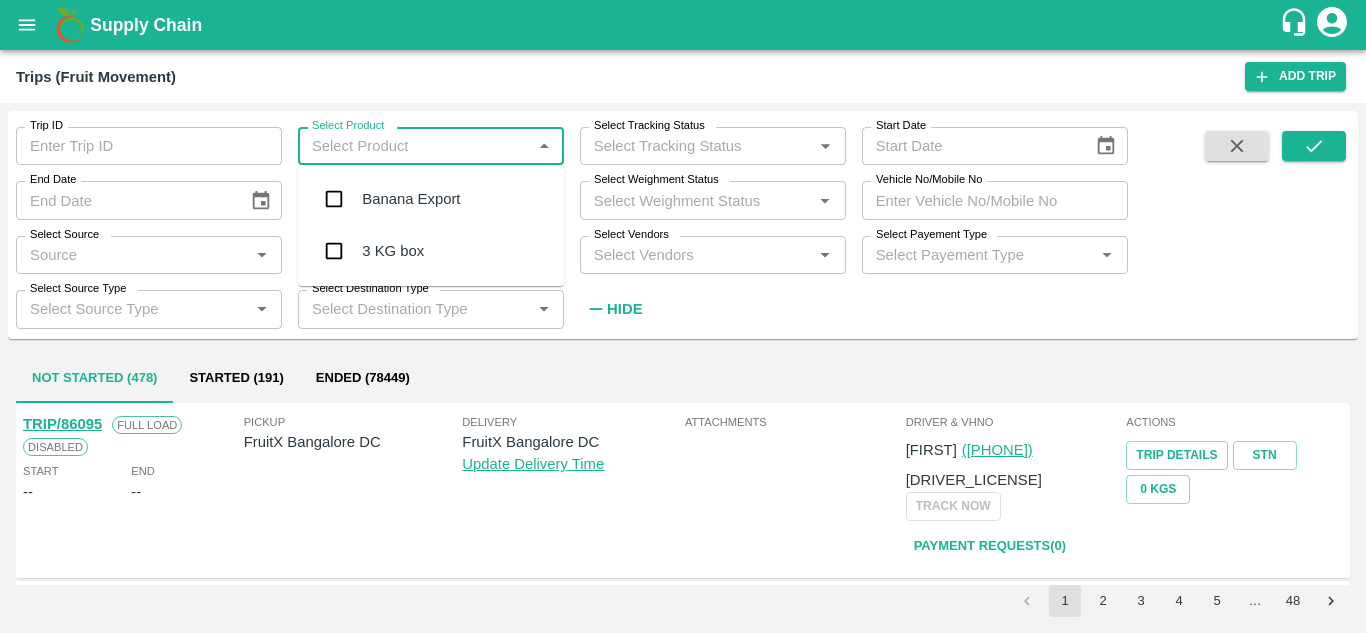 click on "Banana Export" at bounding box center [411, 199] 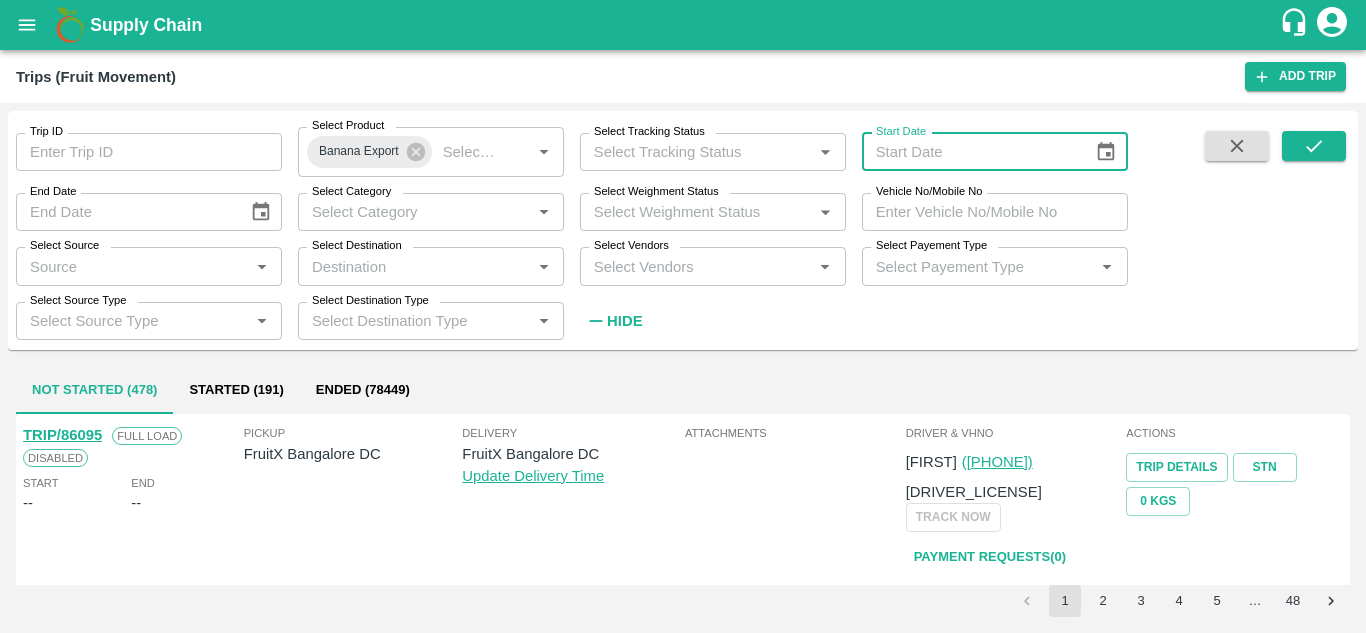 type on "DD/MM/YYYY" 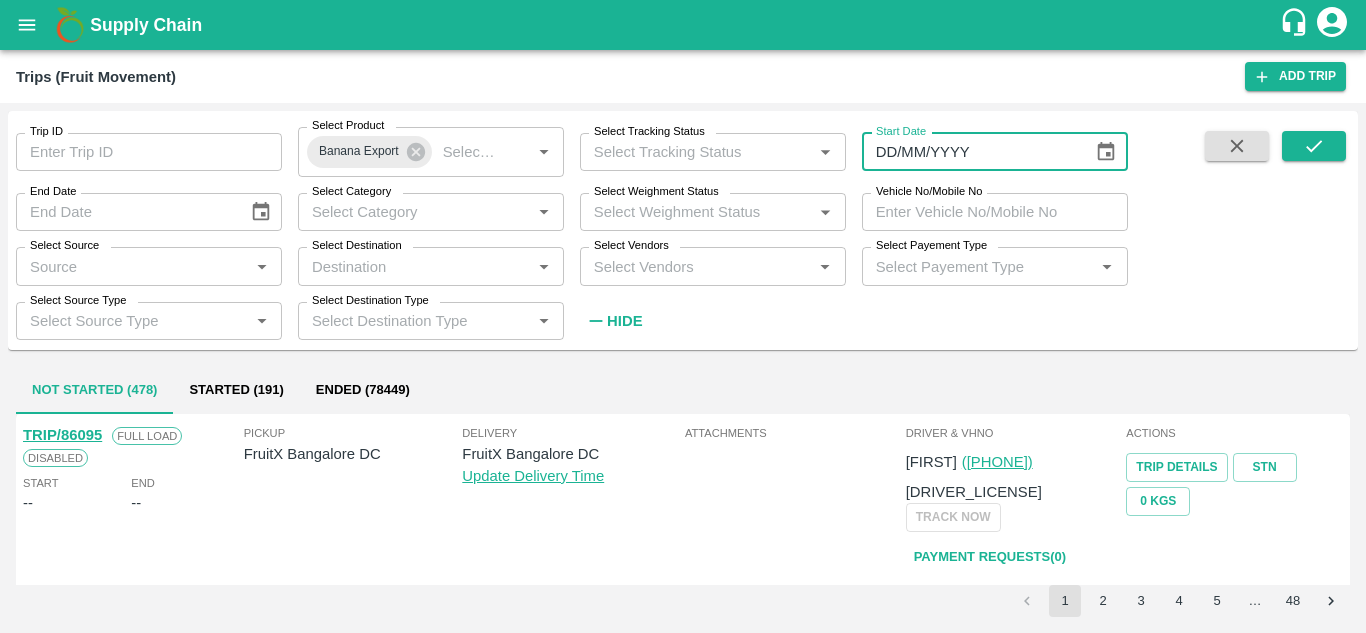 click on "DD/MM/YYYY" at bounding box center [971, 152] 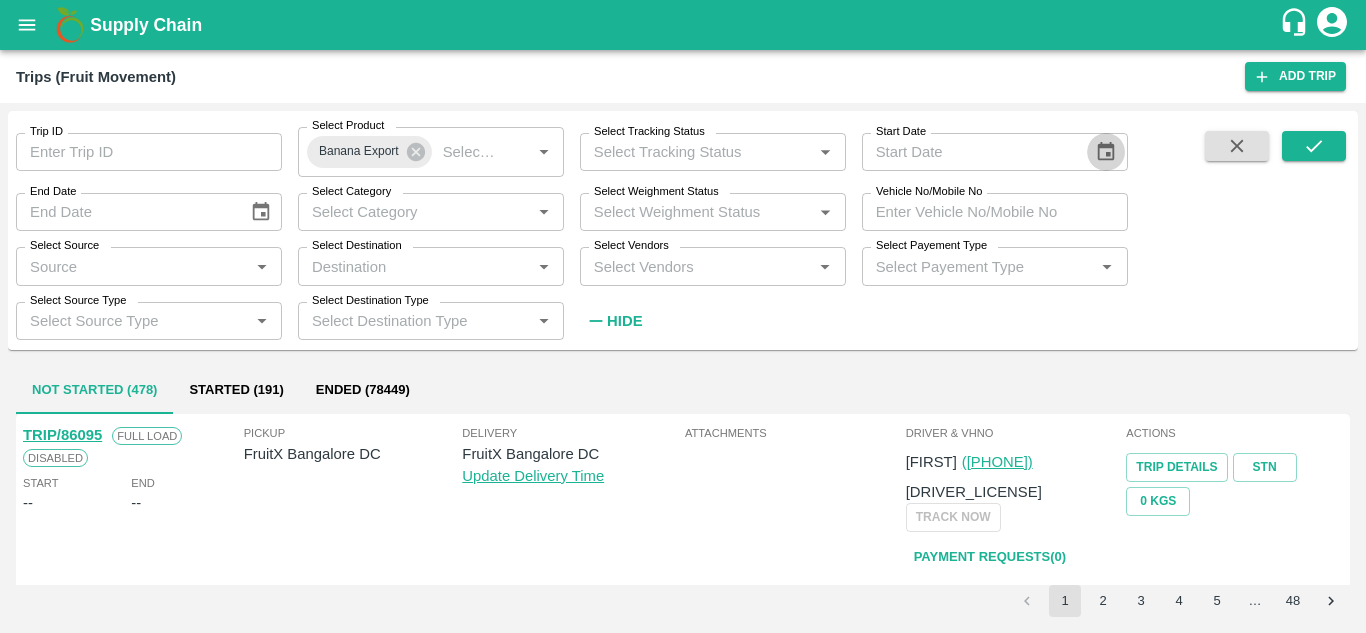 click 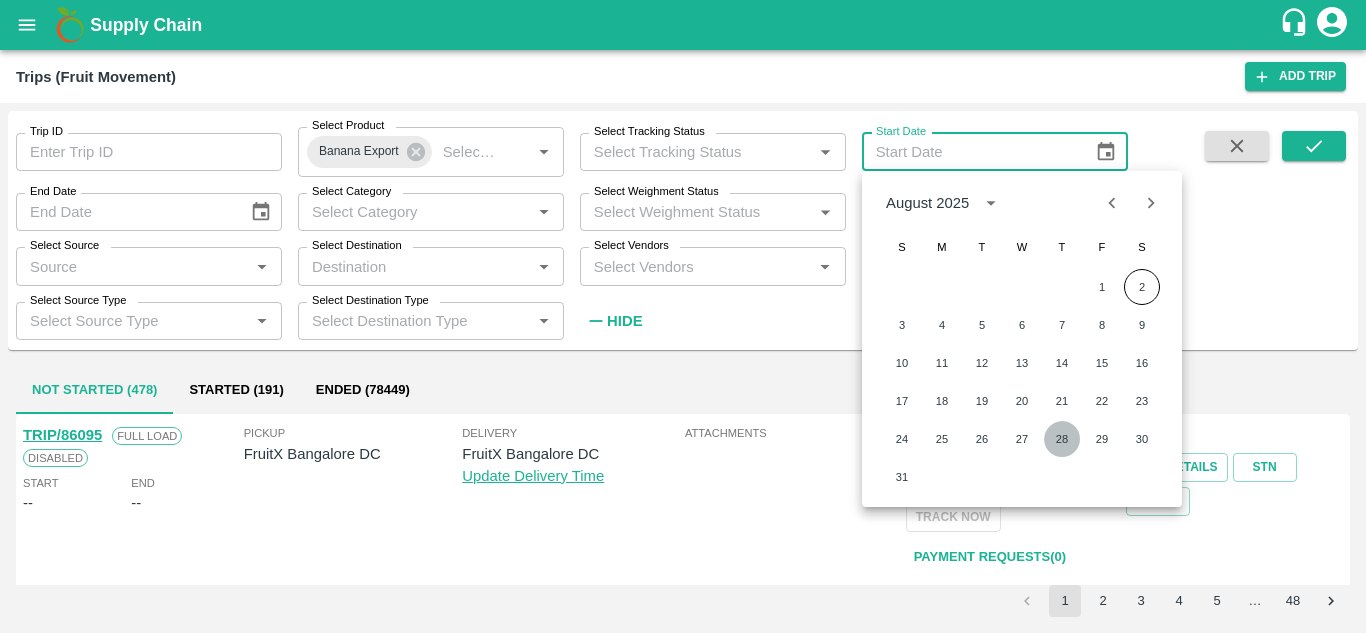 click on "28" at bounding box center [1062, 439] 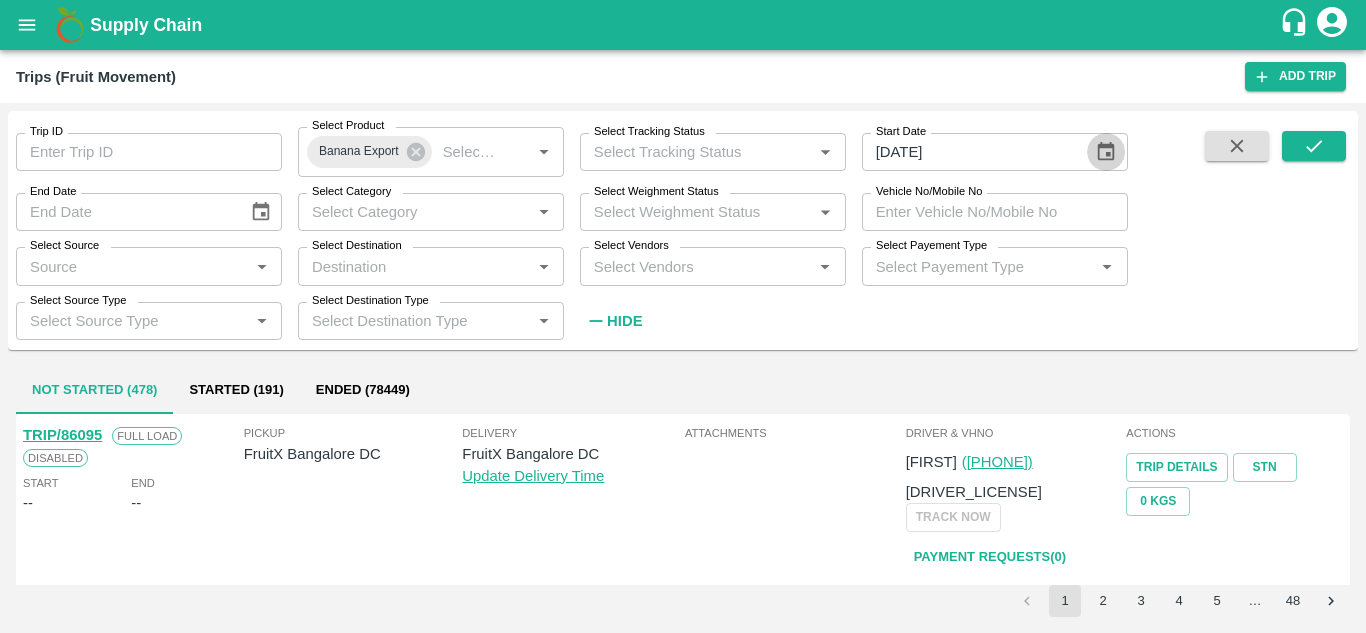 click 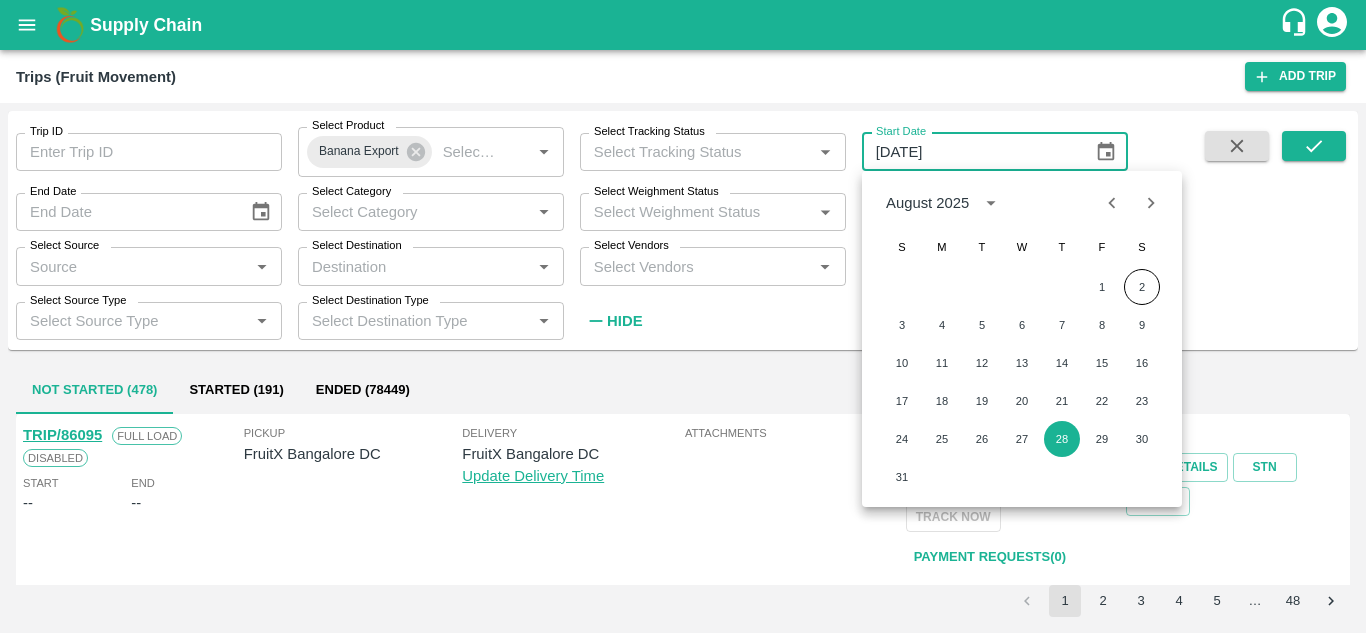 click 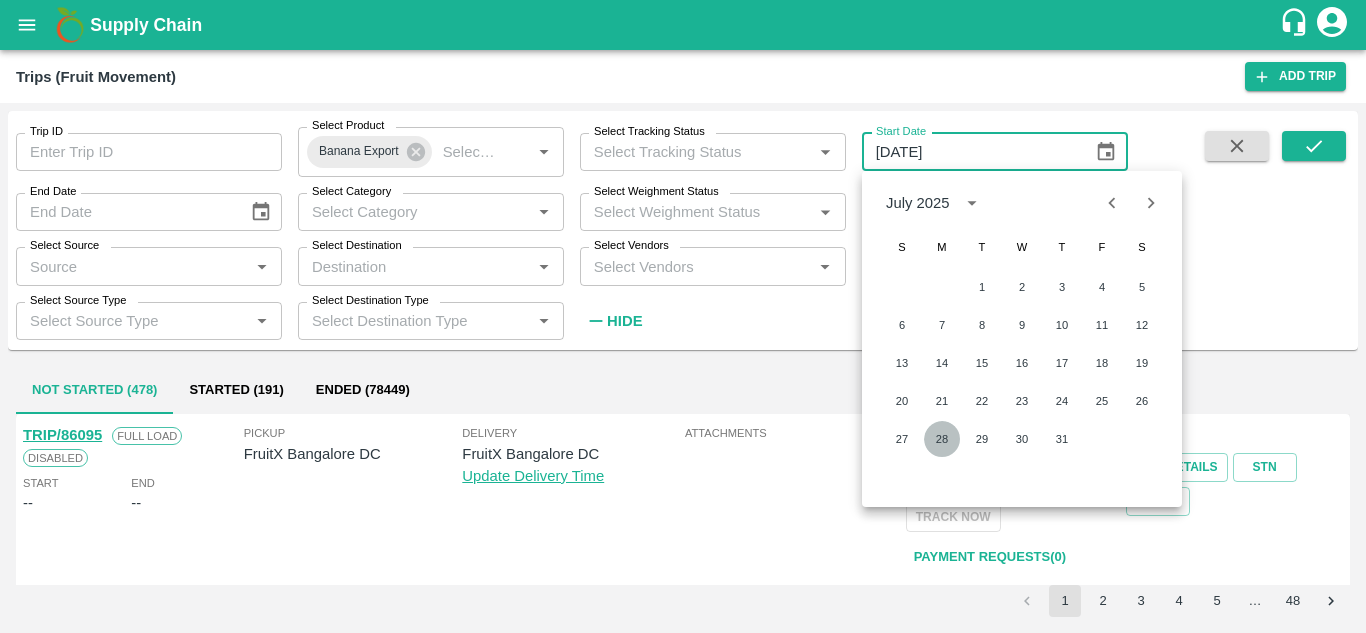 click on "28" at bounding box center (942, 439) 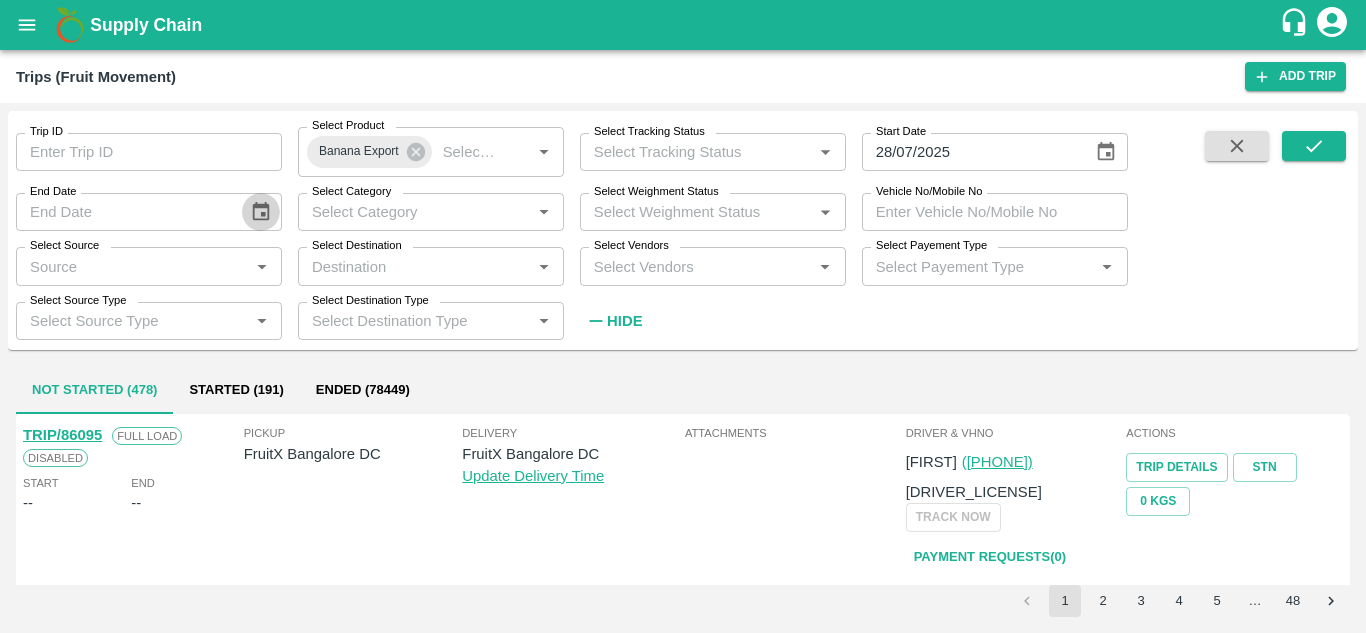 click 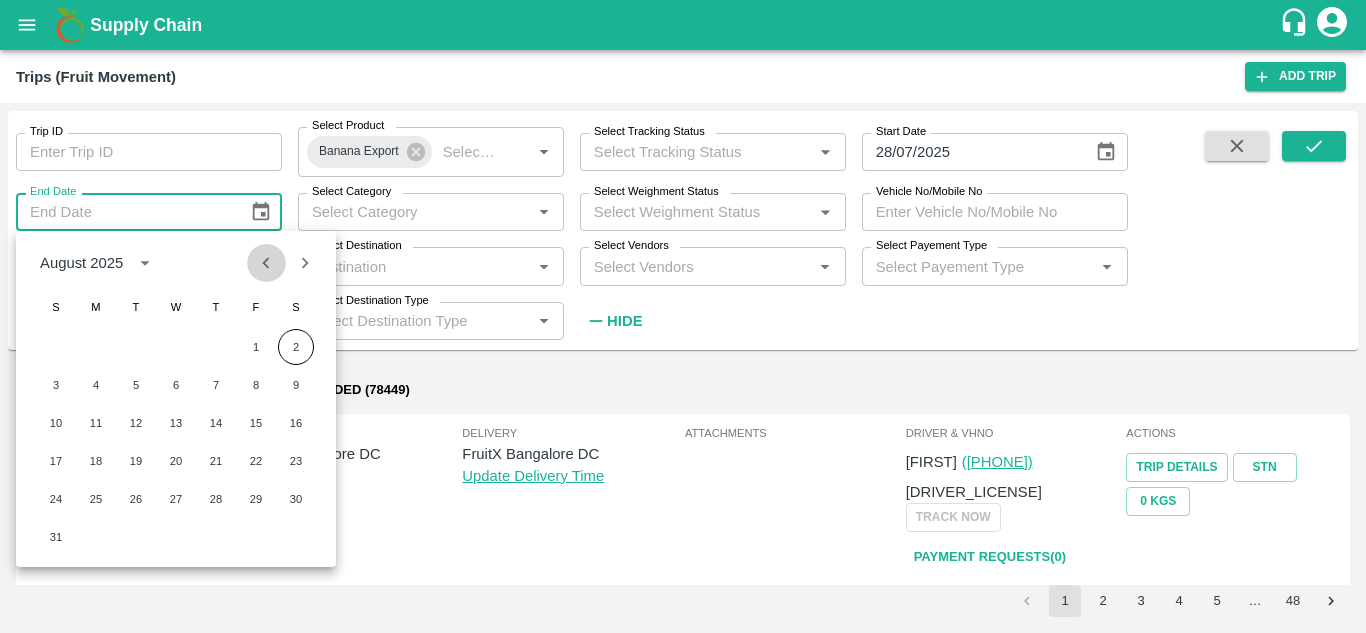 click 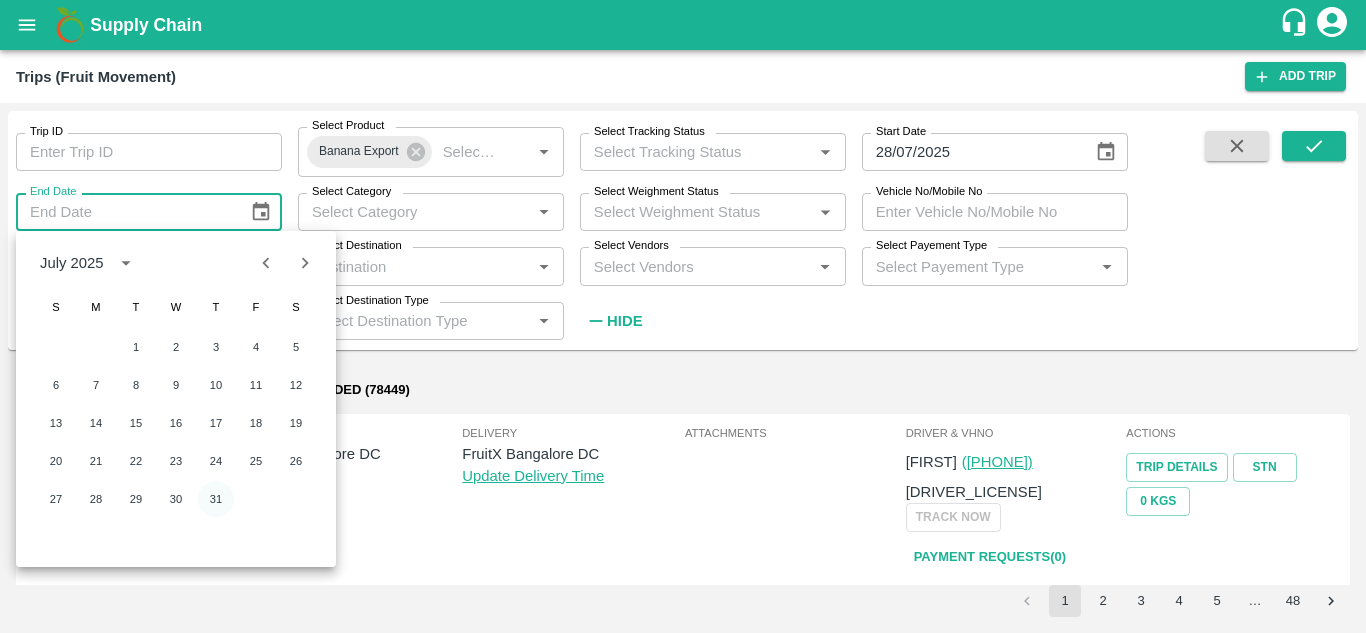 click on "31" at bounding box center [216, 499] 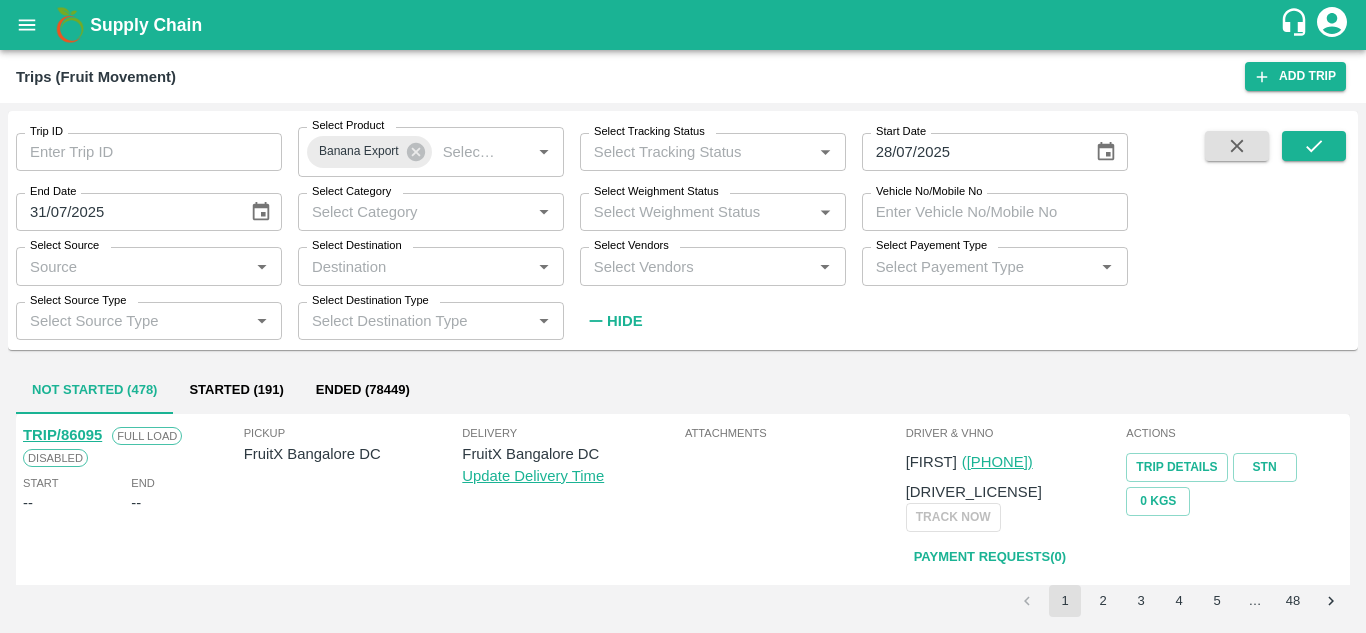 type on "31/07/2025" 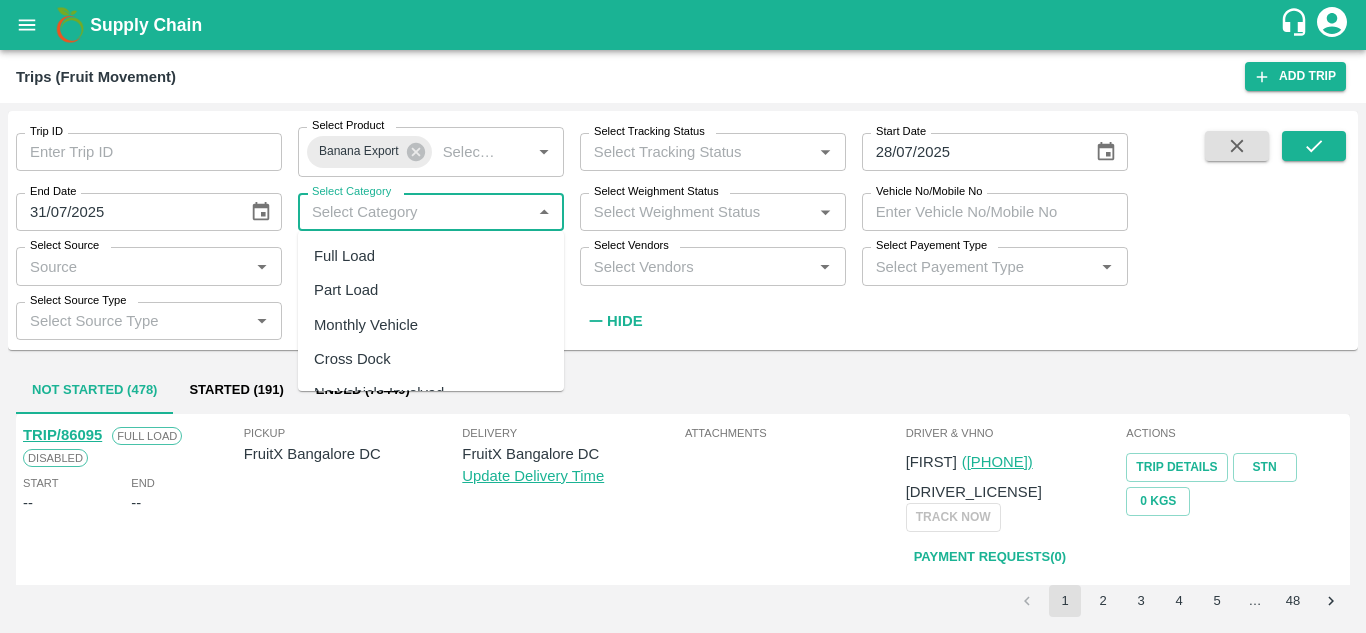 click on "Select Category" at bounding box center (414, 212) 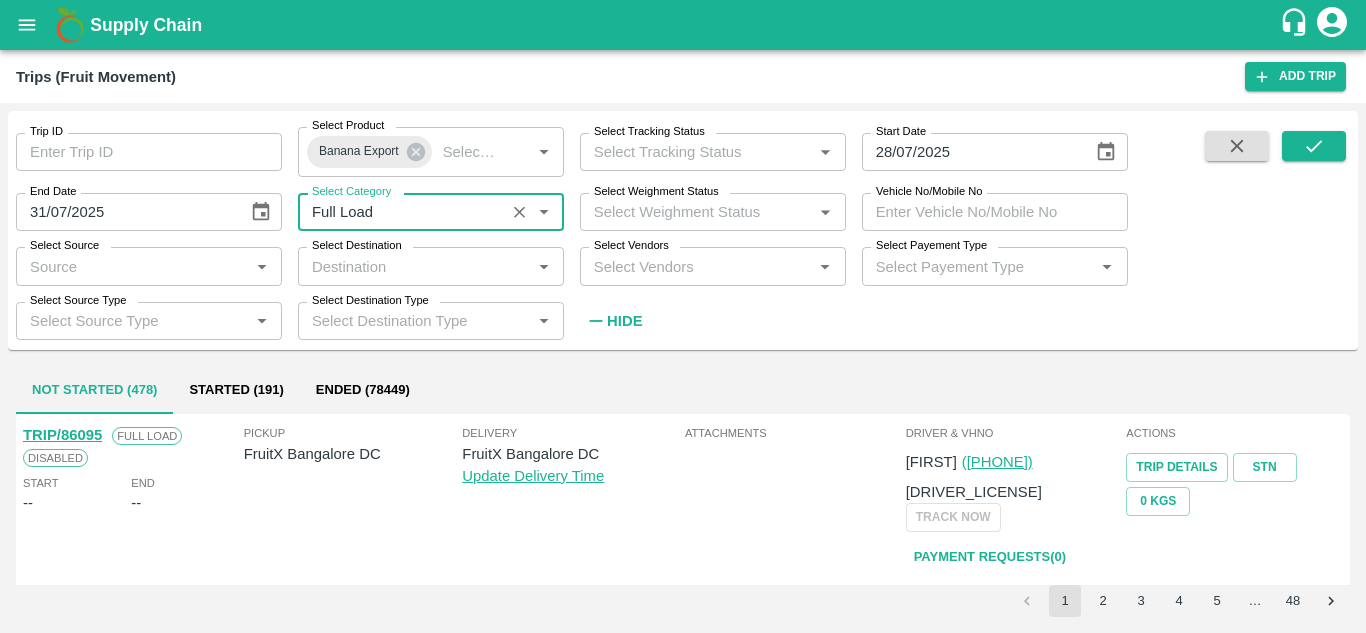 click on "Select Weighment Status   *" at bounding box center [713, 212] 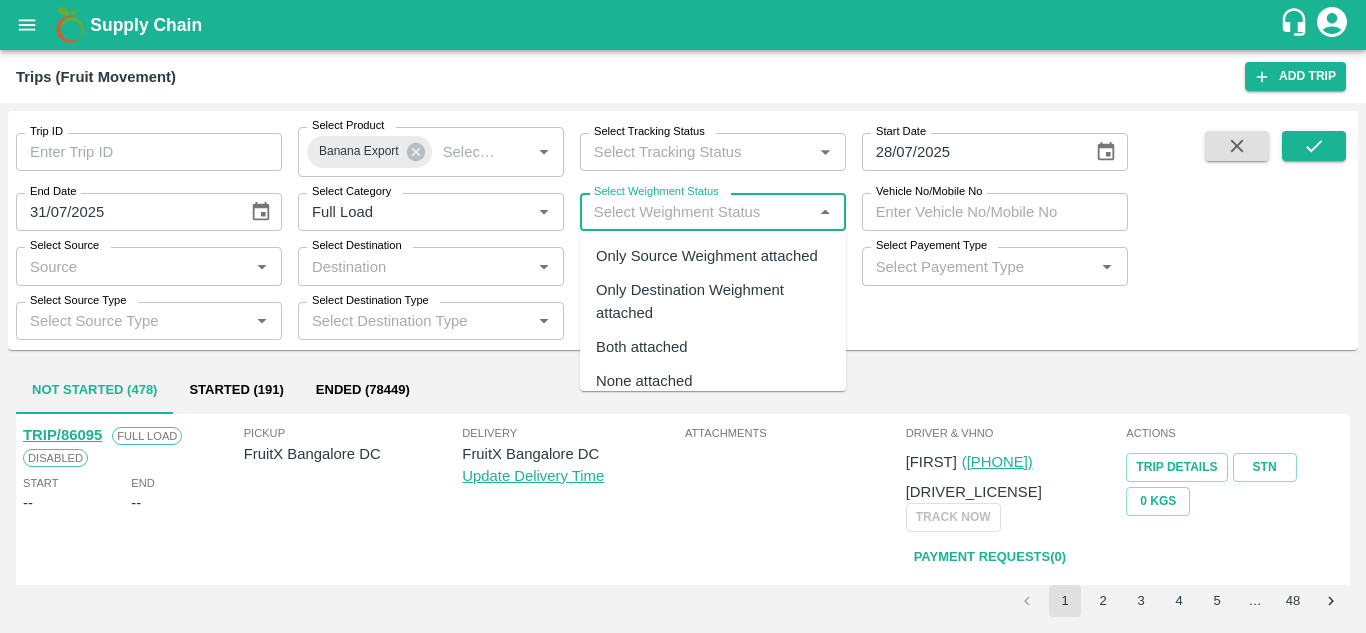 click on "Select Weighment Status" at bounding box center [656, 192] 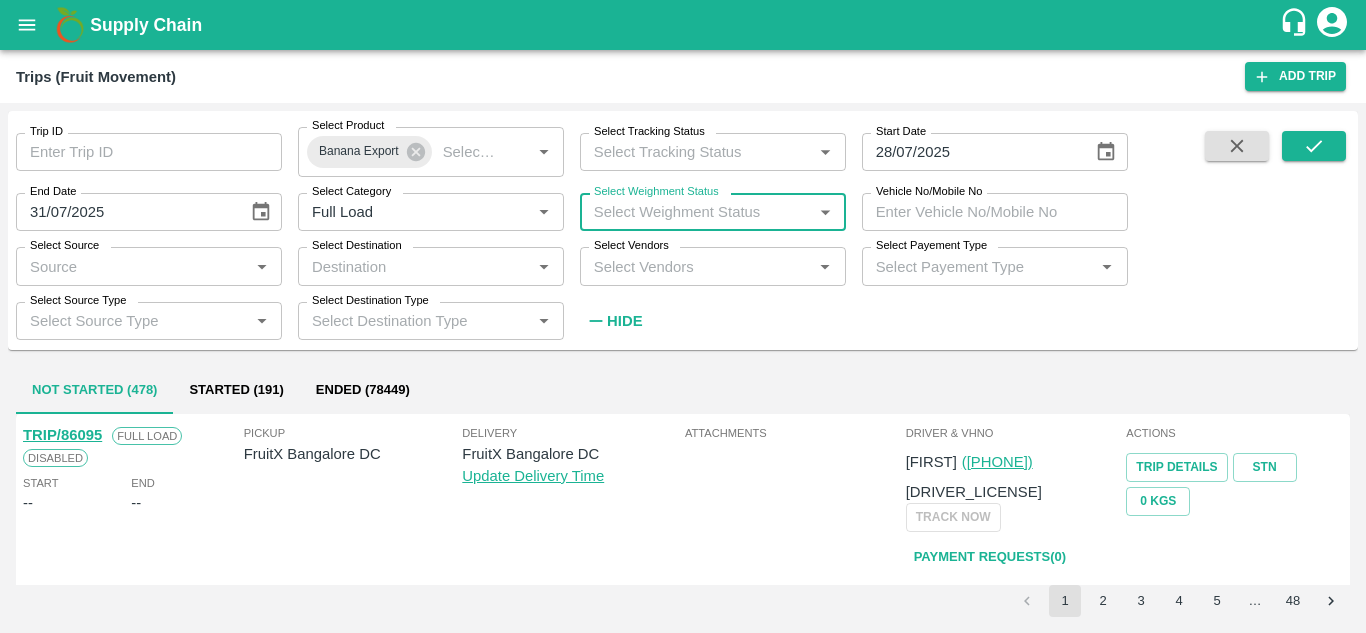 click on "Select Weighment Status" at bounding box center (696, 212) 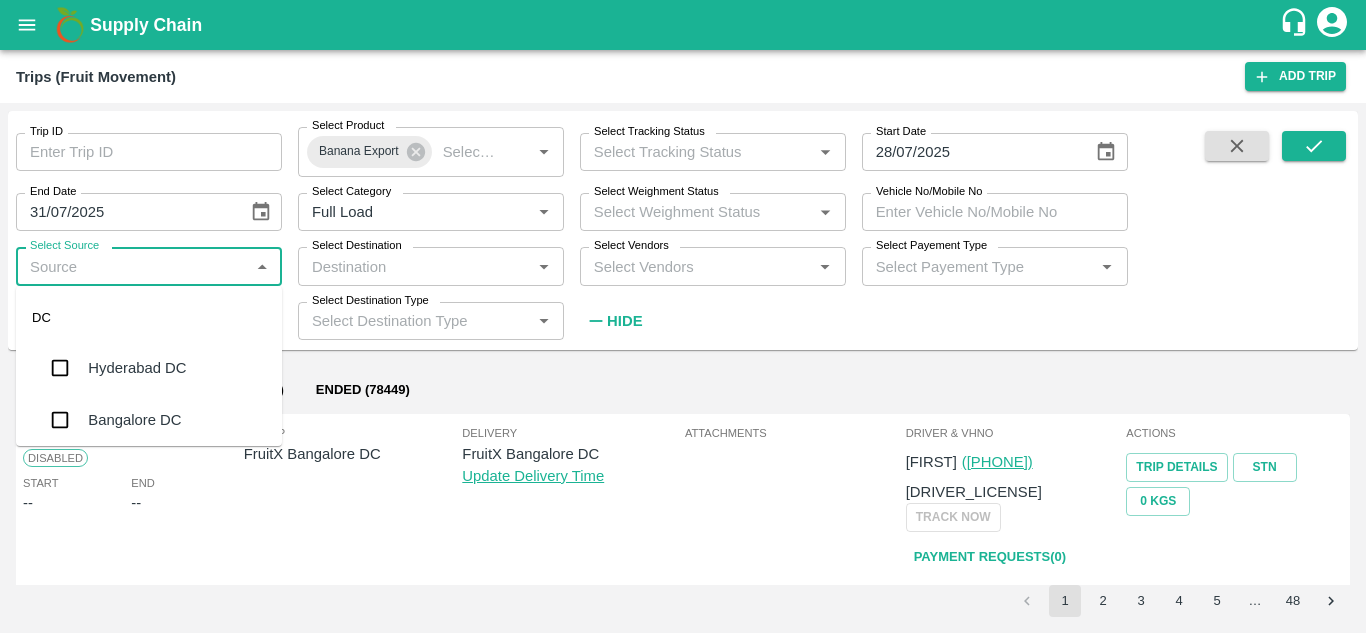 click on "Select Source" at bounding box center [132, 266] 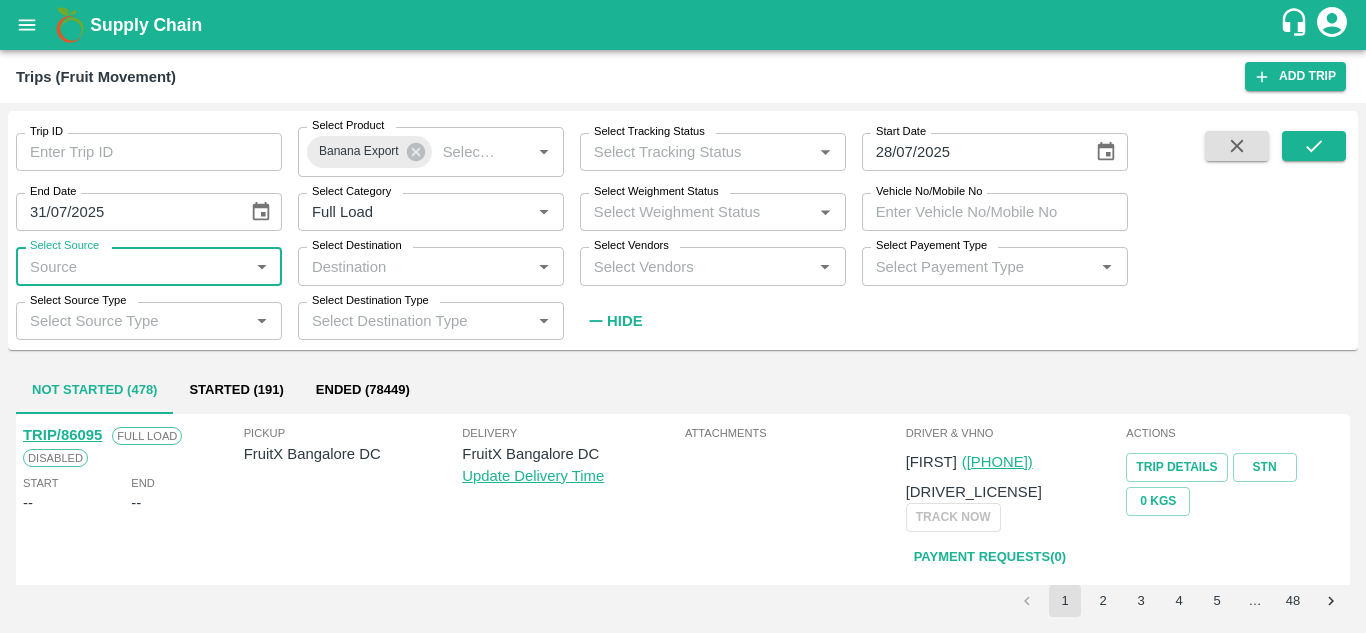 click on "Select Source" at bounding box center [132, 266] 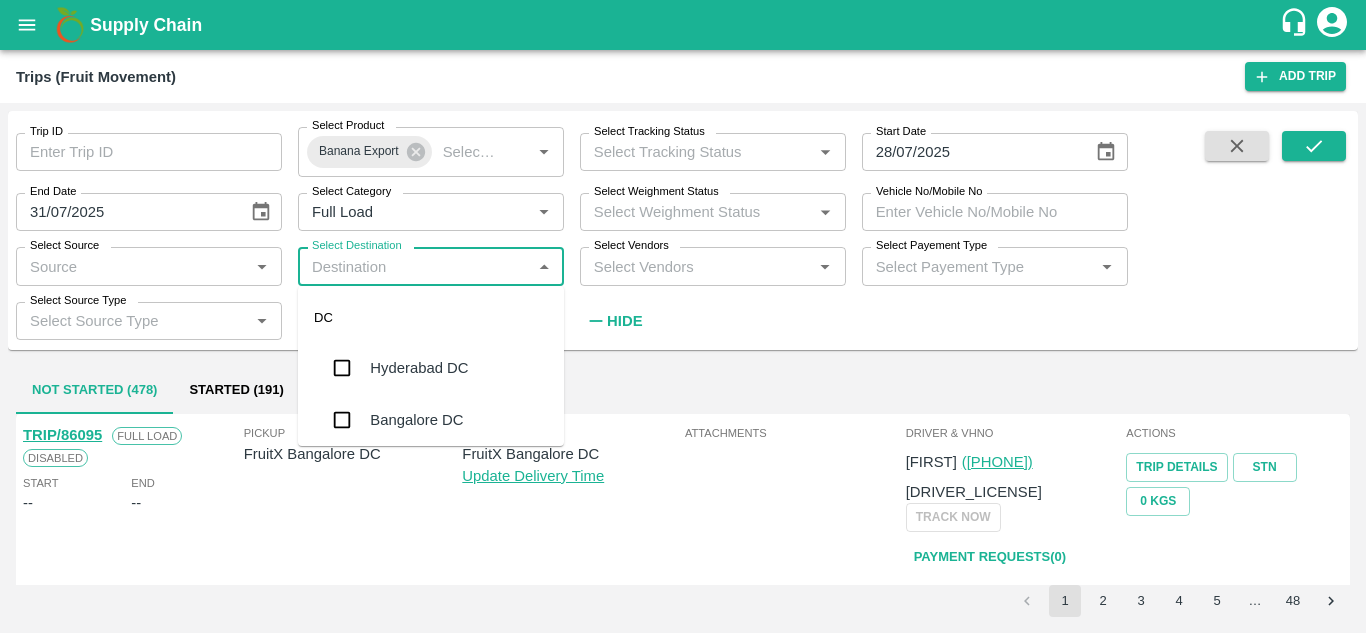 click on "Select Destination" at bounding box center [414, 266] 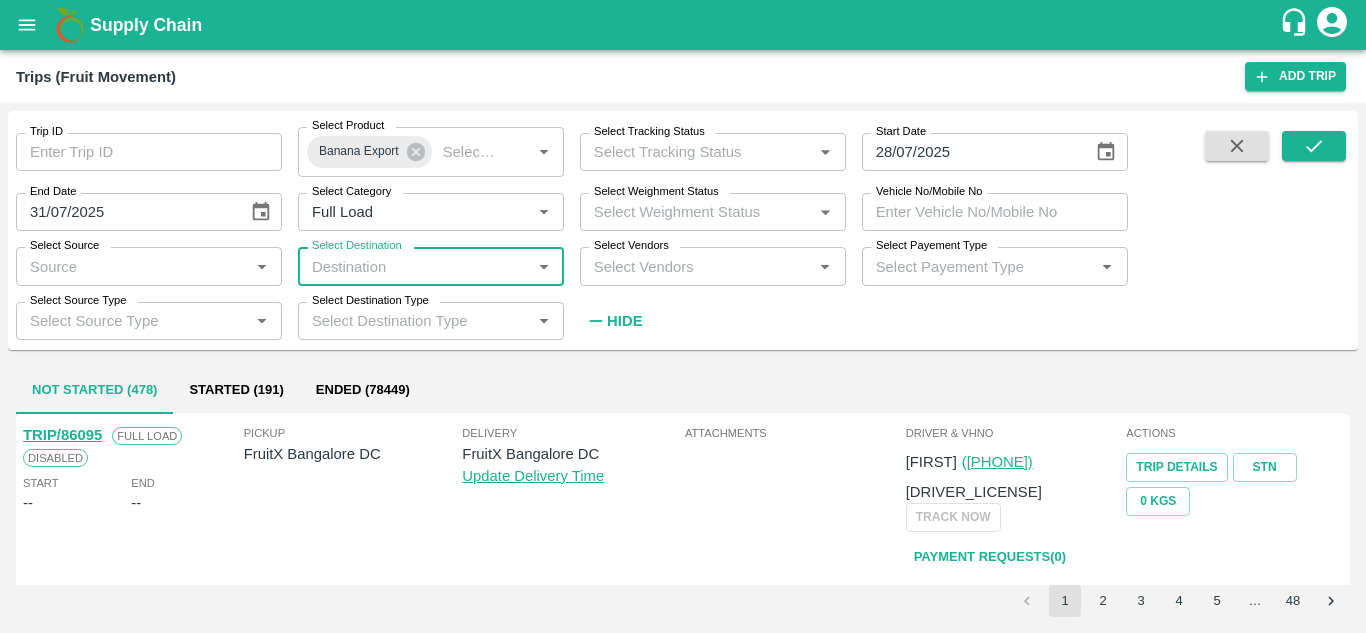 click on "Select Destination" at bounding box center (414, 266) 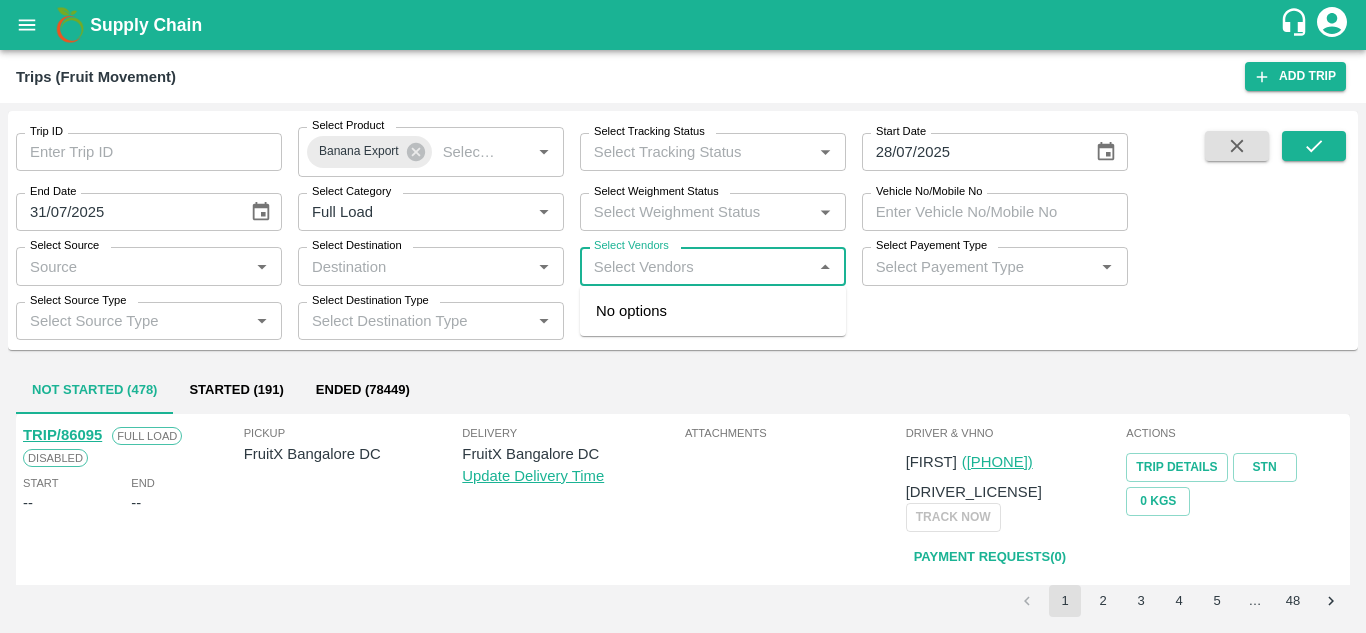 click on "Select Vendors" at bounding box center [696, 266] 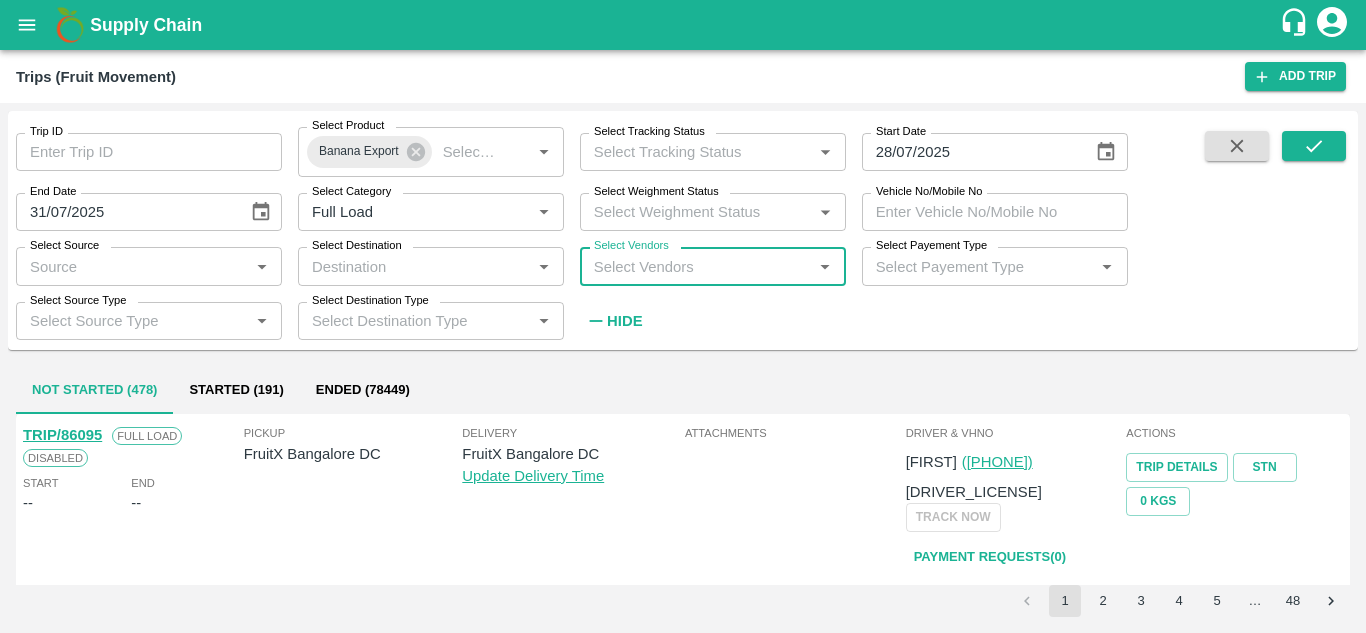 click on "Select Vendors" at bounding box center (696, 266) 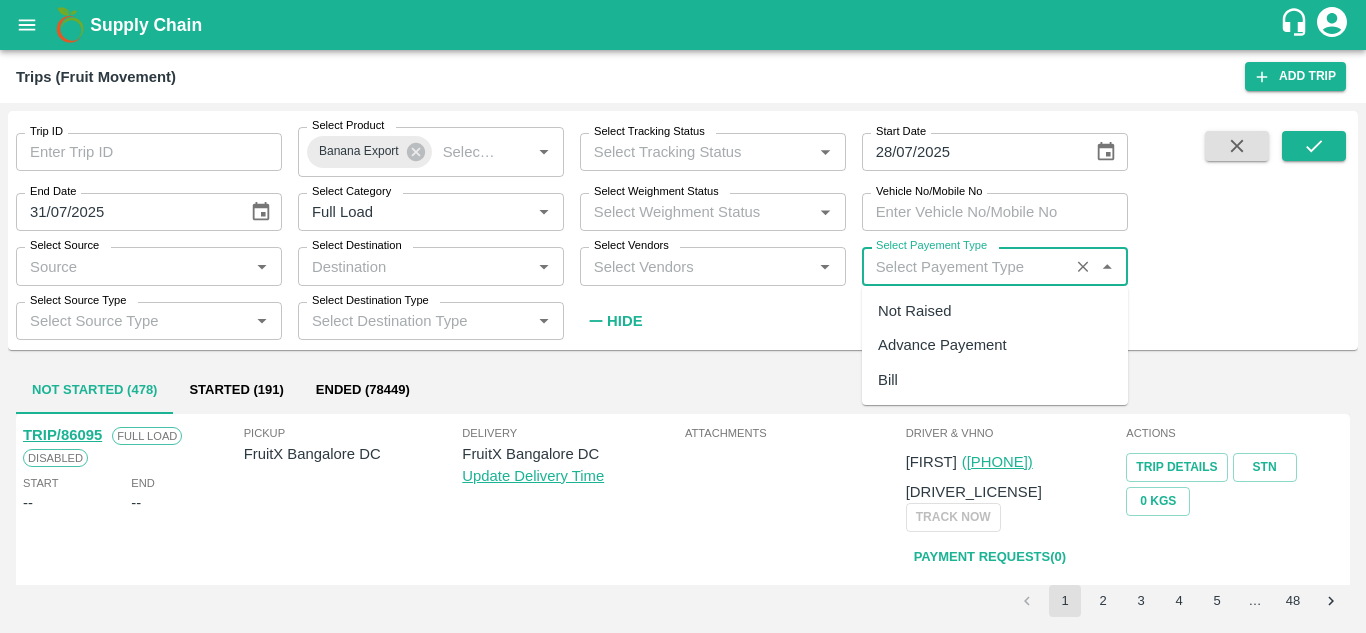 click on "Select Payement Type" at bounding box center [965, 266] 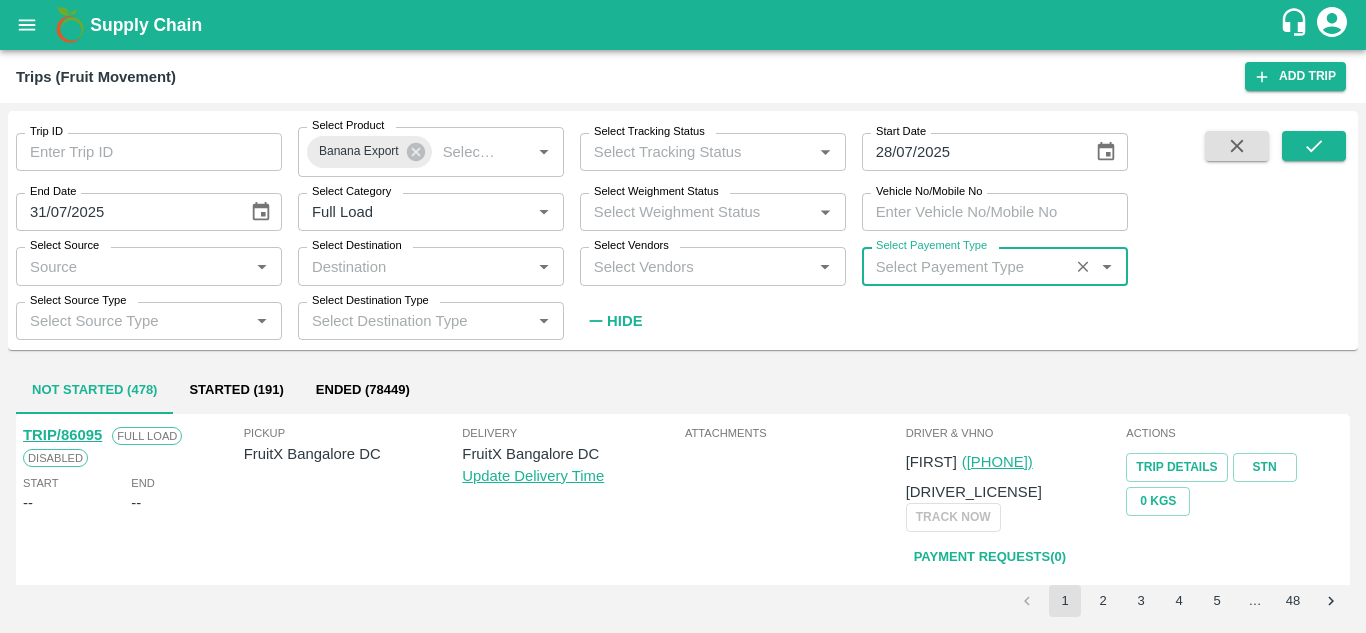 click on "Select Payement Type" at bounding box center (965, 266) 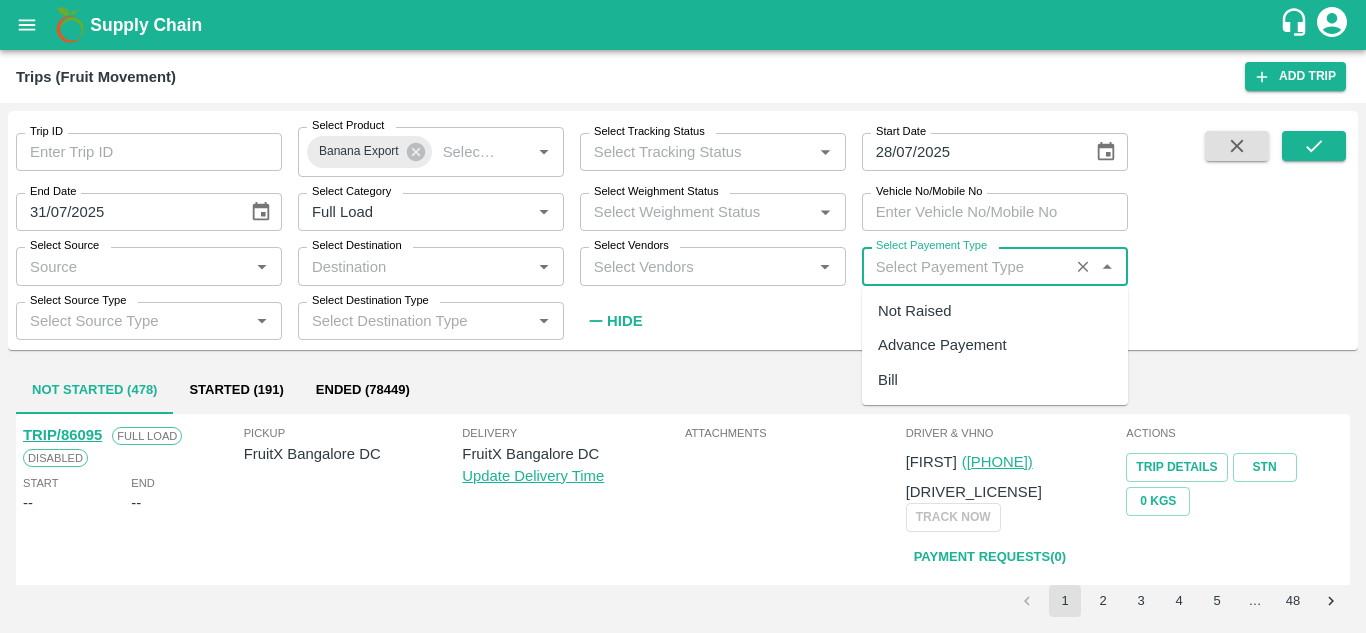 click on "Select Payement Type" at bounding box center [965, 266] 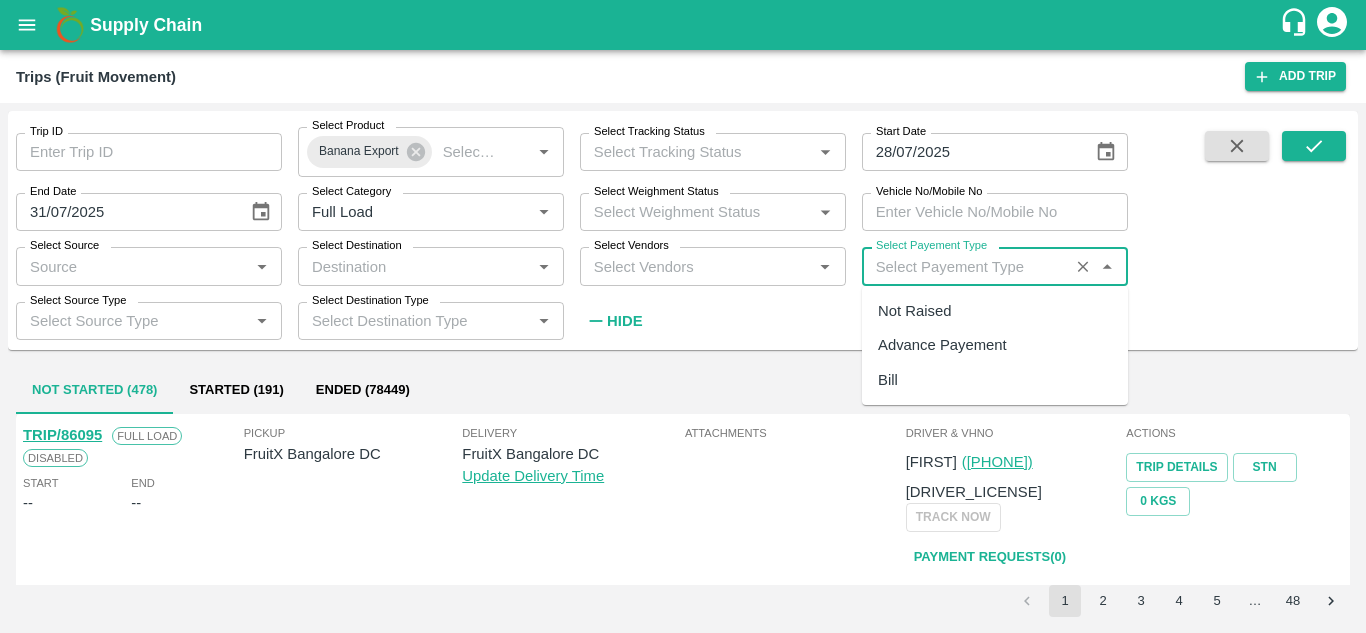 click on "Select Destination" at bounding box center (414, 266) 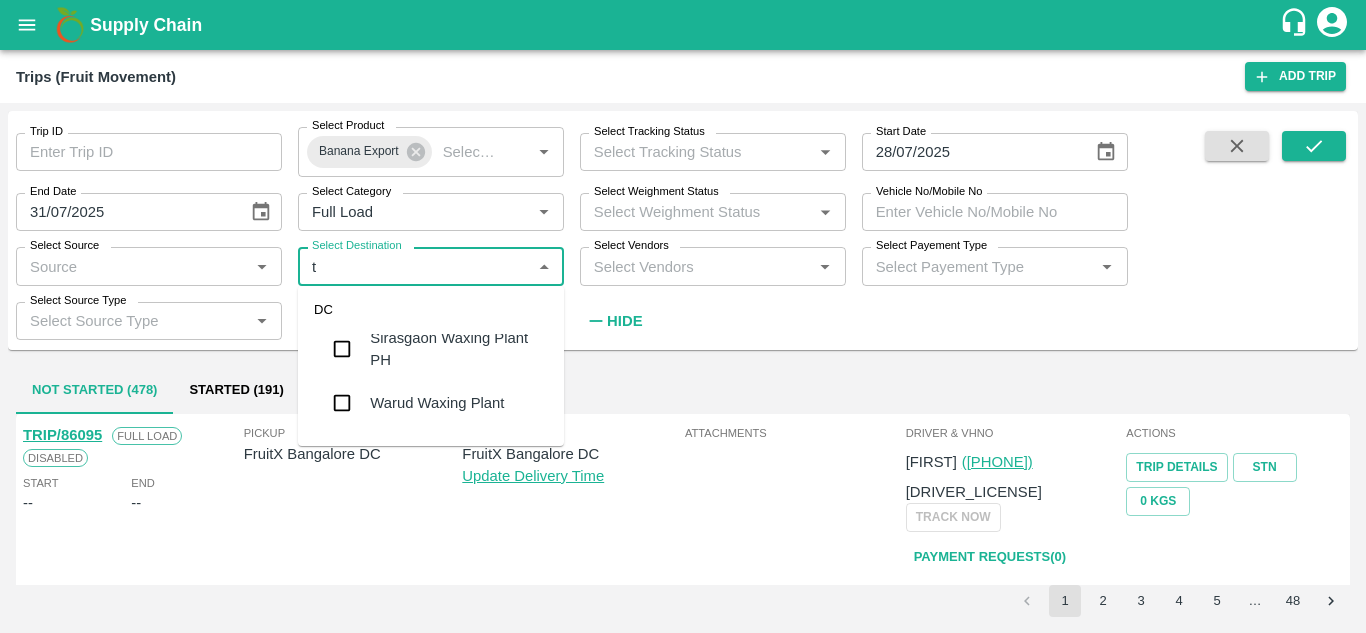 scroll, scrollTop: 0, scrollLeft: 0, axis: both 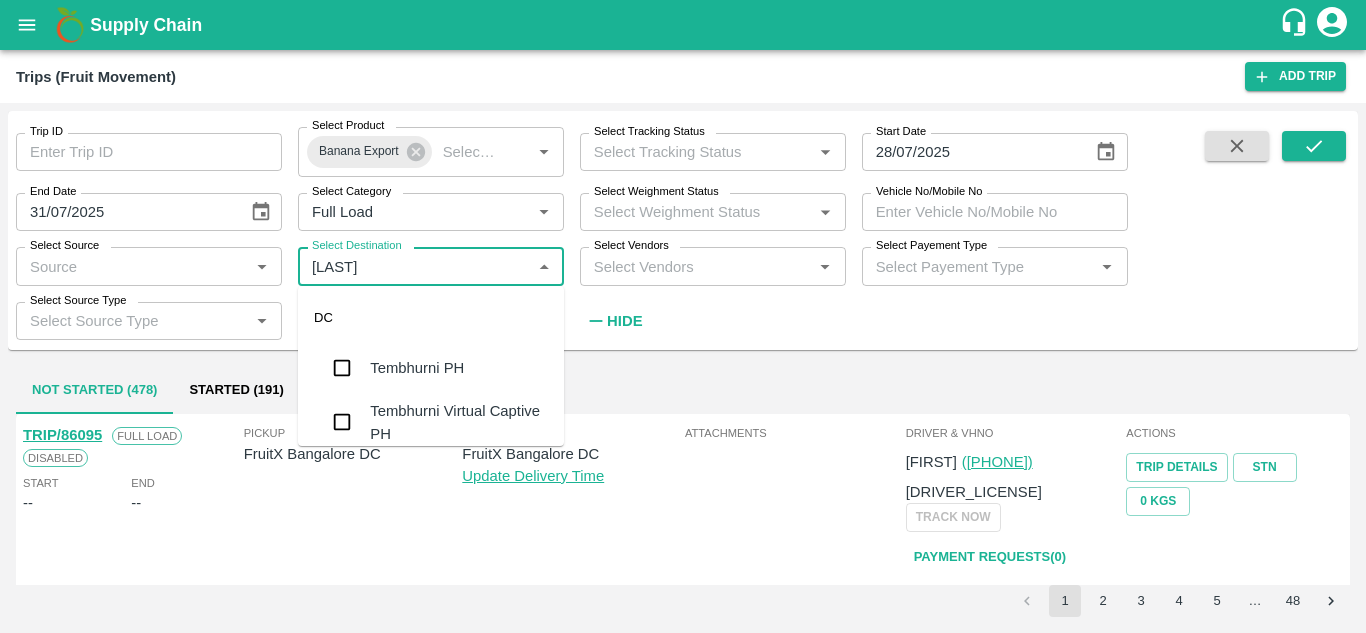 type on "[LAST]" 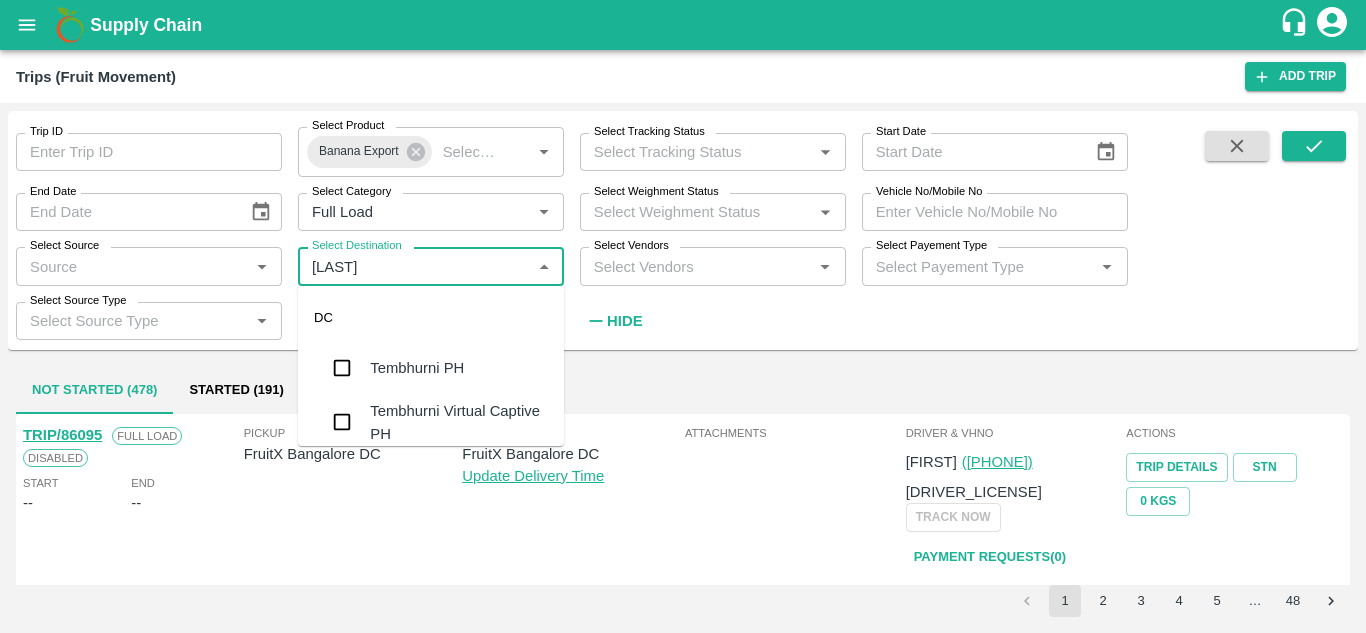 type 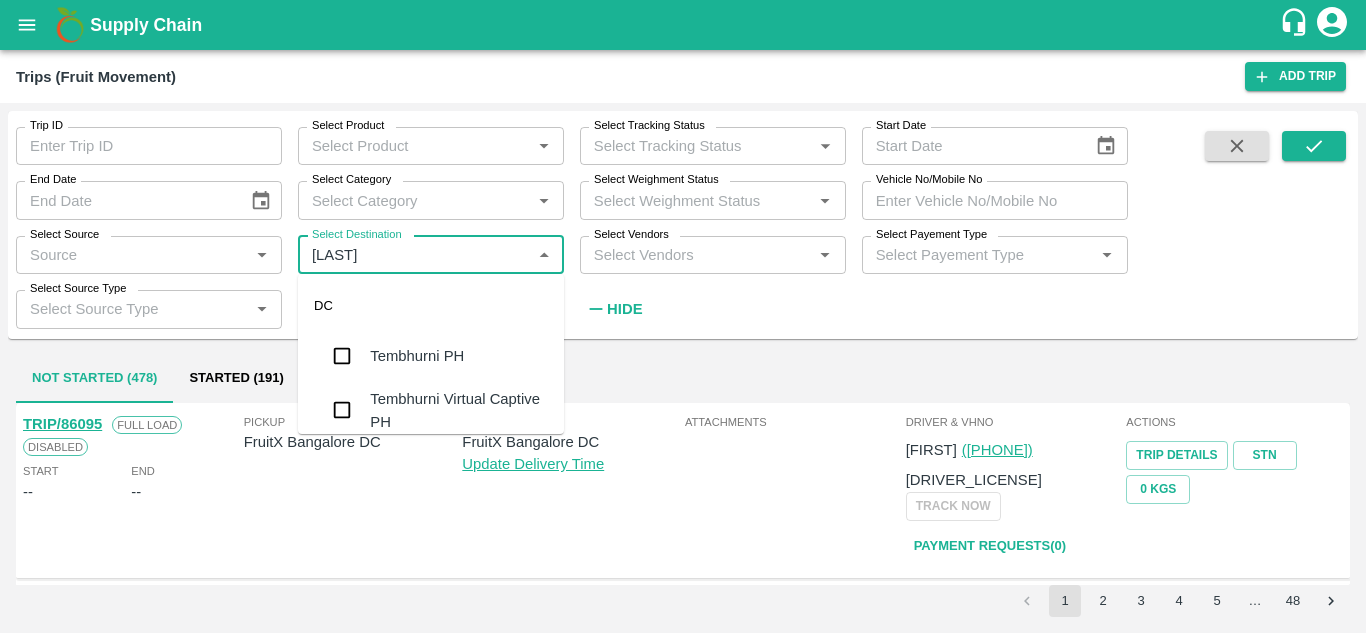 type on "[LAST]" 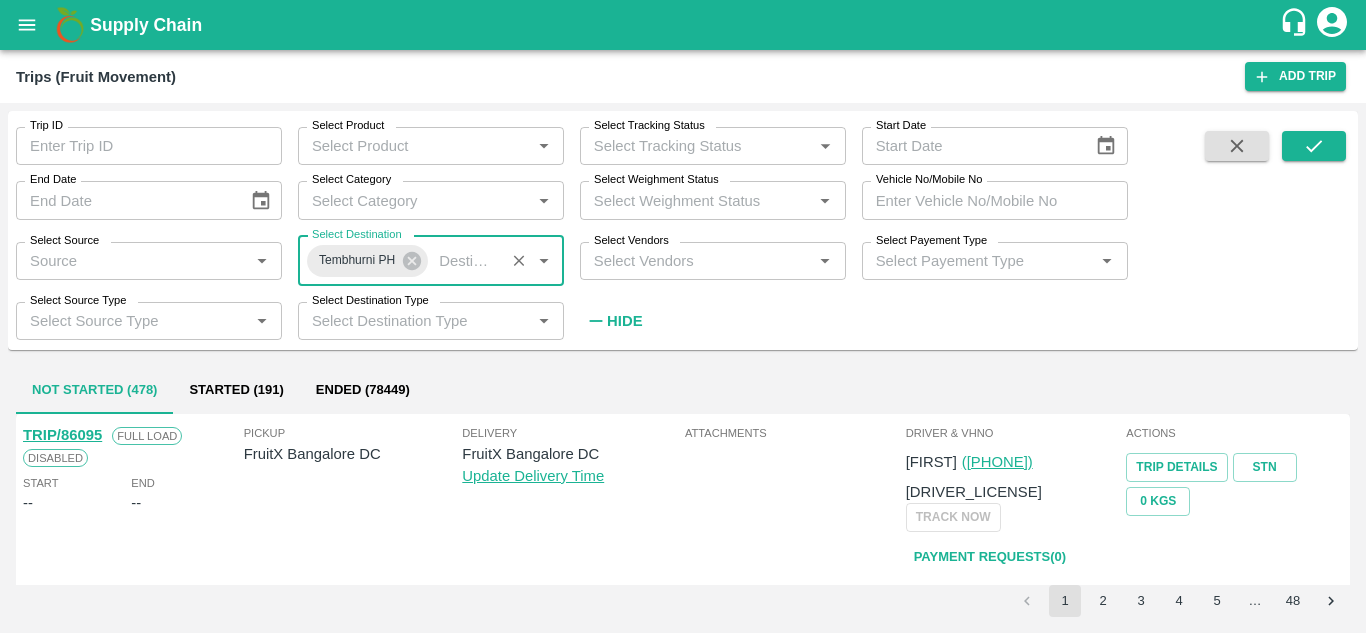 click on "Select Source   *" at bounding box center (149, 261) 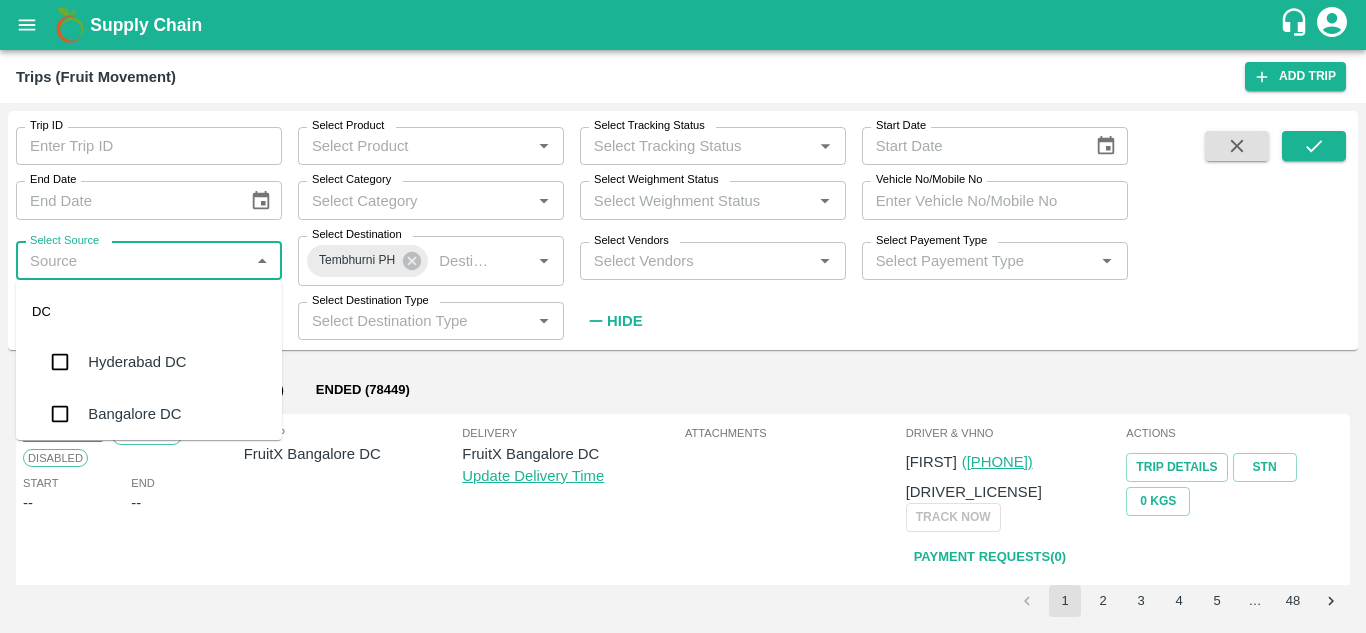 click on "Select Source   *" at bounding box center (149, 261) 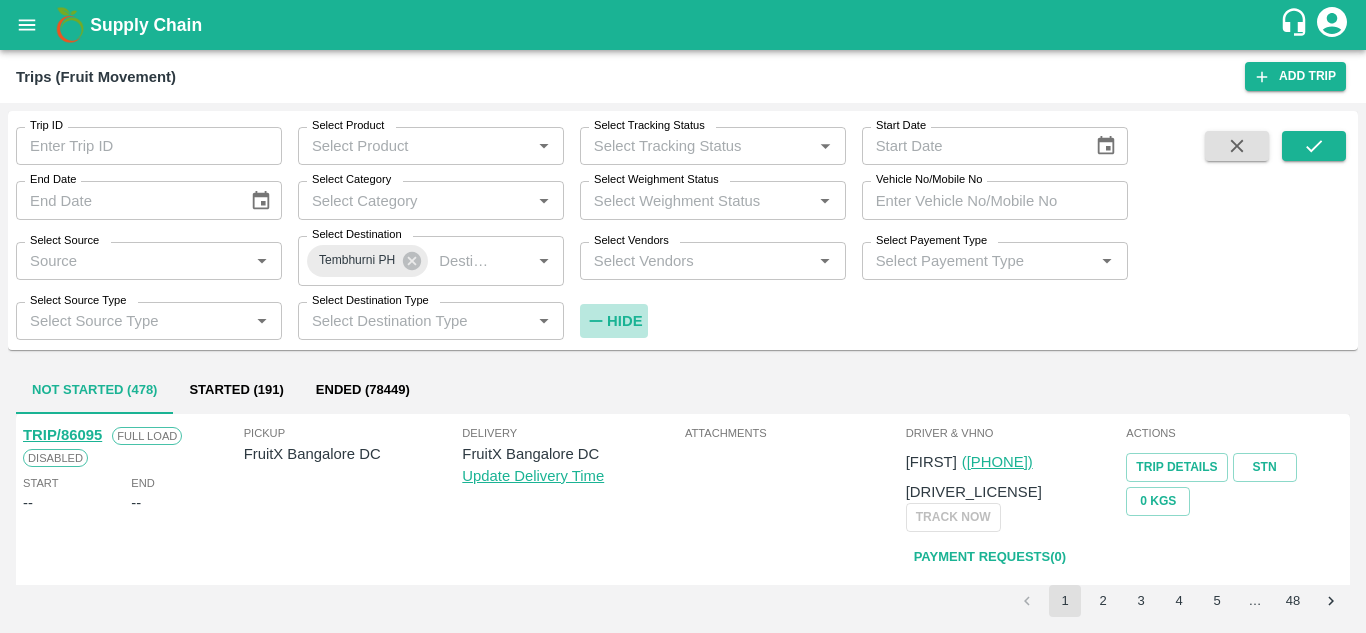 click on "Hide" at bounding box center (624, 321) 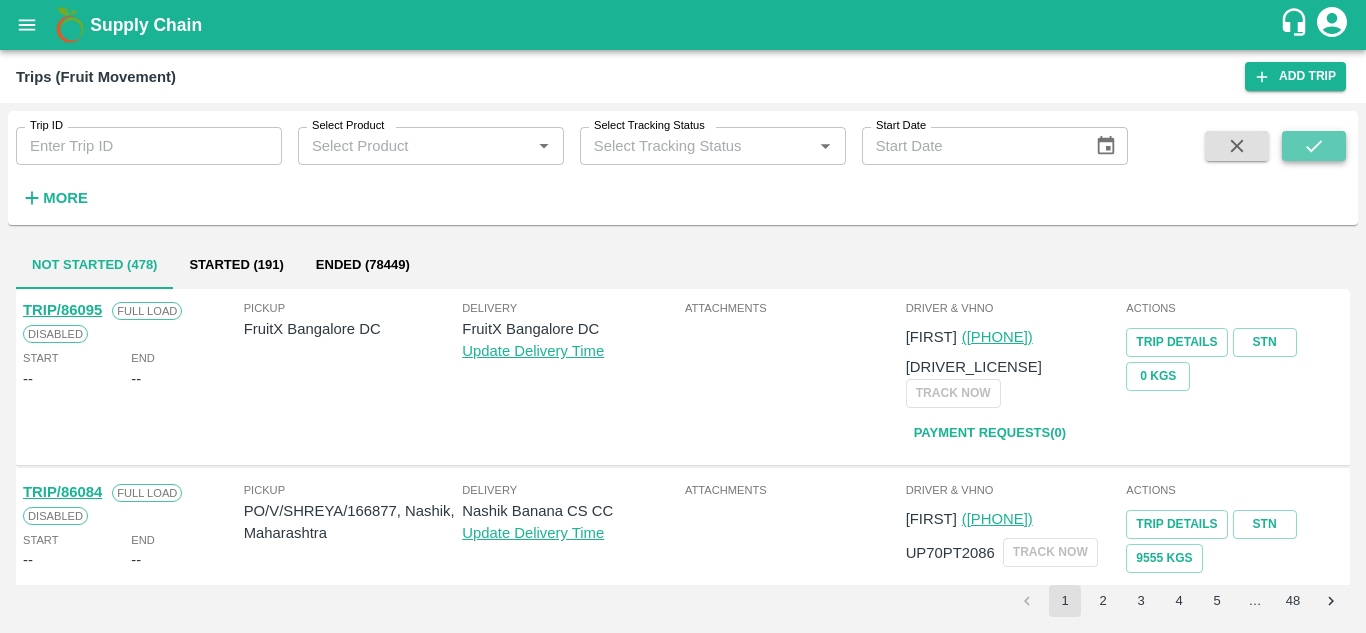 click 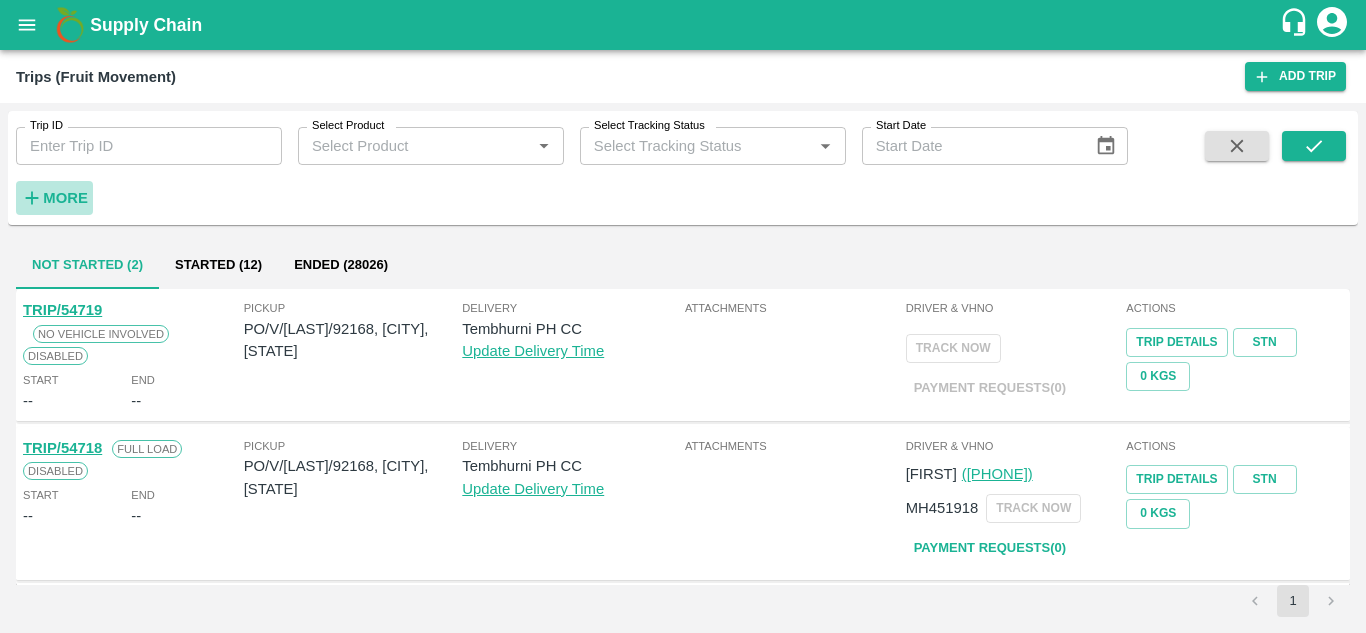 click on "More" at bounding box center (65, 198) 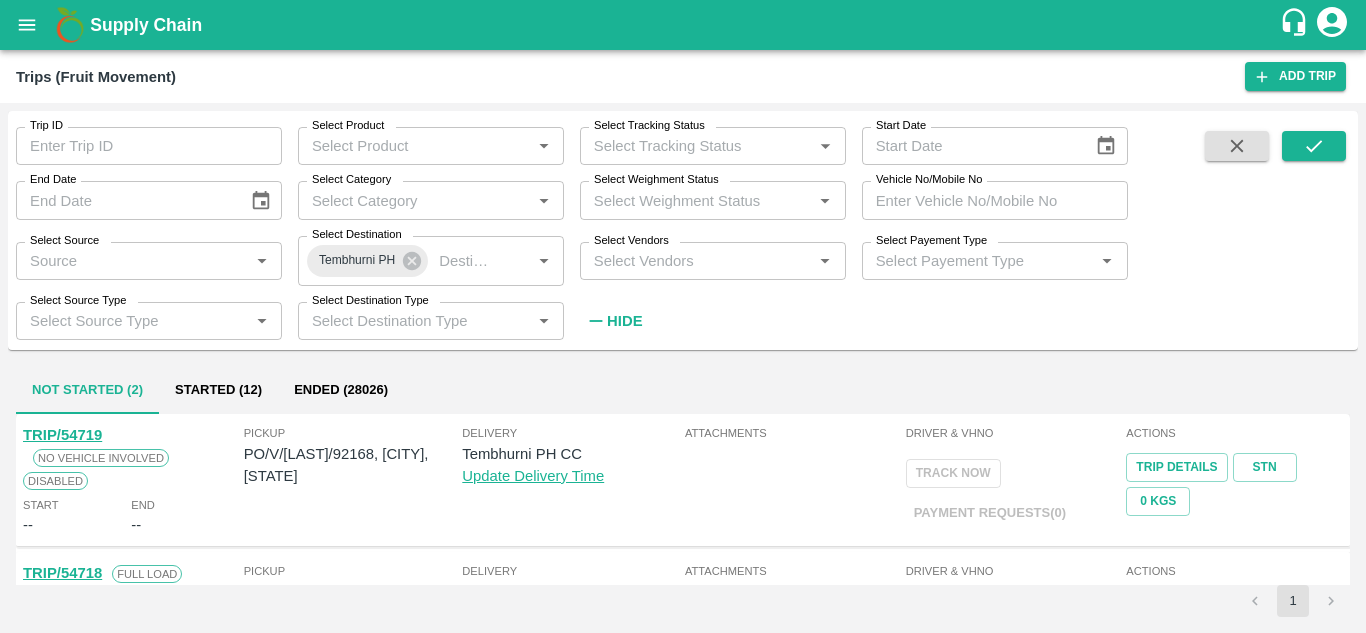type on "DD/MM/YYYY" 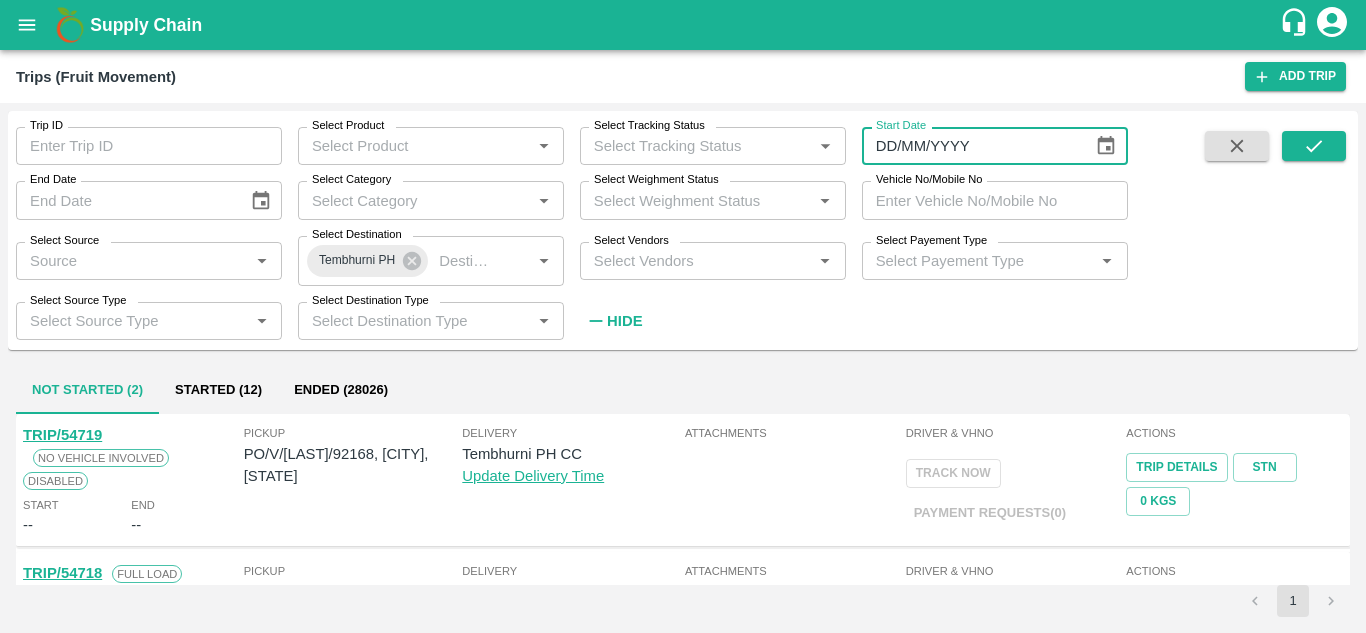 click on "DD/MM/YYYY" at bounding box center (971, 146) 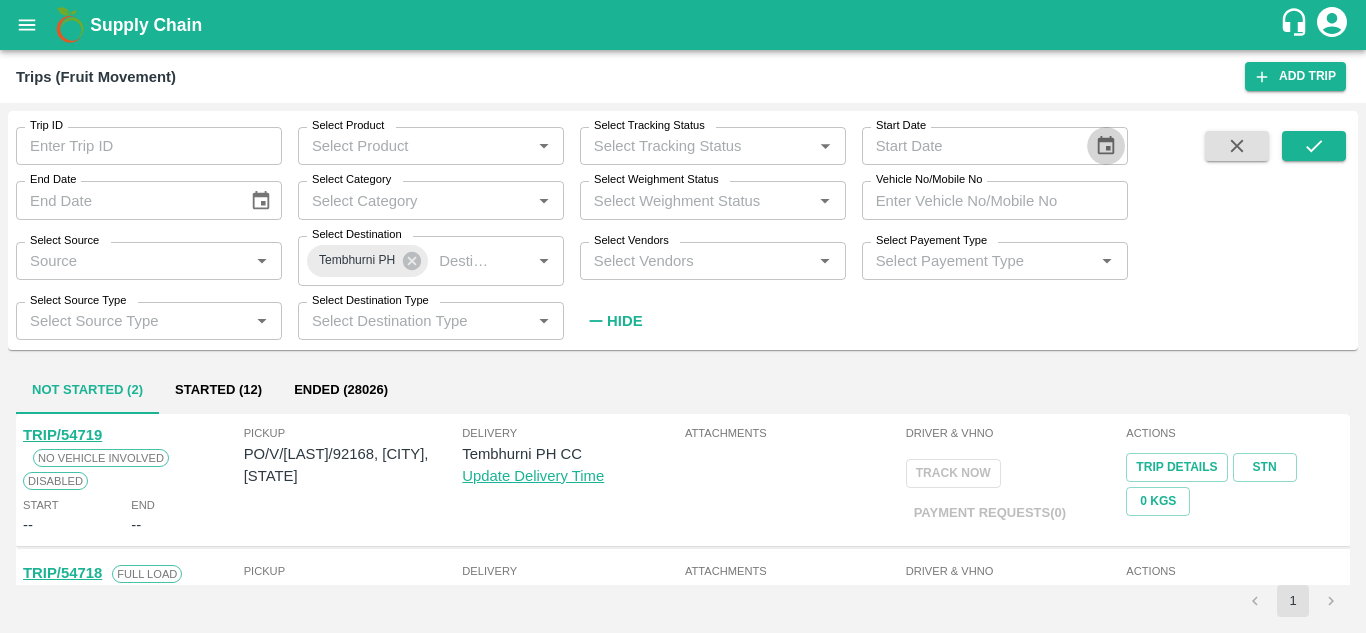 click 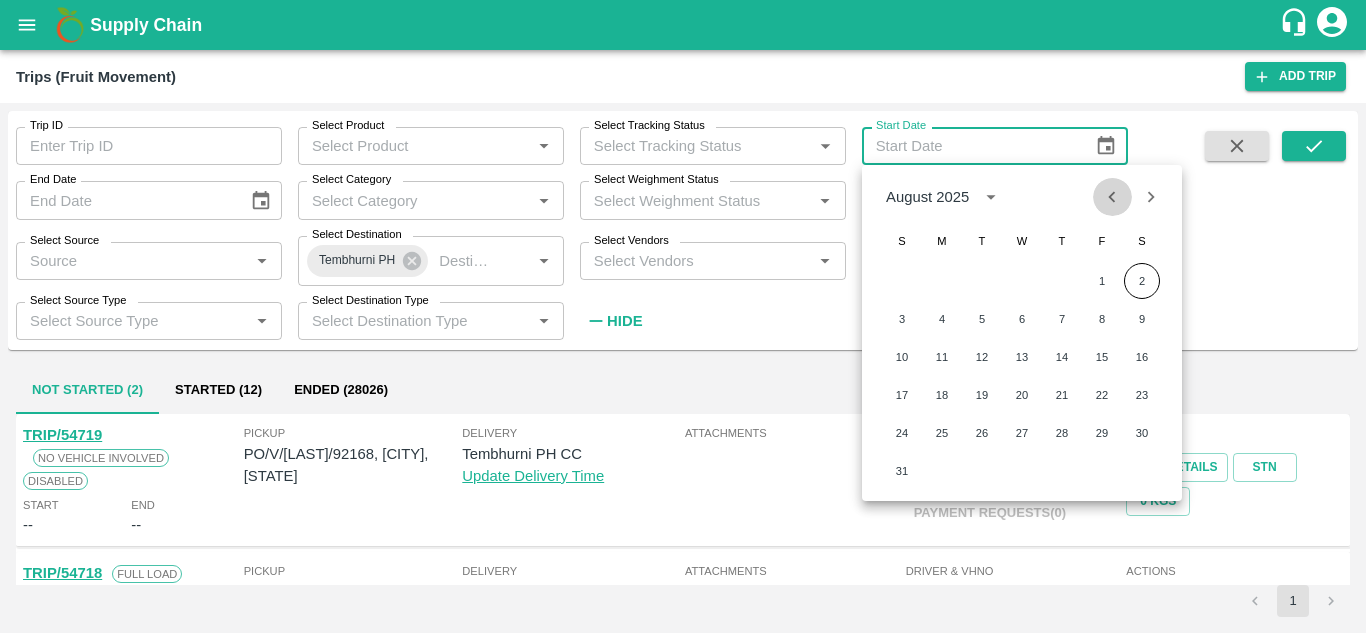 click at bounding box center [1112, 197] 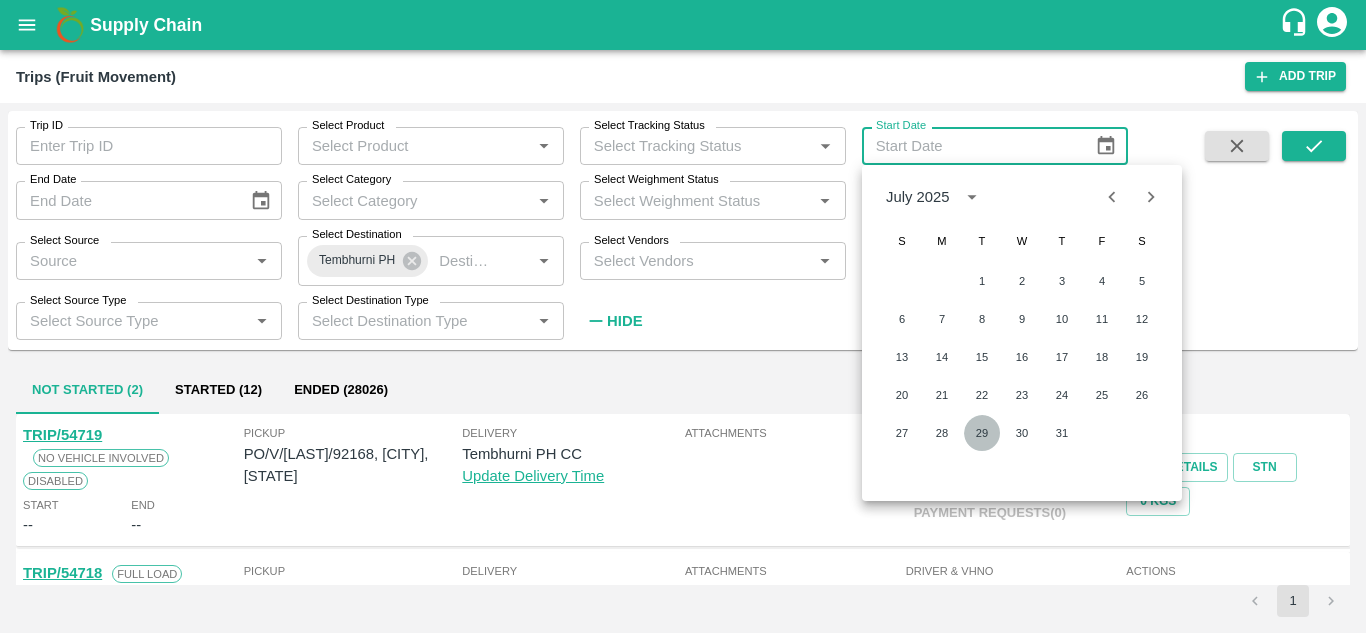 click on "29" at bounding box center [982, 433] 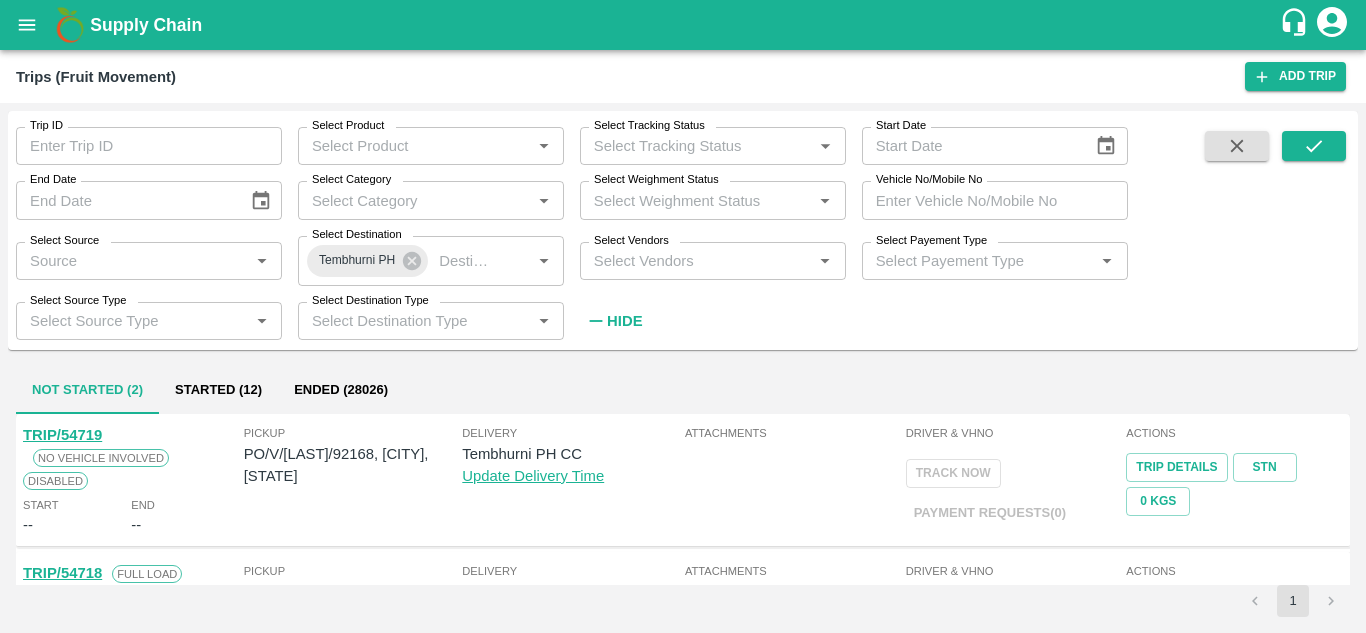 type on "29/07/2025" 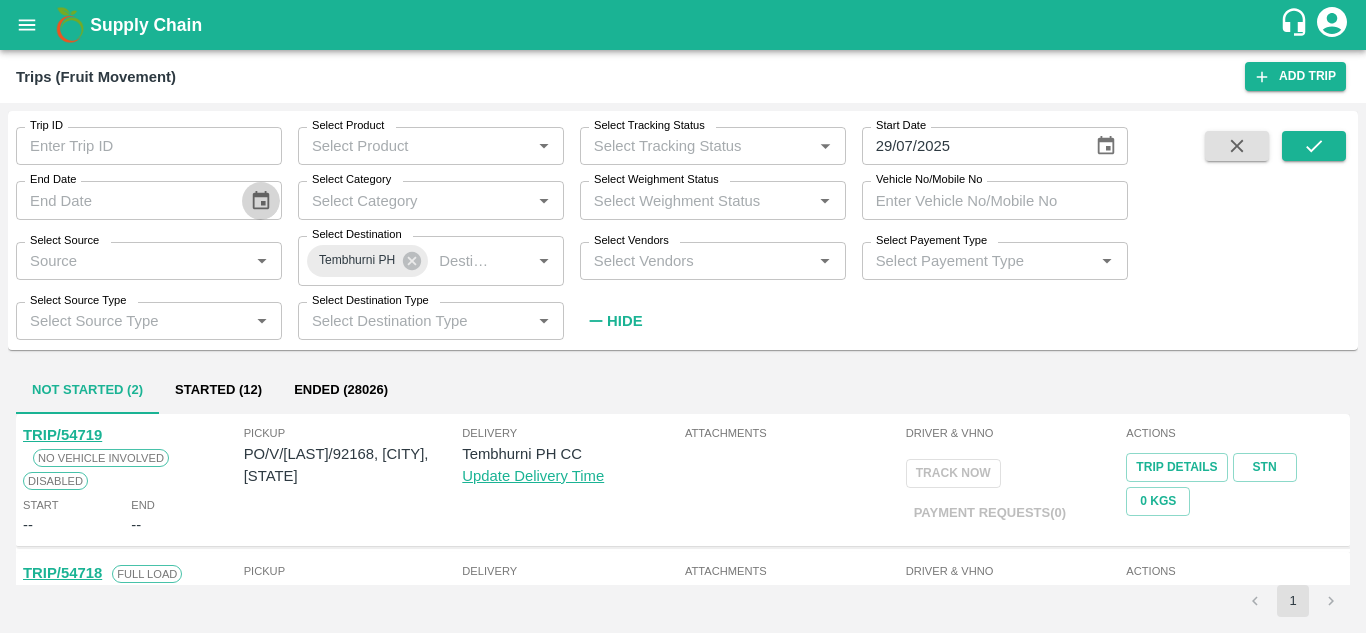 click 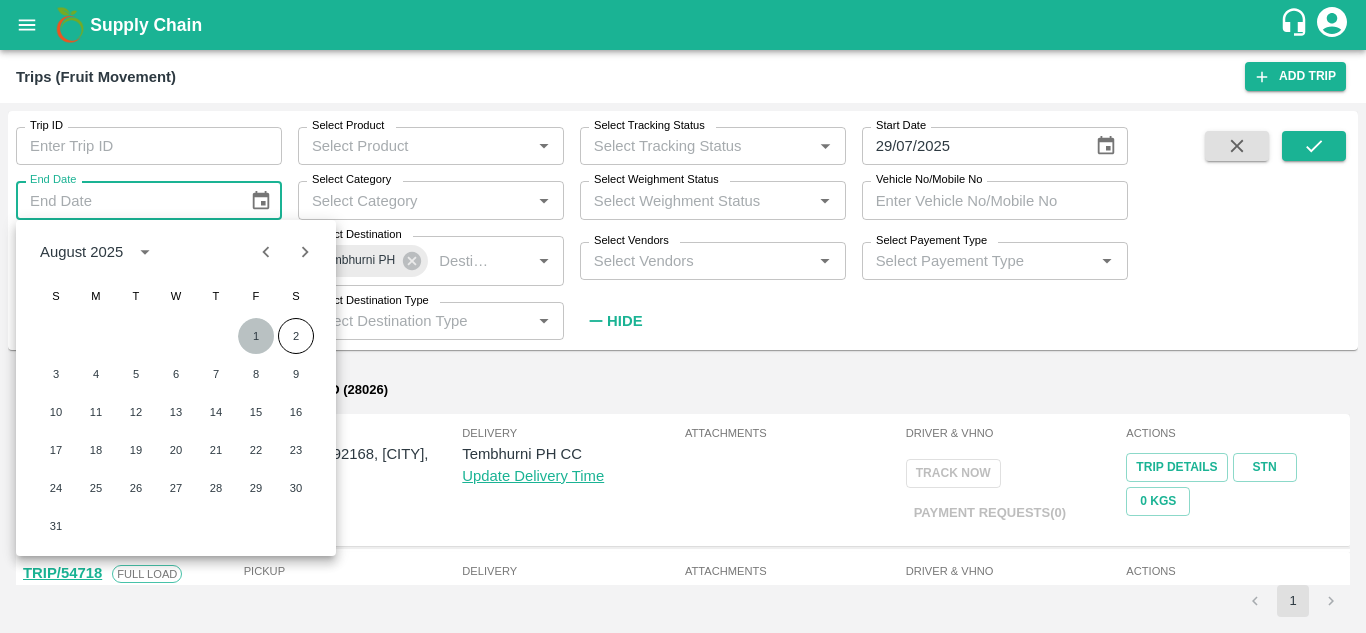 click on "1" at bounding box center (256, 336) 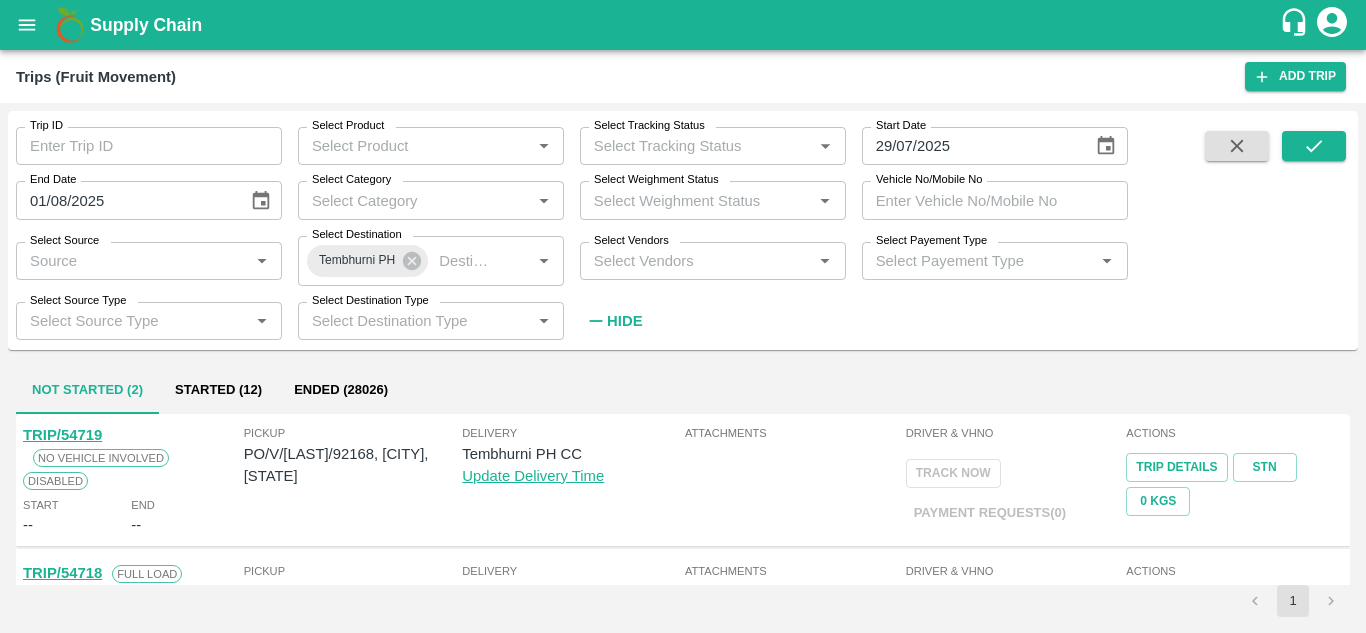 type on "01/08/2025" 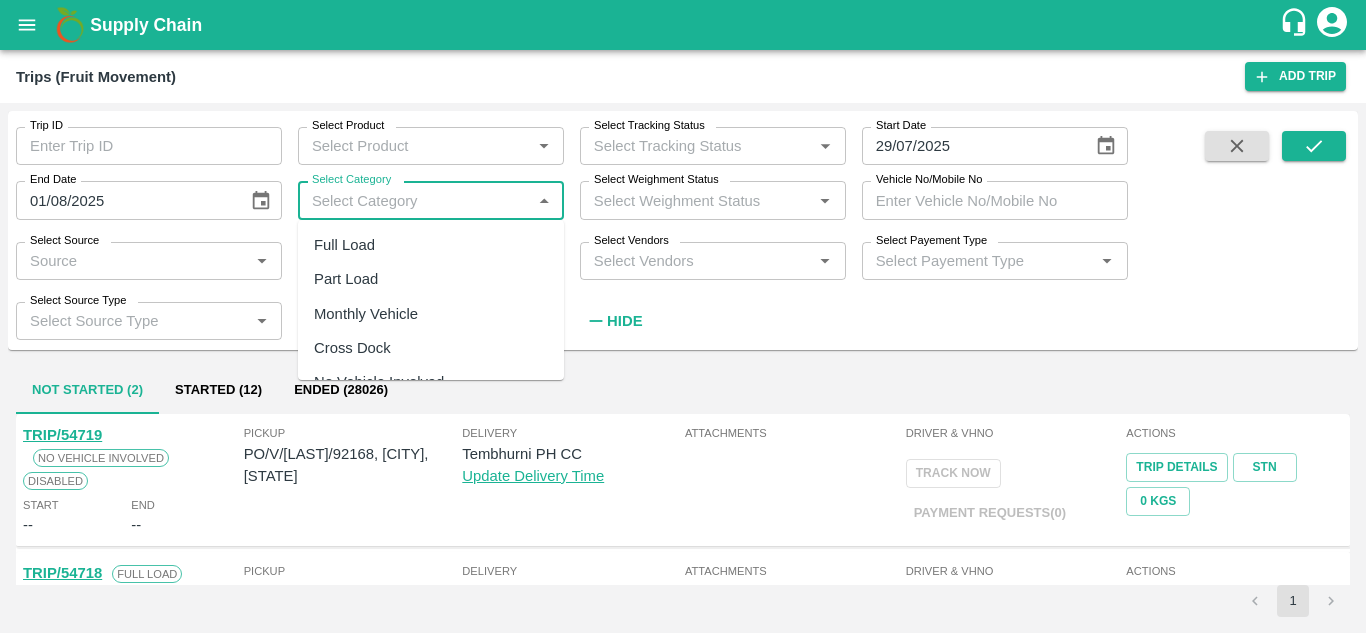 click on "Select Category" at bounding box center (414, 200) 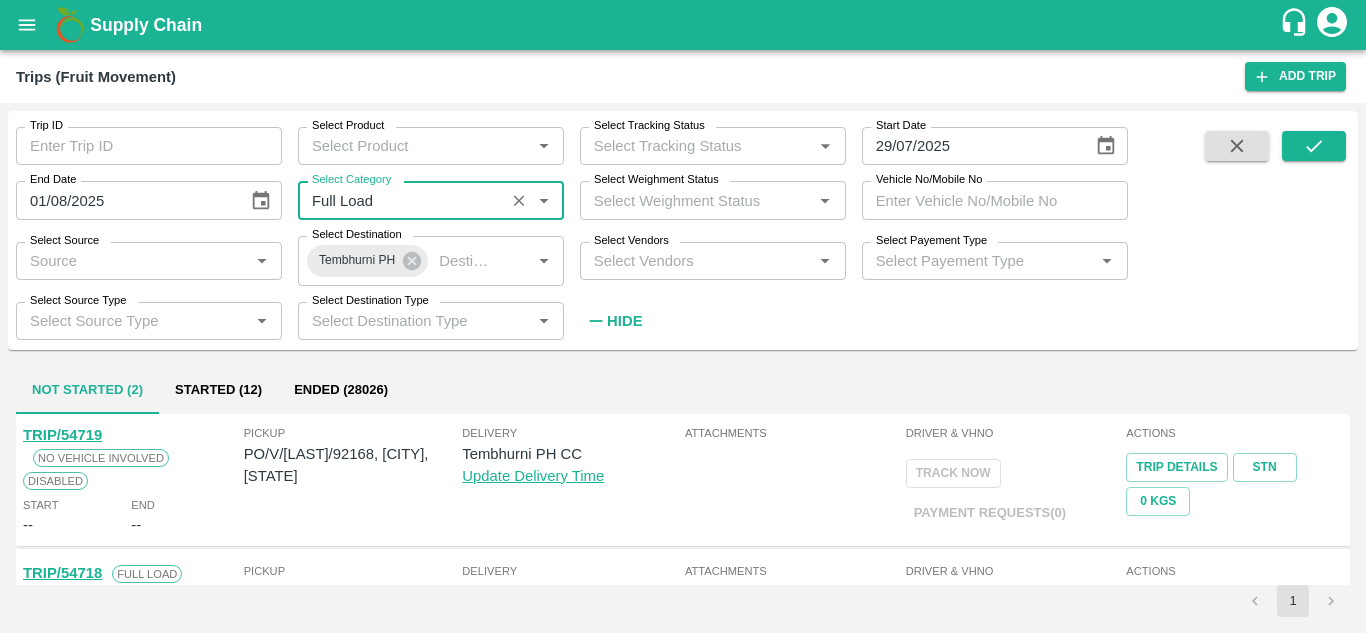 click on "Select Product" at bounding box center (414, 146) 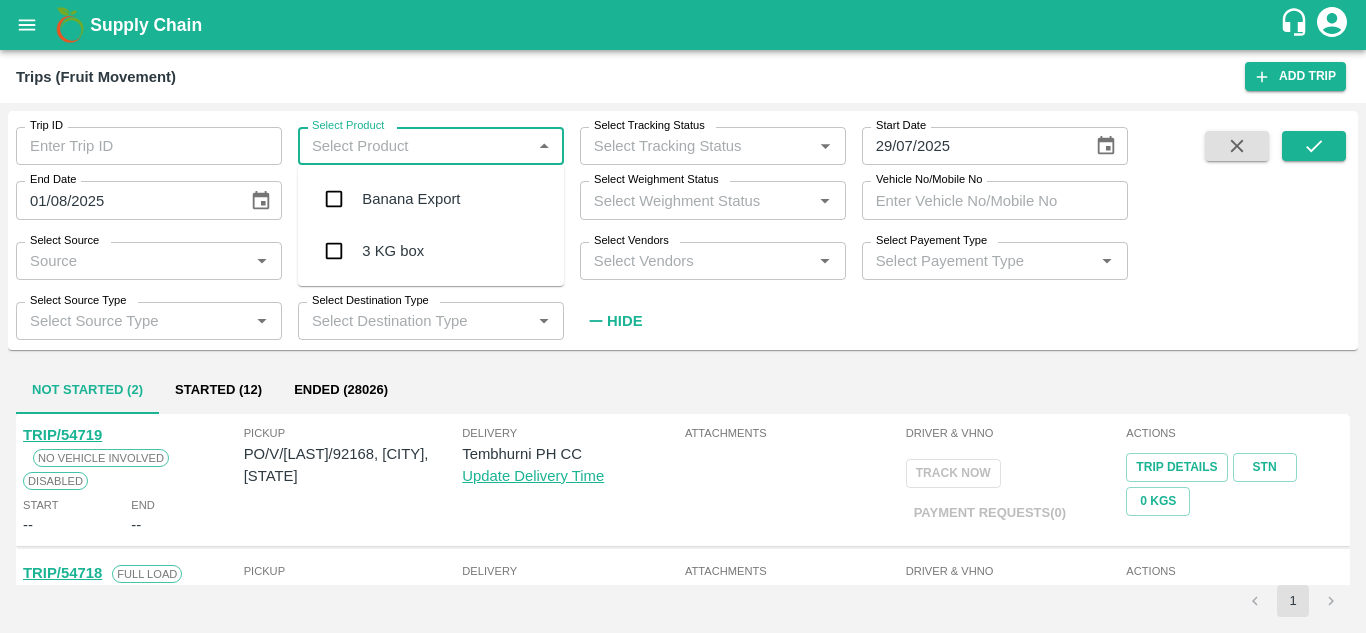click on "Banana Export" at bounding box center (411, 199) 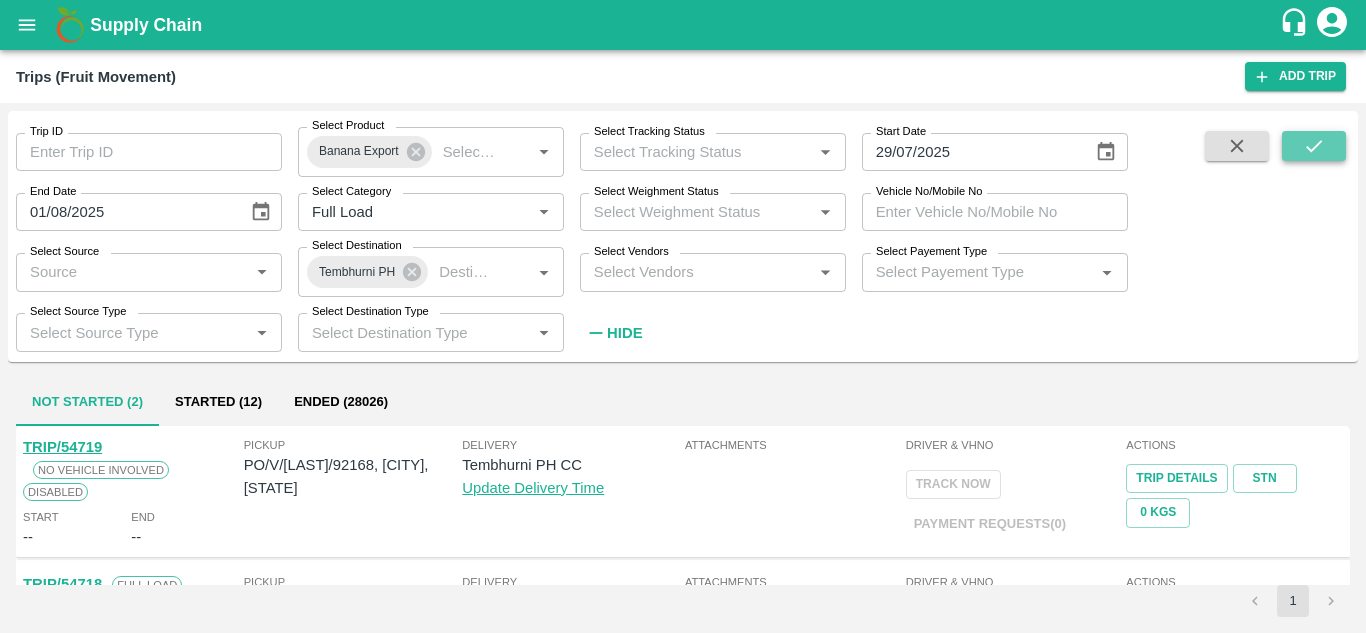click at bounding box center [1314, 146] 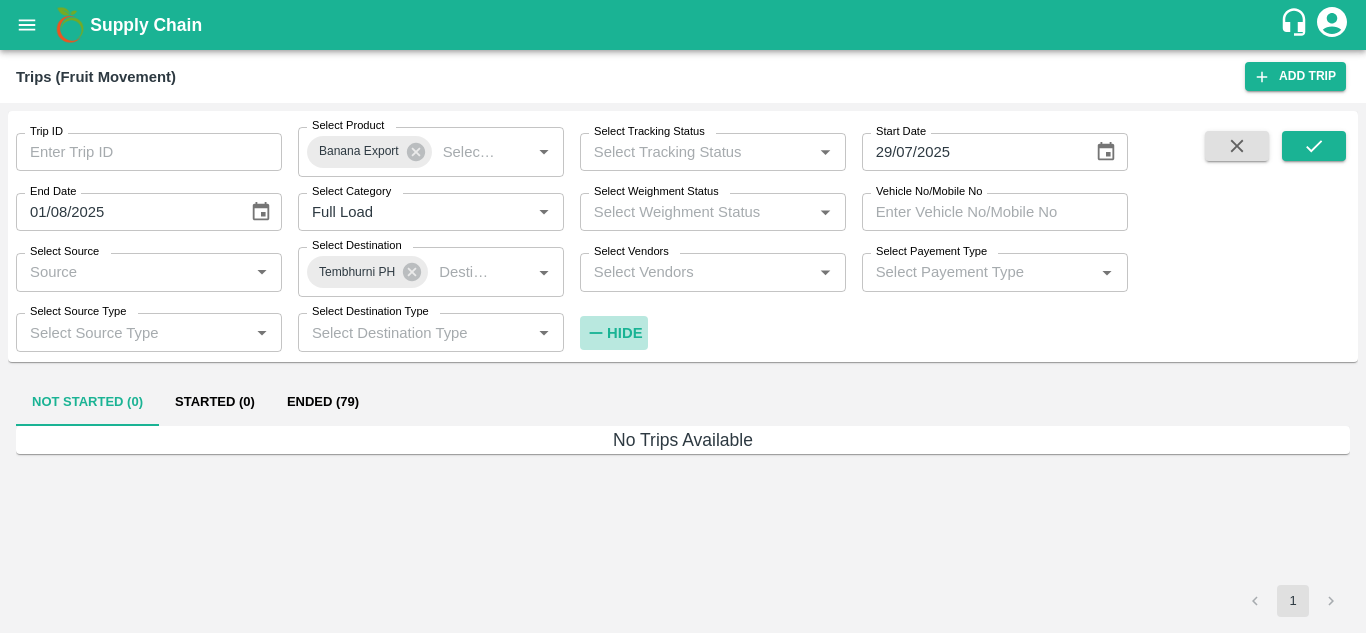click on "Hide" at bounding box center [624, 333] 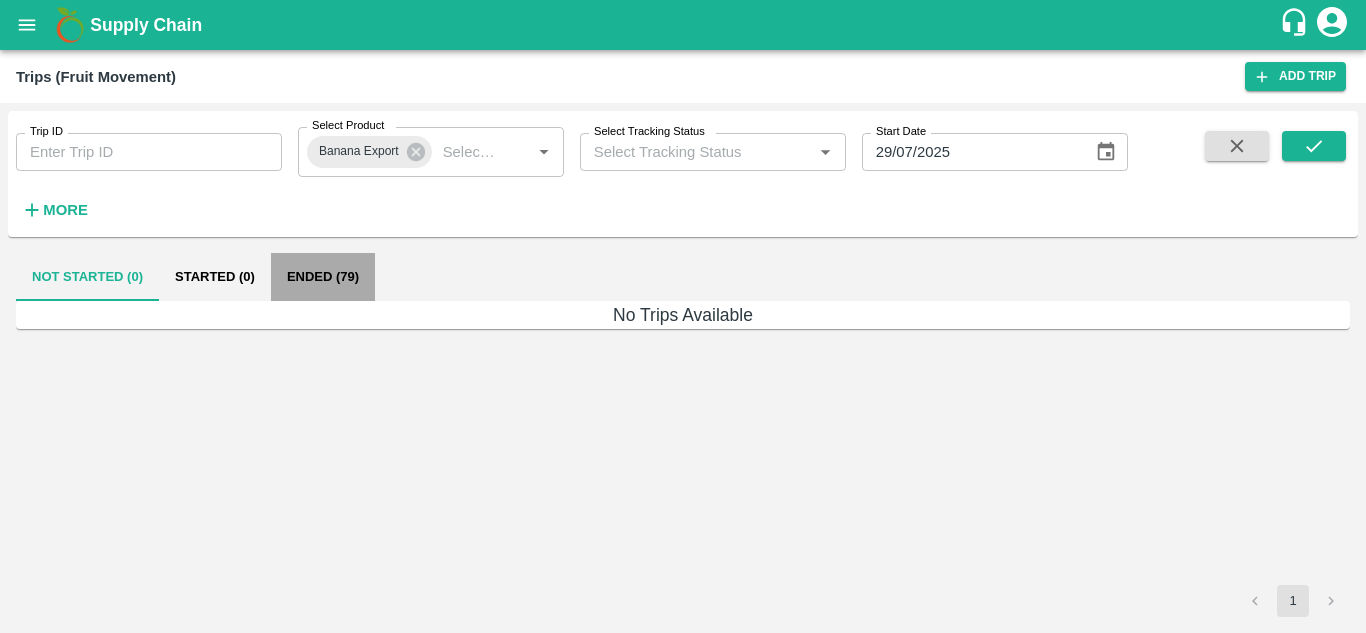 click on "Ended (79)" at bounding box center [323, 277] 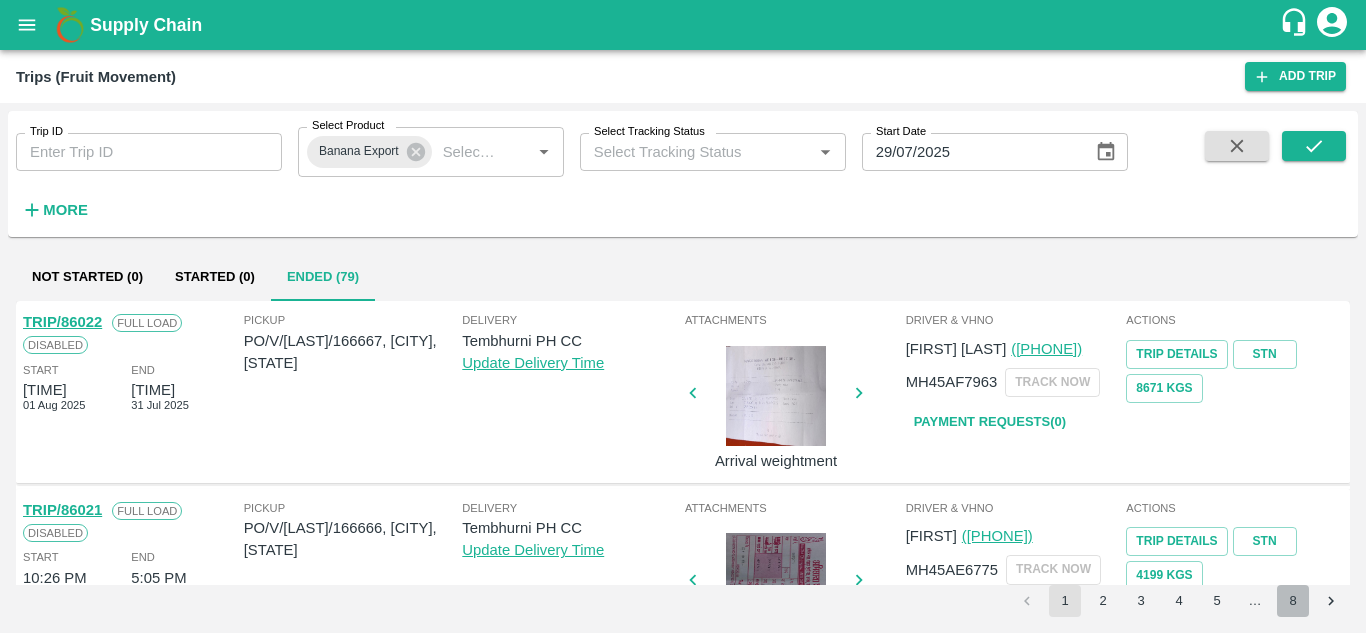 click on "8" at bounding box center (1293, 601) 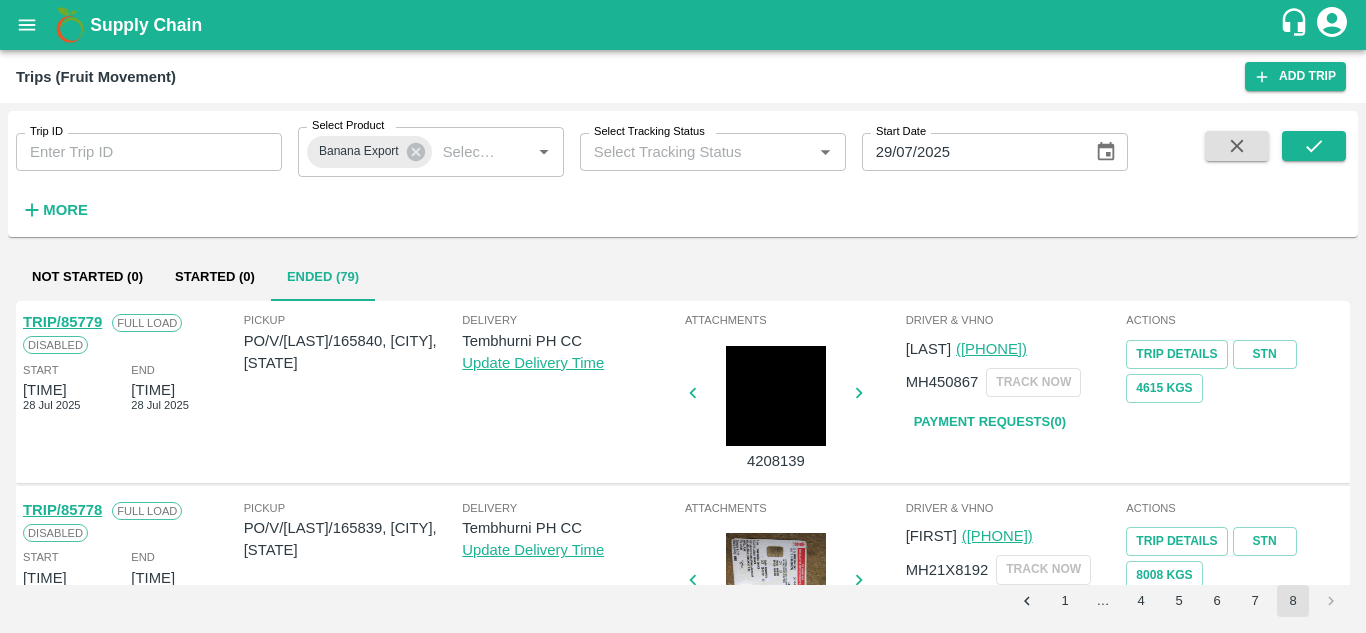 click at bounding box center (1331, 601) 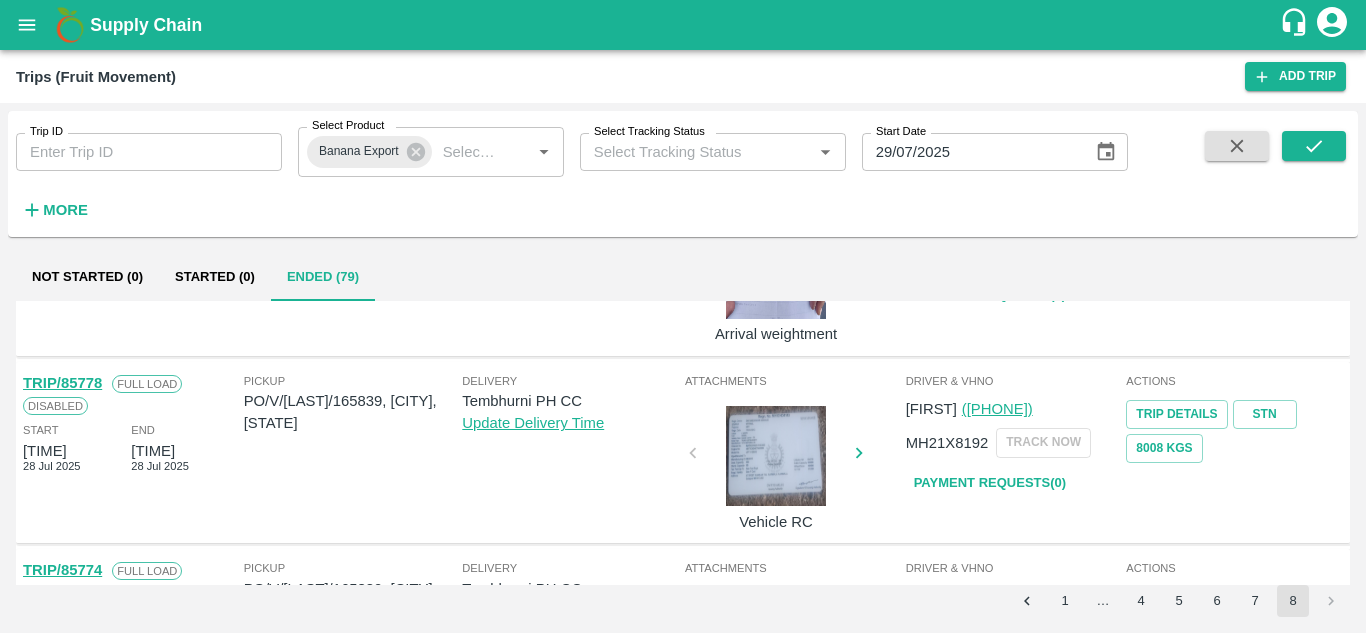 scroll, scrollTop: 0, scrollLeft: 0, axis: both 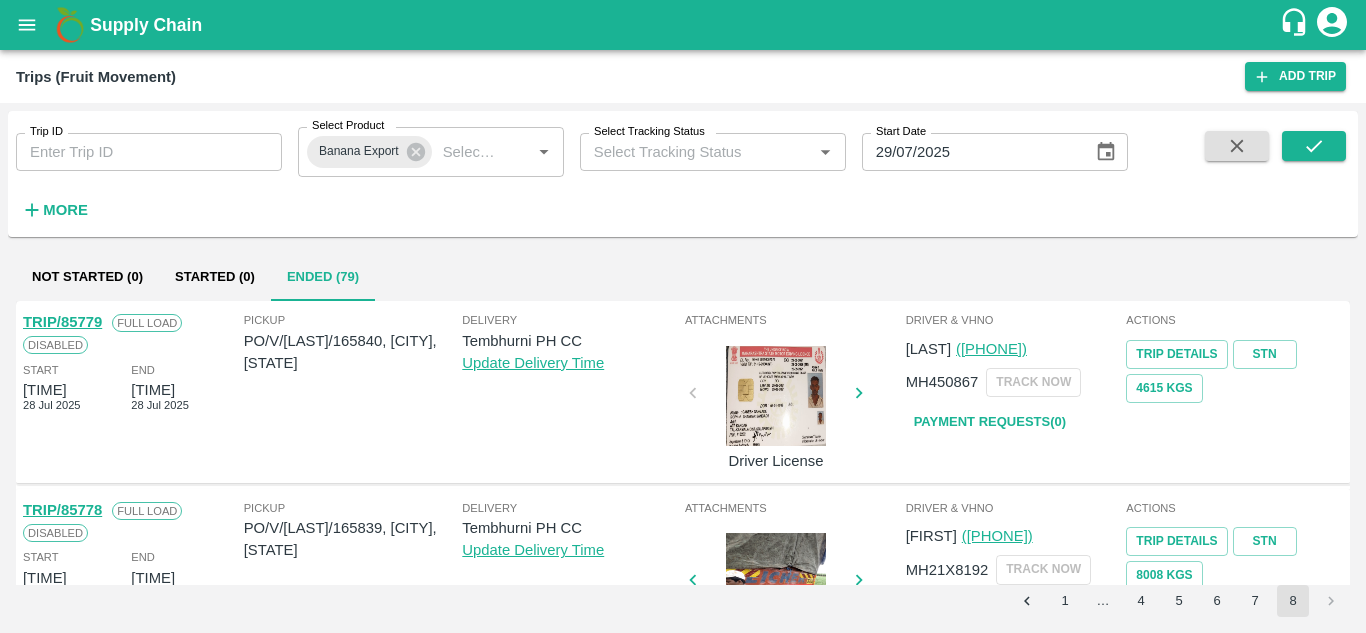click at bounding box center [1331, 601] 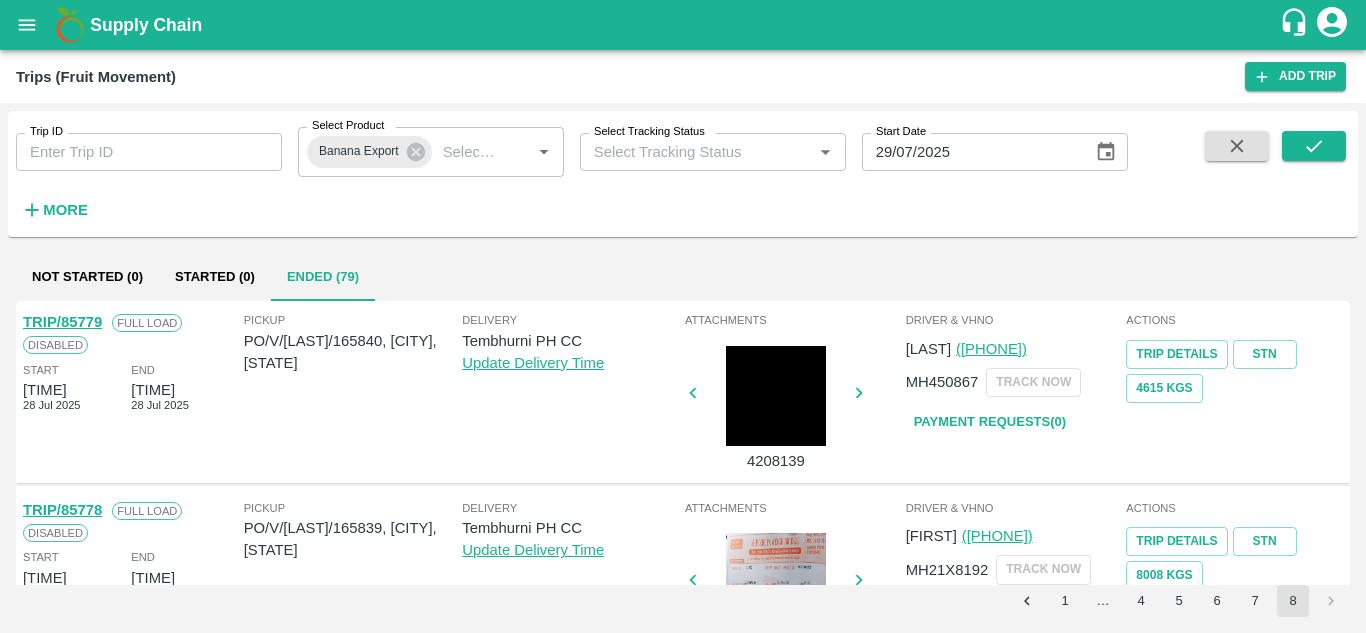 click at bounding box center (1331, 601) 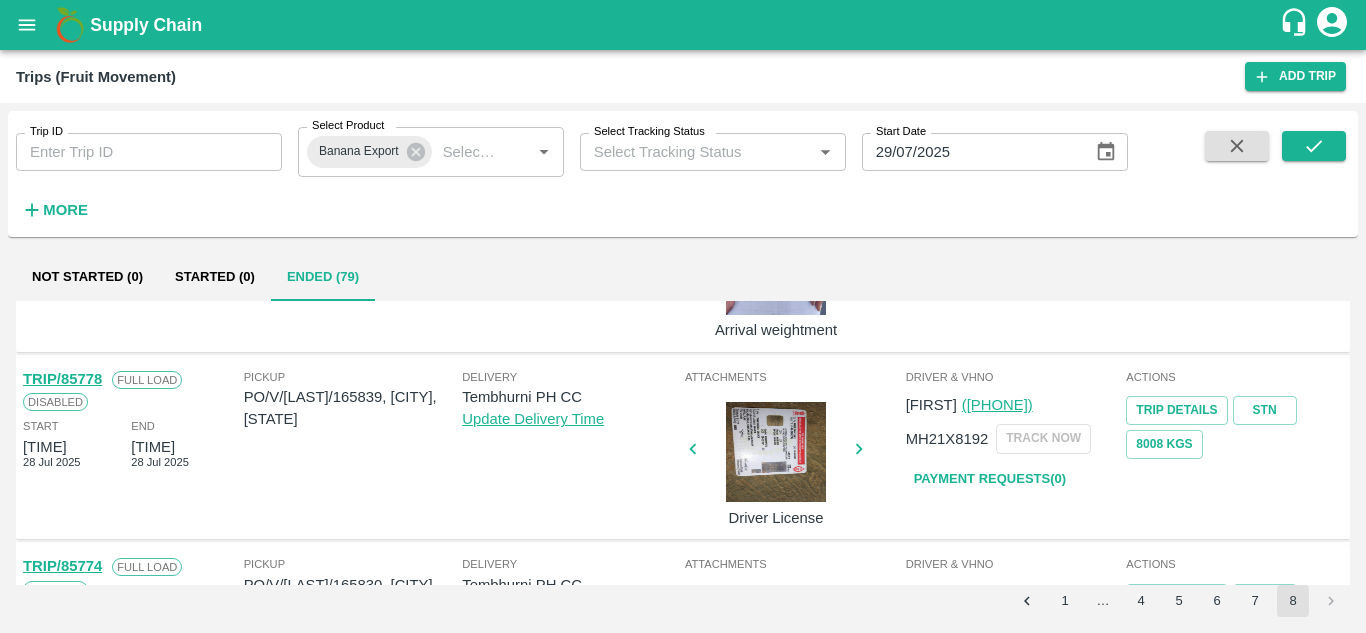 scroll, scrollTop: 0, scrollLeft: 0, axis: both 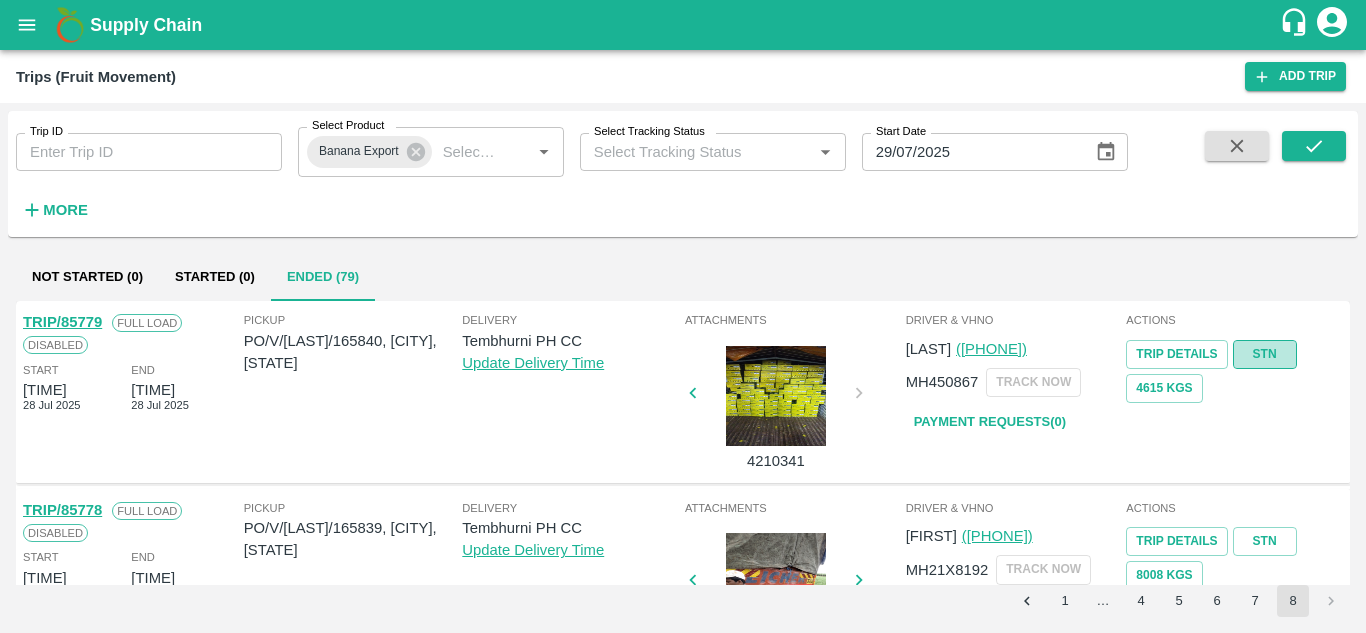 click on "STN" at bounding box center (1265, 354) 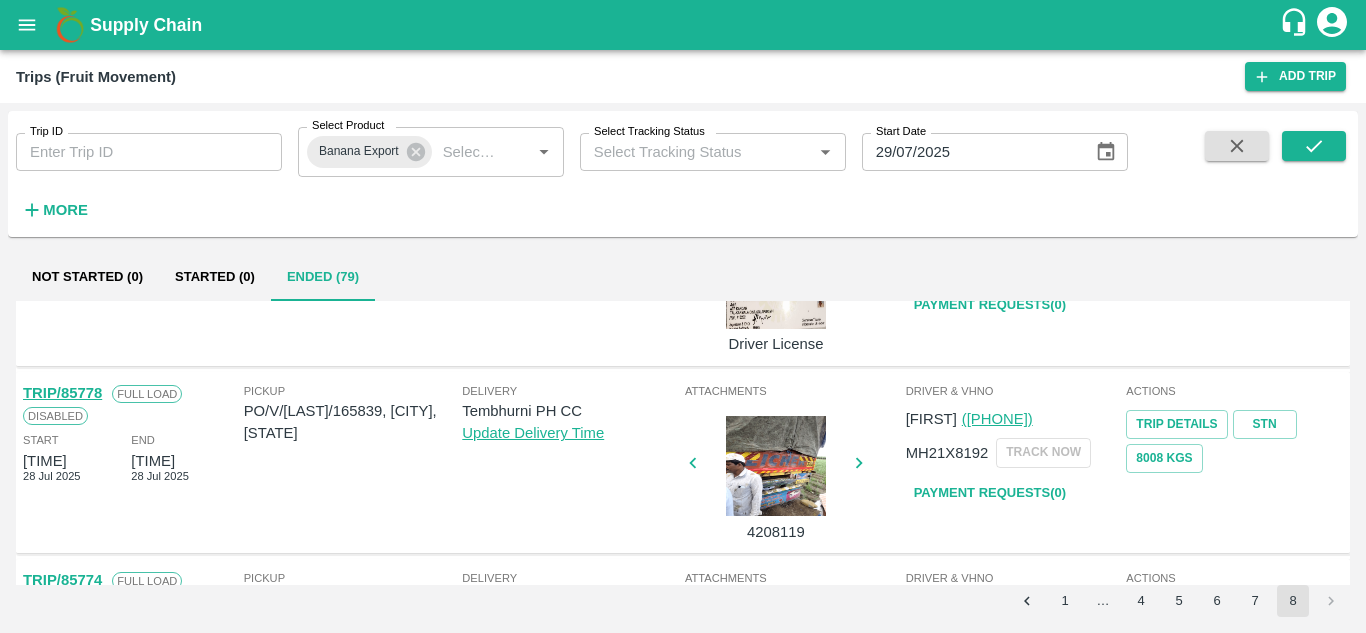 scroll, scrollTop: 129, scrollLeft: 0, axis: vertical 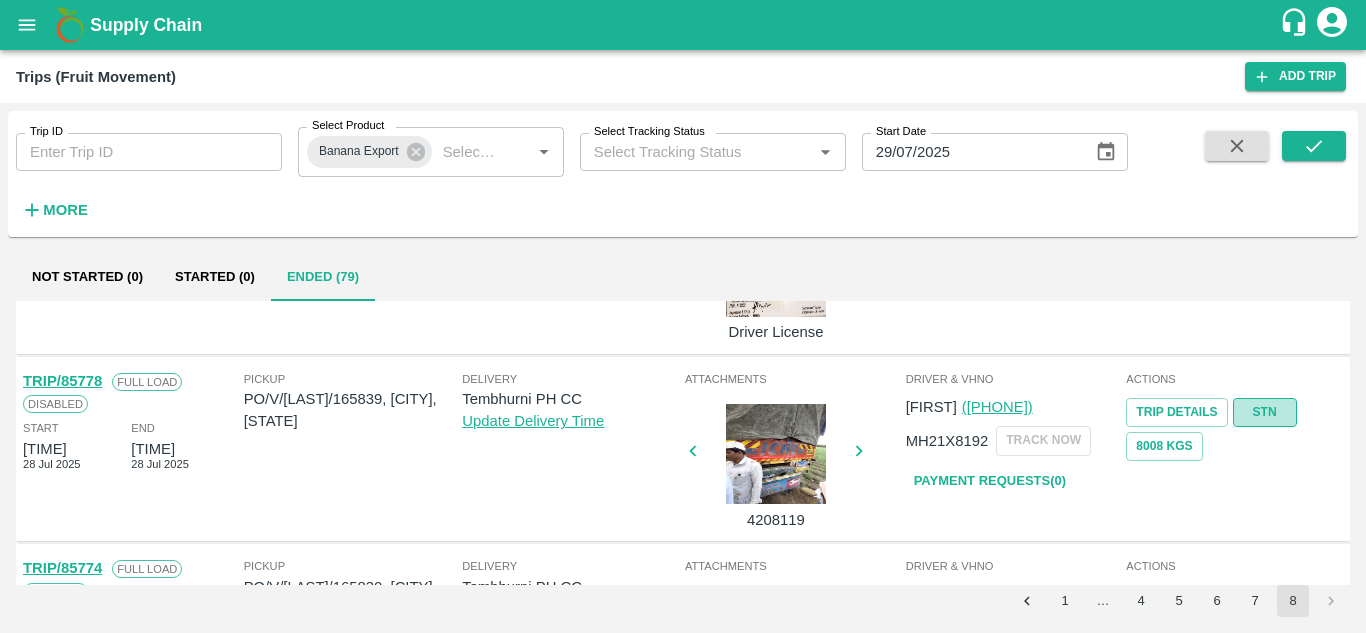click on "STN" at bounding box center (1265, 412) 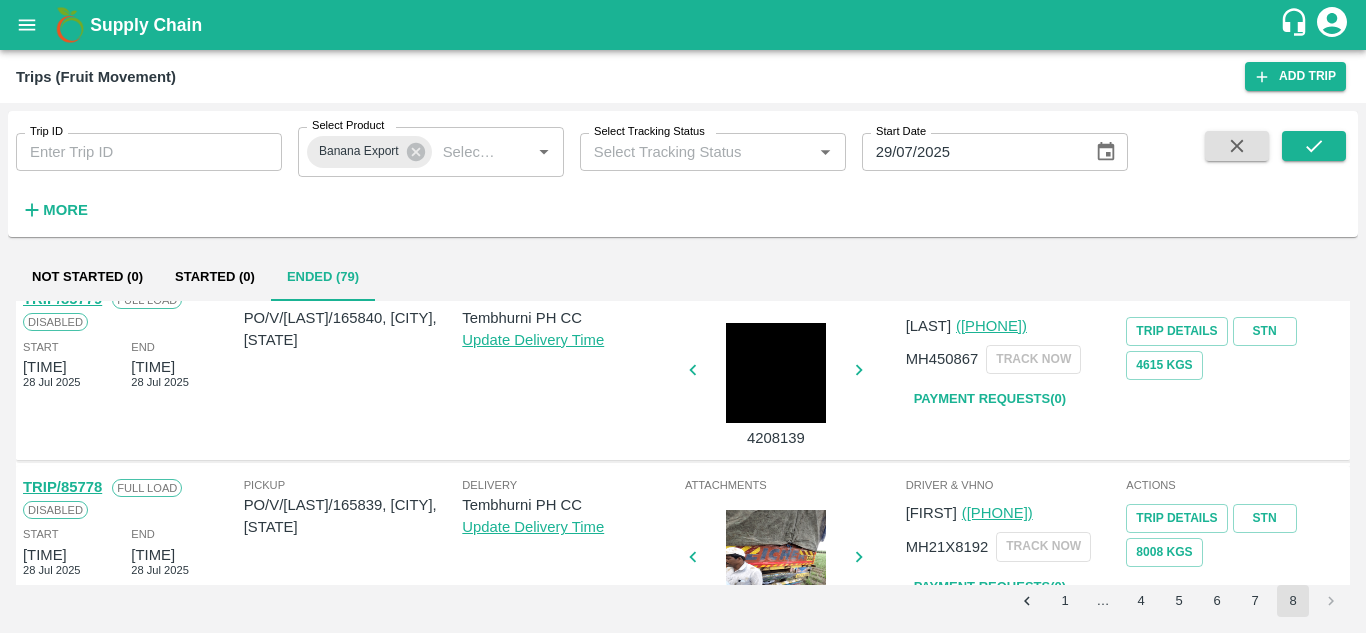 scroll, scrollTop: 0, scrollLeft: 0, axis: both 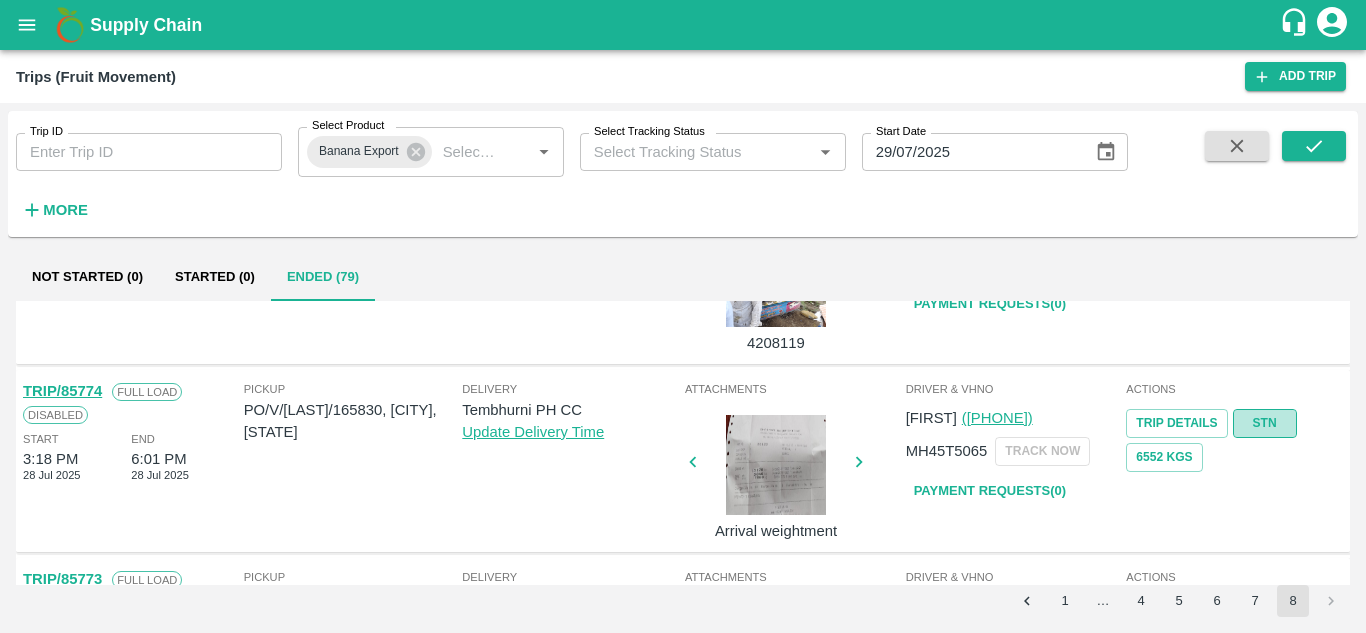 click on "STN" at bounding box center (1265, 423) 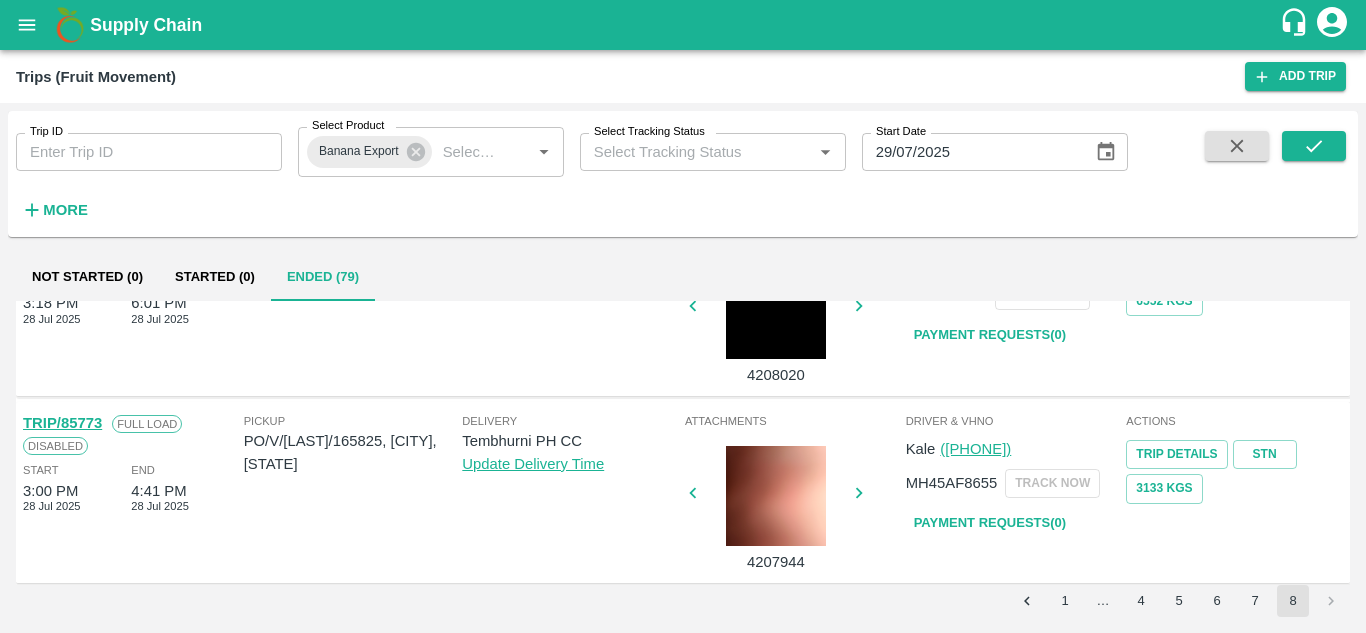 scroll, scrollTop: 477, scrollLeft: 0, axis: vertical 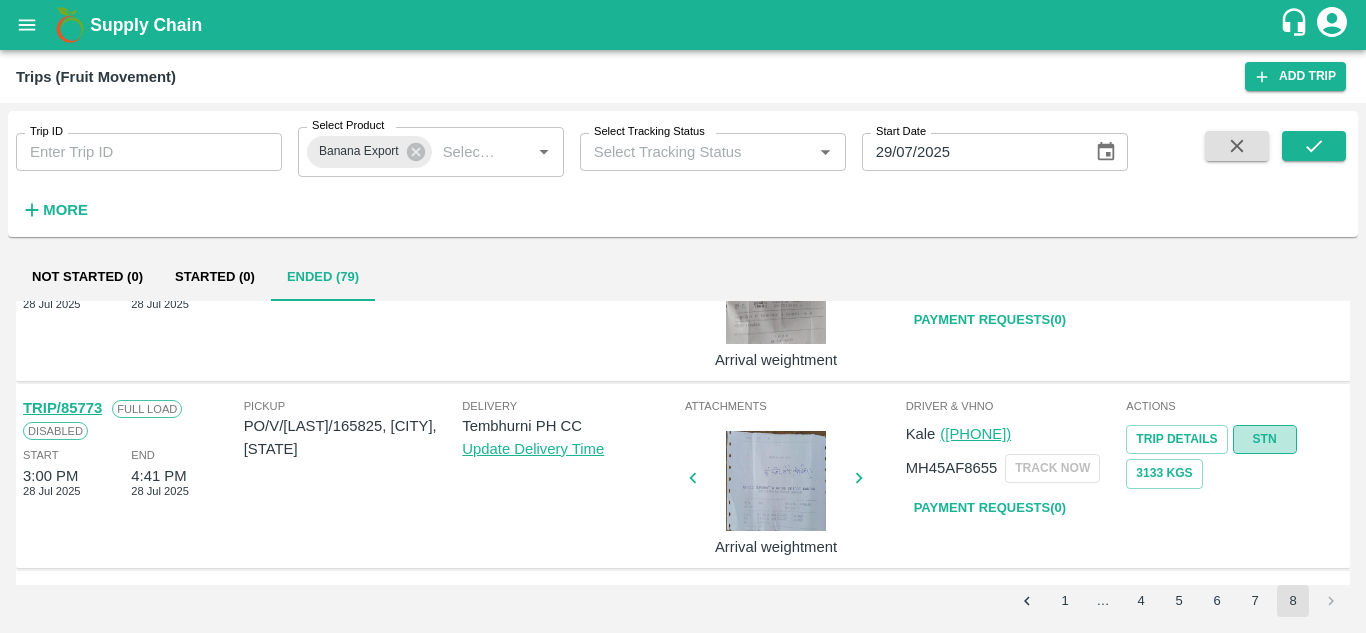 click on "STN" at bounding box center (1265, 439) 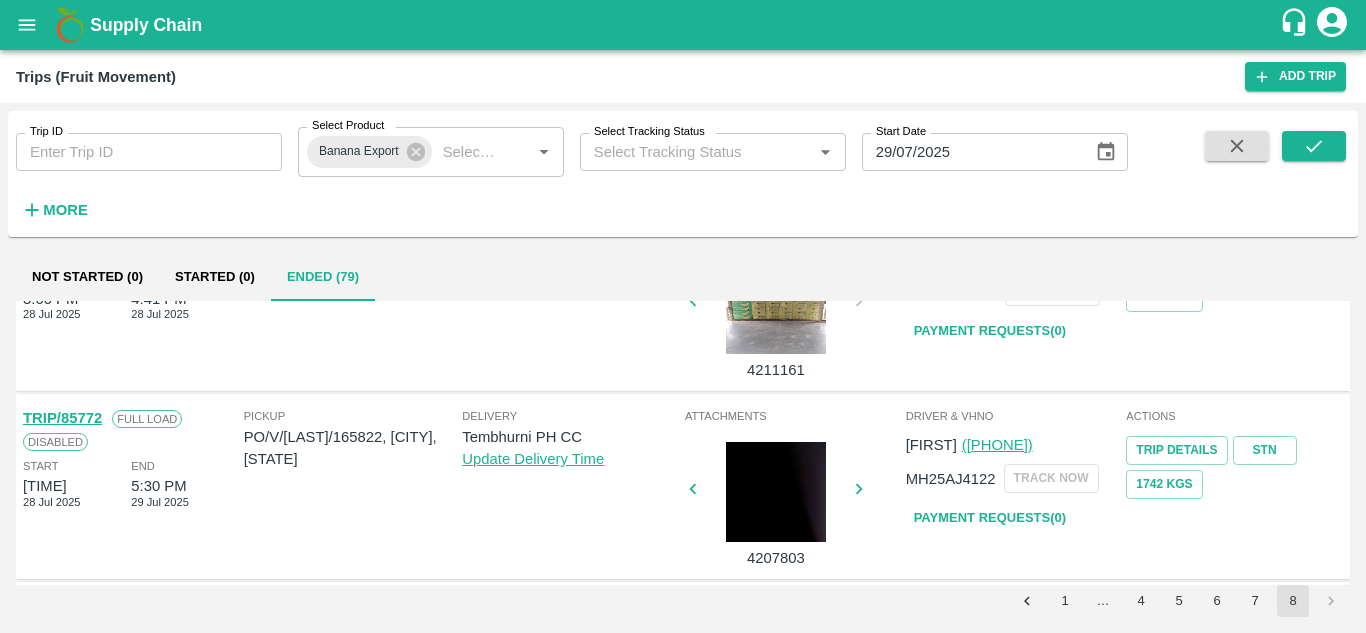scroll, scrollTop: 655, scrollLeft: 0, axis: vertical 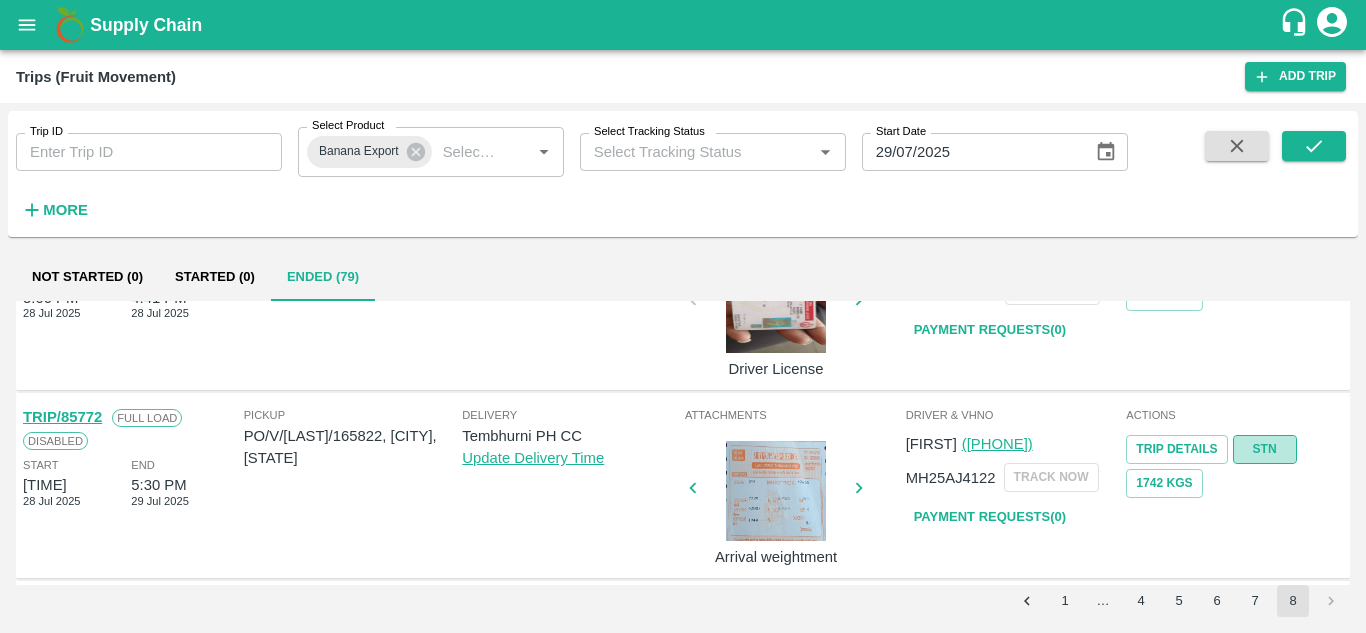 click on "STN" at bounding box center [1265, 449] 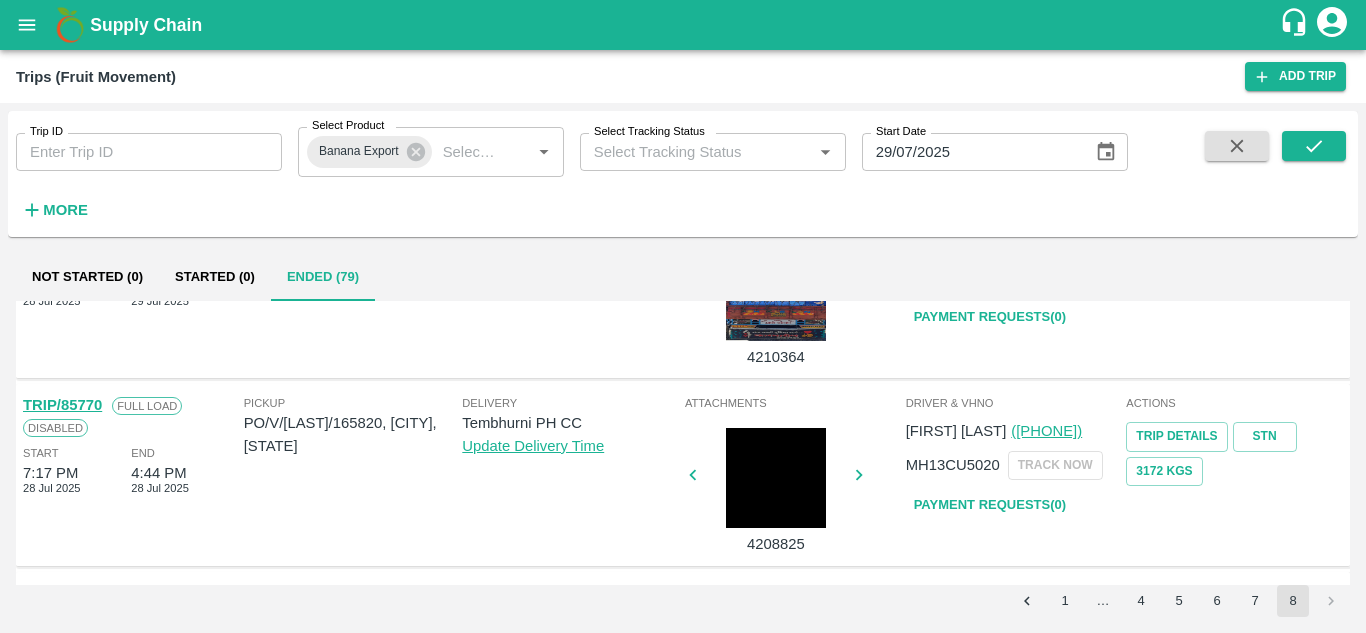 scroll, scrollTop: 856, scrollLeft: 0, axis: vertical 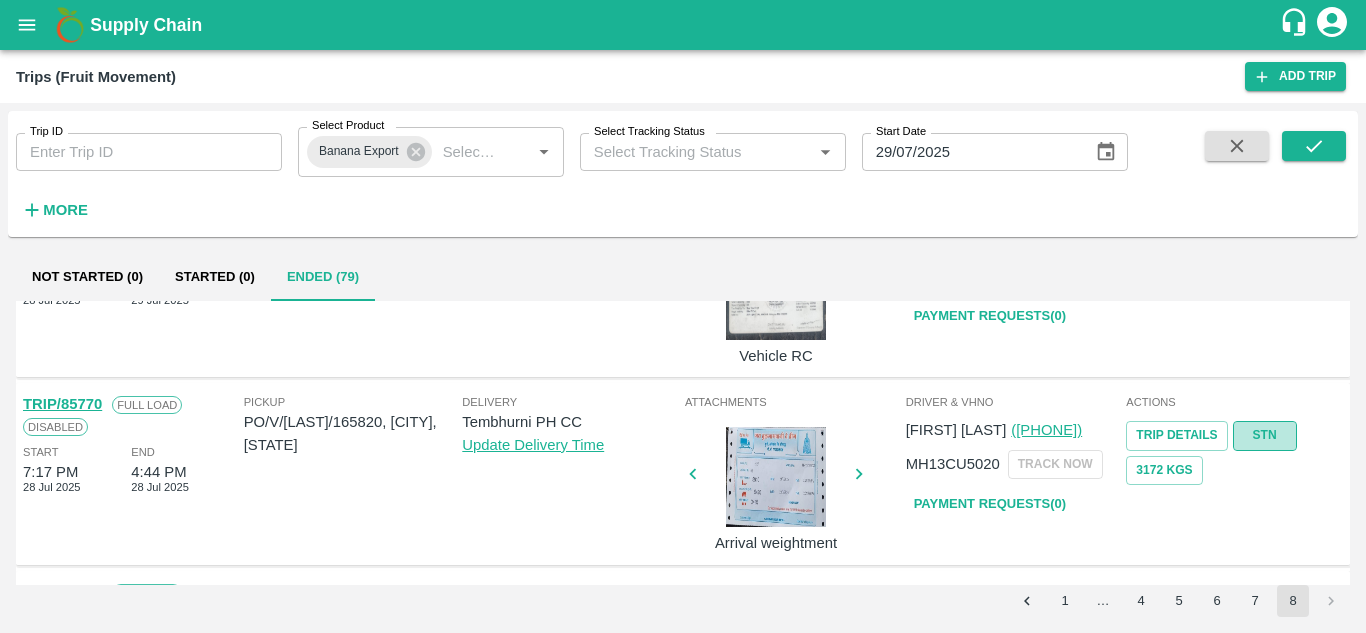 click on "STN" at bounding box center (1265, 435) 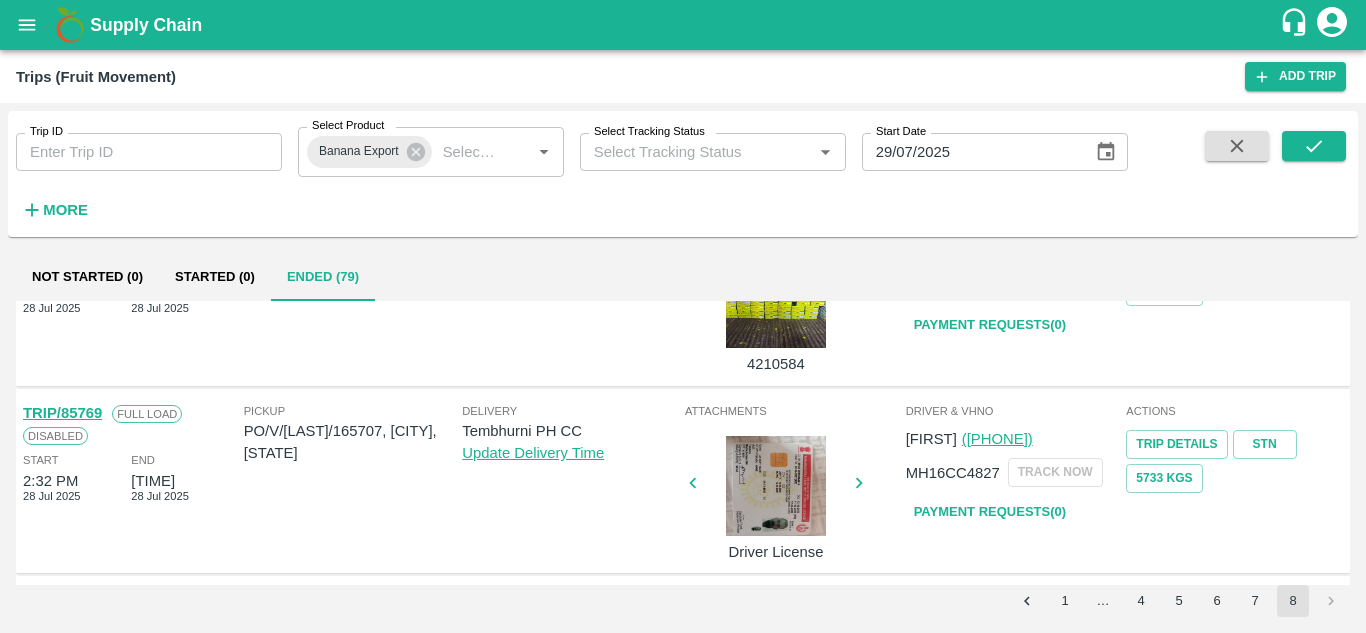 scroll, scrollTop: 1037, scrollLeft: 0, axis: vertical 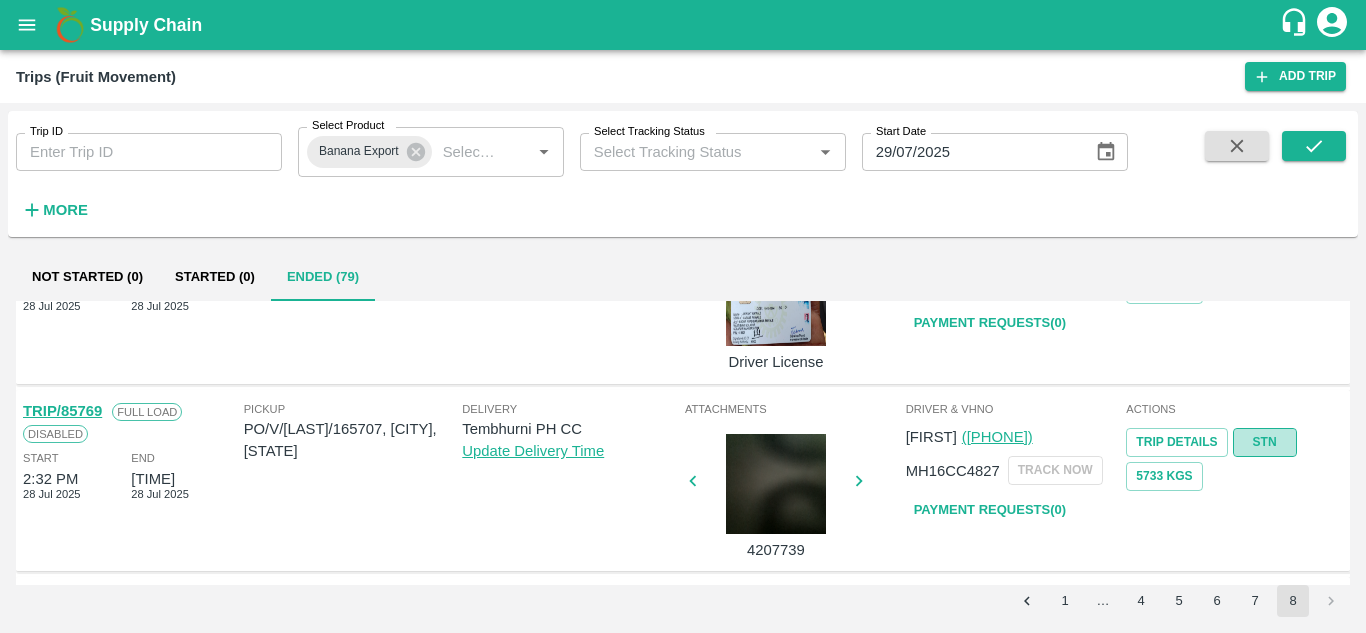 click on "STN" at bounding box center [1265, 442] 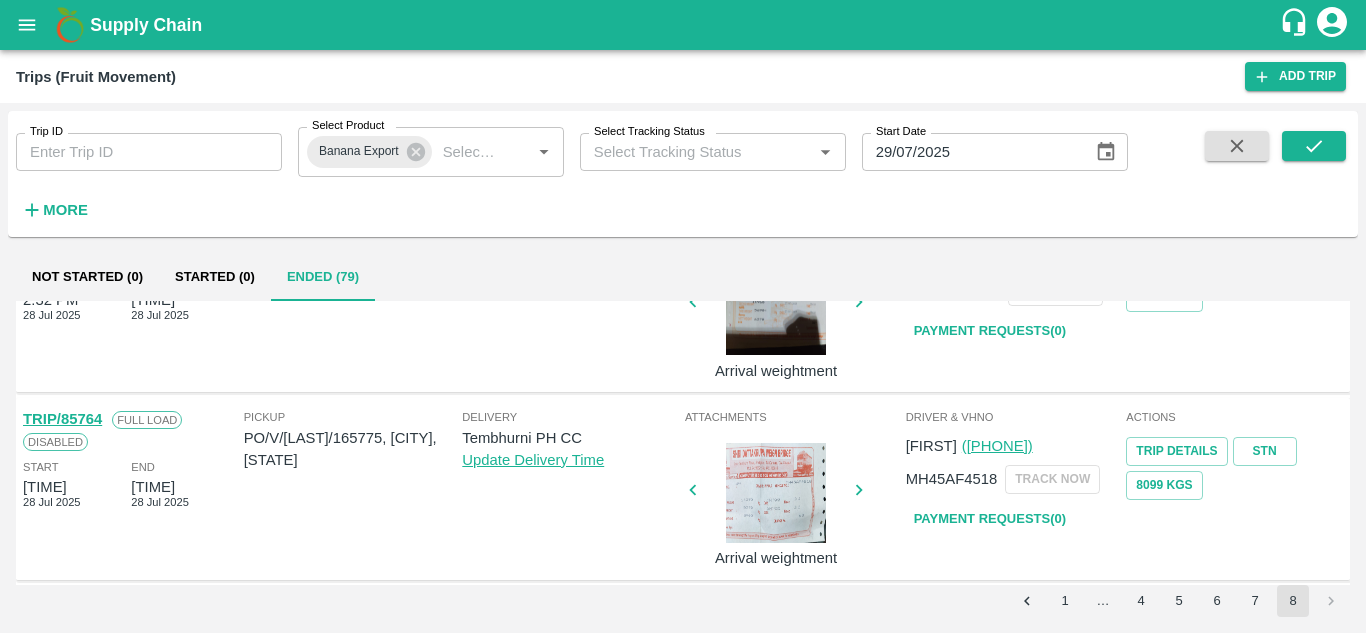 scroll, scrollTop: 1217, scrollLeft: 0, axis: vertical 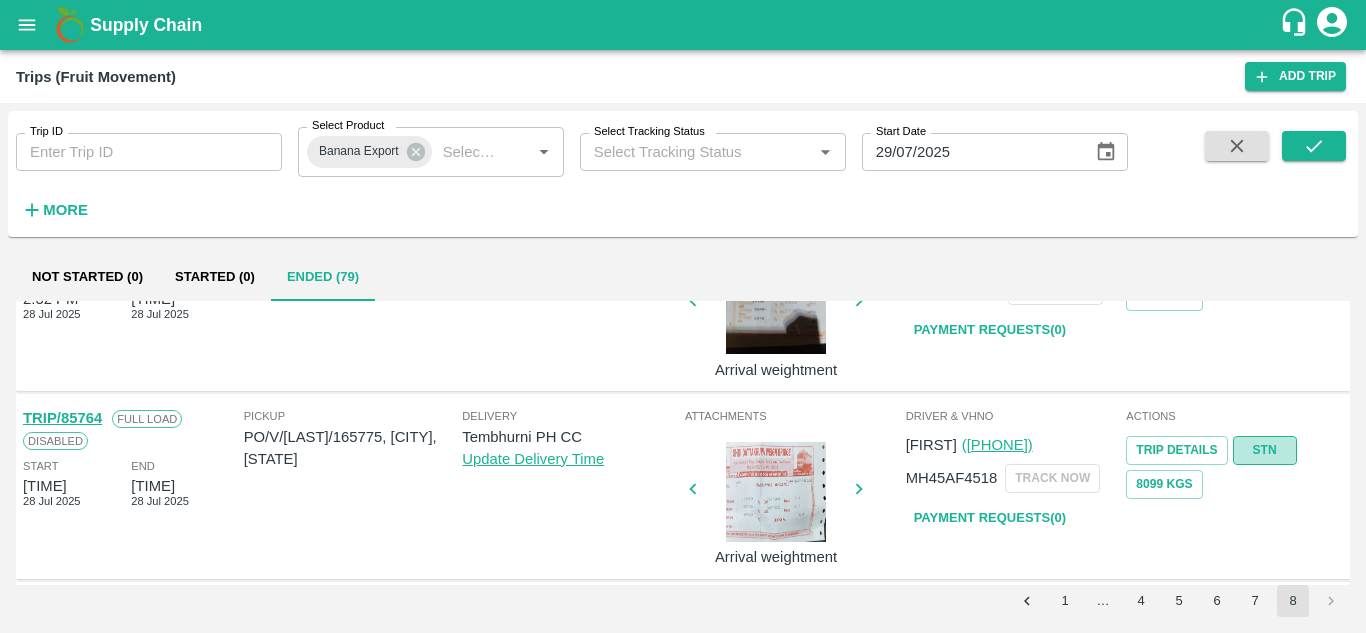 click on "STN" at bounding box center (1265, 450) 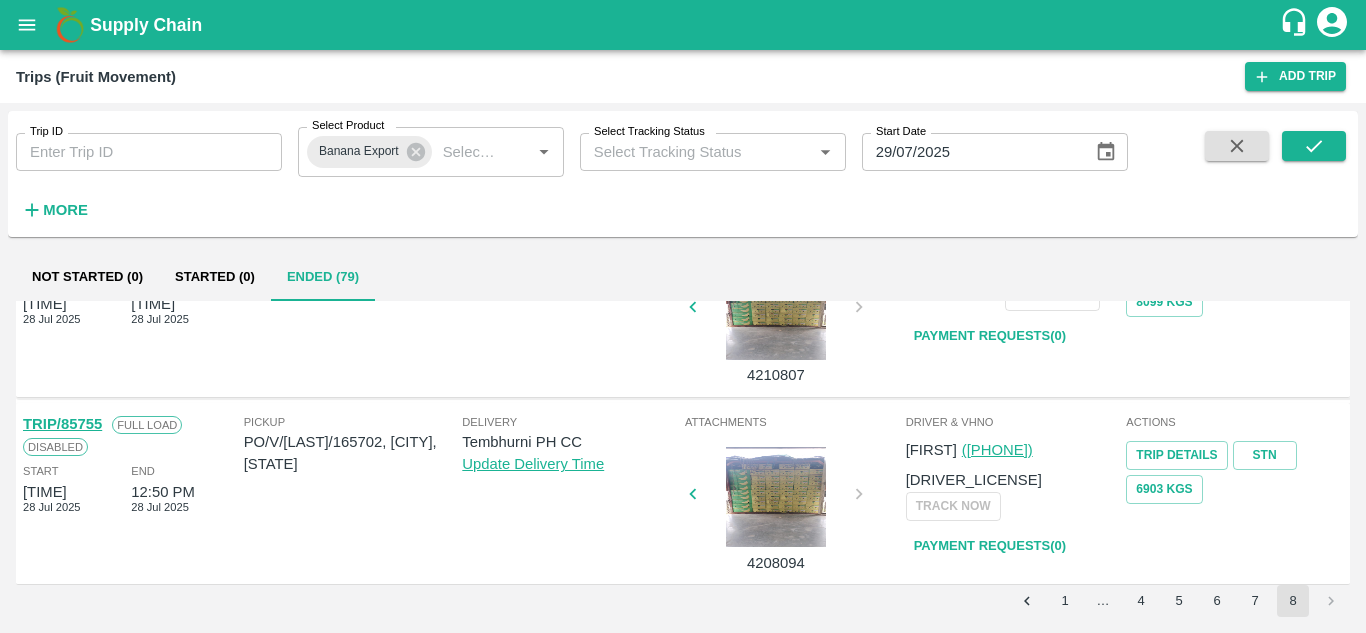 scroll, scrollTop: 1400, scrollLeft: 0, axis: vertical 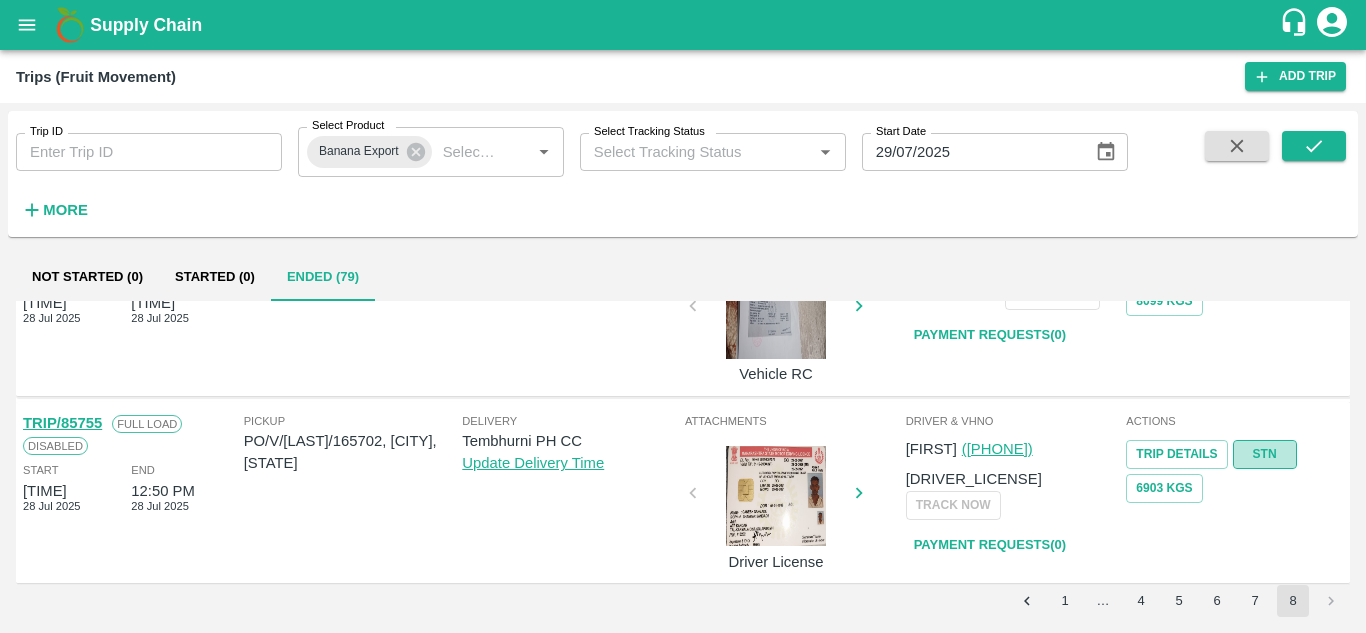 click on "STN" at bounding box center [1265, 454] 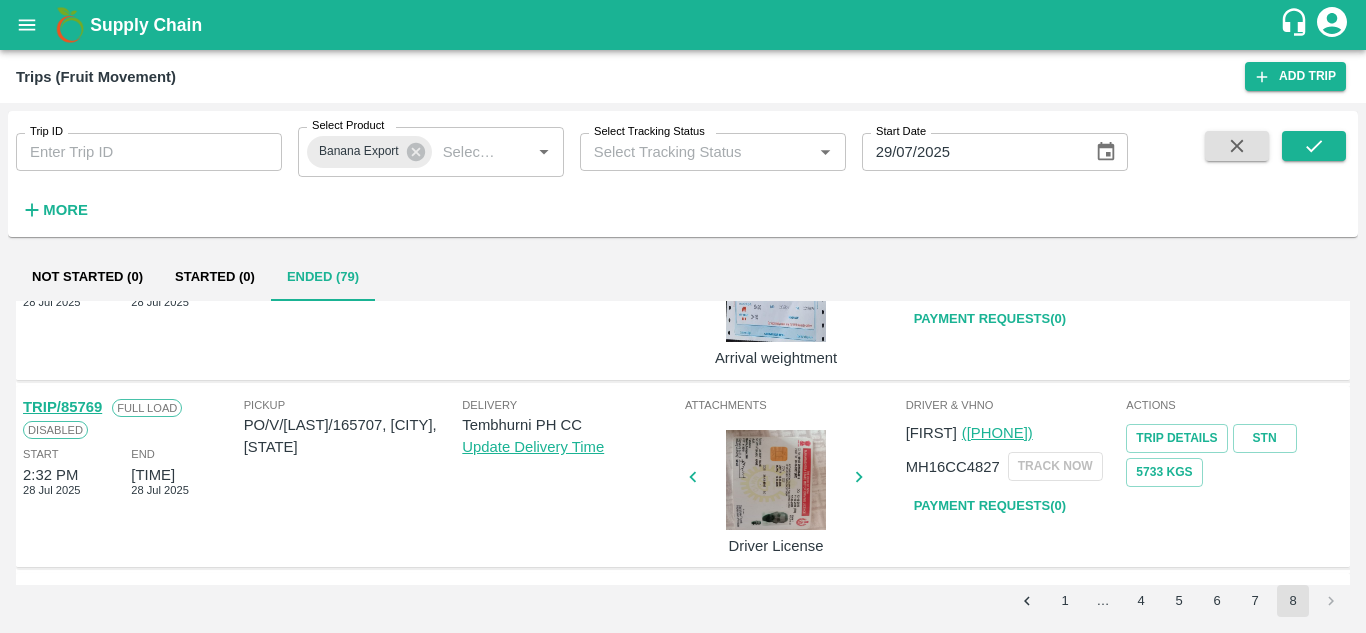 scroll, scrollTop: 1404, scrollLeft: 0, axis: vertical 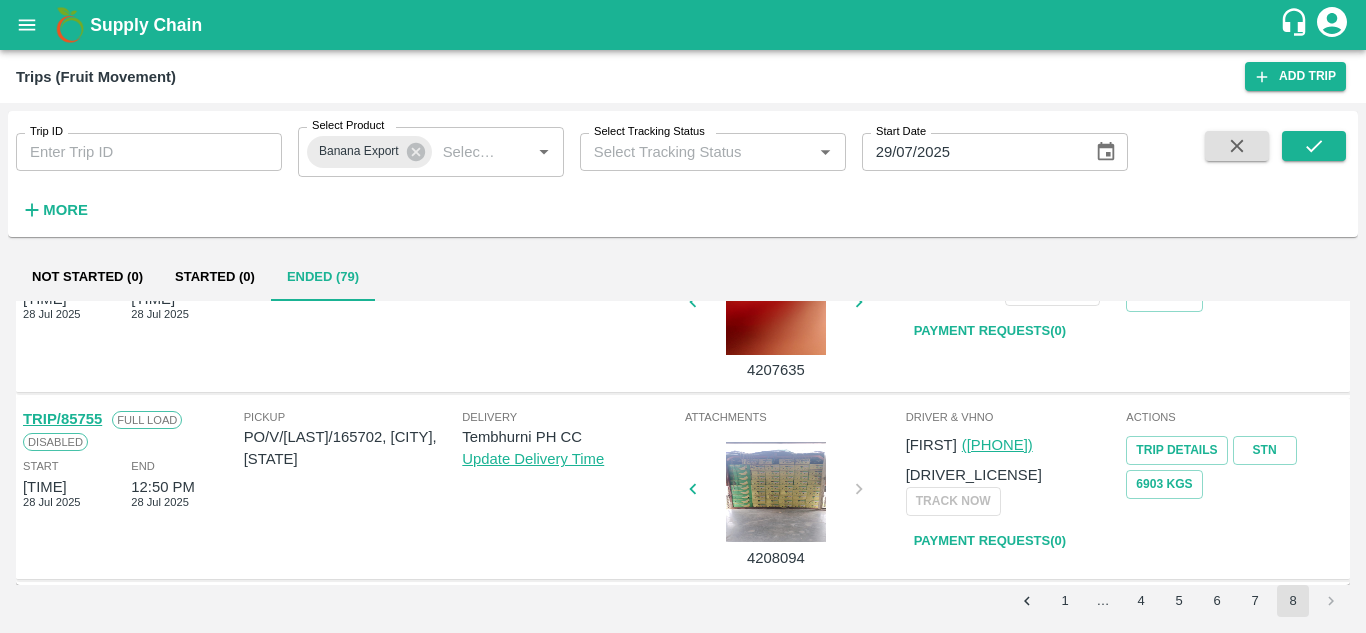 click at bounding box center (1331, 601) 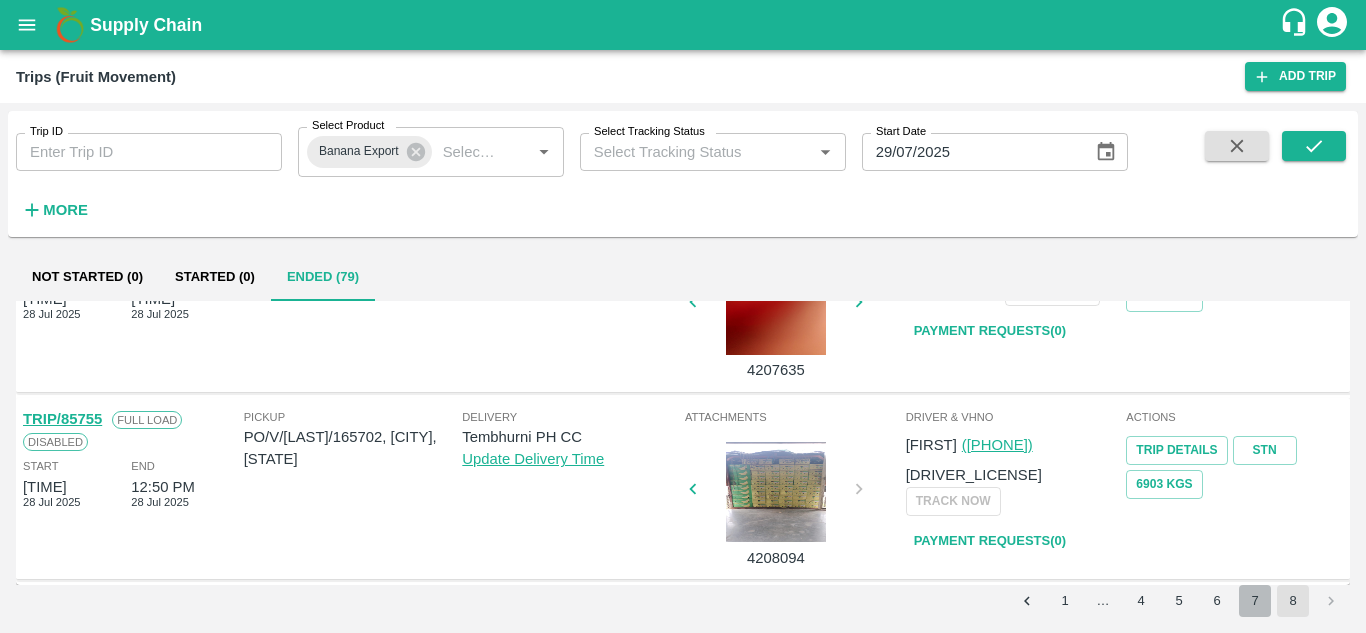 click on "7" at bounding box center (1255, 601) 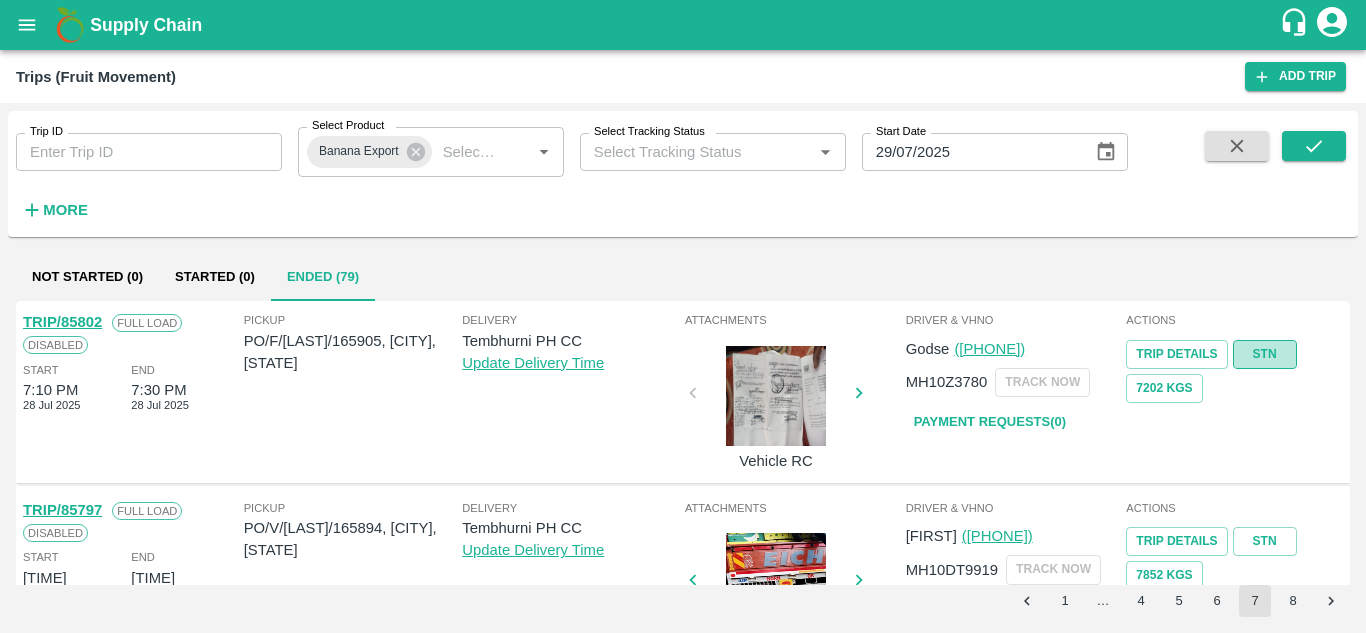 click on "STN" at bounding box center [1265, 354] 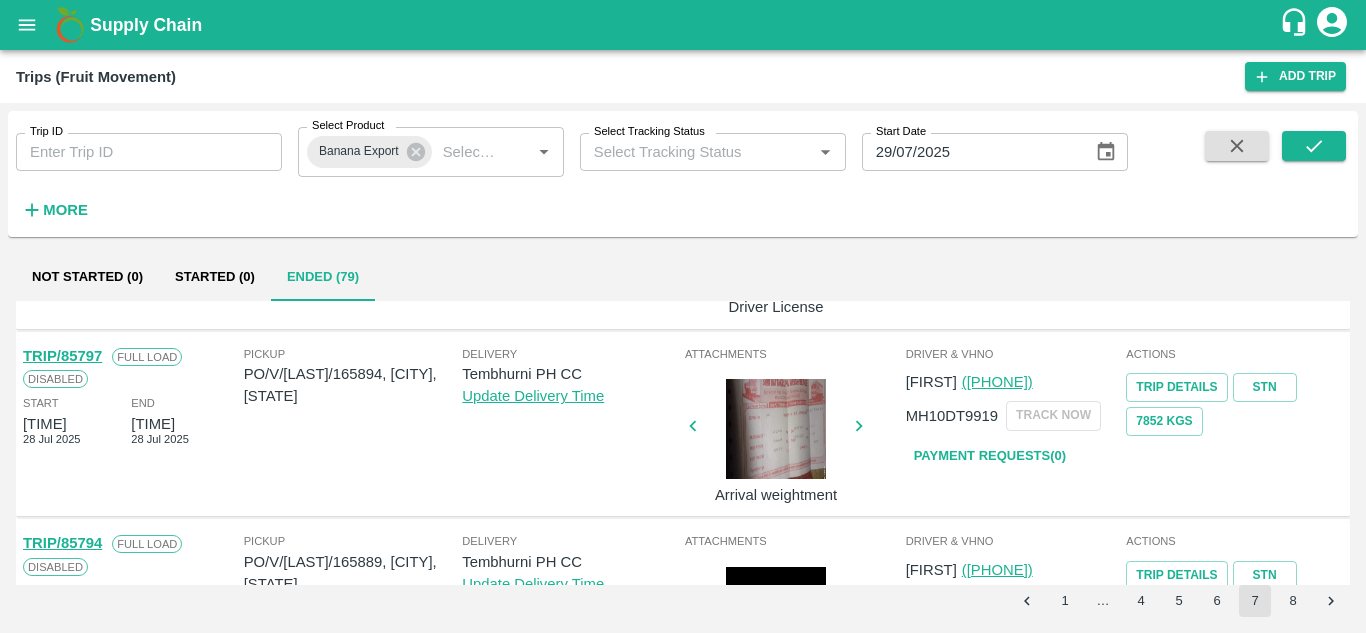 scroll, scrollTop: 155, scrollLeft: 0, axis: vertical 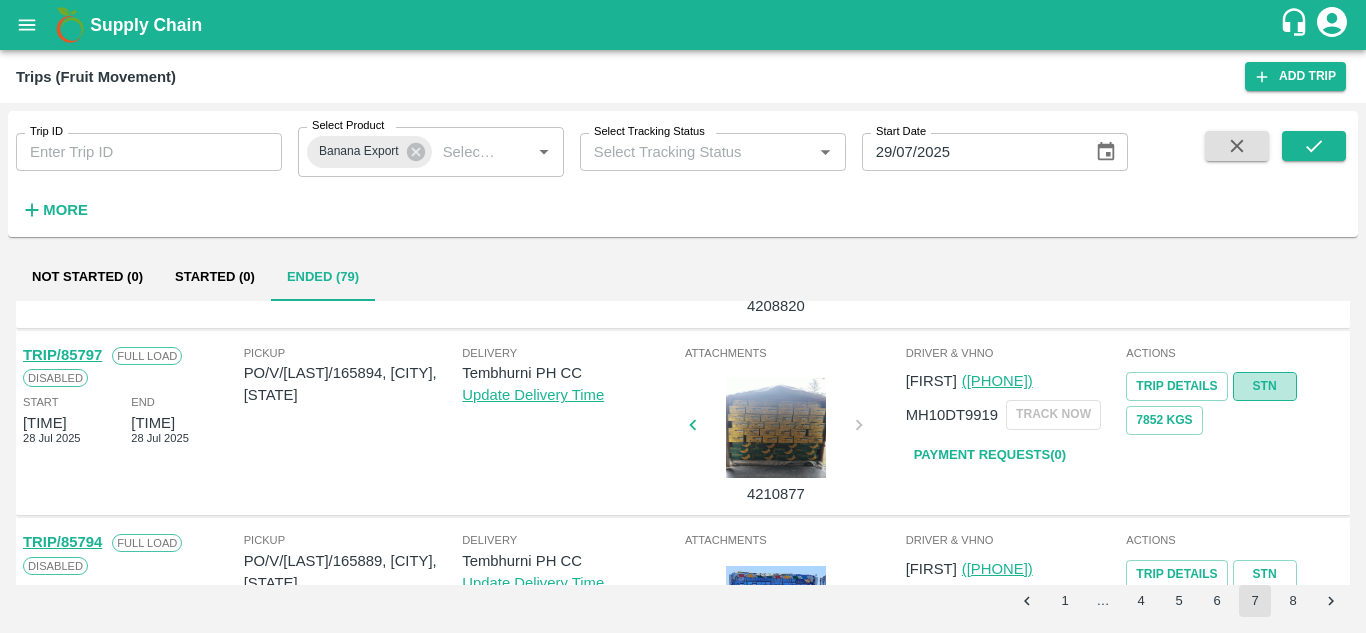 click on "STN" at bounding box center (1265, 386) 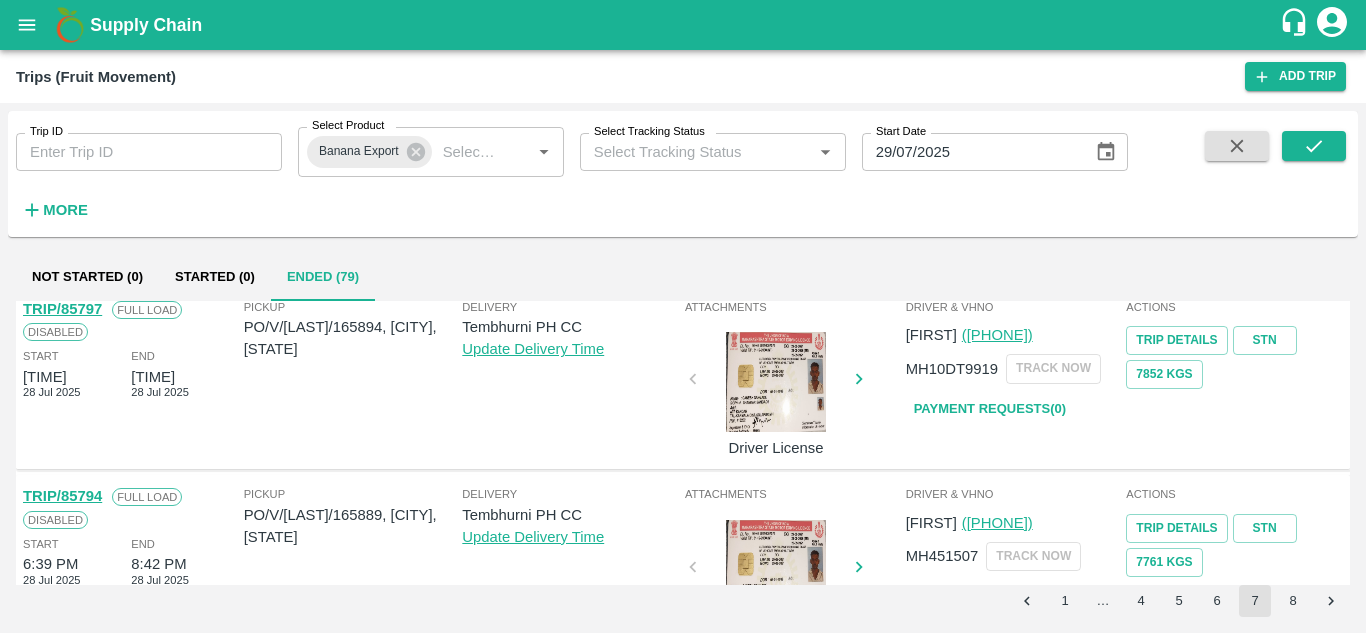 scroll, scrollTop: 204, scrollLeft: 0, axis: vertical 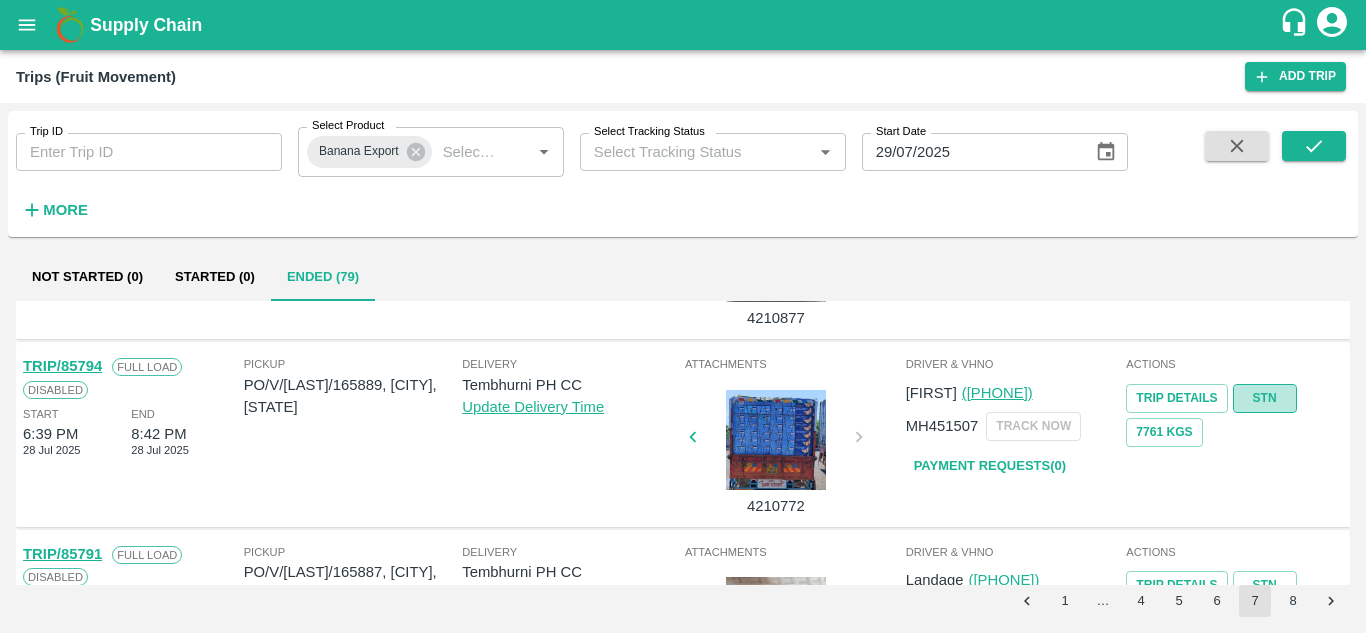 click on "STN" at bounding box center [1265, 398] 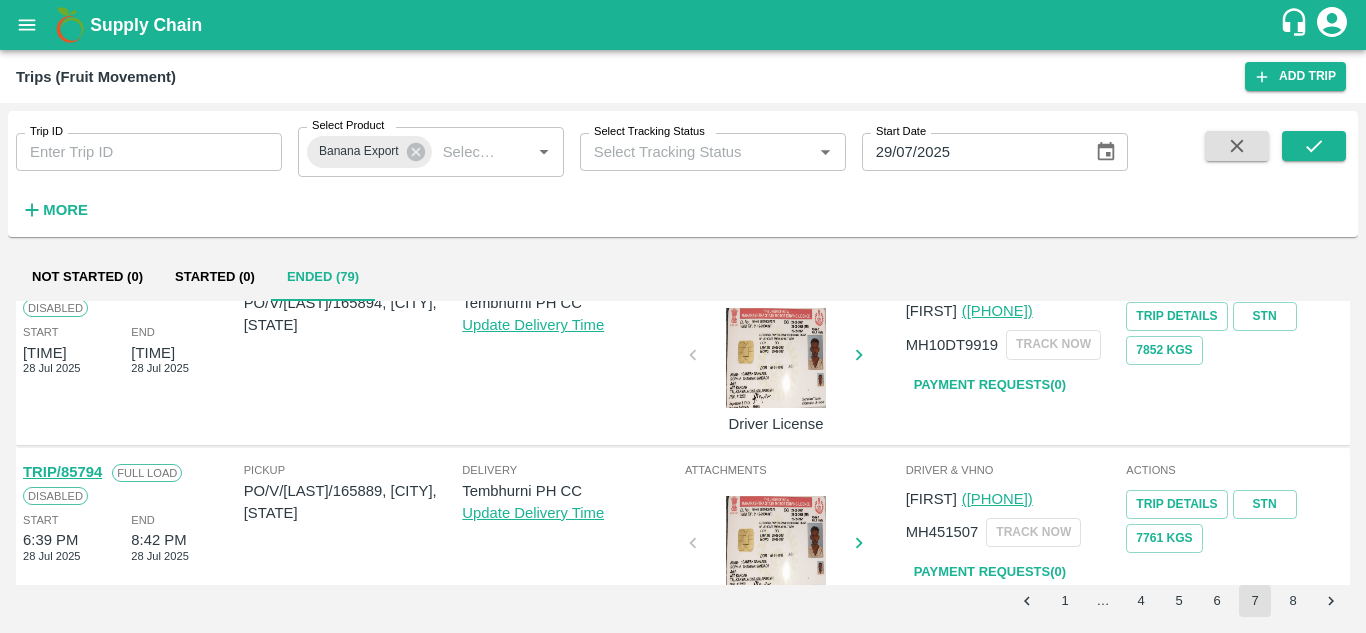 scroll, scrollTop: 233, scrollLeft: 0, axis: vertical 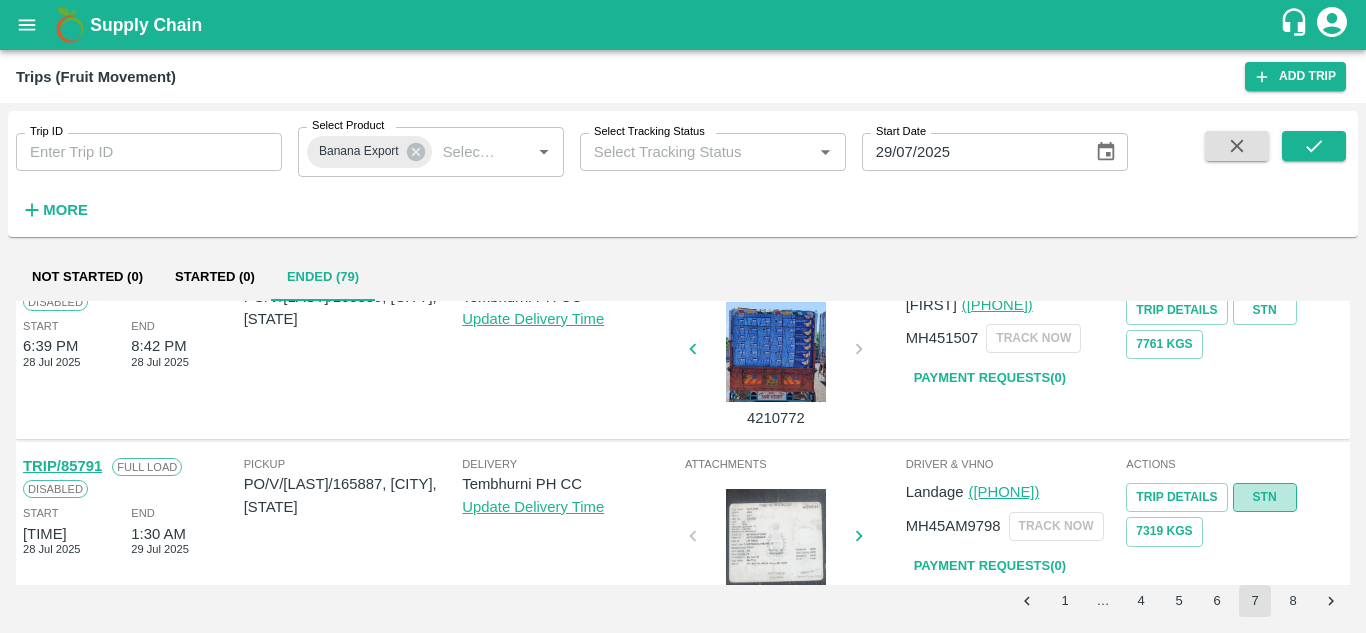 click on "STN" at bounding box center [1265, 497] 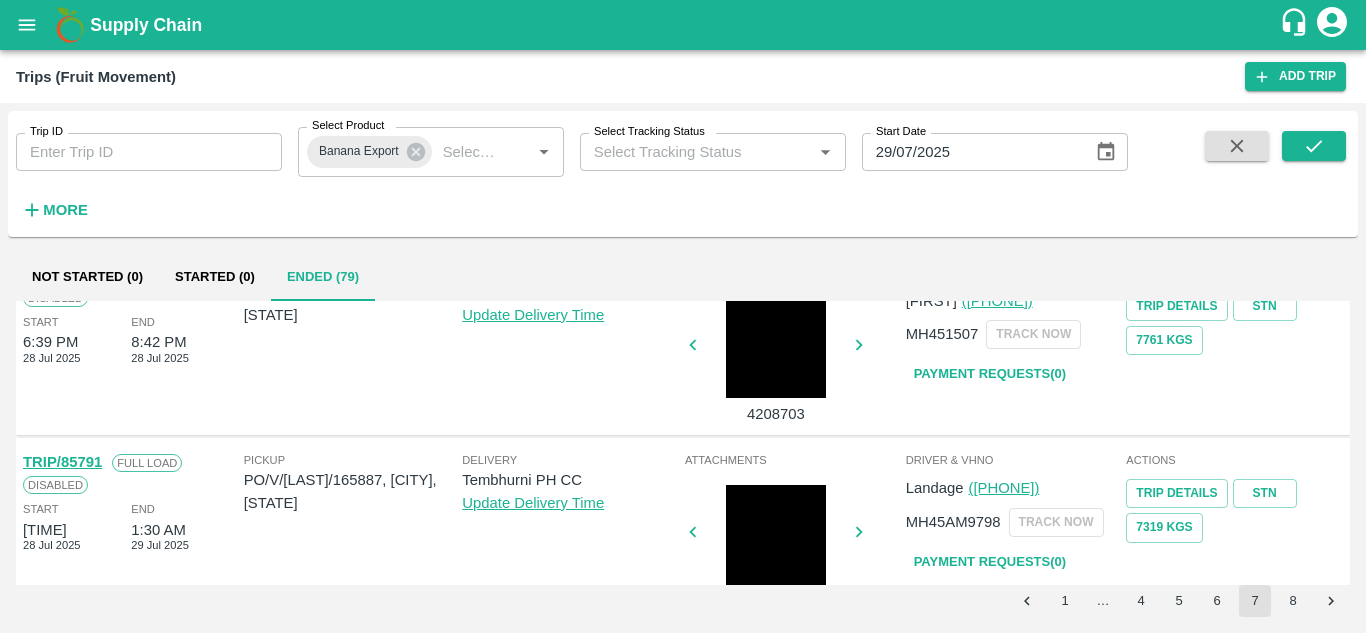 scroll, scrollTop: 422, scrollLeft: 0, axis: vertical 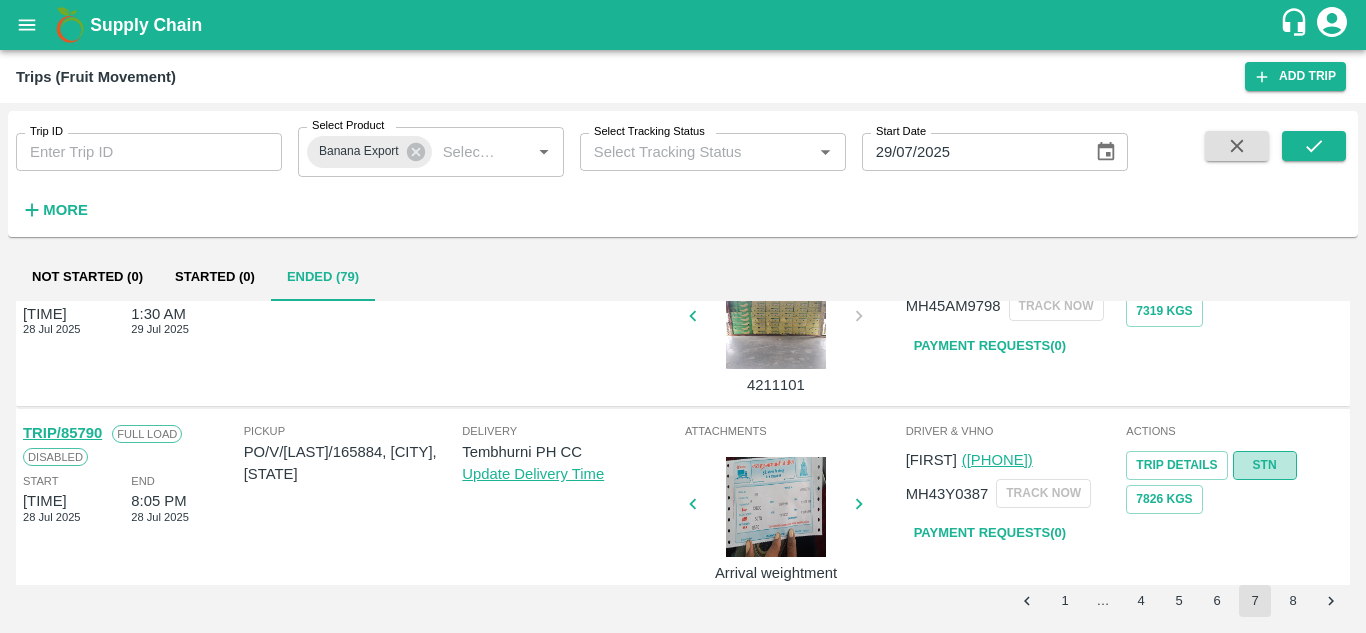 click on "STN" at bounding box center [1265, 465] 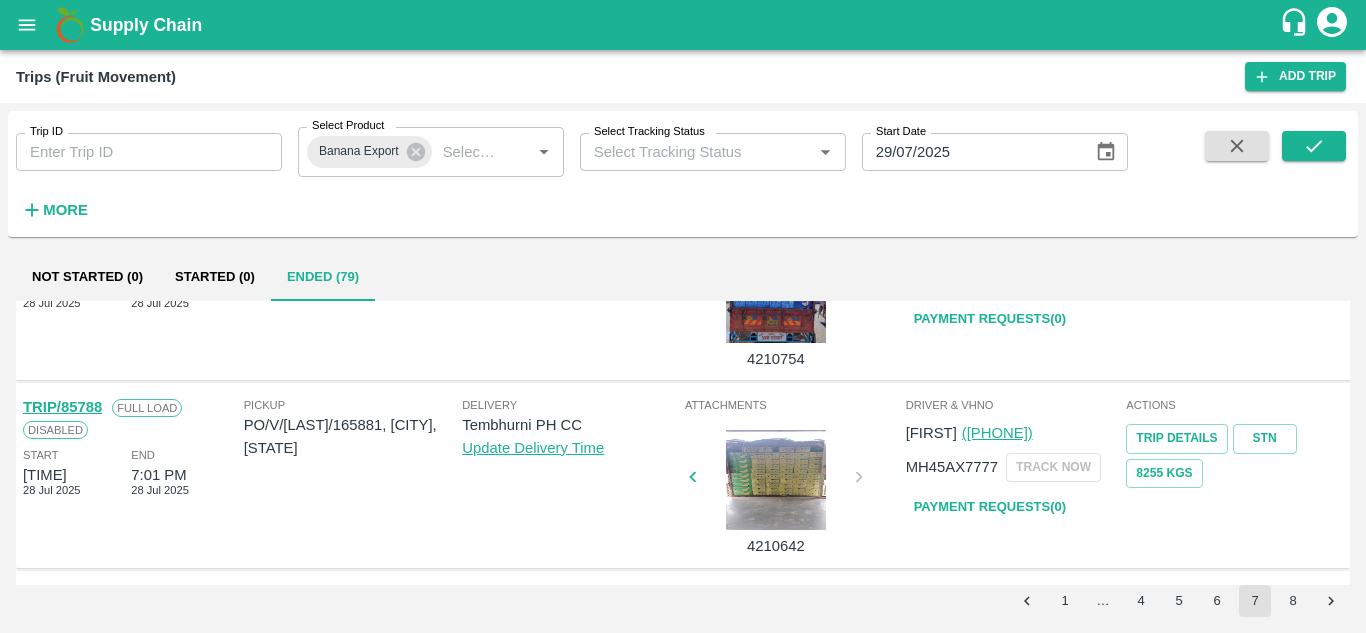 scroll, scrollTop: 854, scrollLeft: 0, axis: vertical 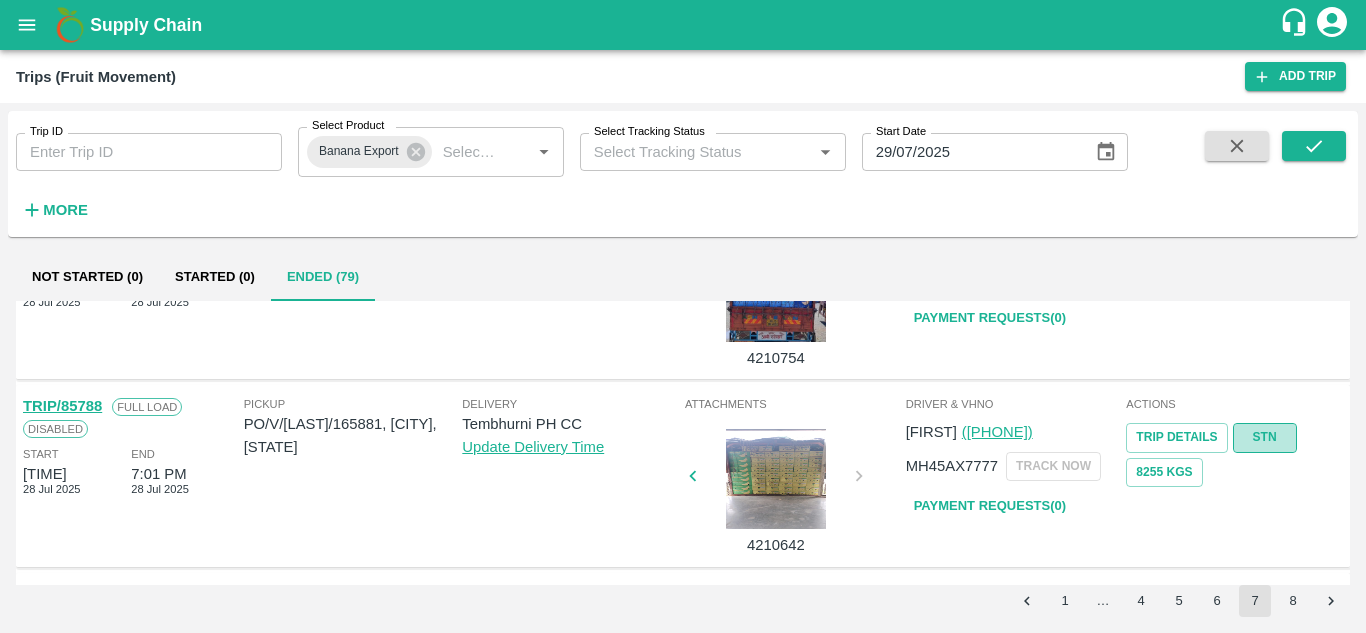 click on "STN" at bounding box center [1265, 437] 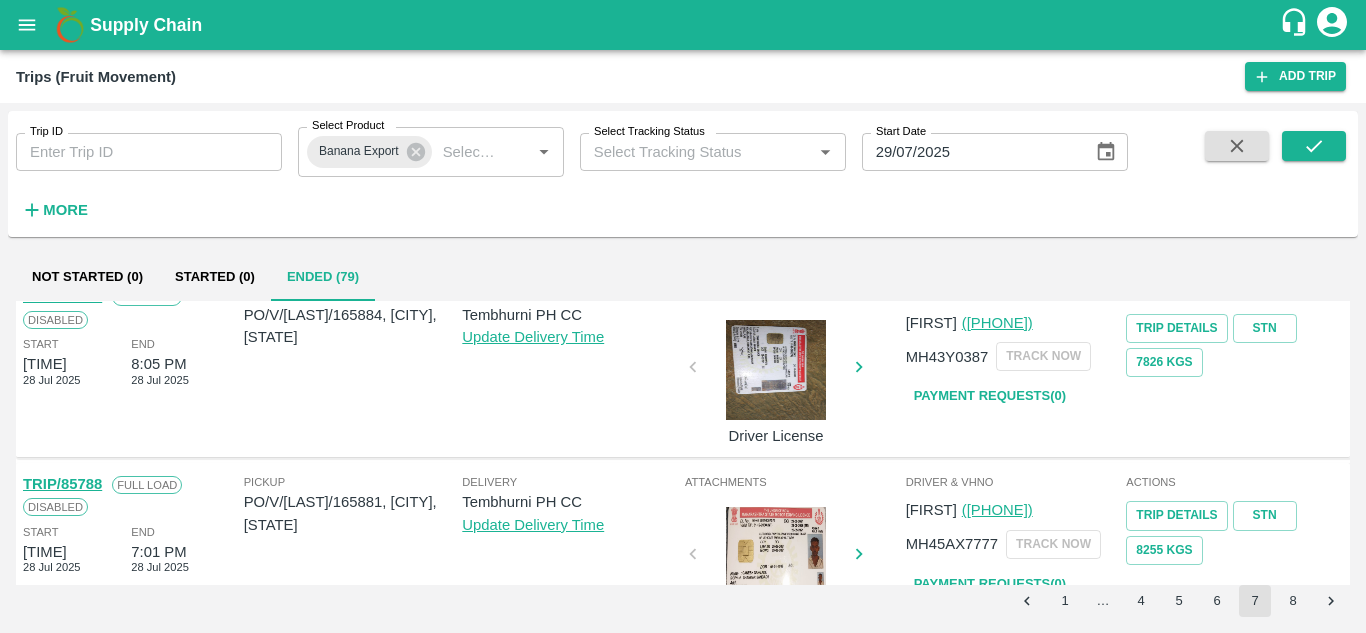 scroll, scrollTop: 774, scrollLeft: 0, axis: vertical 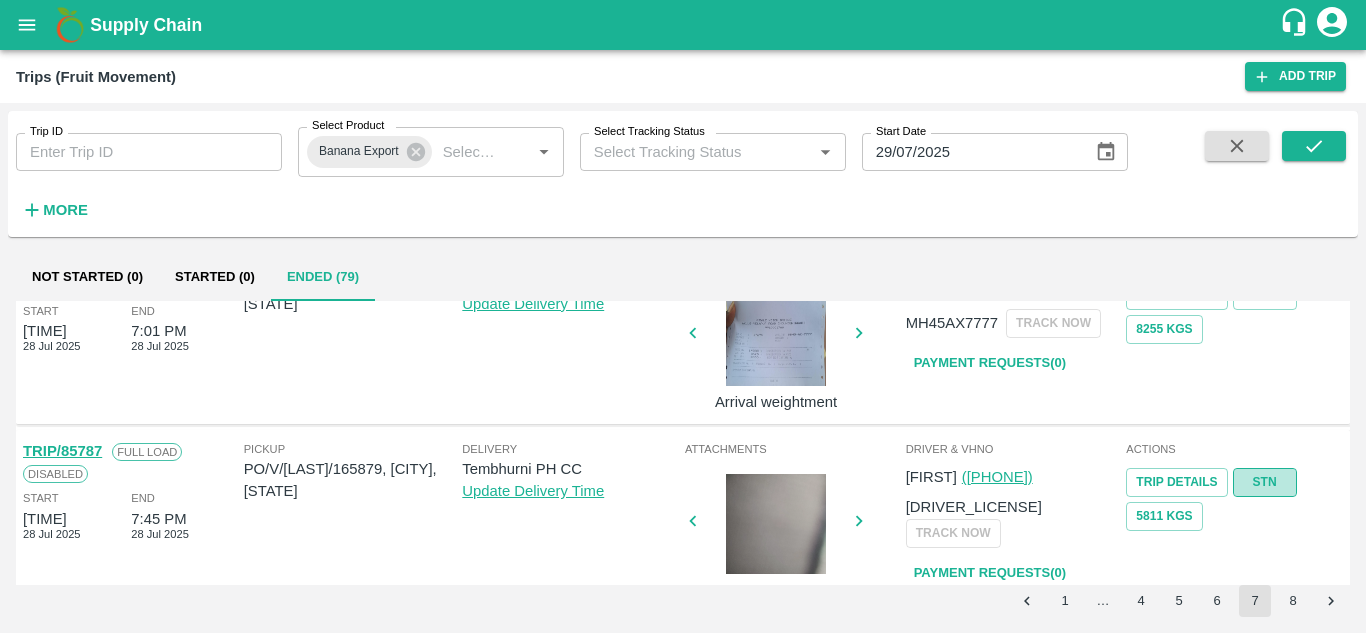 click on "STN" at bounding box center (1265, 482) 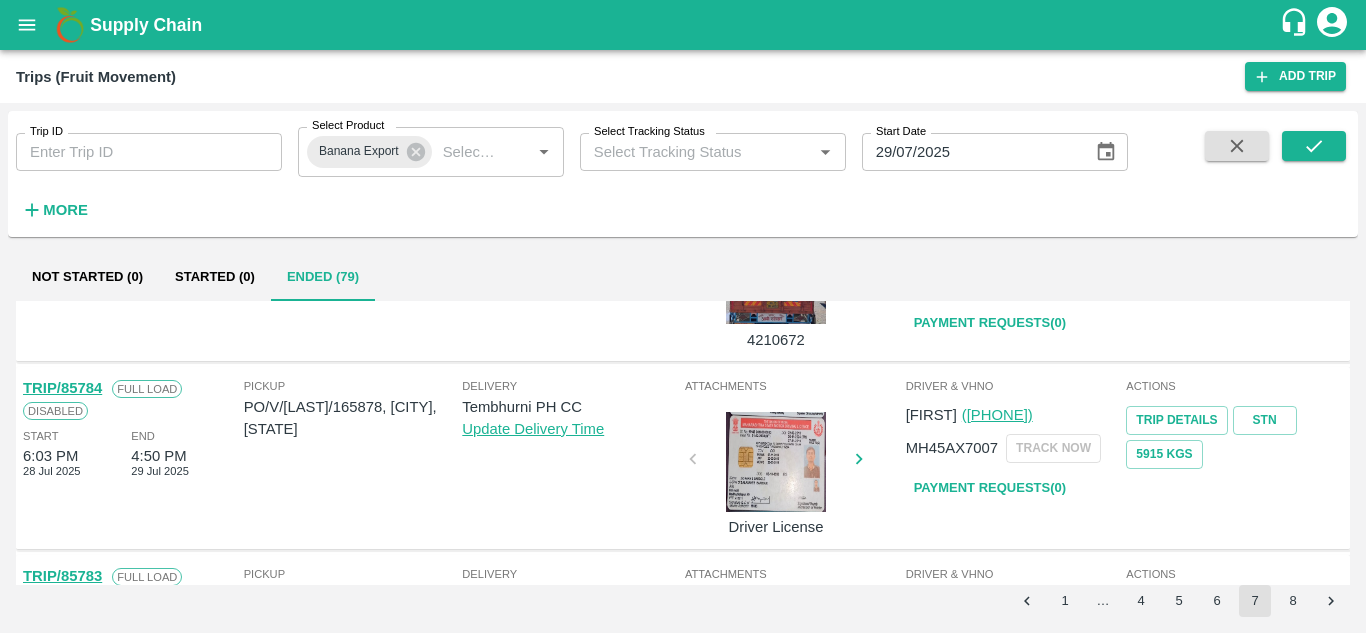 scroll, scrollTop: 1250, scrollLeft: 0, axis: vertical 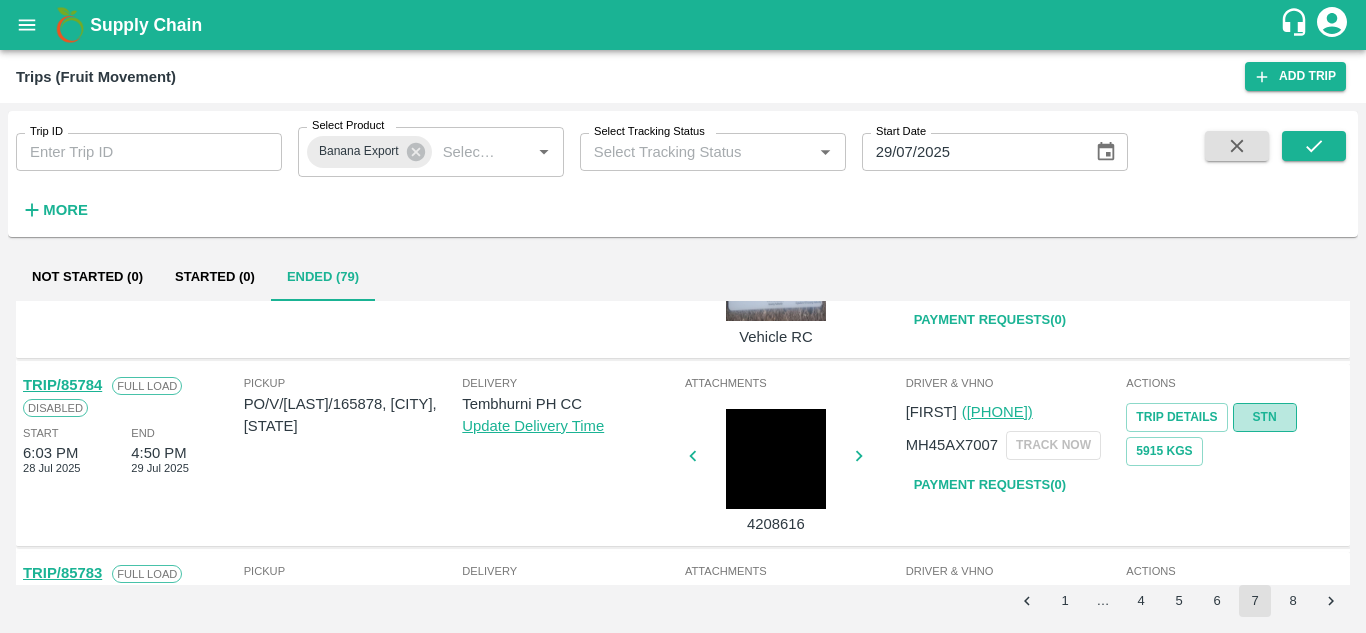 click on "STN" at bounding box center (1265, 417) 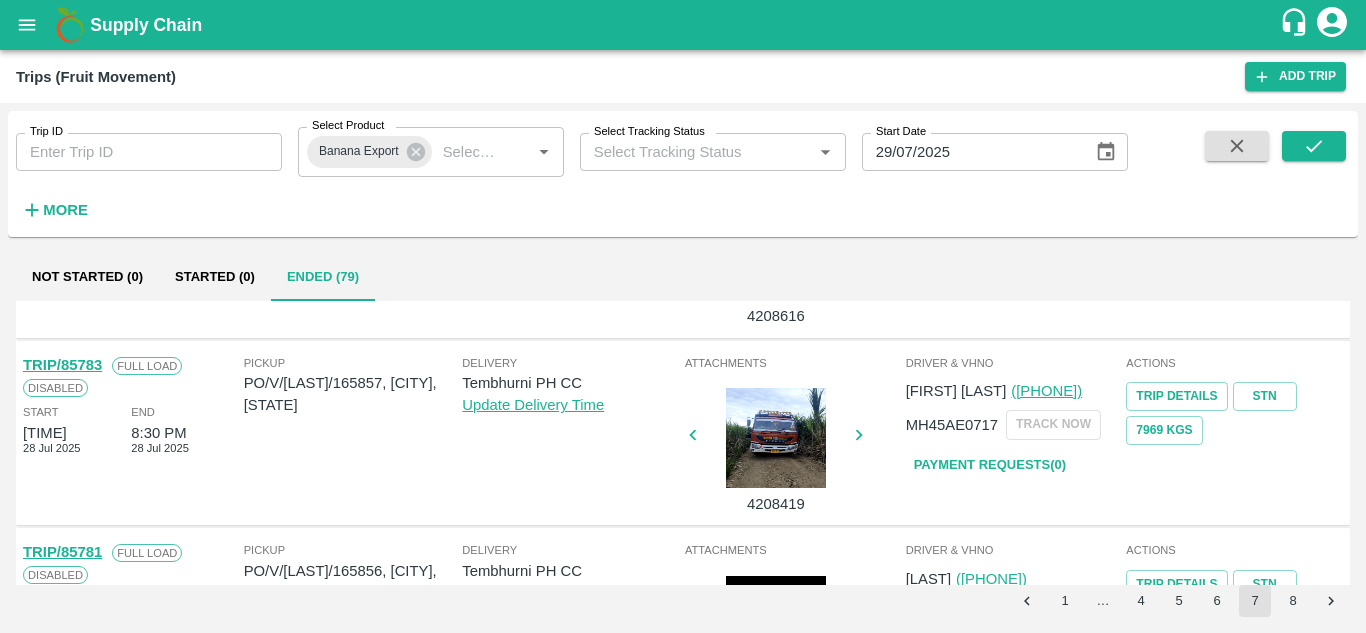 scroll, scrollTop: 1459, scrollLeft: 0, axis: vertical 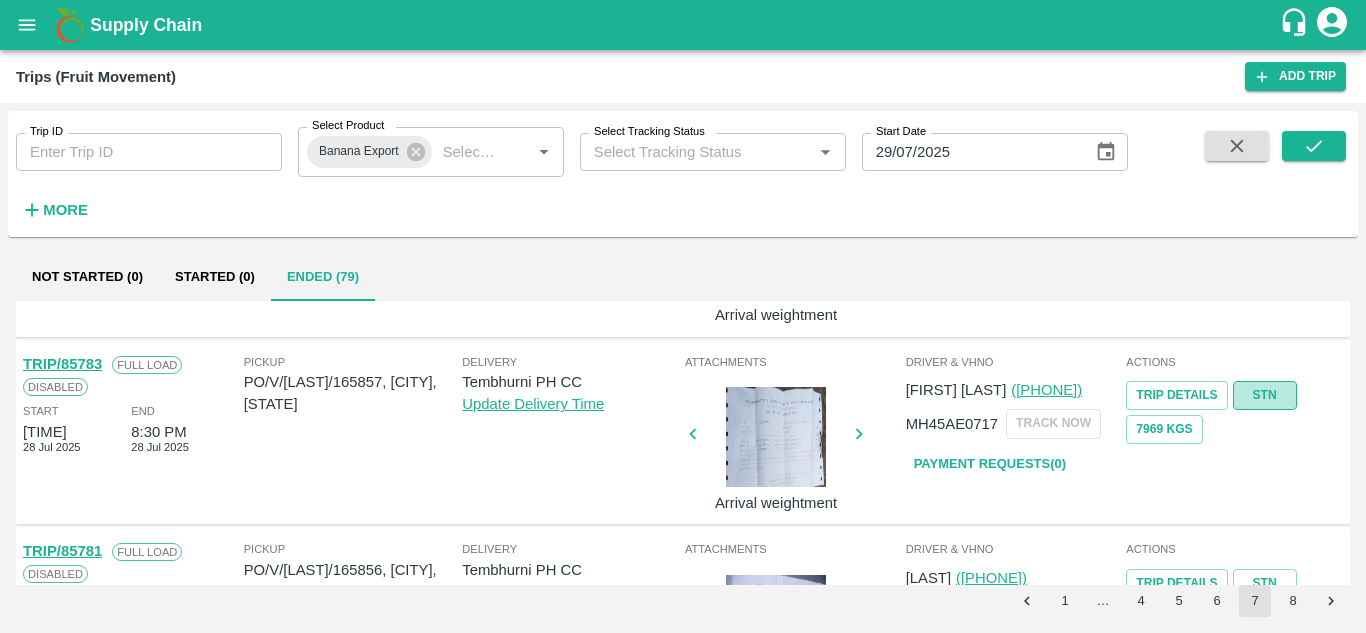 click on "STN" at bounding box center (1265, 395) 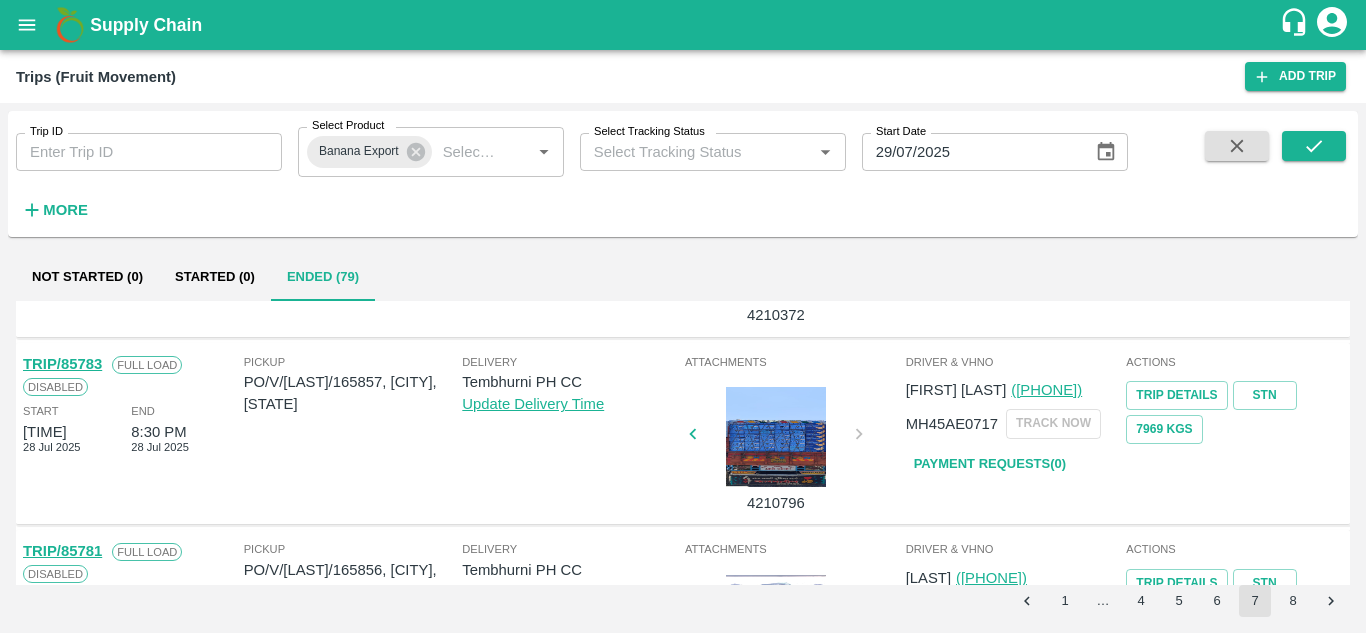 scroll, scrollTop: 1592, scrollLeft: 0, axis: vertical 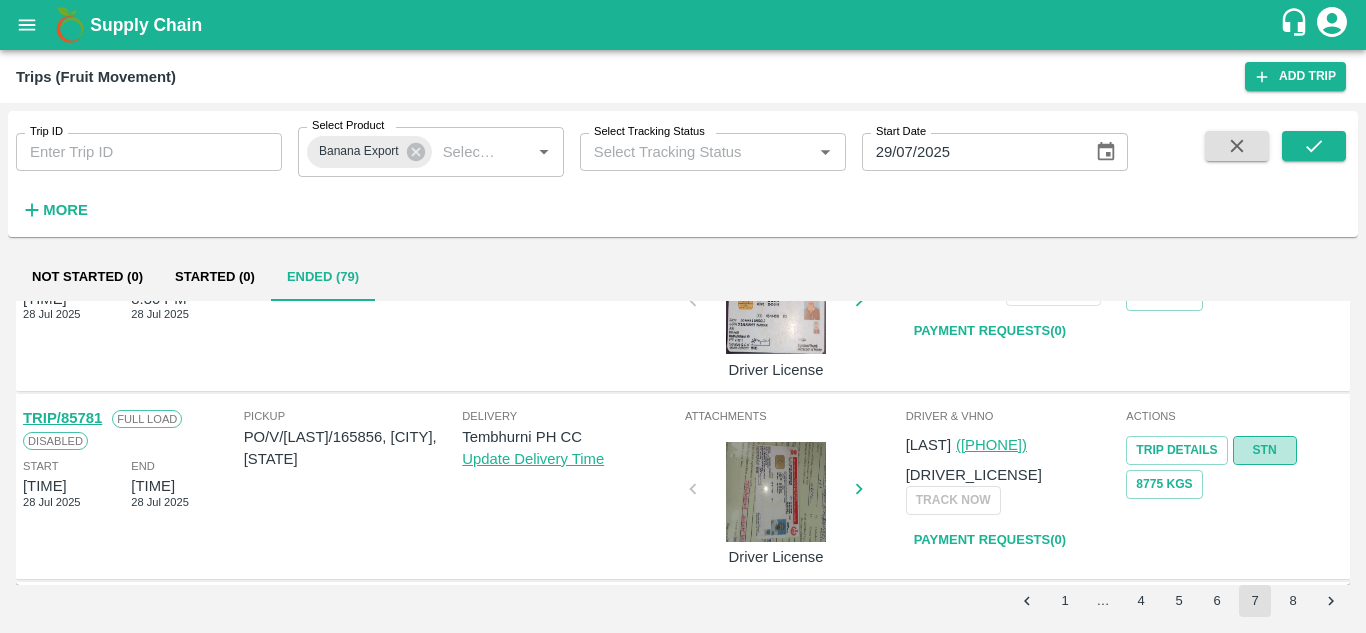 click on "STN" at bounding box center [1265, 450] 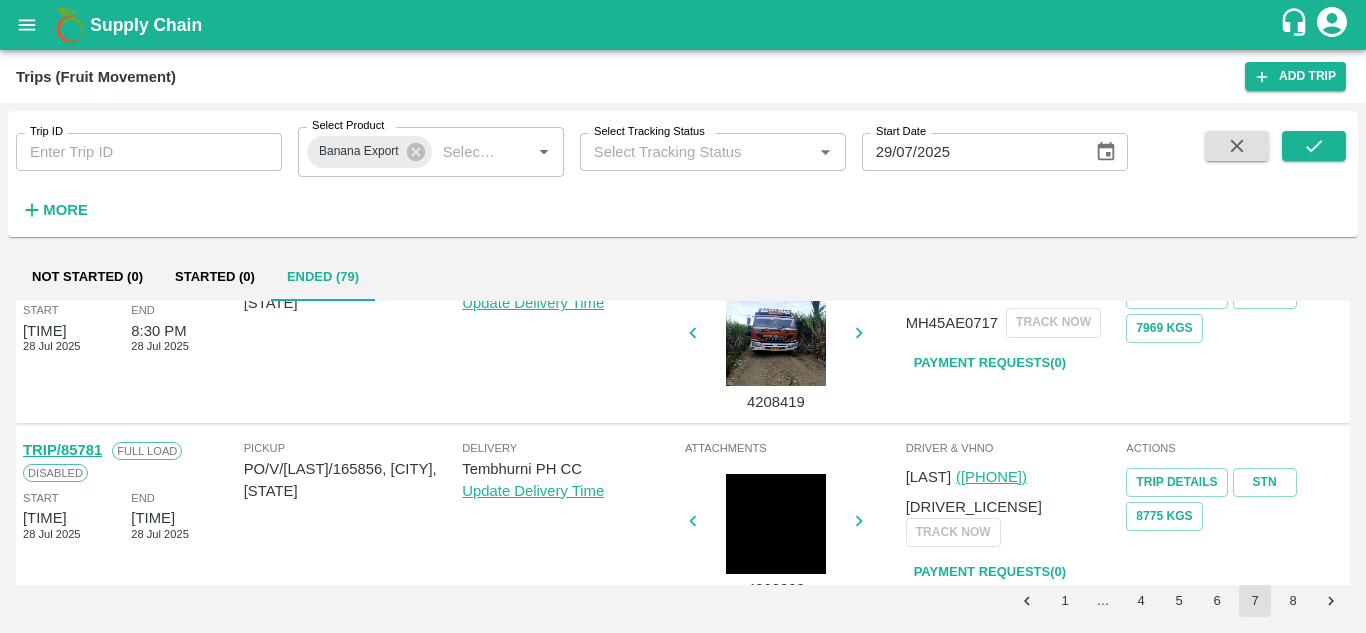 scroll, scrollTop: 1592, scrollLeft: 0, axis: vertical 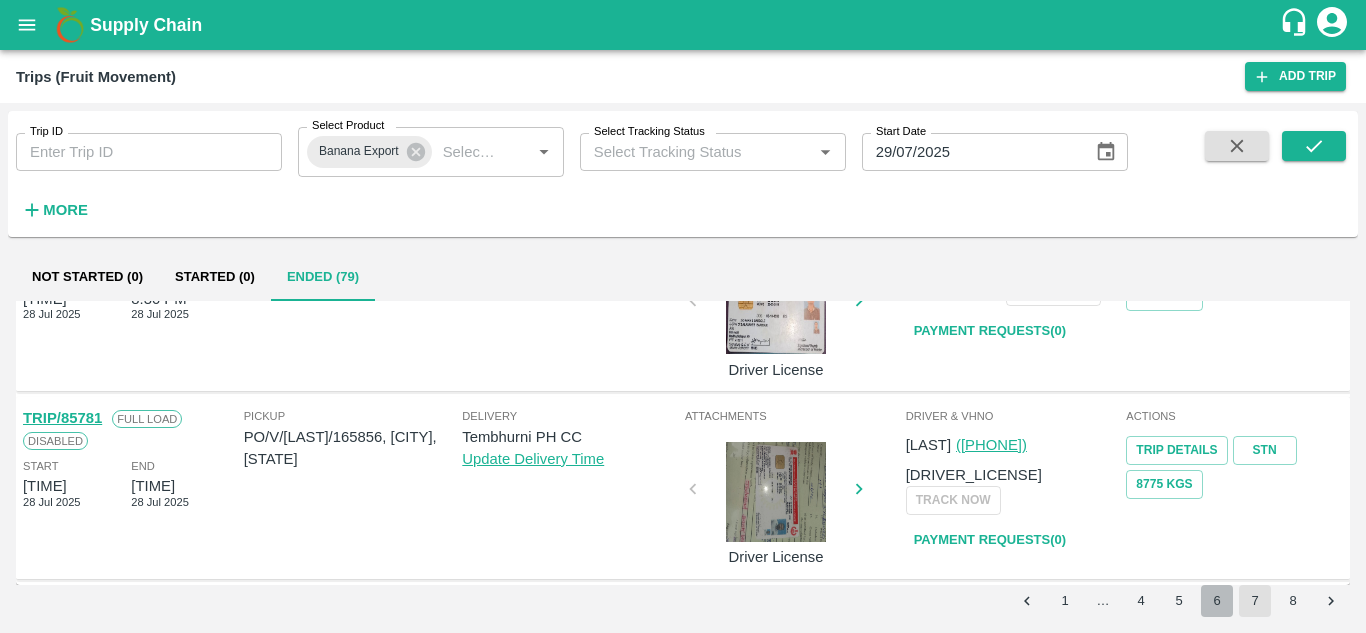 click on "6" at bounding box center (1217, 601) 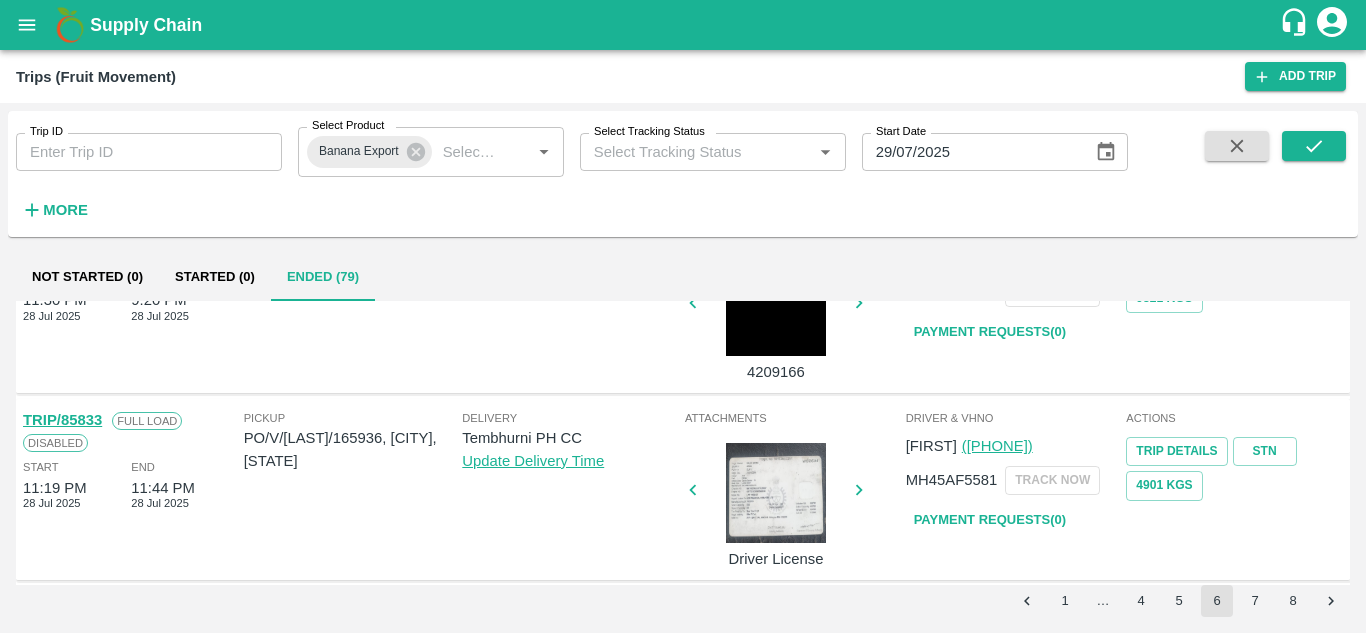 scroll, scrollTop: 0, scrollLeft: 0, axis: both 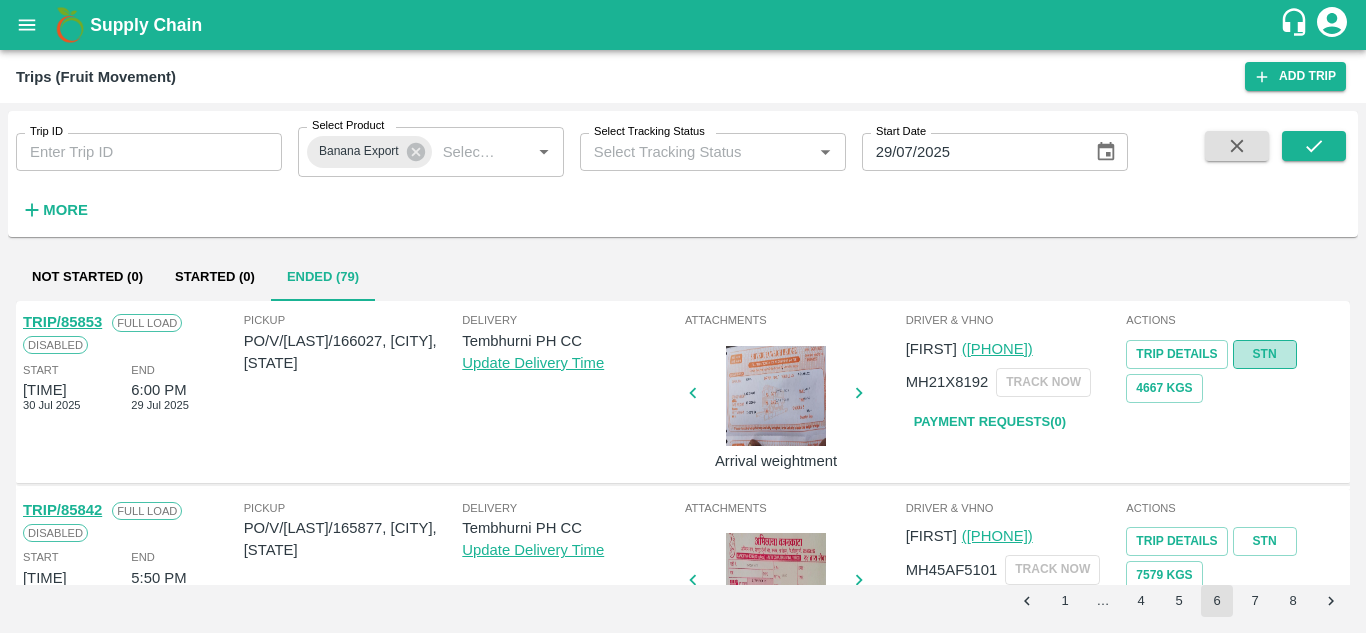 click on "STN" at bounding box center [1265, 354] 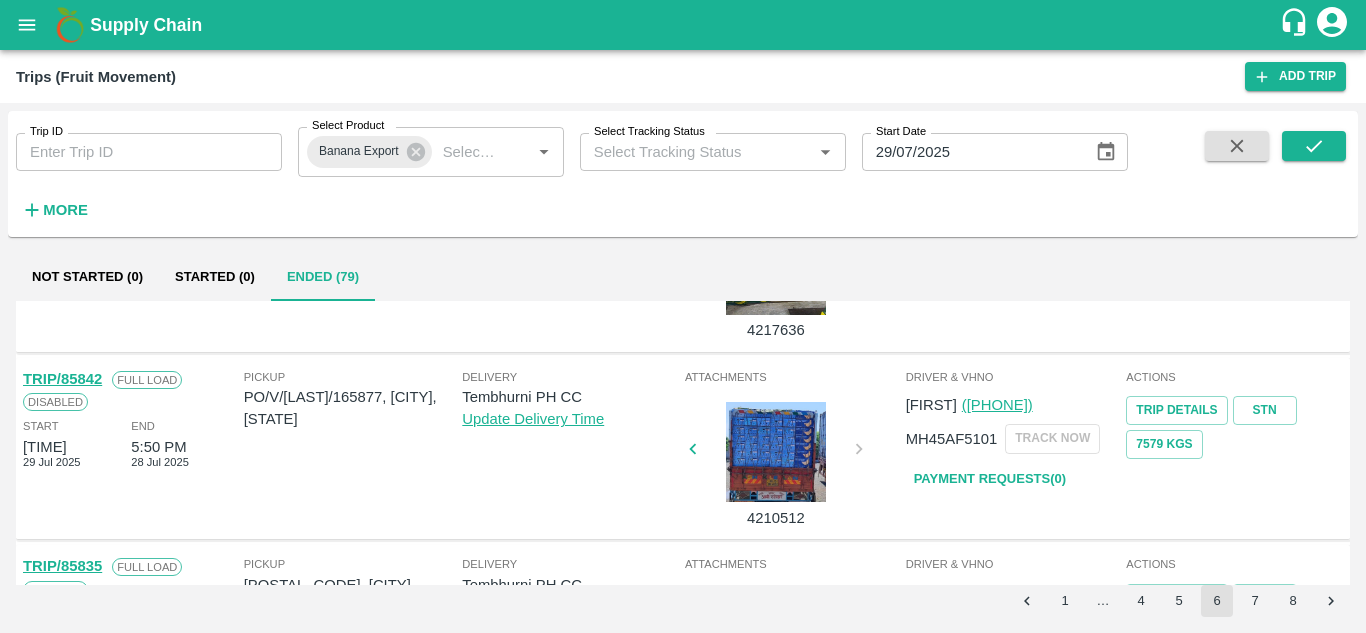 scroll, scrollTop: 132, scrollLeft: 0, axis: vertical 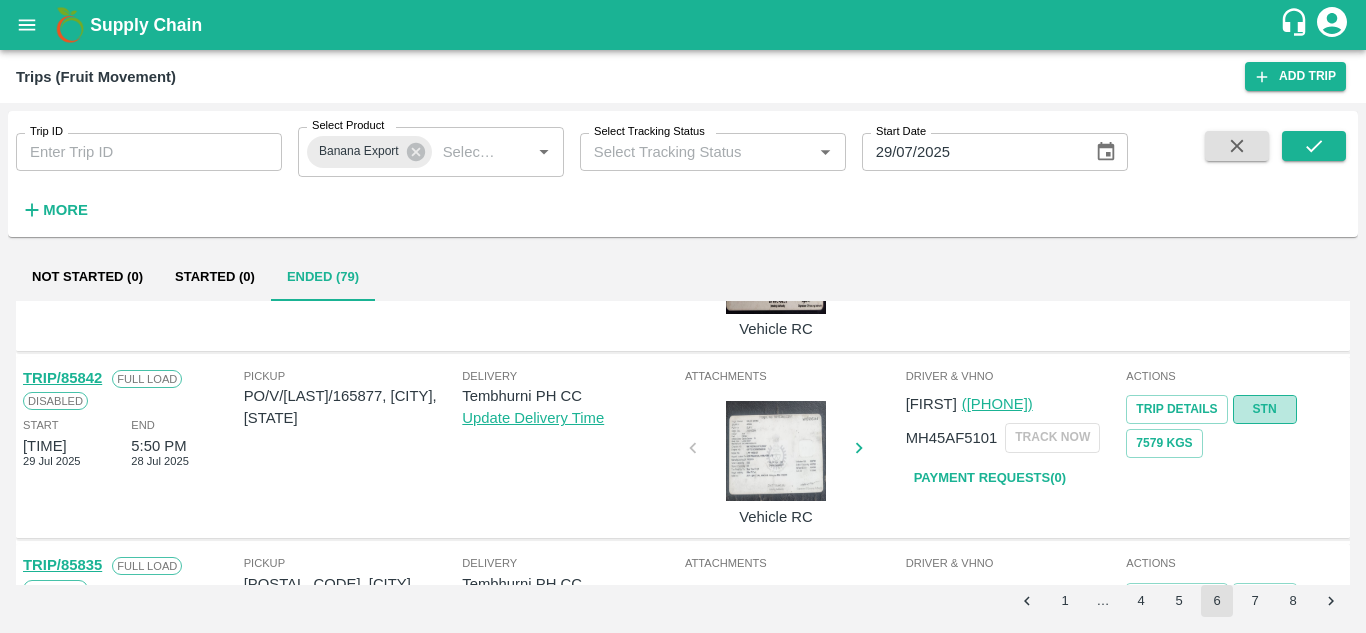 click on "STN" at bounding box center [1265, 409] 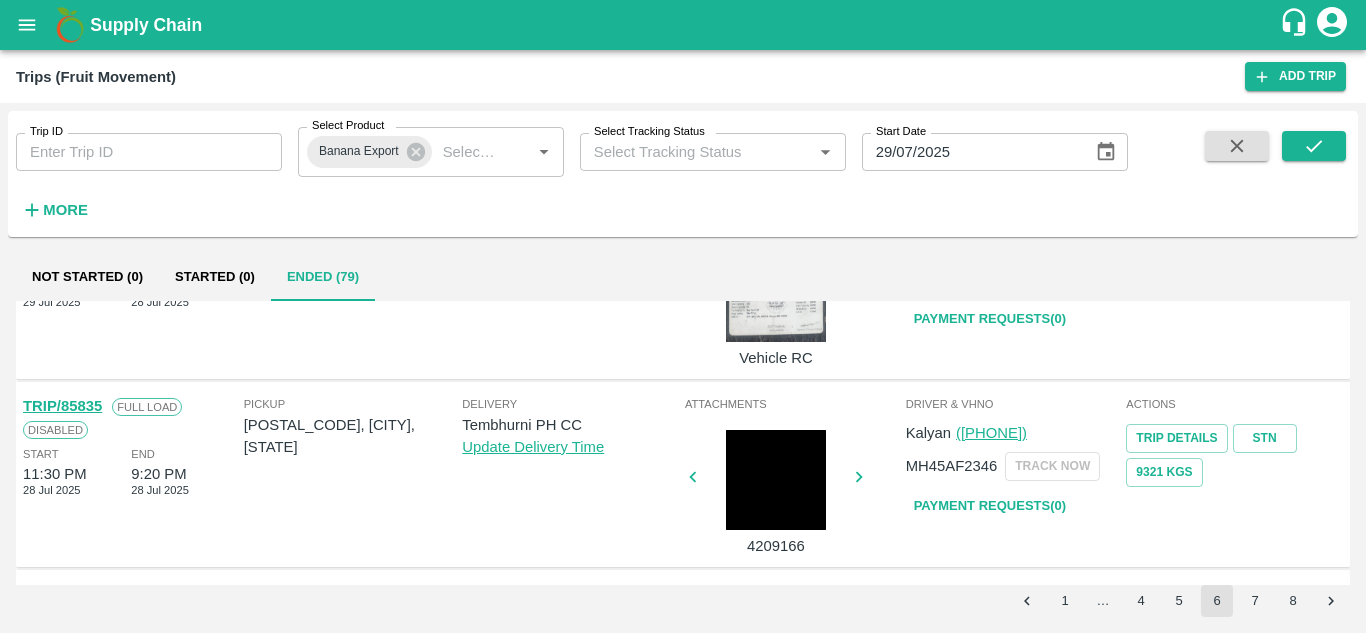 scroll, scrollTop: 292, scrollLeft: 0, axis: vertical 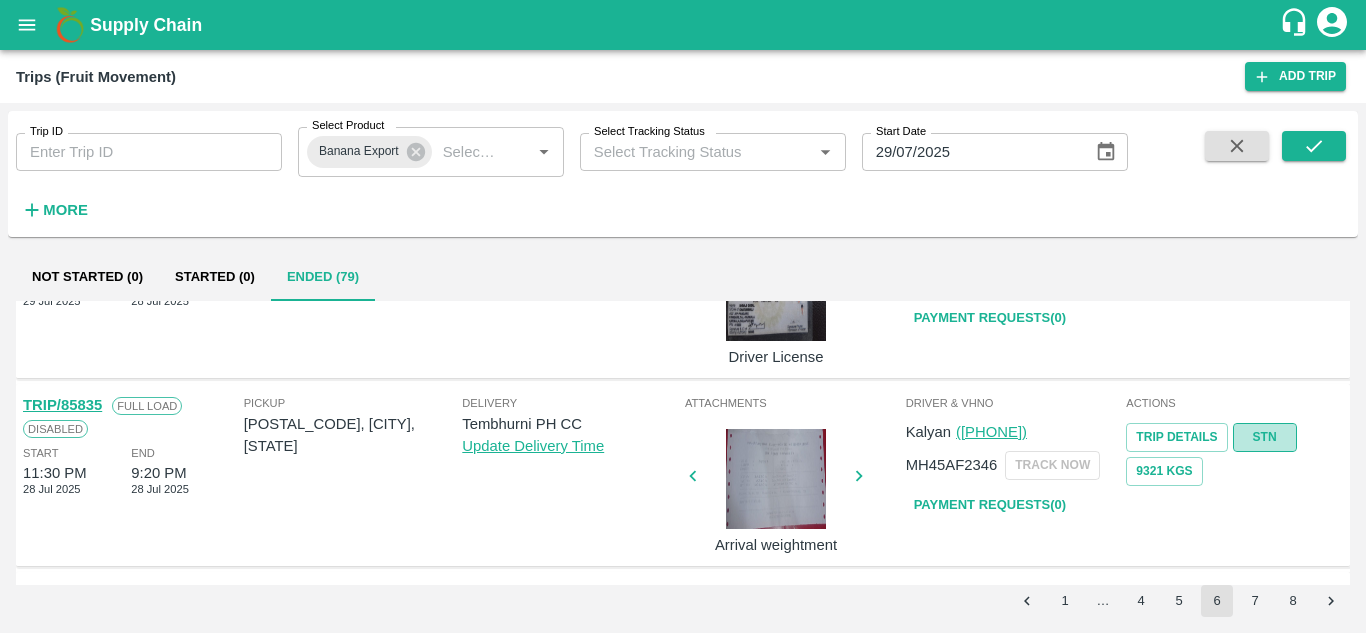 click on "STN" at bounding box center (1265, 437) 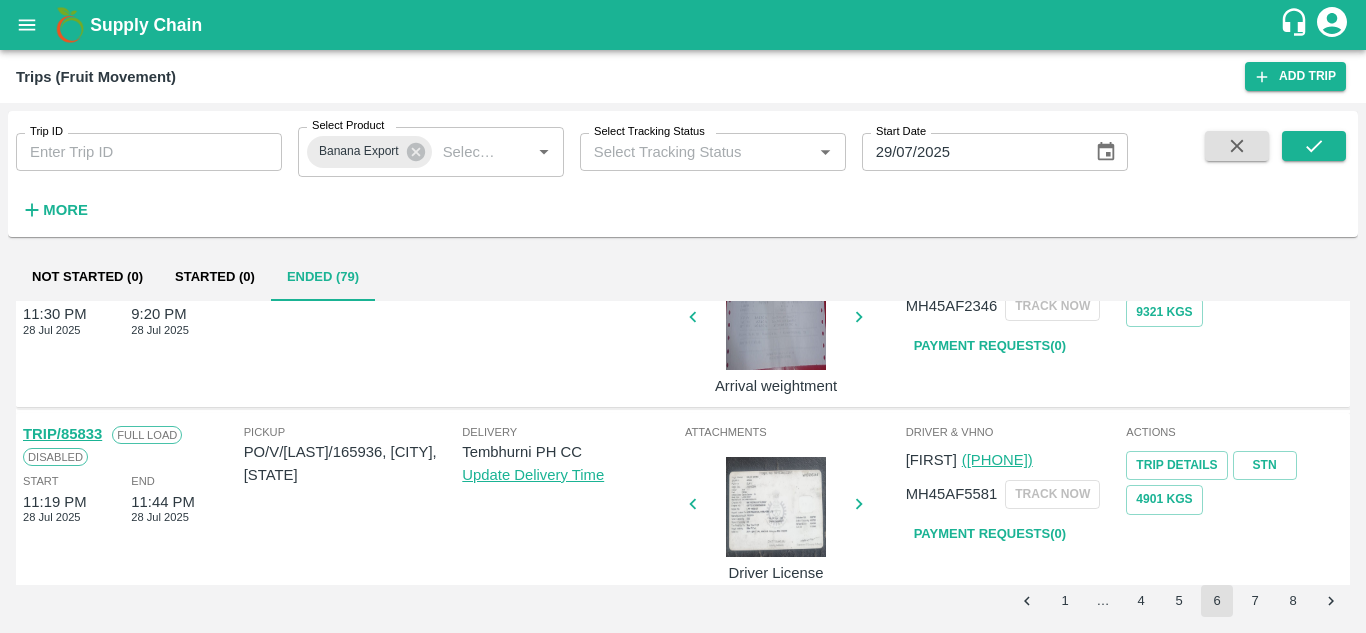scroll, scrollTop: 474, scrollLeft: 0, axis: vertical 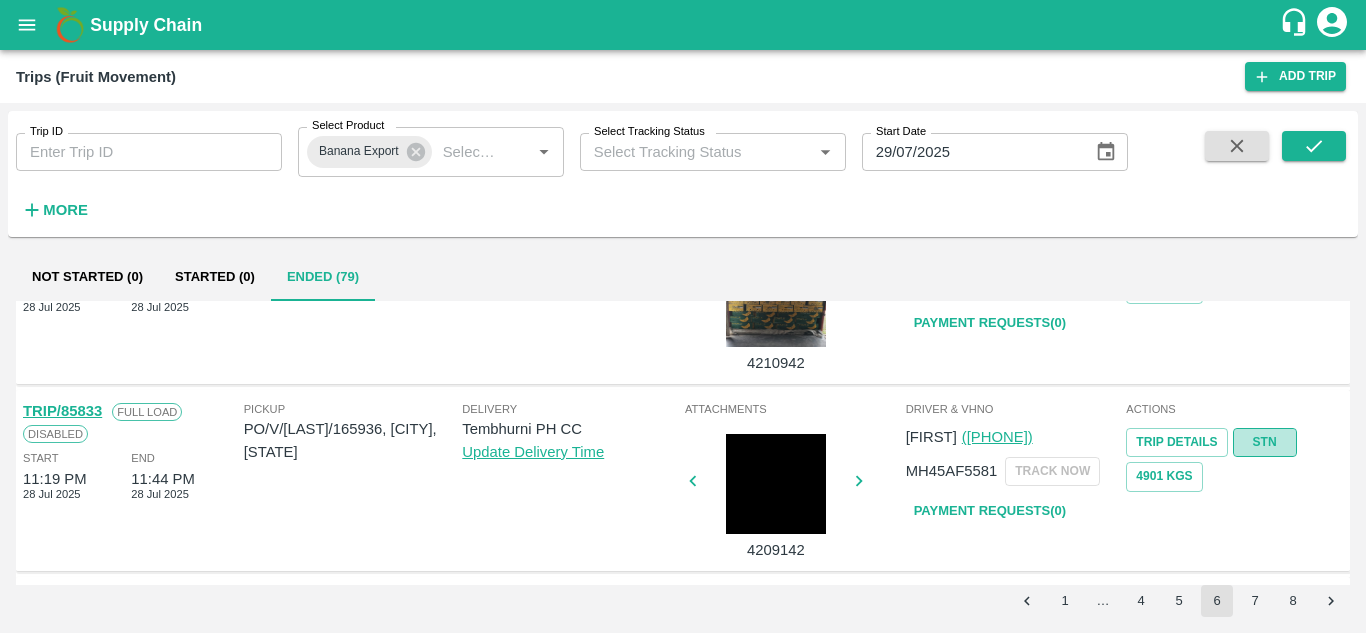 click on "STN" at bounding box center [1265, 442] 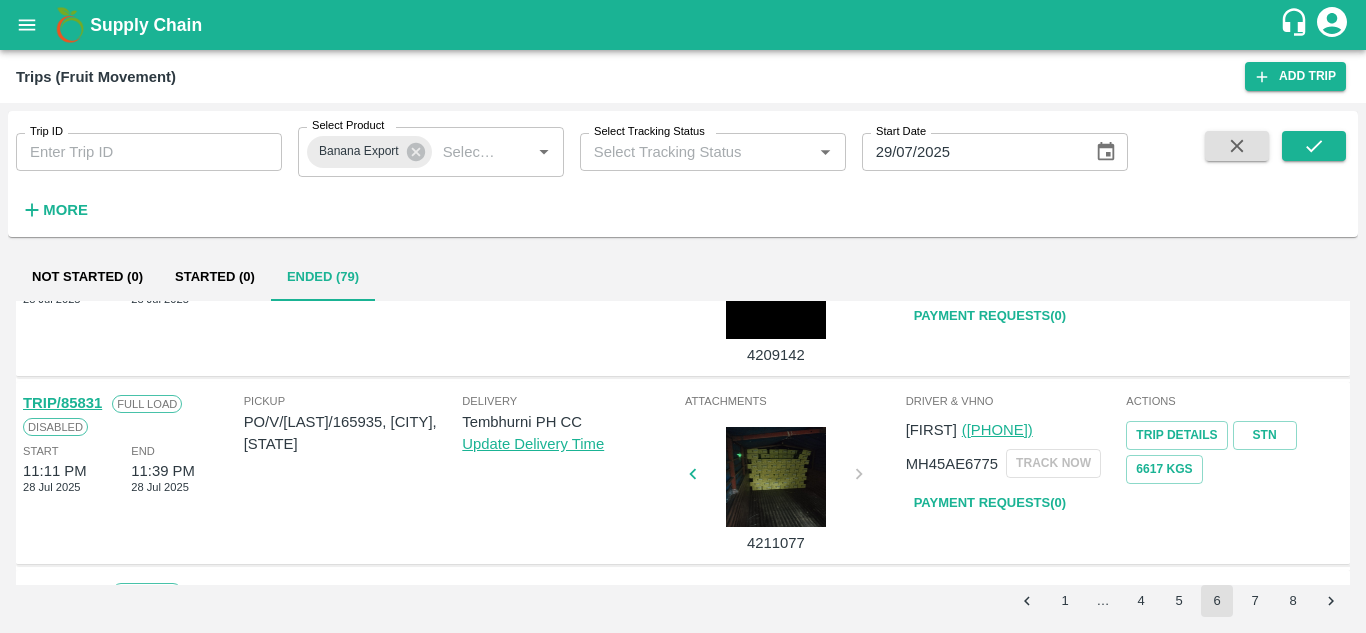 scroll, scrollTop: 670, scrollLeft: 0, axis: vertical 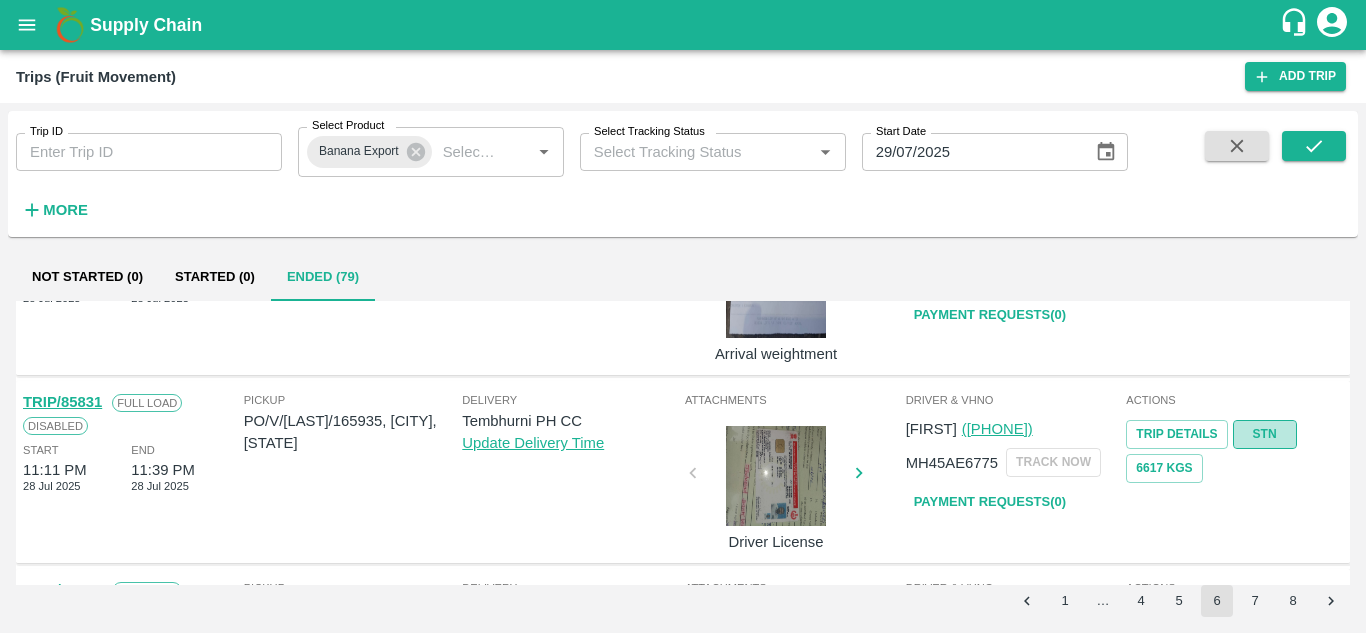 click on "STN" at bounding box center (1265, 434) 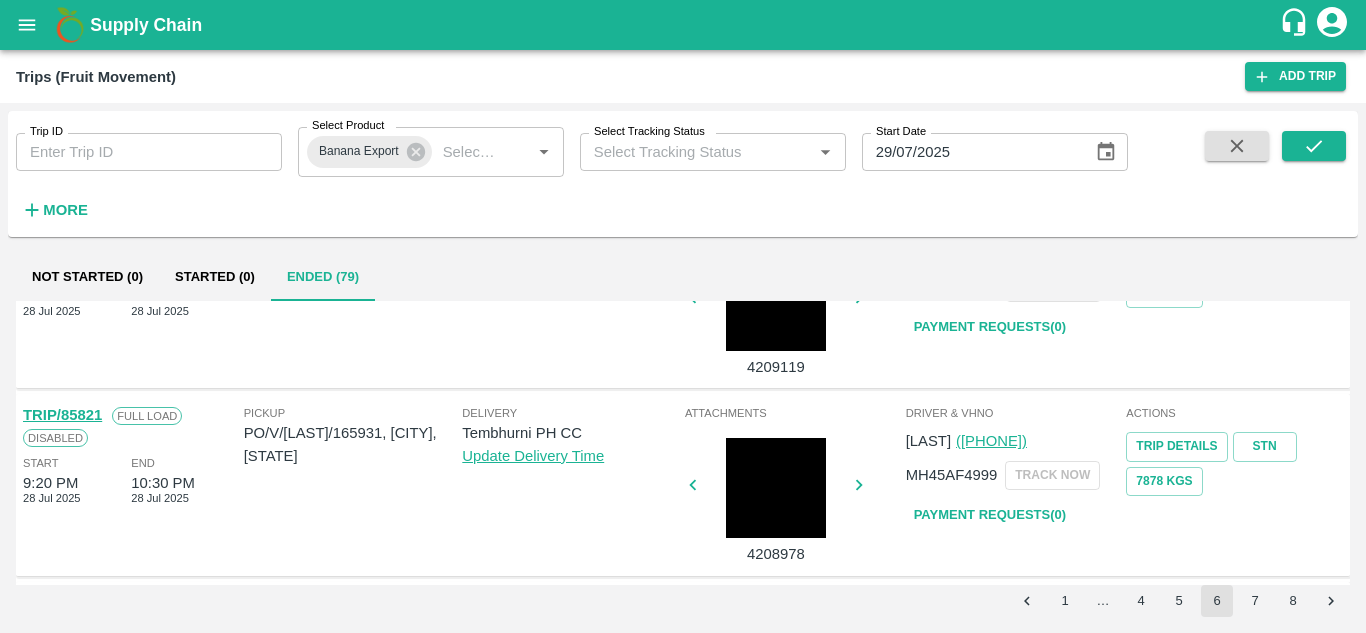 scroll, scrollTop: 847, scrollLeft: 0, axis: vertical 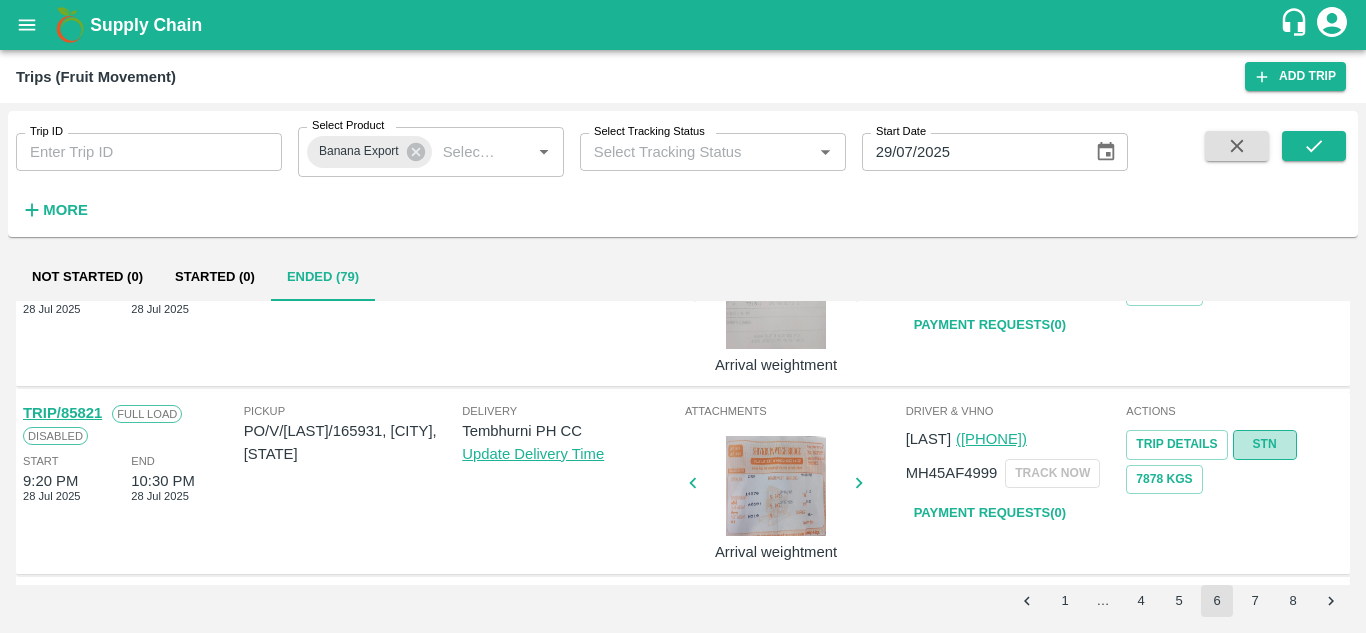 click on "STN" at bounding box center [1265, 444] 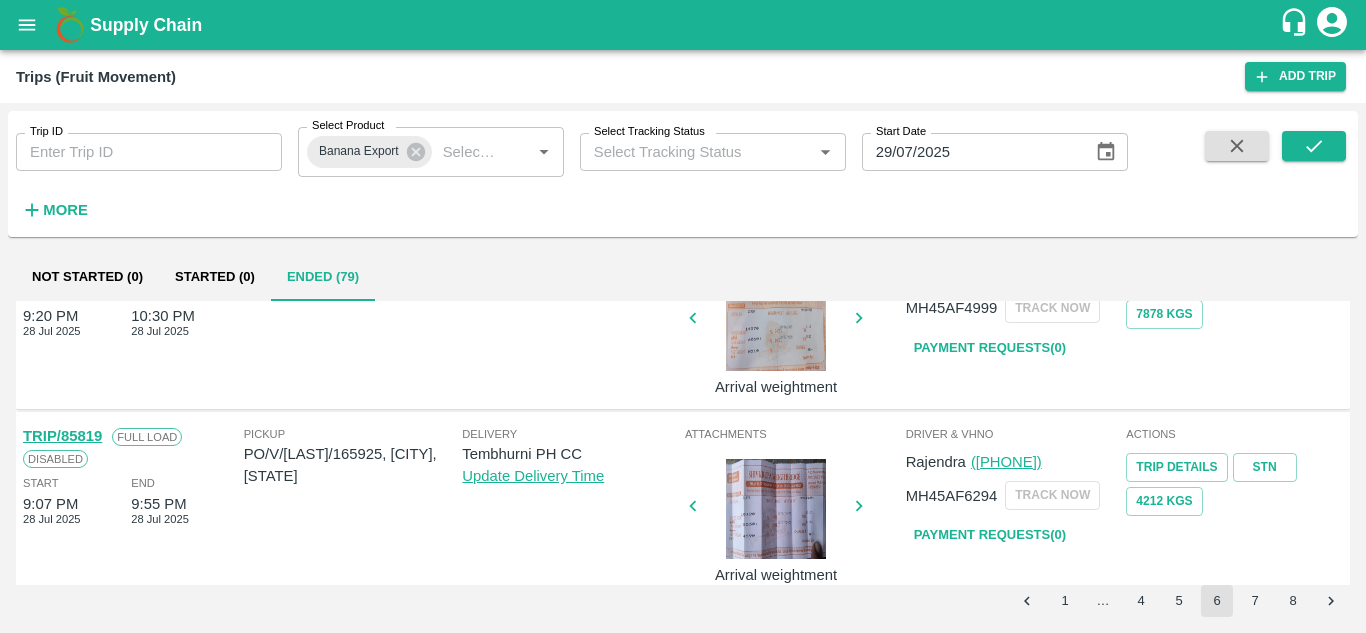 scroll, scrollTop: 1018, scrollLeft: 0, axis: vertical 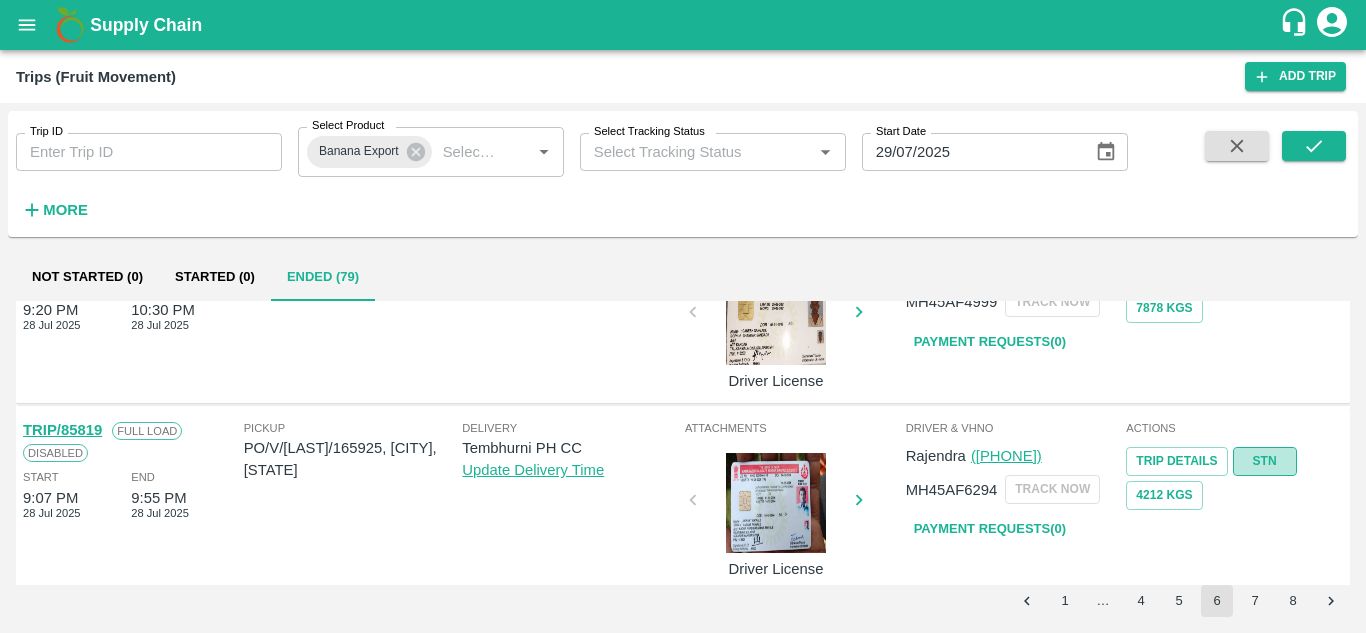 click on "STN" at bounding box center (1265, 461) 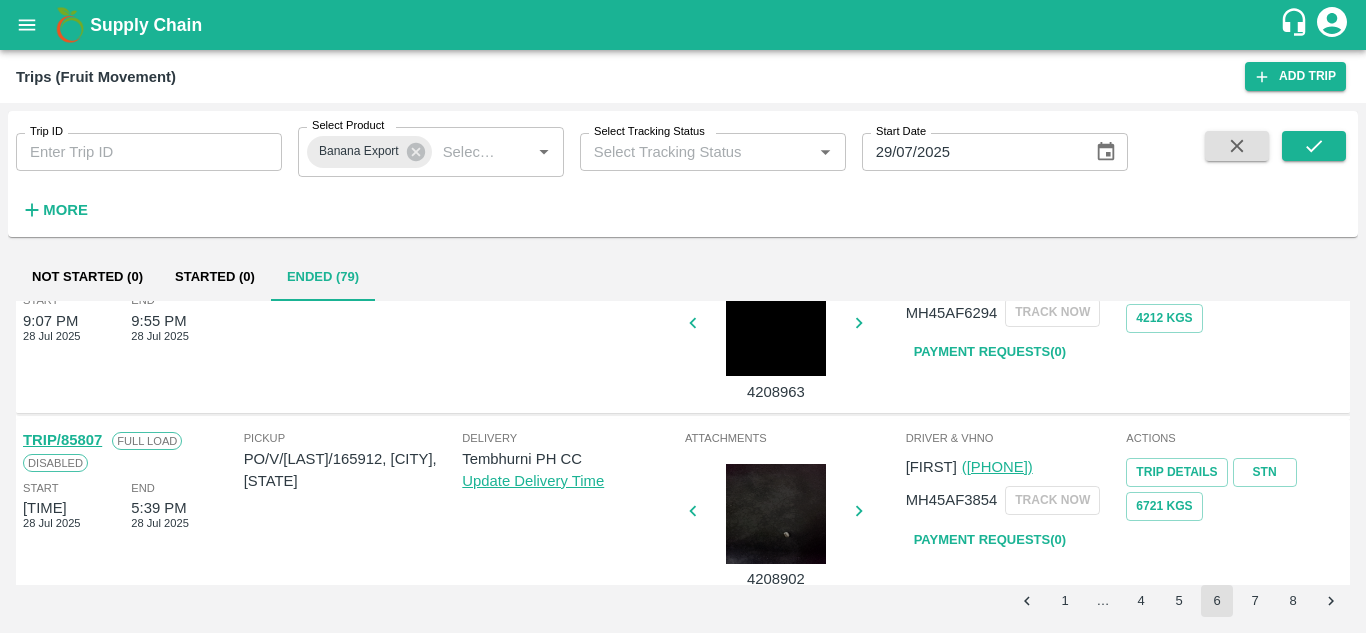 scroll, scrollTop: 1201, scrollLeft: 0, axis: vertical 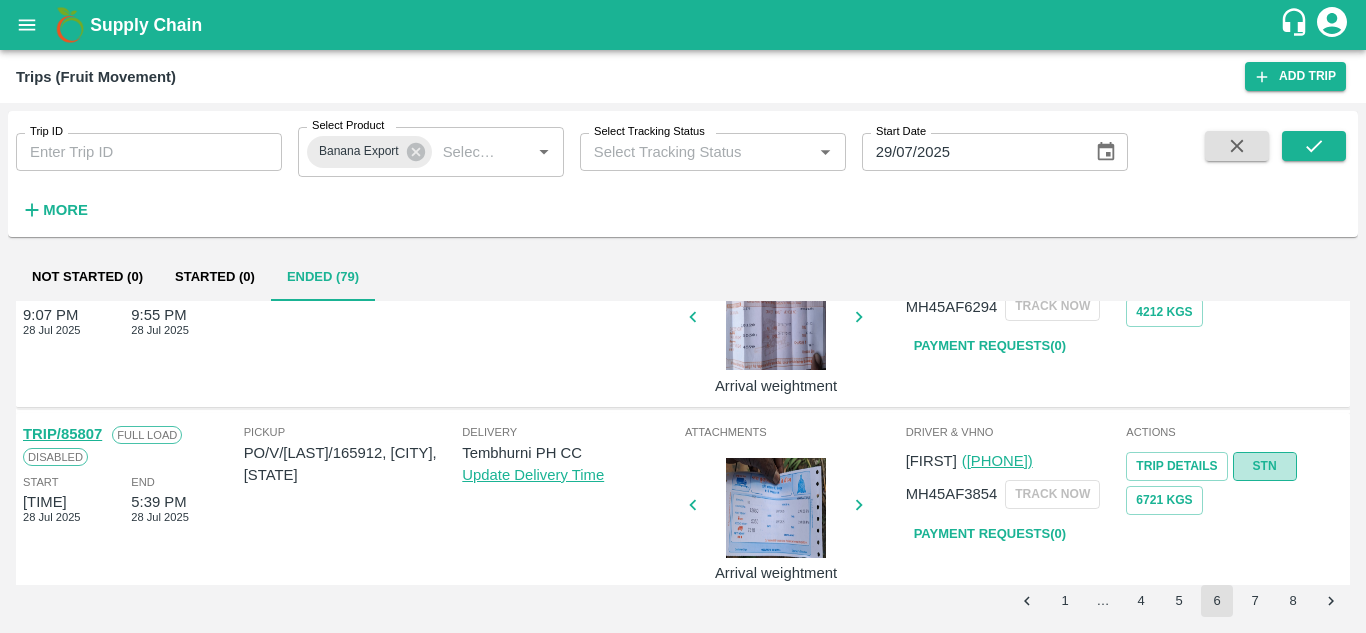 click on "STN" at bounding box center (1265, 466) 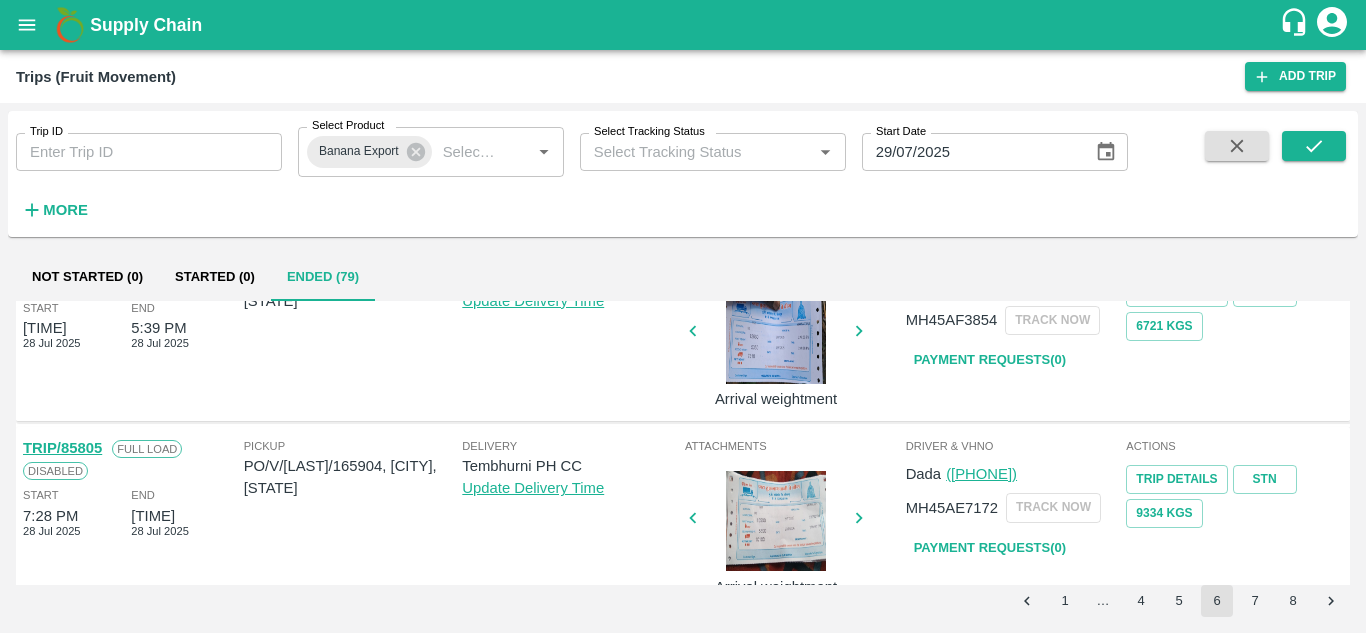 scroll, scrollTop: 1381, scrollLeft: 0, axis: vertical 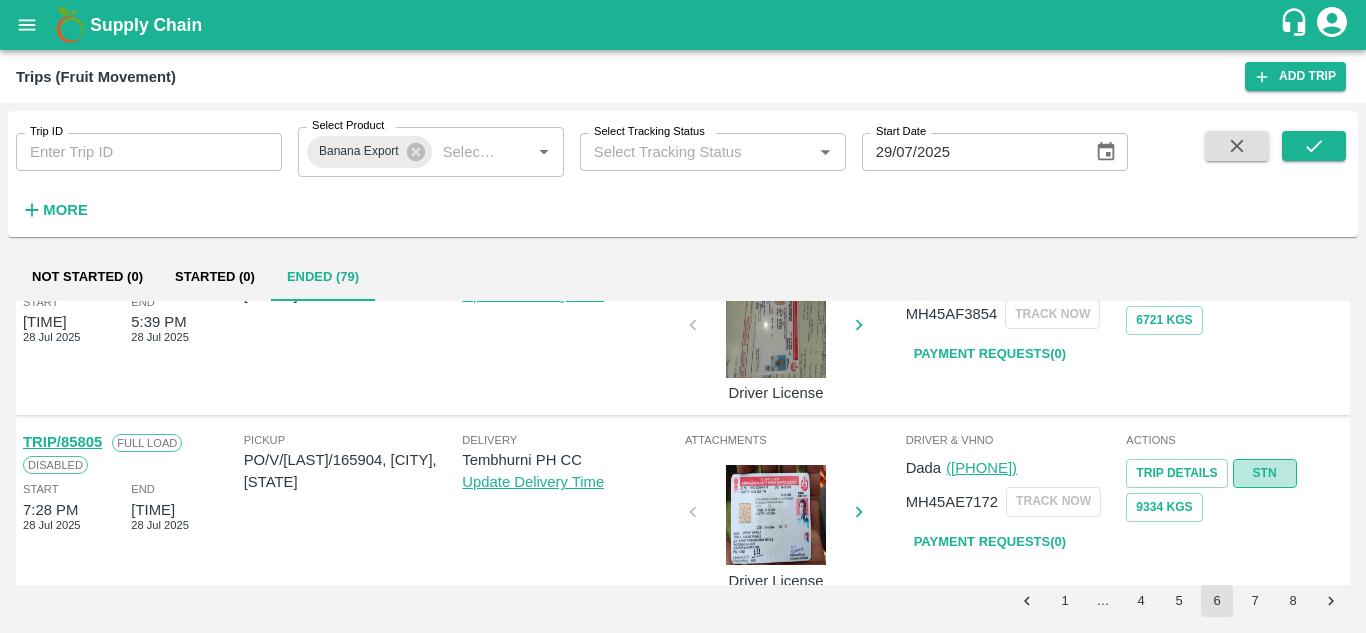click on "STN" at bounding box center [1265, 473] 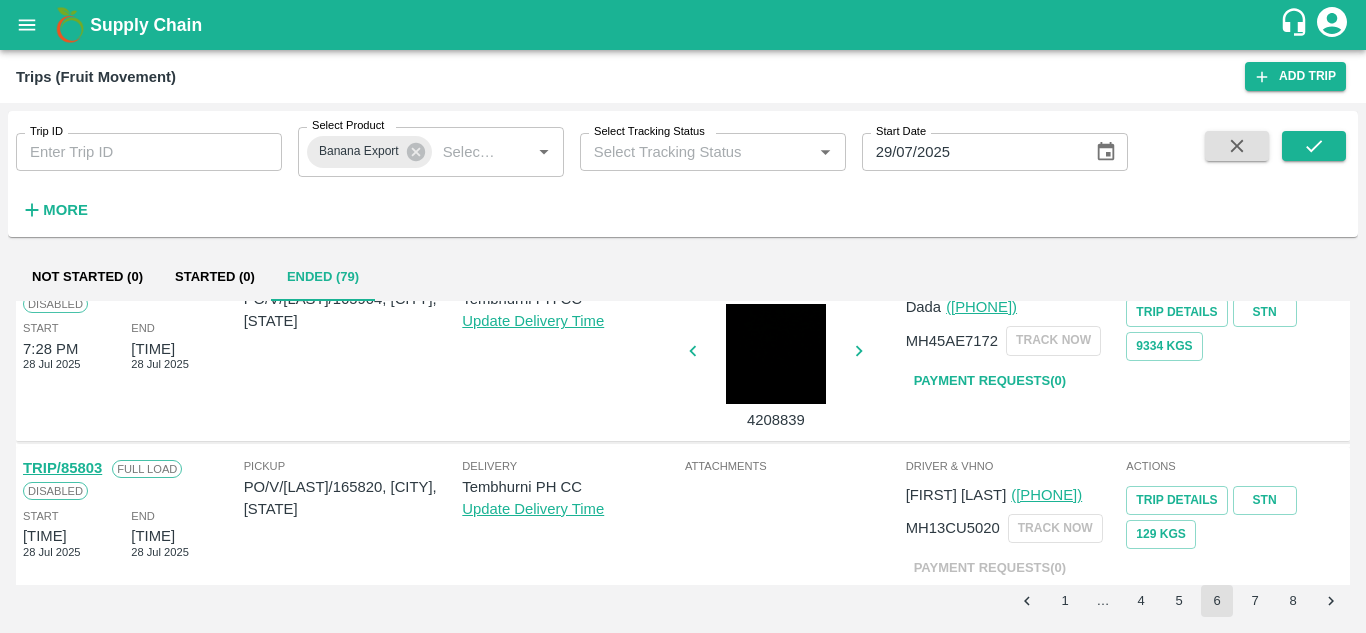 scroll, scrollTop: 1564, scrollLeft: 0, axis: vertical 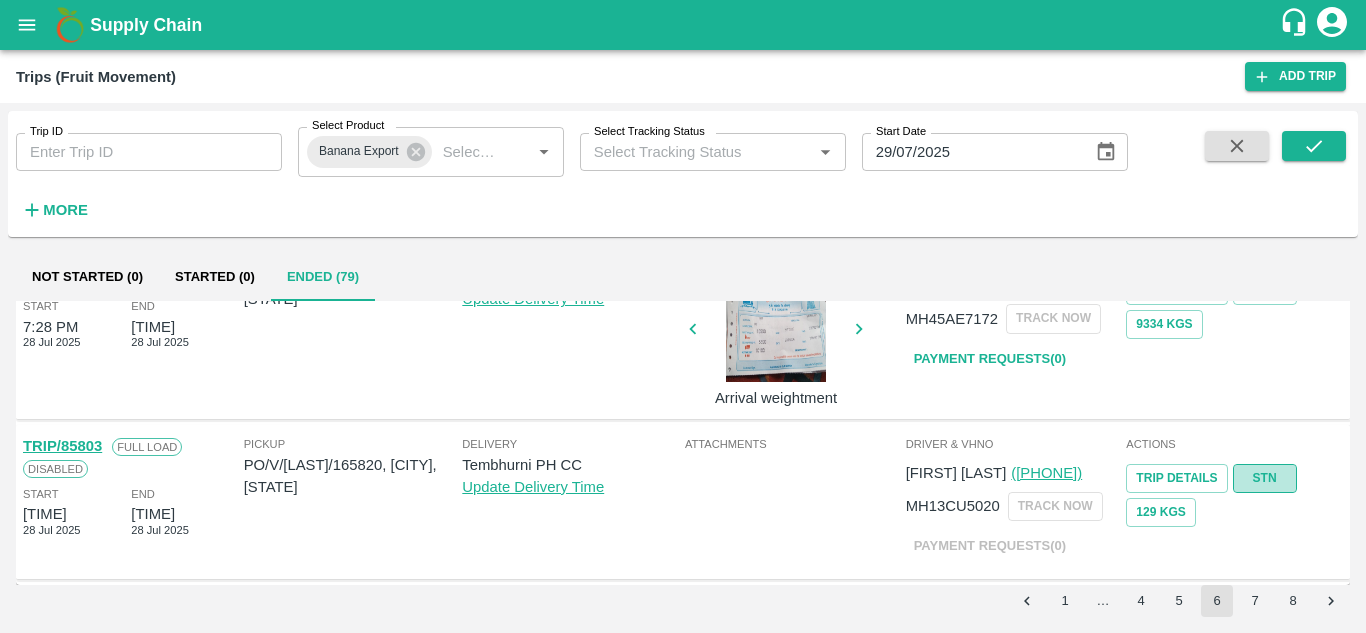 click on "STN" at bounding box center [1265, 478] 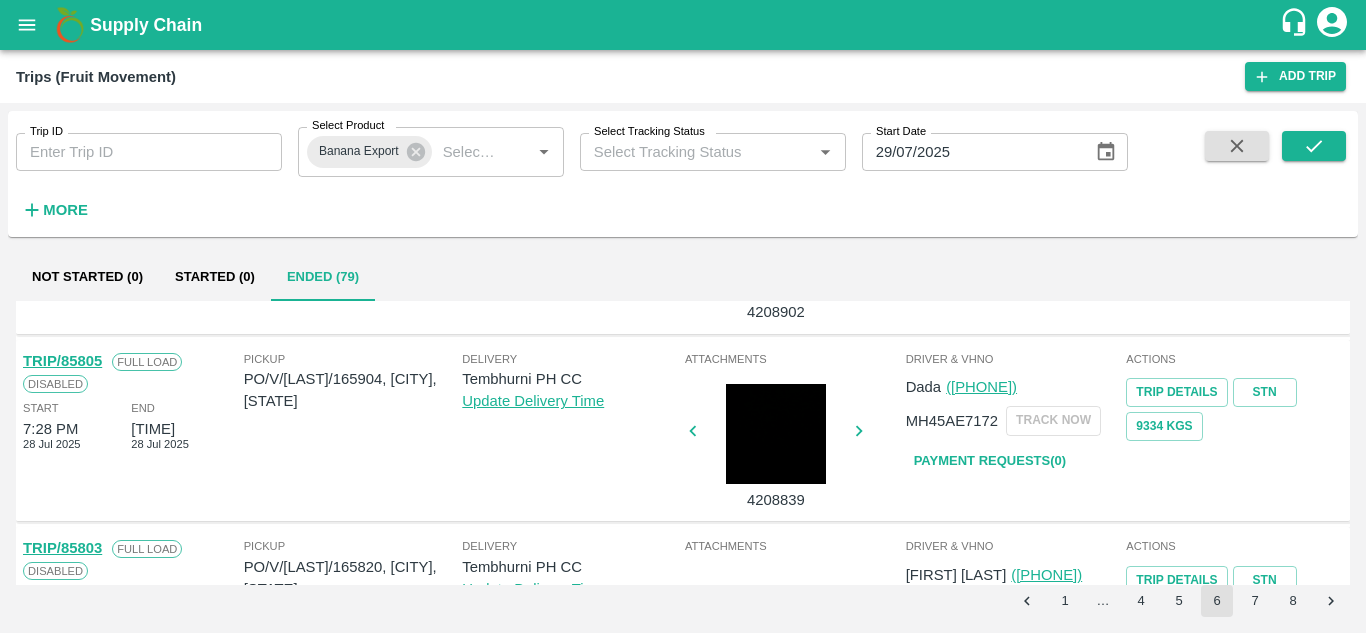scroll, scrollTop: 1564, scrollLeft: 0, axis: vertical 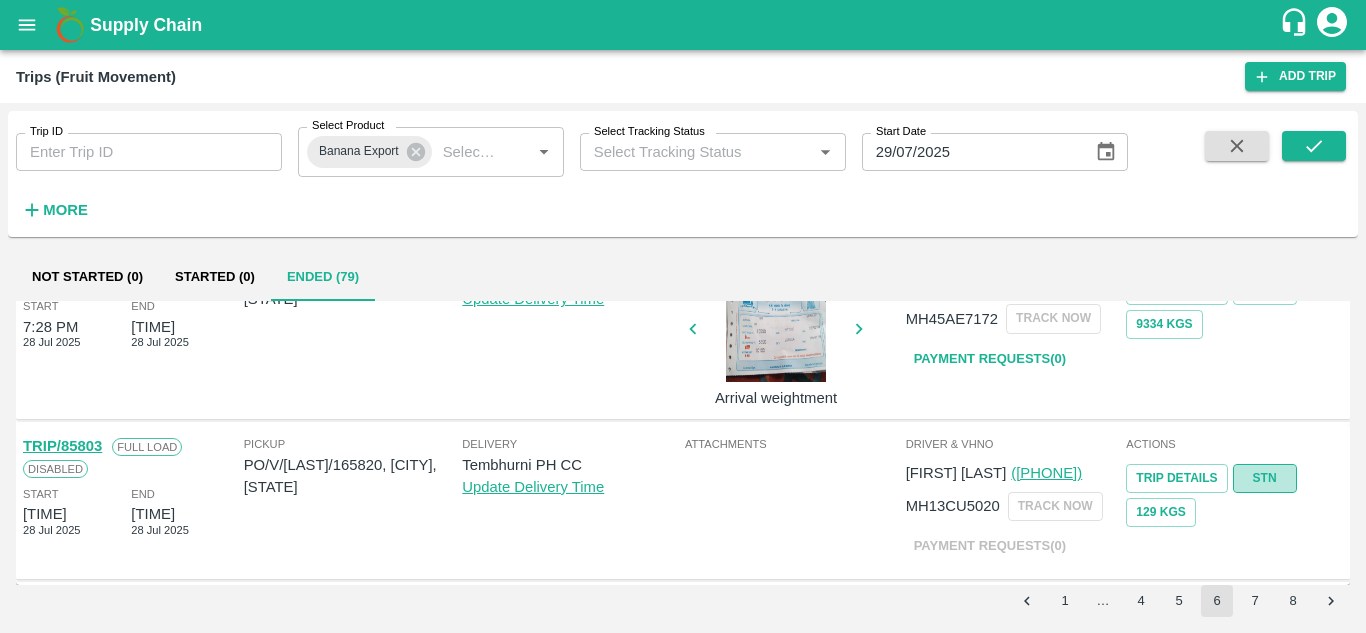 click on "STN" at bounding box center (1265, 478) 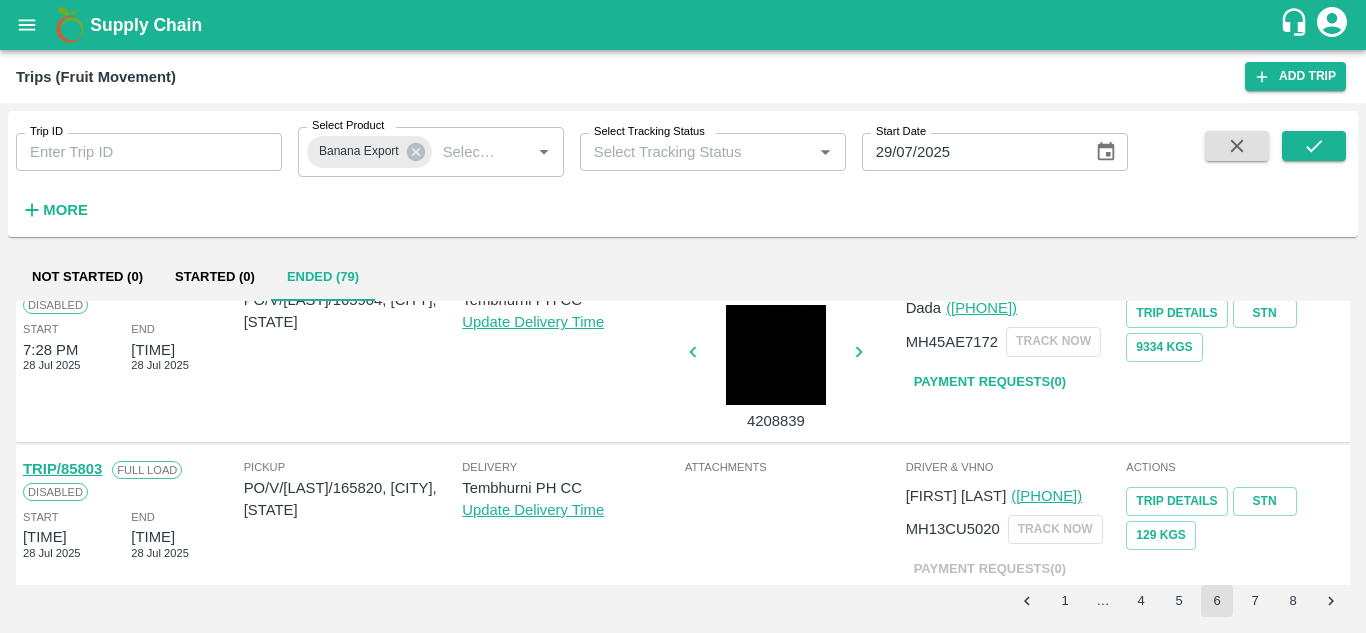scroll, scrollTop: 1564, scrollLeft: 0, axis: vertical 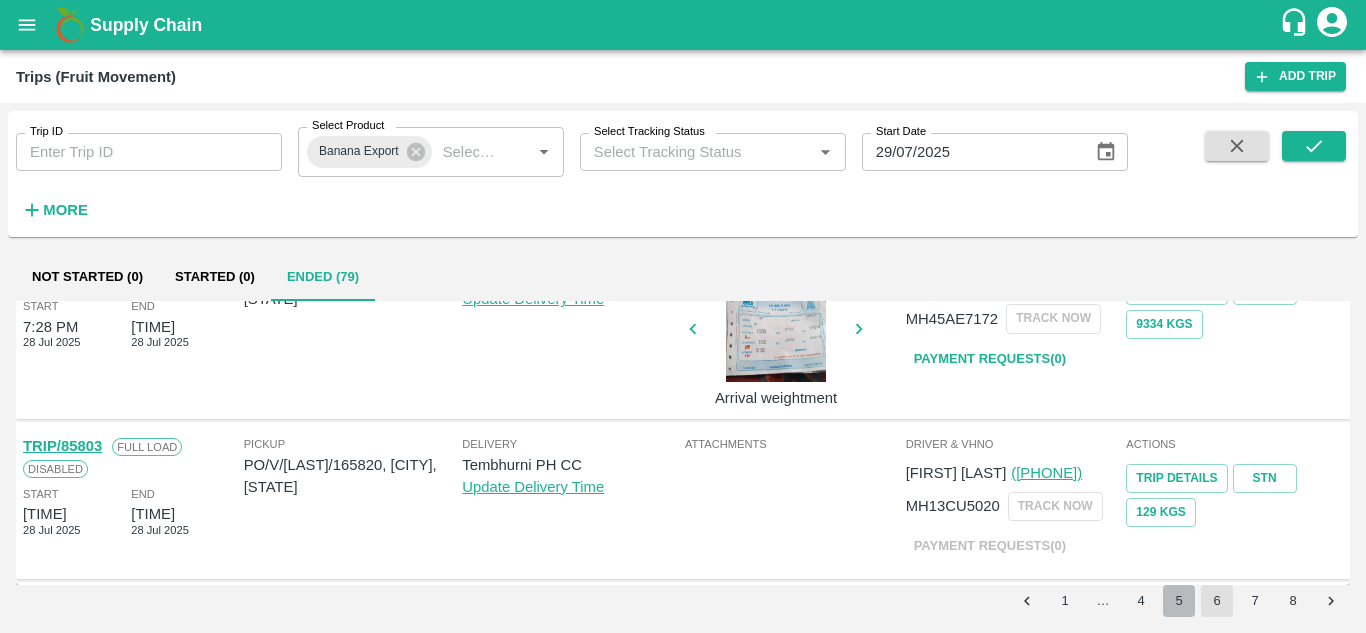 click on "5" at bounding box center [1179, 601] 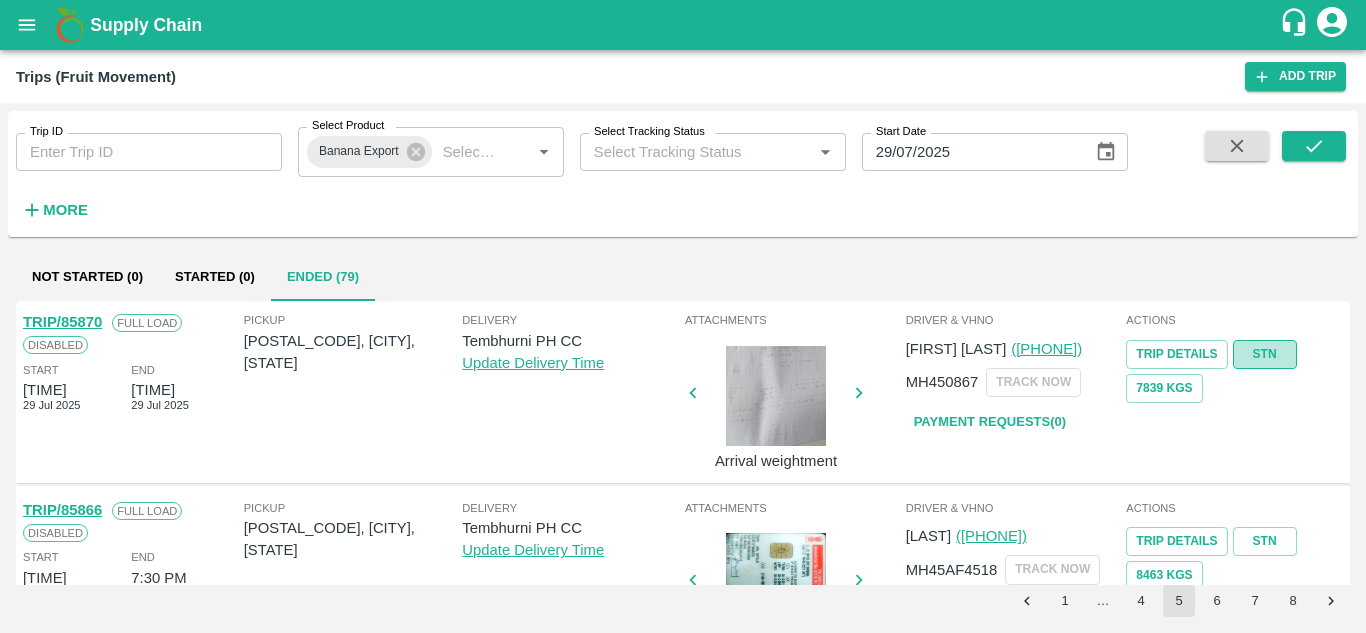click on "STN" at bounding box center [1265, 354] 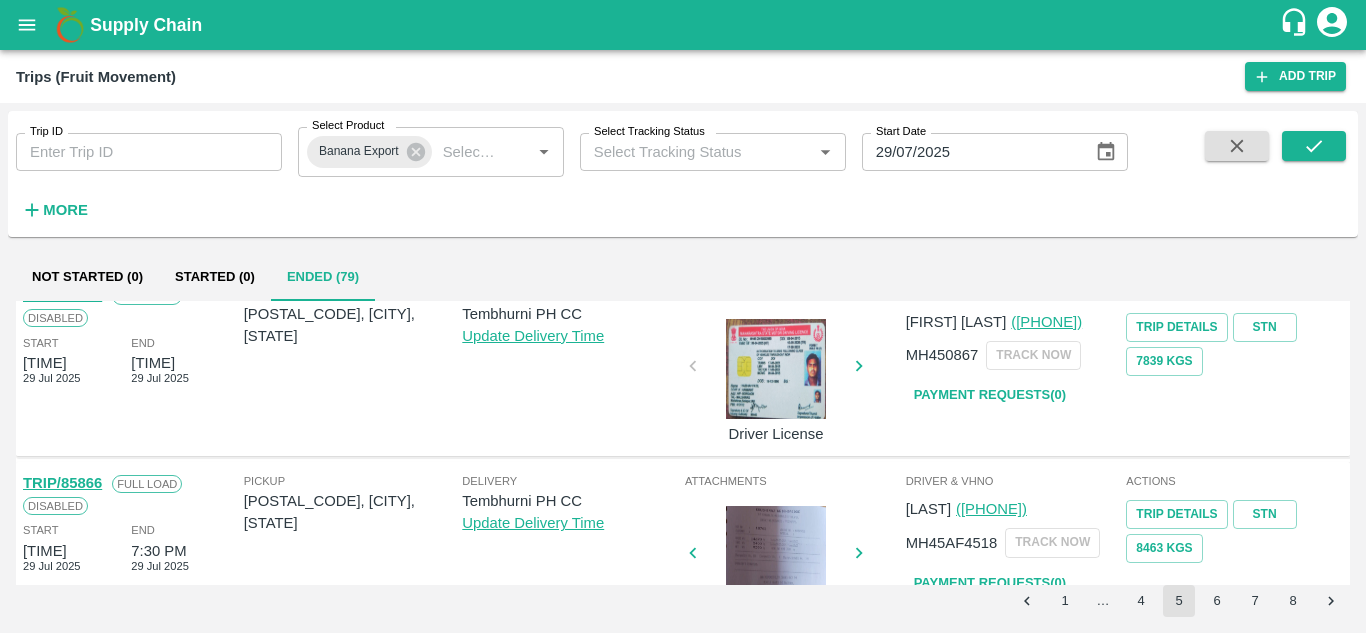 scroll, scrollTop: 0, scrollLeft: 0, axis: both 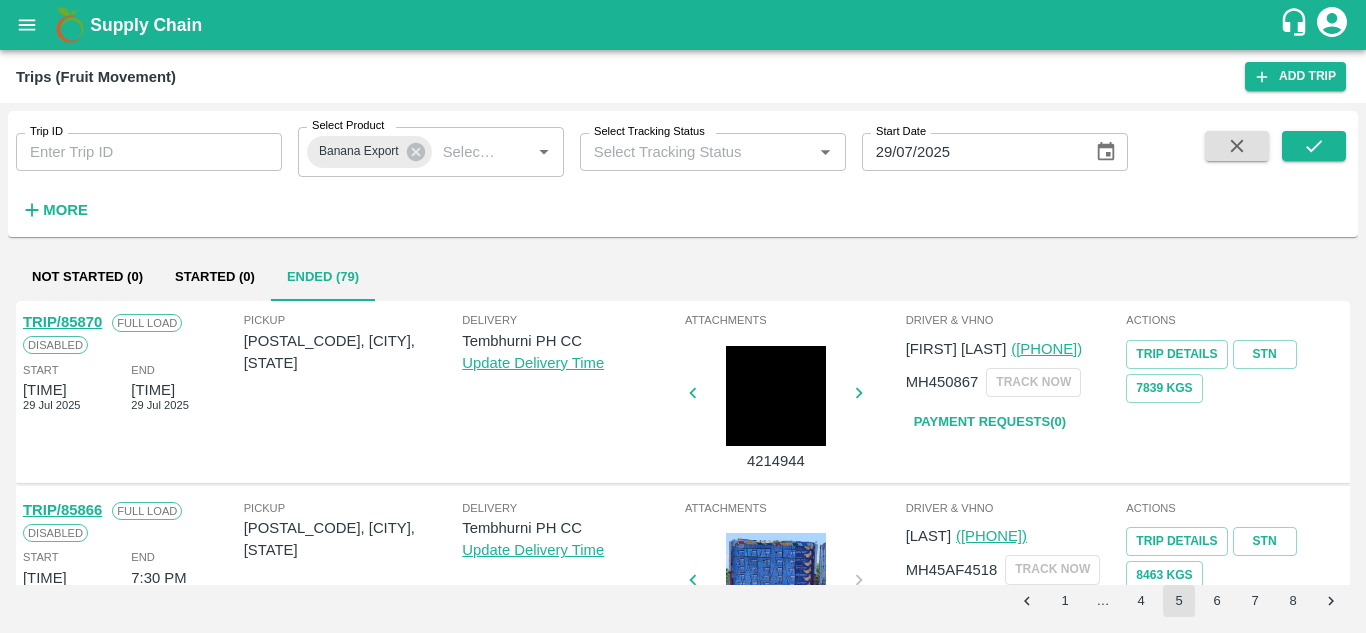 click at bounding box center [176, 583] 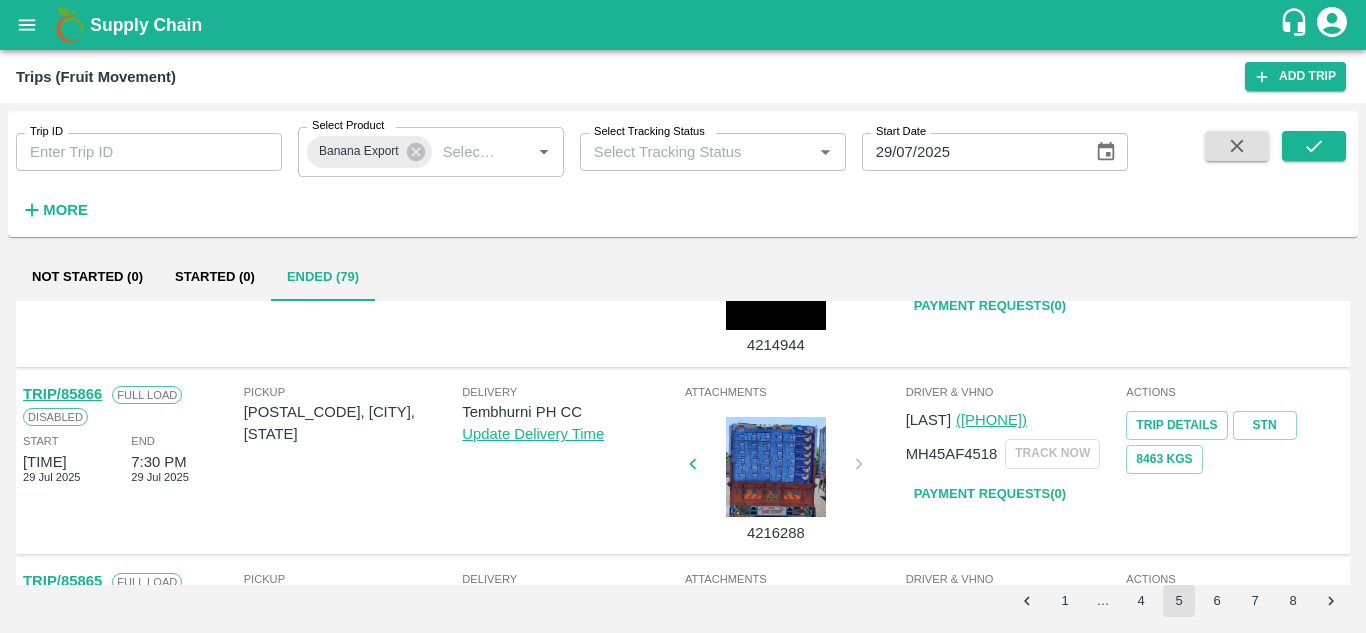 scroll, scrollTop: 117, scrollLeft: 0, axis: vertical 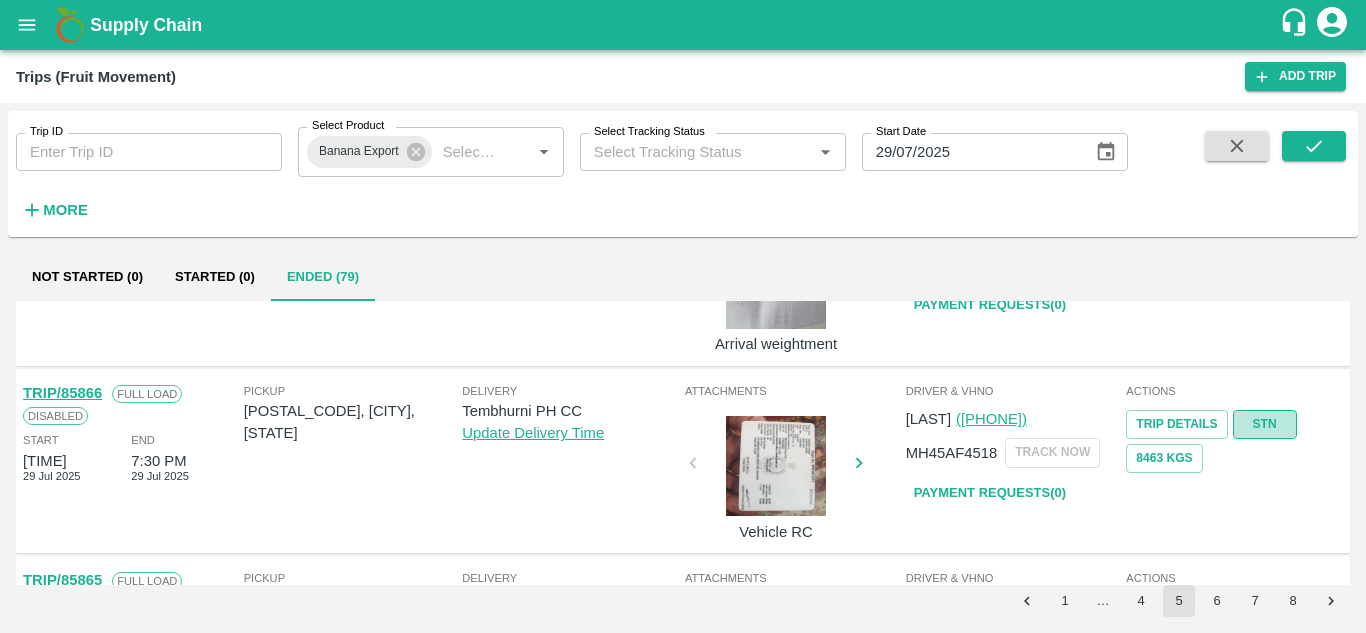 click on "STN" at bounding box center (1265, 424) 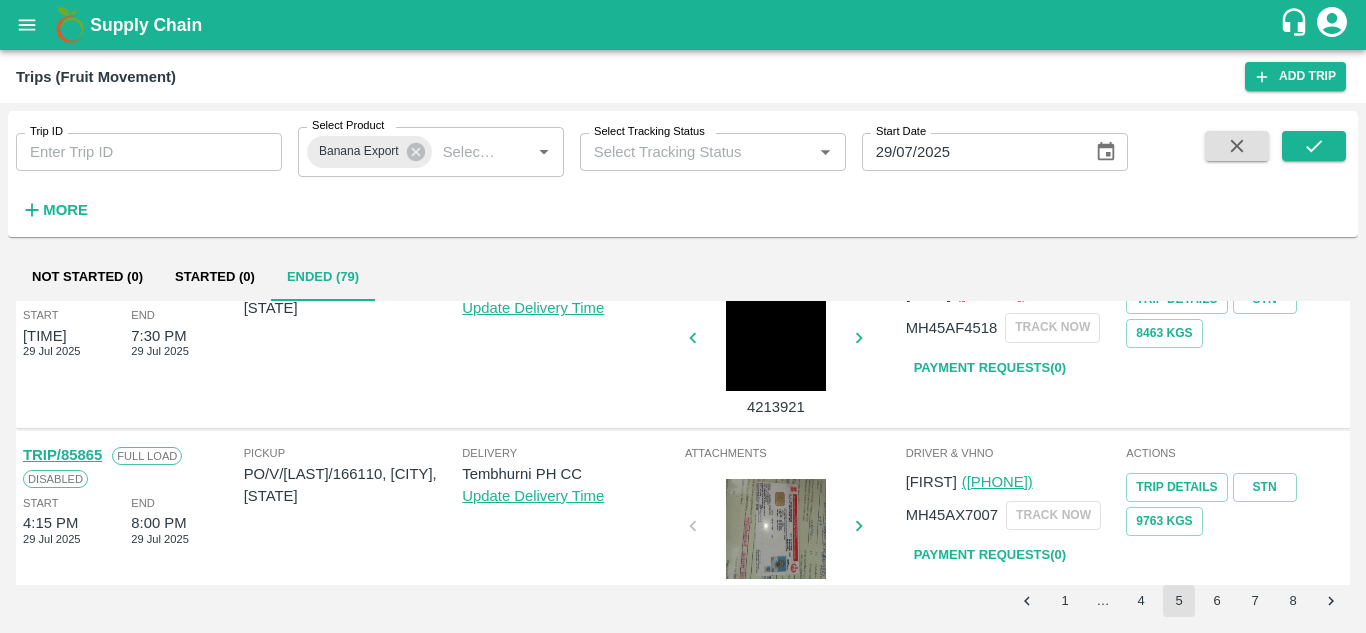 scroll, scrollTop: 243, scrollLeft: 0, axis: vertical 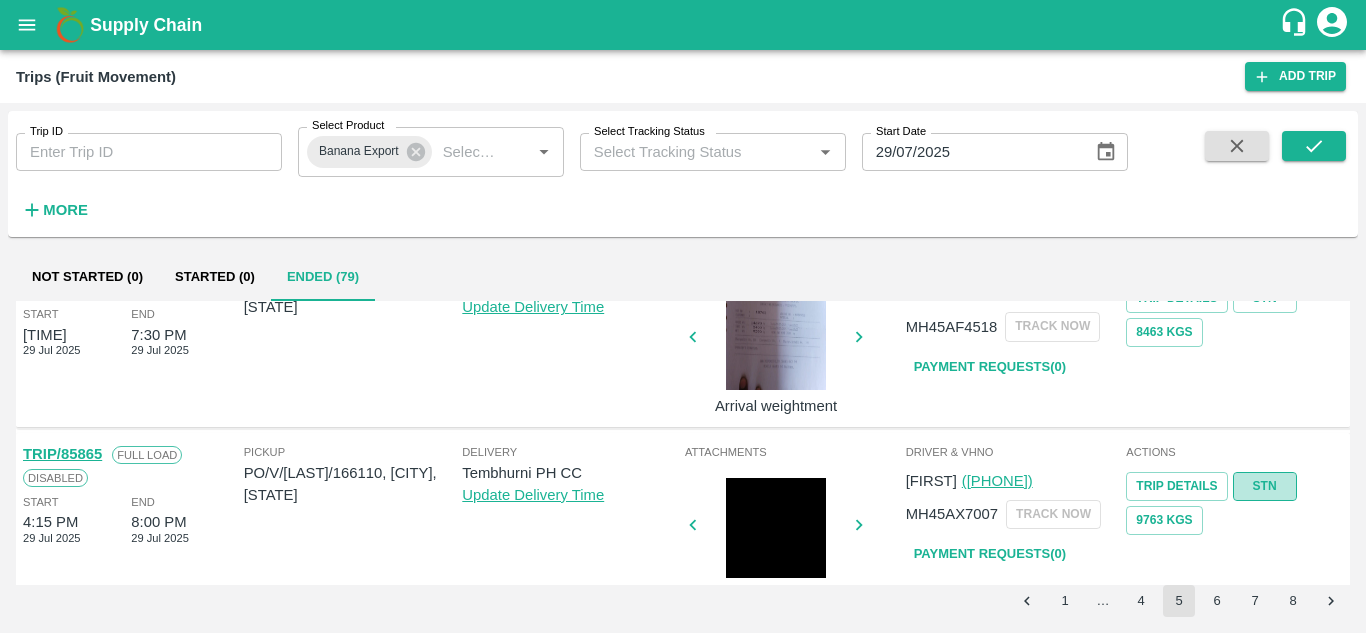 click on "STN" at bounding box center [1265, 486] 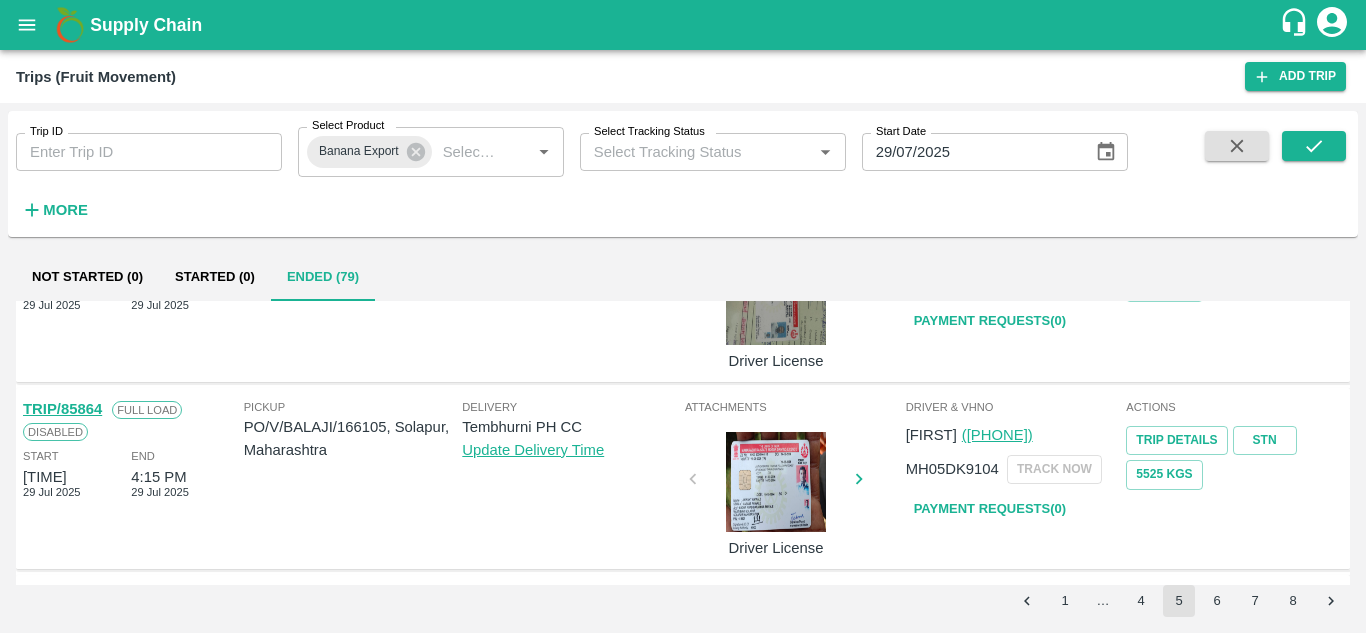 scroll, scrollTop: 479, scrollLeft: 0, axis: vertical 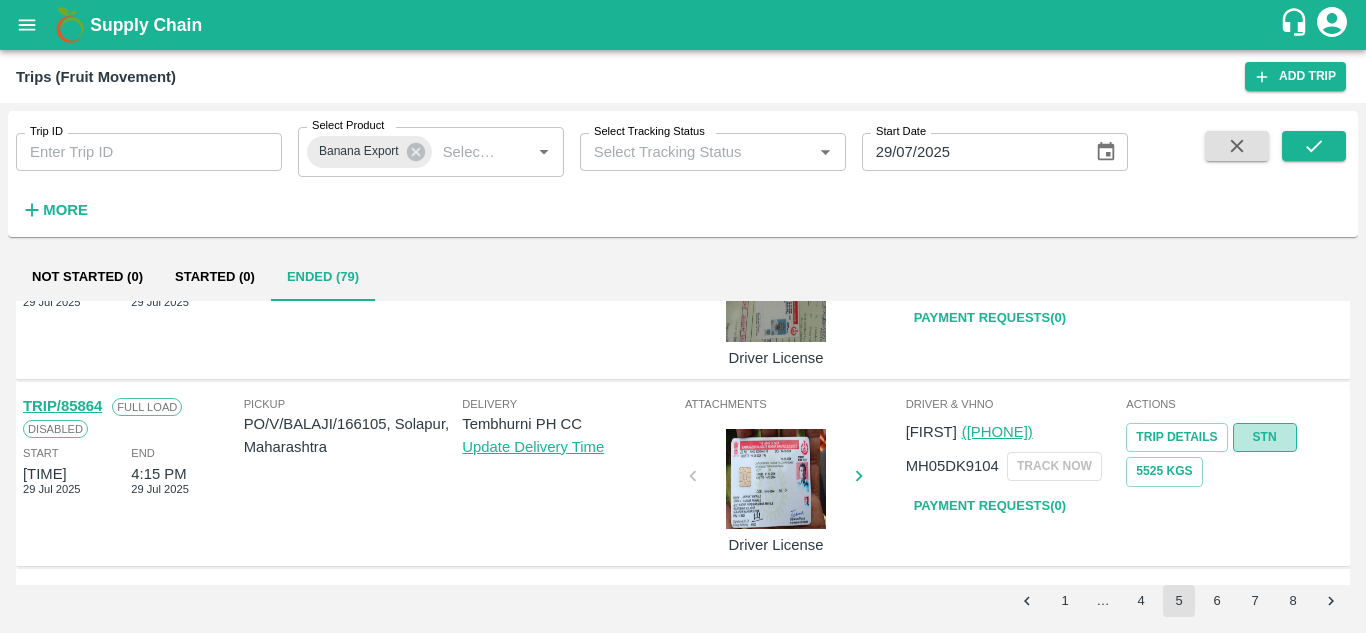 click on "STN" at bounding box center [1265, 437] 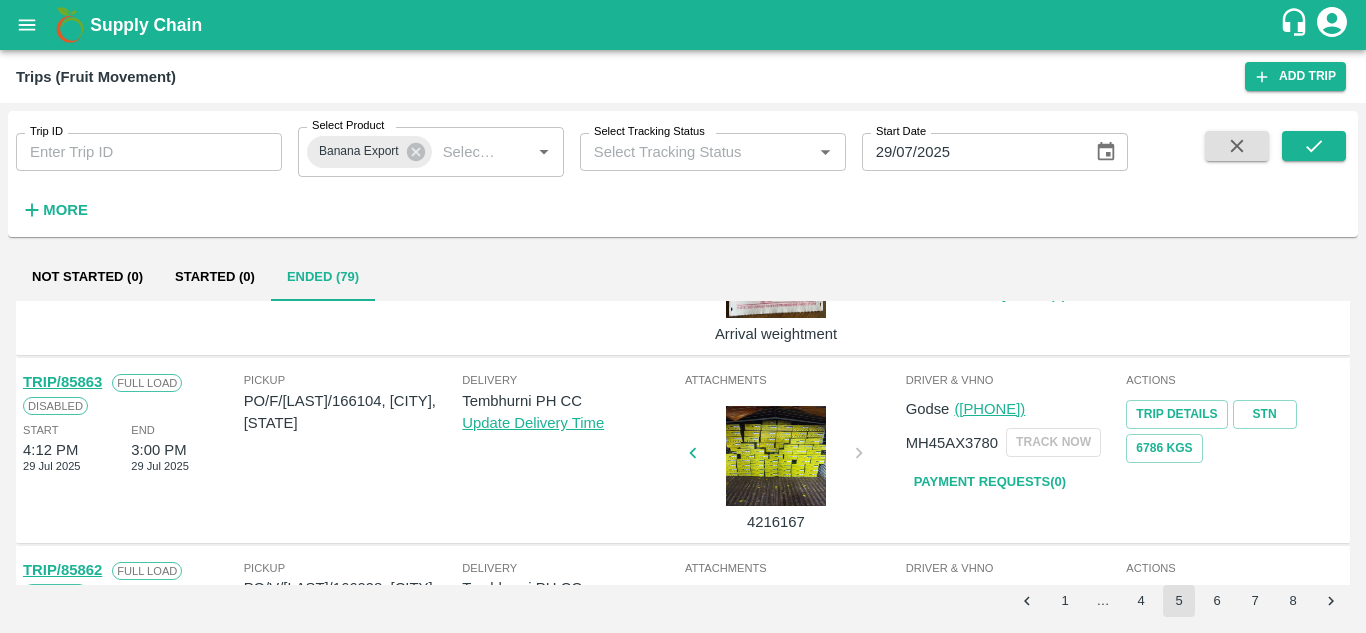 scroll, scrollTop: 693, scrollLeft: 0, axis: vertical 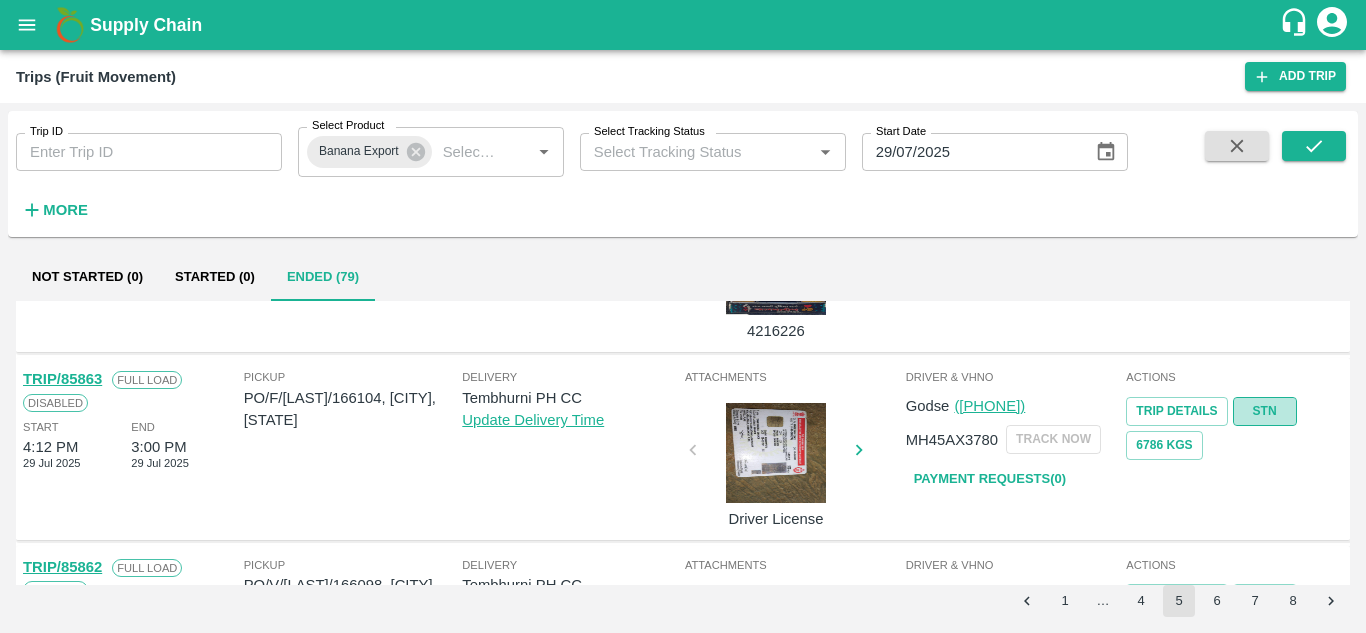 click on "STN" at bounding box center [1265, 411] 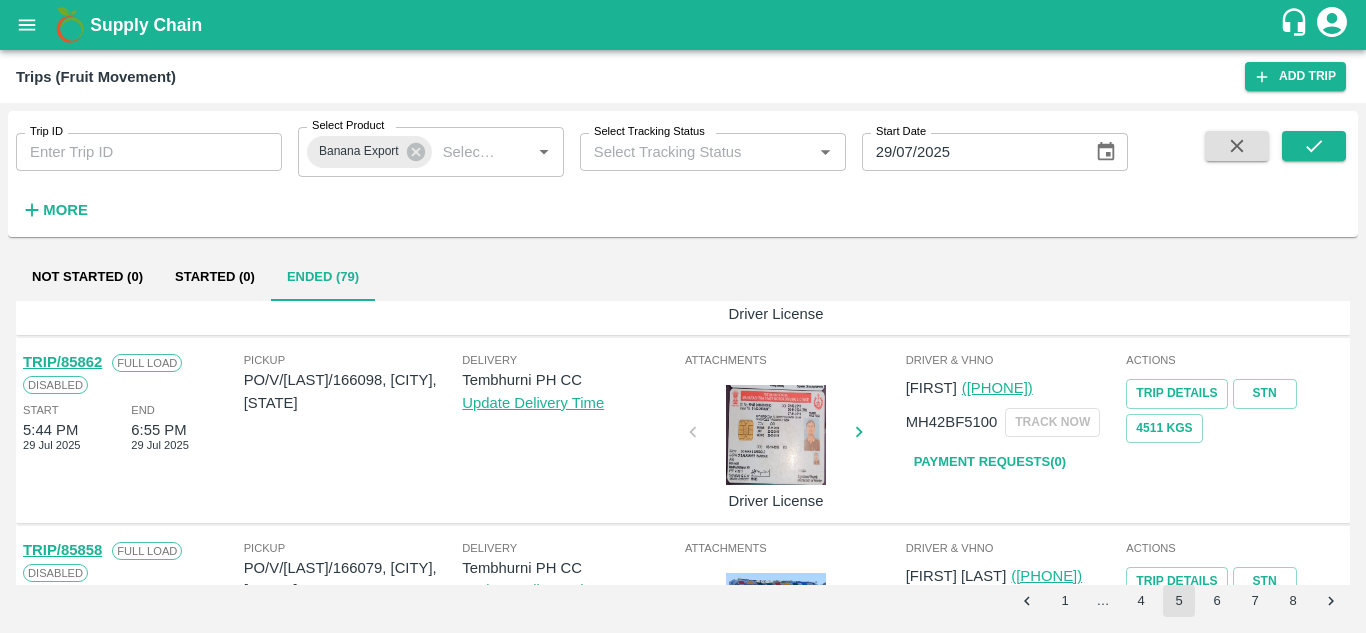 scroll, scrollTop: 900, scrollLeft: 0, axis: vertical 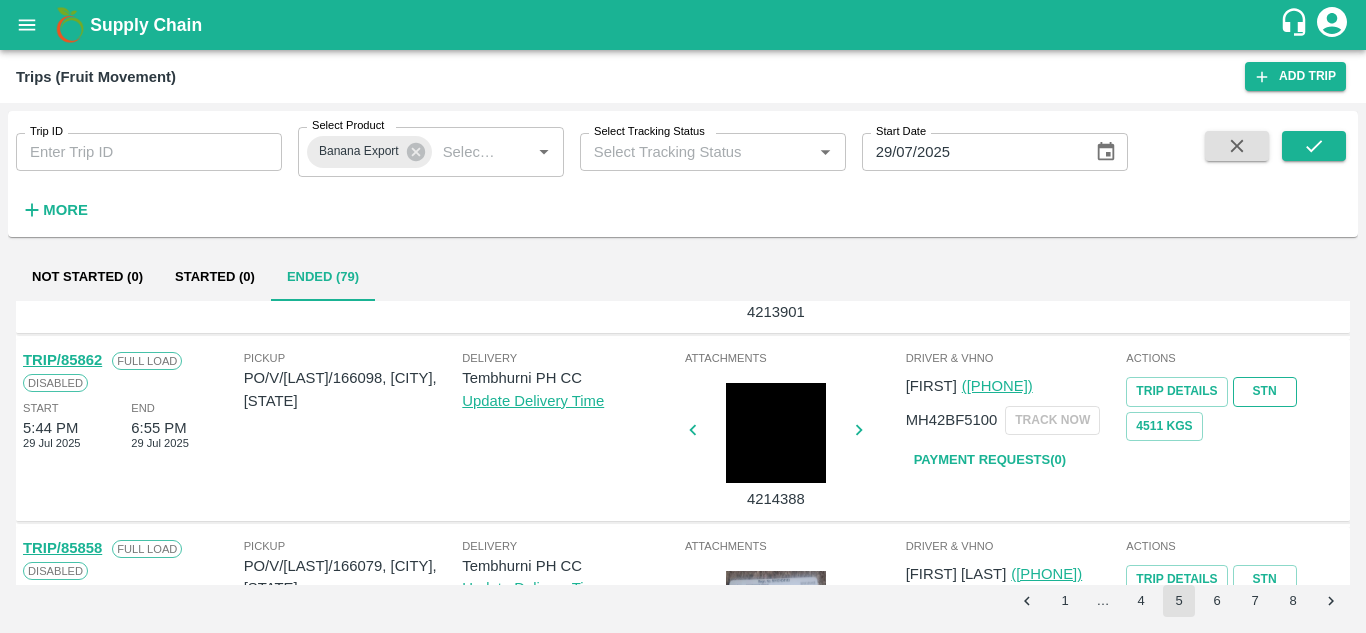 click on "STN" at bounding box center [1265, 391] 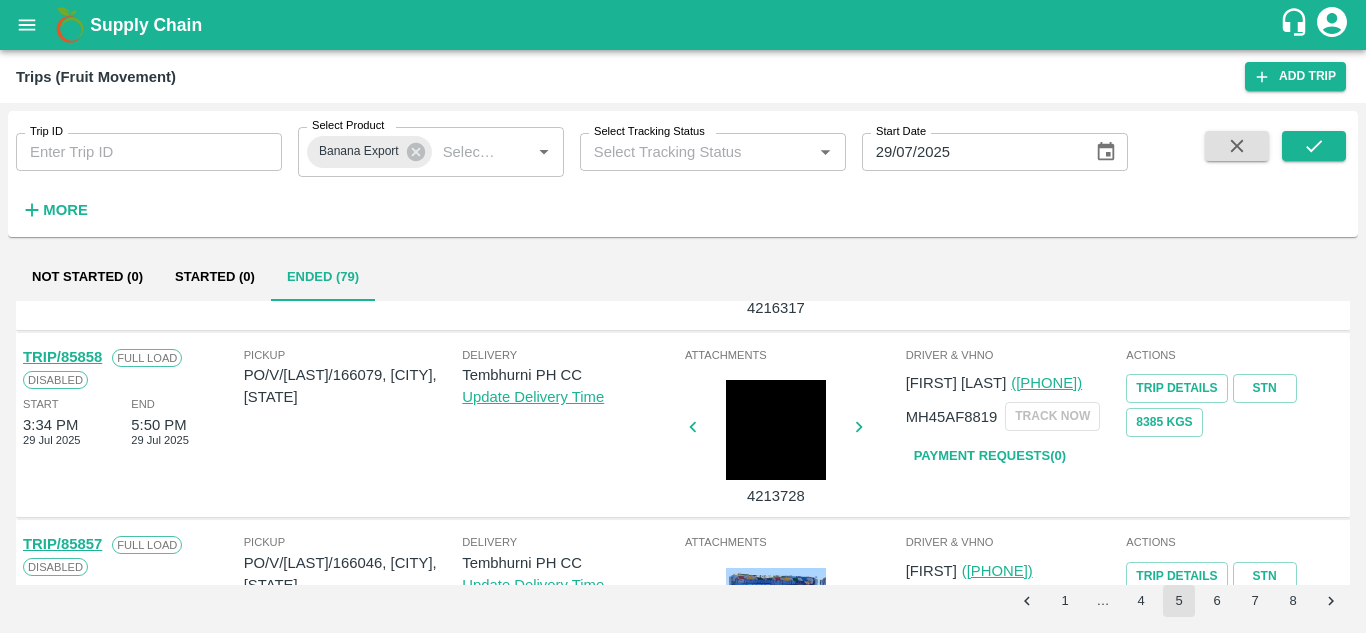 scroll, scrollTop: 1093, scrollLeft: 0, axis: vertical 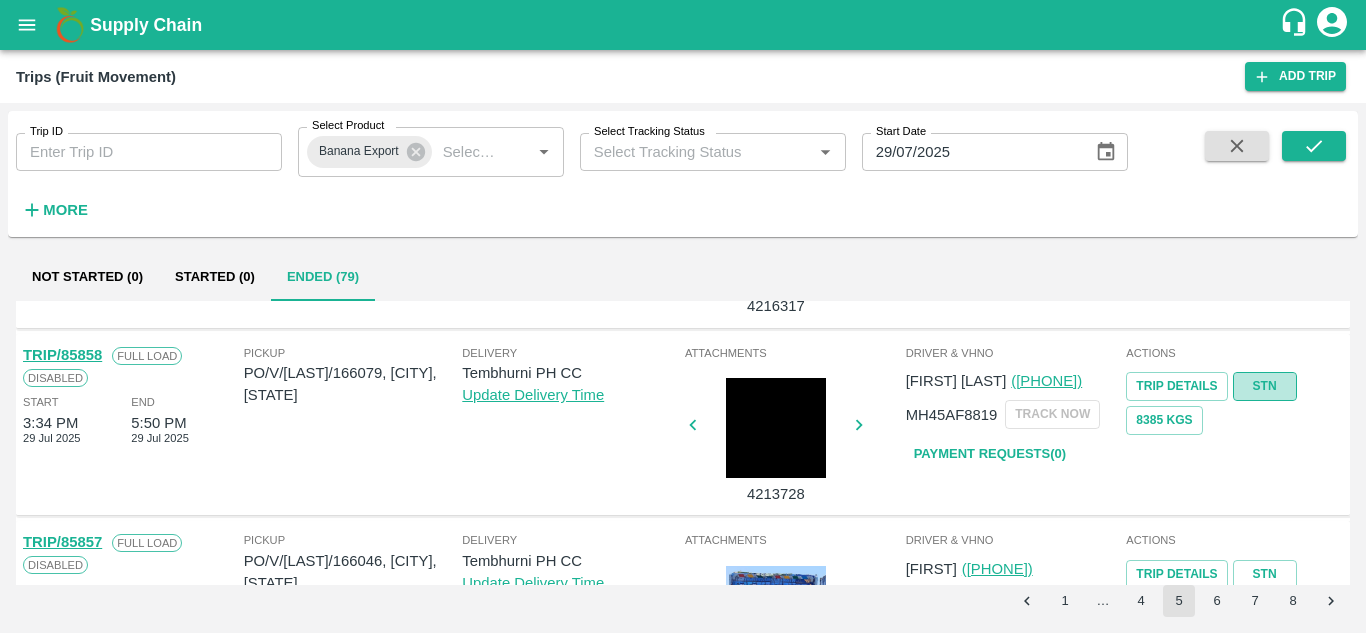 click on "STN" at bounding box center (1265, 386) 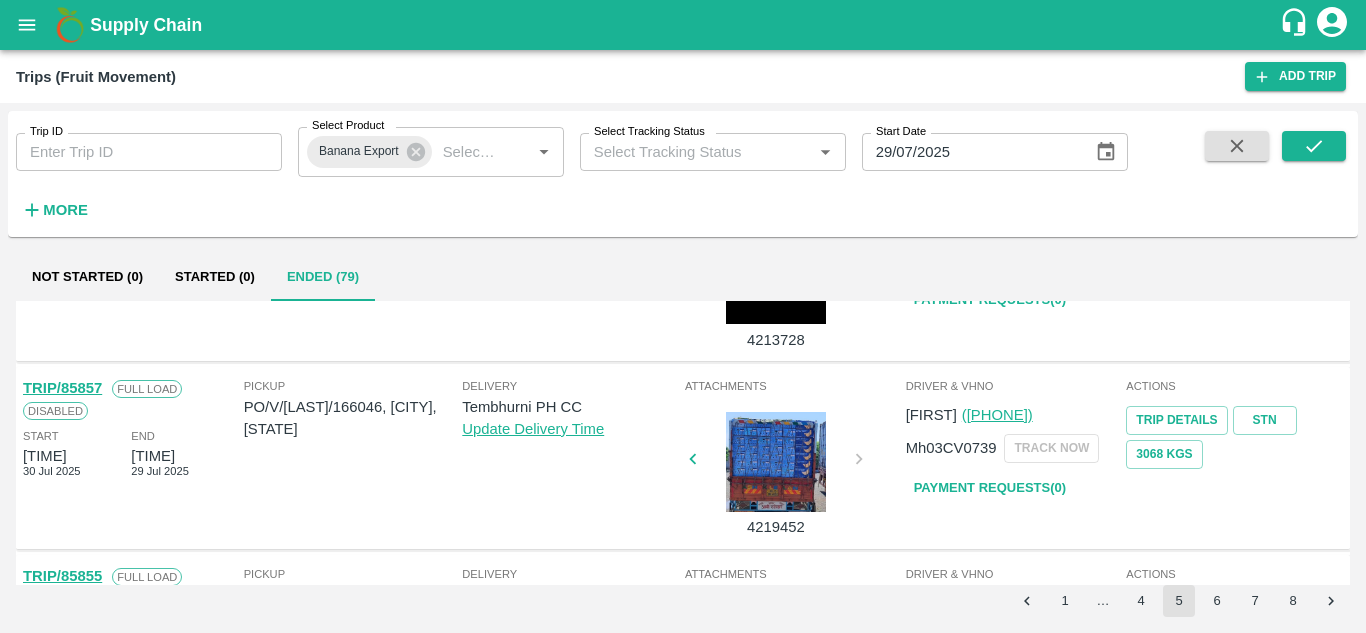 scroll, scrollTop: 1270, scrollLeft: 0, axis: vertical 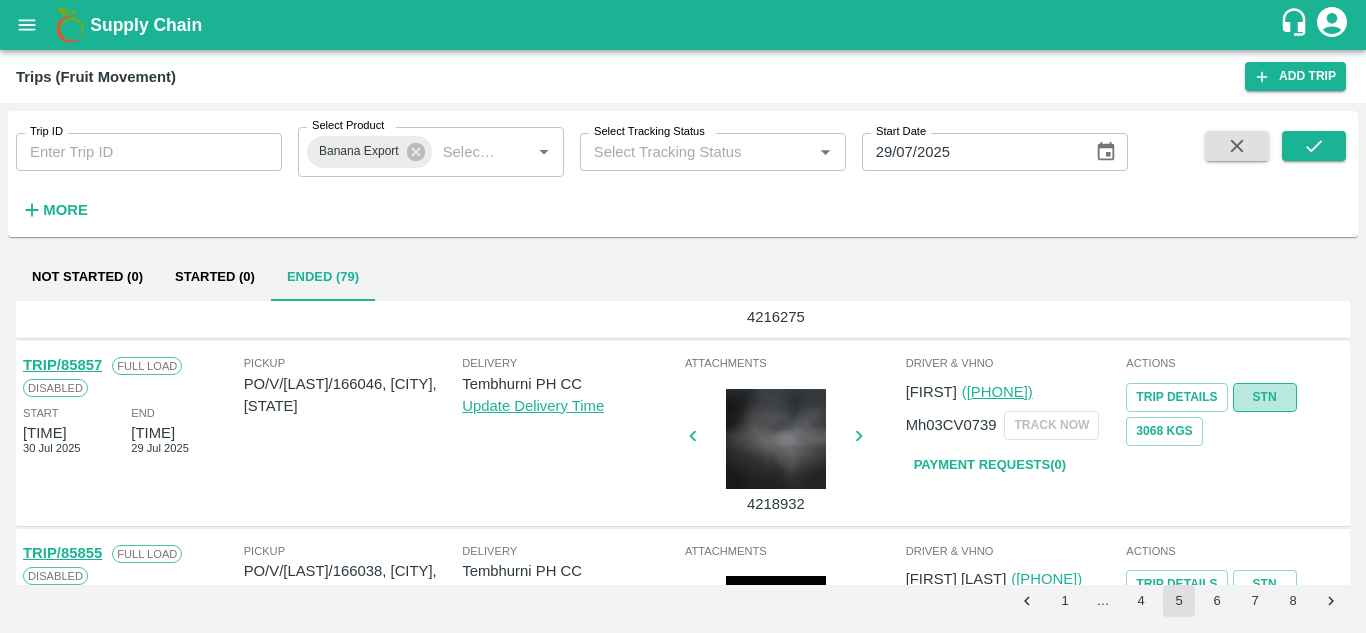 click on "STN" at bounding box center [1265, 397] 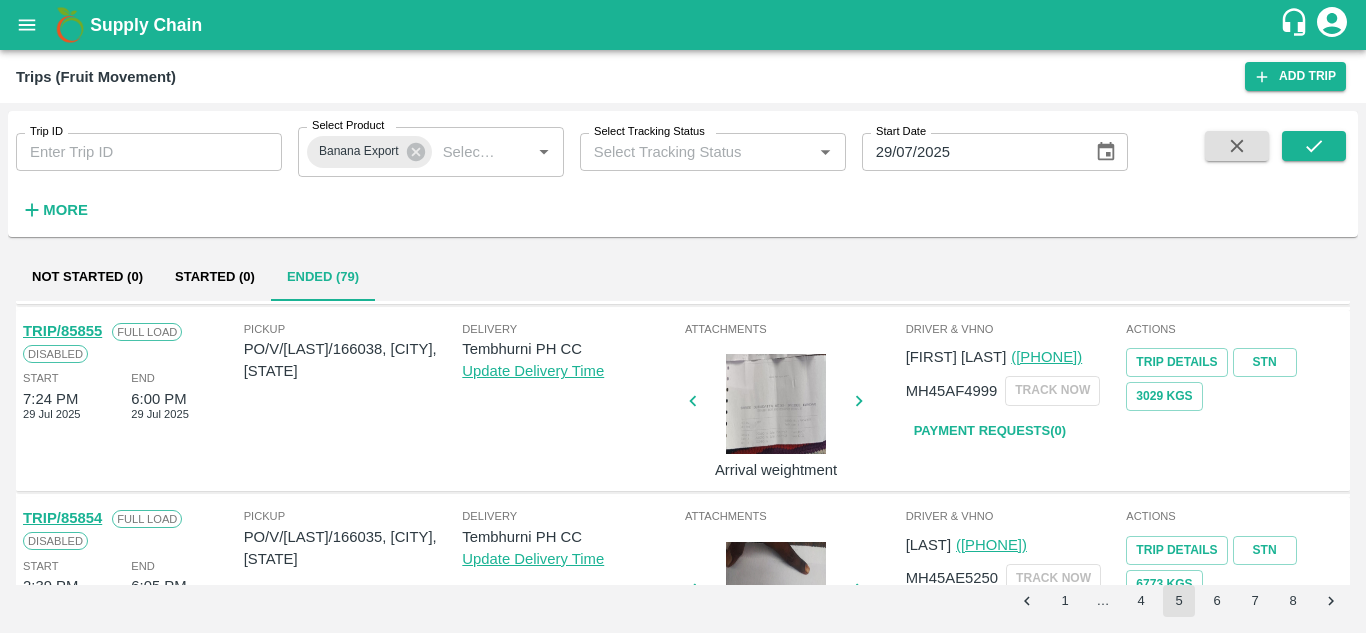 scroll, scrollTop: 1493, scrollLeft: 0, axis: vertical 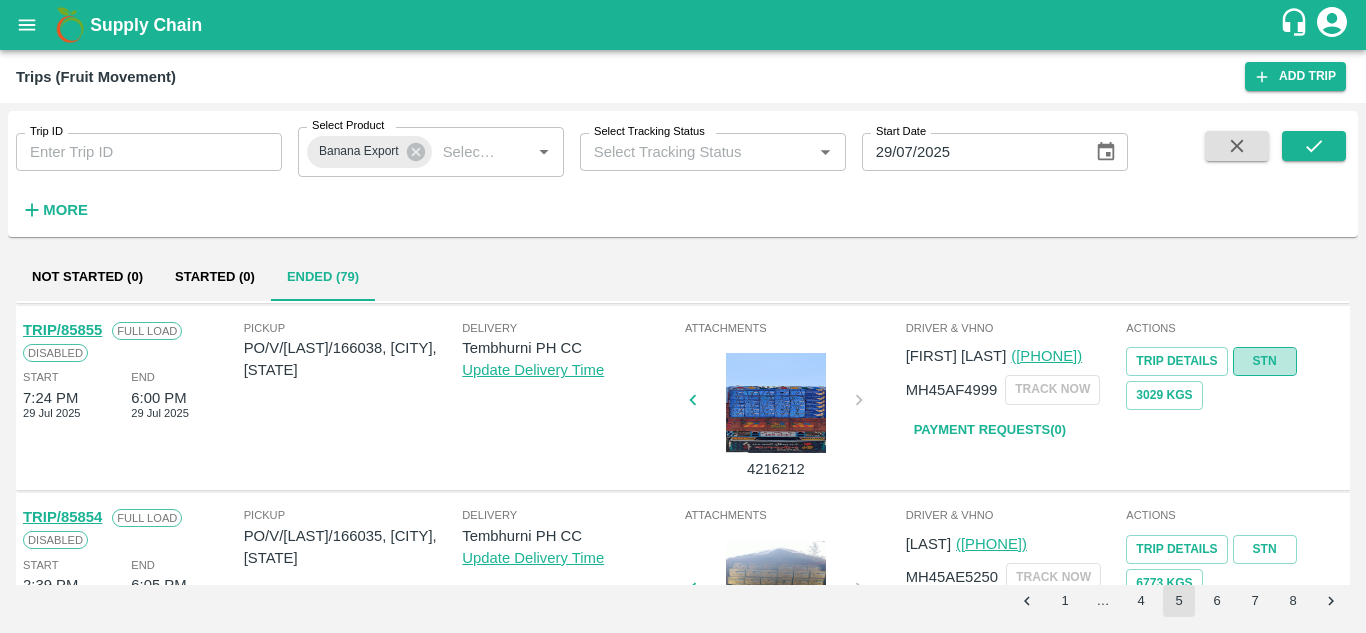 click on "STN" at bounding box center (1265, 361) 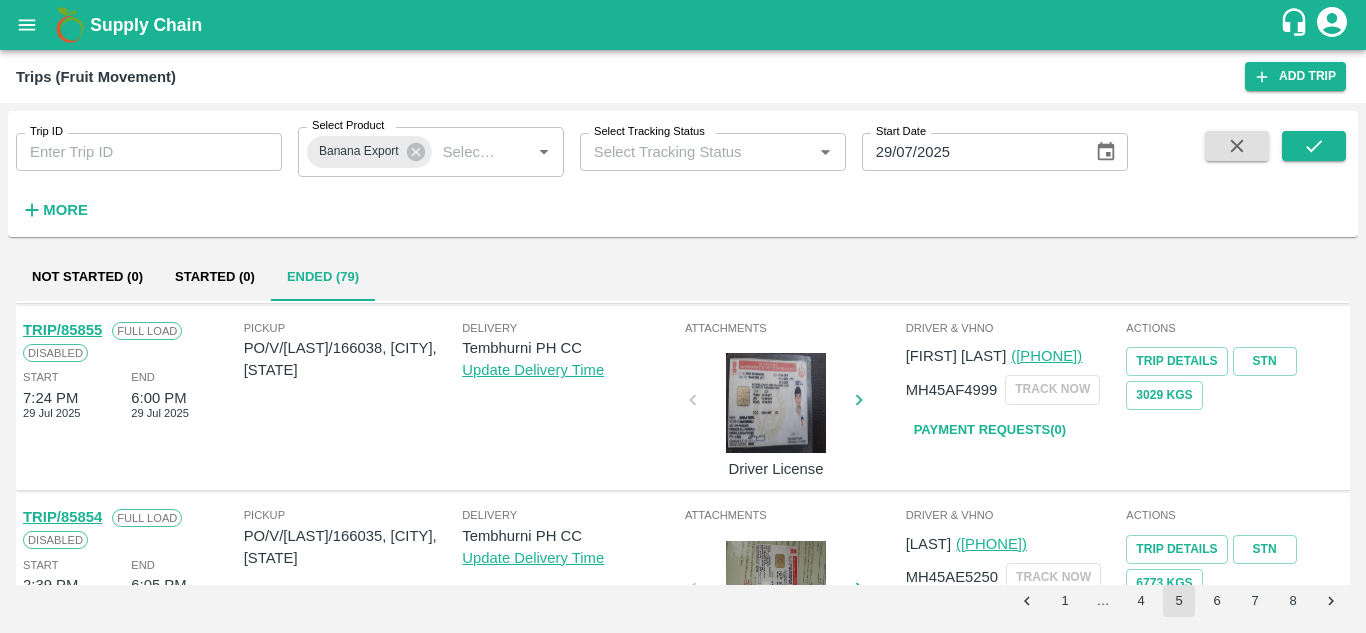 scroll, scrollTop: 1592, scrollLeft: 0, axis: vertical 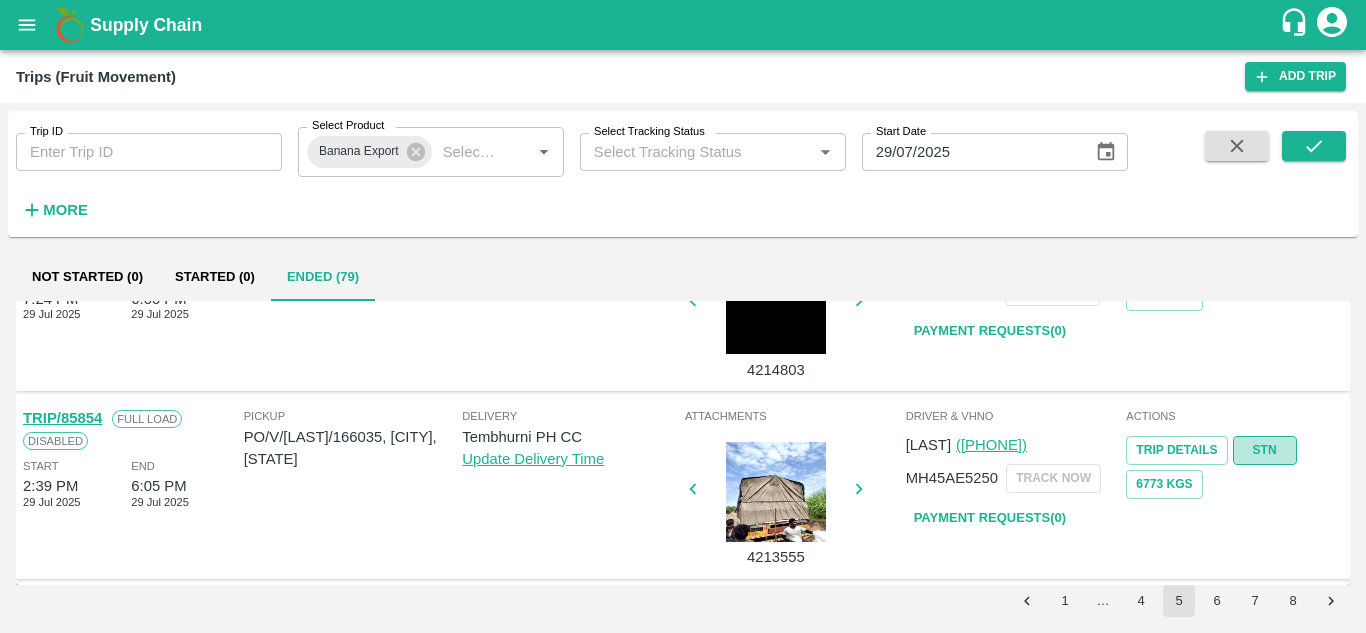 click on "STN" at bounding box center [1265, 450] 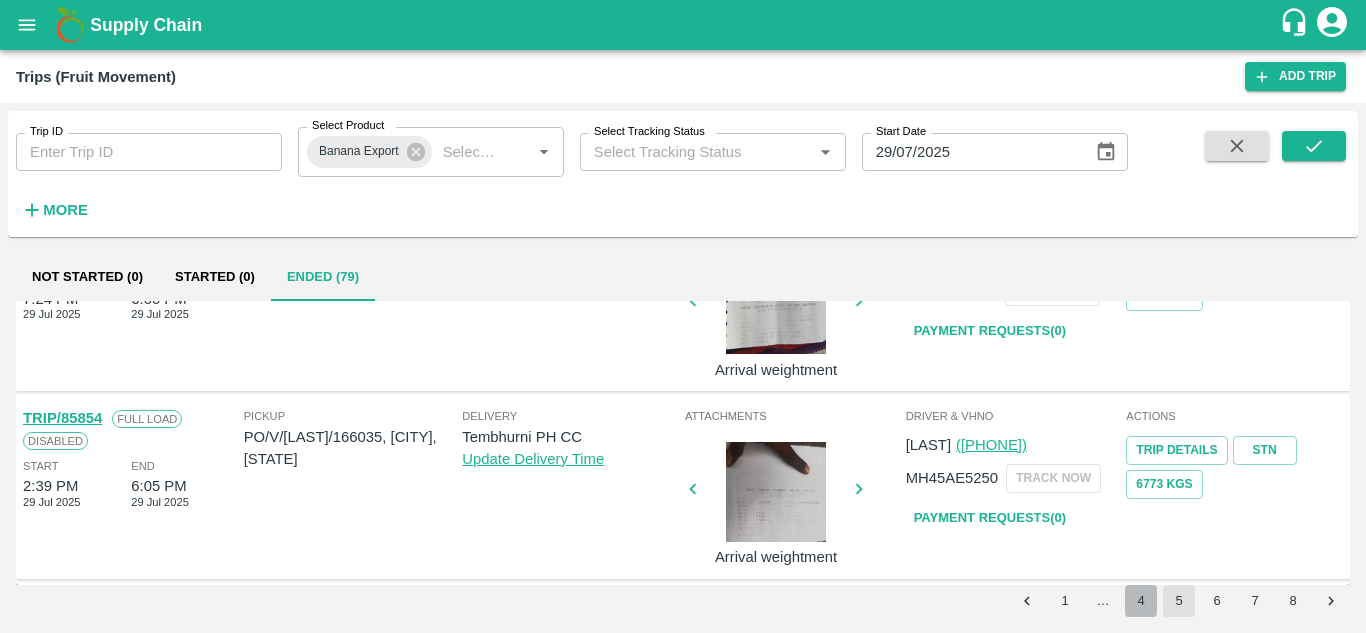 click on "4" at bounding box center (1141, 601) 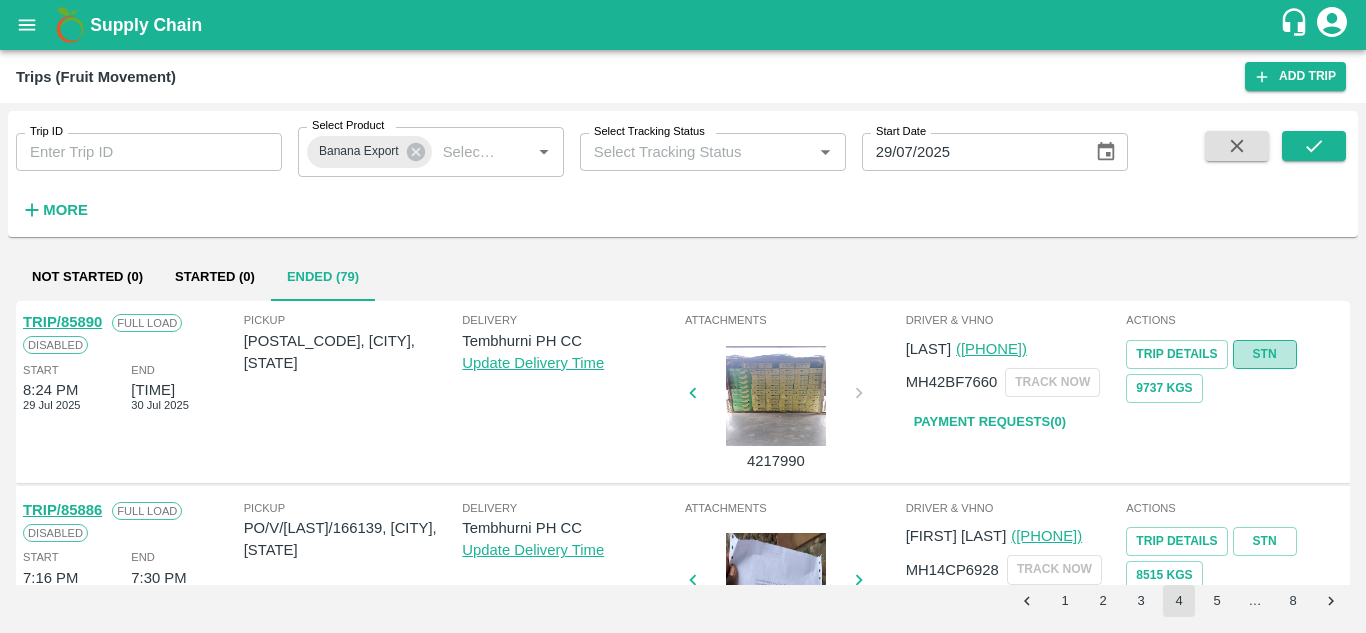 click on "STN" at bounding box center [1265, 354] 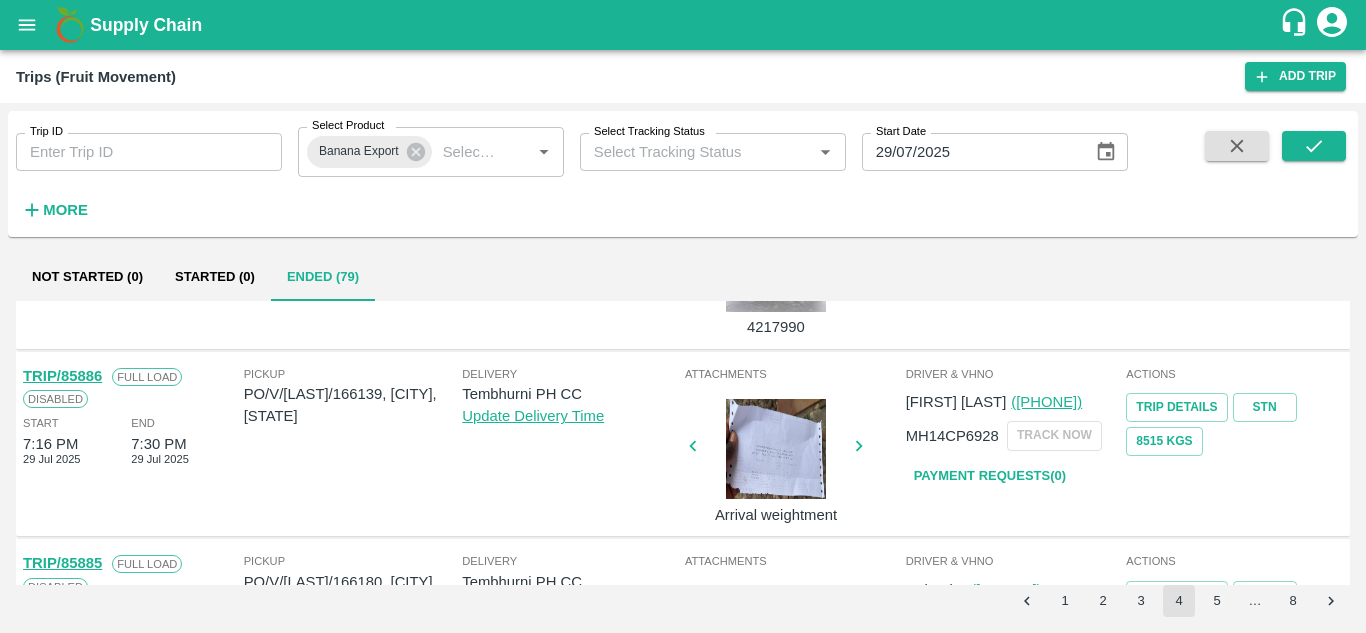scroll, scrollTop: 135, scrollLeft: 0, axis: vertical 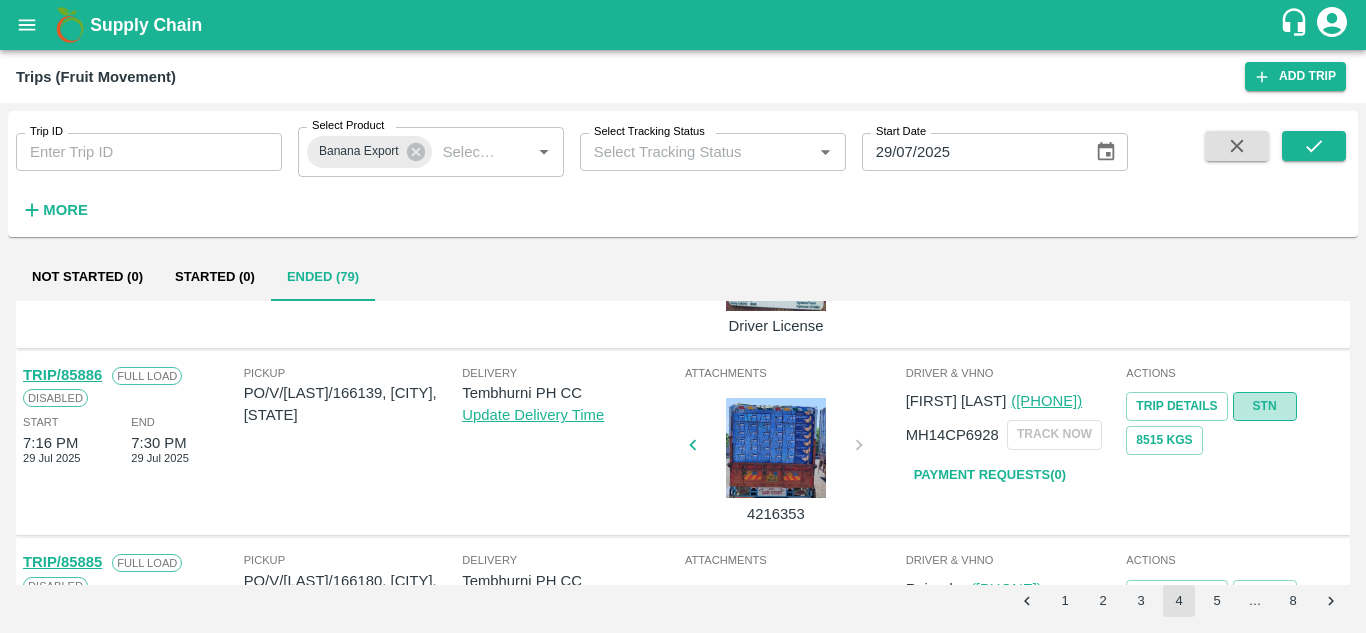 click on "STN" at bounding box center (1265, 406) 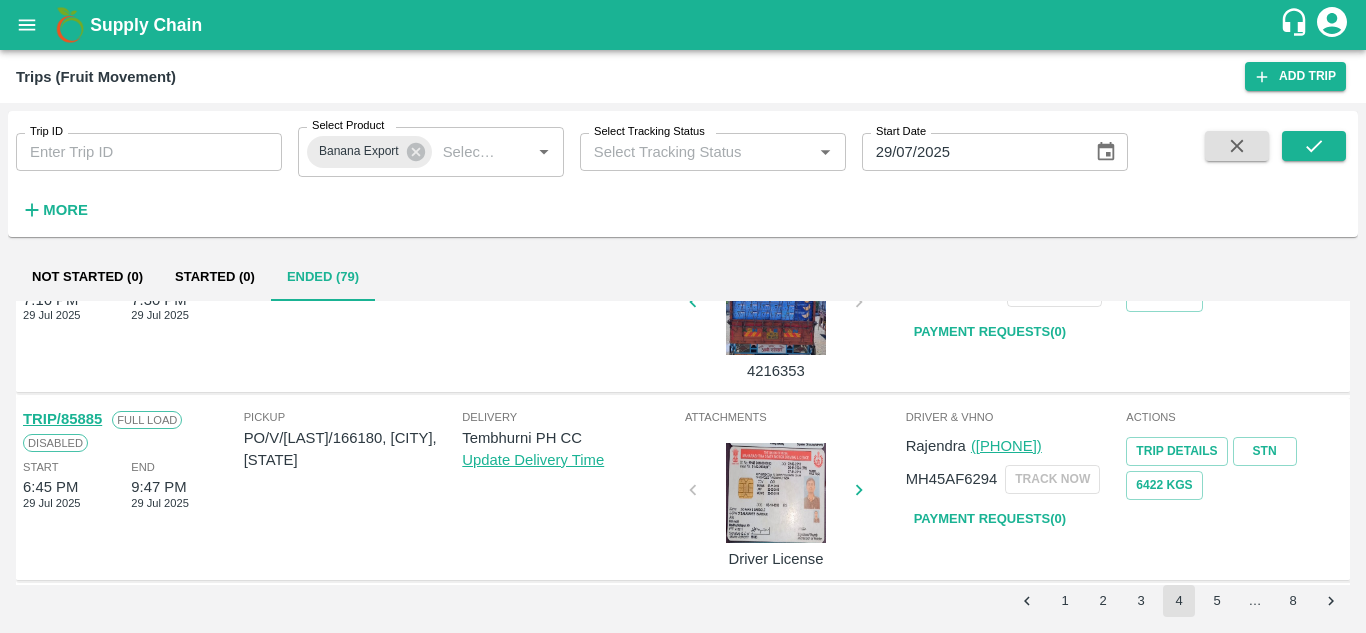 scroll, scrollTop: 314, scrollLeft: 0, axis: vertical 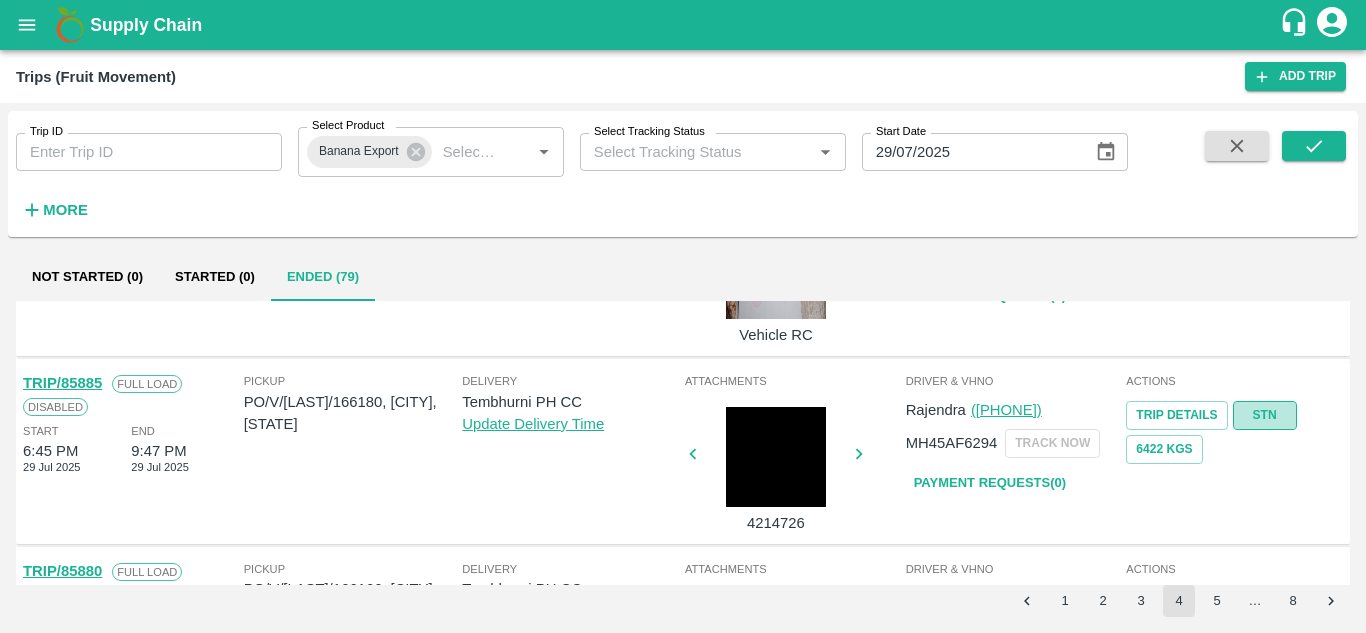 click on "STN" at bounding box center [1265, 415] 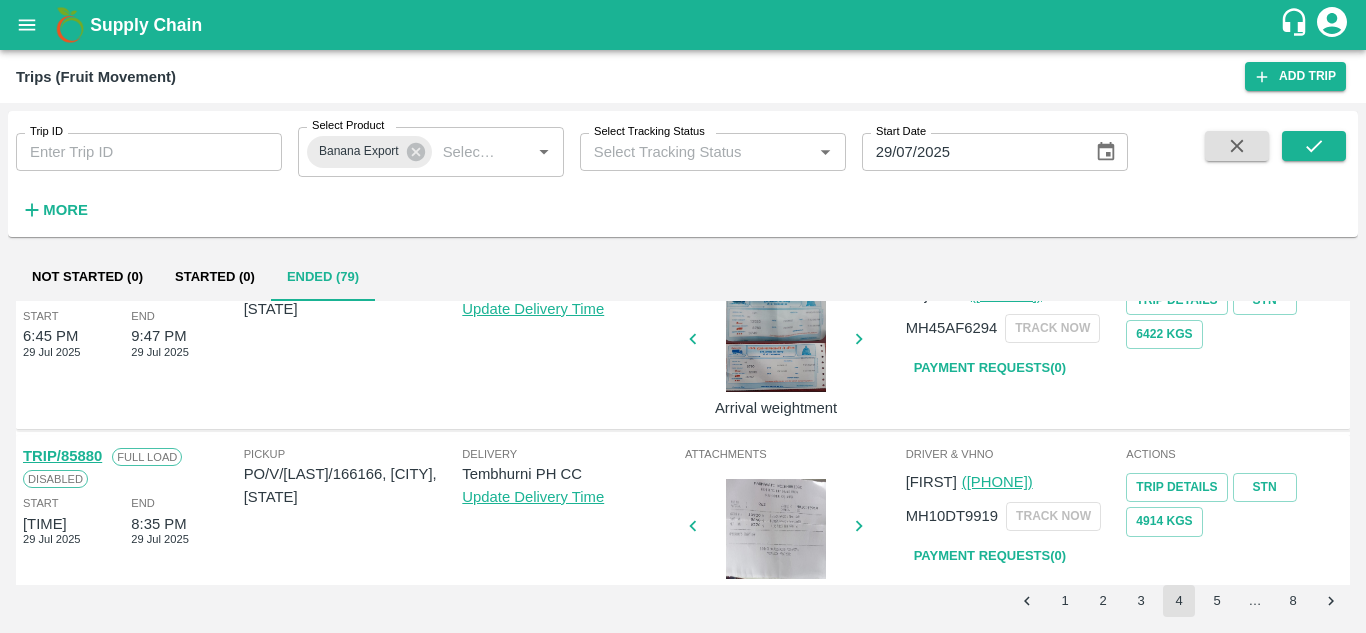 scroll, scrollTop: 439, scrollLeft: 0, axis: vertical 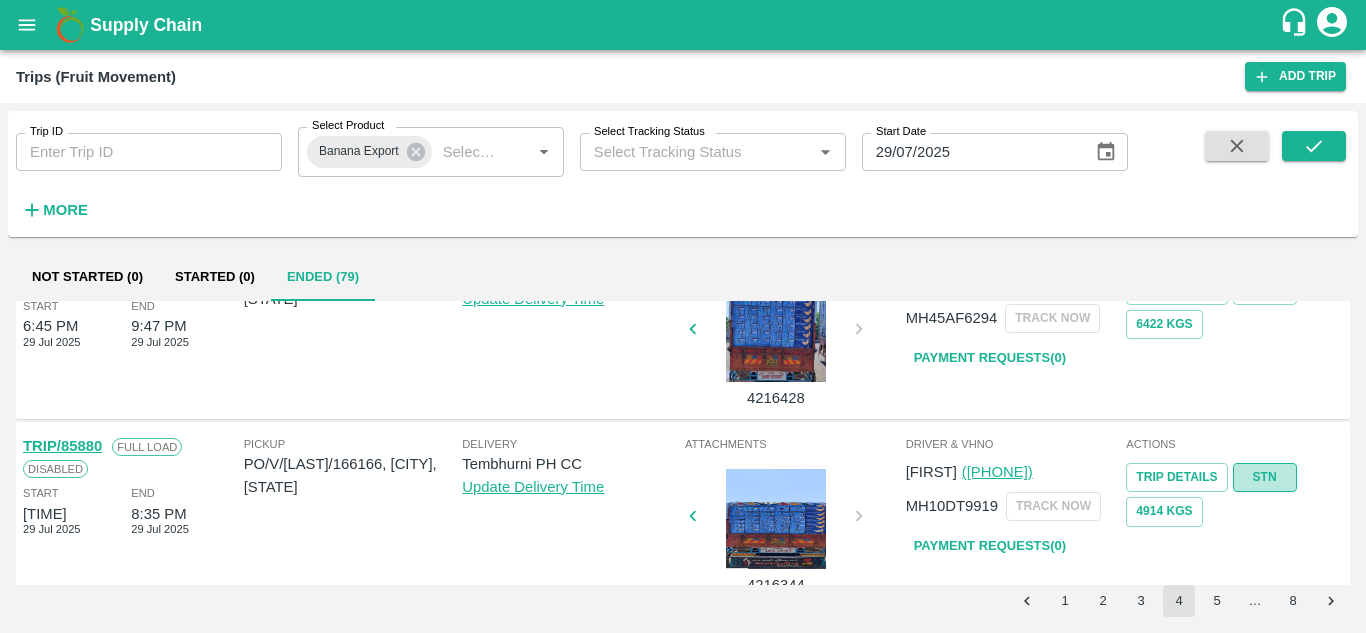 click on "STN" at bounding box center (1265, 477) 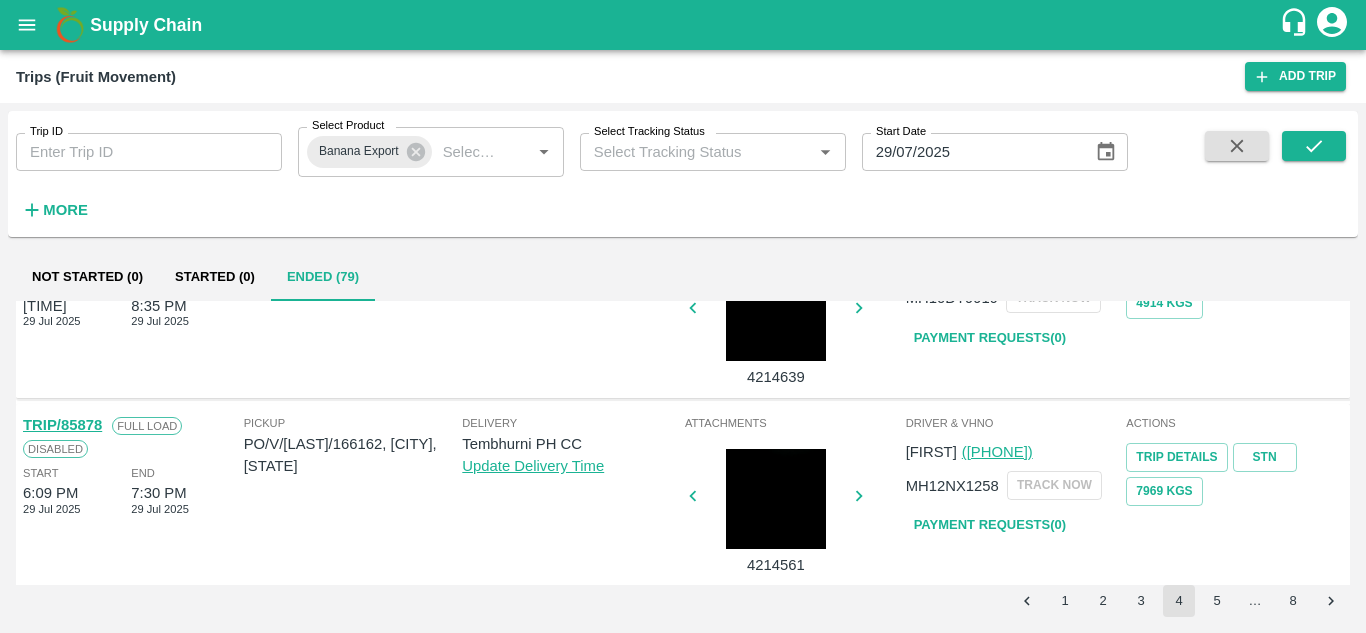 scroll, scrollTop: 650, scrollLeft: 0, axis: vertical 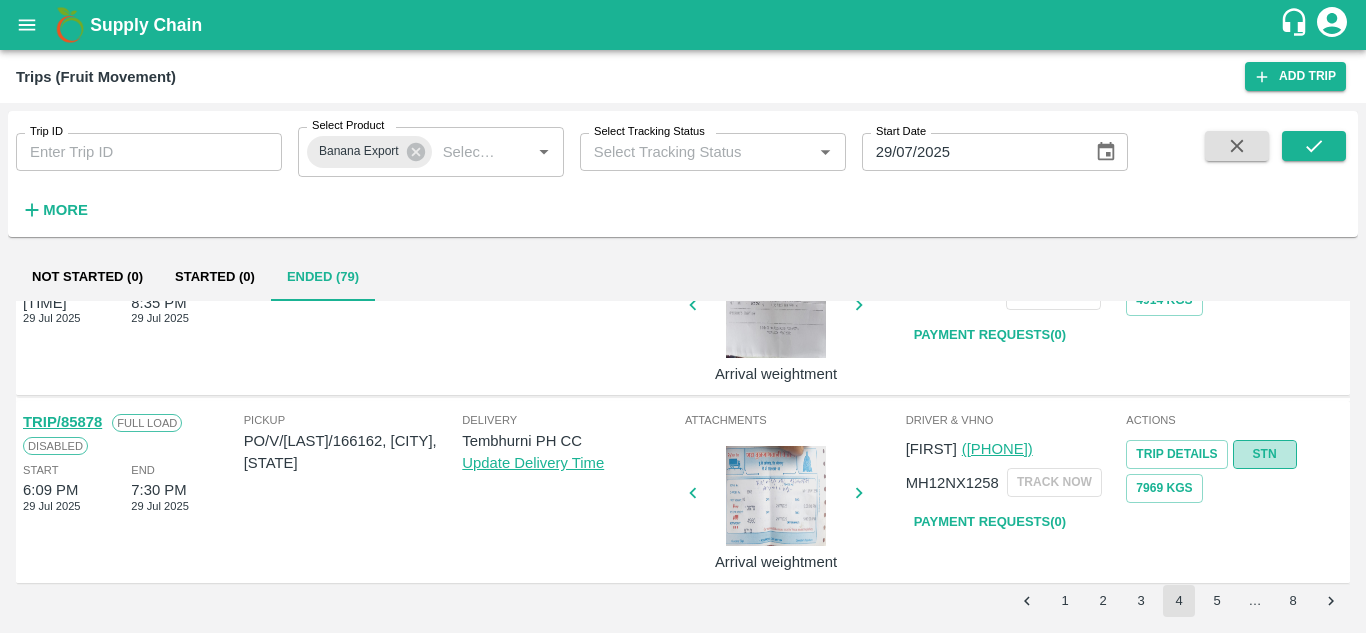 click on "STN" at bounding box center (1265, 454) 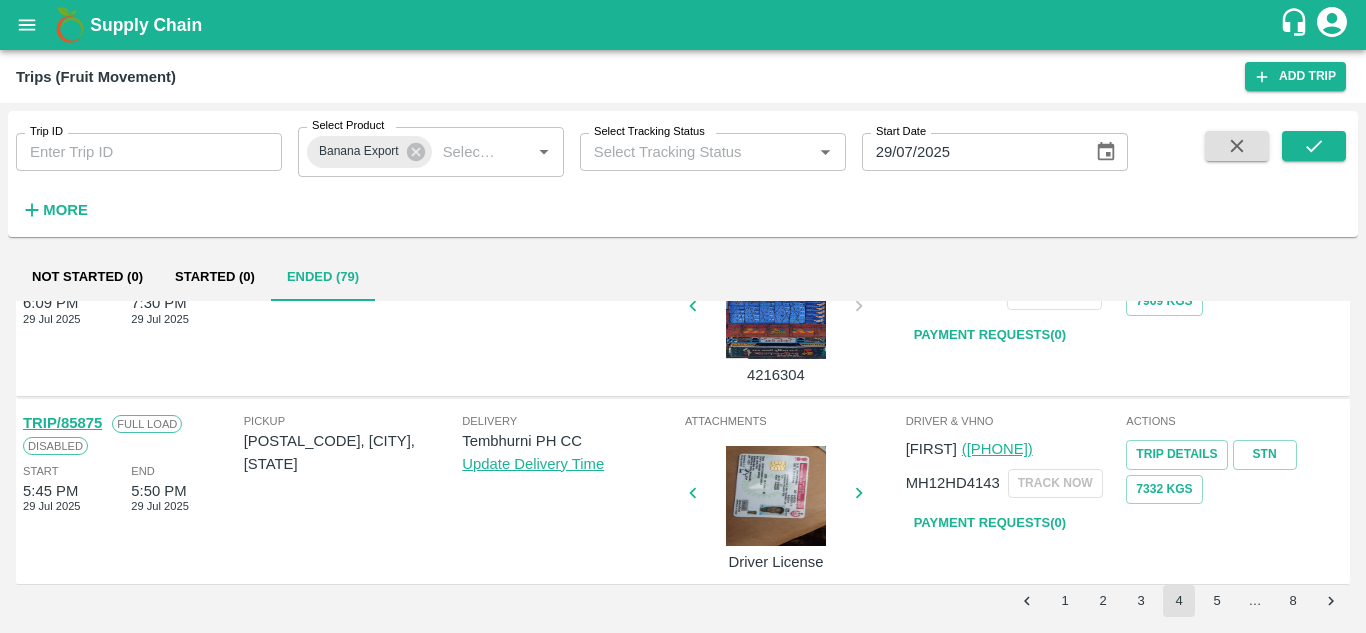 scroll, scrollTop: 849, scrollLeft: 0, axis: vertical 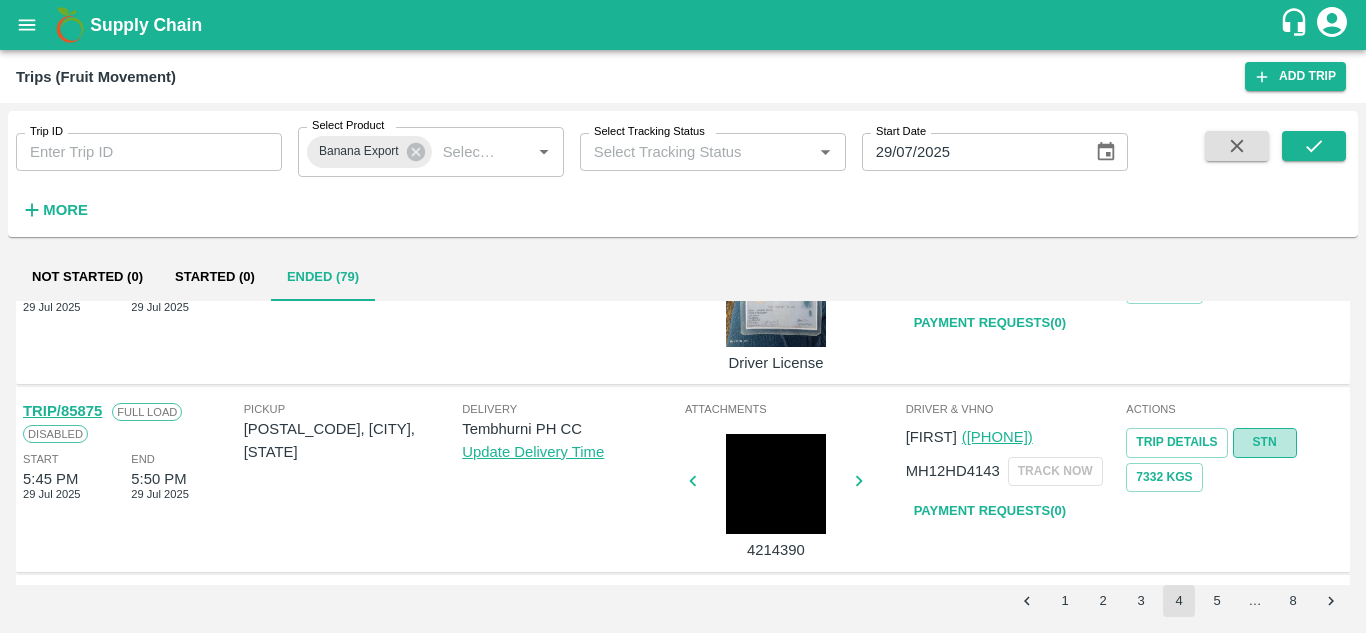 click on "STN" at bounding box center (1265, 442) 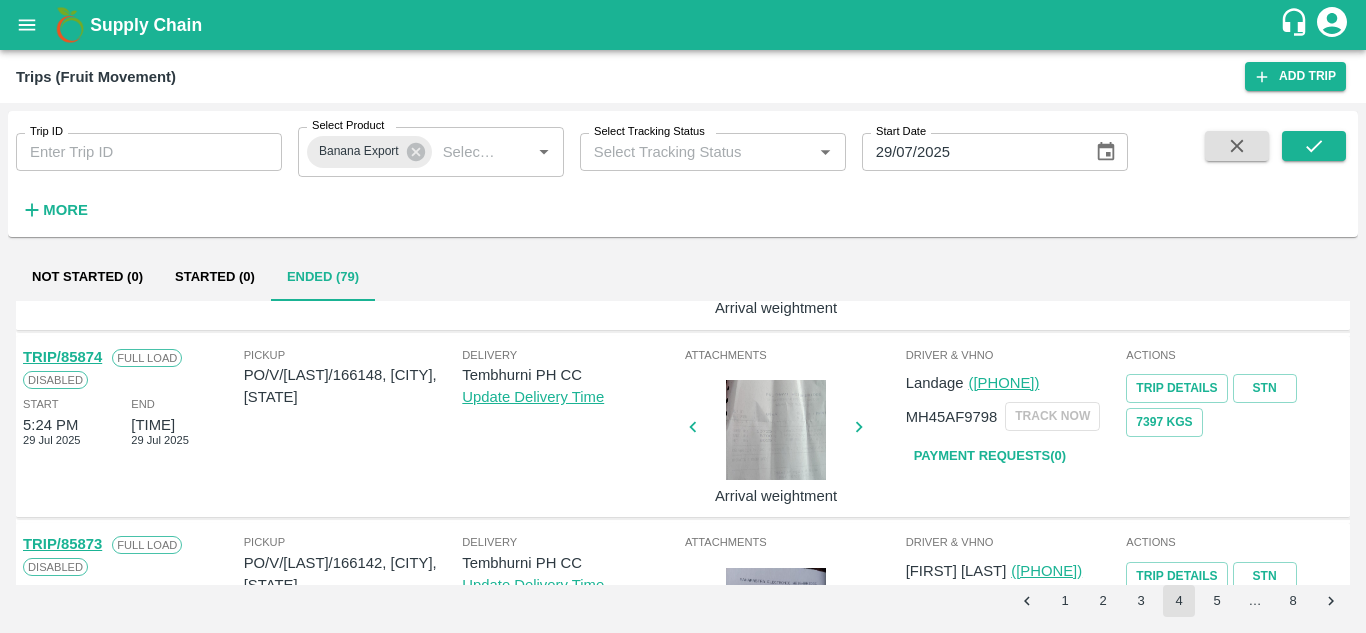scroll, scrollTop: 1092, scrollLeft: 0, axis: vertical 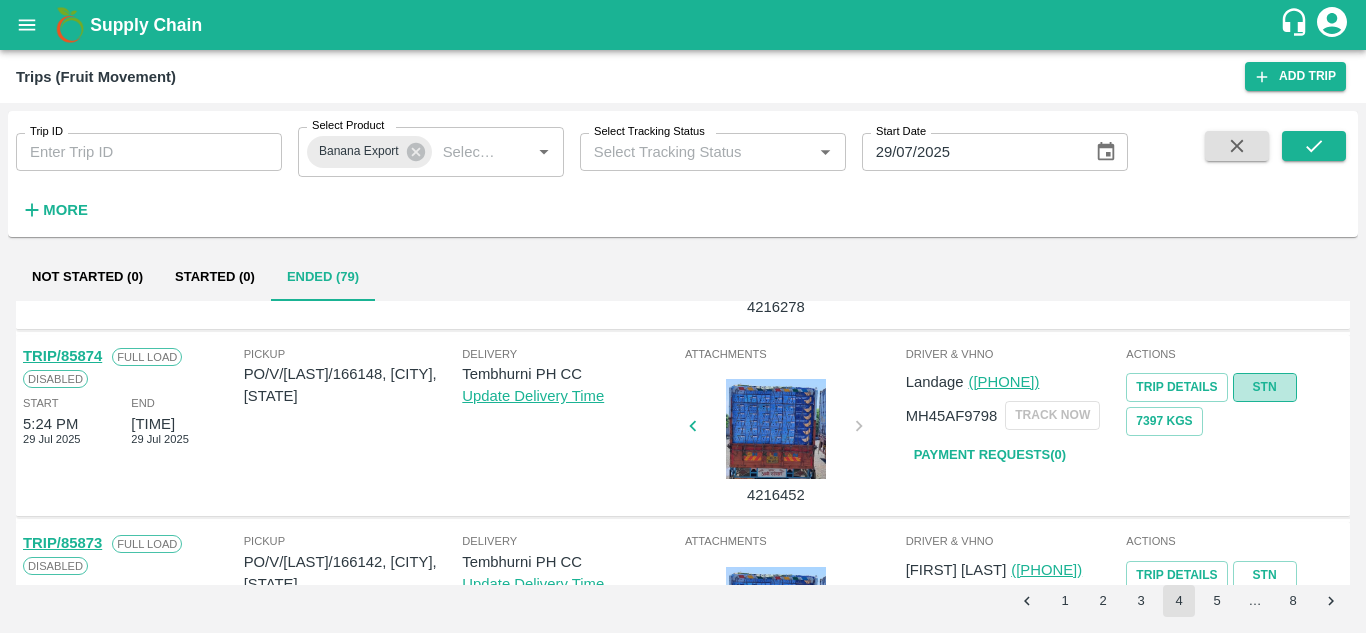 click on "STN" at bounding box center [1265, 387] 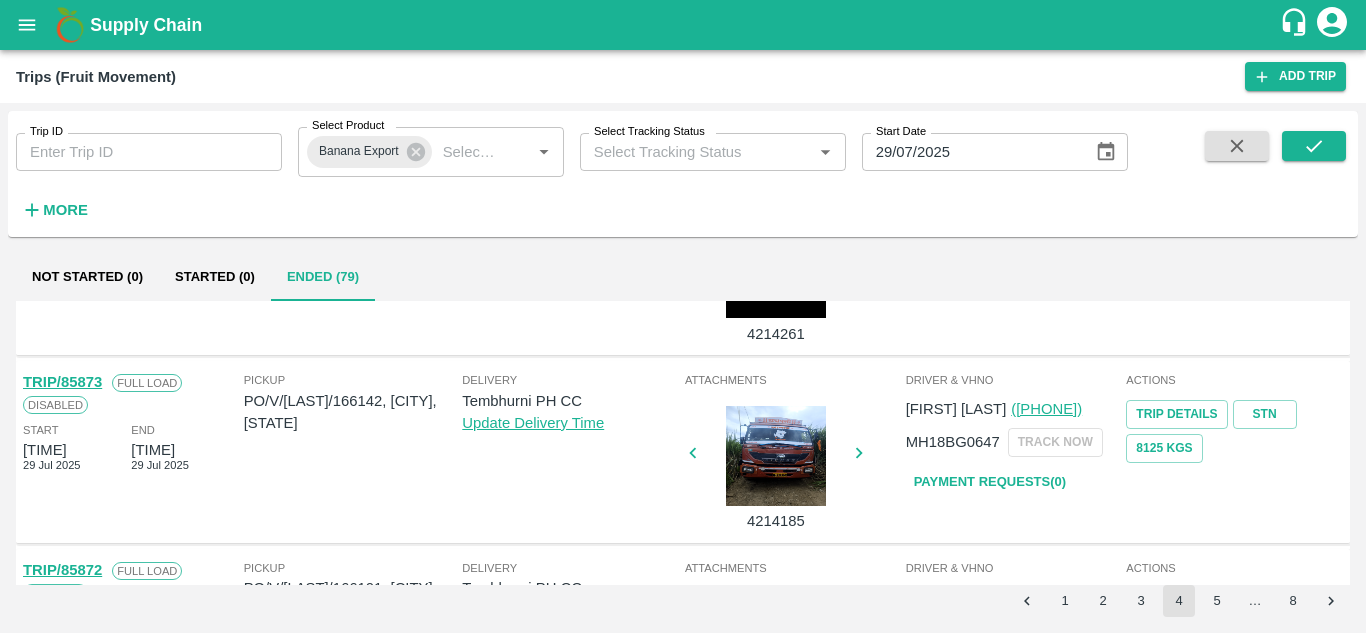 scroll, scrollTop: 1250, scrollLeft: 0, axis: vertical 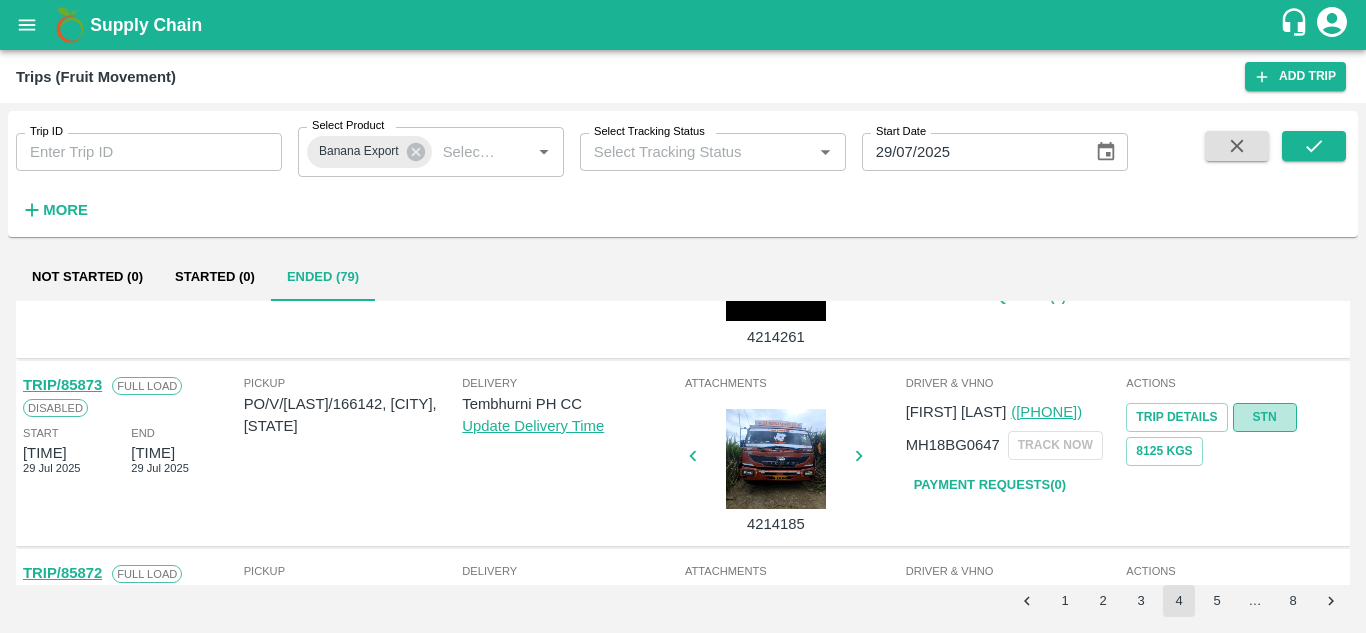 click on "STN" at bounding box center (1265, 417) 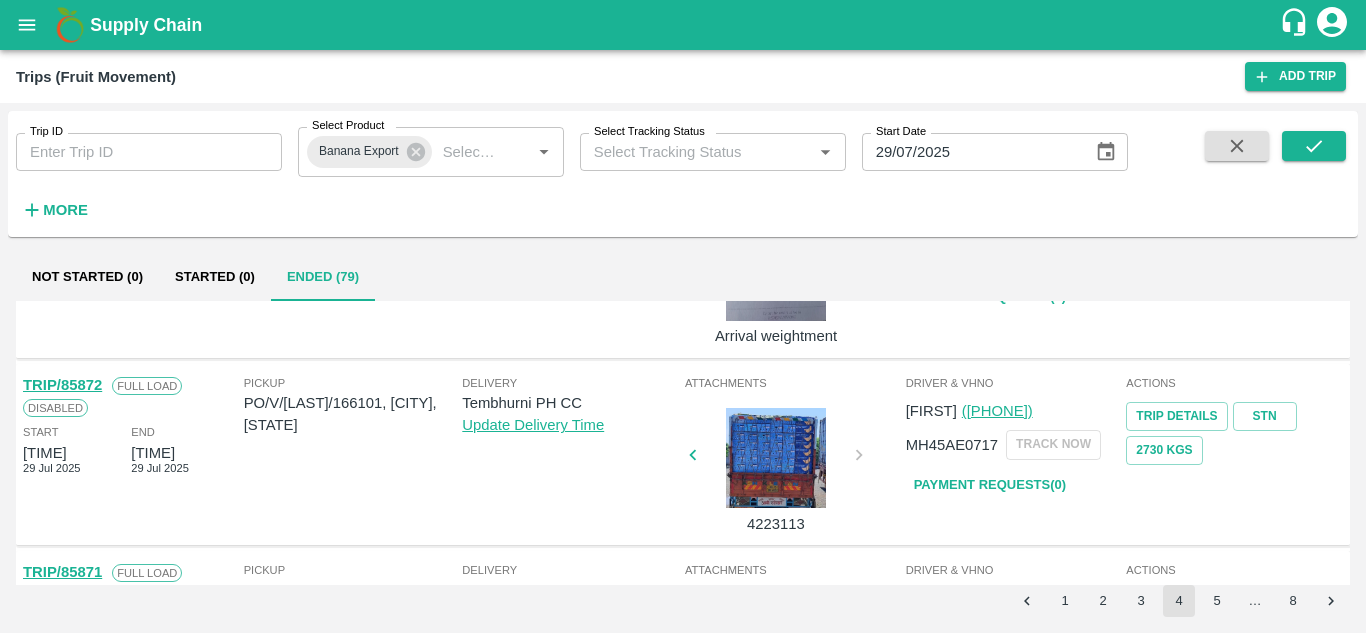 scroll, scrollTop: 1437, scrollLeft: 0, axis: vertical 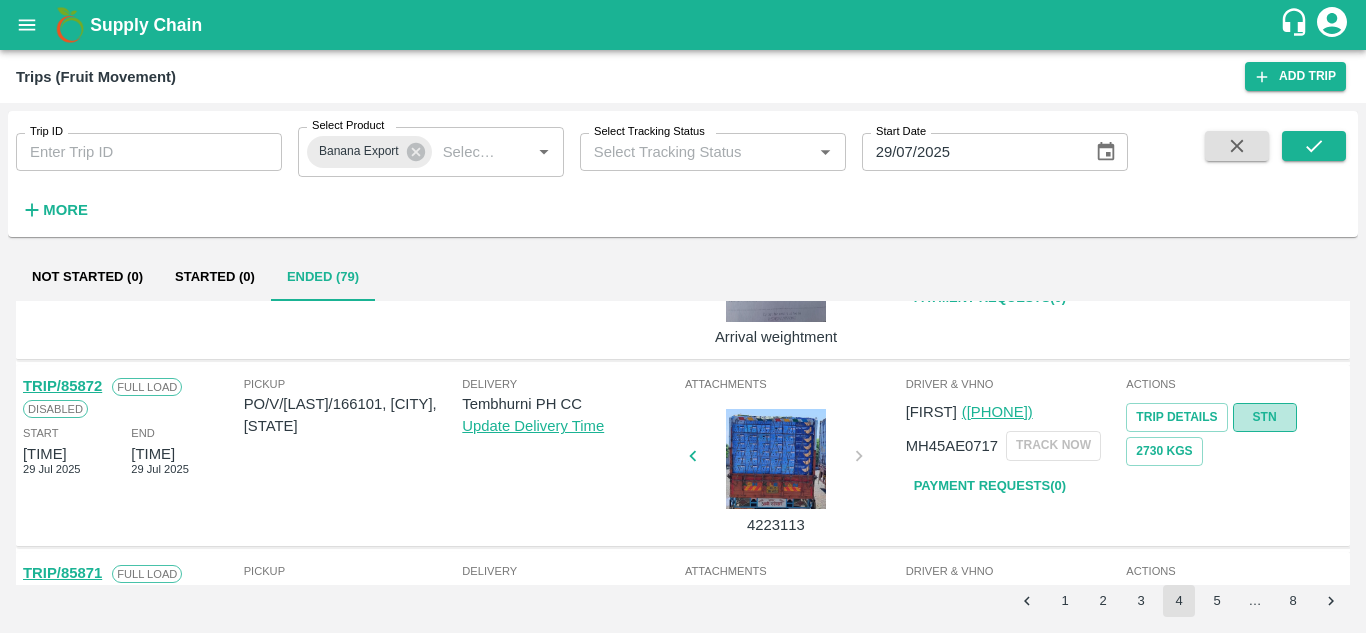 click on "STN" at bounding box center [1265, 417] 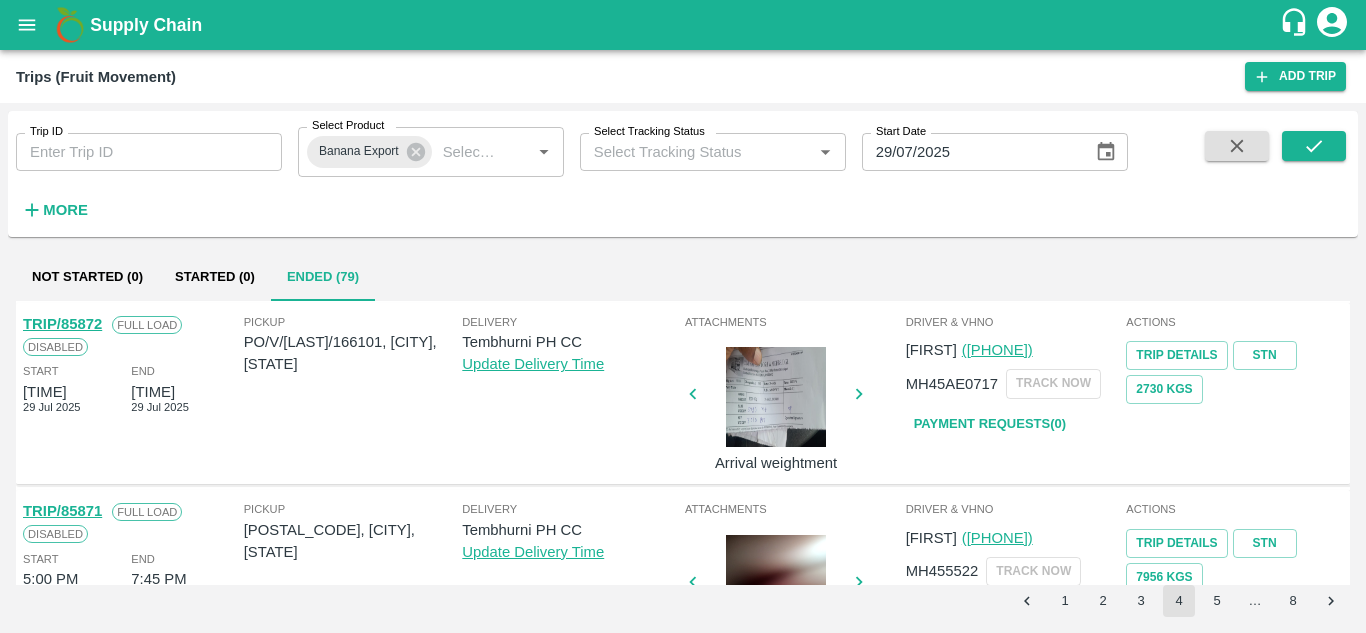 scroll, scrollTop: 1592, scrollLeft: 0, axis: vertical 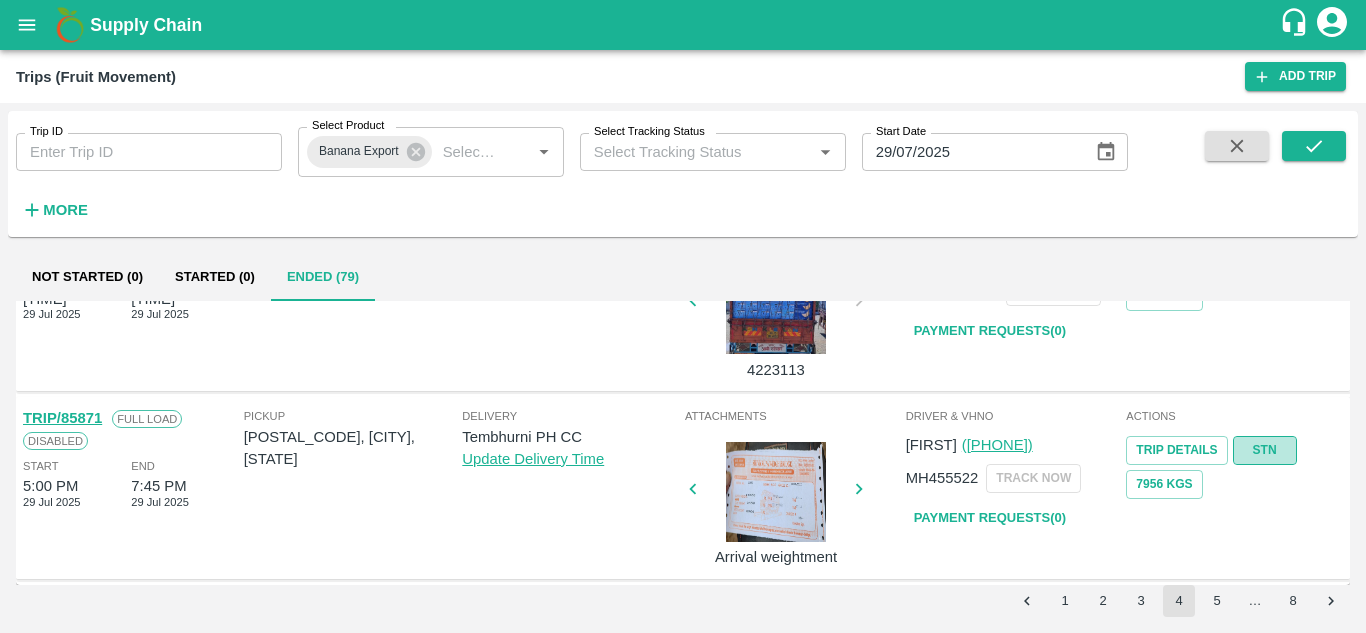 click on "STN" at bounding box center (1265, 450) 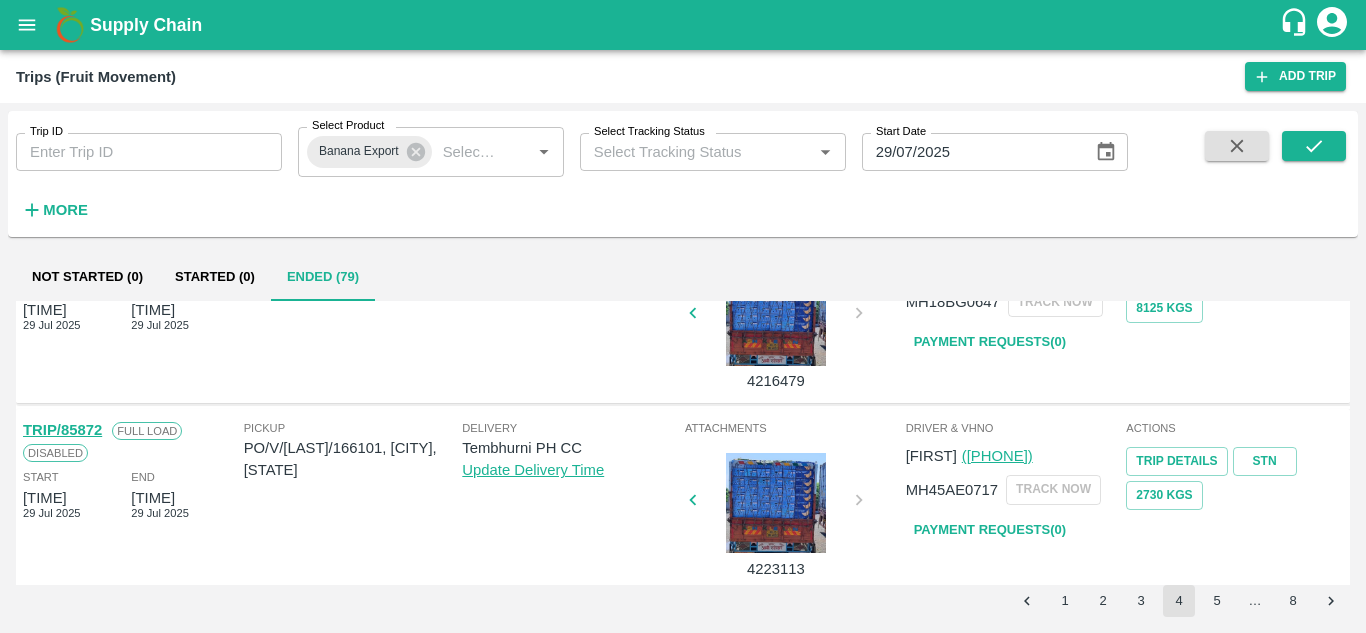 scroll, scrollTop: 1387, scrollLeft: 0, axis: vertical 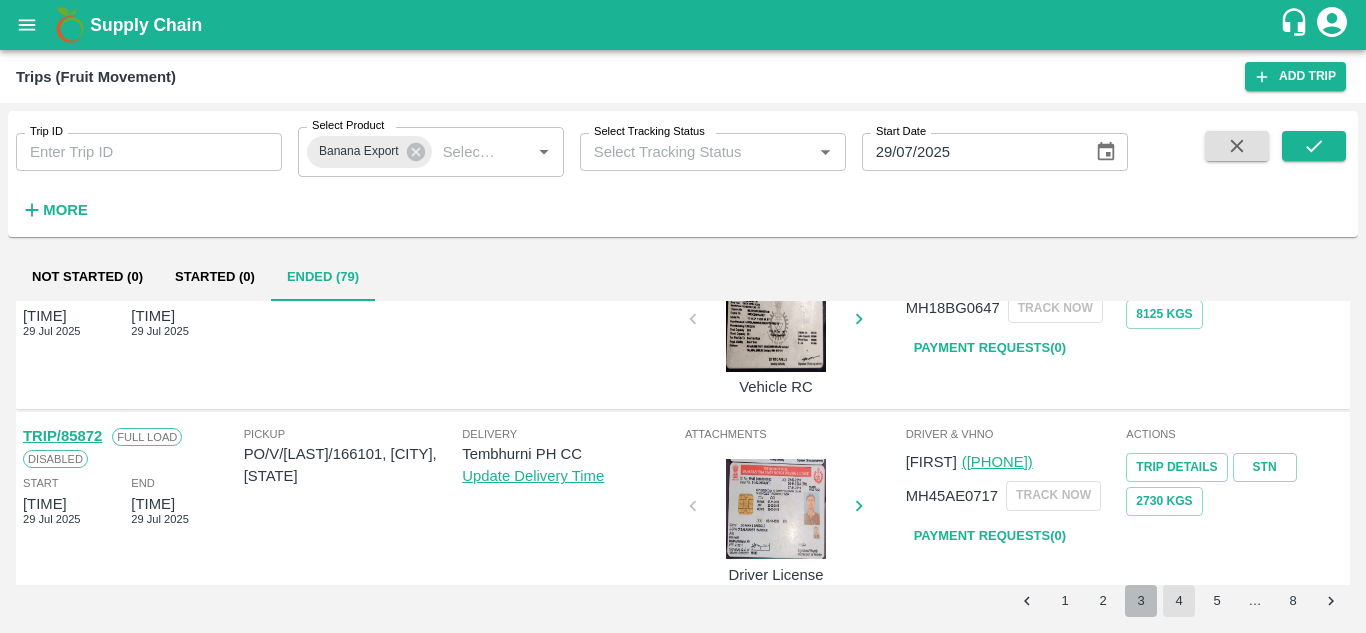 click on "3" at bounding box center (1141, 601) 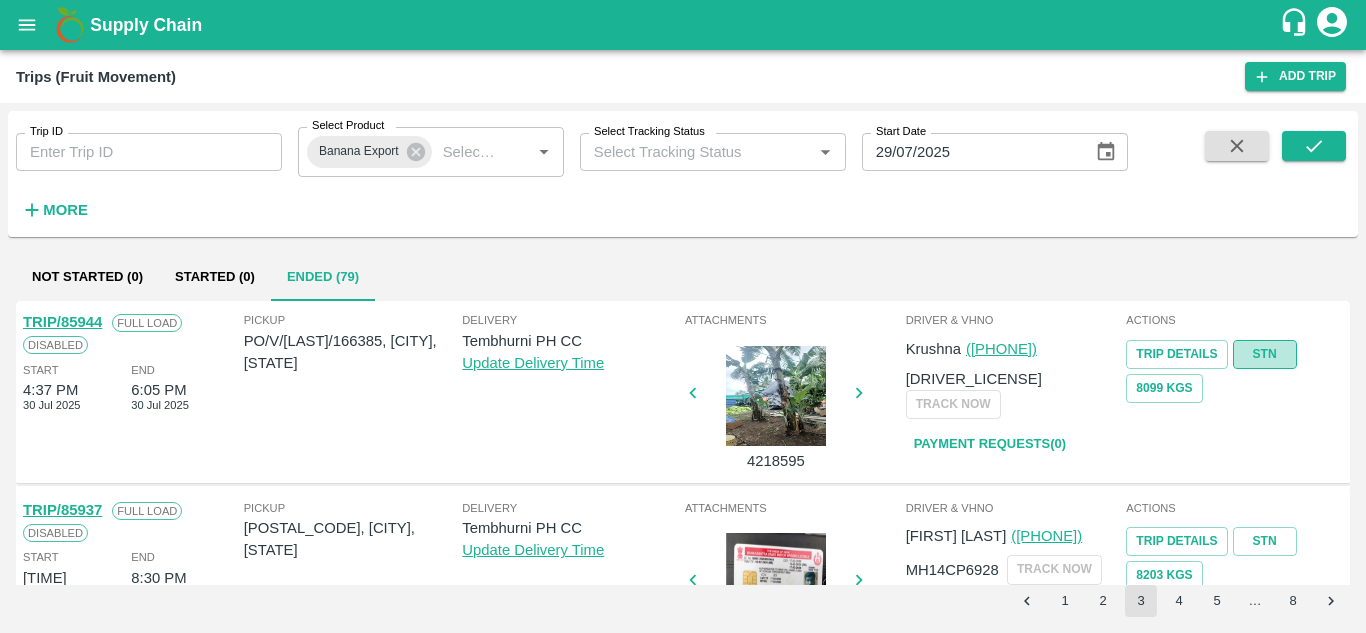 click on "STN" at bounding box center (1265, 354) 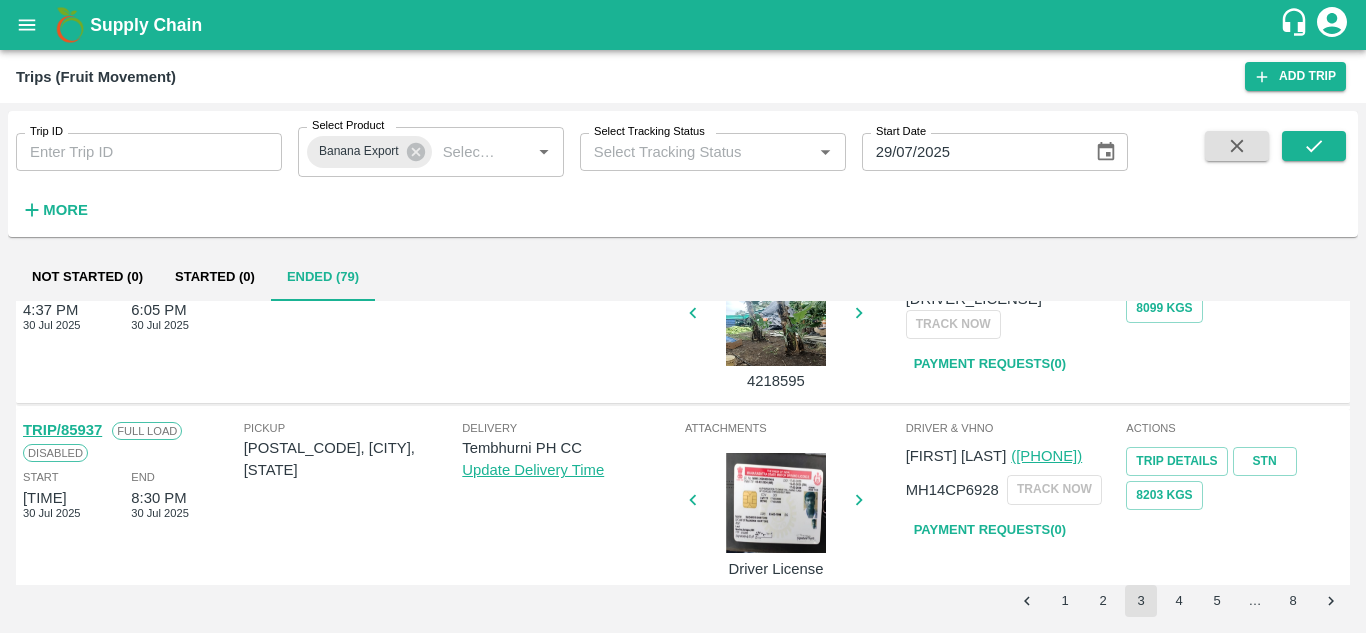 scroll, scrollTop: 103, scrollLeft: 0, axis: vertical 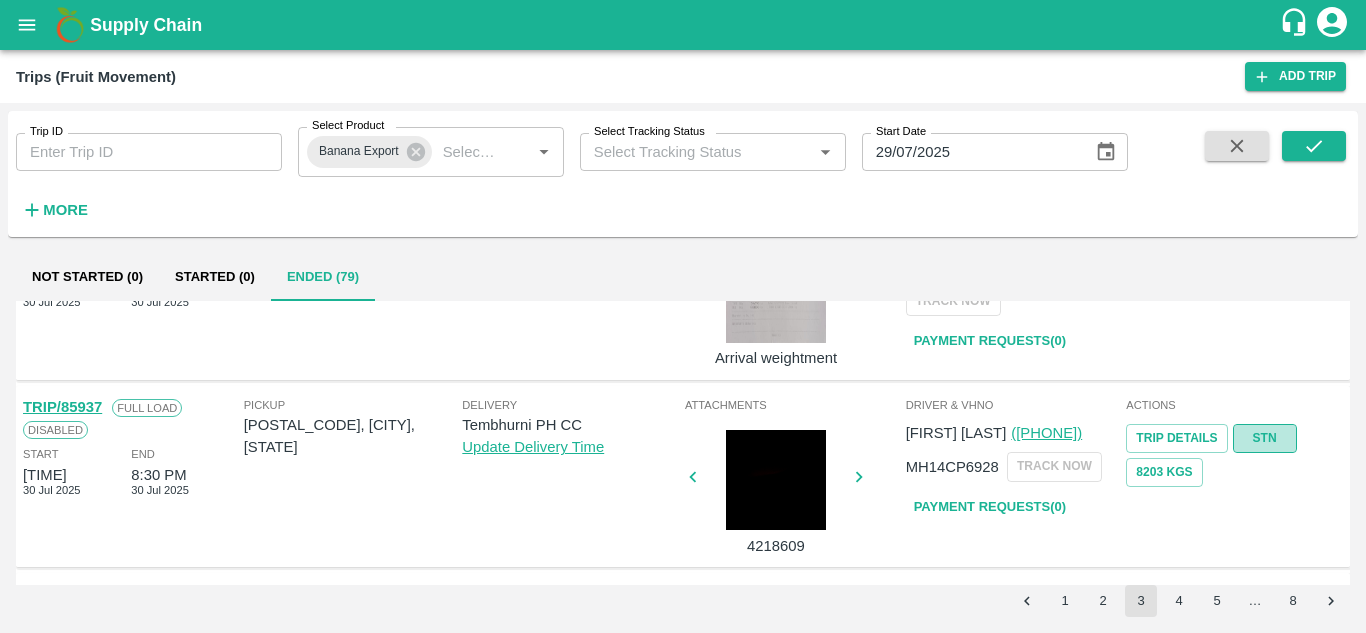 click on "STN" at bounding box center [1265, 438] 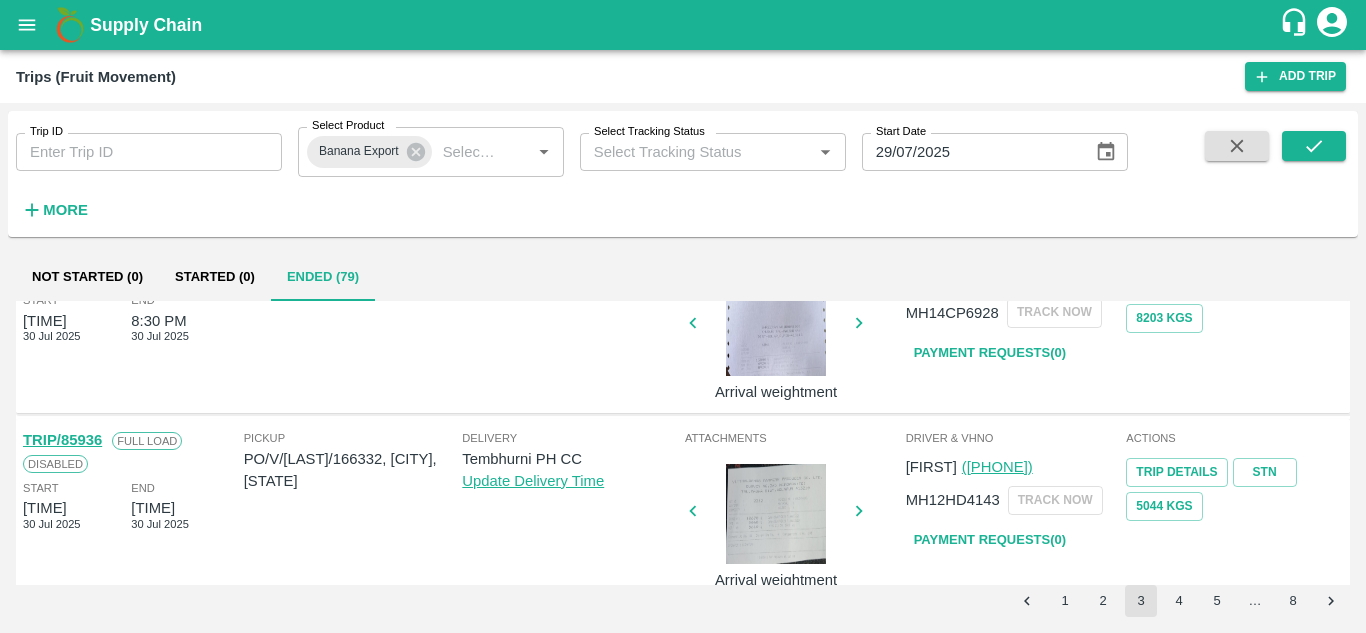 scroll, scrollTop: 265, scrollLeft: 0, axis: vertical 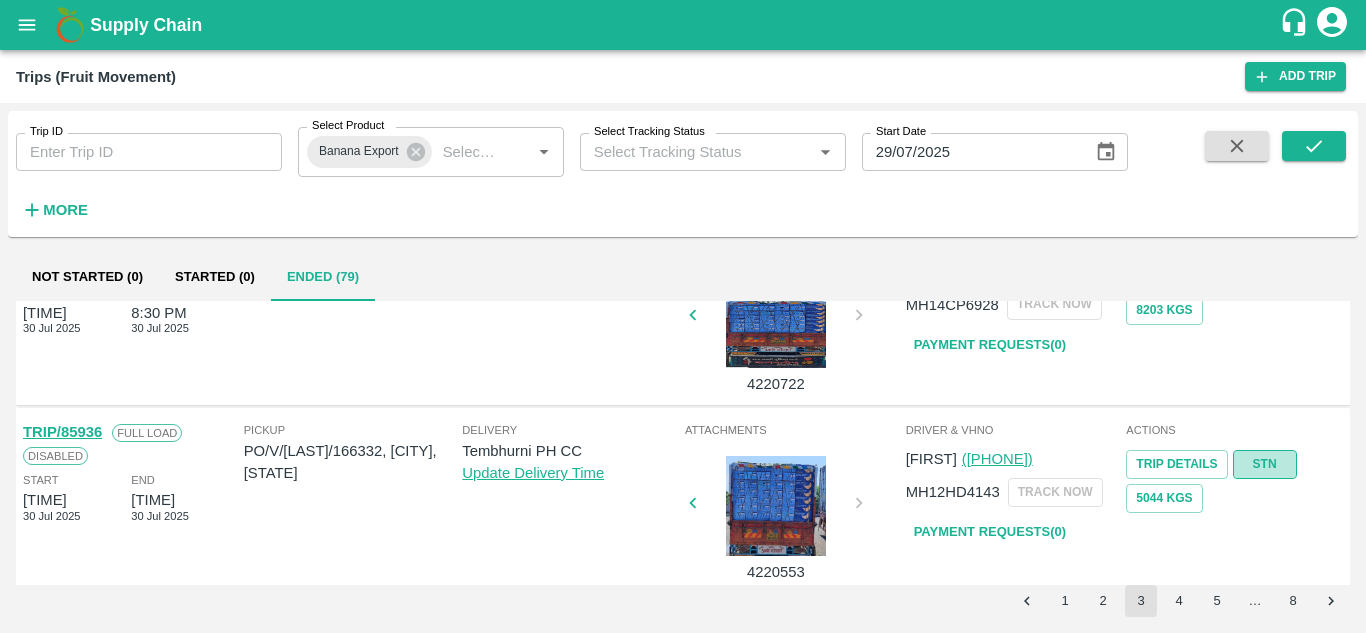 click on "STN" at bounding box center [1265, 464] 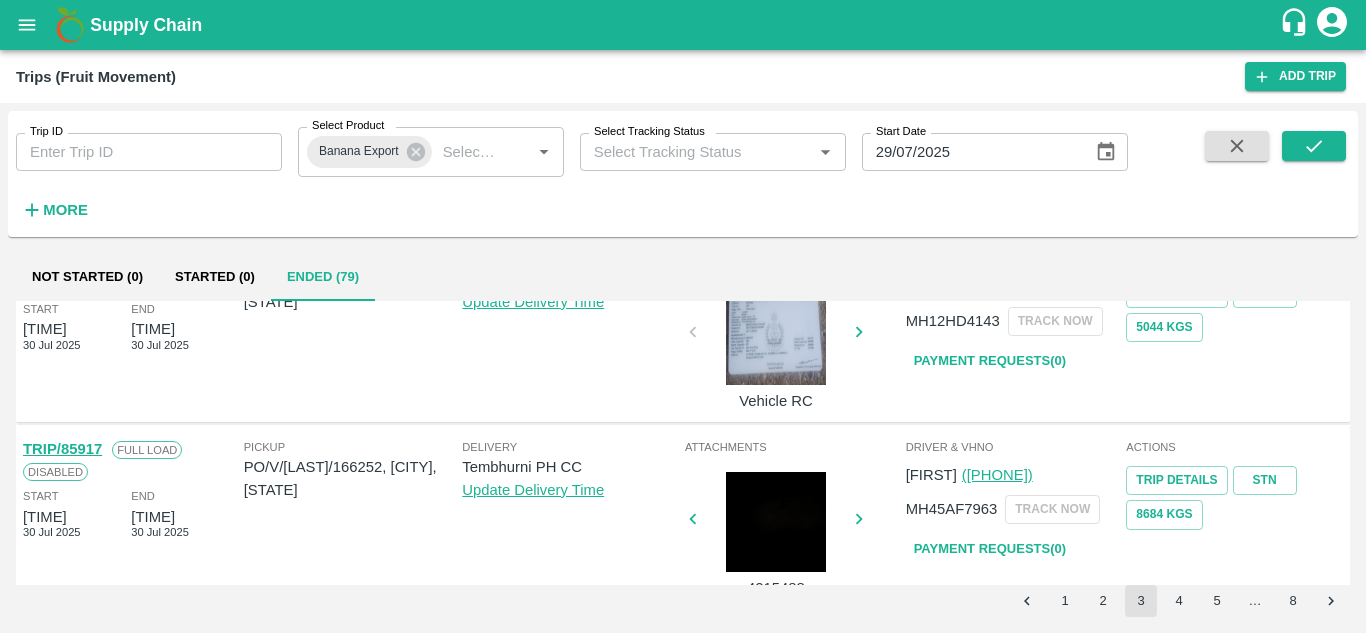 scroll, scrollTop: 447, scrollLeft: 0, axis: vertical 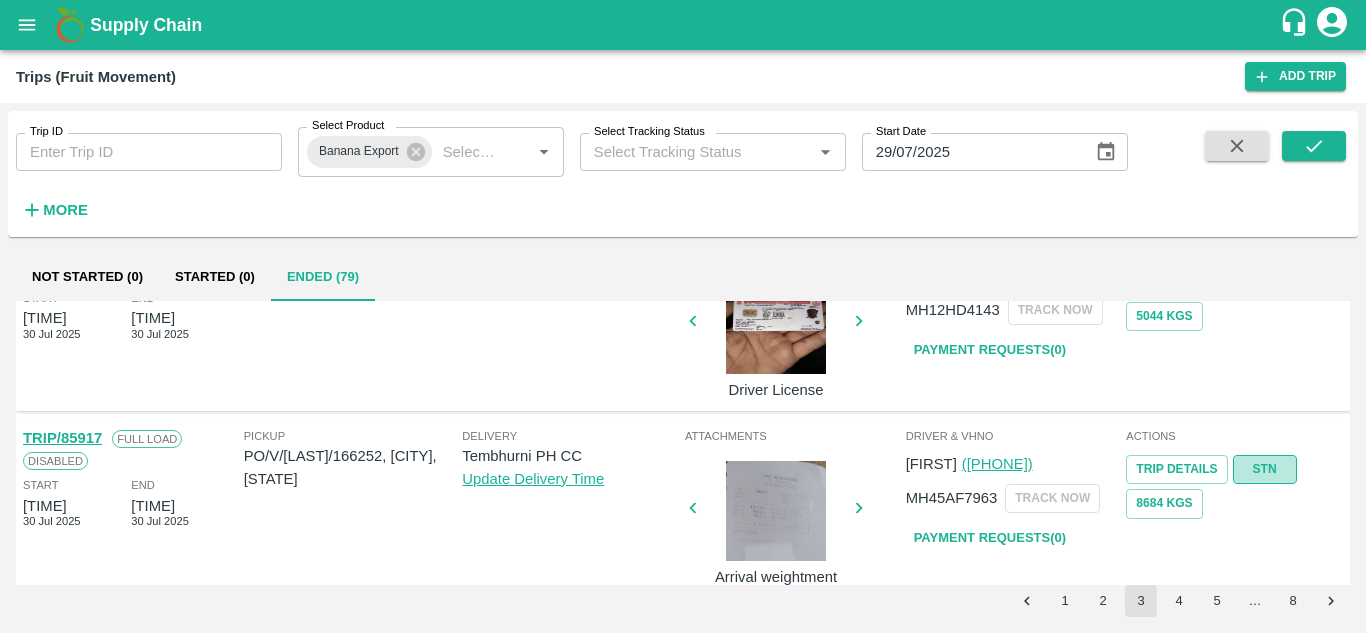 click on "STN" at bounding box center (1265, 469) 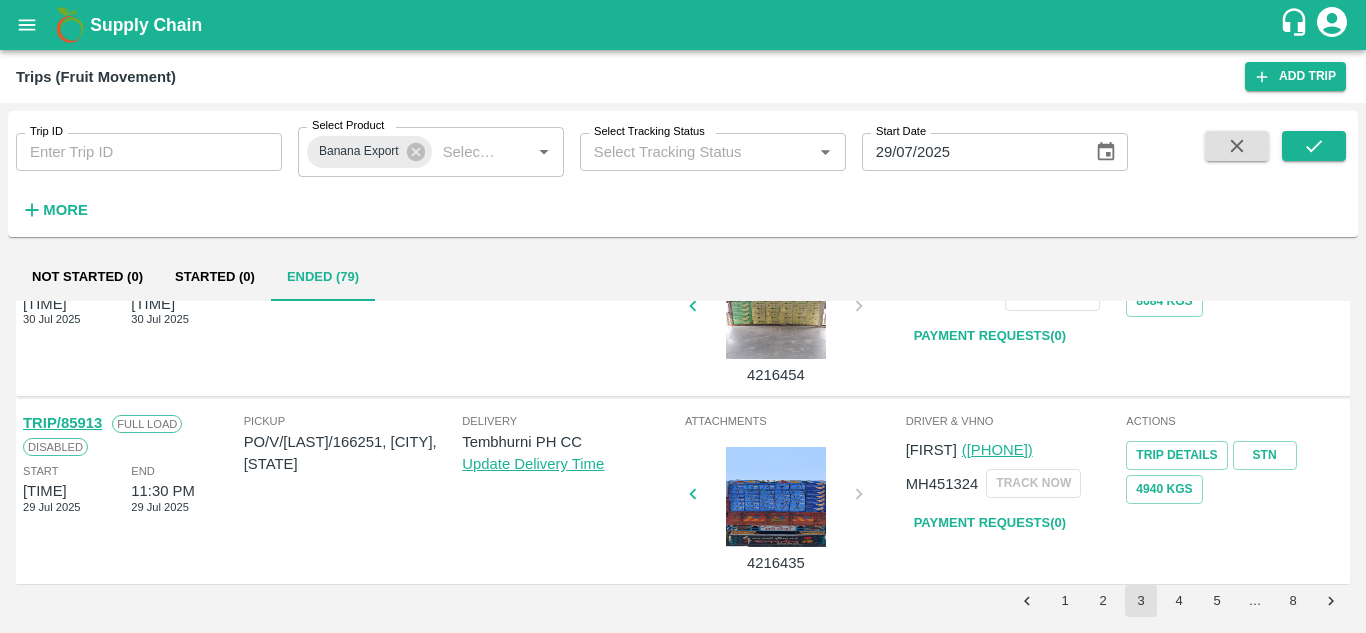 scroll, scrollTop: 653, scrollLeft: 0, axis: vertical 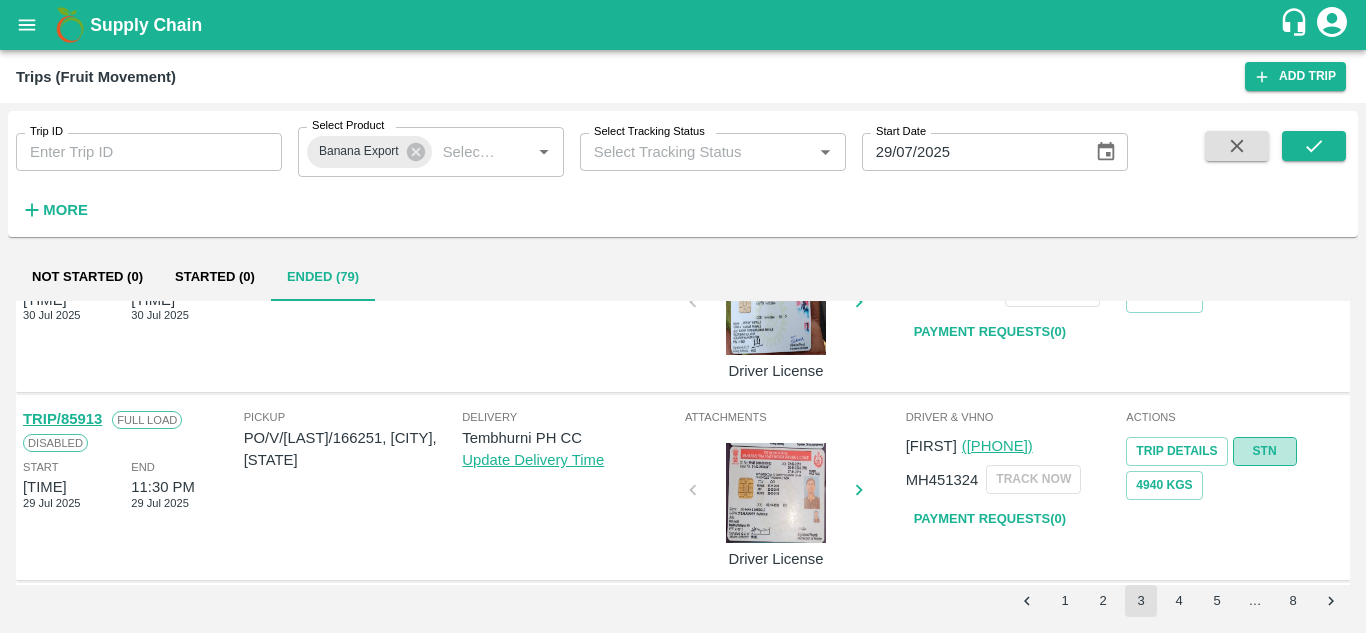 click on "STN" at bounding box center (1265, 451) 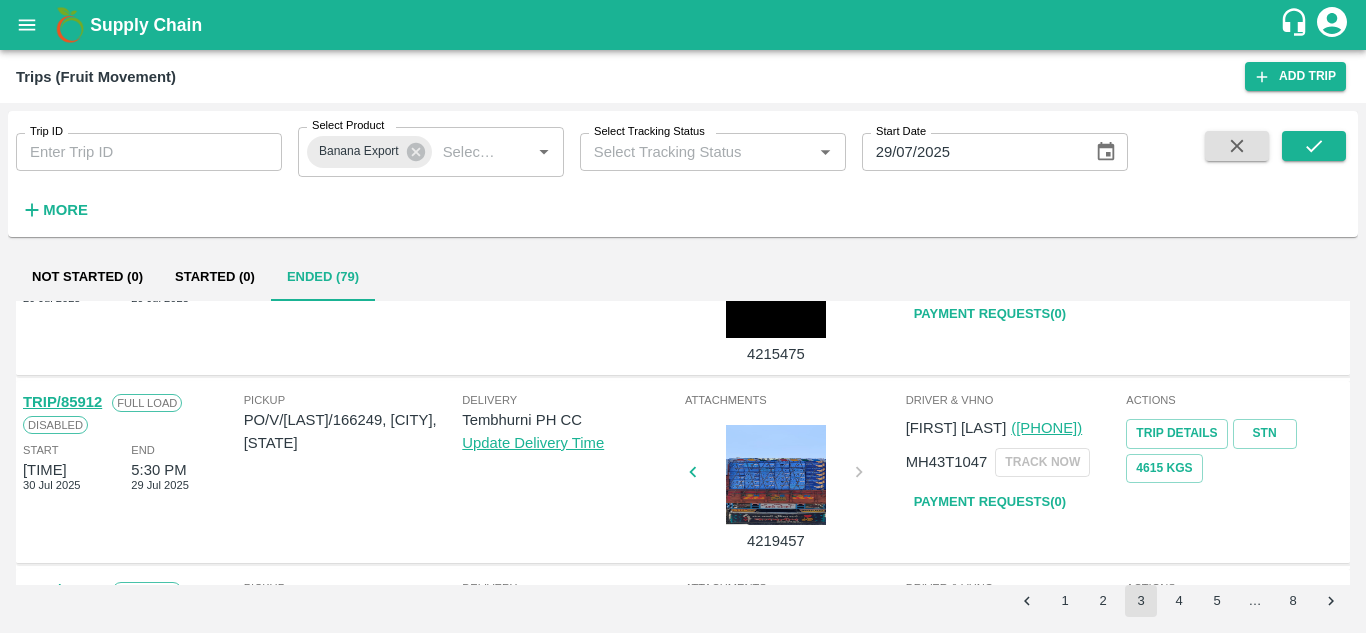 scroll, scrollTop: 859, scrollLeft: 0, axis: vertical 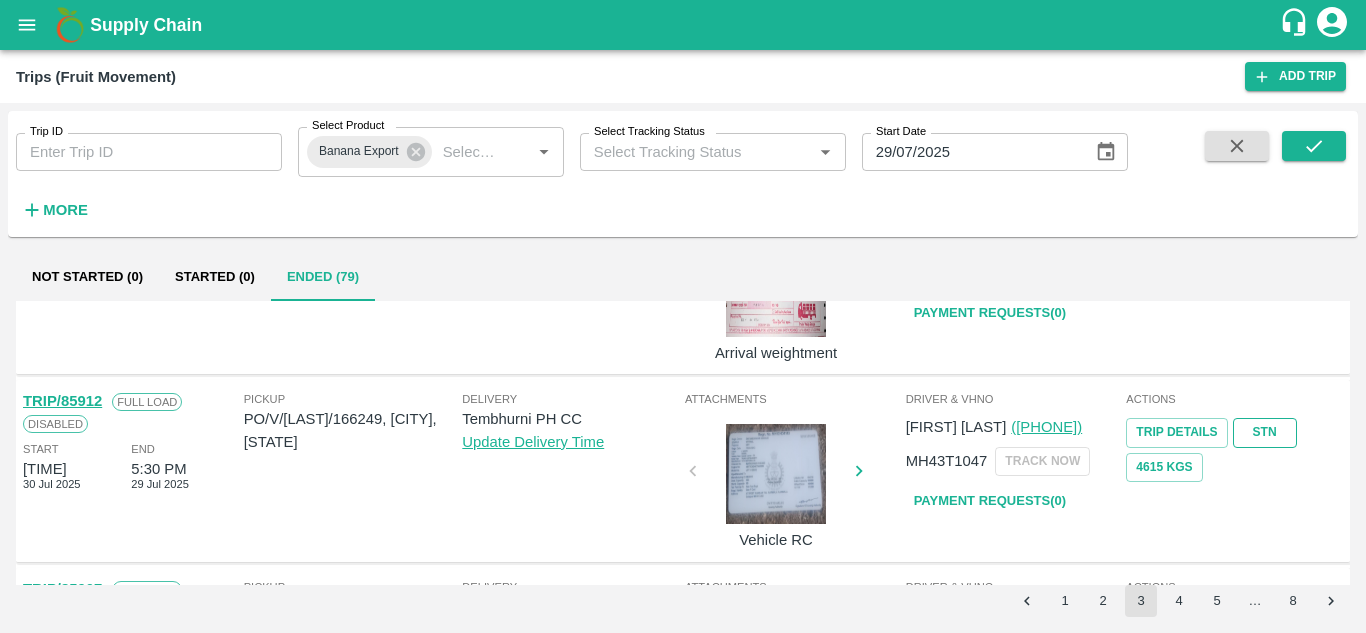 click on "STN" at bounding box center (1265, 432) 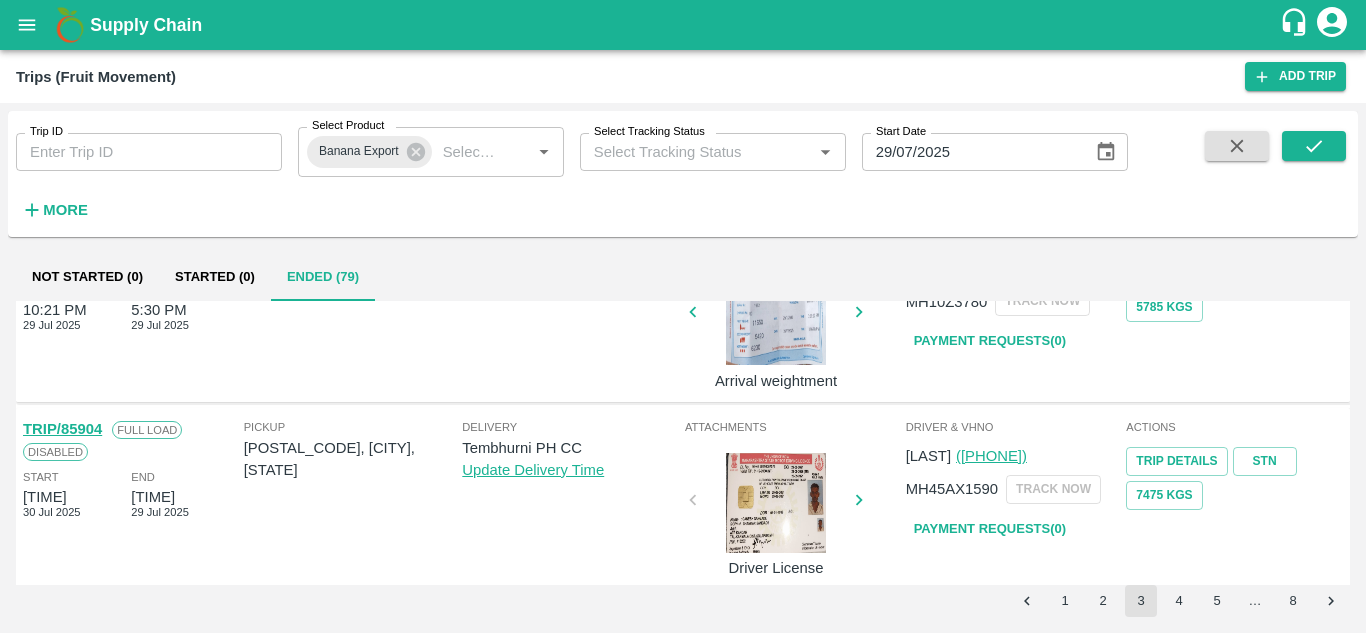 scroll, scrollTop: 1217, scrollLeft: 0, axis: vertical 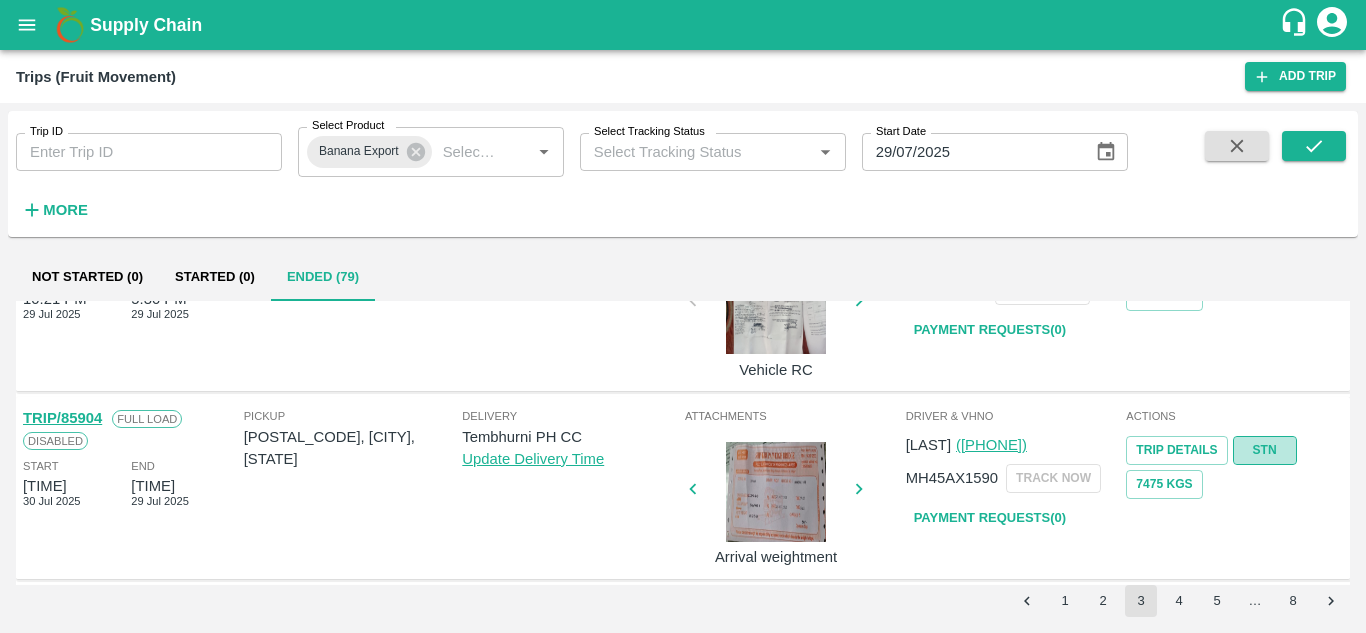 click on "STN" at bounding box center (1265, 450) 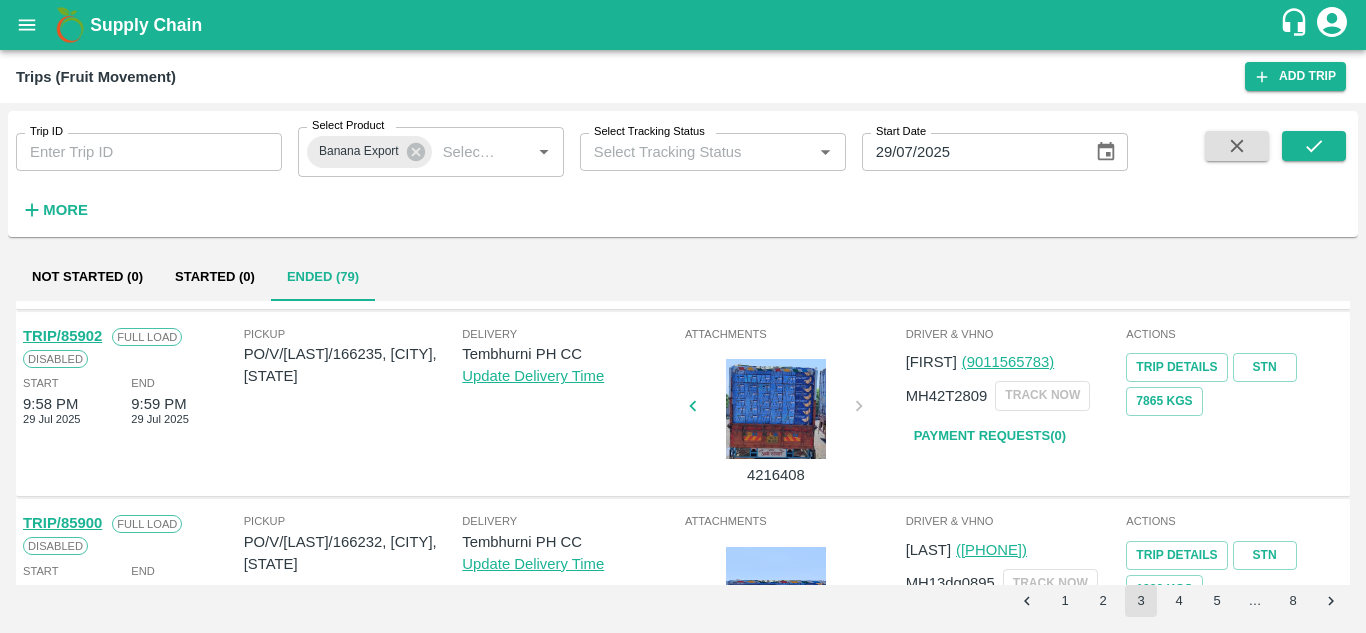 scroll, scrollTop: 1488, scrollLeft: 0, axis: vertical 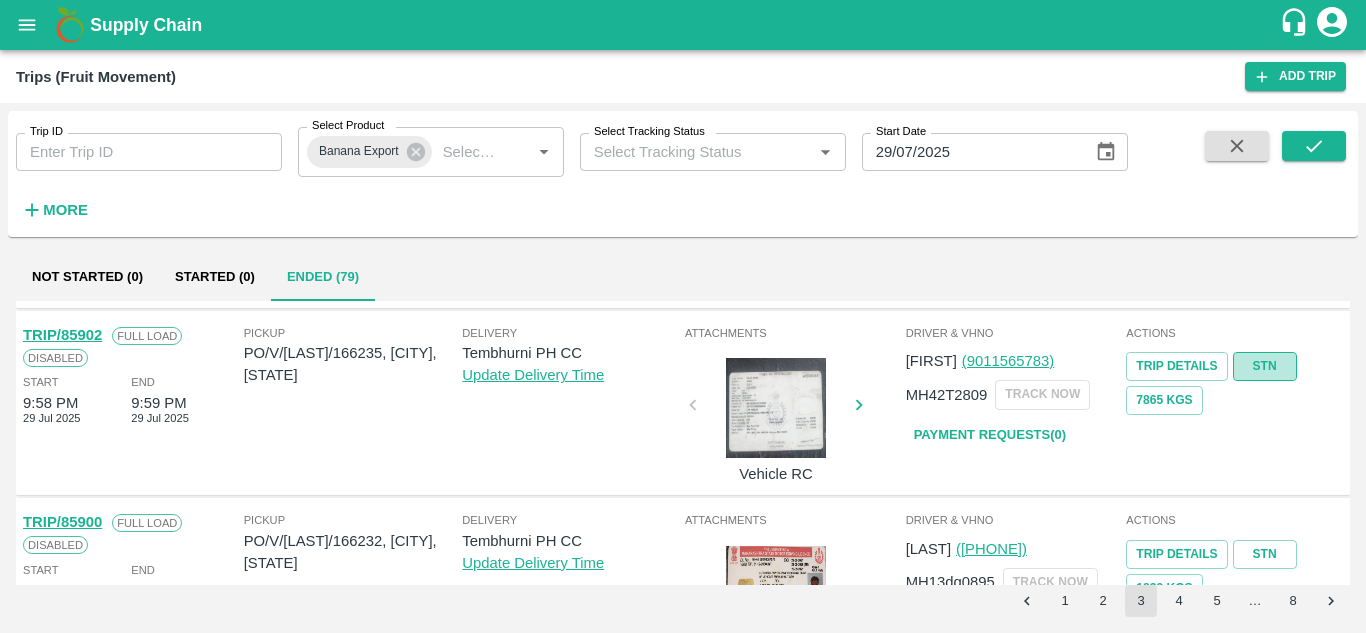 click on "STN" at bounding box center (1265, 366) 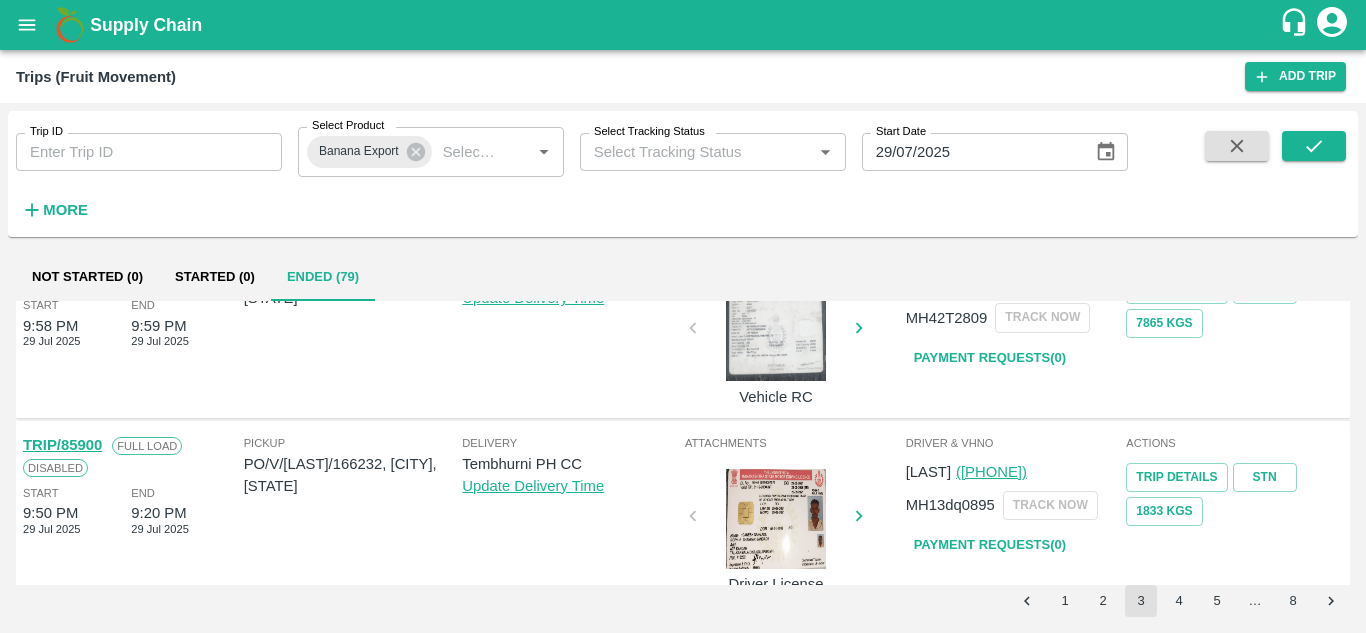 scroll, scrollTop: 1592, scrollLeft: 0, axis: vertical 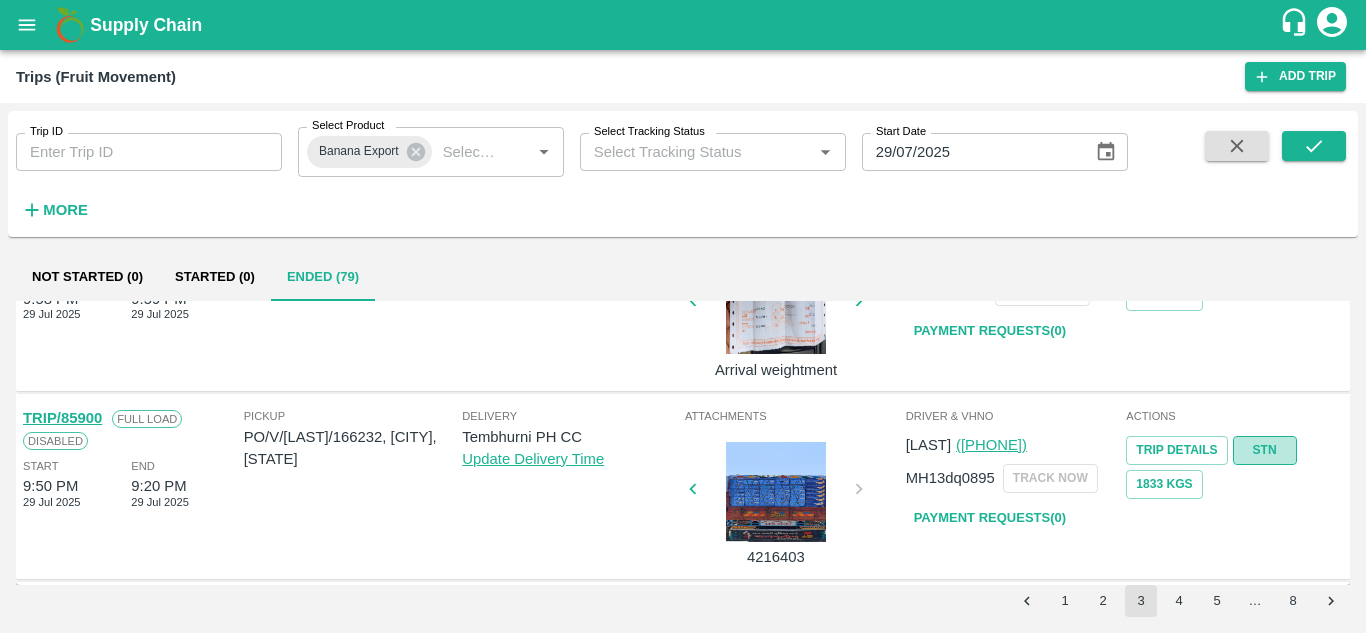 click on "STN" at bounding box center (1265, 450) 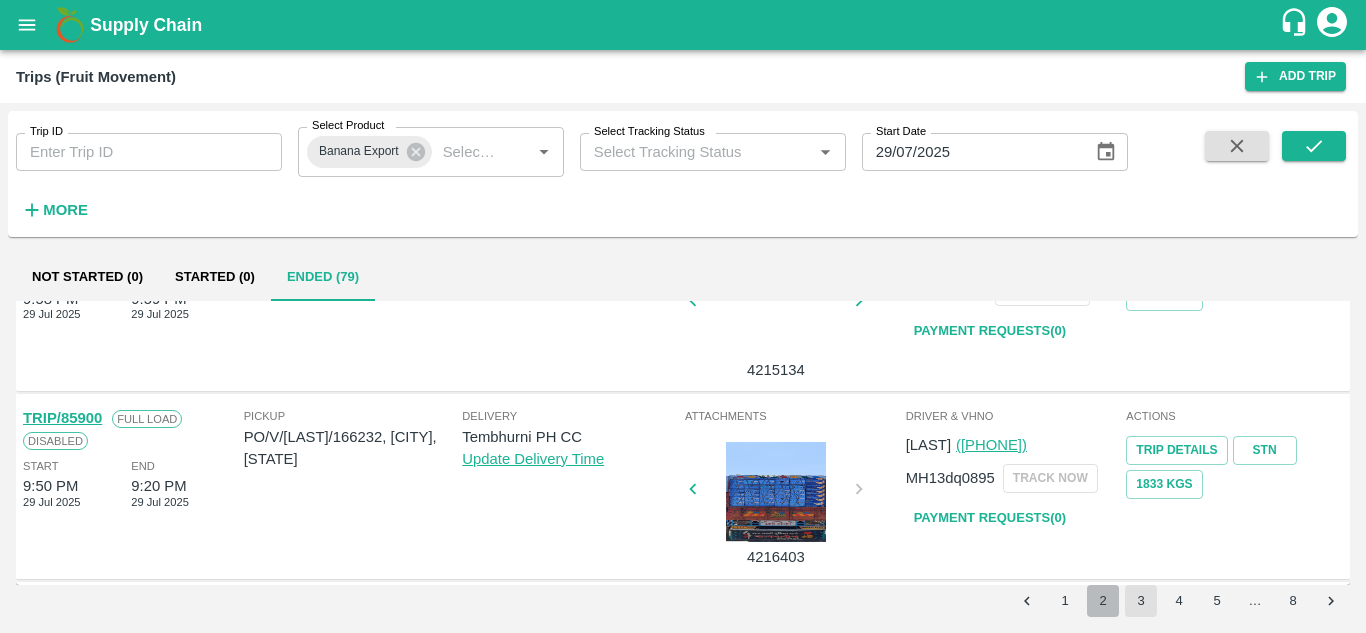 click on "2" at bounding box center (1103, 601) 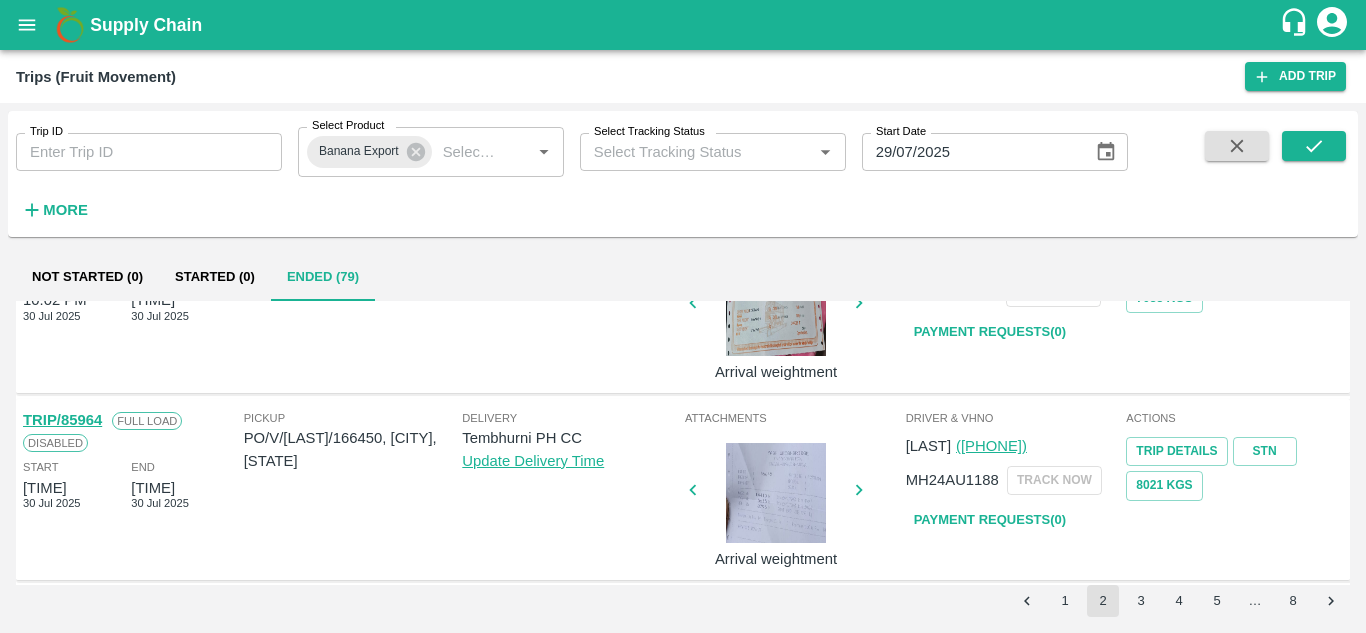 scroll, scrollTop: 0, scrollLeft: 0, axis: both 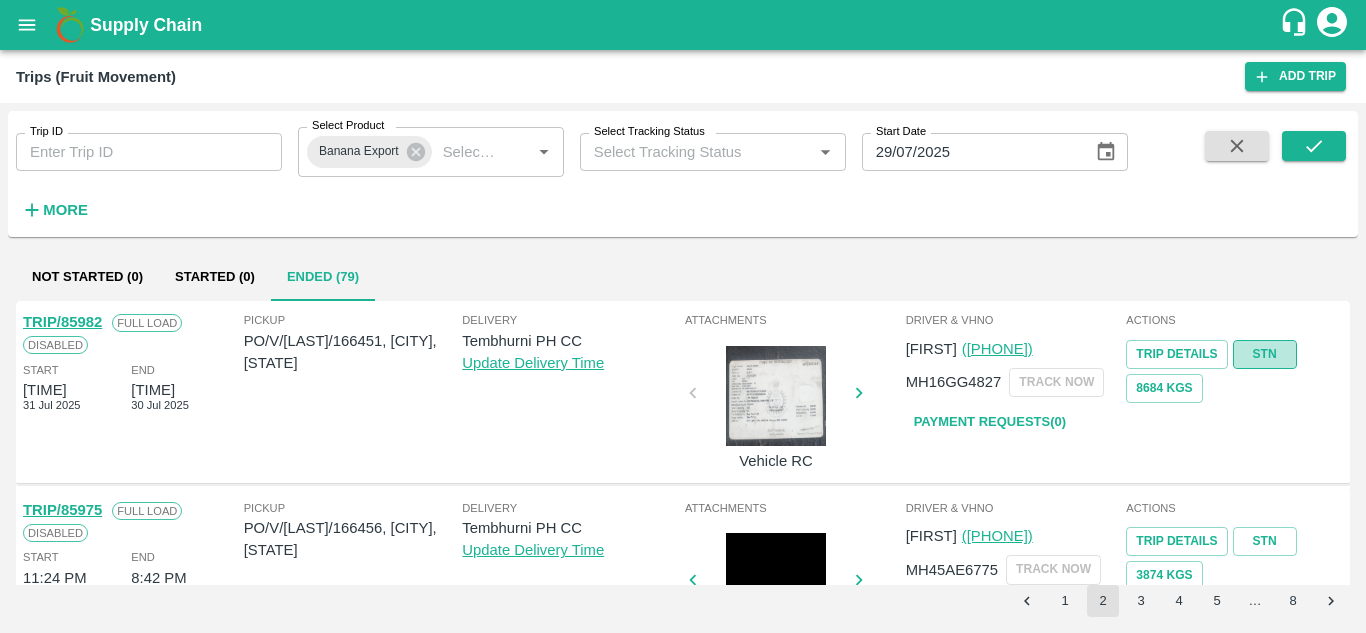 click on "STN" at bounding box center (1265, 354) 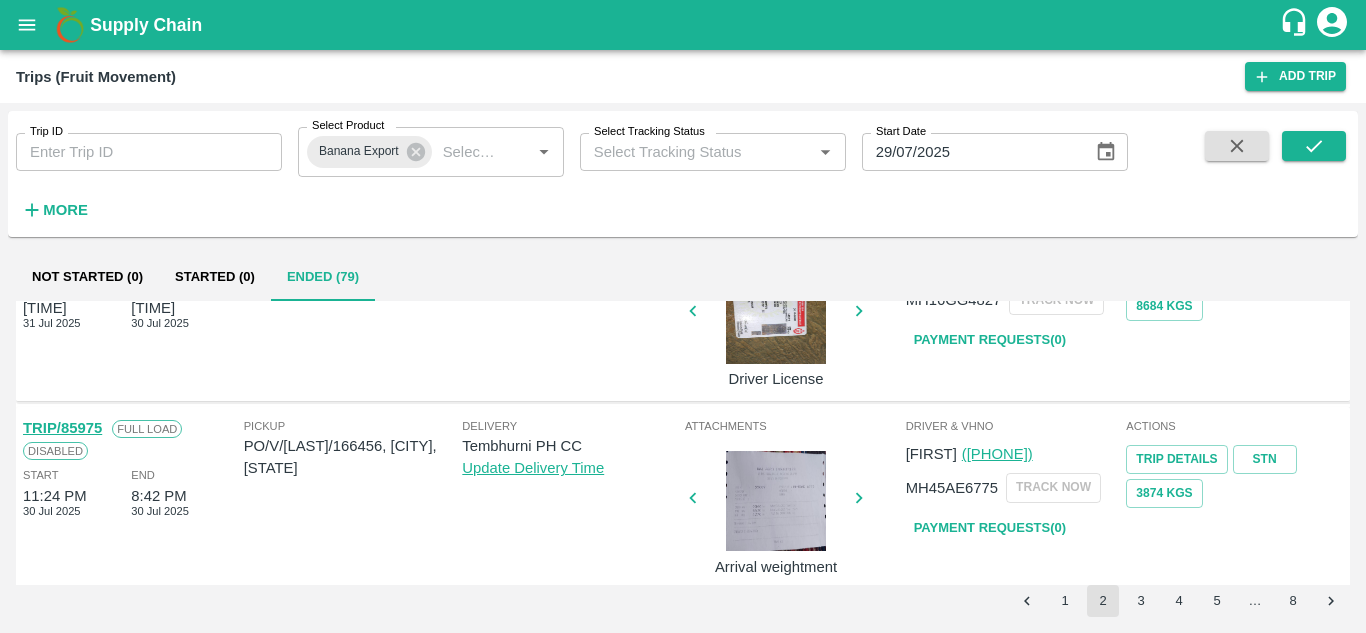 scroll, scrollTop: 86, scrollLeft: 0, axis: vertical 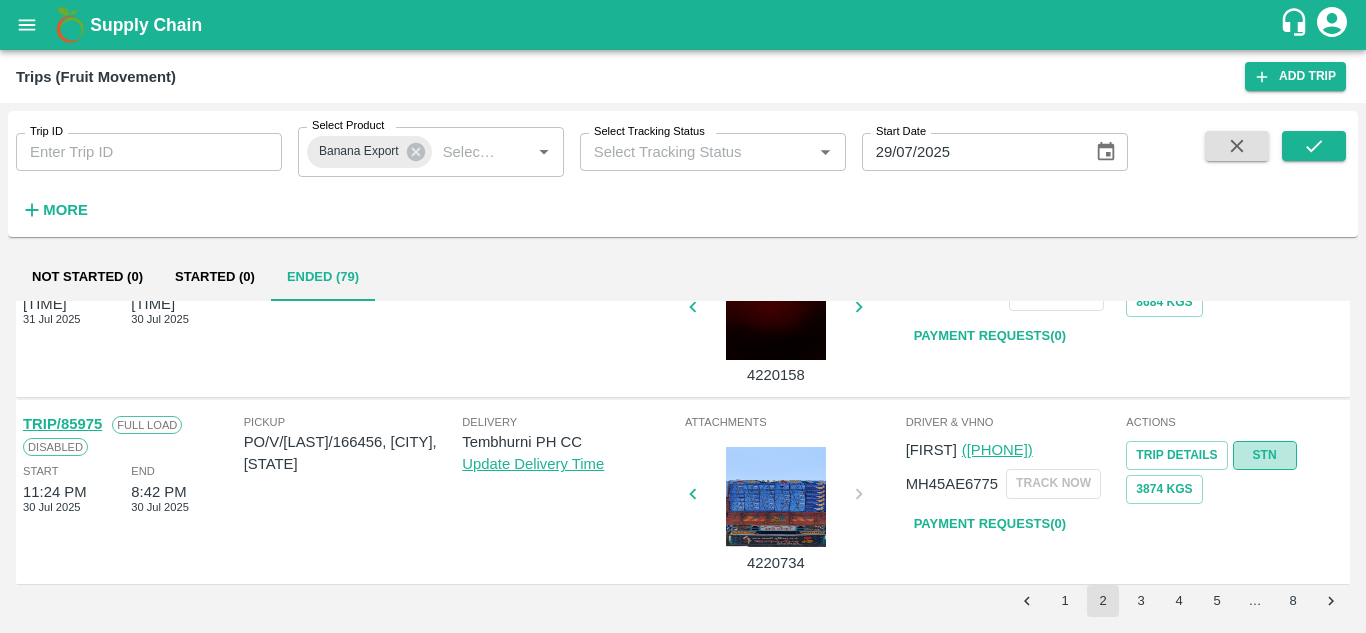 click on "STN" at bounding box center [1265, 455] 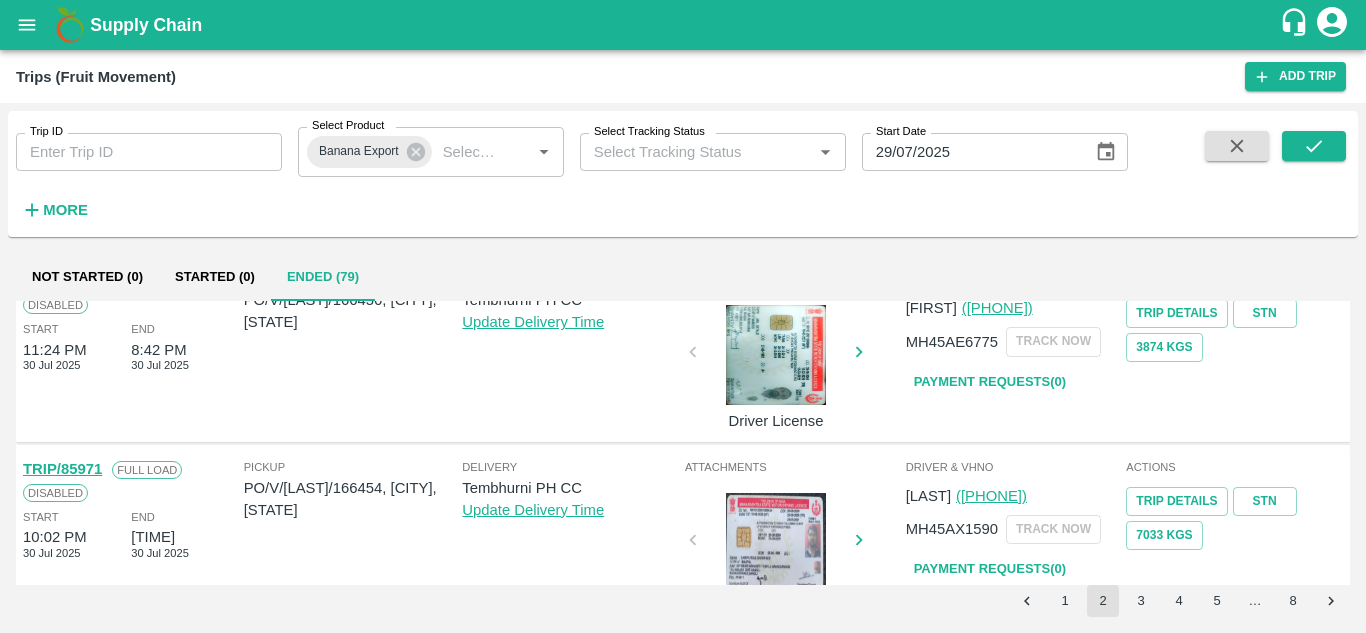 scroll, scrollTop: 278, scrollLeft: 0, axis: vertical 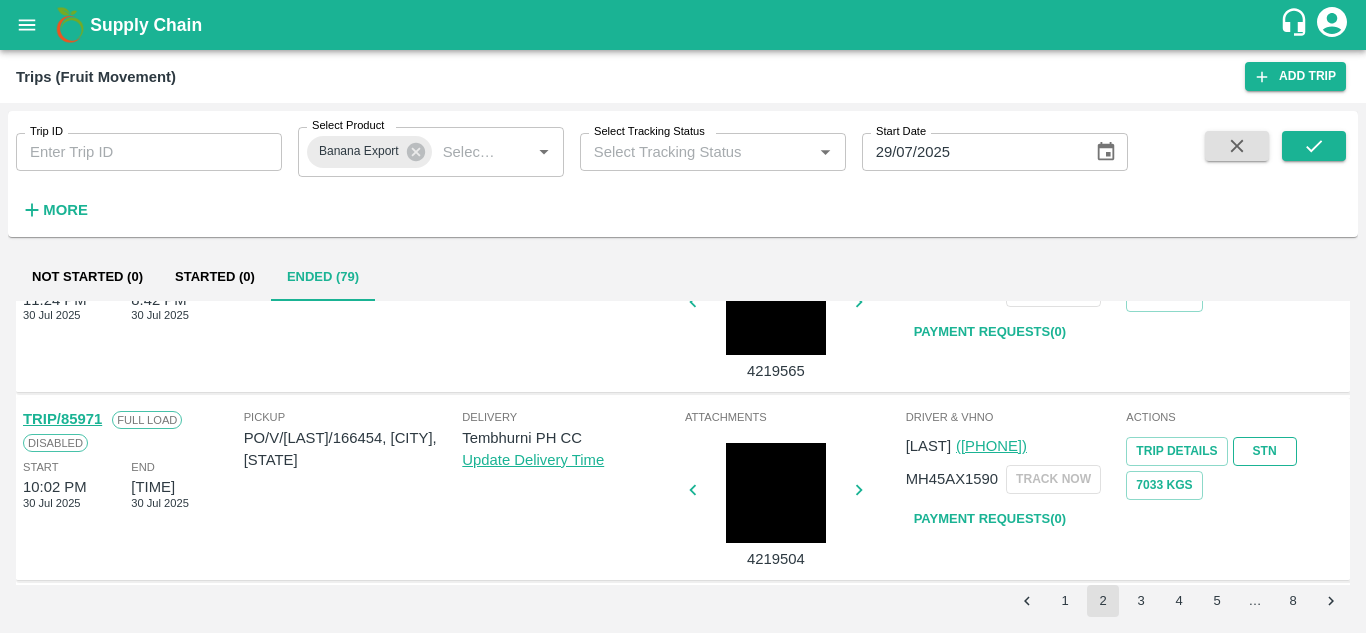 click on "STN" at bounding box center (1265, 451) 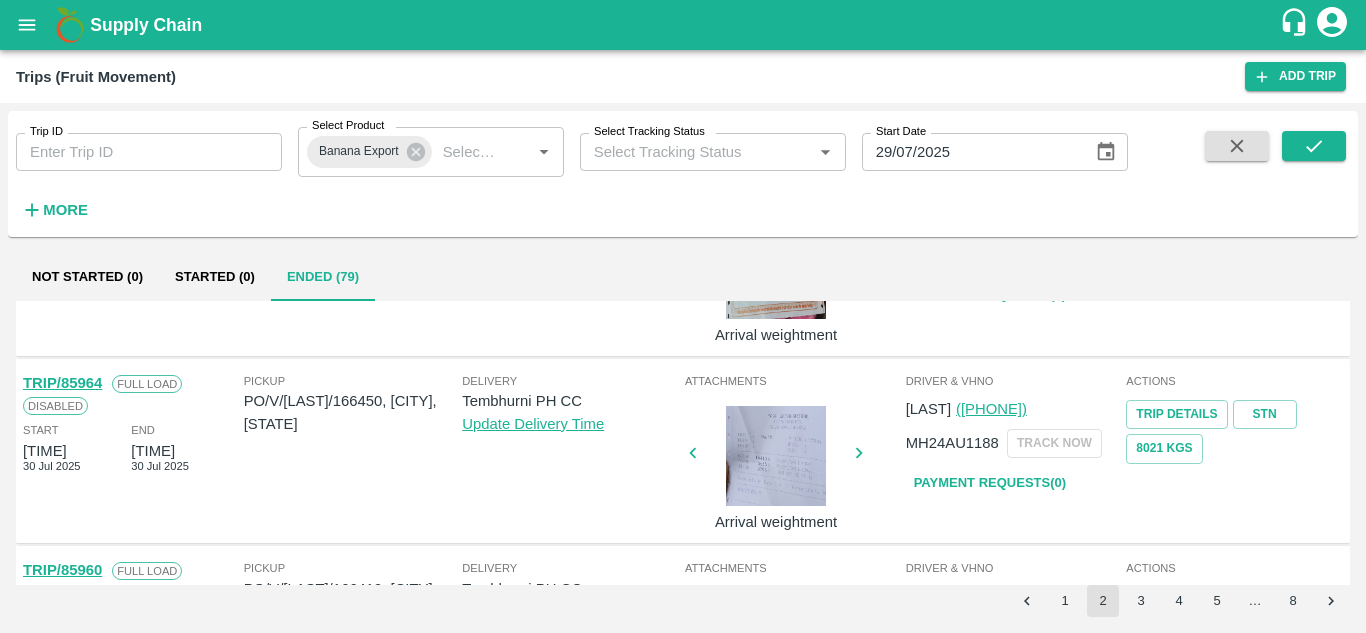 scroll, scrollTop: 503, scrollLeft: 0, axis: vertical 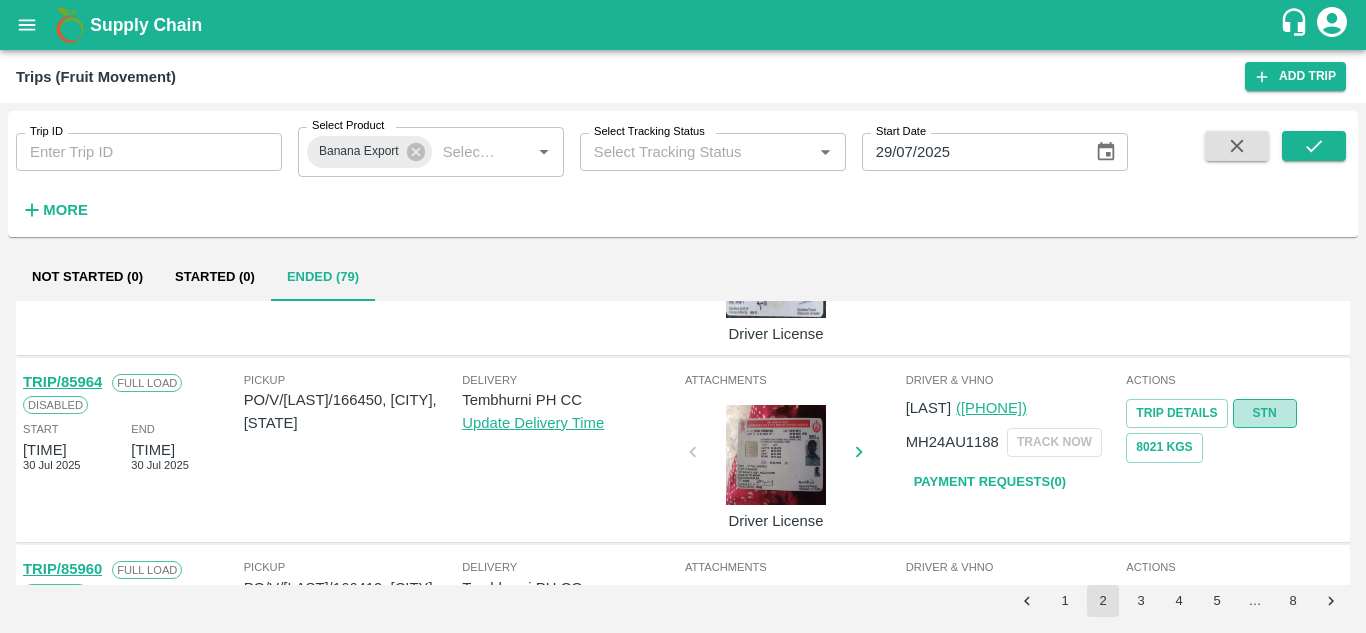 click on "STN" at bounding box center (1265, 413) 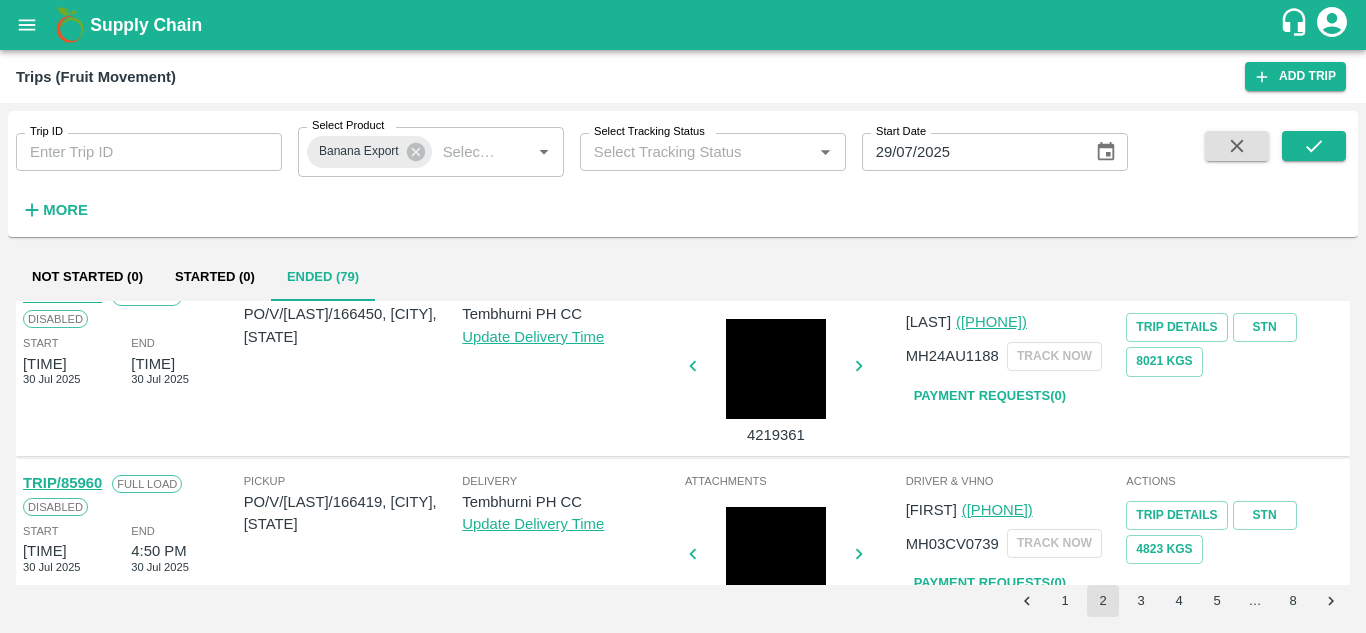 scroll, scrollTop: 633, scrollLeft: 0, axis: vertical 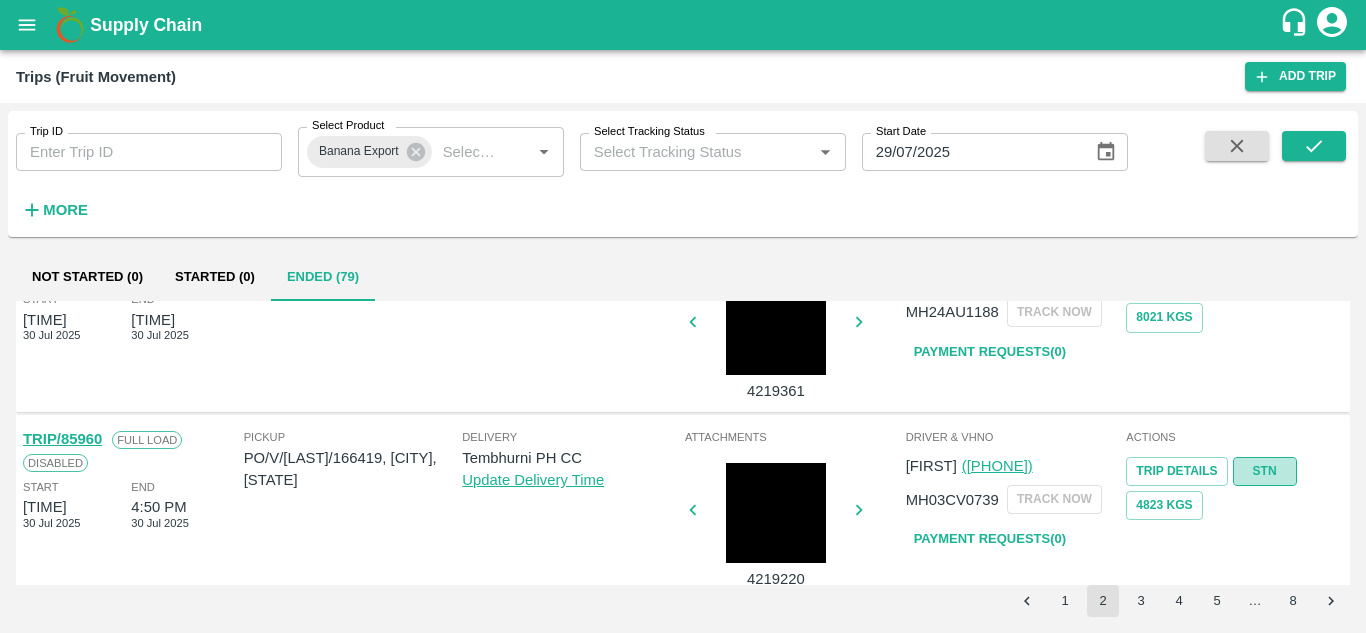 click on "STN" at bounding box center (1265, 471) 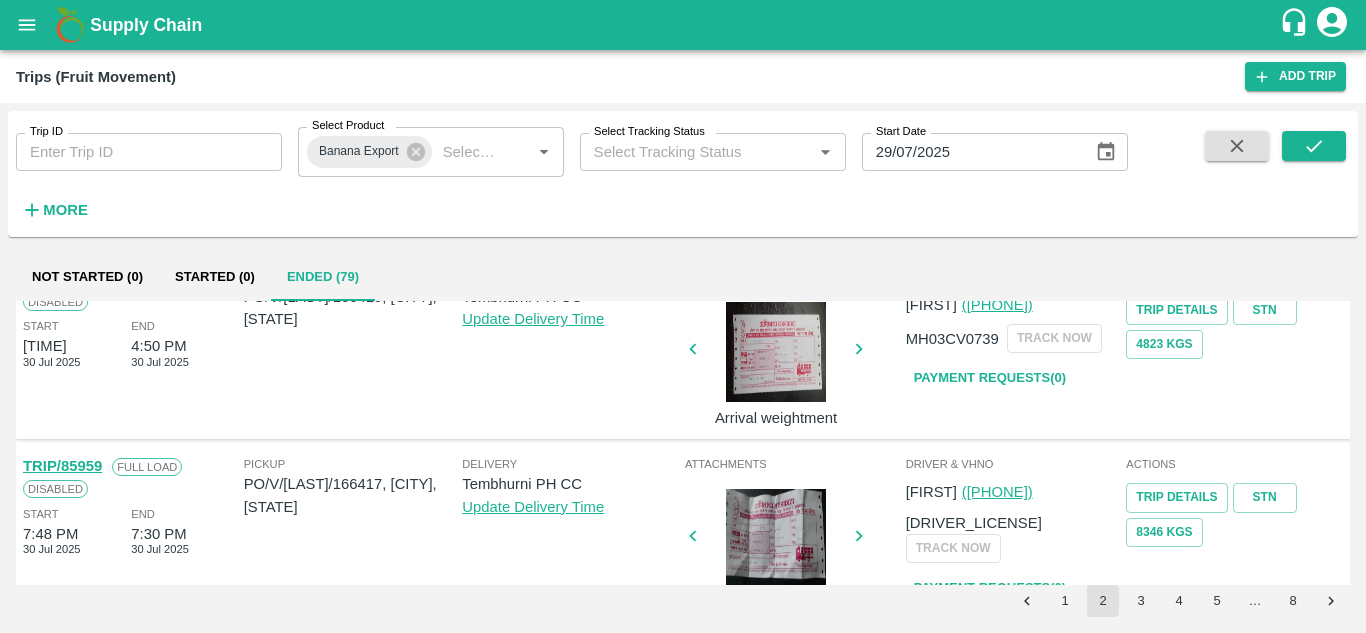 scroll, scrollTop: 795, scrollLeft: 0, axis: vertical 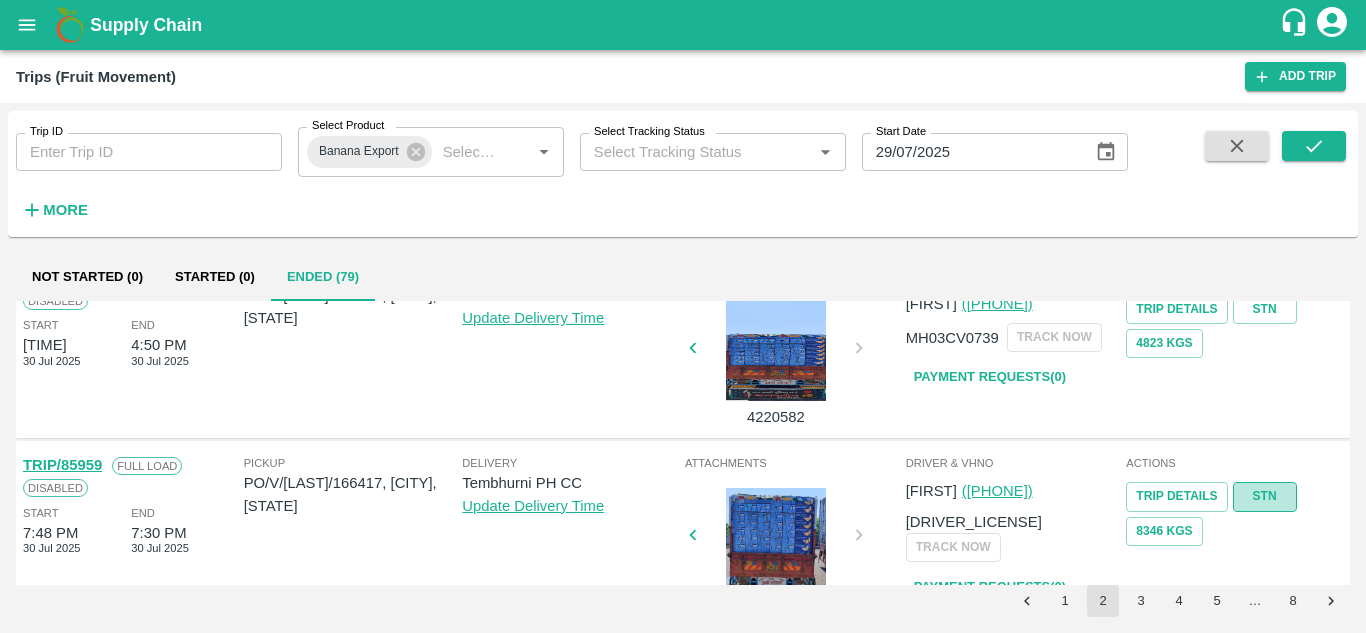 click on "STN" at bounding box center [1265, 496] 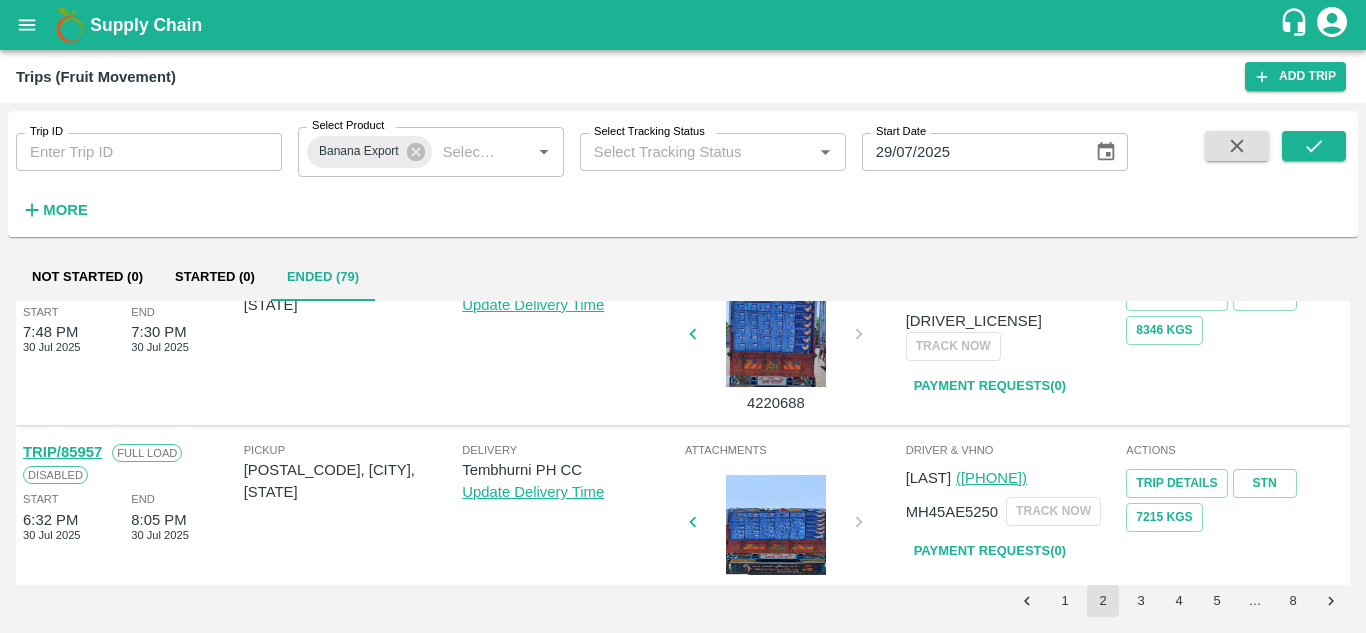 scroll, scrollTop: 997, scrollLeft: 0, axis: vertical 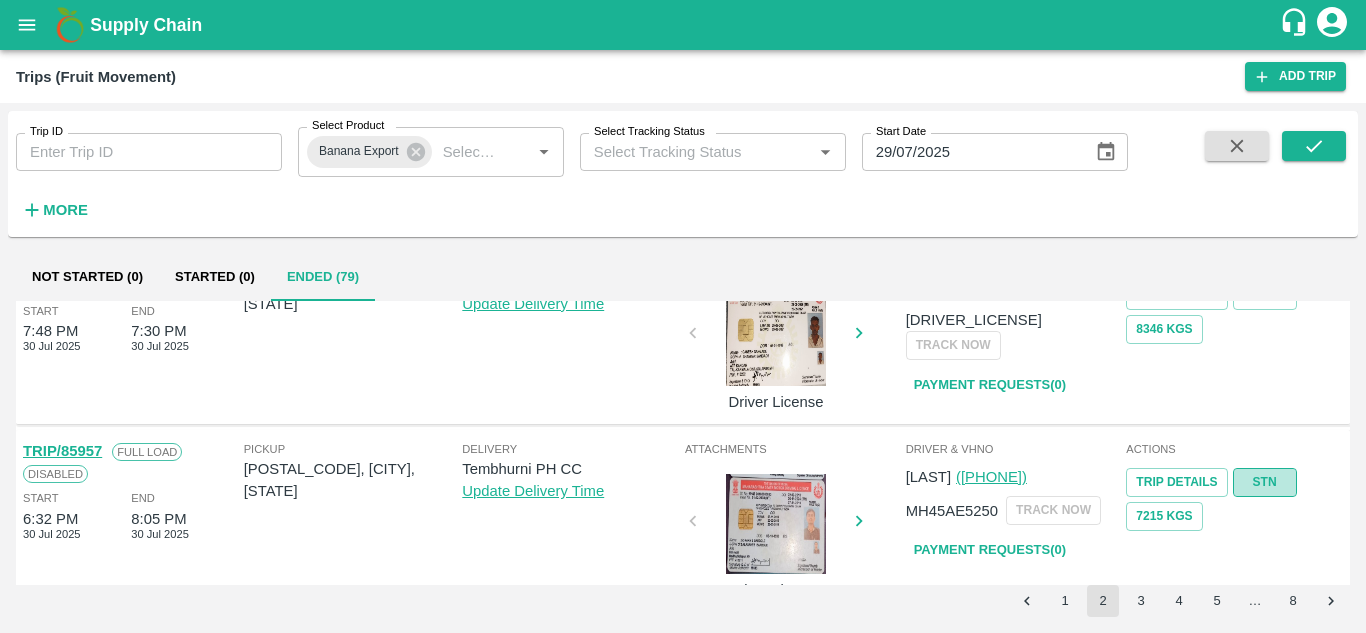 click on "STN" at bounding box center [1265, 482] 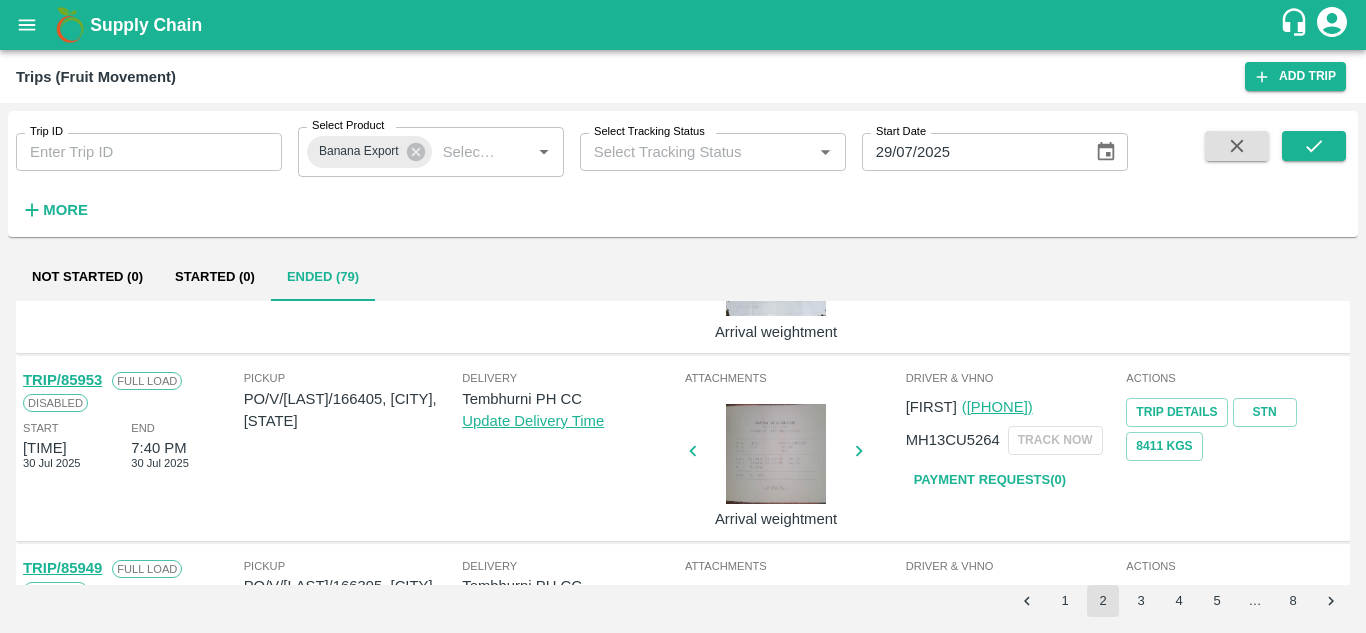 scroll, scrollTop: 1256, scrollLeft: 0, axis: vertical 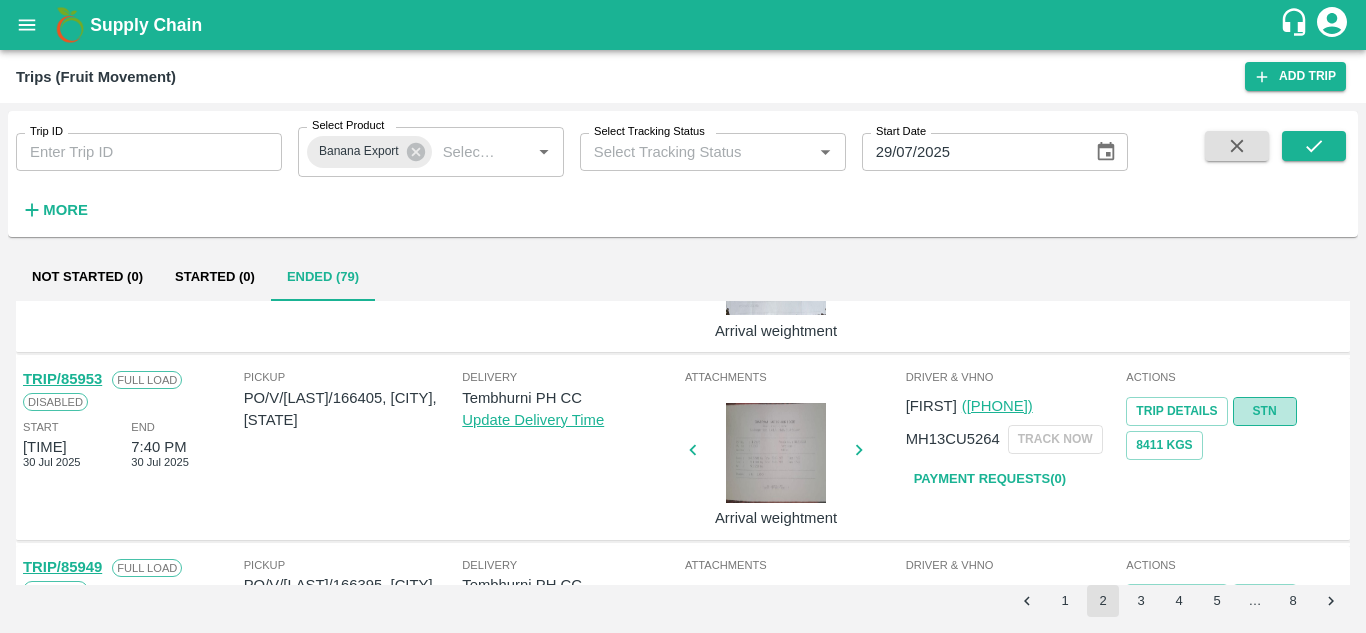 click on "STN" at bounding box center (1265, 411) 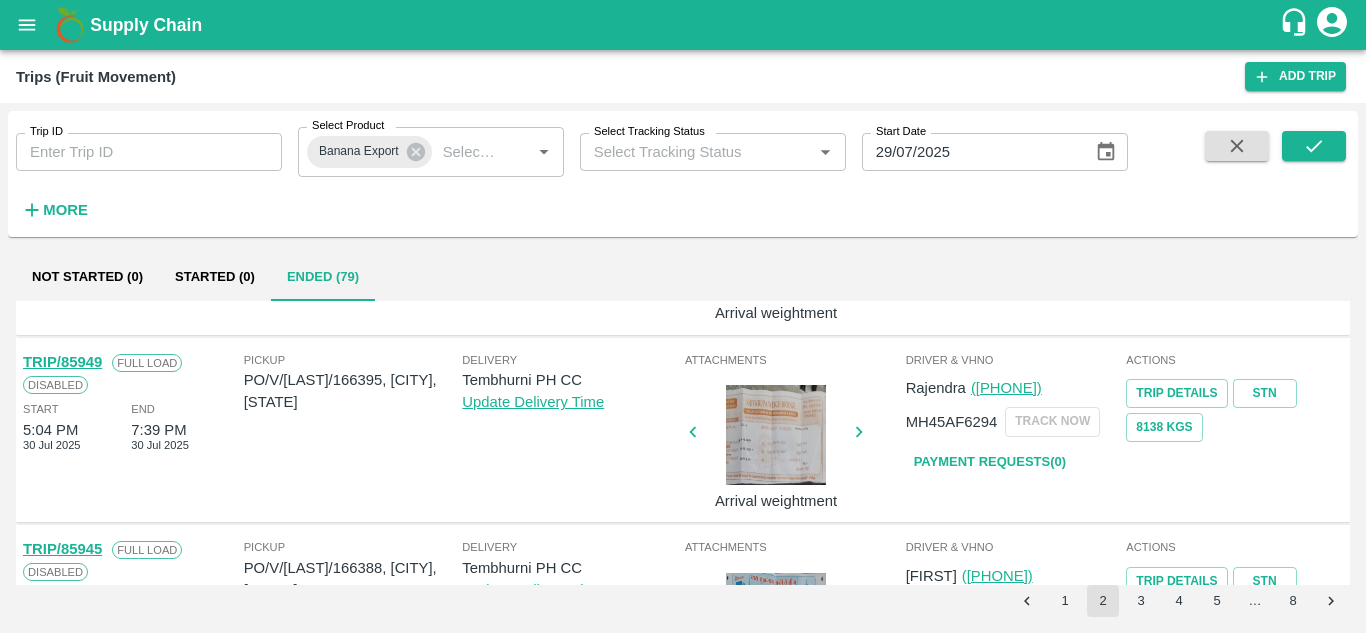 scroll, scrollTop: 1467, scrollLeft: 0, axis: vertical 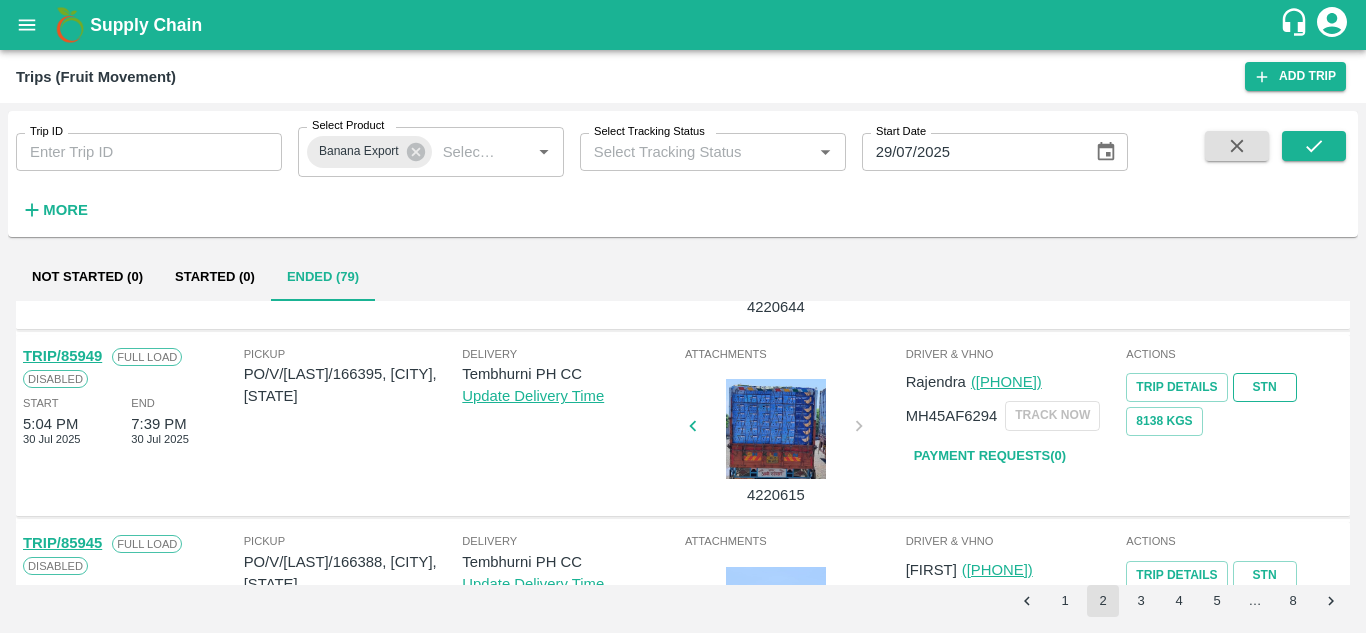 click on "STN" at bounding box center [1265, 387] 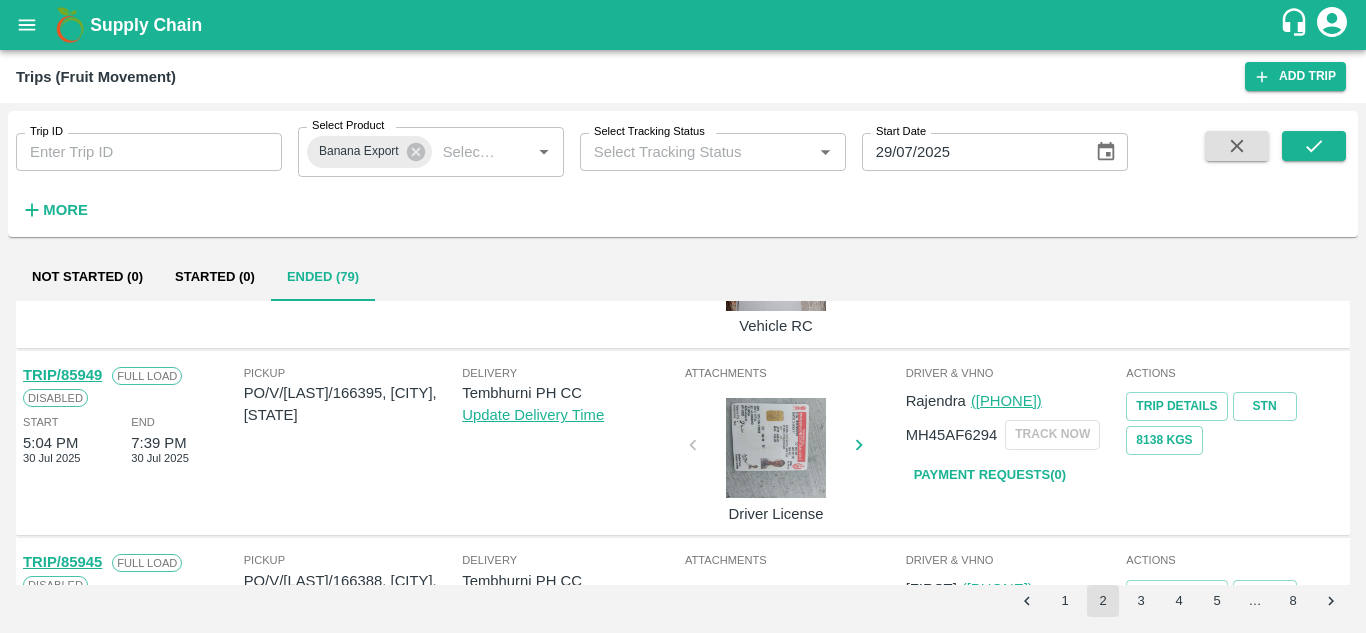 scroll, scrollTop: 1592, scrollLeft: 0, axis: vertical 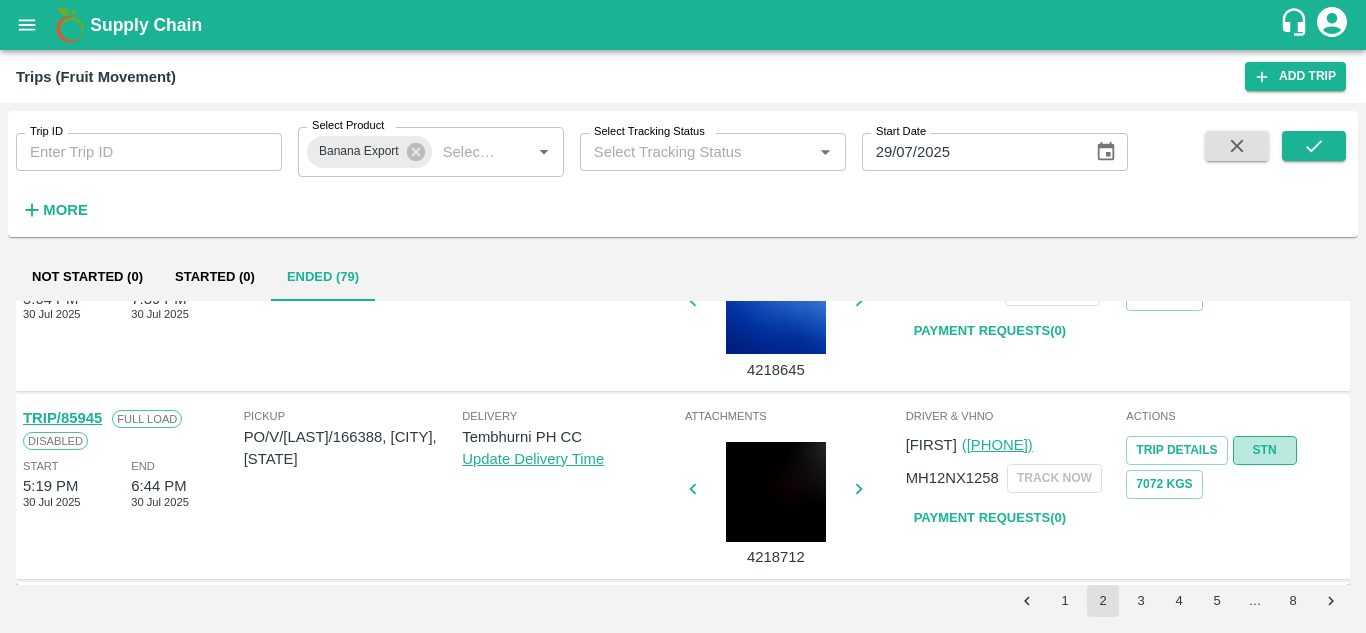click on "STN" at bounding box center [1265, 450] 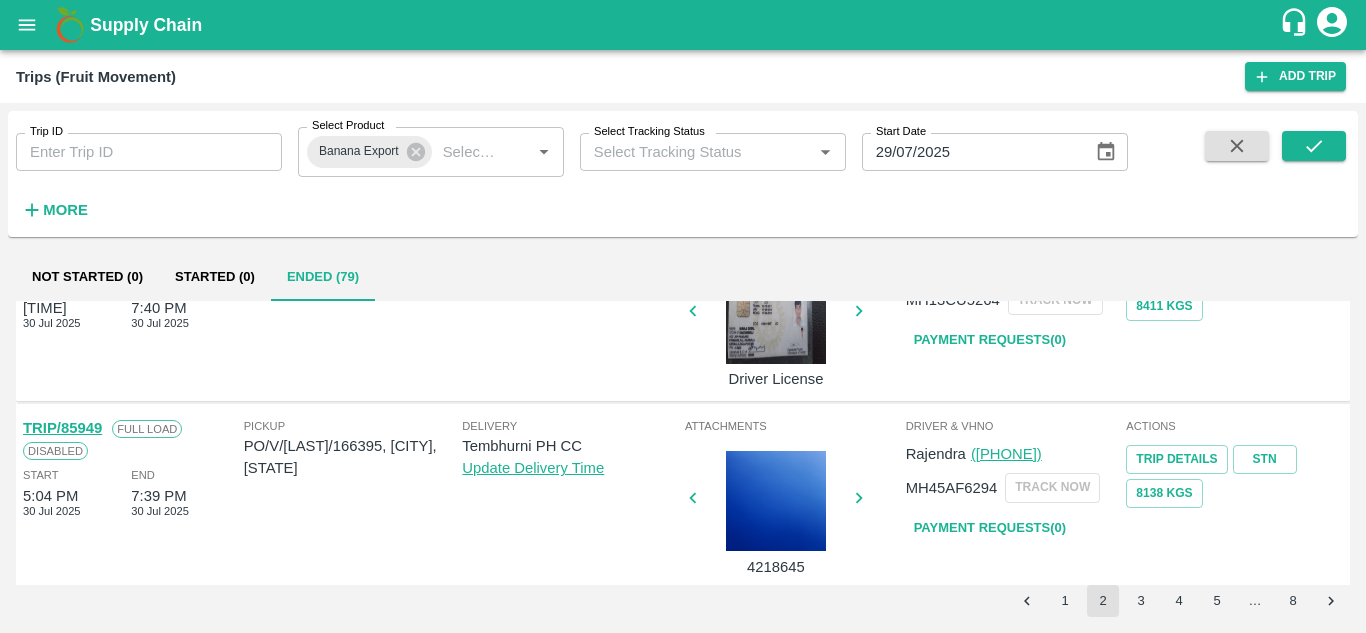 scroll, scrollTop: 1592, scrollLeft: 0, axis: vertical 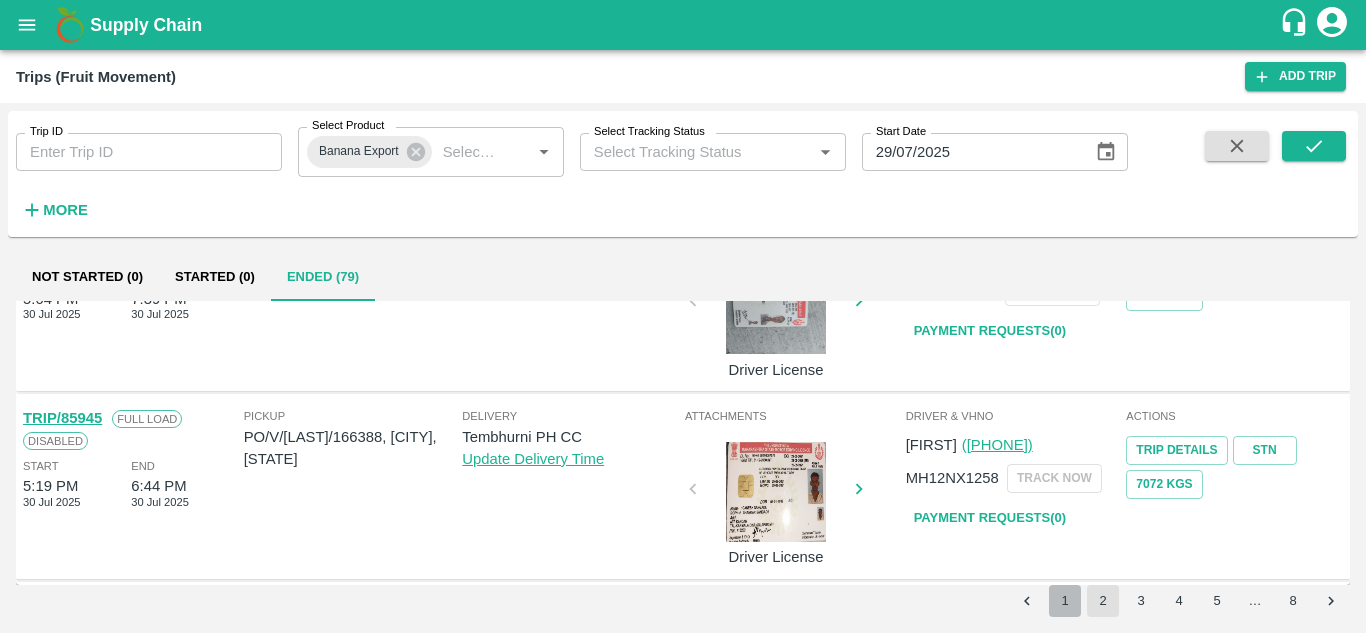 click on "1" at bounding box center [1065, 601] 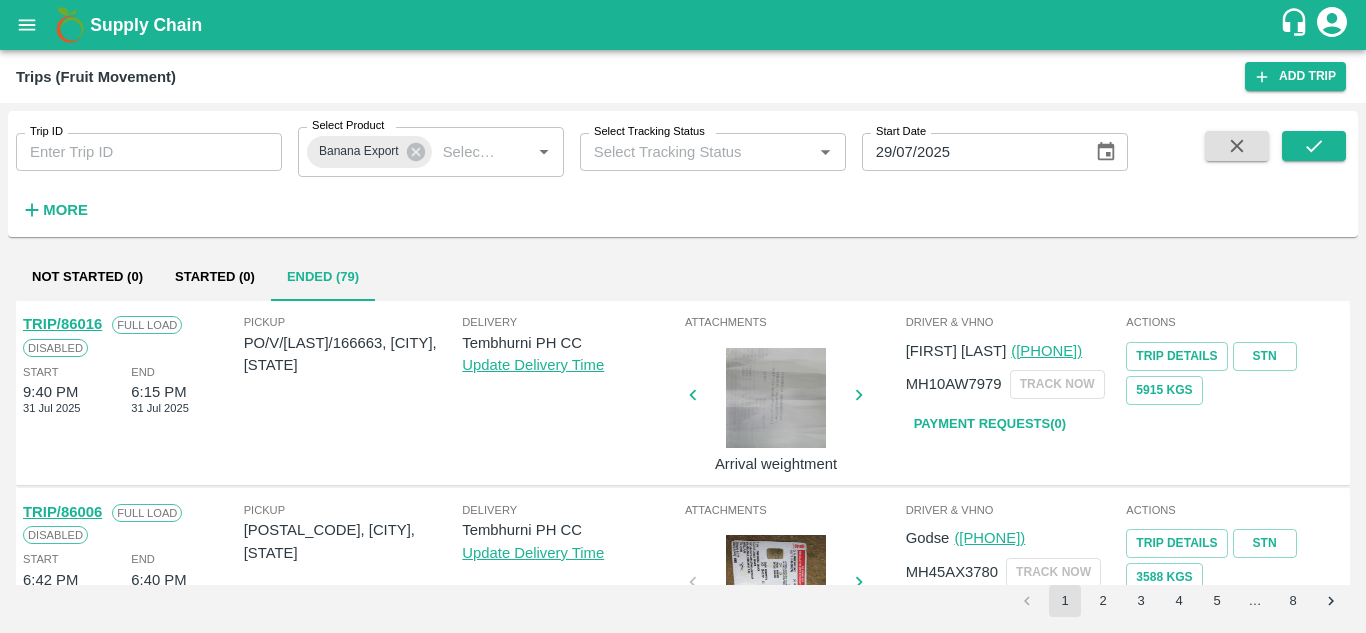 scroll, scrollTop: 0, scrollLeft: 0, axis: both 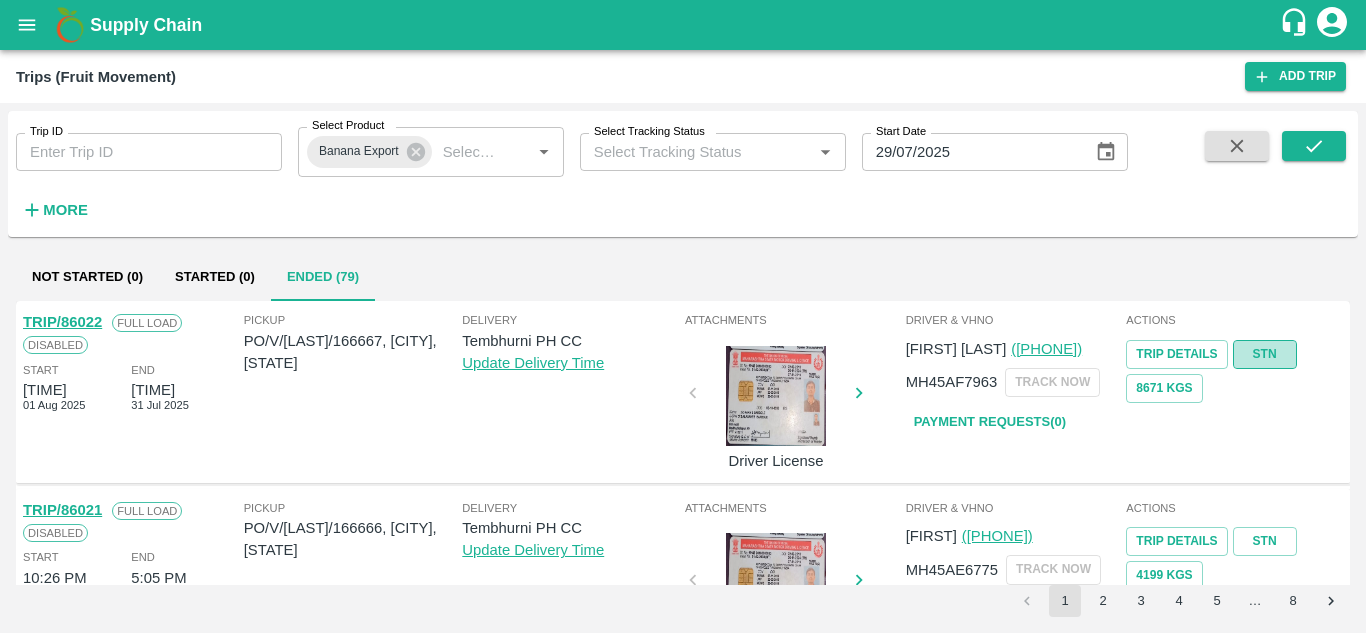 click on "STN" at bounding box center (1265, 354) 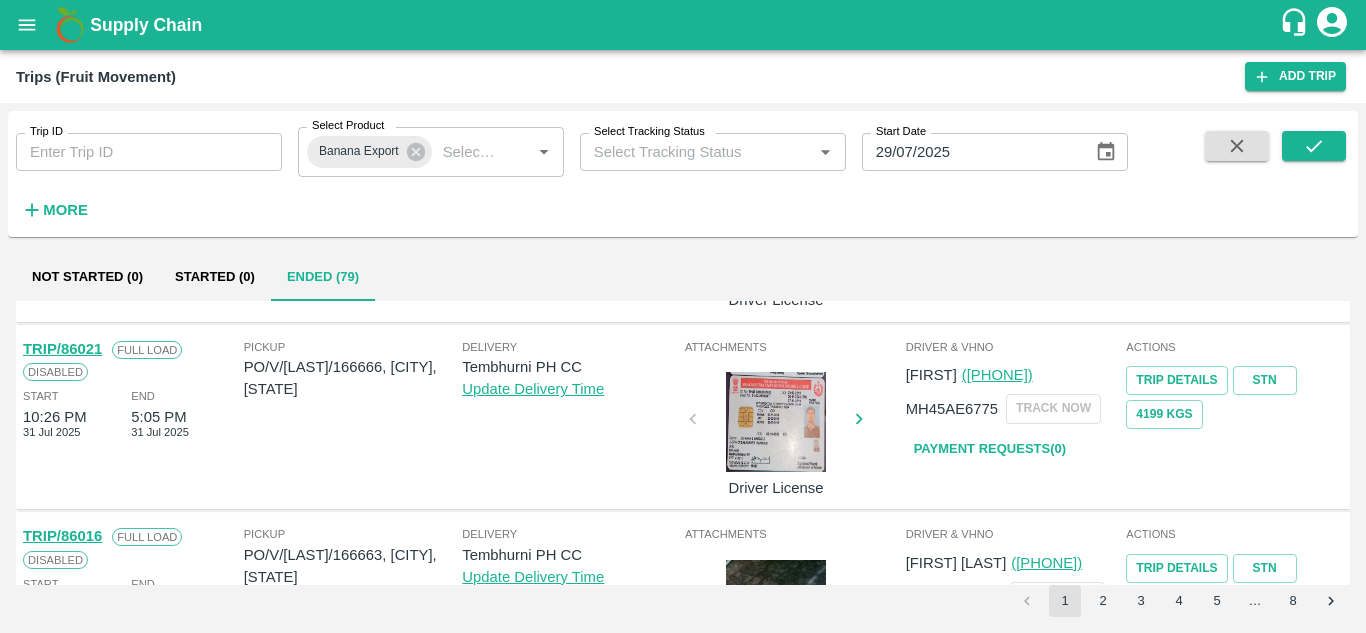 scroll, scrollTop: 165, scrollLeft: 0, axis: vertical 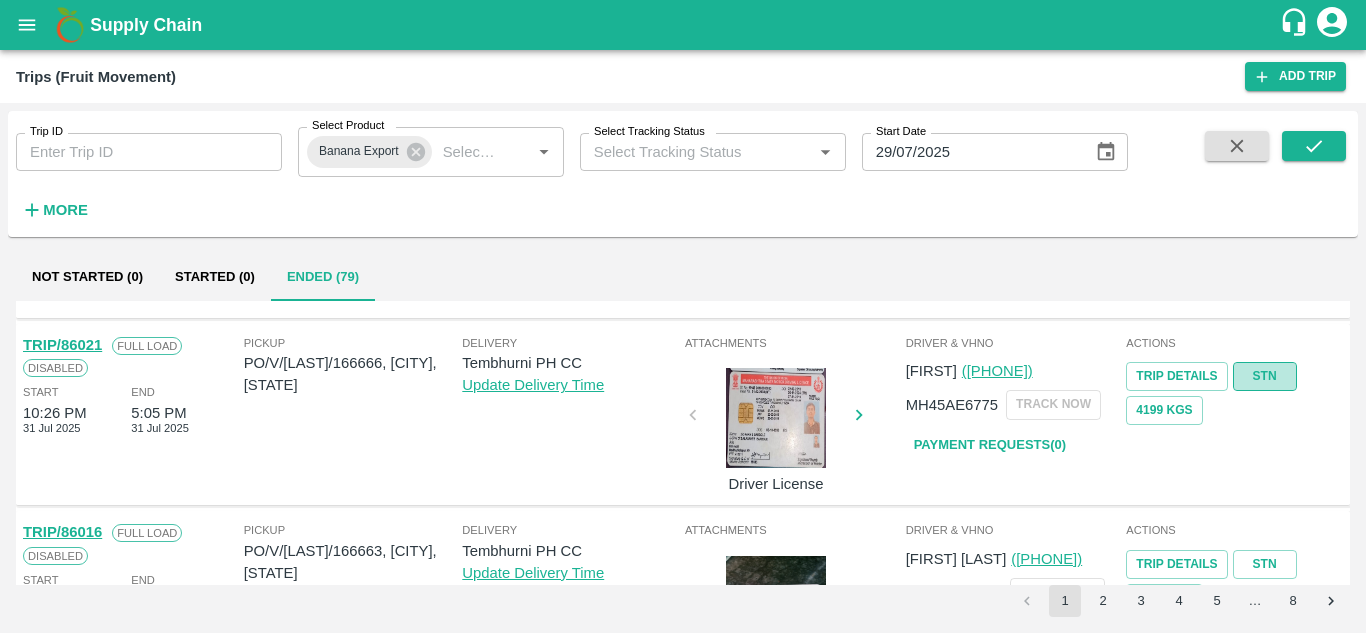 click on "STN" at bounding box center (1265, 376) 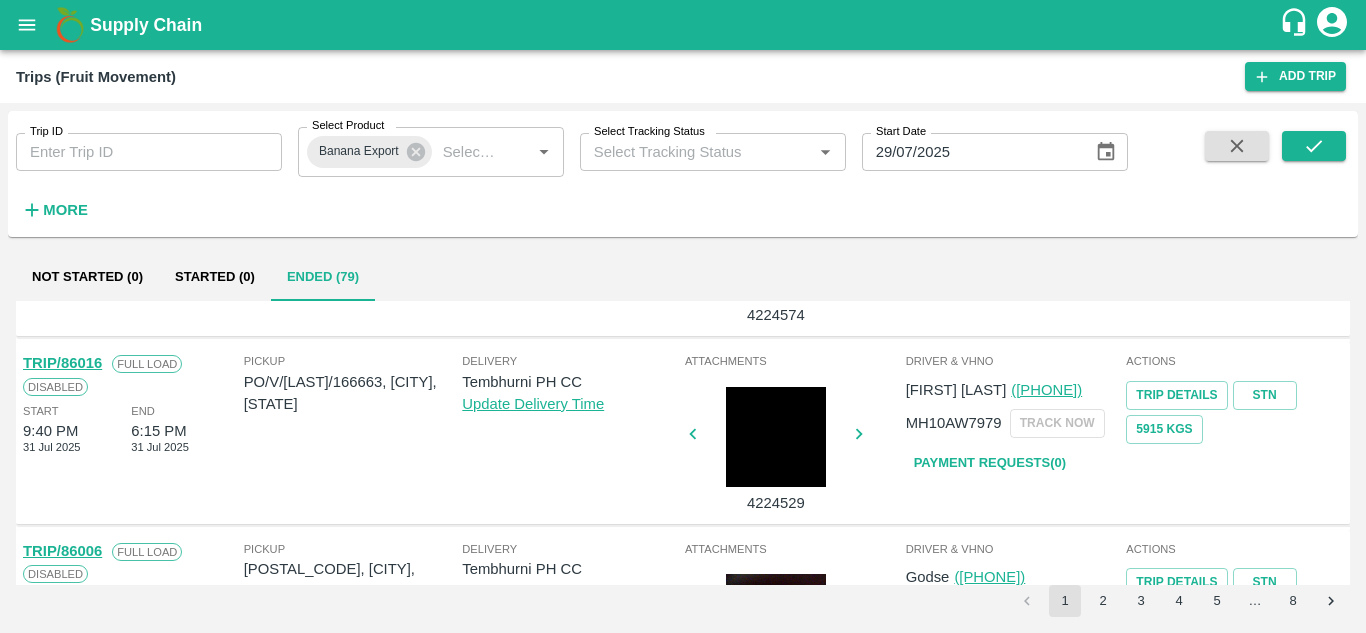 scroll, scrollTop: 341, scrollLeft: 0, axis: vertical 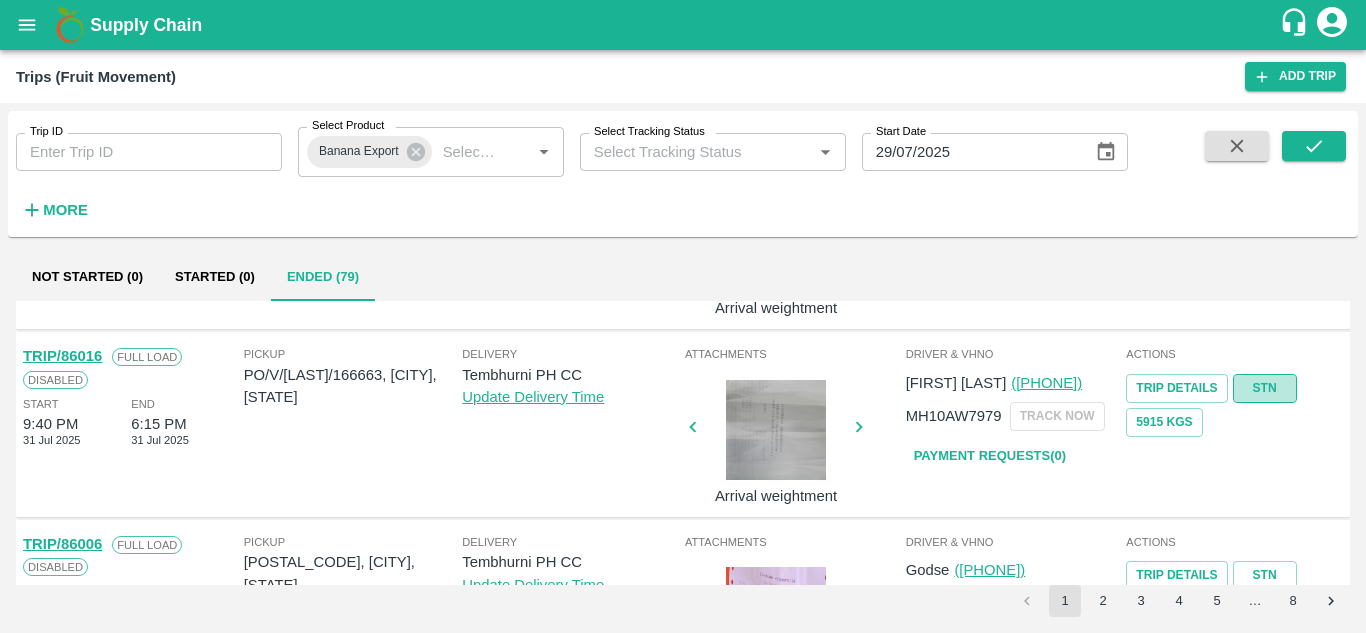 click on "STN" at bounding box center [1265, 388] 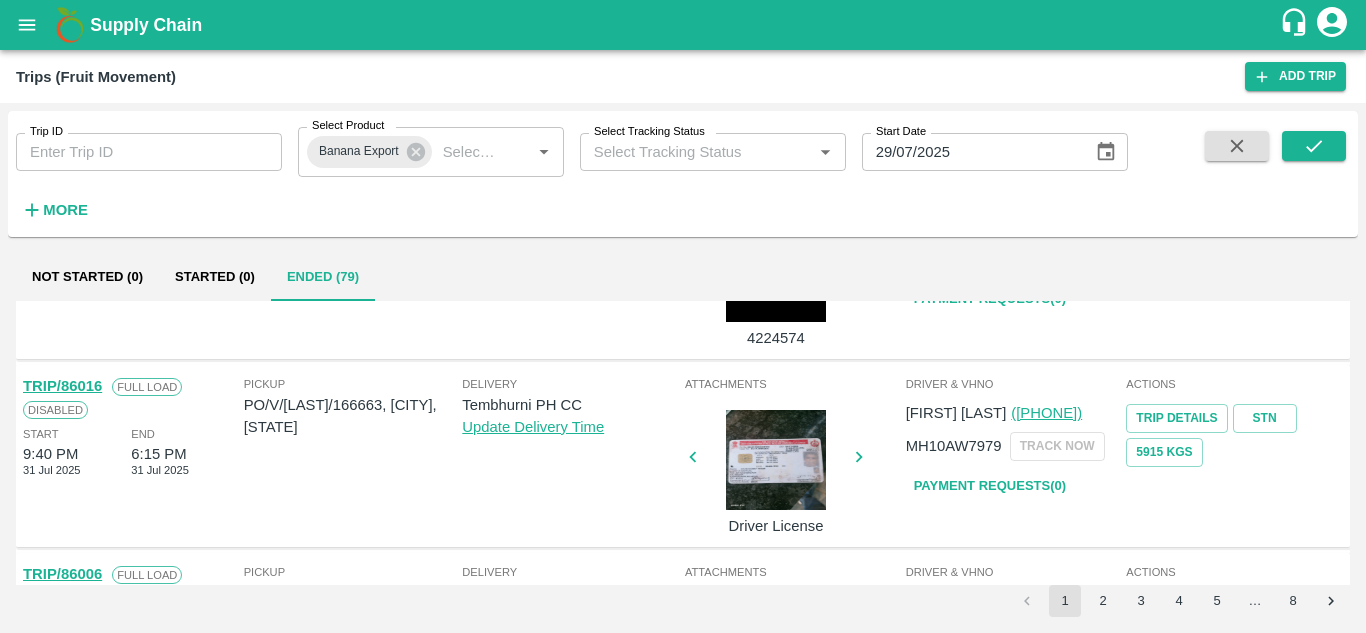 scroll, scrollTop: 307, scrollLeft: 0, axis: vertical 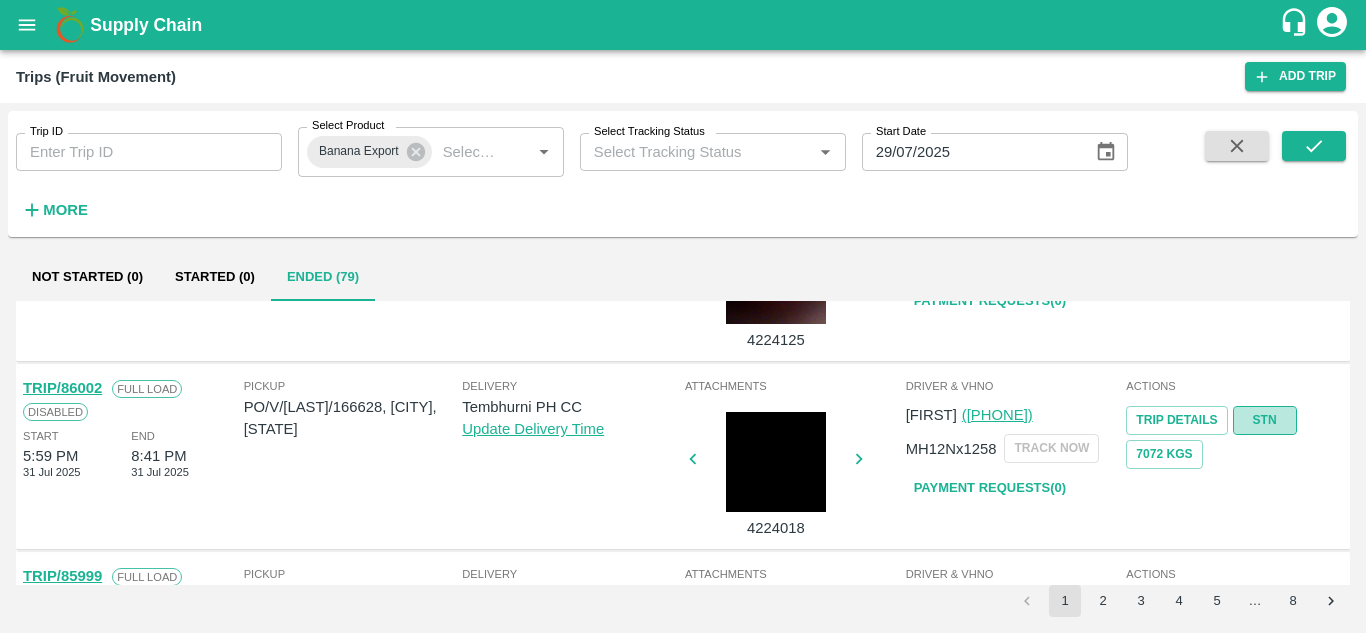 click on "STN" at bounding box center (1265, 420) 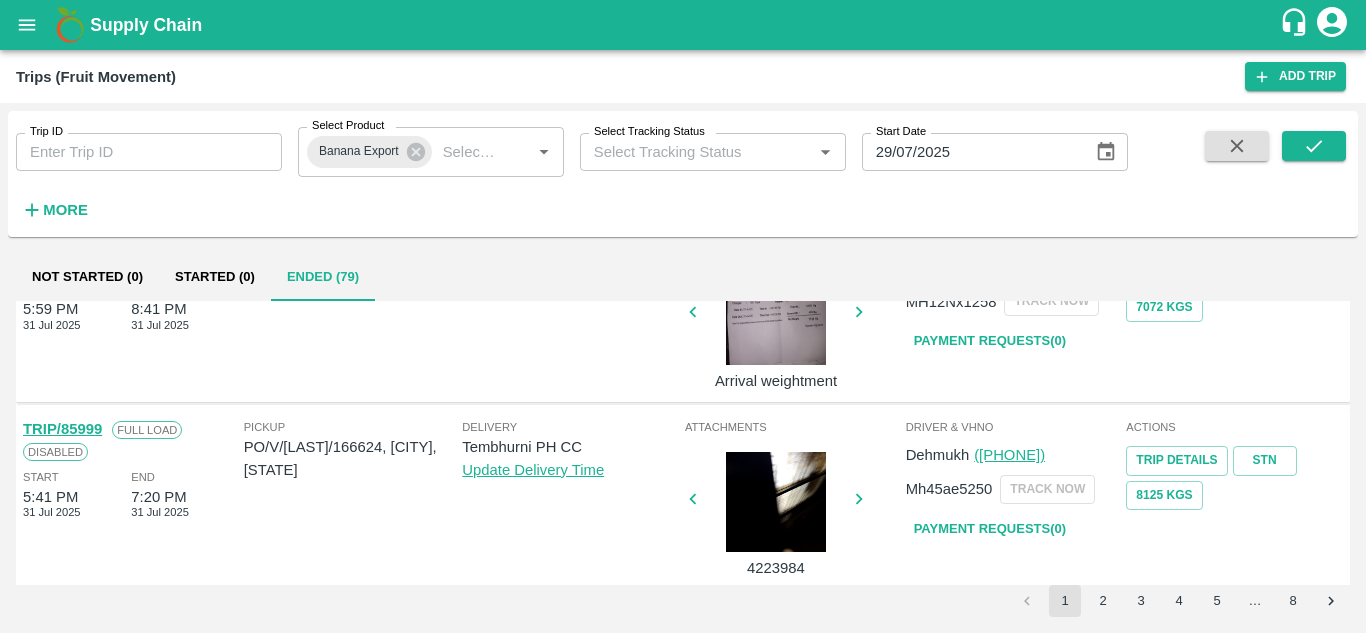 scroll, scrollTop: 832, scrollLeft: 0, axis: vertical 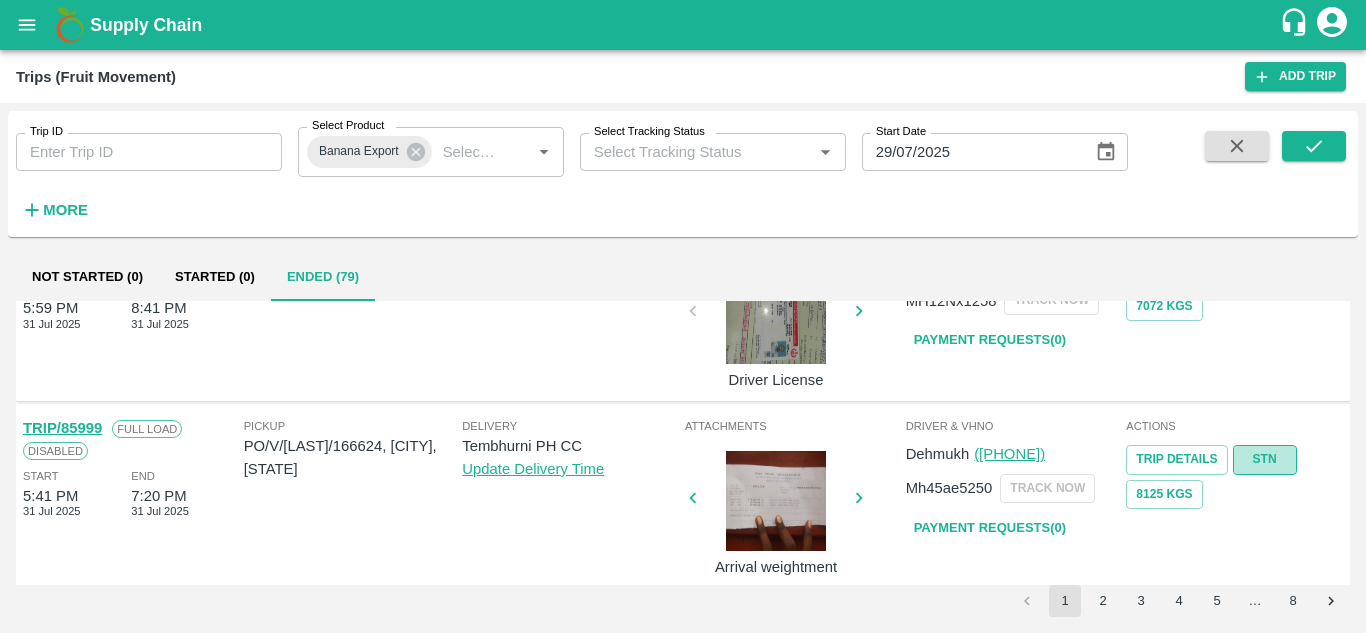 click on "STN" at bounding box center [1265, 459] 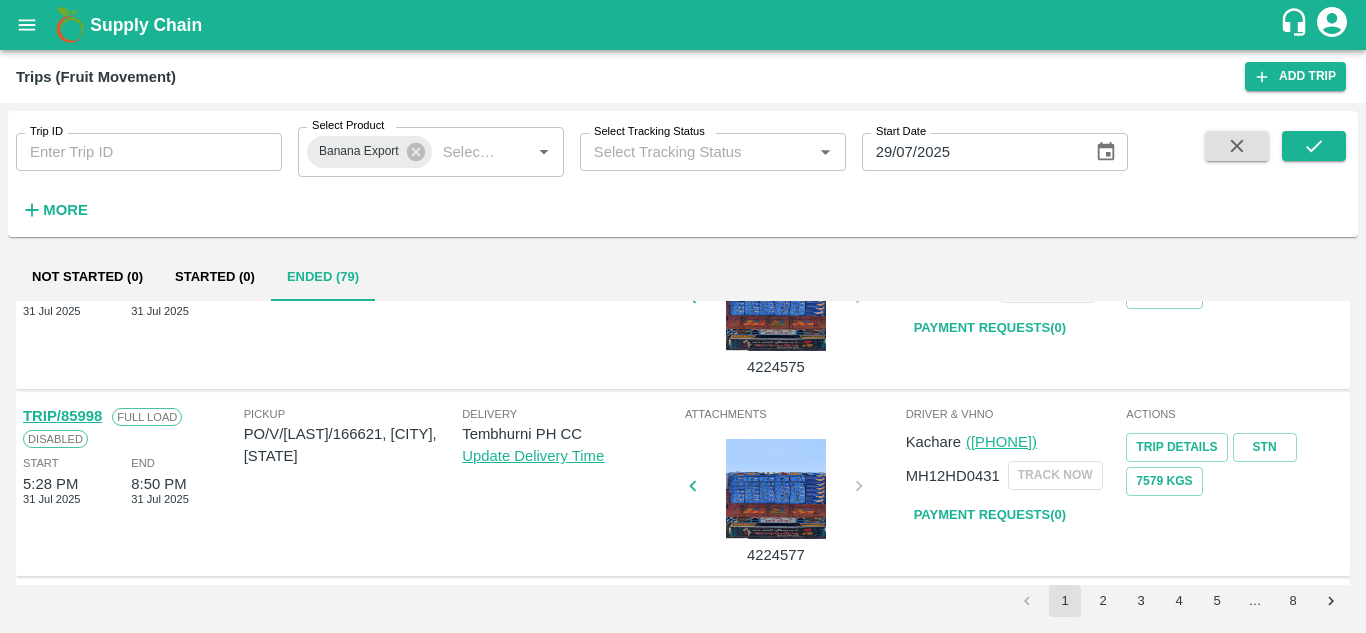 scroll, scrollTop: 1033, scrollLeft: 0, axis: vertical 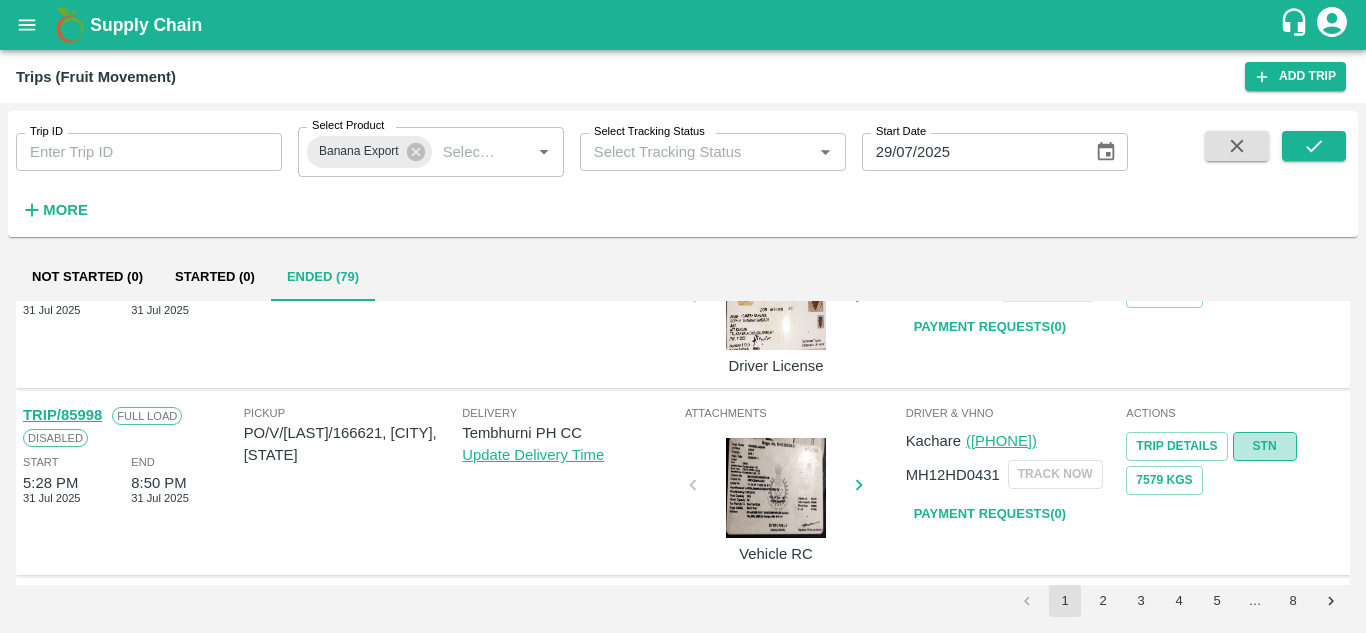 click on "STN" at bounding box center [1265, 446] 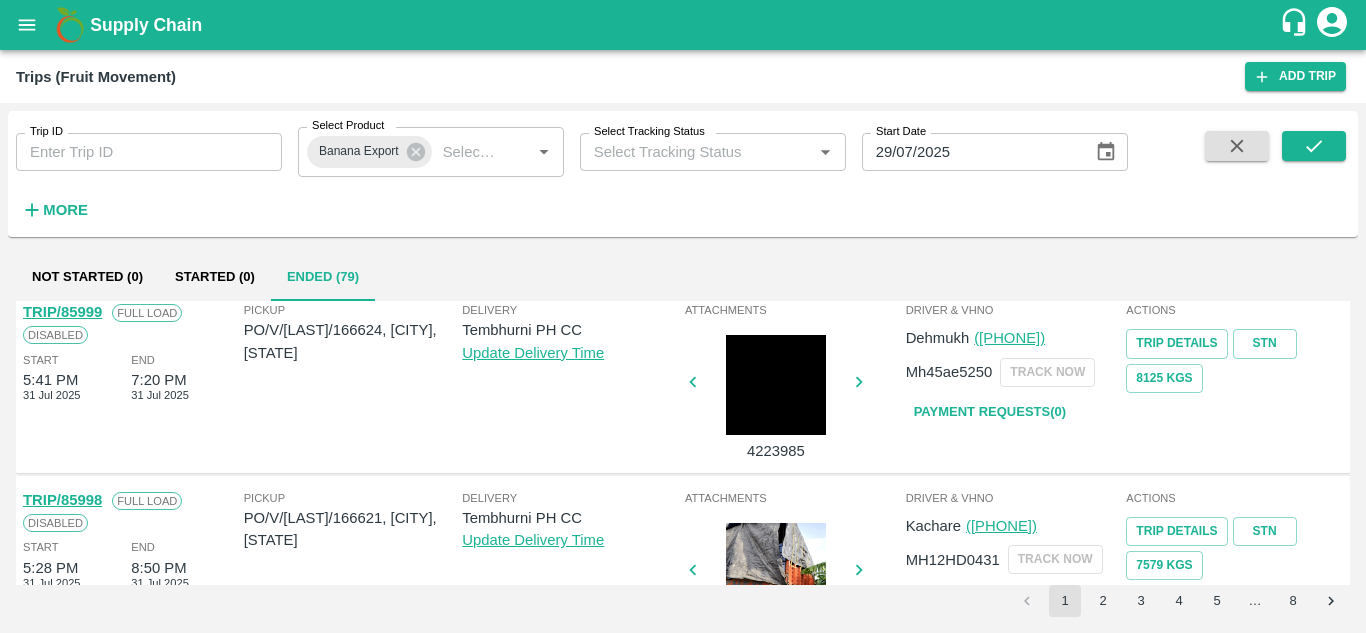 scroll, scrollTop: 945, scrollLeft: 0, axis: vertical 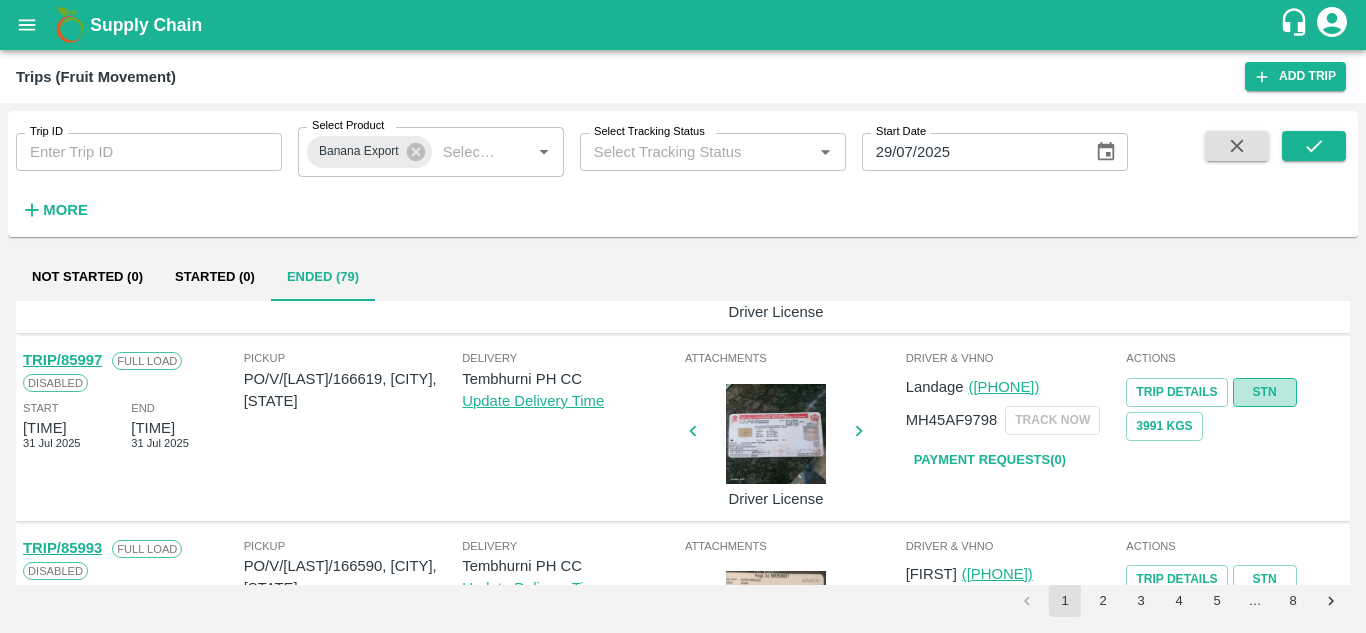 click on "STN" at bounding box center [1265, 392] 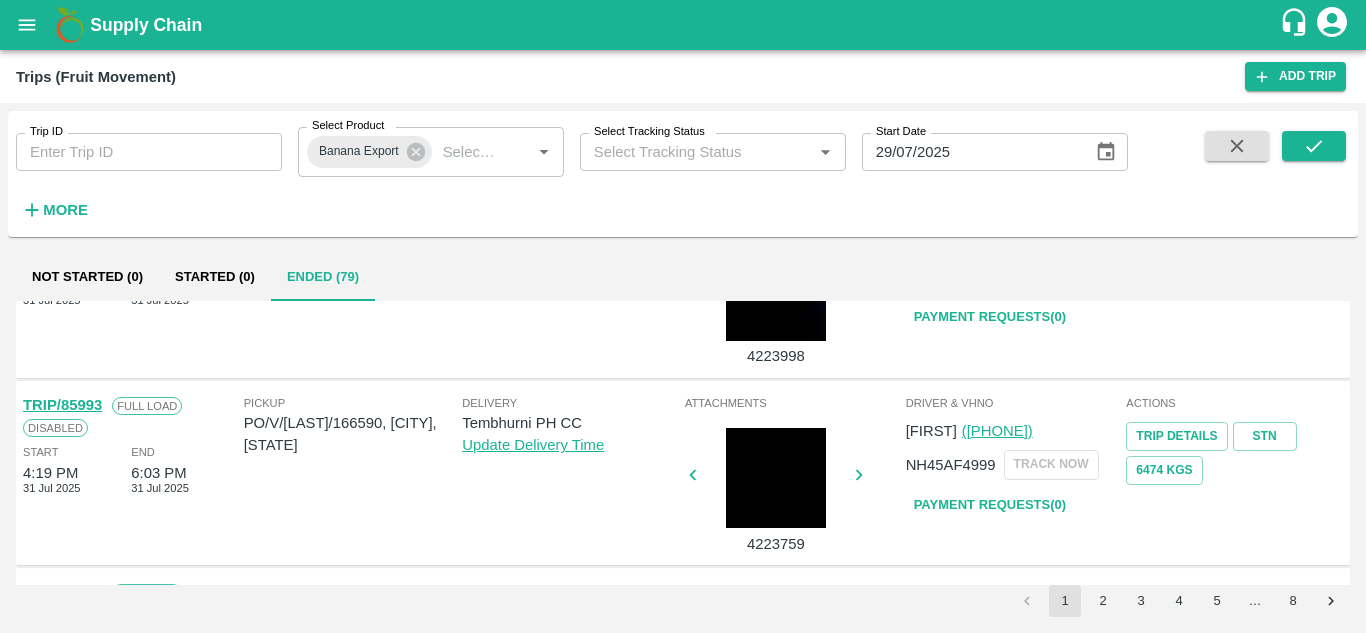 scroll, scrollTop: 1376, scrollLeft: 0, axis: vertical 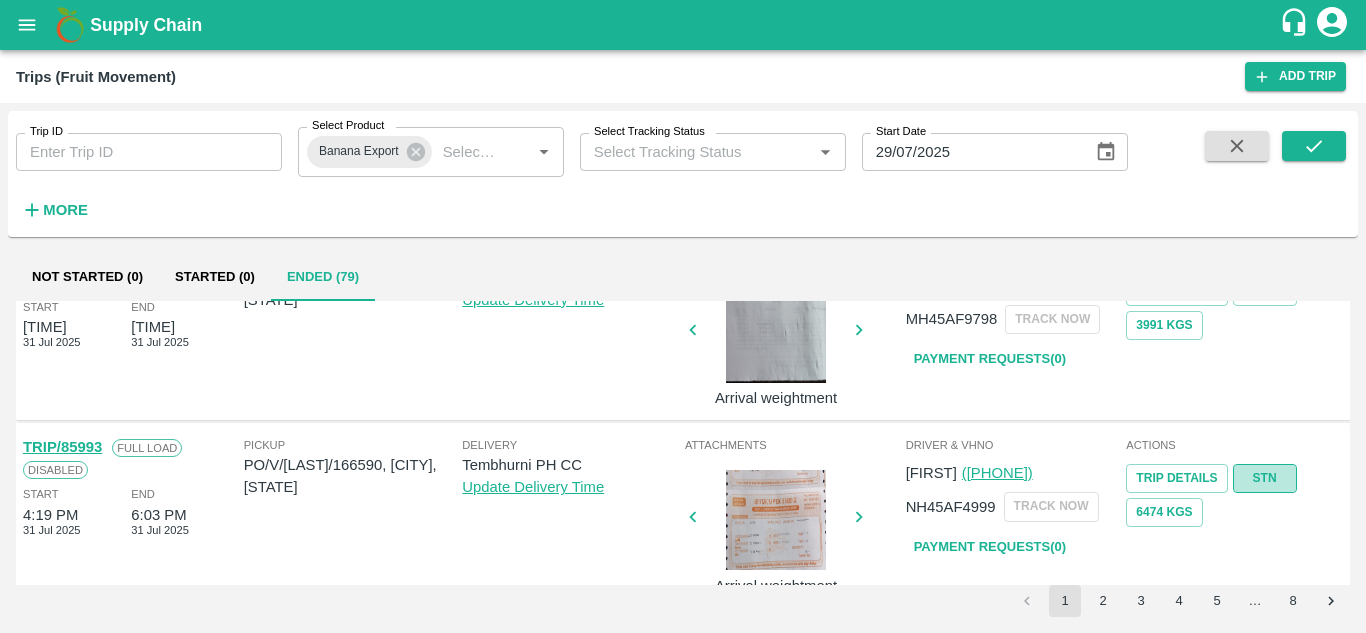 click on "STN" at bounding box center (1265, 478) 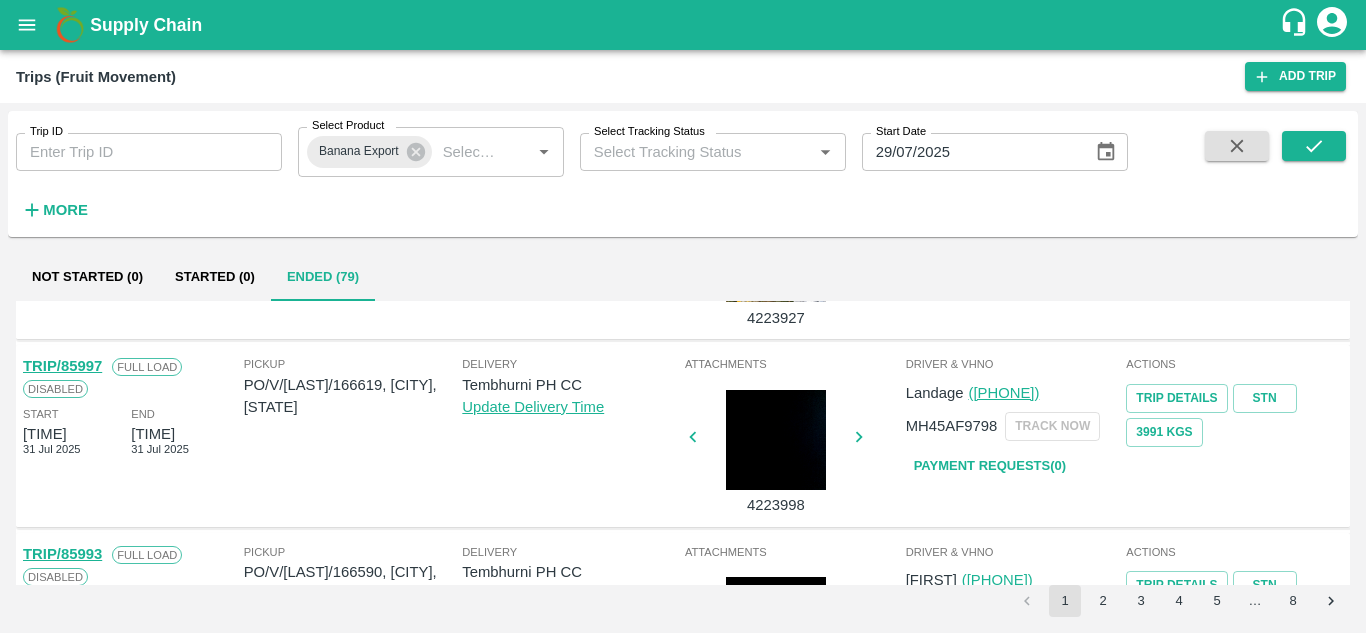 scroll, scrollTop: 1268, scrollLeft: 0, axis: vertical 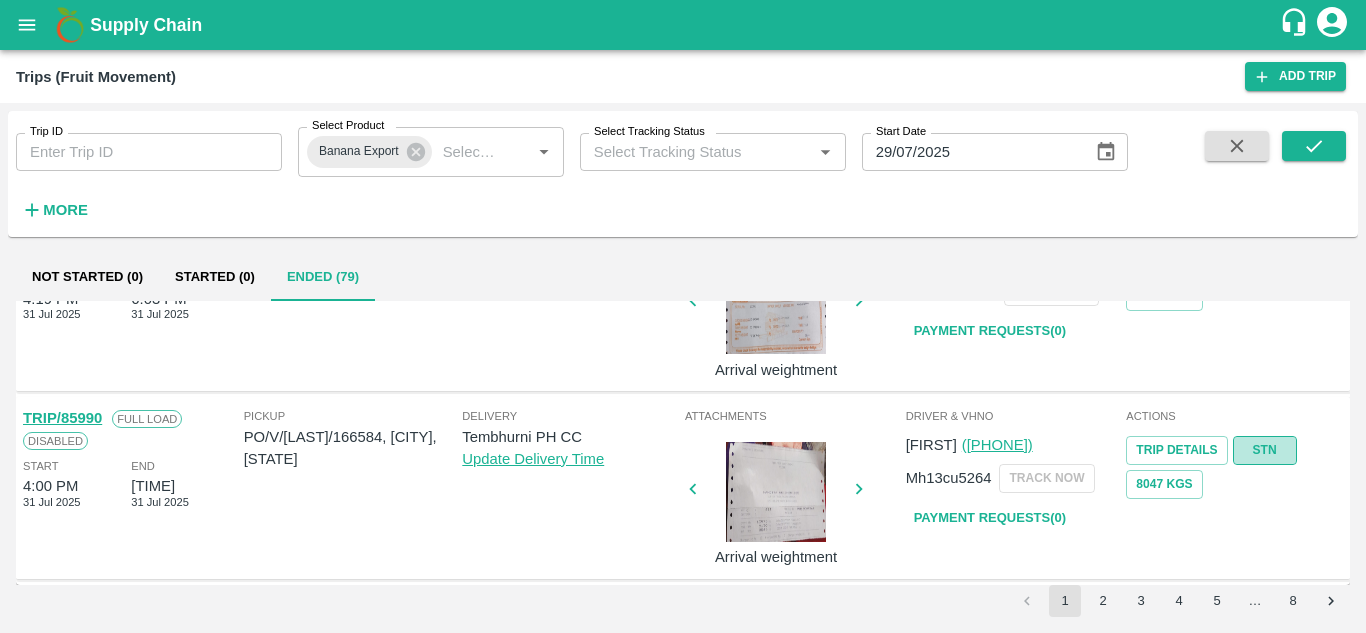 click on "STN" at bounding box center [1265, 450] 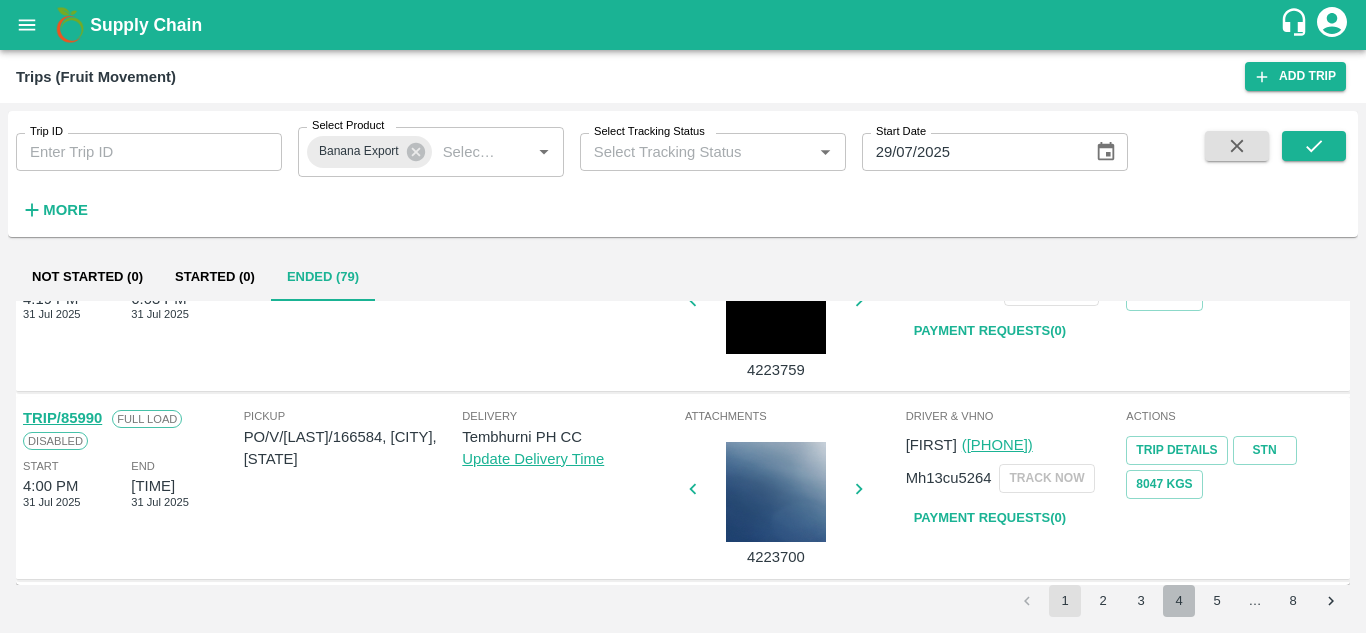 click on "4" at bounding box center (1179, 601) 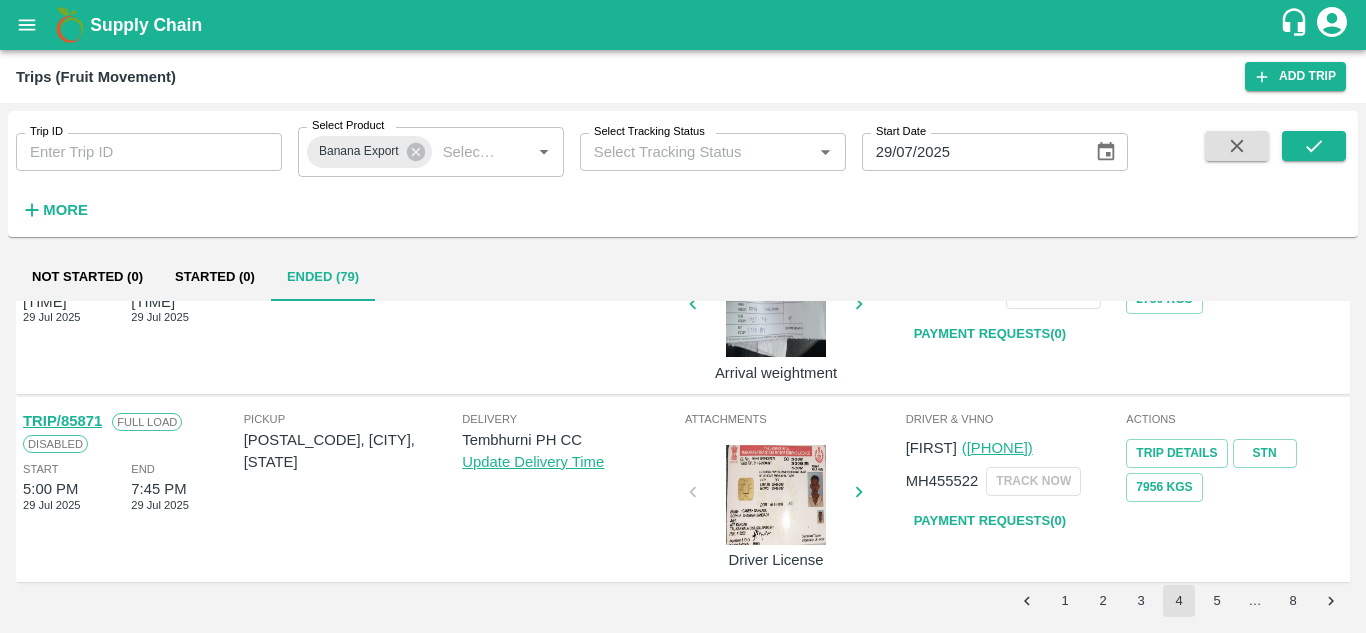 scroll, scrollTop: 1592, scrollLeft: 0, axis: vertical 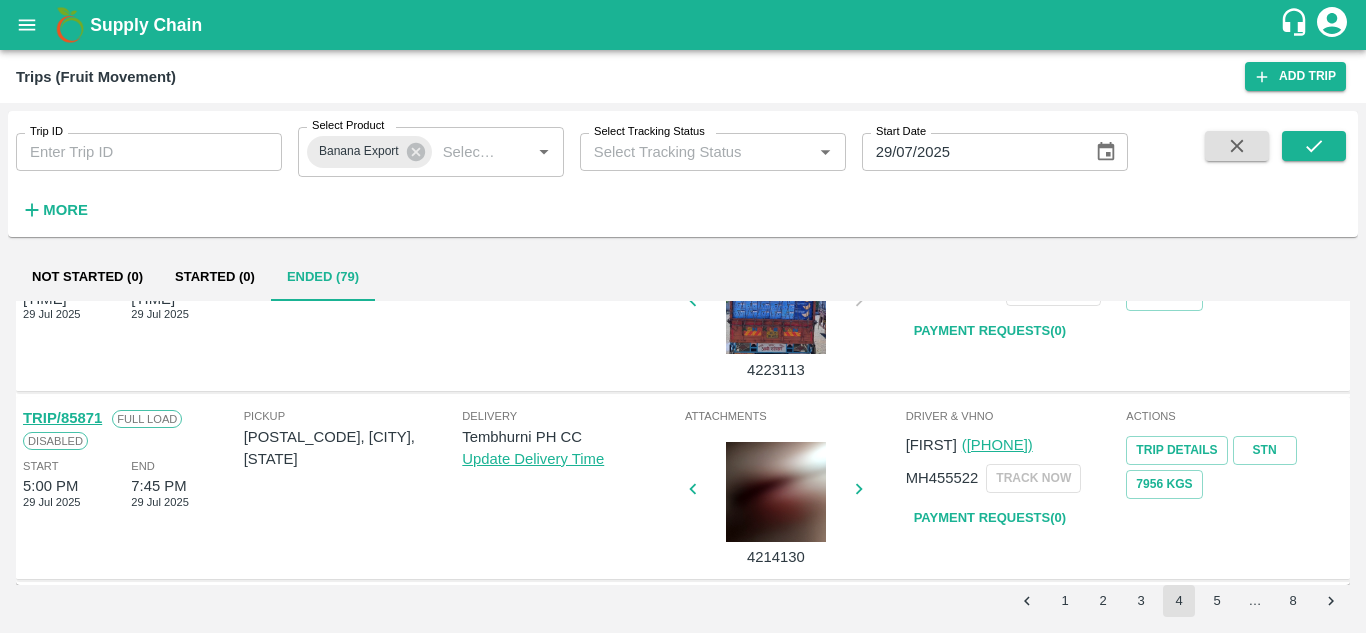 click on "5" at bounding box center (1217, 601) 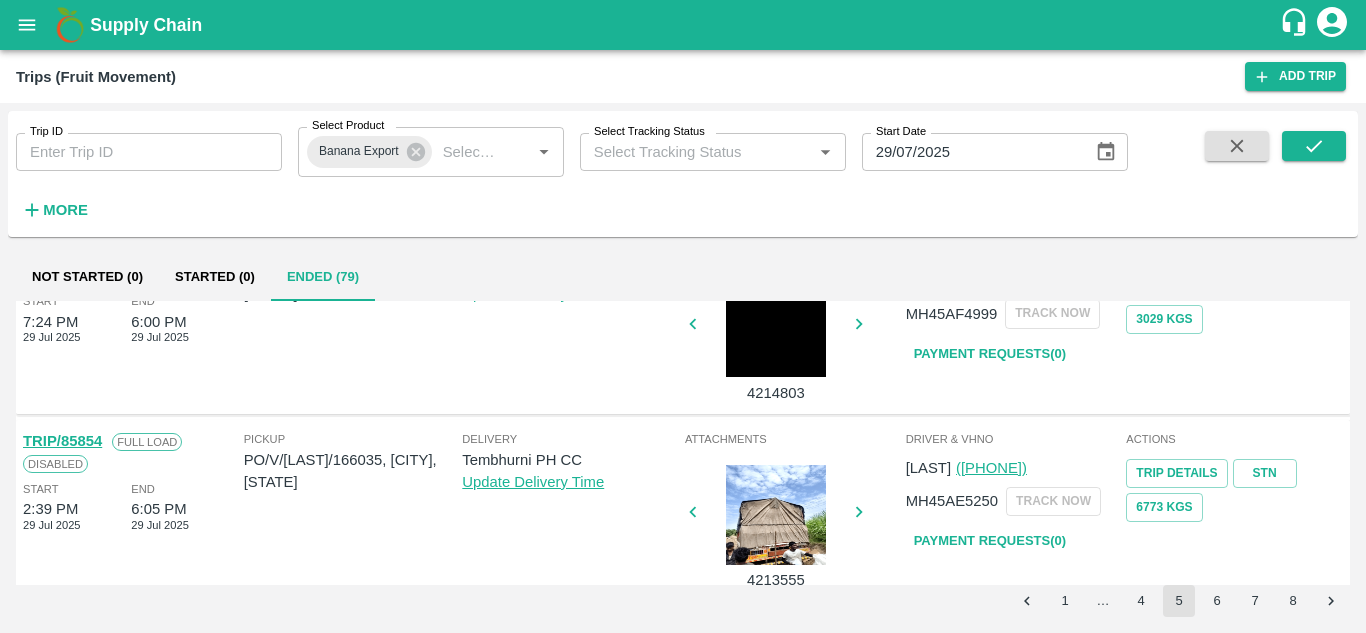 scroll, scrollTop: 1592, scrollLeft: 0, axis: vertical 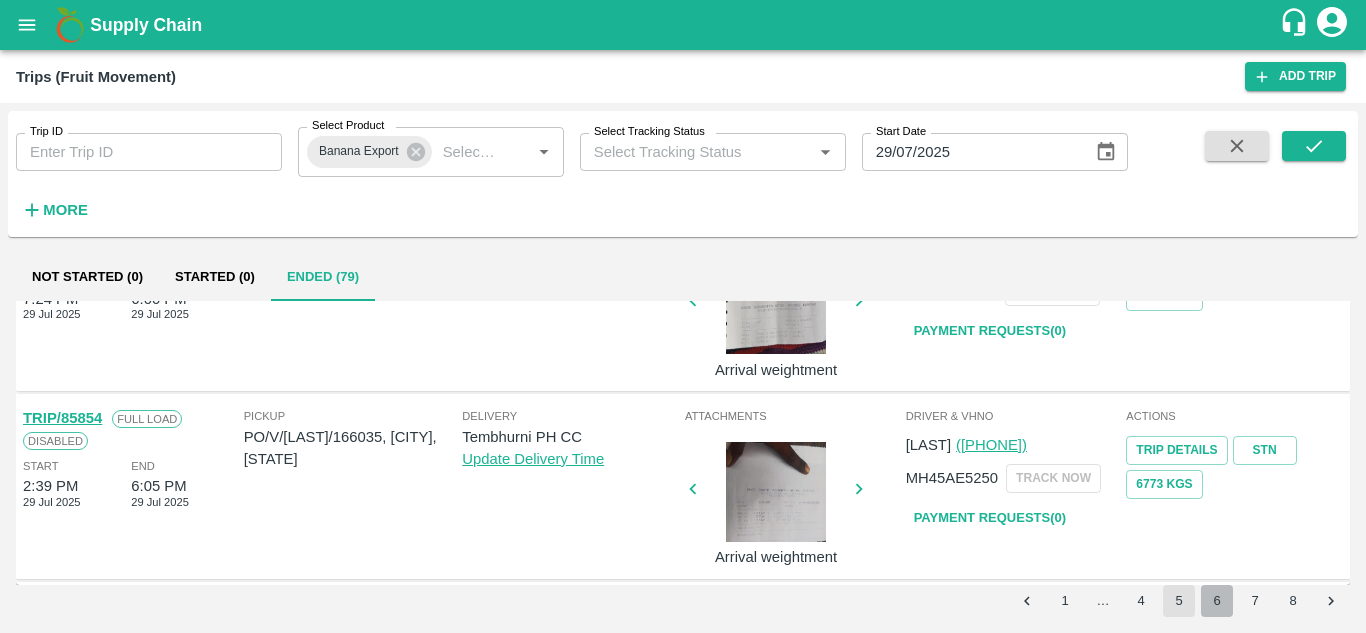 click on "6" at bounding box center (1217, 601) 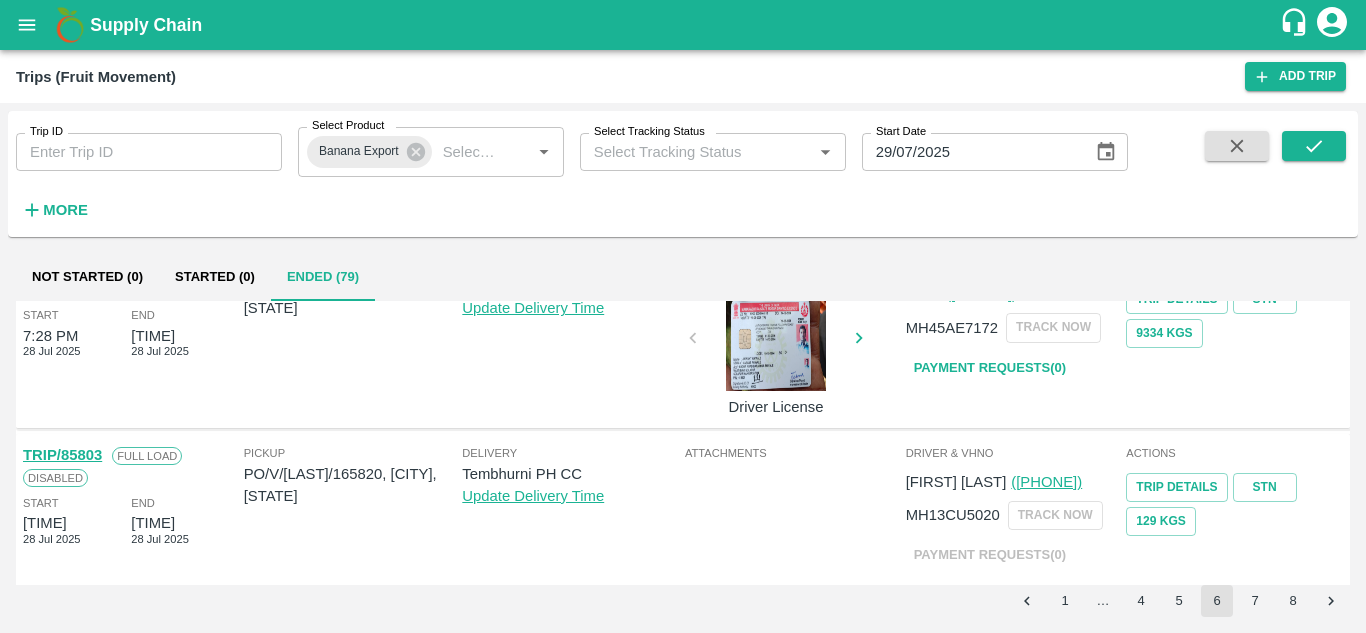 scroll, scrollTop: 1564, scrollLeft: 0, axis: vertical 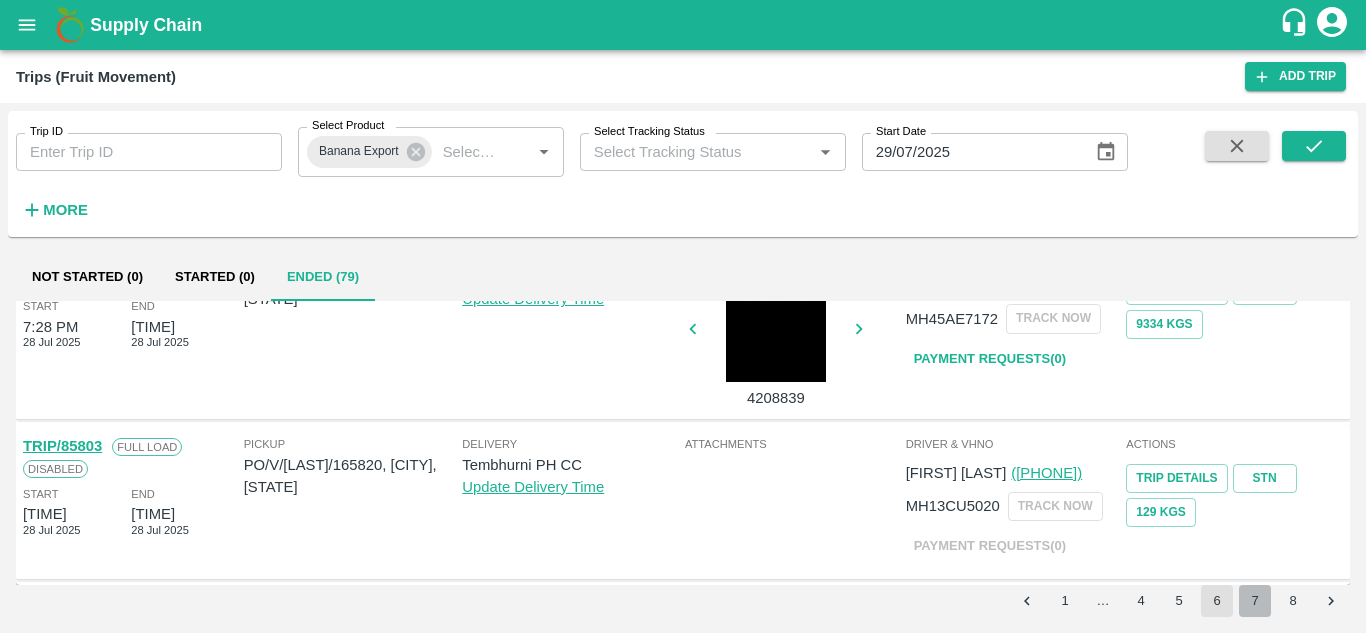 click on "7" at bounding box center (1255, 601) 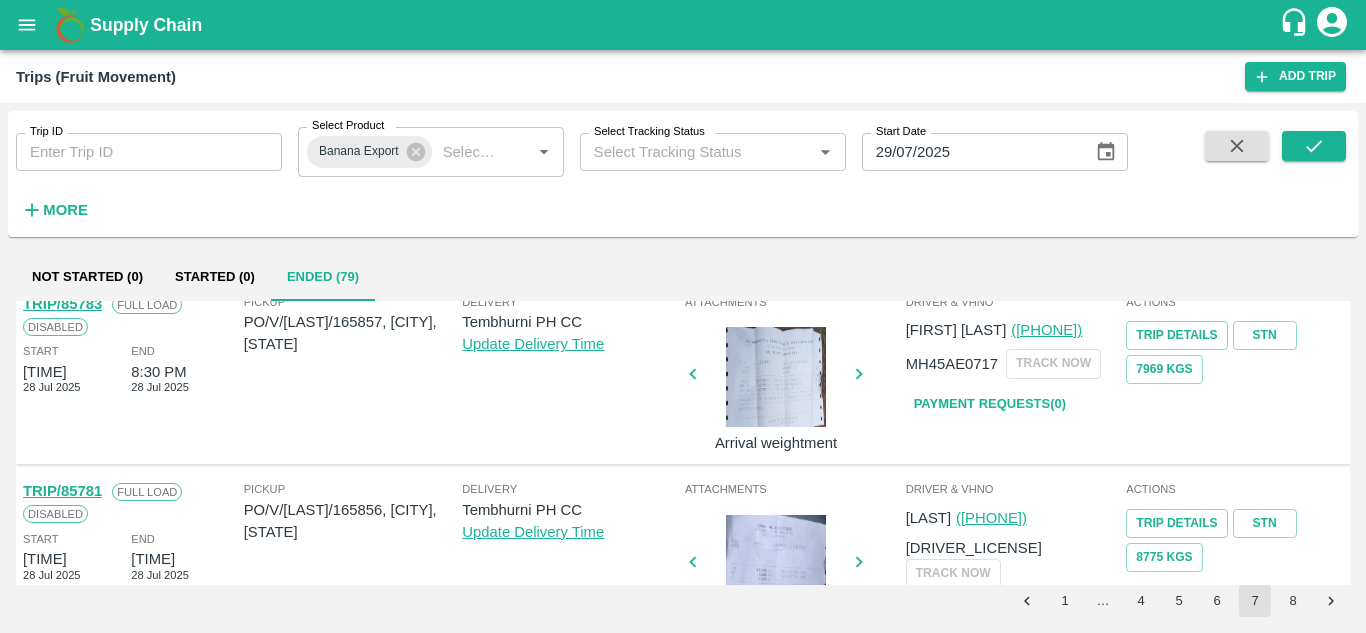 scroll, scrollTop: 1592, scrollLeft: 0, axis: vertical 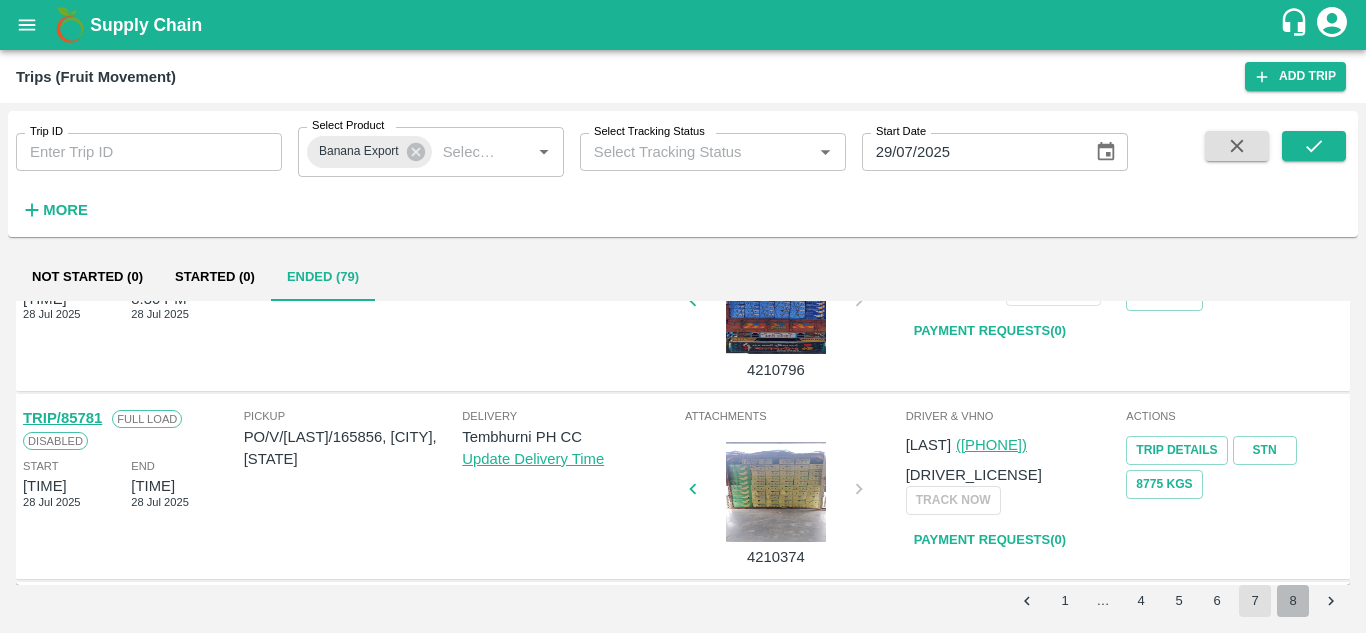 click on "8" at bounding box center [1293, 601] 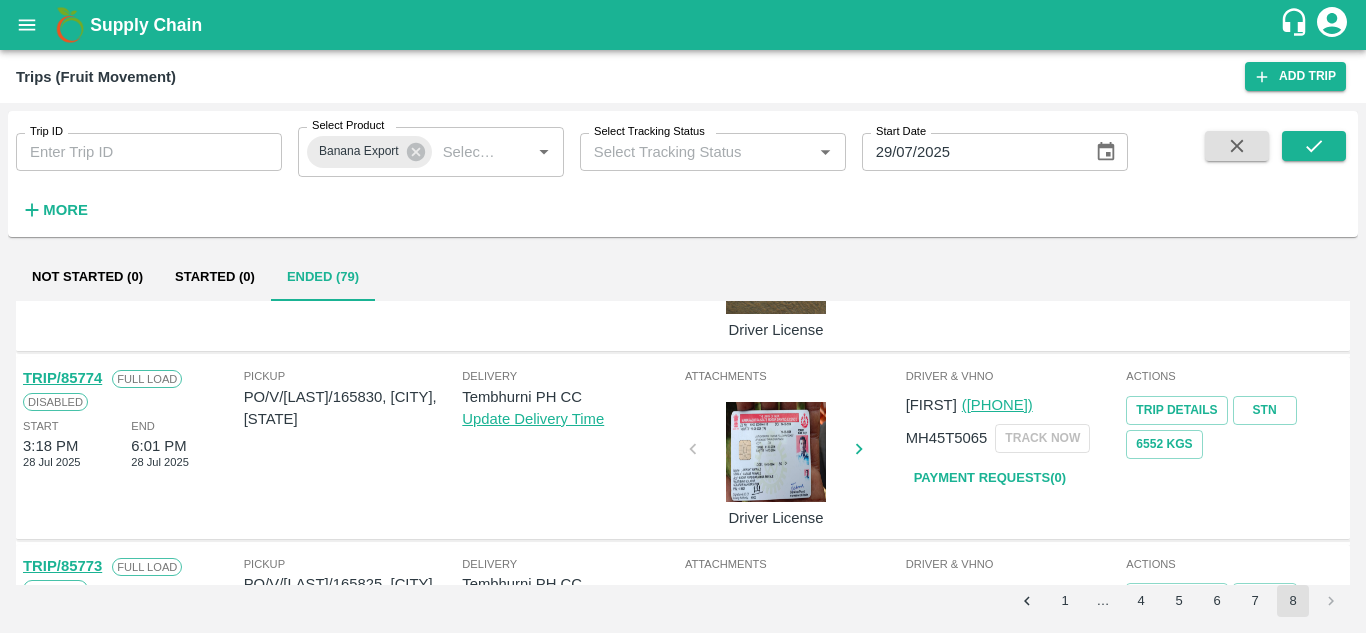 scroll, scrollTop: 0, scrollLeft: 0, axis: both 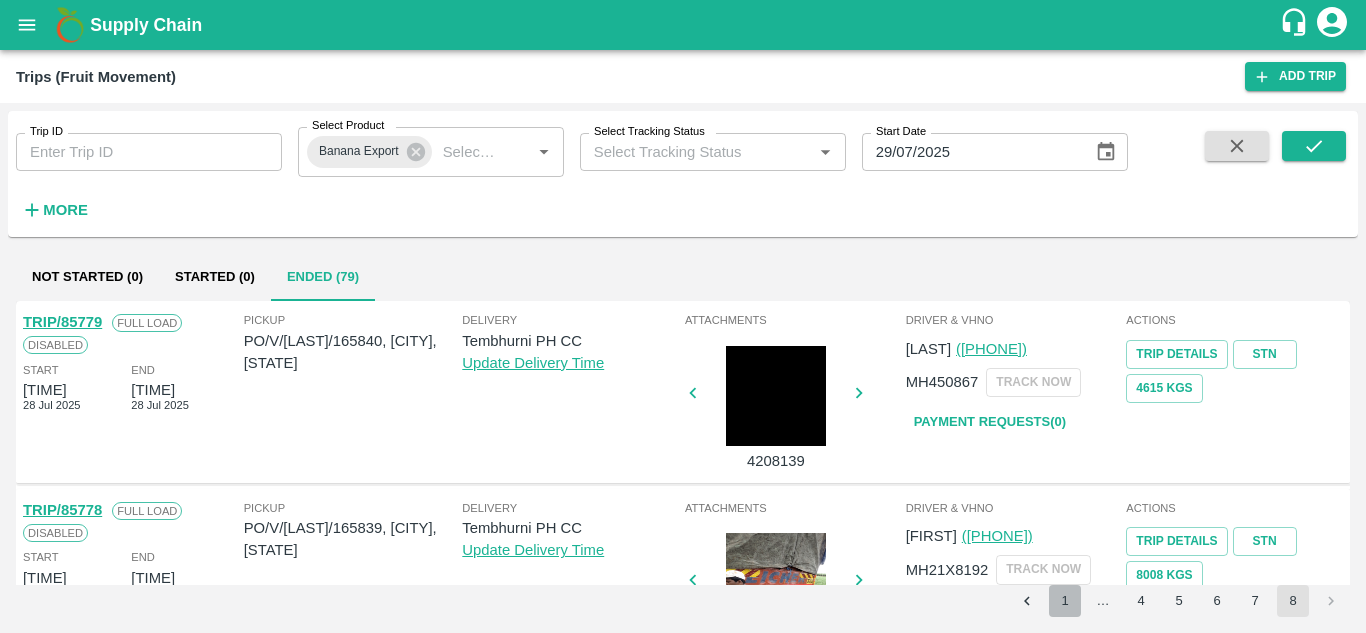 click on "1" at bounding box center (1065, 601) 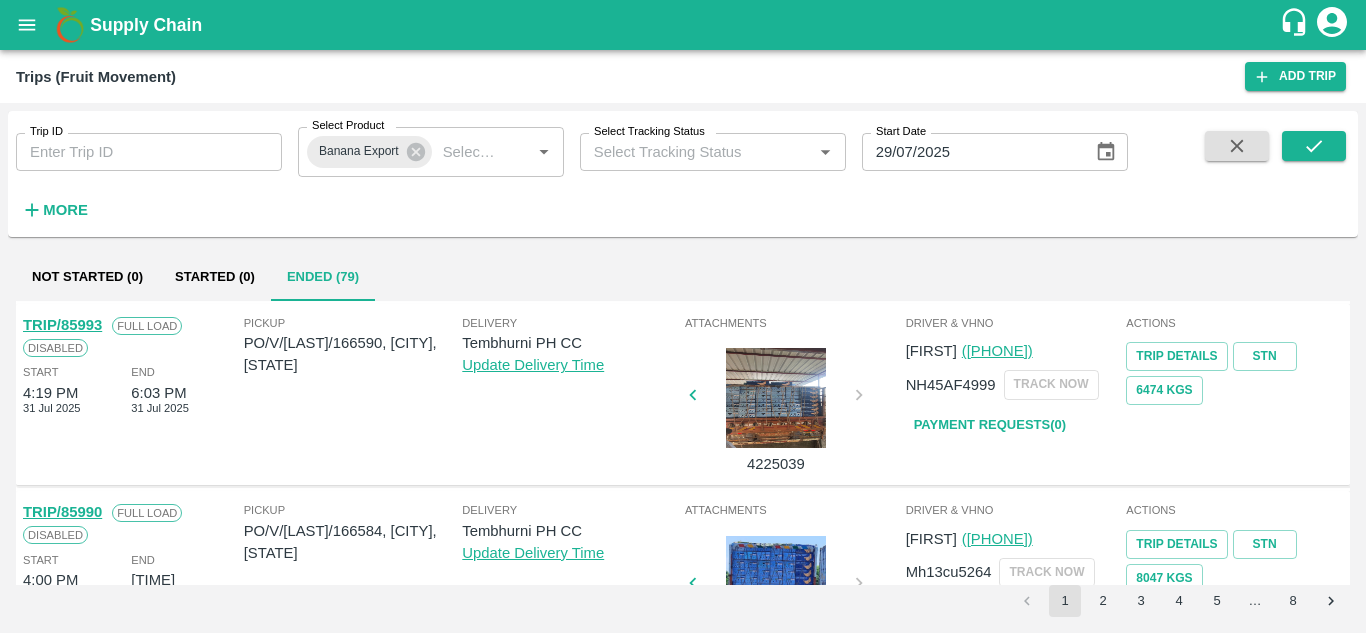 scroll, scrollTop: 1592, scrollLeft: 0, axis: vertical 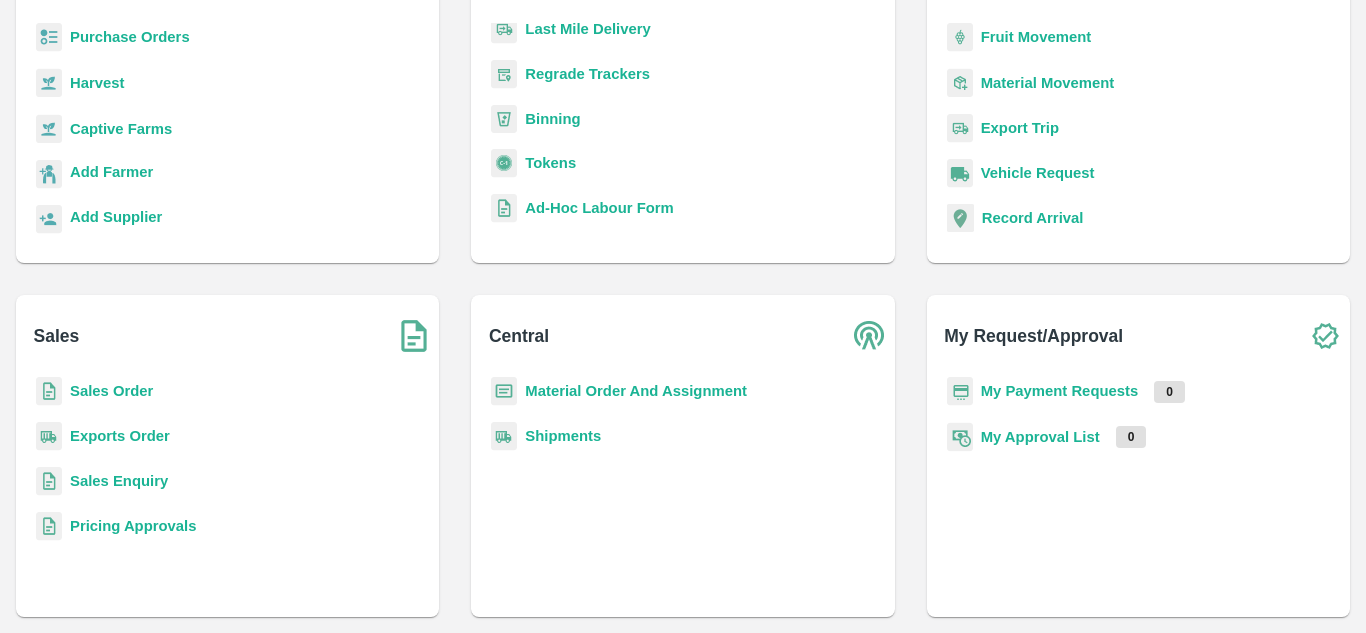 click on "My Payment Requests" at bounding box center [1060, 391] 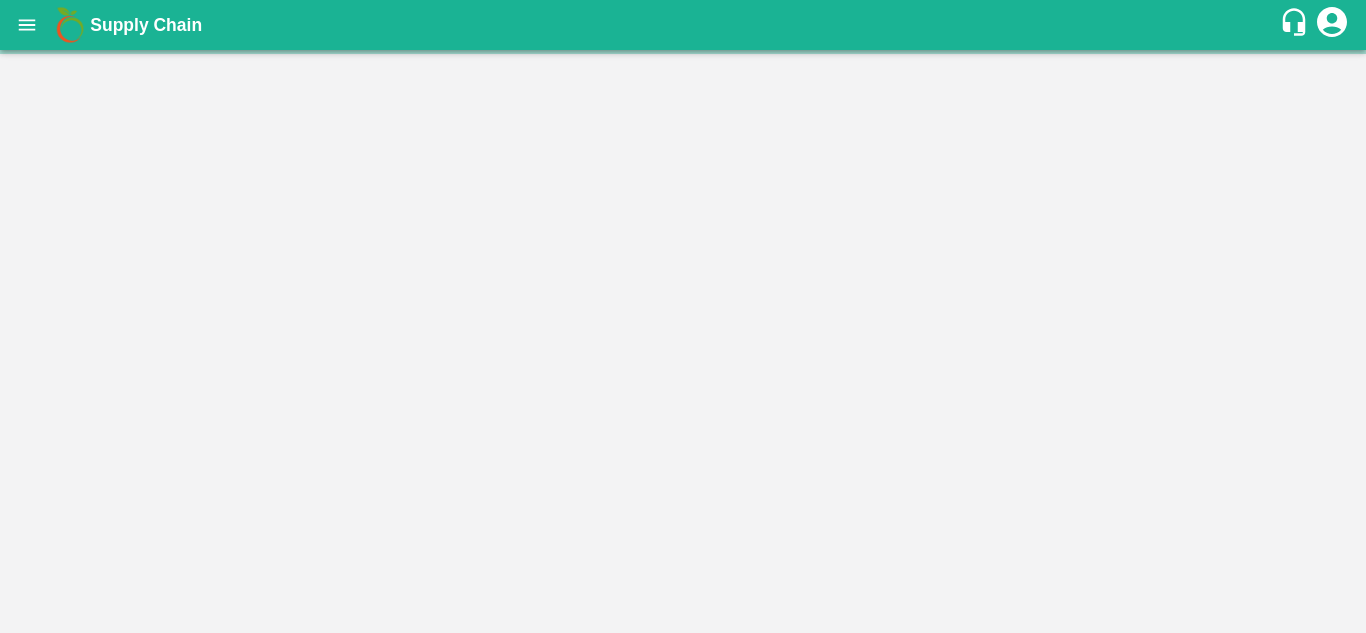 scroll, scrollTop: 0, scrollLeft: 0, axis: both 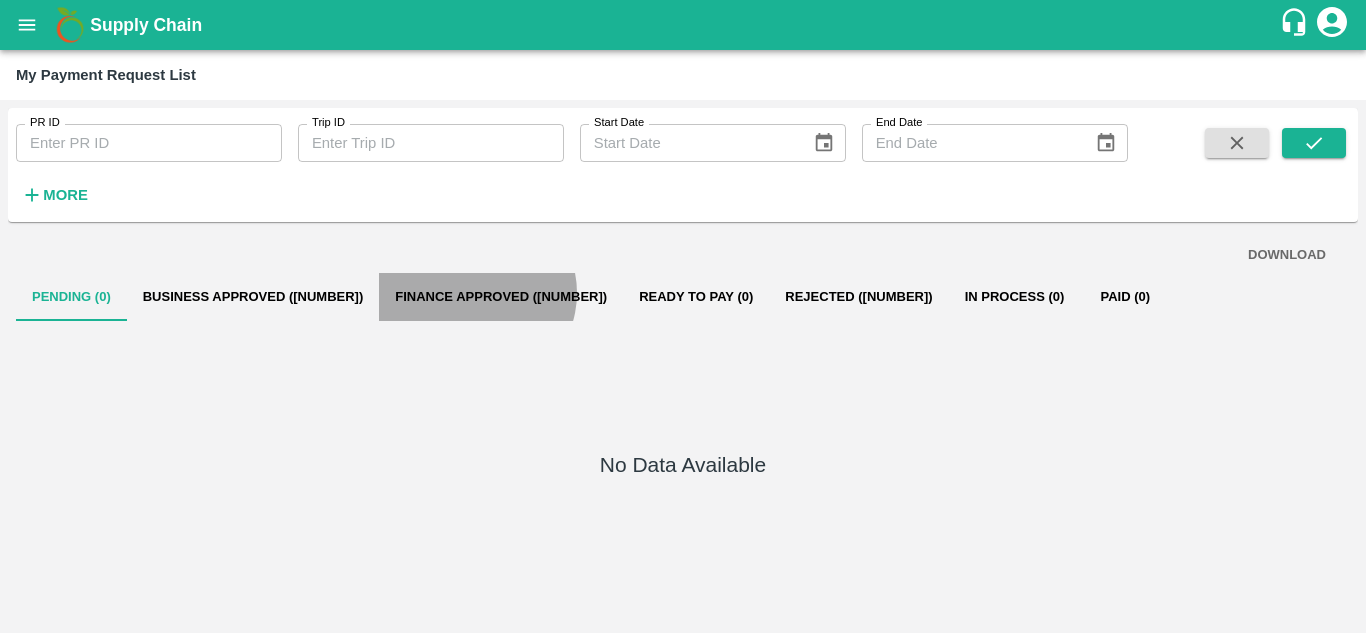 click on "Finance Approved ([NUMBER])" at bounding box center (501, 297) 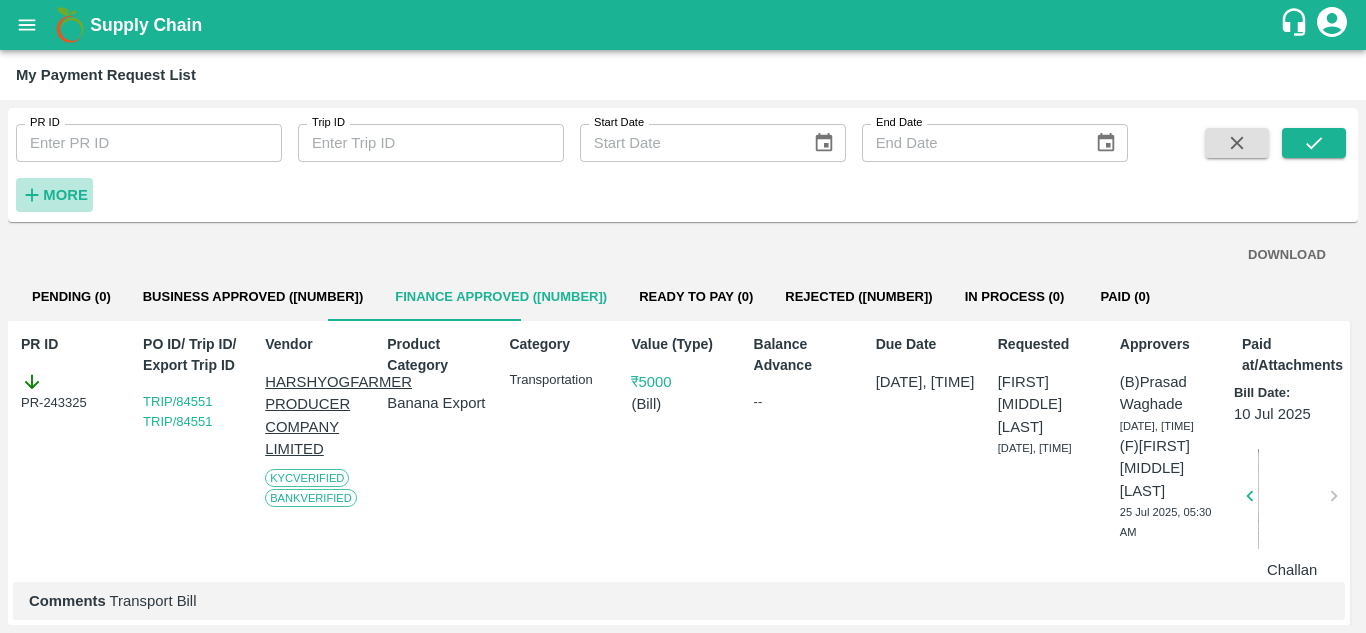 click on "More" at bounding box center (65, 195) 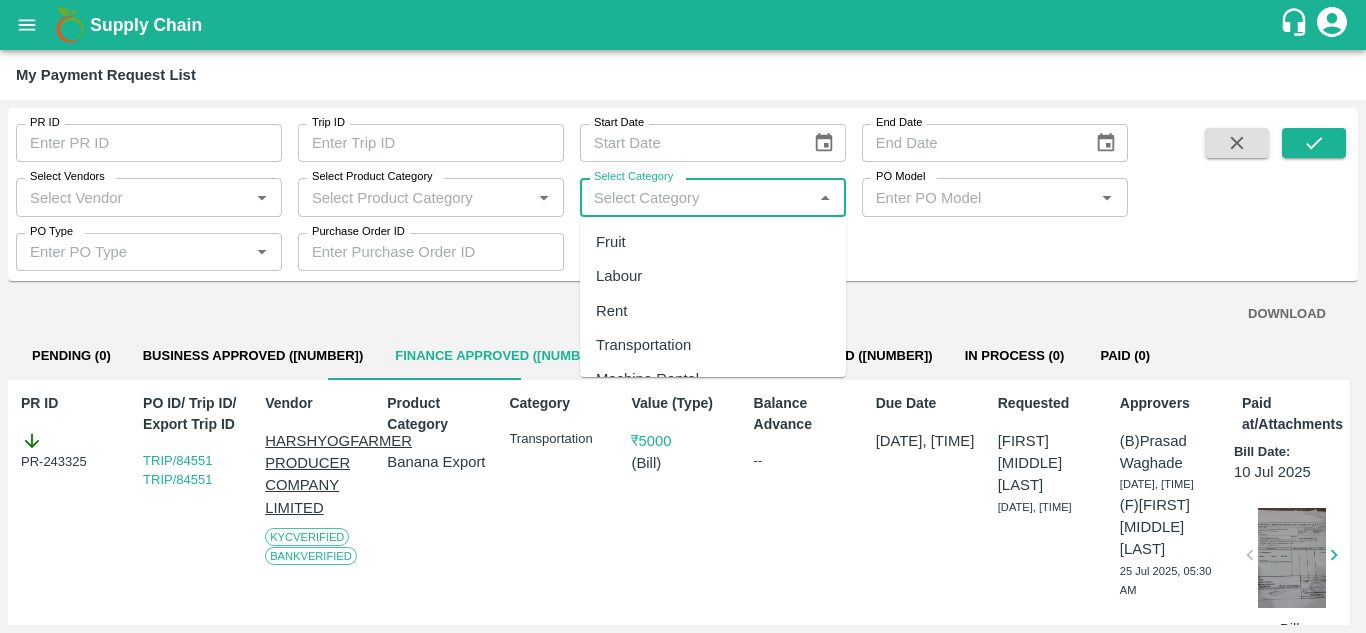 click on "Select Category" at bounding box center (696, 197) 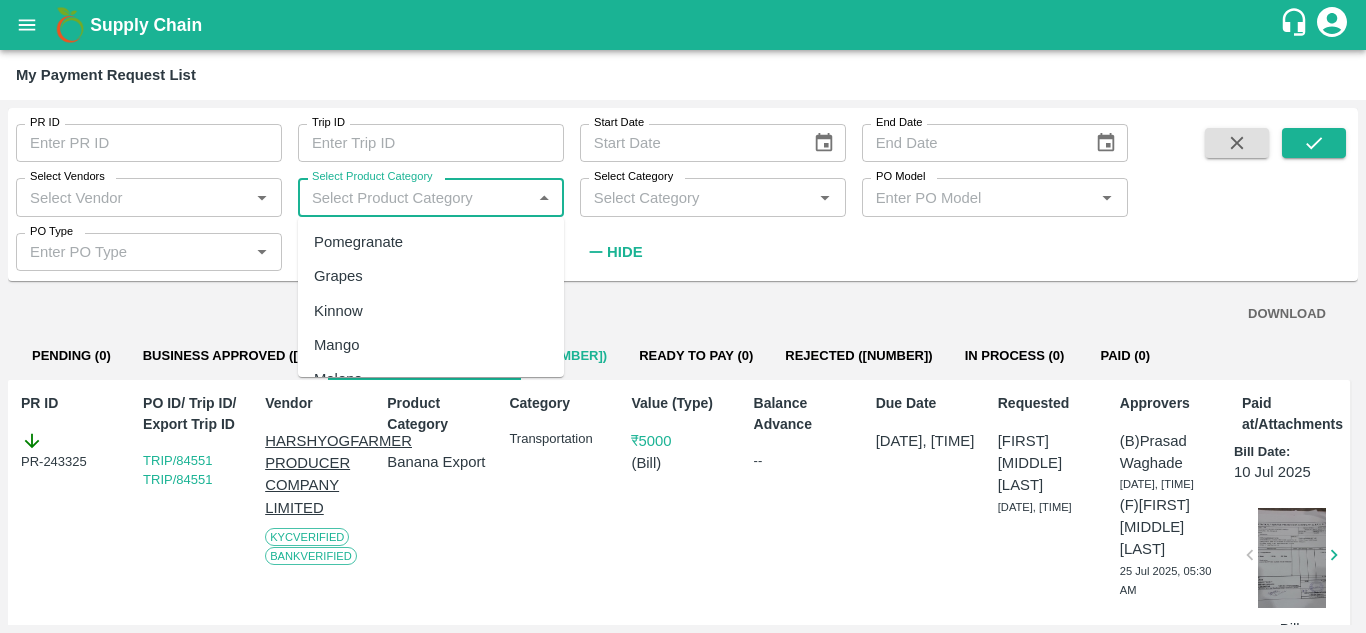click on "Select Product Category" at bounding box center (414, 197) 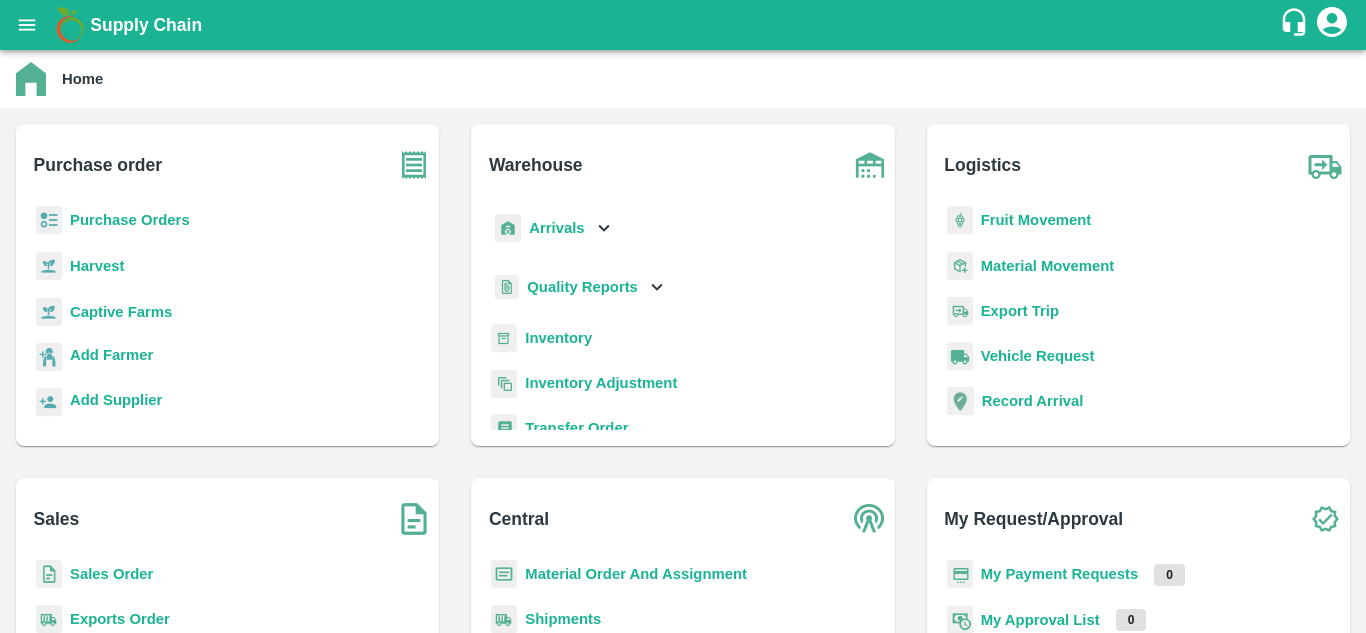 scroll, scrollTop: 261, scrollLeft: 0, axis: vertical 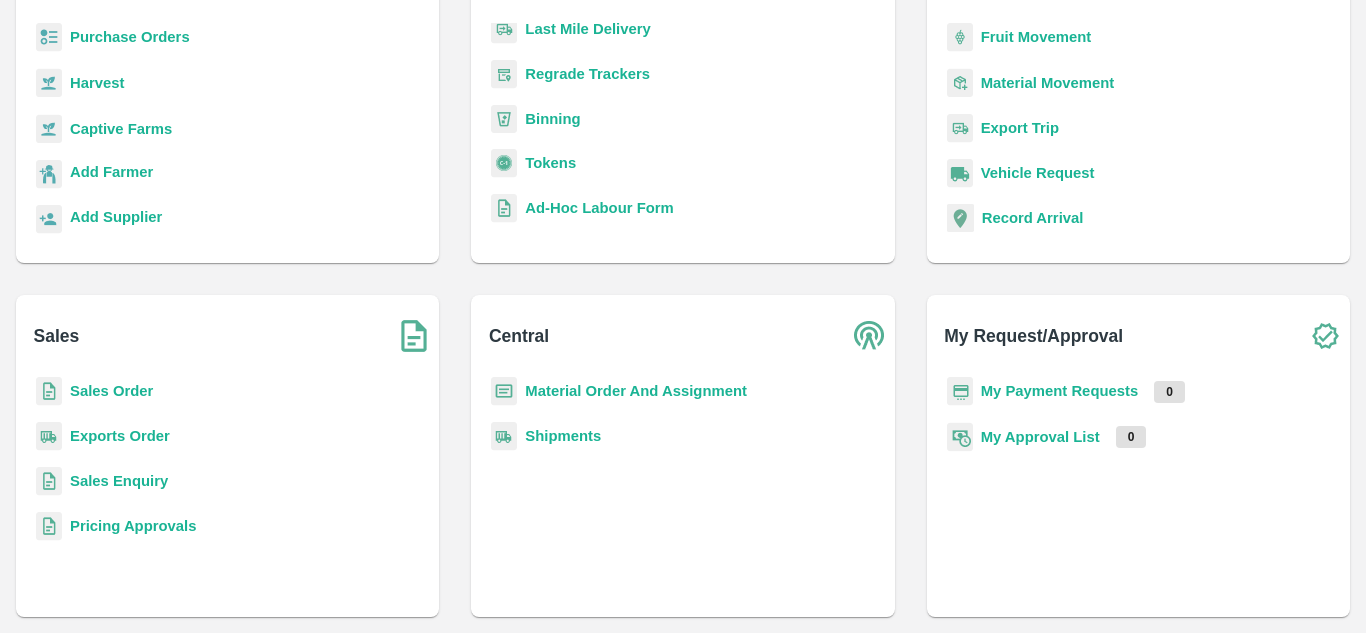 click on "My Payment Requests" at bounding box center [1060, 391] 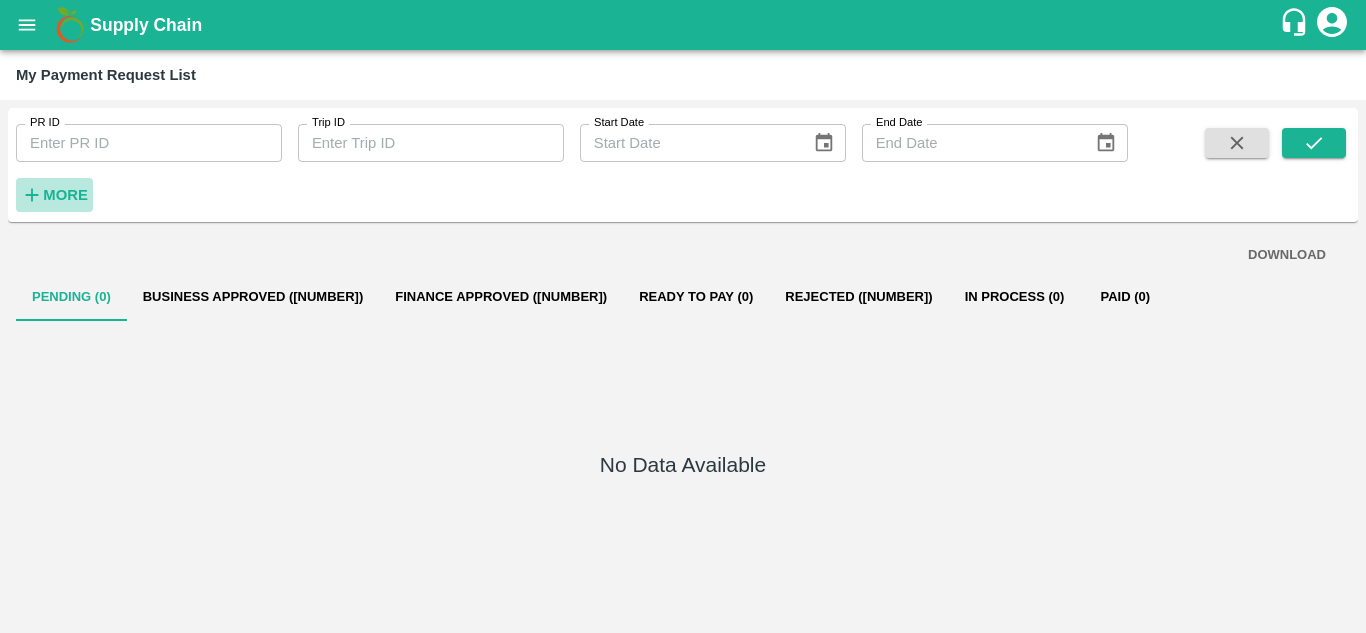 click on "More" at bounding box center (65, 195) 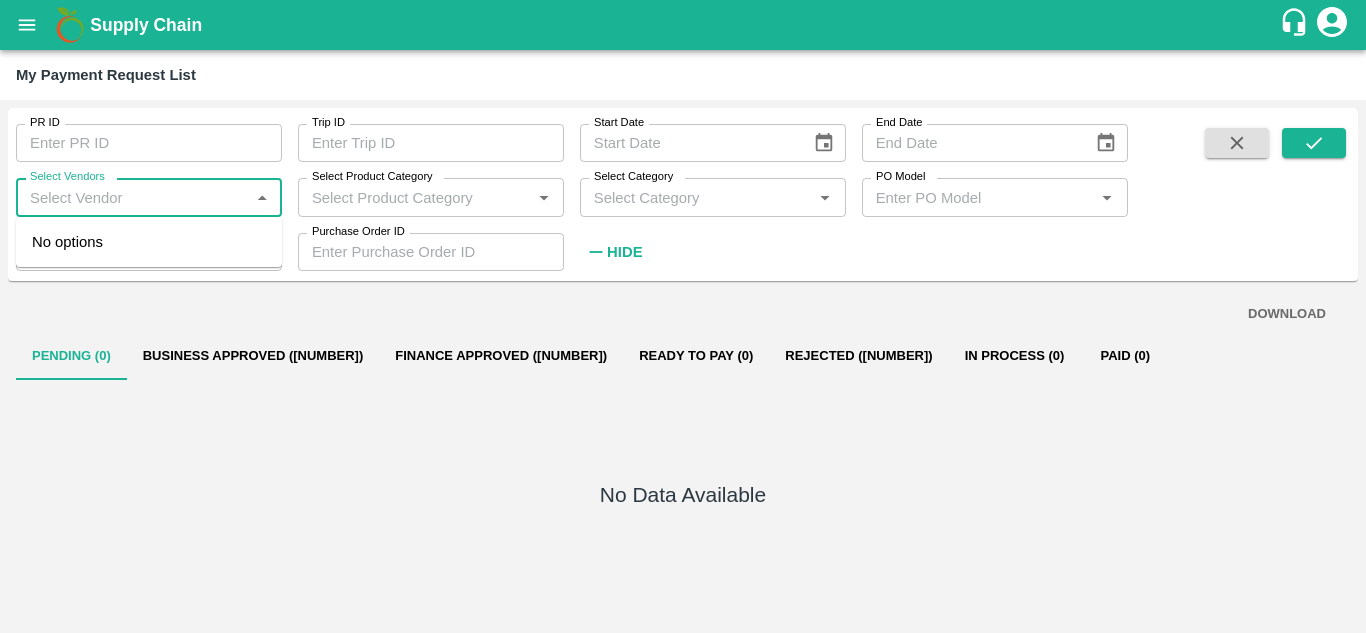 click on "Select Vendors" at bounding box center (132, 197) 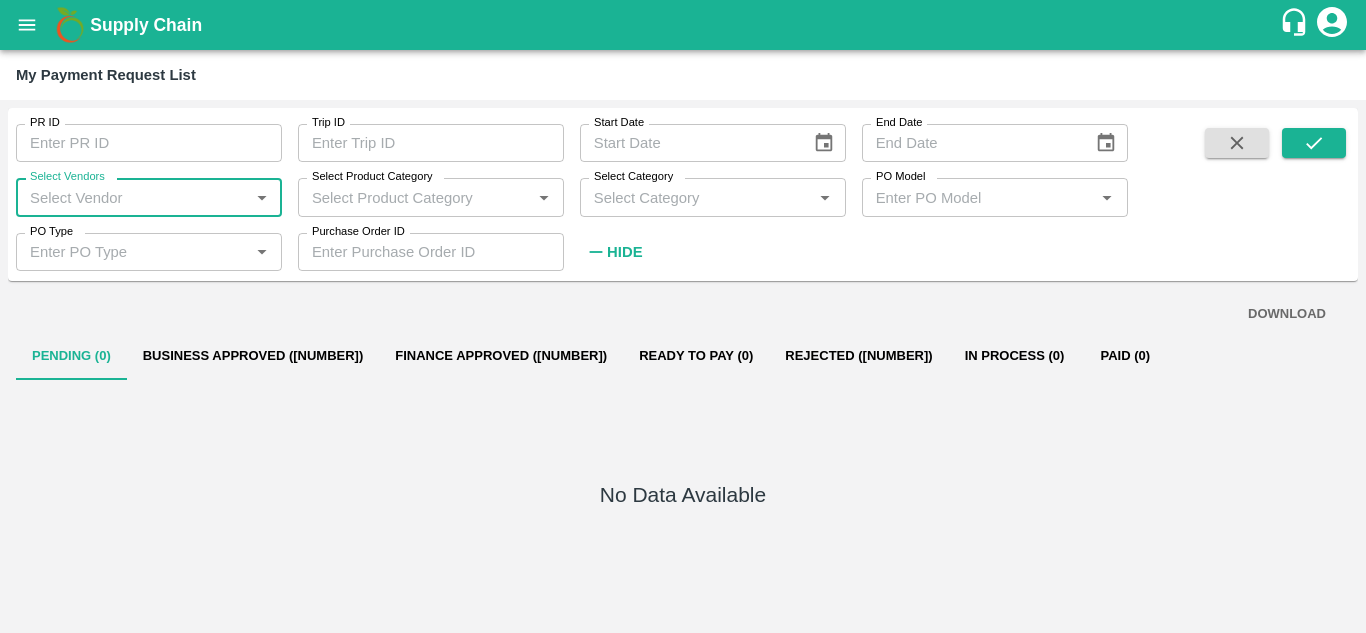 click on "Select Vendors" at bounding box center [132, 197] 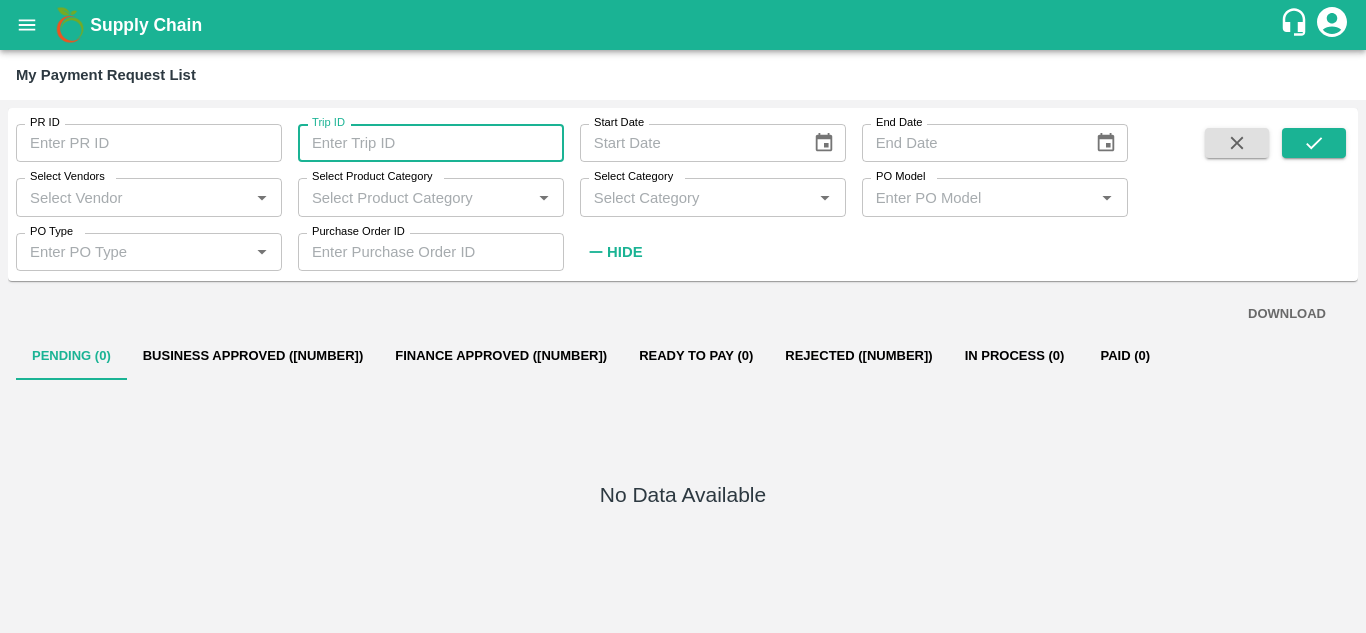 click on "Trip ID" at bounding box center [431, 143] 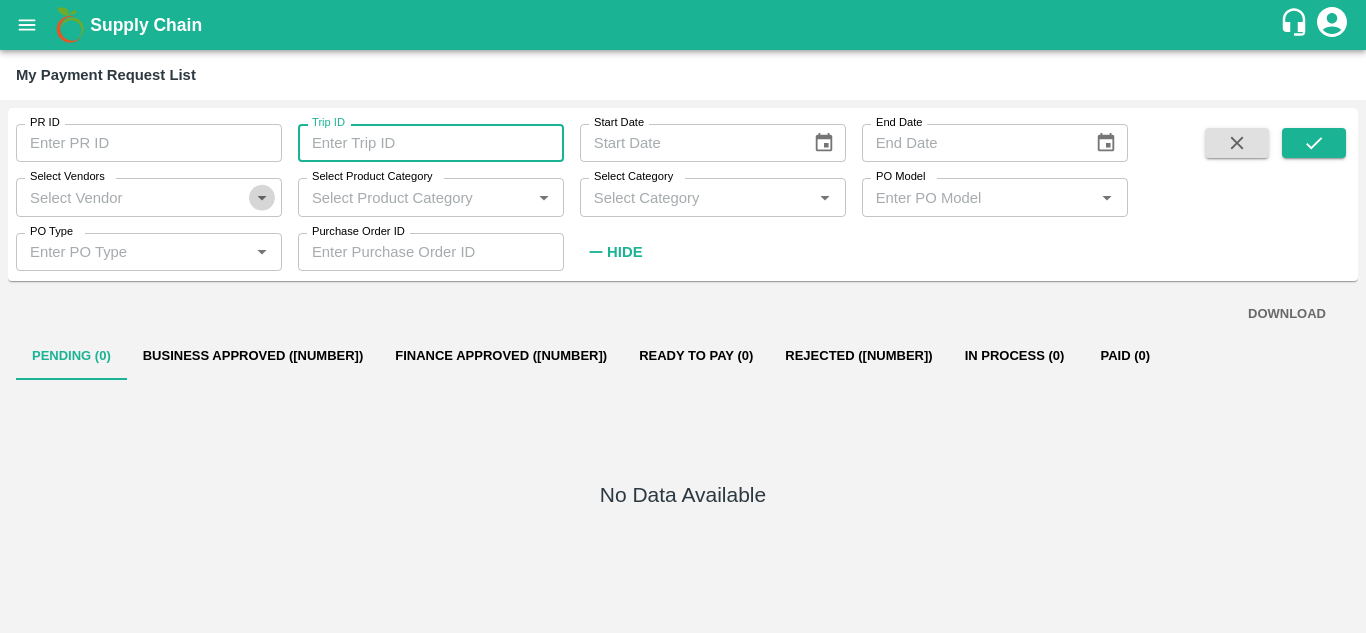 click 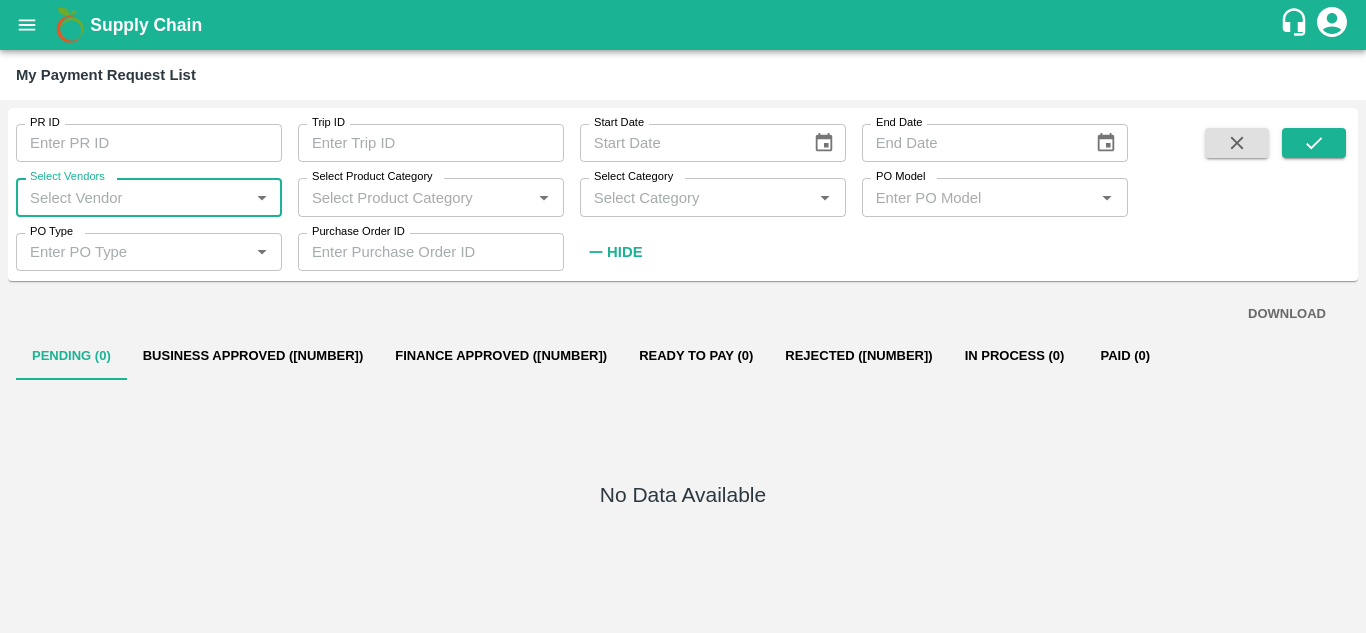click on "Select Vendors" at bounding box center [132, 197] 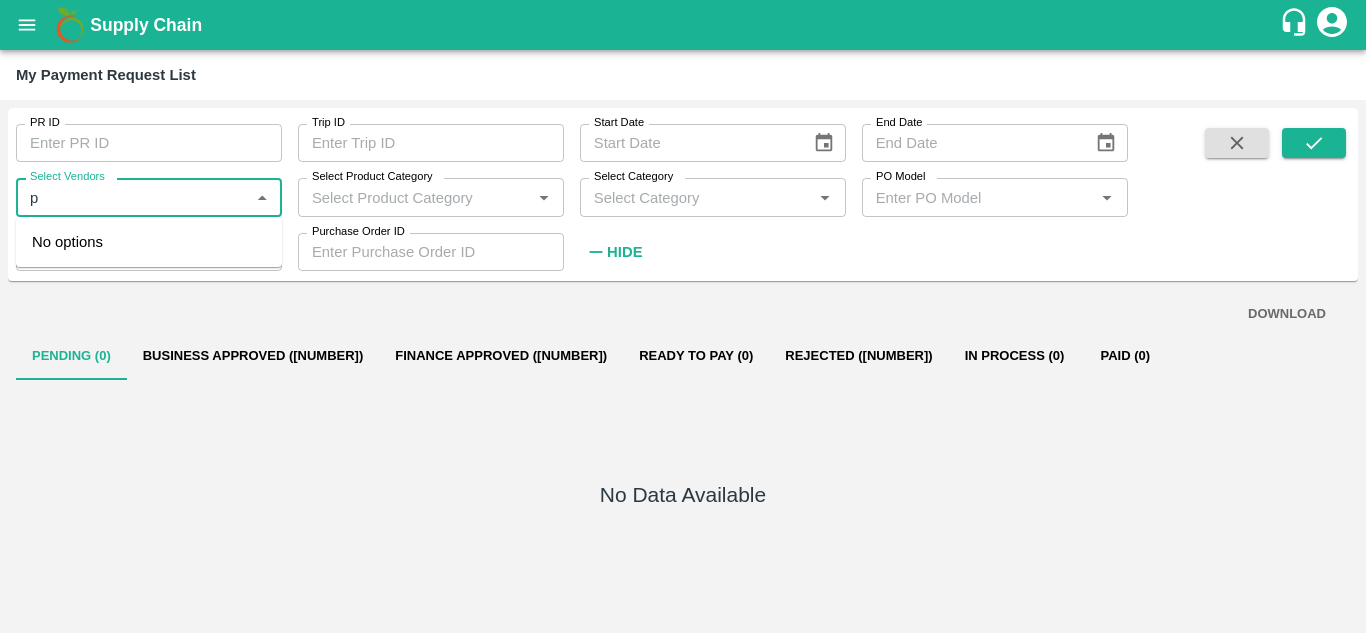 type on "p" 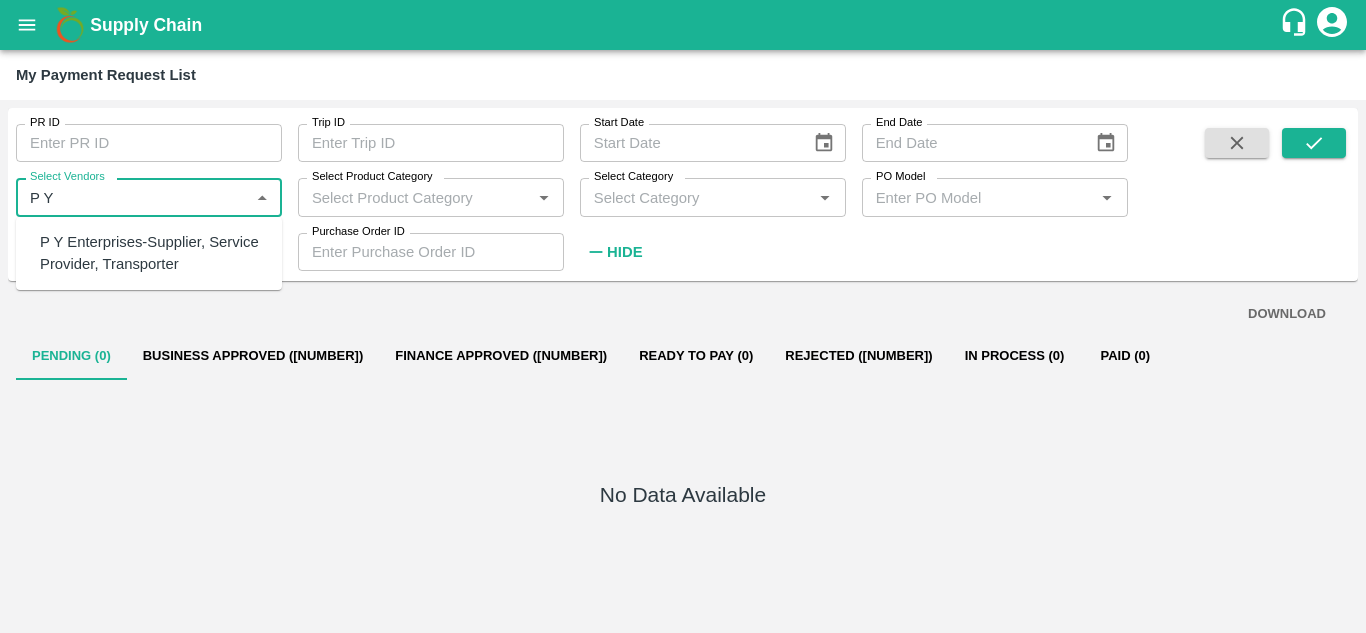 click on "P Y Enterprises-Supplier, Service Provider, Transporter" at bounding box center [153, 253] 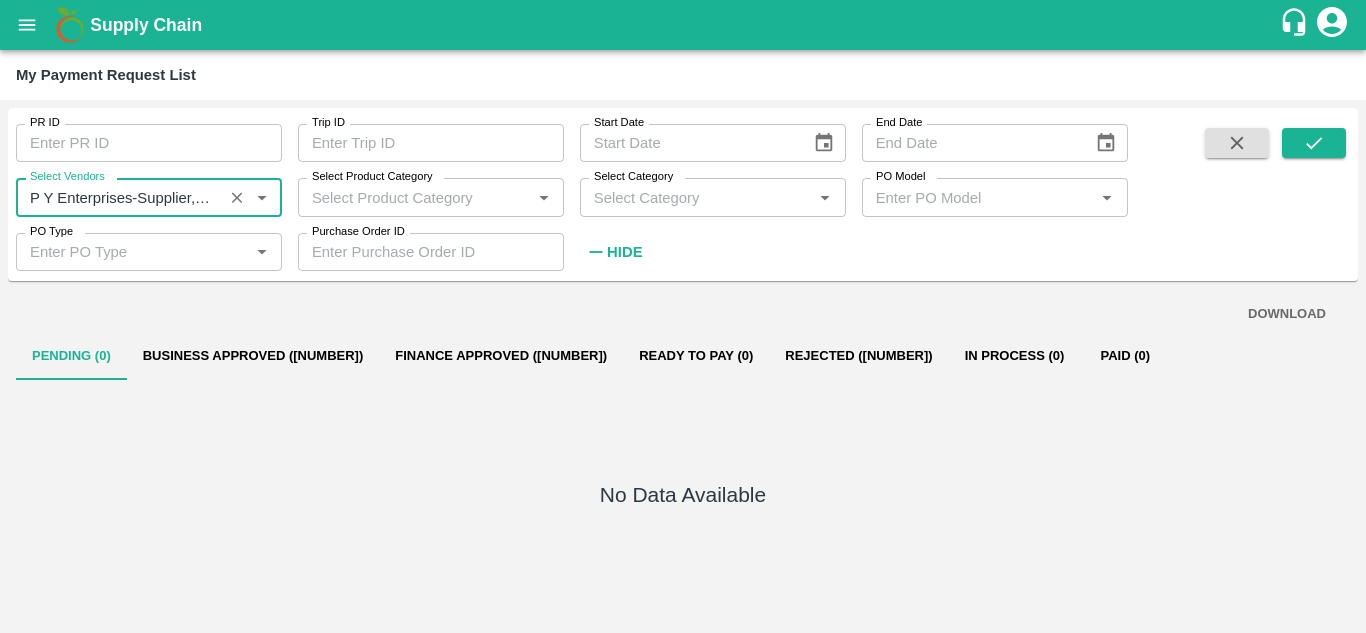 type on "P Y Enterprises-Supplier, Service Provider, Transporter" 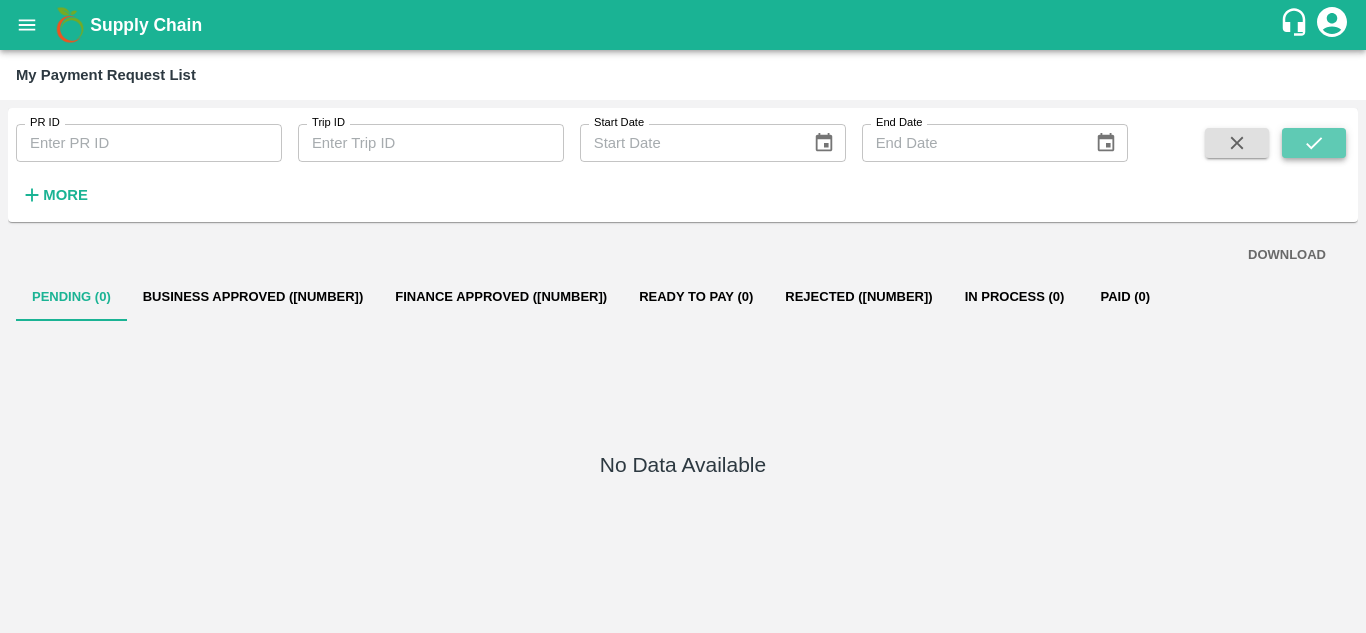 click 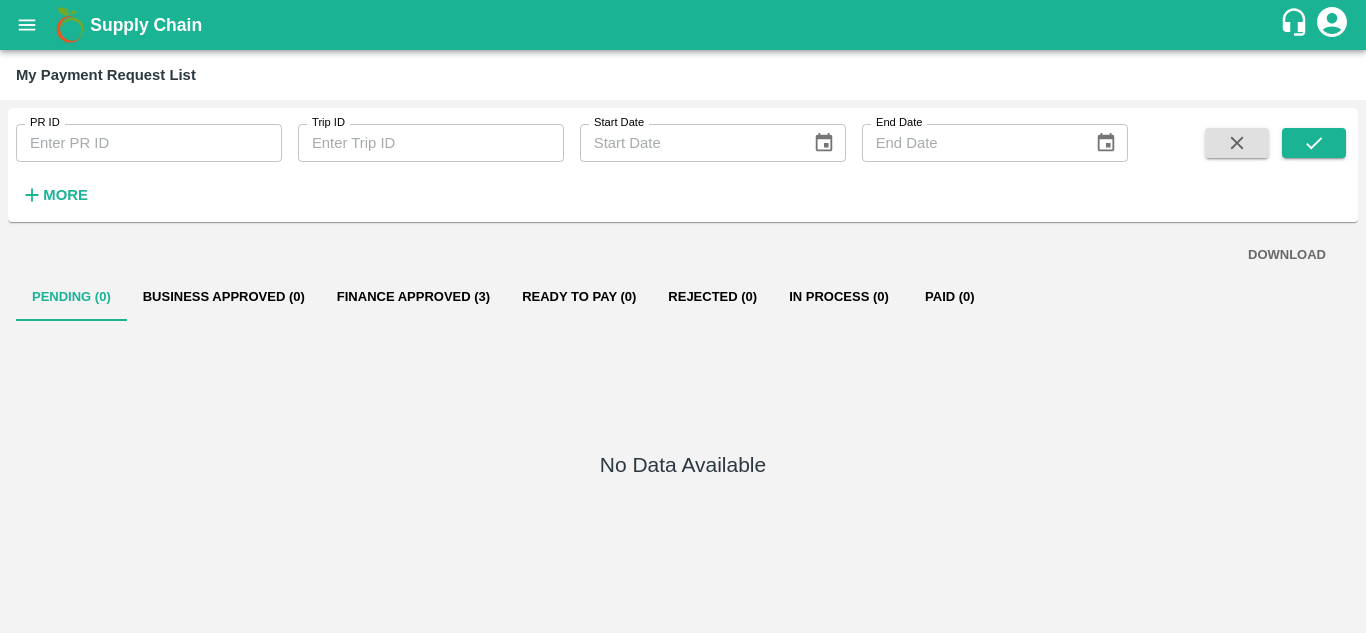 click on "More" at bounding box center (65, 195) 